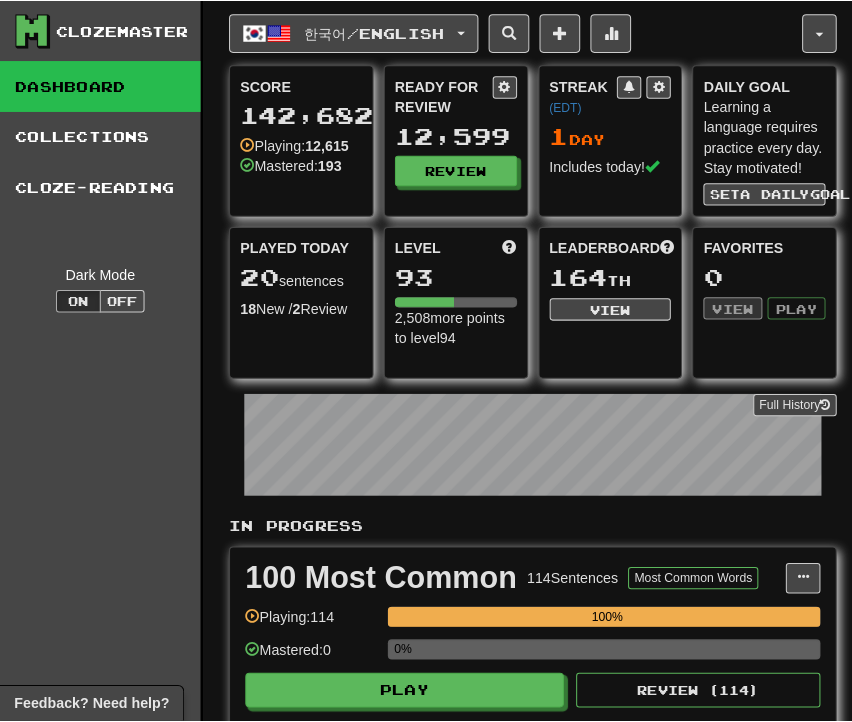 scroll, scrollTop: 1300, scrollLeft: 0, axis: vertical 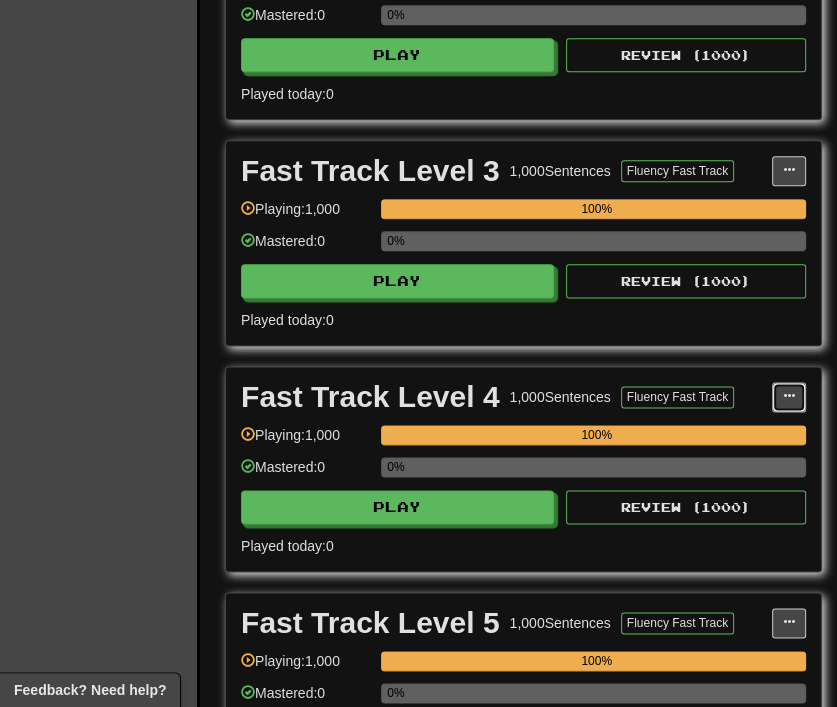 click at bounding box center (789, 397) 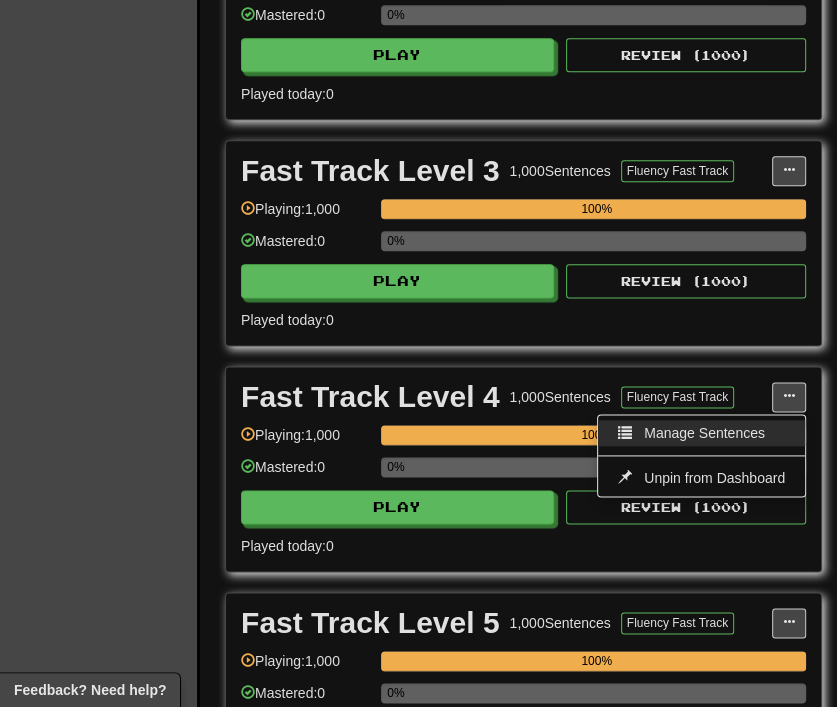click on "Manage Sentences" at bounding box center (704, 433) 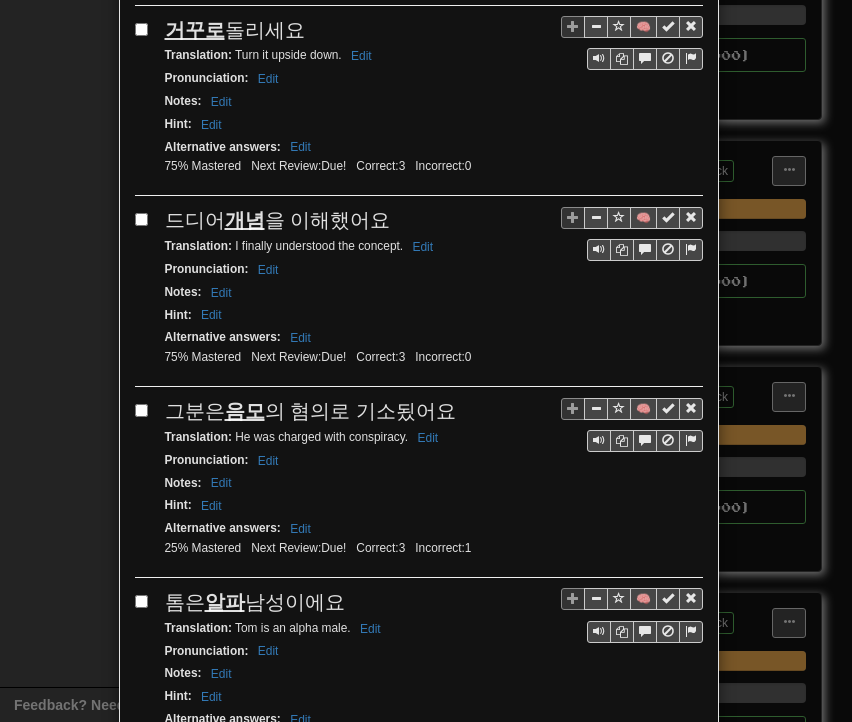 scroll, scrollTop: 3539, scrollLeft: 0, axis: vertical 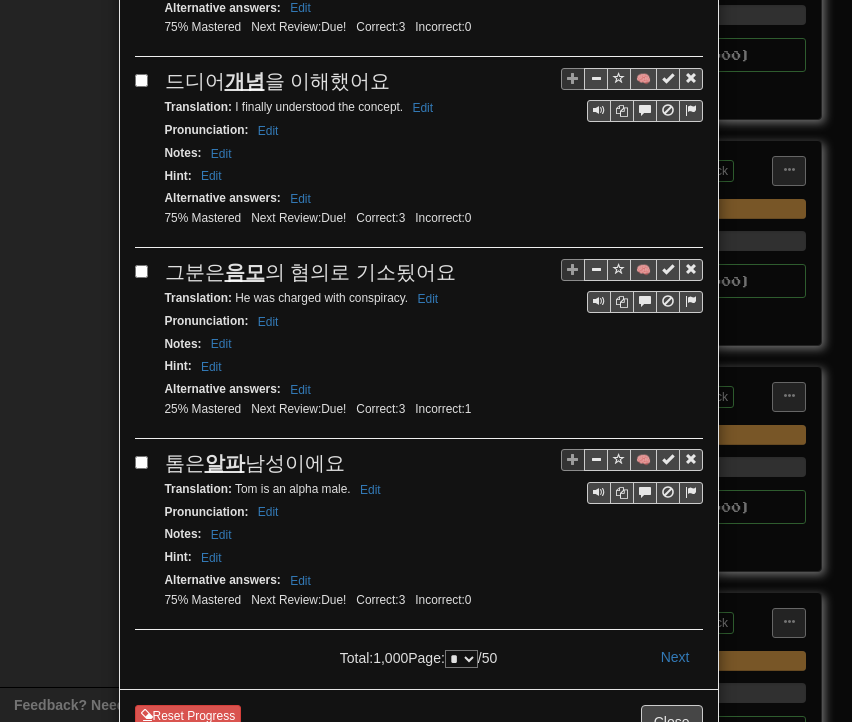 click on "* * * * * * * * * ** ** ** ** ** ** ** ** ** ** ** ** ** ** ** ** ** ** ** ** ** ** ** ** ** ** ** ** ** ** ** ** ** ** ** ** ** ** ** ** **" at bounding box center (461, 659) 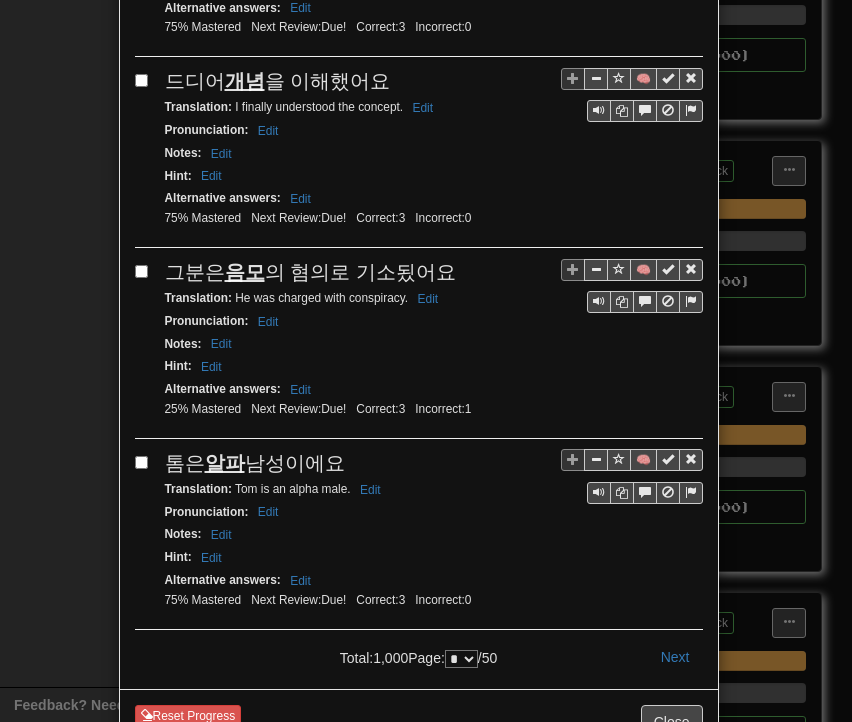 click on "Total:  1,000  Page:  * * * * * * * * * ** ** ** ** ** ** ** ** ** ** ** ** ** ** ** ** ** ** ** ** ** ** ** ** ** ** ** ** ** ** ** ** ** ** ** ** ** ** ** ** **  /  50" at bounding box center [418, 654] 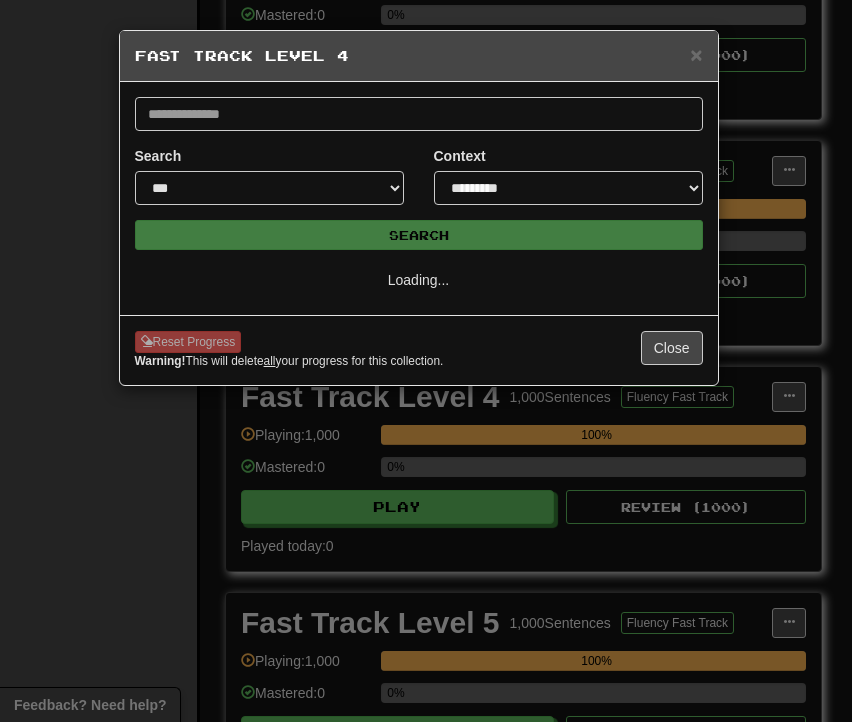 scroll, scrollTop: 0, scrollLeft: 0, axis: both 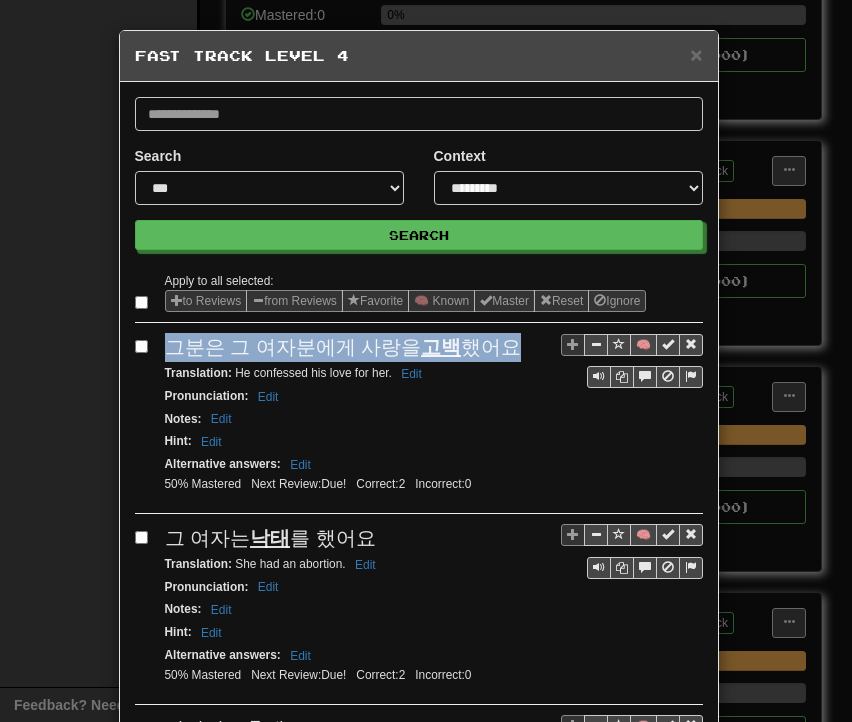 drag, startPoint x: 163, startPoint y: 352, endPoint x: 494, endPoint y: 341, distance: 331.18274 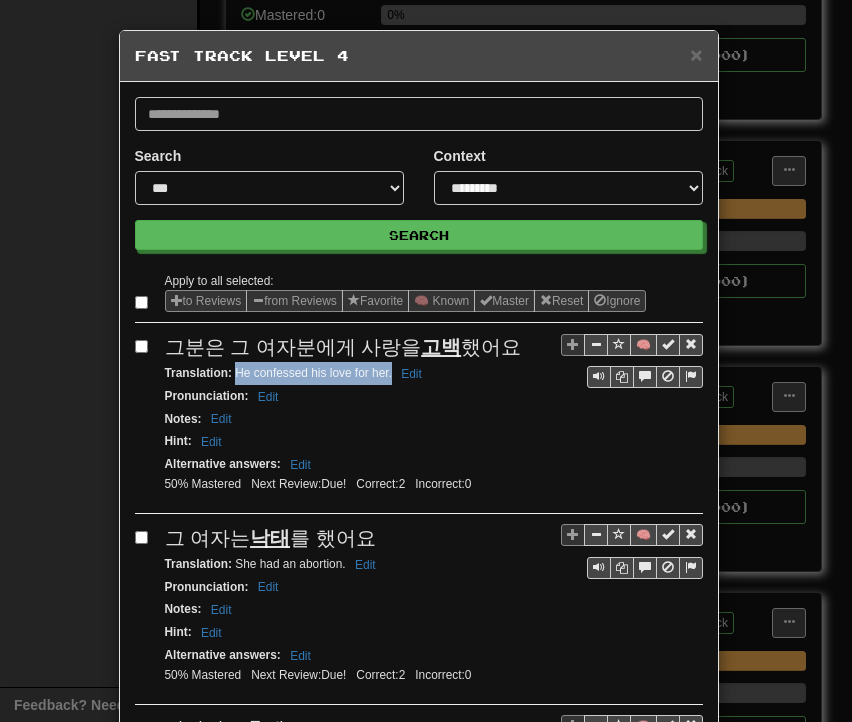 drag, startPoint x: 227, startPoint y: 371, endPoint x: 384, endPoint y: 373, distance: 157.01274 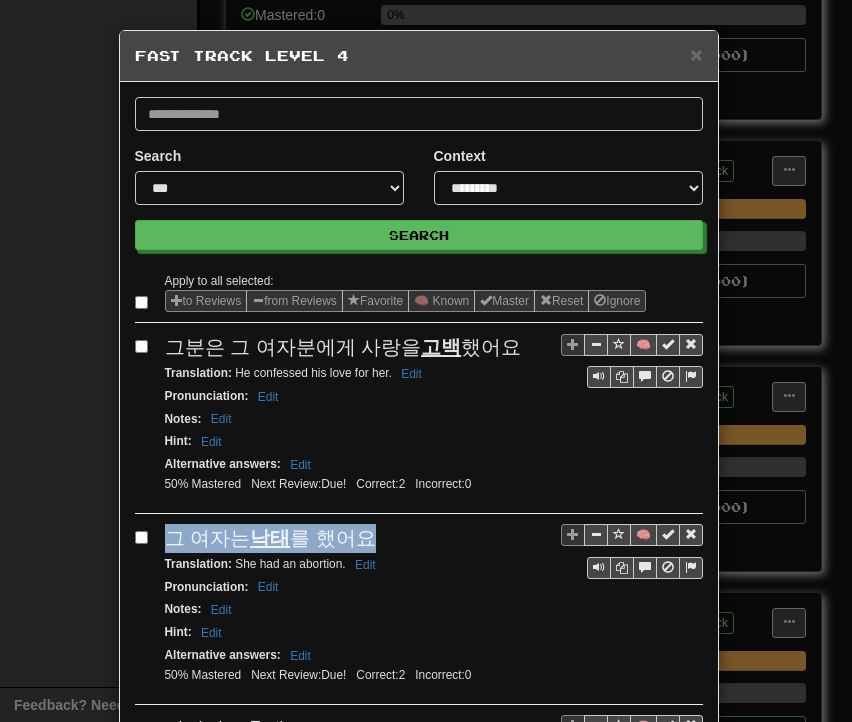 drag, startPoint x: 160, startPoint y: 528, endPoint x: 379, endPoint y: 513, distance: 219.51309 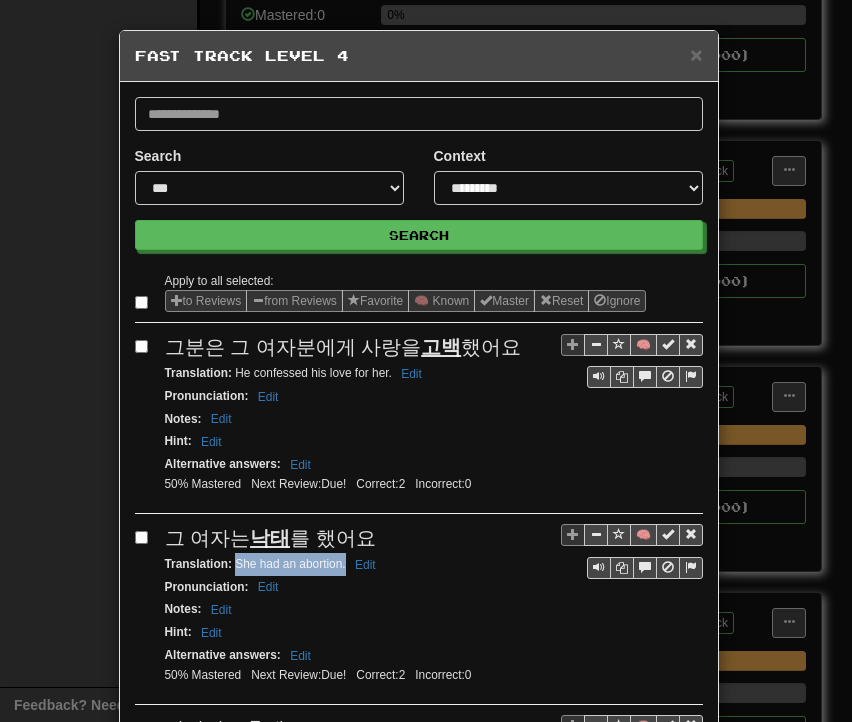 drag, startPoint x: 229, startPoint y: 561, endPoint x: 338, endPoint y: 561, distance: 109 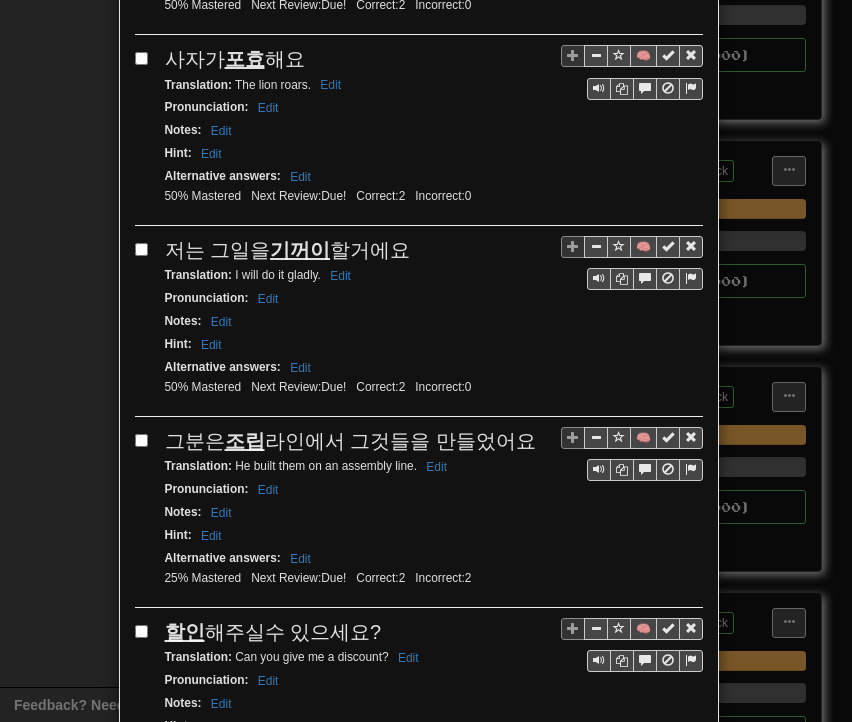 scroll, scrollTop: 700, scrollLeft: 0, axis: vertical 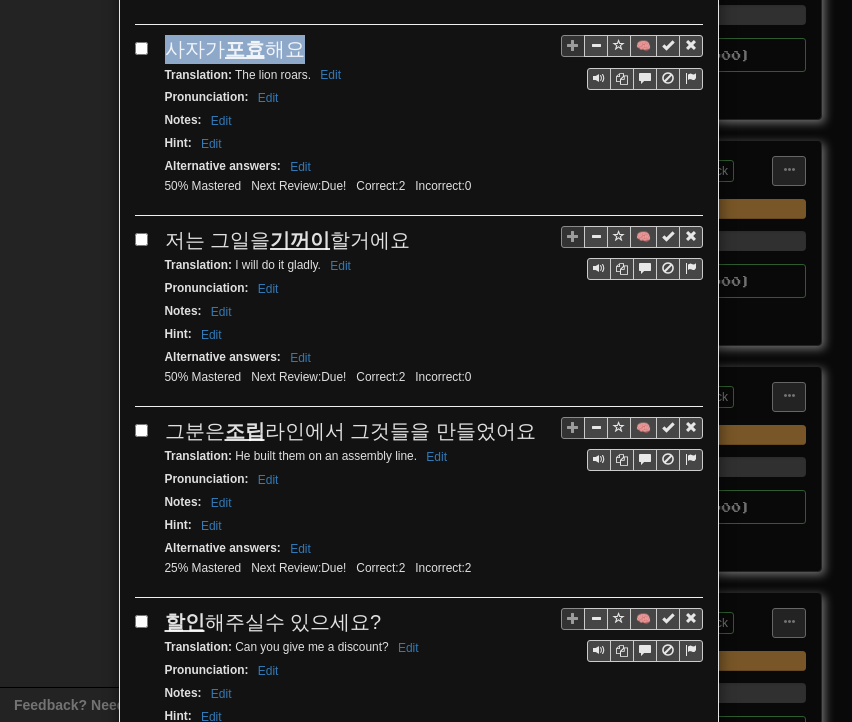 drag, startPoint x: 159, startPoint y: 25, endPoint x: 304, endPoint y: 45, distance: 146.37282 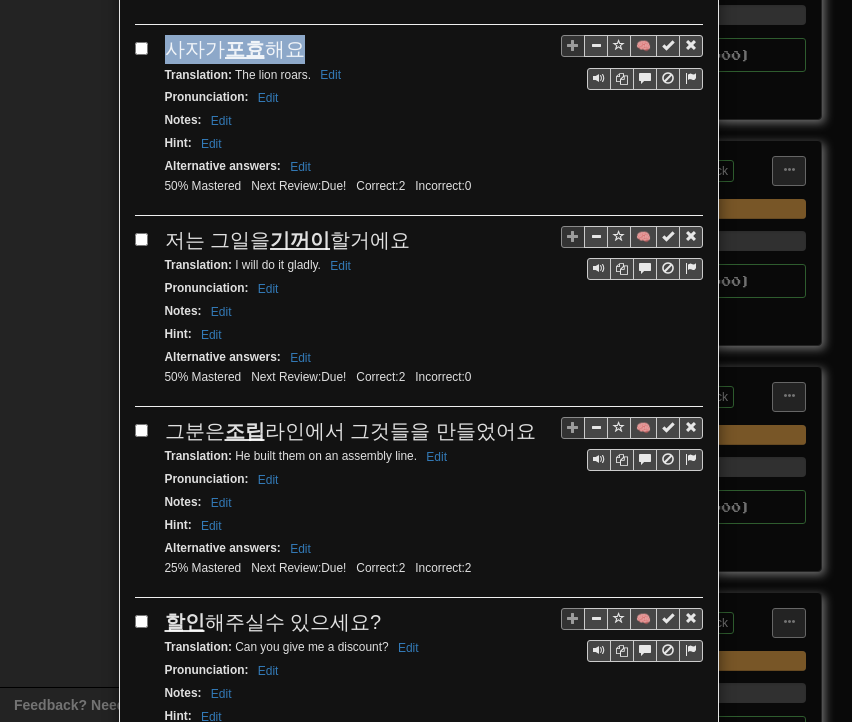 drag, startPoint x: 158, startPoint y: 233, endPoint x: 388, endPoint y: 219, distance: 230.42569 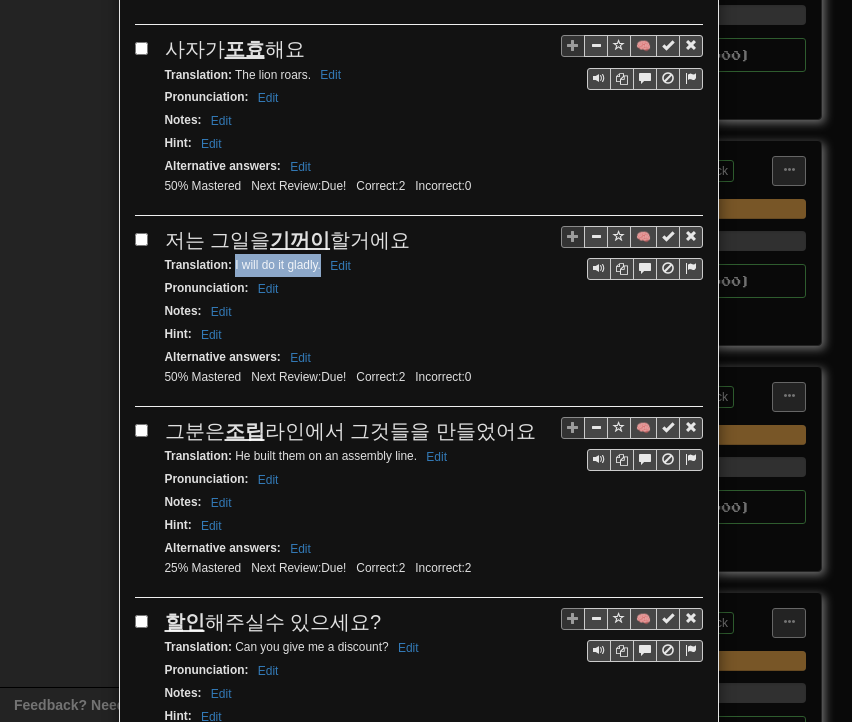 drag, startPoint x: 226, startPoint y: 252, endPoint x: 312, endPoint y: 251, distance: 86.00581 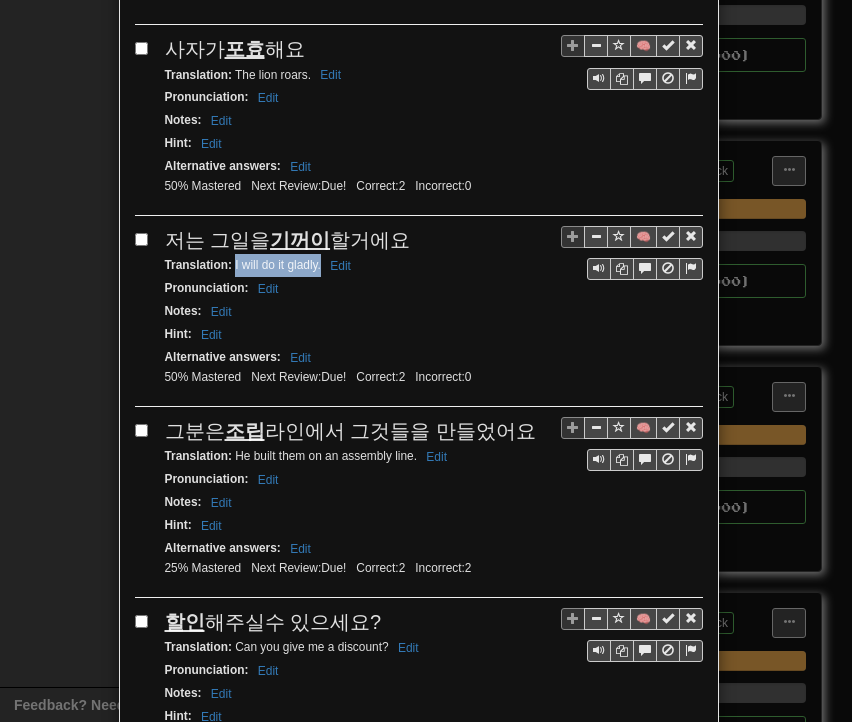 drag, startPoint x: 155, startPoint y: 414, endPoint x: 507, endPoint y: 414, distance: 352 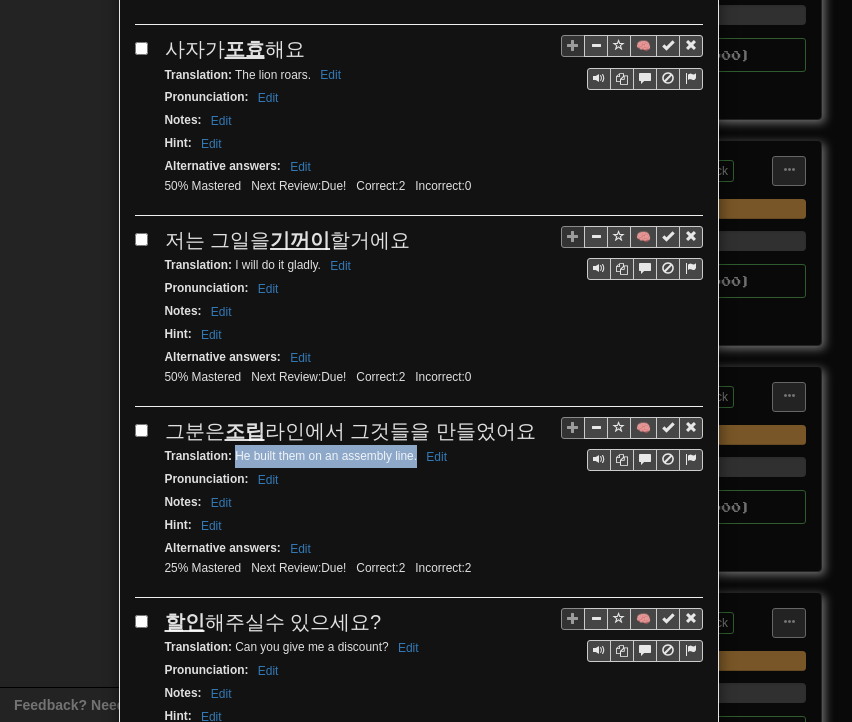 drag, startPoint x: 226, startPoint y: 437, endPoint x: 410, endPoint y: 441, distance: 184.04347 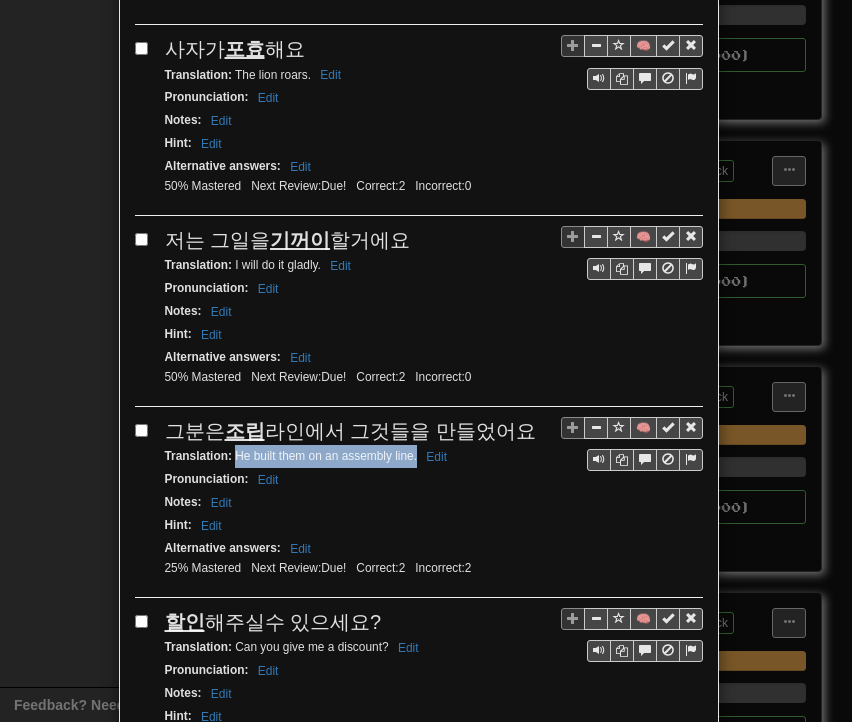 drag, startPoint x: 156, startPoint y: 601, endPoint x: 364, endPoint y: 598, distance: 208.02164 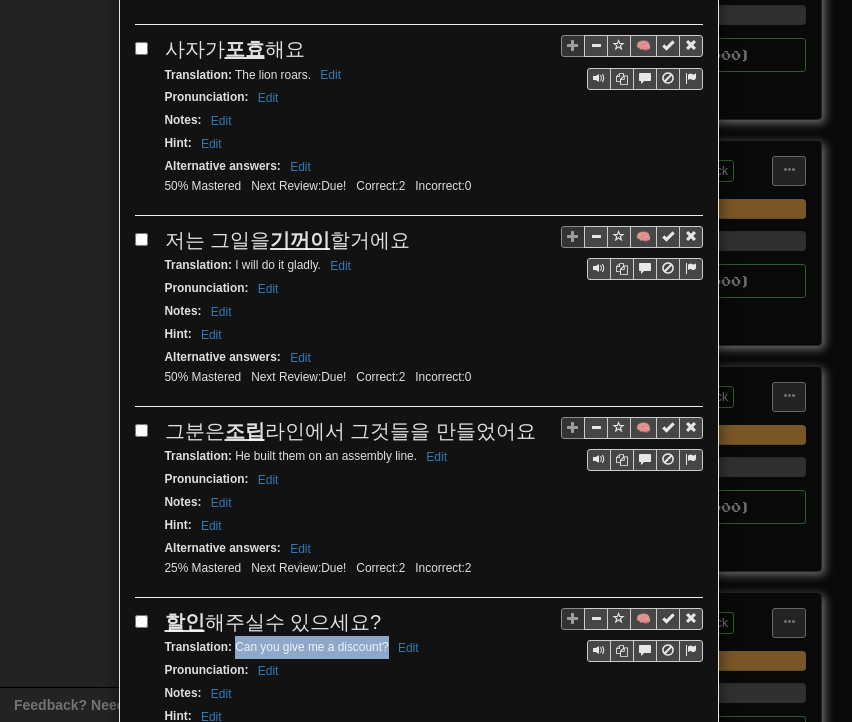 drag, startPoint x: 227, startPoint y: 625, endPoint x: 379, endPoint y: 626, distance: 152.0033 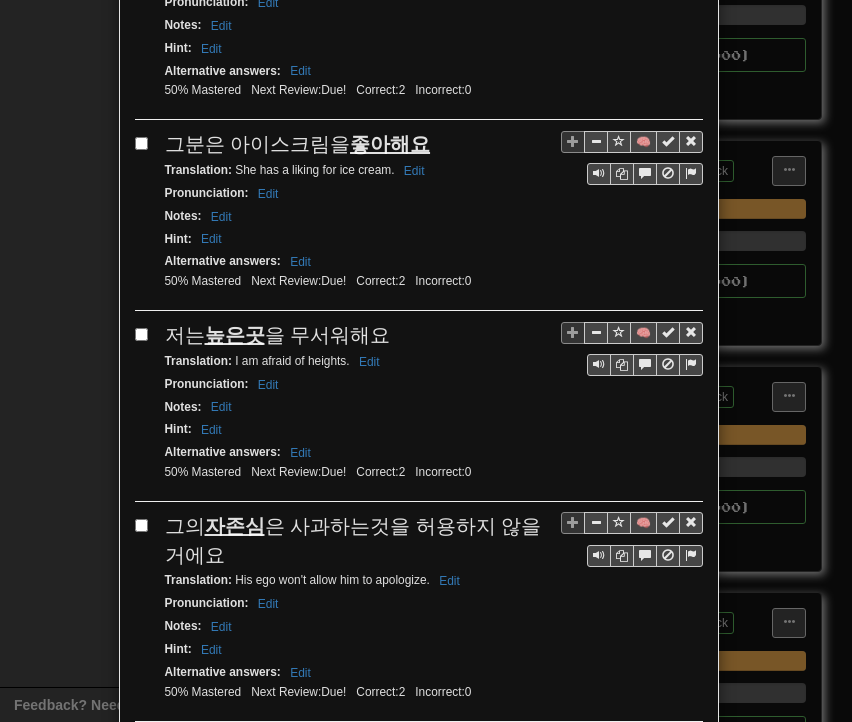 scroll, scrollTop: 1380, scrollLeft: 0, axis: vertical 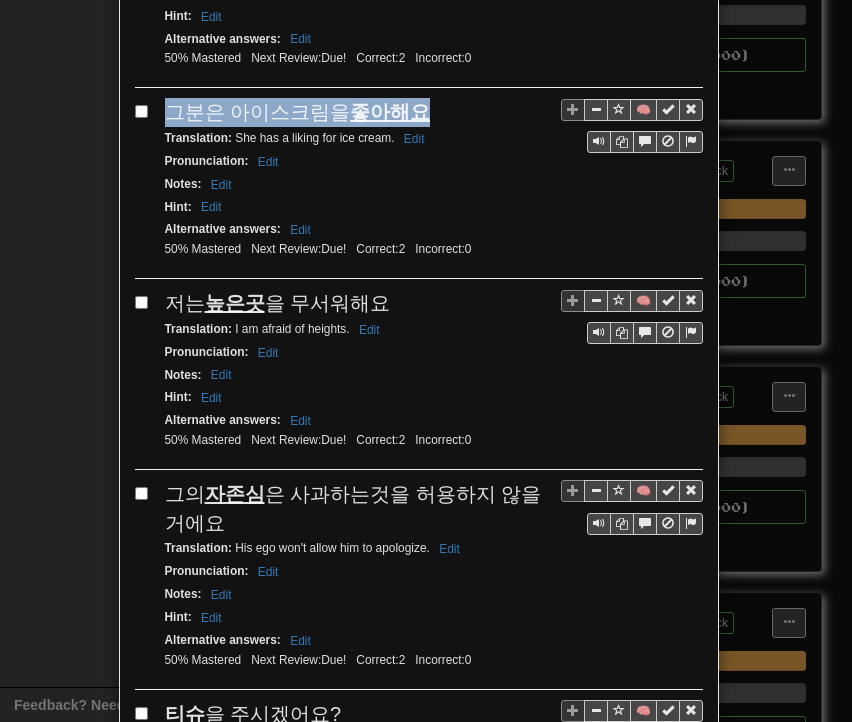 drag, startPoint x: 156, startPoint y: 89, endPoint x: 413, endPoint y: 75, distance: 257.38104 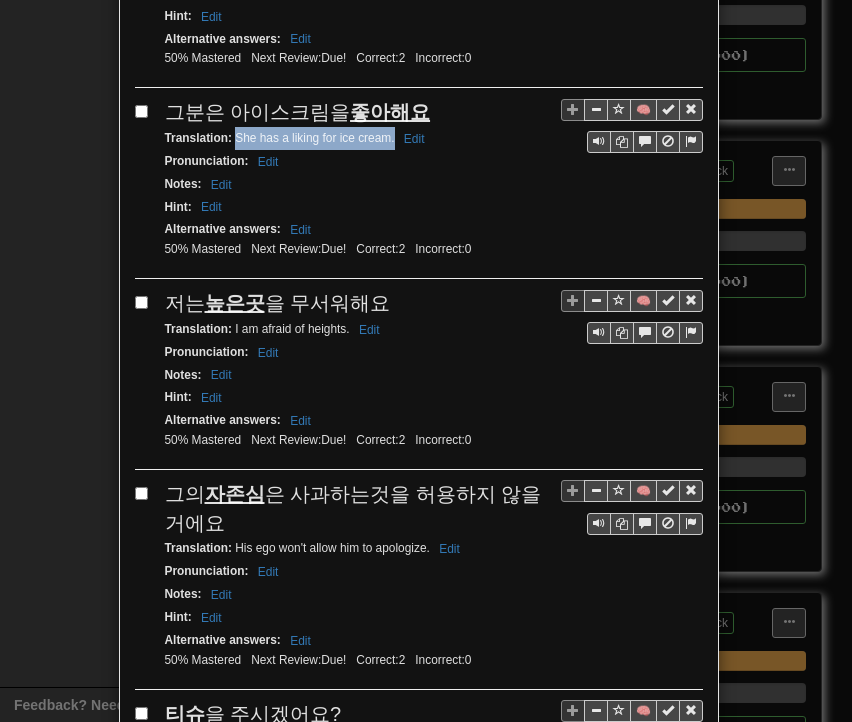 drag, startPoint x: 228, startPoint y: 113, endPoint x: 386, endPoint y: 121, distance: 158.20241 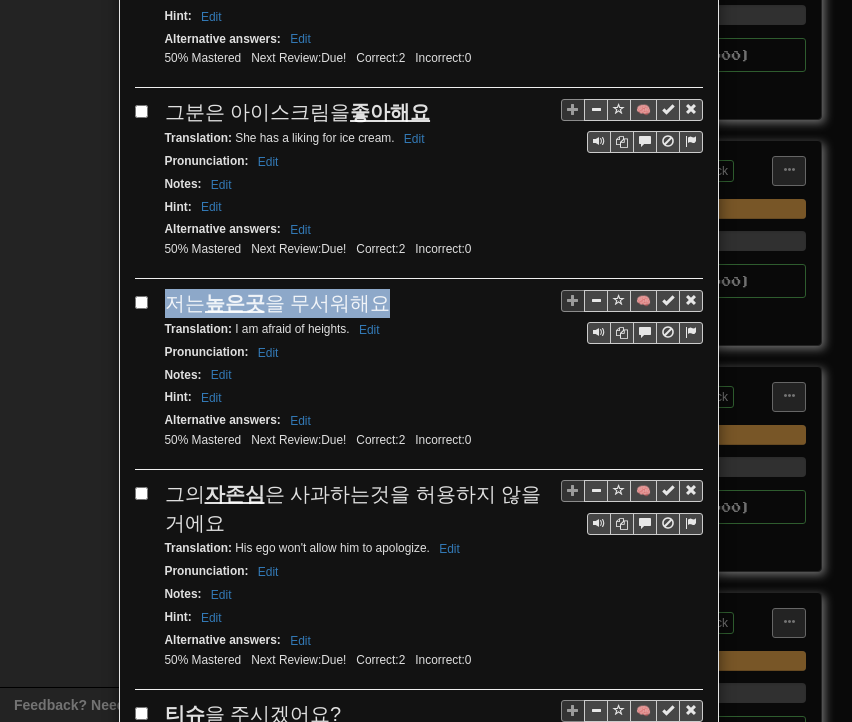 drag, startPoint x: 159, startPoint y: 277, endPoint x: 378, endPoint y: 269, distance: 219.14607 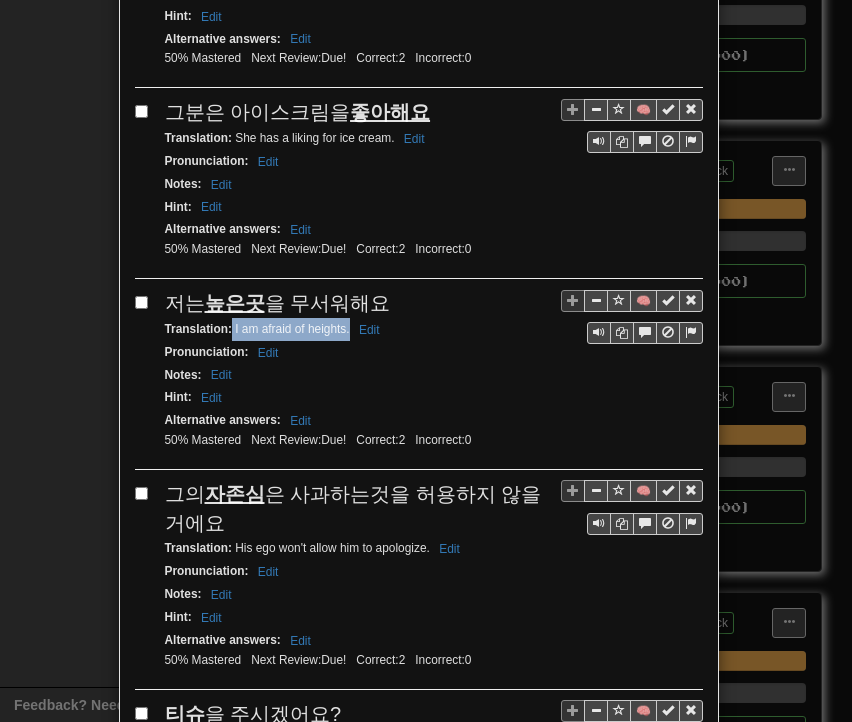 drag, startPoint x: 225, startPoint y: 301, endPoint x: 341, endPoint y: 305, distance: 116.06895 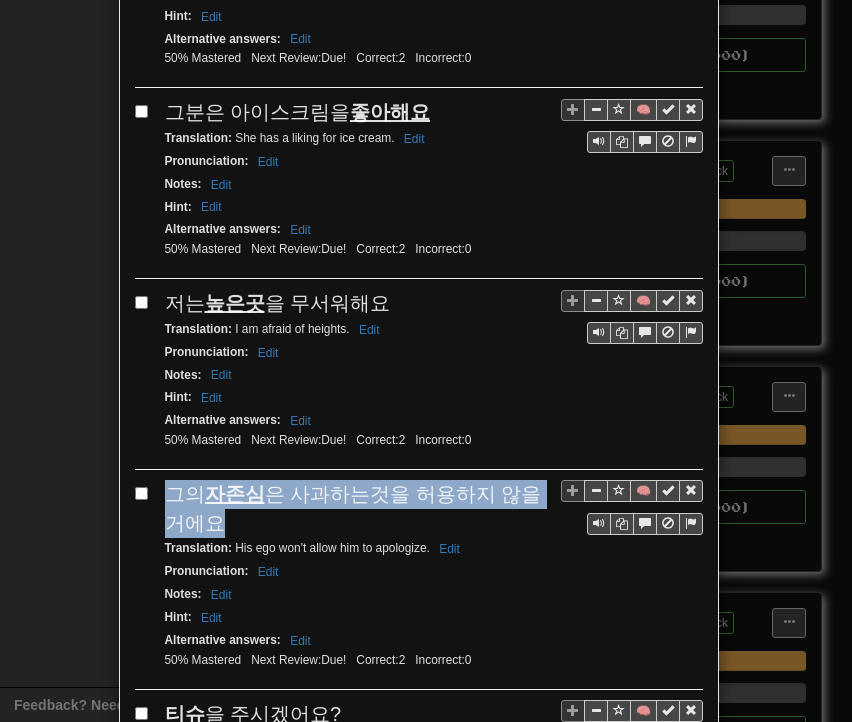 drag, startPoint x: 162, startPoint y: 458, endPoint x: 212, endPoint y: 483, distance: 55.9017 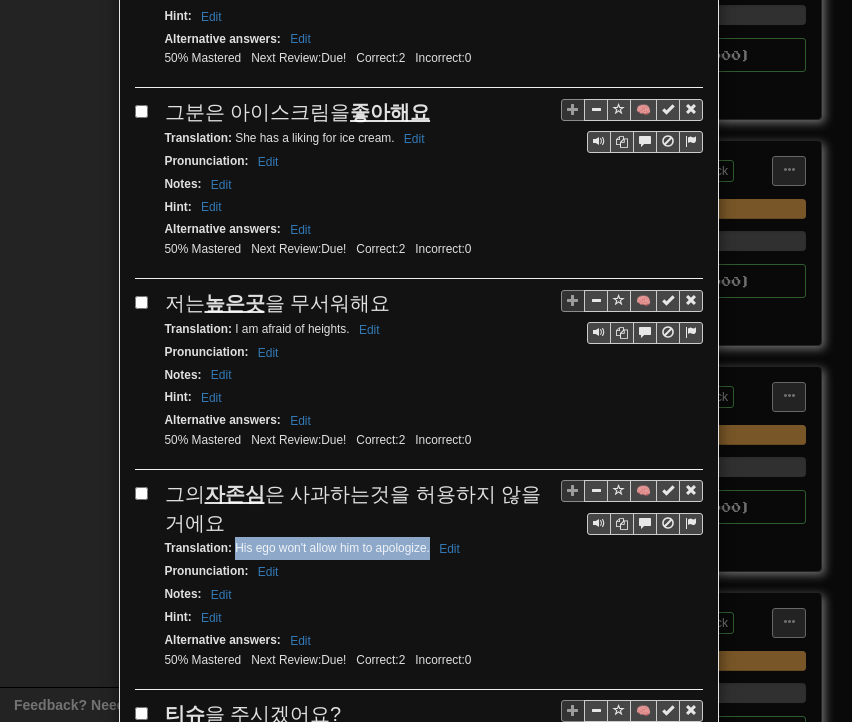drag, startPoint x: 228, startPoint y: 516, endPoint x: 421, endPoint y: 521, distance: 193.06476 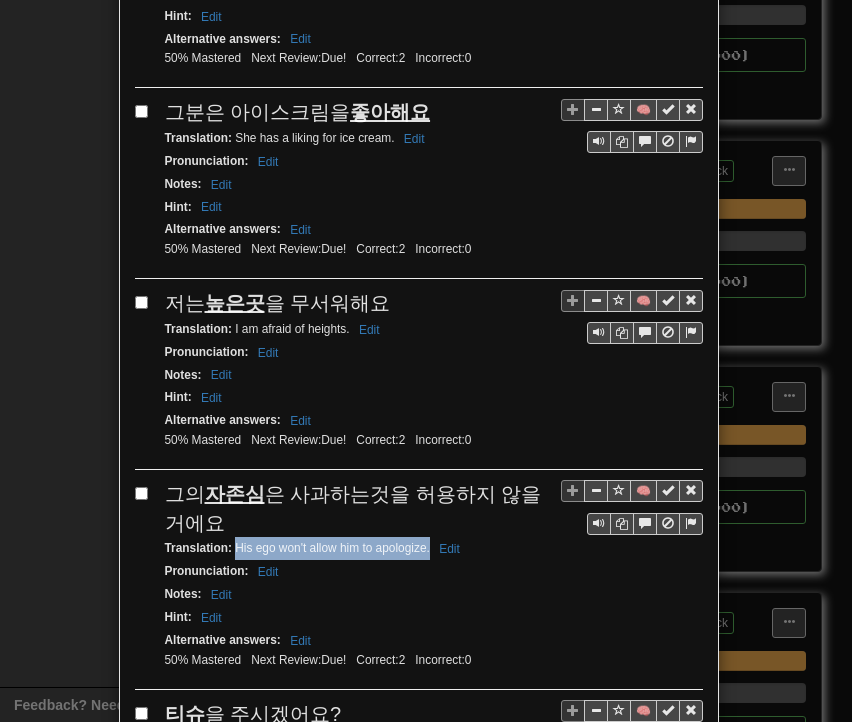 drag, startPoint x: 228, startPoint y: 514, endPoint x: 421, endPoint y: 517, distance: 193.02332 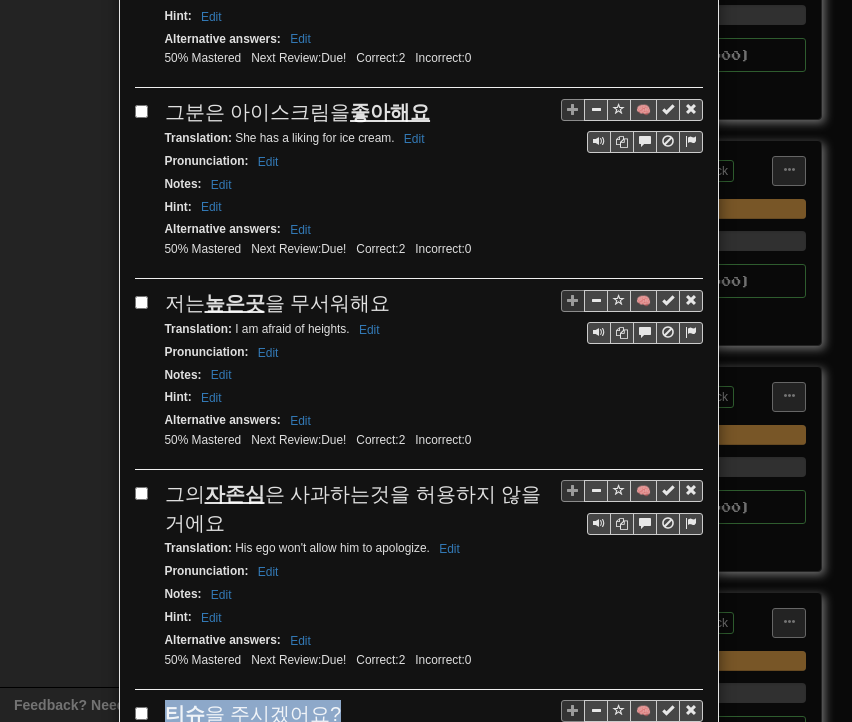 drag, startPoint x: 157, startPoint y: 675, endPoint x: 325, endPoint y: 672, distance: 168.02678 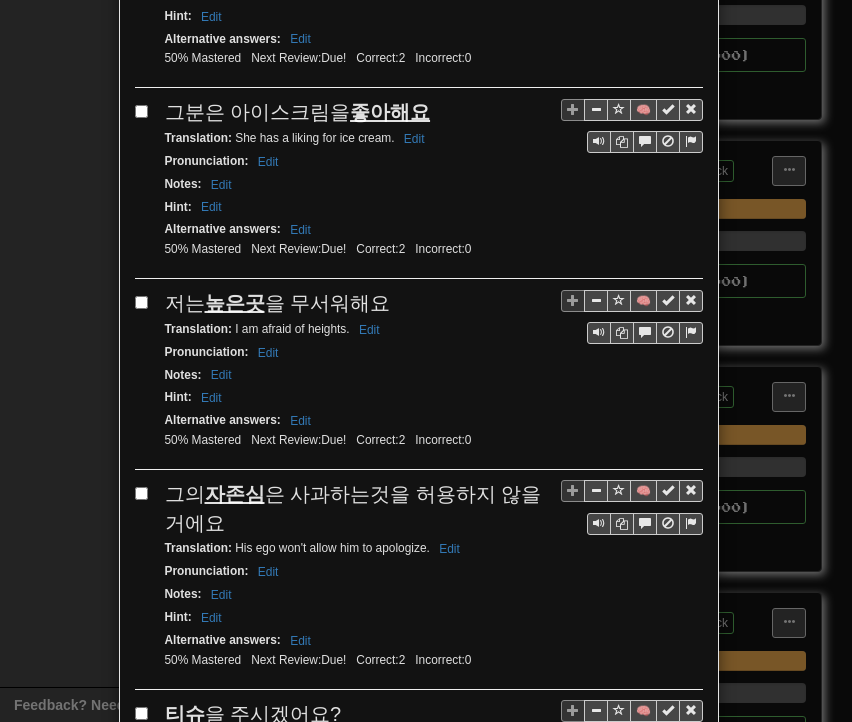 drag, startPoint x: 227, startPoint y: 701, endPoint x: 417, endPoint y: 703, distance: 190.01053 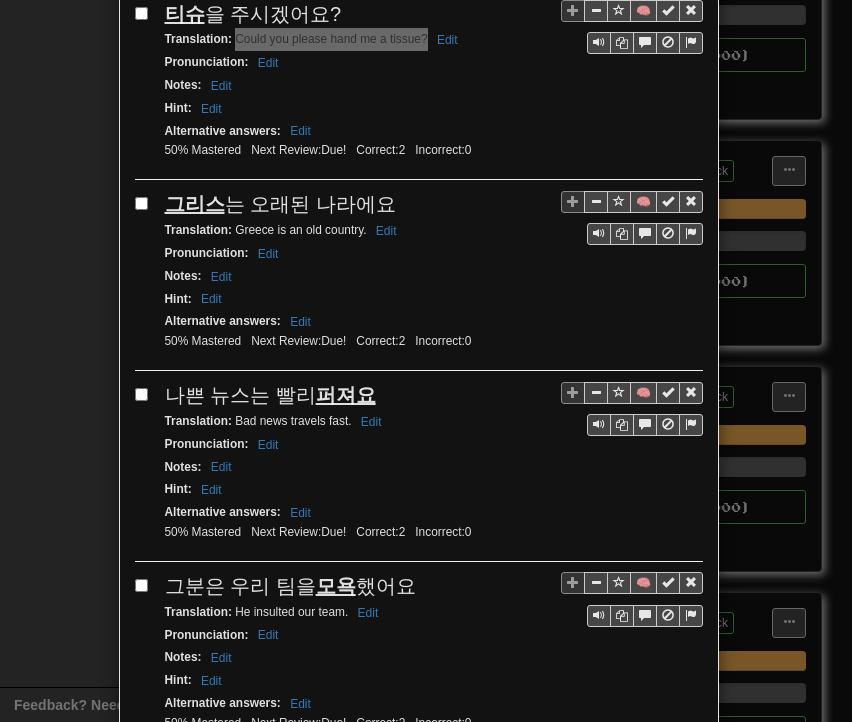 scroll, scrollTop: 2180, scrollLeft: 0, axis: vertical 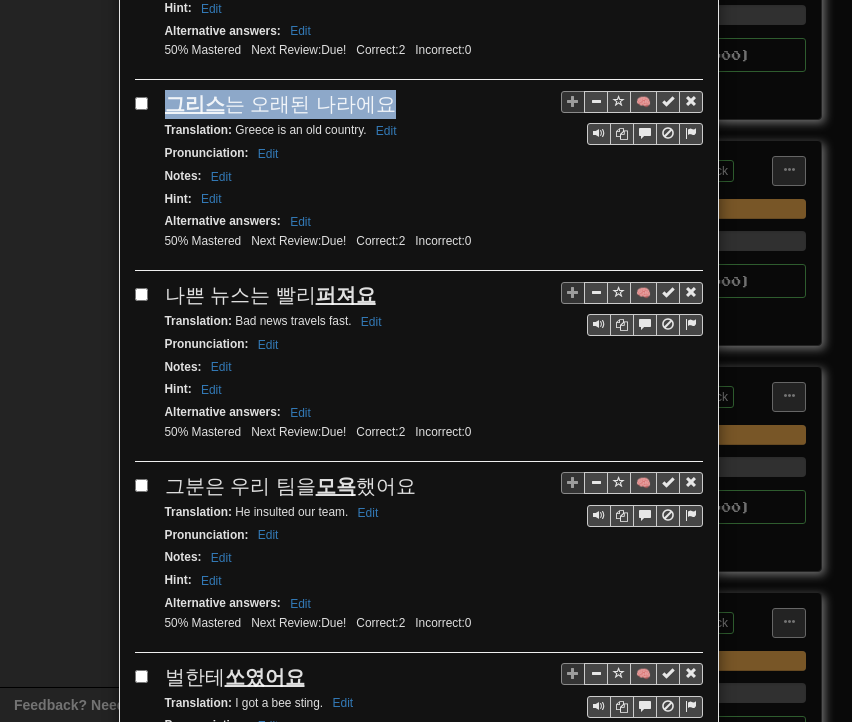 drag, startPoint x: 159, startPoint y: 62, endPoint x: 372, endPoint y: 63, distance: 213.00235 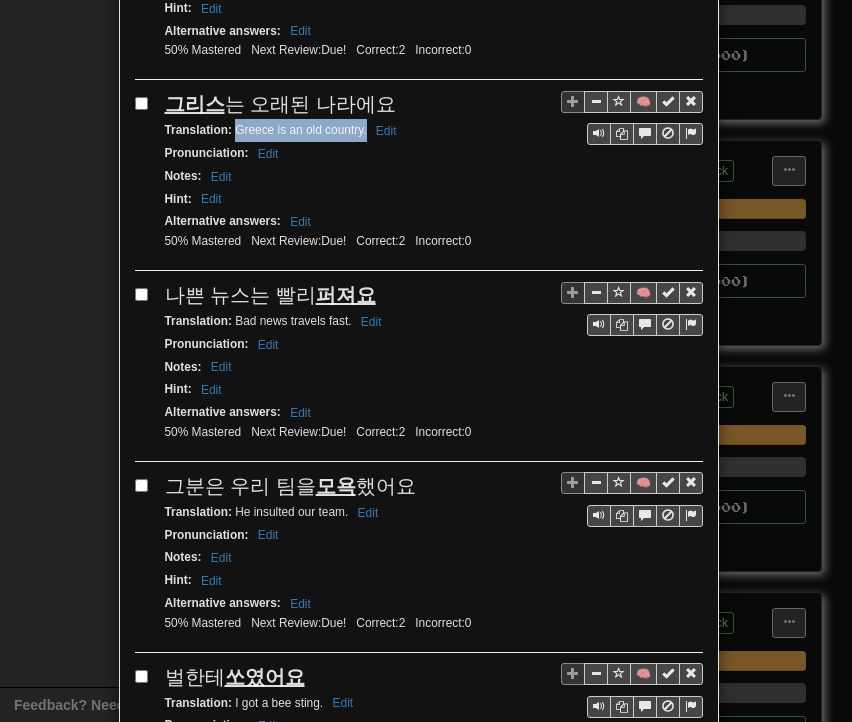 drag, startPoint x: 227, startPoint y: 86, endPoint x: 357, endPoint y: 94, distance: 130.24593 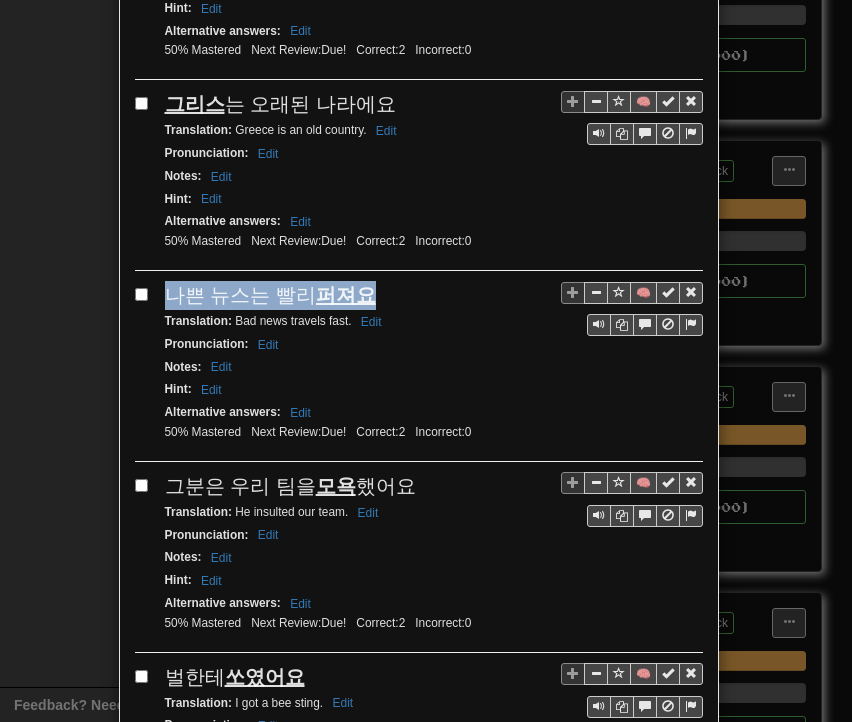 drag, startPoint x: 160, startPoint y: 251, endPoint x: 361, endPoint y: 249, distance: 201.00995 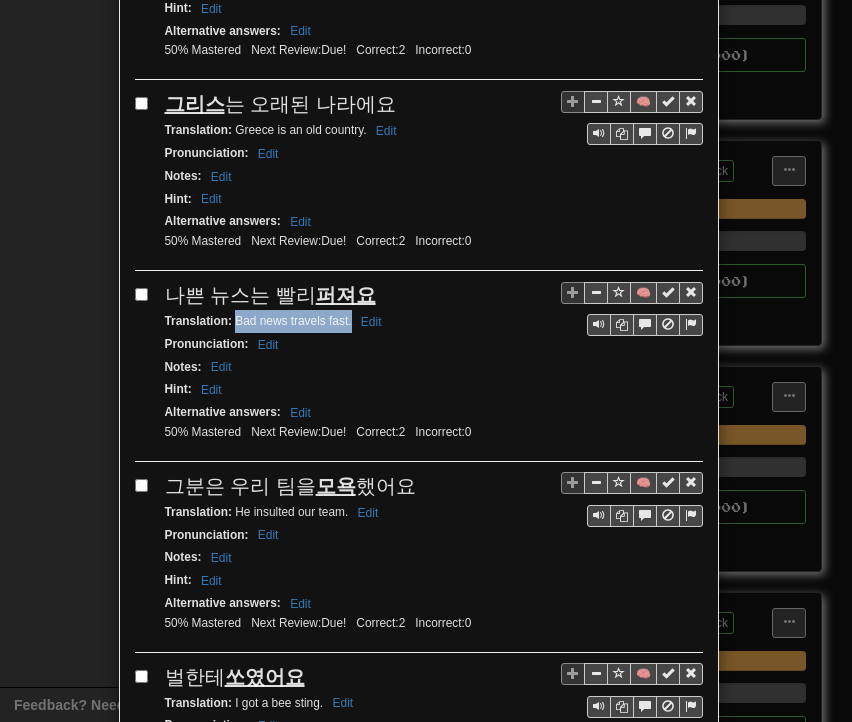 drag, startPoint x: 227, startPoint y: 275, endPoint x: 343, endPoint y: 277, distance: 116.01724 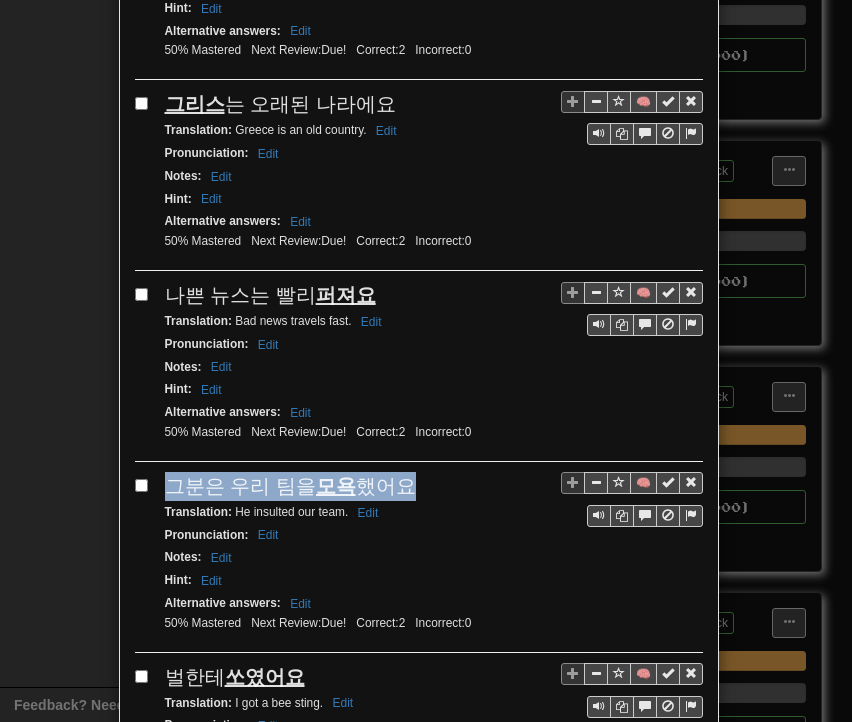 drag, startPoint x: 162, startPoint y: 436, endPoint x: 401, endPoint y: 425, distance: 239.253 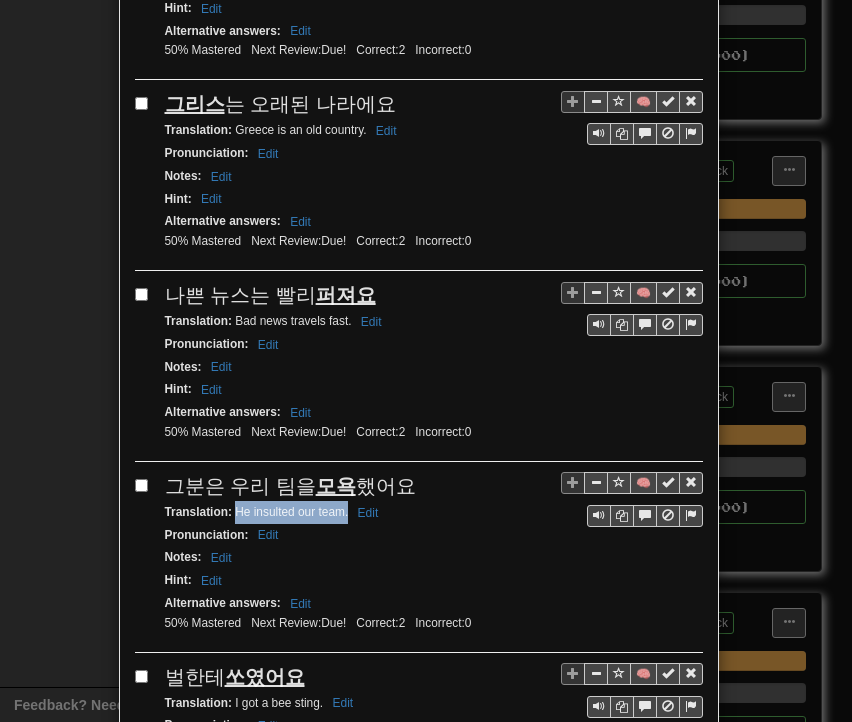 drag, startPoint x: 228, startPoint y: 464, endPoint x: 340, endPoint y: 466, distance: 112.01785 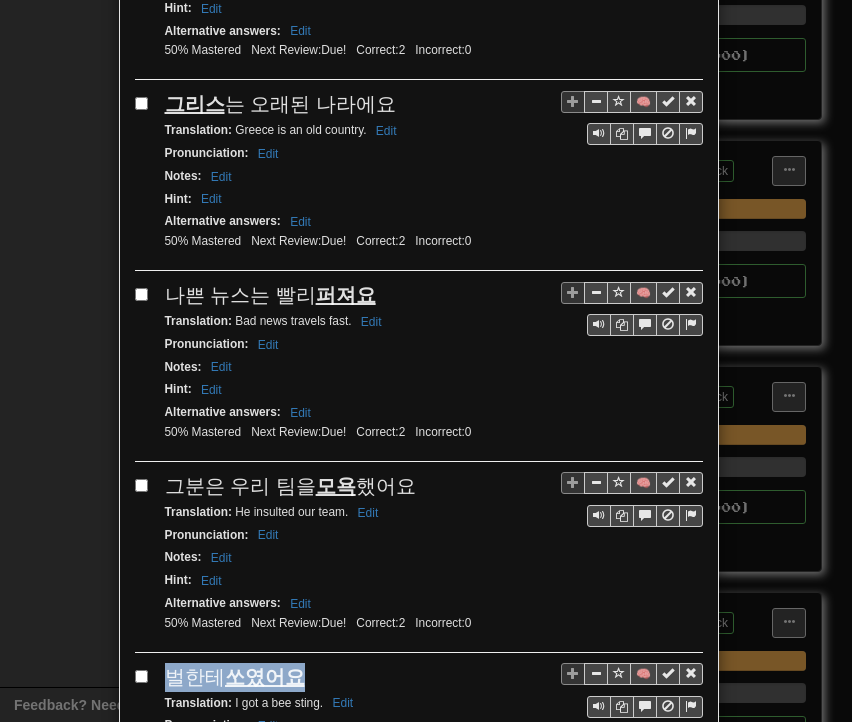 drag, startPoint x: 160, startPoint y: 625, endPoint x: 321, endPoint y: 625, distance: 161 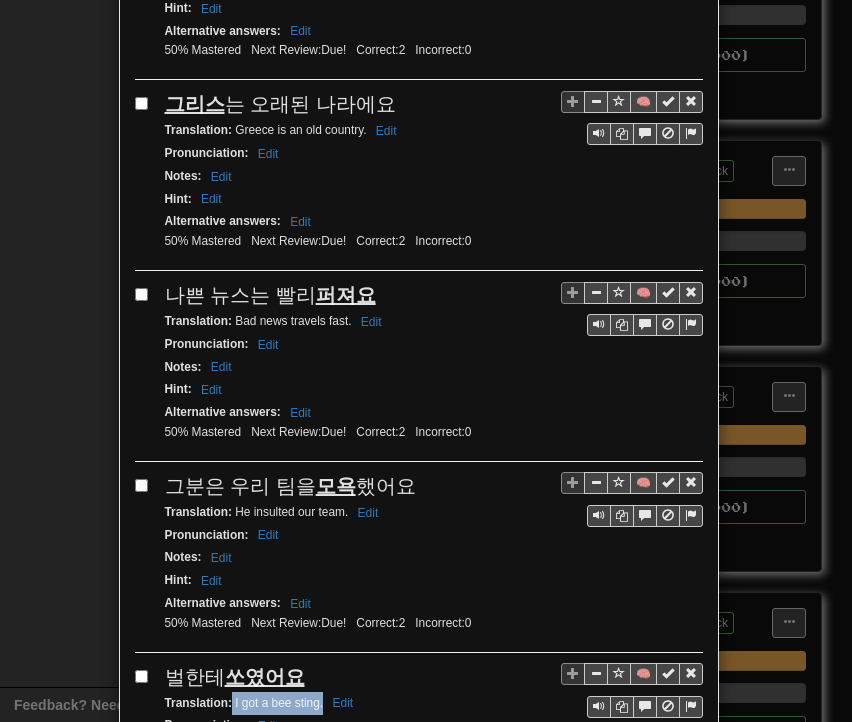 drag, startPoint x: 225, startPoint y: 652, endPoint x: 316, endPoint y: 656, distance: 91.08787 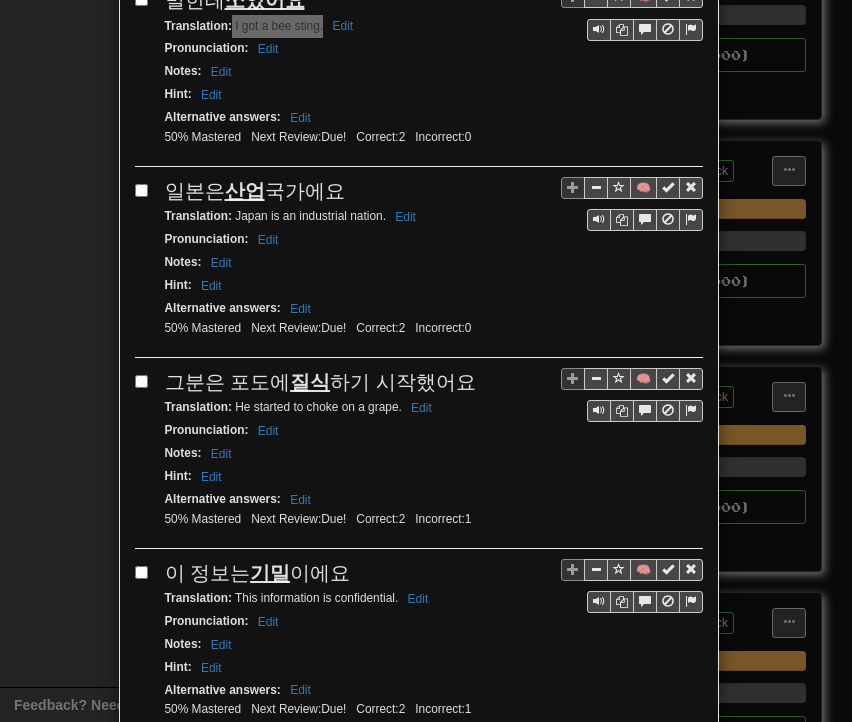 scroll, scrollTop: 2880, scrollLeft: 0, axis: vertical 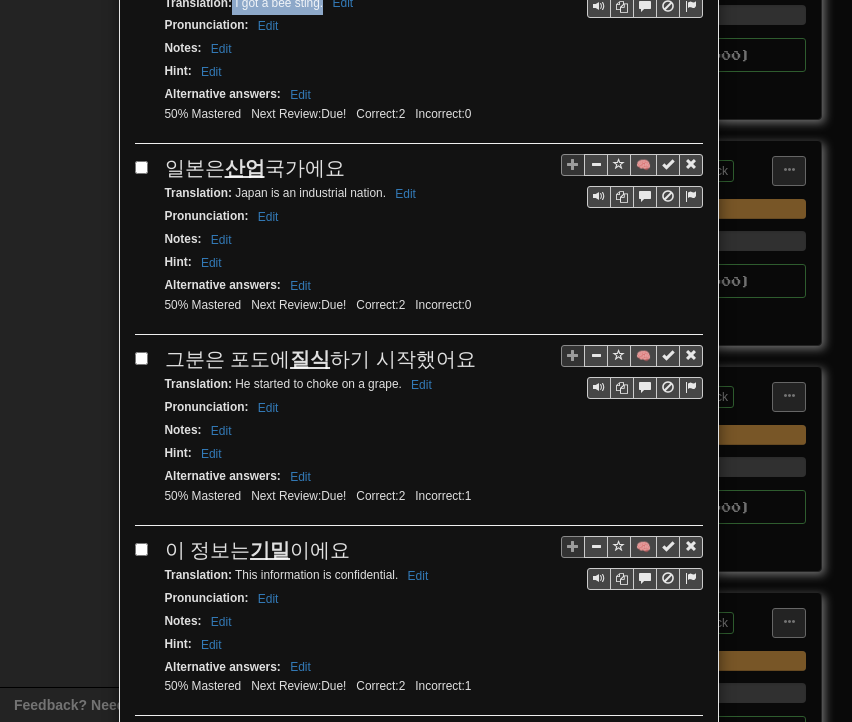 drag, startPoint x: 157, startPoint y: 109, endPoint x: 336, endPoint y: 116, distance: 179.13683 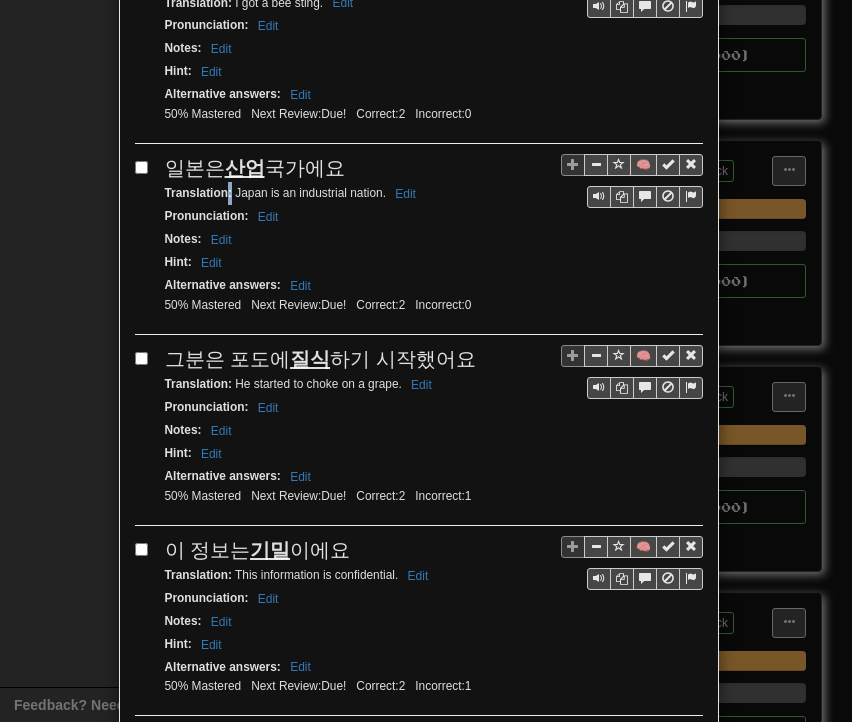 click on "Translation :" at bounding box center [198, 193] 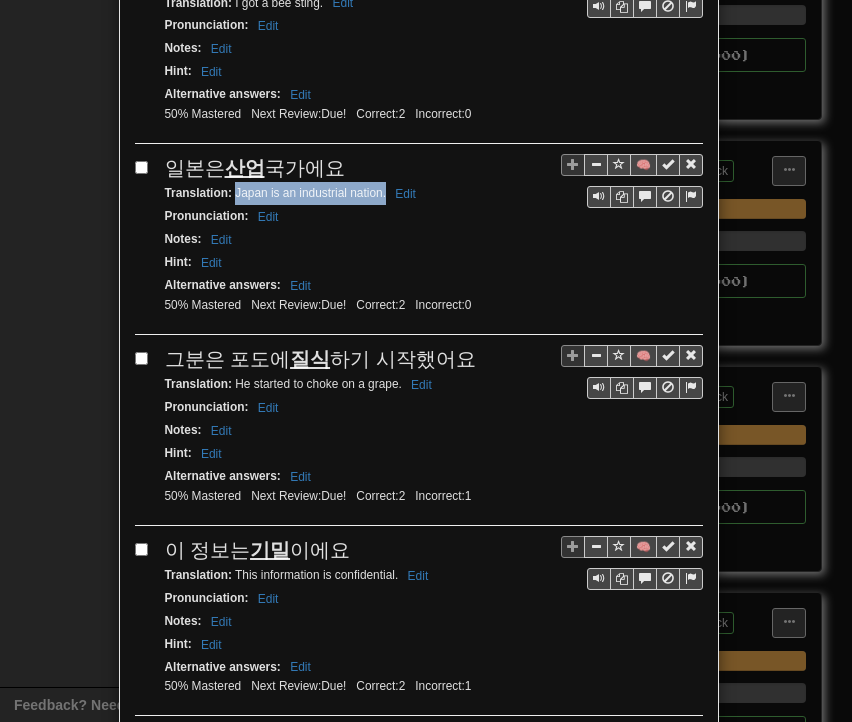 drag, startPoint x: 228, startPoint y: 142, endPoint x: 378, endPoint y: 141, distance: 150.00333 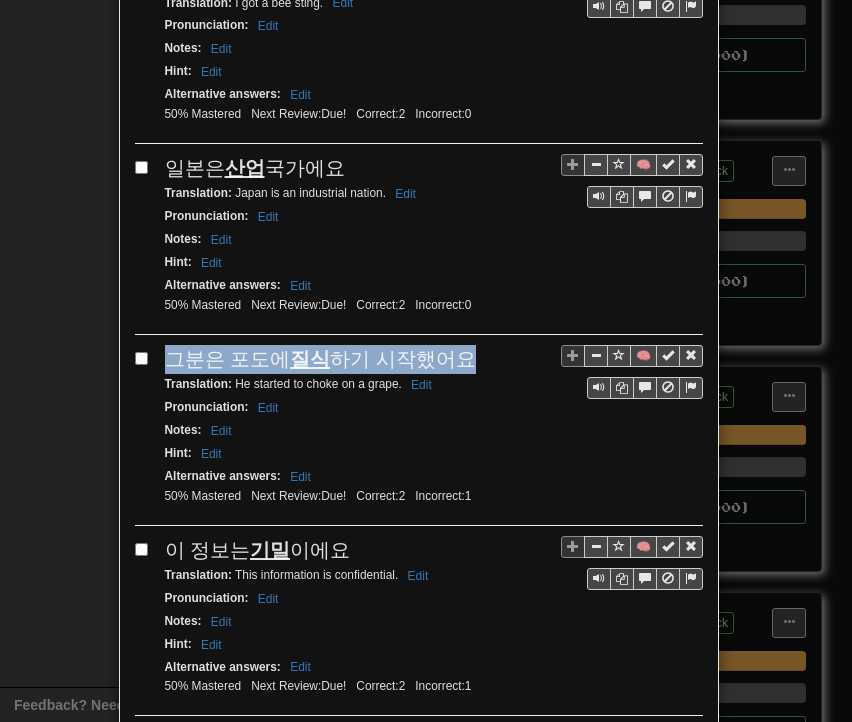 drag, startPoint x: 156, startPoint y: 291, endPoint x: 452, endPoint y: 287, distance: 296.02704 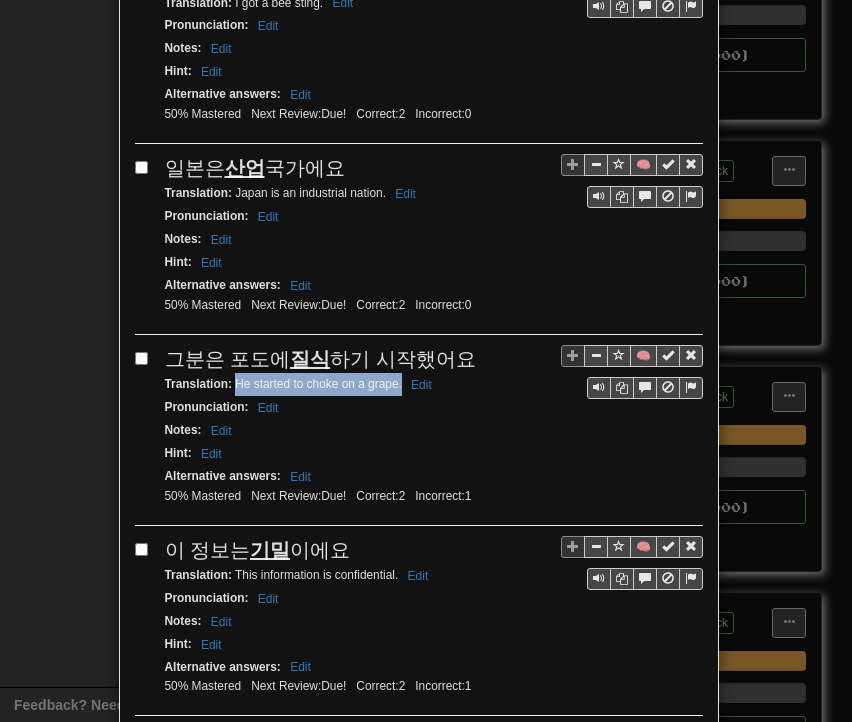 drag, startPoint x: 228, startPoint y: 325, endPoint x: 394, endPoint y: 328, distance: 166.0271 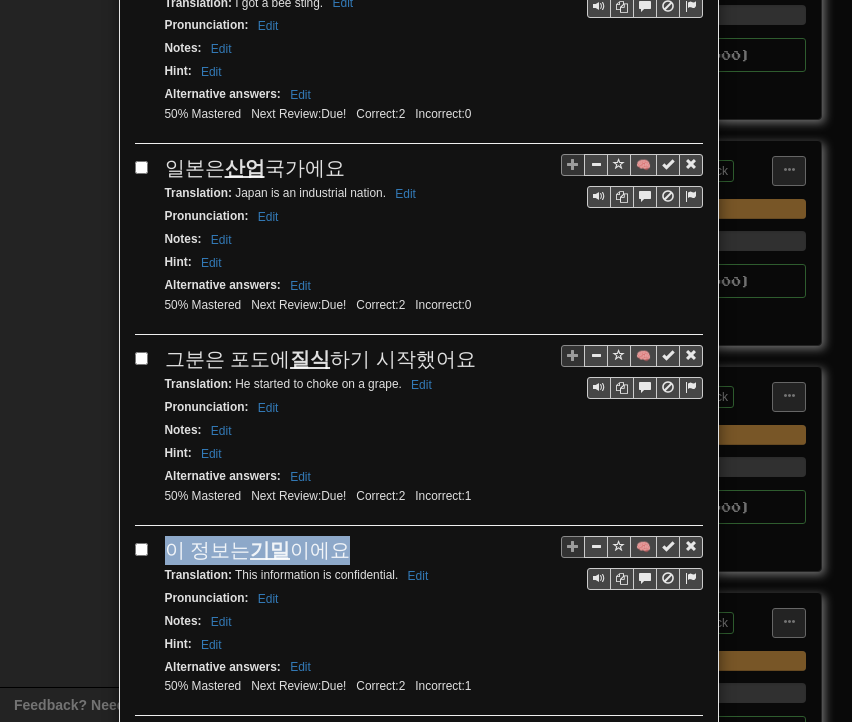 drag, startPoint x: 156, startPoint y: 485, endPoint x: 328, endPoint y: 487, distance: 172.01163 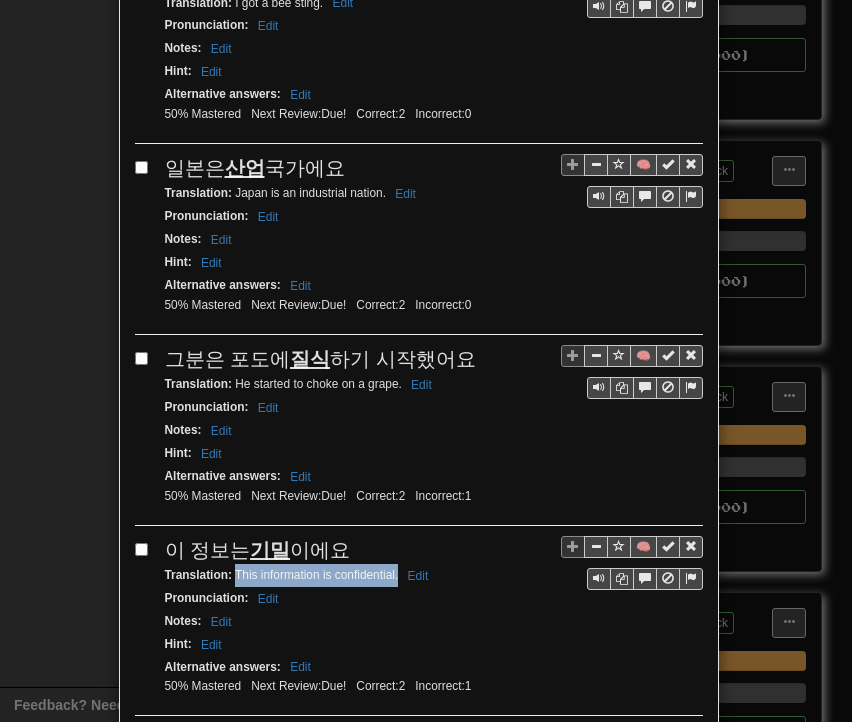 drag, startPoint x: 228, startPoint y: 510, endPoint x: 392, endPoint y: 515, distance: 164.0762 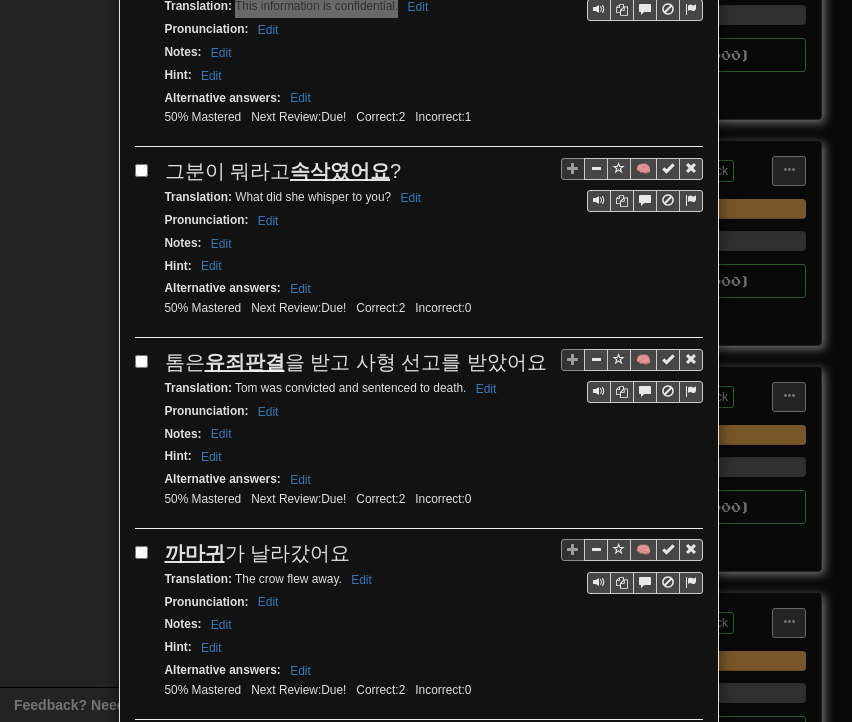 scroll, scrollTop: 3480, scrollLeft: 0, axis: vertical 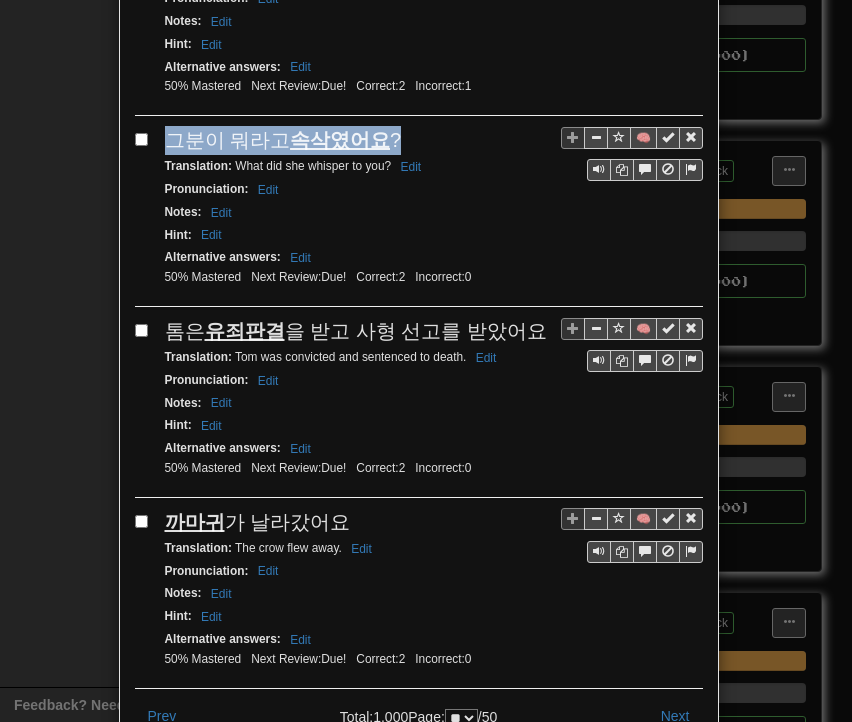 drag, startPoint x: 158, startPoint y: 70, endPoint x: 383, endPoint y: 74, distance: 225.03555 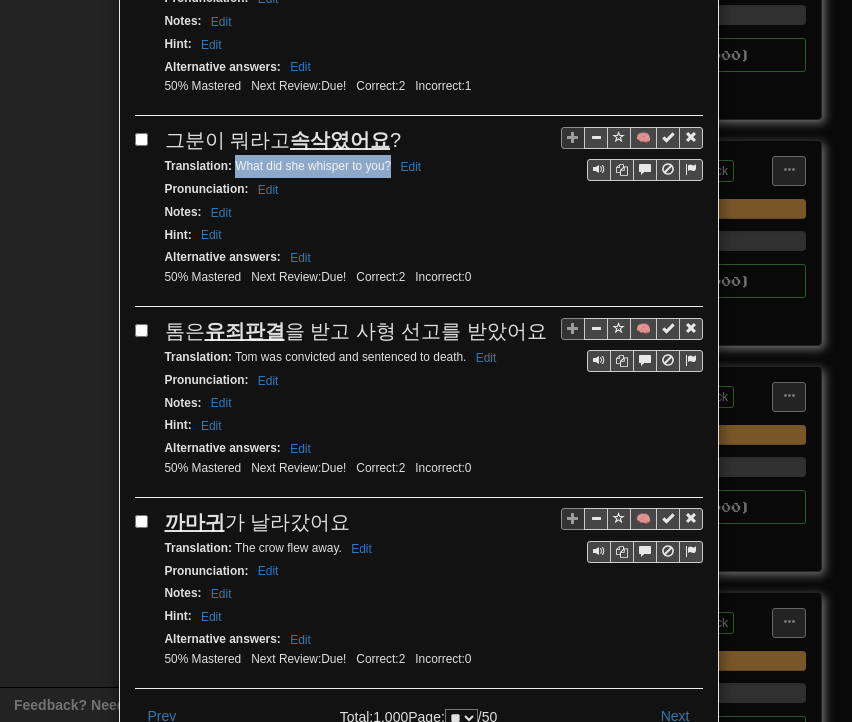 drag, startPoint x: 226, startPoint y: 93, endPoint x: 380, endPoint y: 101, distance: 154.20766 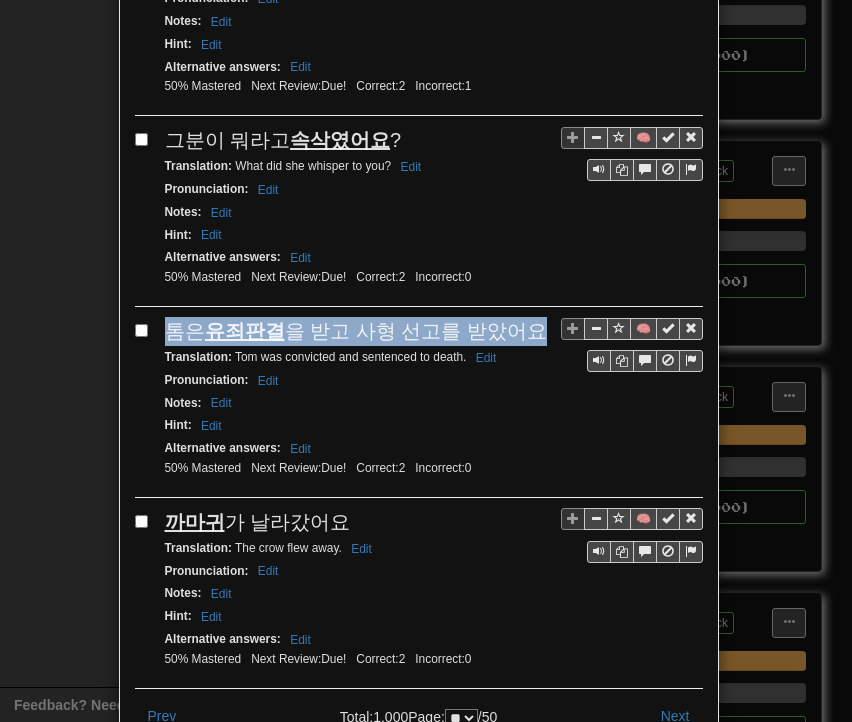 drag, startPoint x: 159, startPoint y: 260, endPoint x: 520, endPoint y: 261, distance: 361.00137 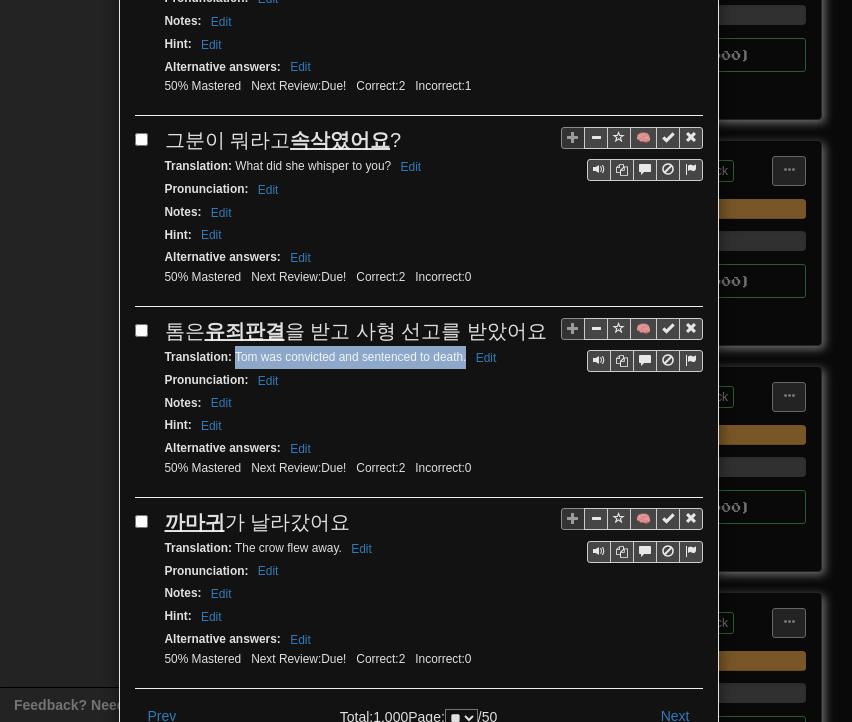 drag, startPoint x: 227, startPoint y: 281, endPoint x: 457, endPoint y: 284, distance: 230.01956 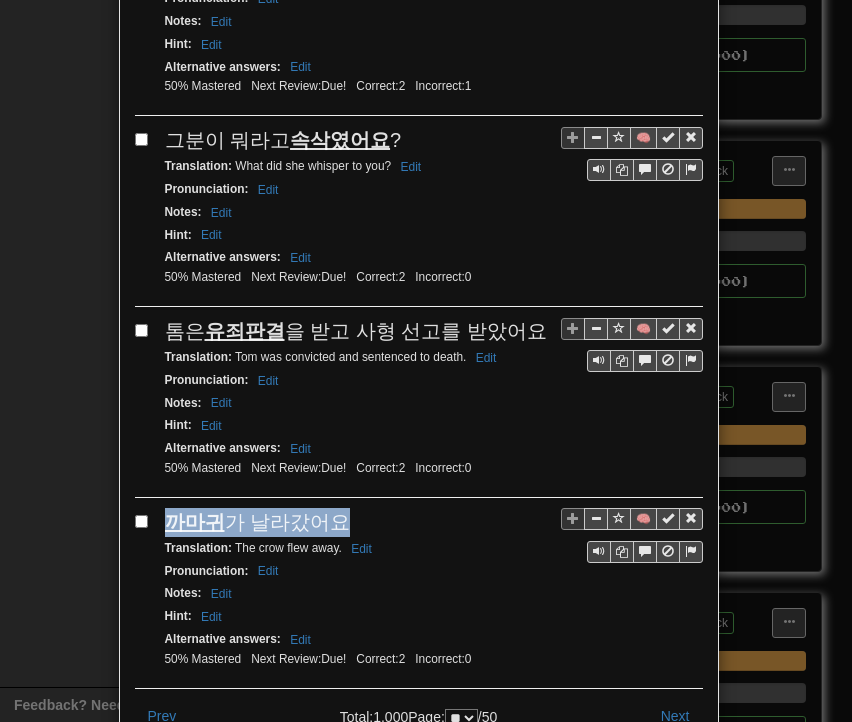 drag, startPoint x: 159, startPoint y: 444, endPoint x: 324, endPoint y: 450, distance: 165.10905 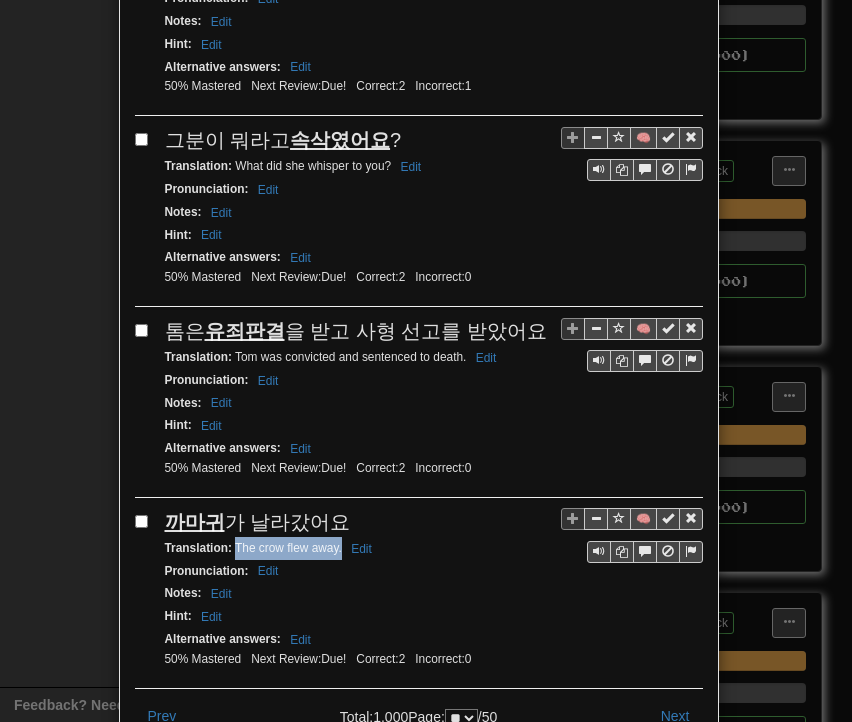 drag, startPoint x: 228, startPoint y: 470, endPoint x: 332, endPoint y: 477, distance: 104.23531 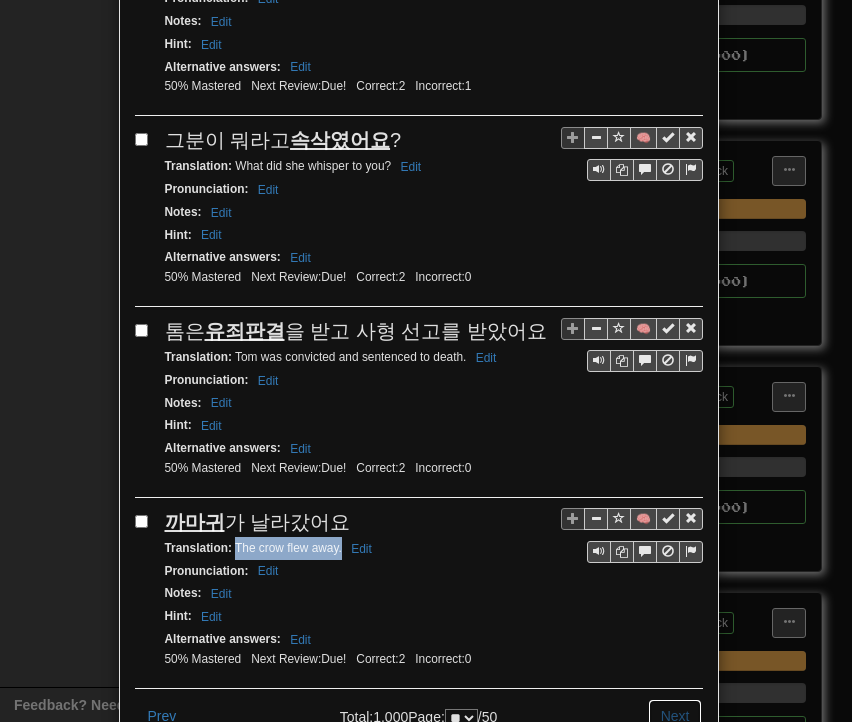 click on "Next" at bounding box center (675, 716) 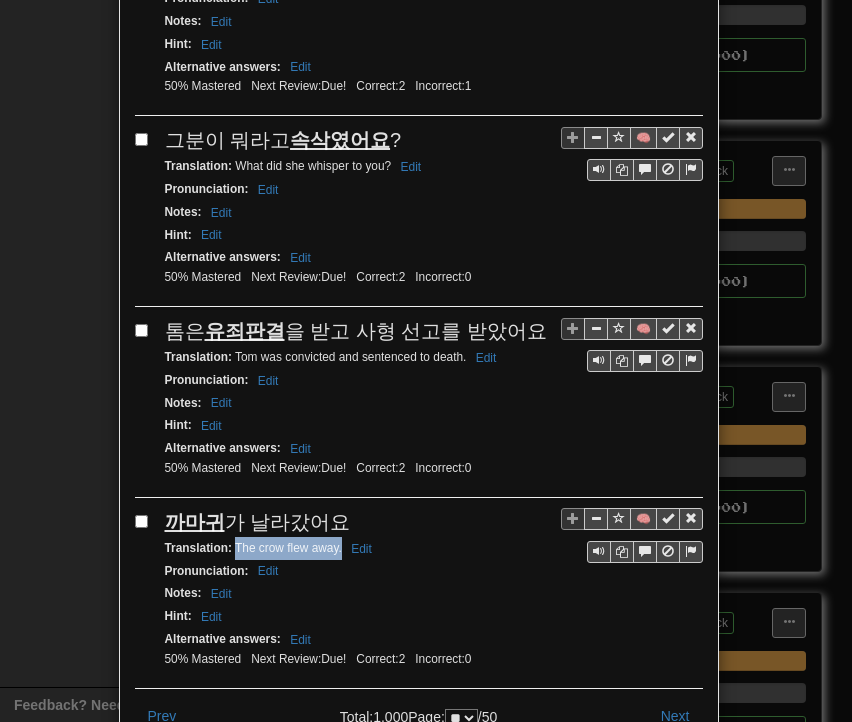 scroll, scrollTop: 0, scrollLeft: 0, axis: both 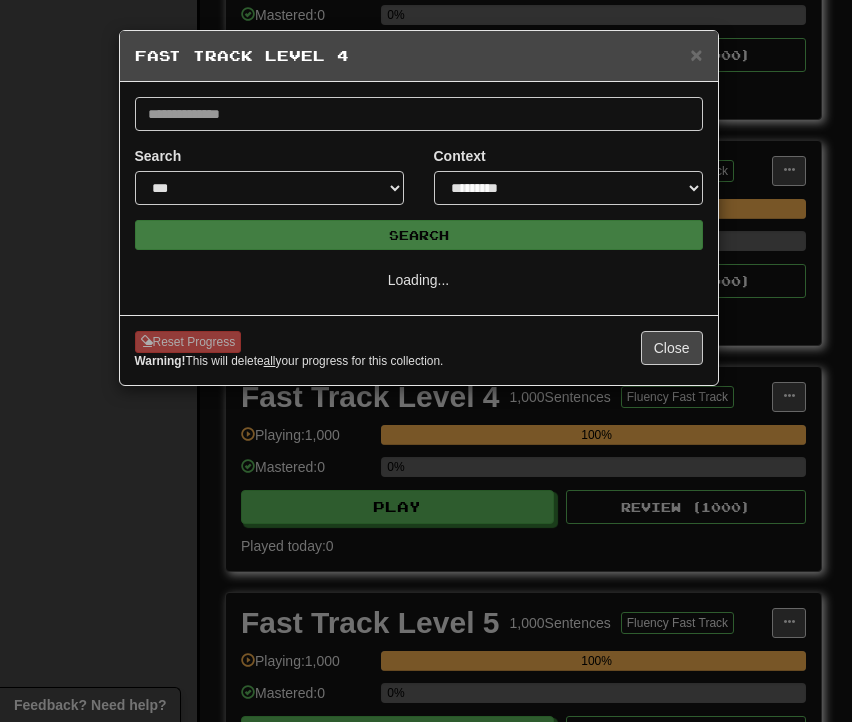 select on "**" 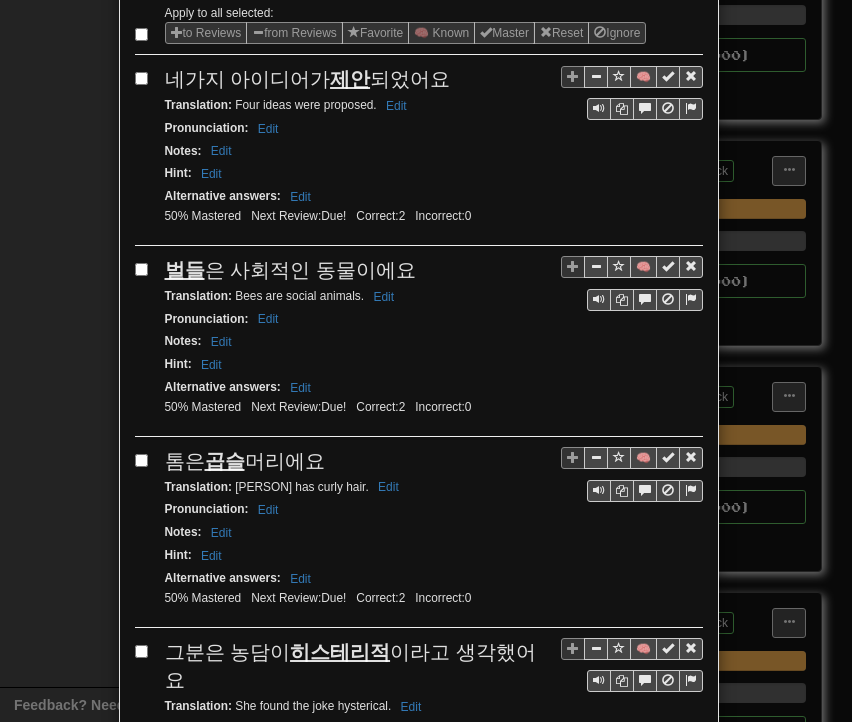 scroll, scrollTop: 300, scrollLeft: 0, axis: vertical 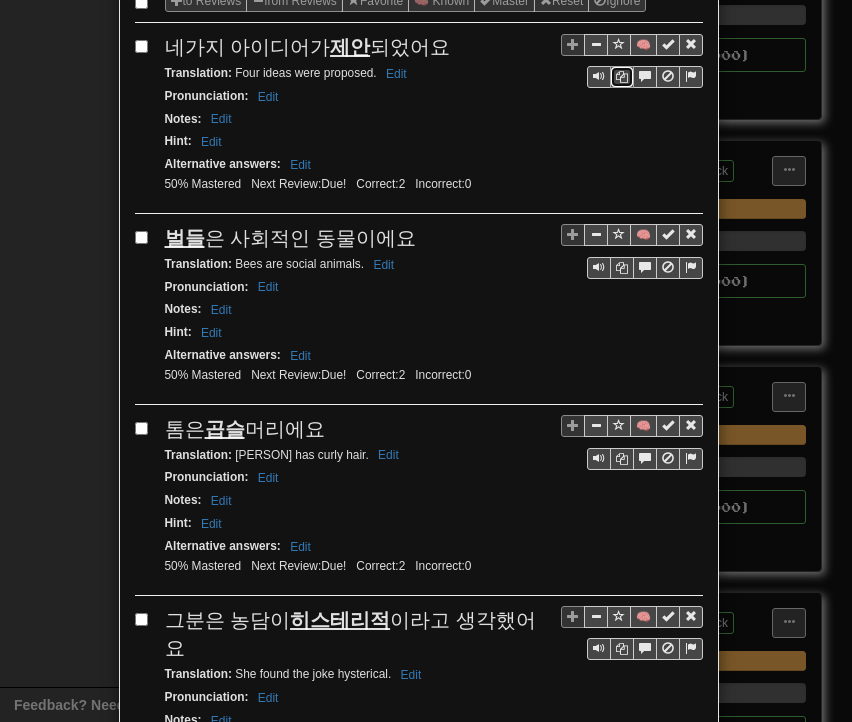 click at bounding box center (622, 77) 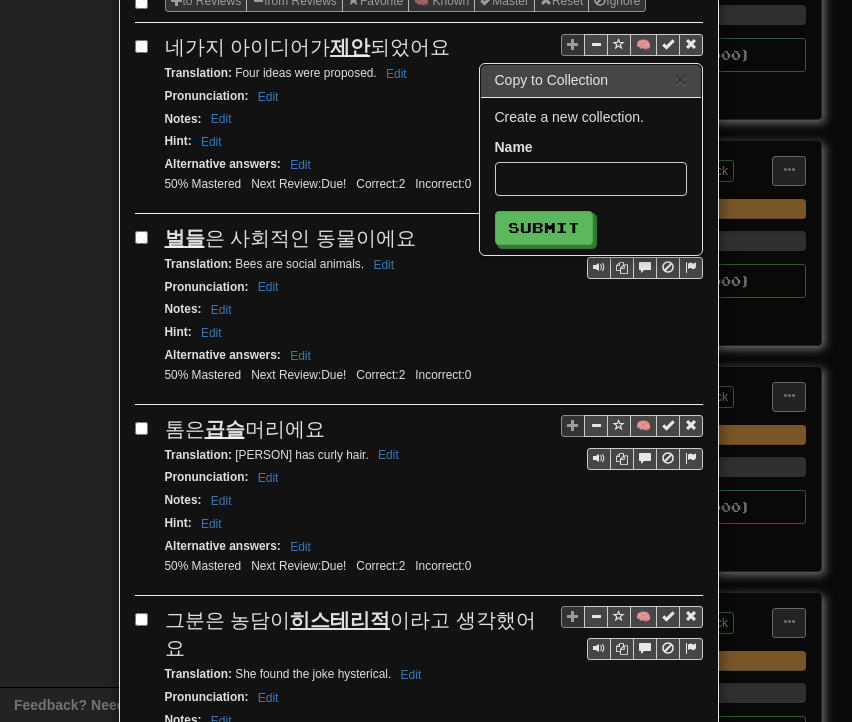 click on "Pronunciation :     Edit" at bounding box center [434, 96] 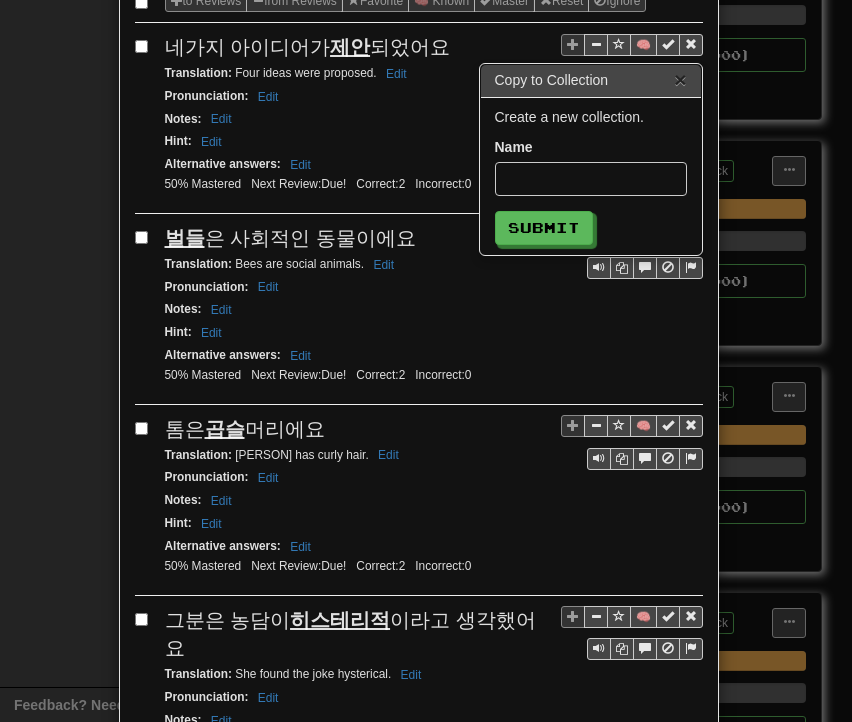 click on "×" at bounding box center (680, 79) 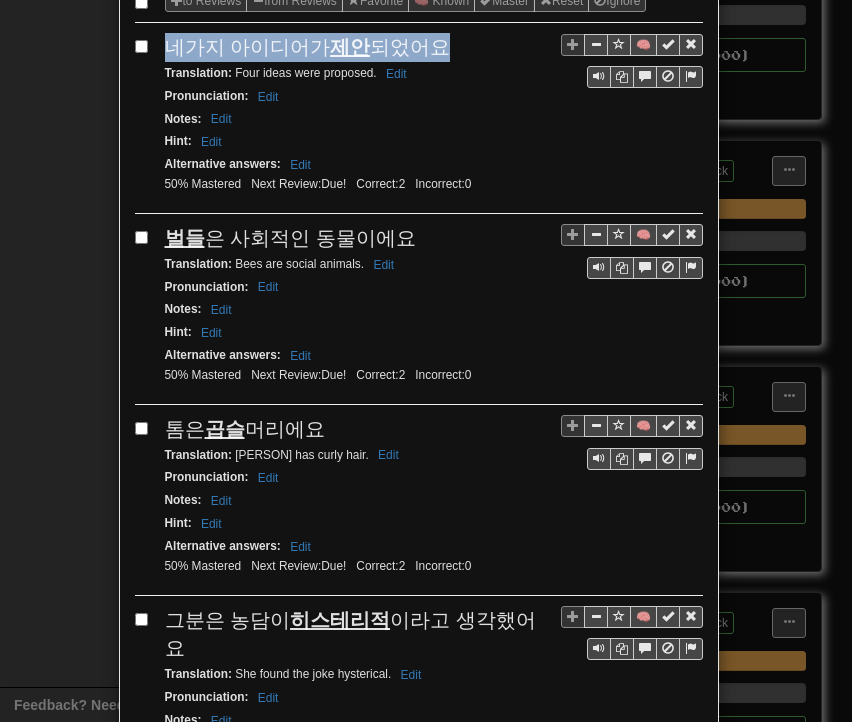 drag, startPoint x: 159, startPoint y: 53, endPoint x: 431, endPoint y: 41, distance: 272.2646 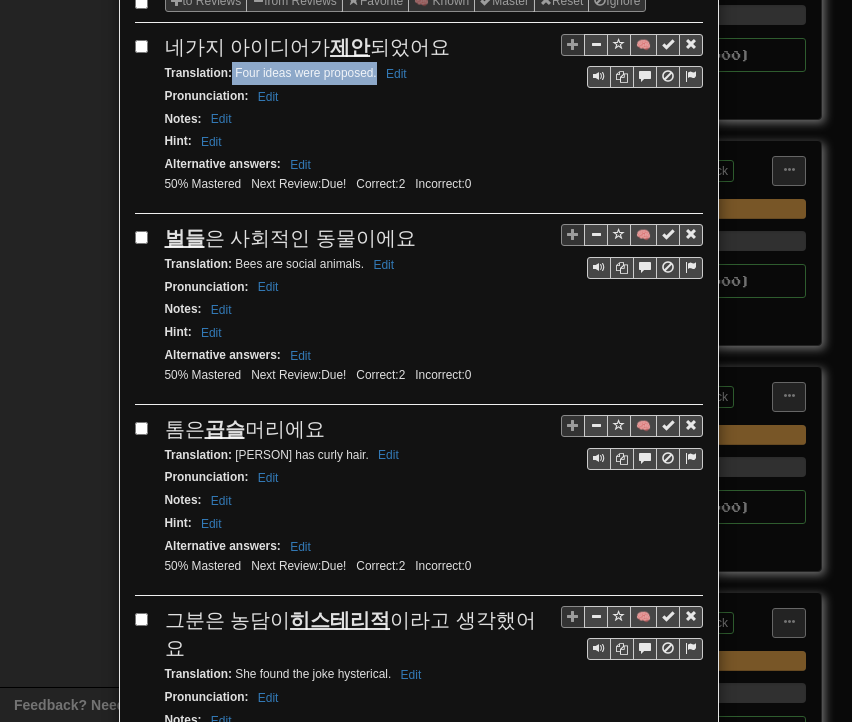 drag, startPoint x: 225, startPoint y: 66, endPoint x: 369, endPoint y: 74, distance: 144.22205 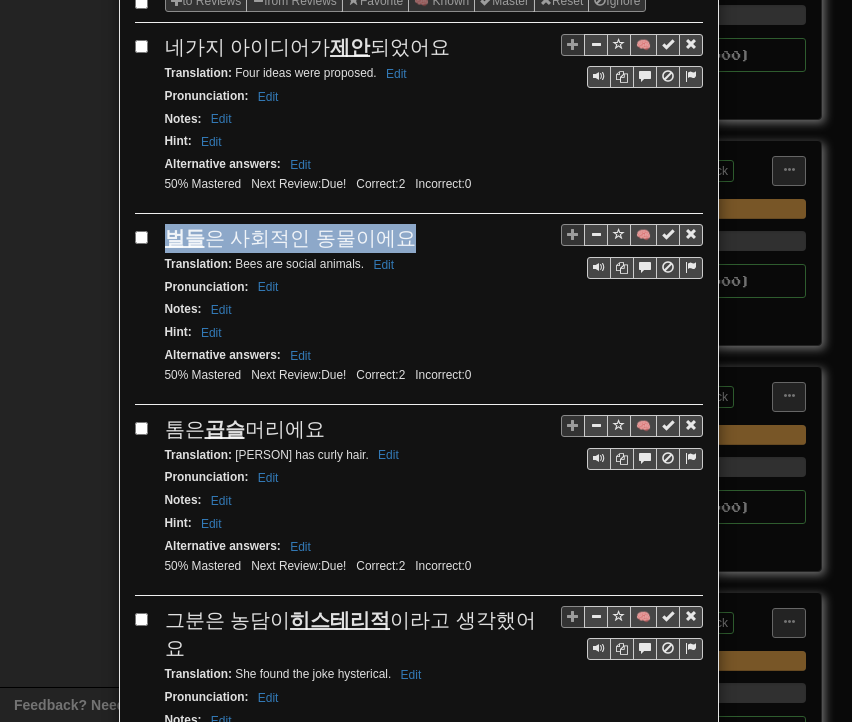 drag, startPoint x: 164, startPoint y: 235, endPoint x: 389, endPoint y: 237, distance: 225.0089 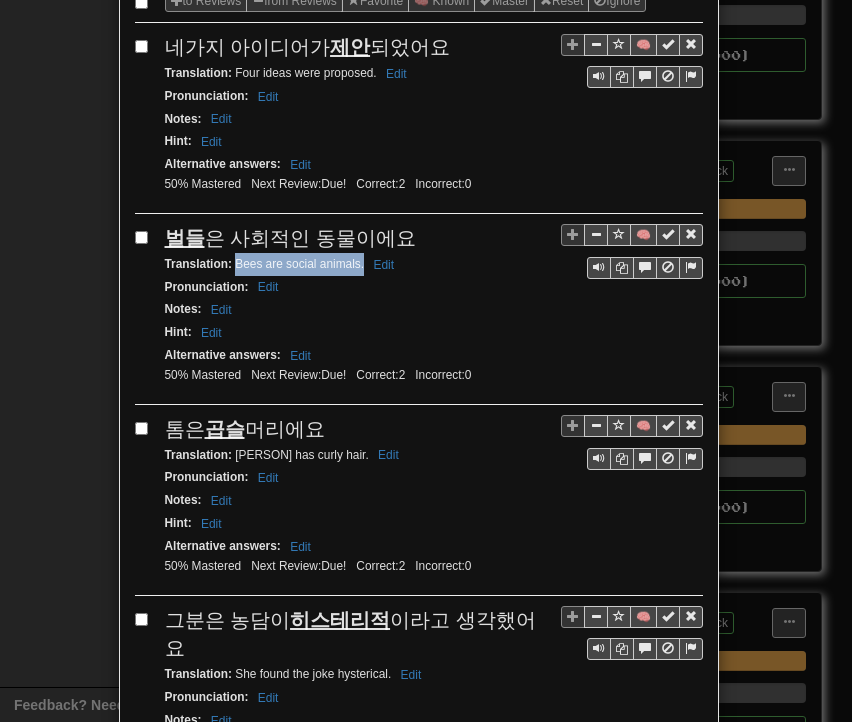 drag, startPoint x: 226, startPoint y: 261, endPoint x: 355, endPoint y: 261, distance: 129 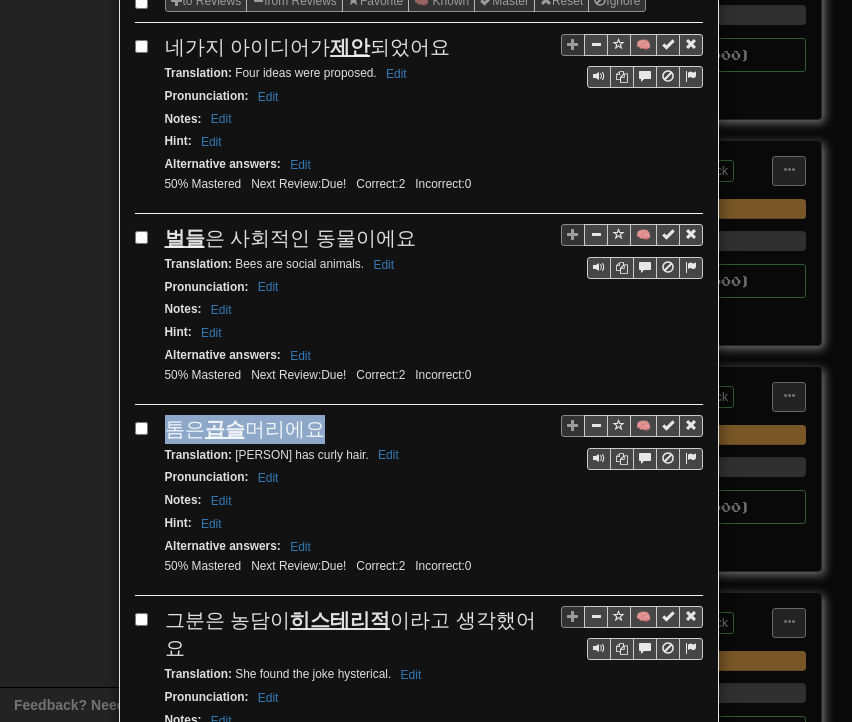 drag, startPoint x: 163, startPoint y: 425, endPoint x: 323, endPoint y: 426, distance: 160.00313 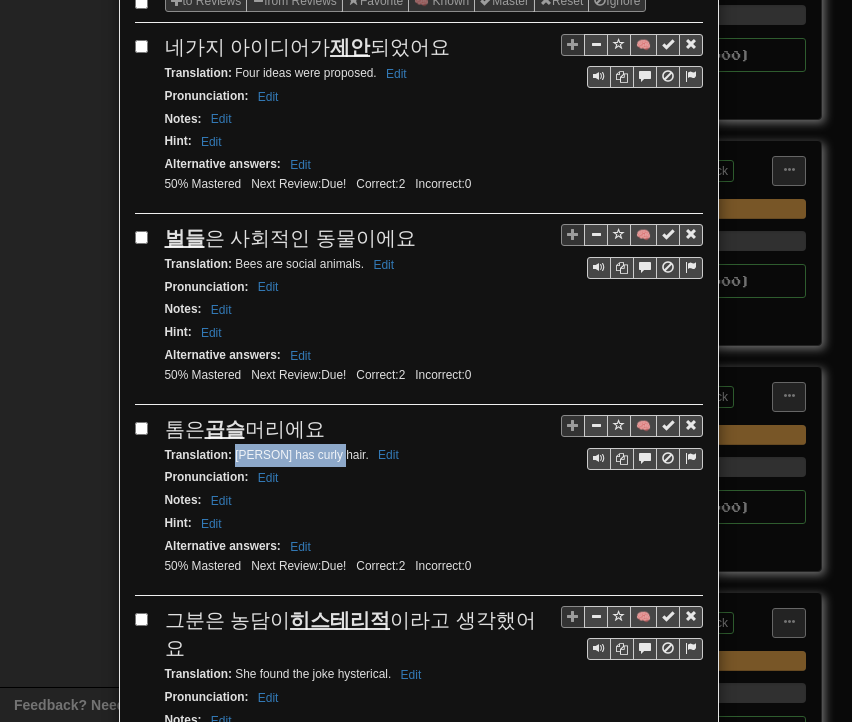 drag, startPoint x: 228, startPoint y: 445, endPoint x: 326, endPoint y: 448, distance: 98.045906 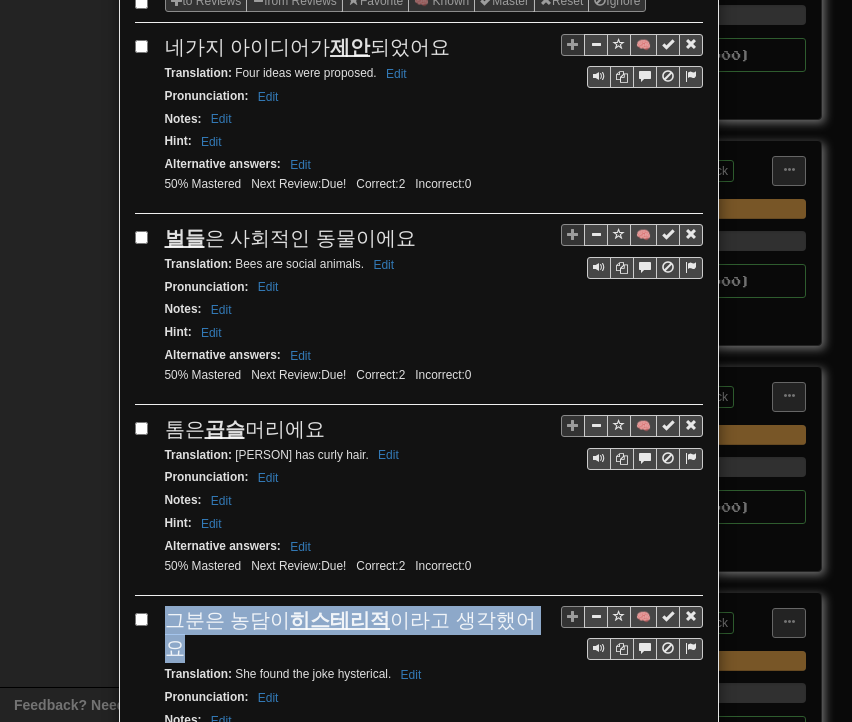 drag, startPoint x: 160, startPoint y: 605, endPoint x: 523, endPoint y: 613, distance: 363.08813 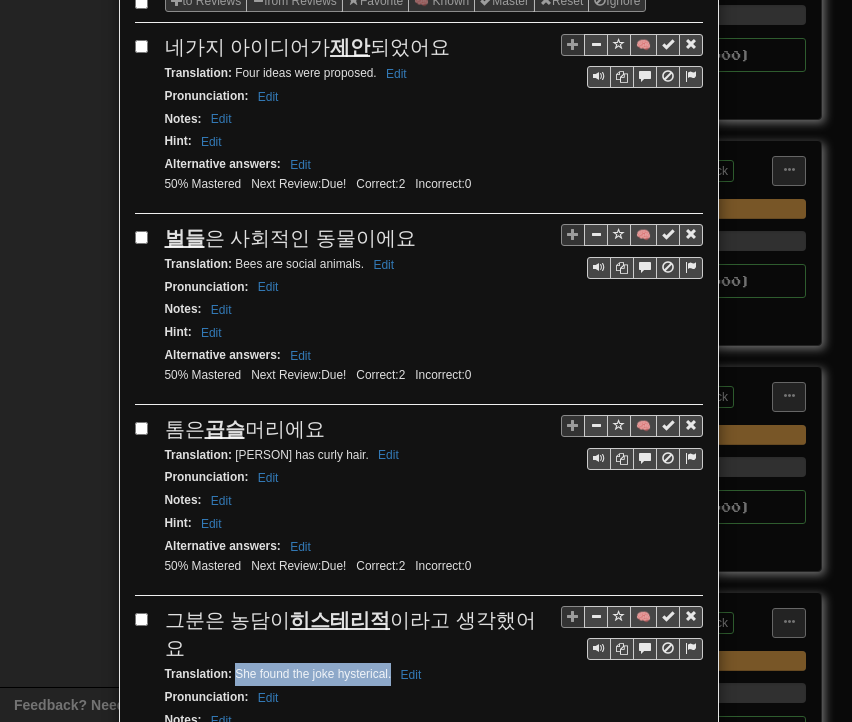 drag, startPoint x: 230, startPoint y: 637, endPoint x: 382, endPoint y: 635, distance: 152.01315 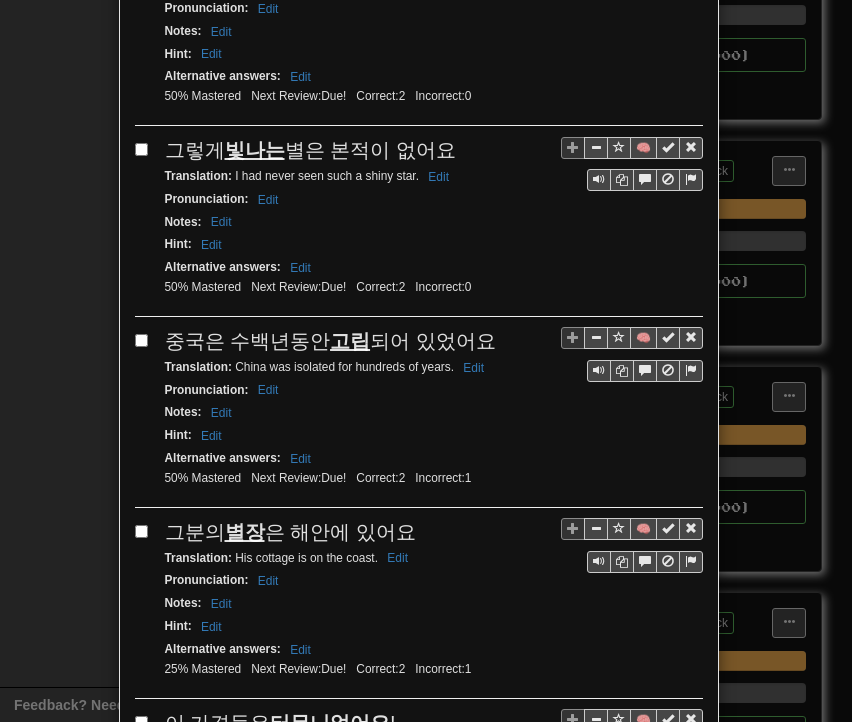 scroll, scrollTop: 1000, scrollLeft: 0, axis: vertical 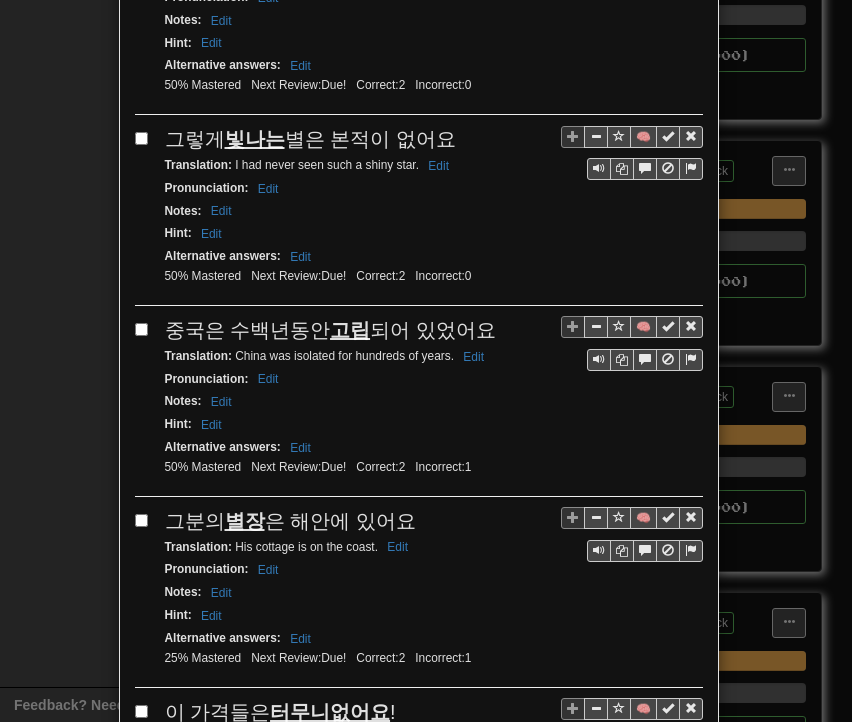 drag, startPoint x: 164, startPoint y: 93, endPoint x: 442, endPoint y: 88, distance: 278.04495 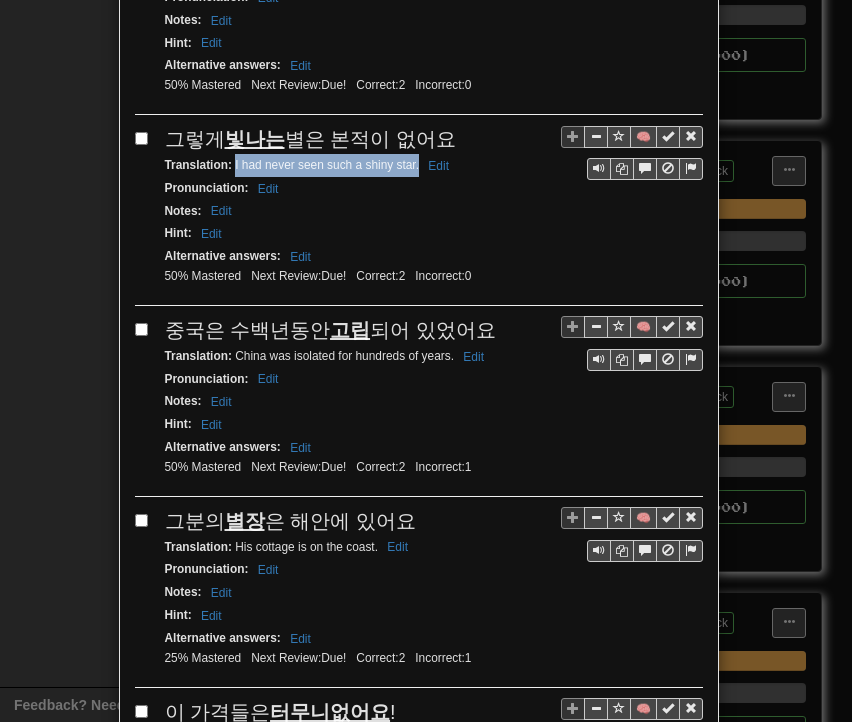 drag, startPoint x: 227, startPoint y: 117, endPoint x: 410, endPoint y: 124, distance: 183.13383 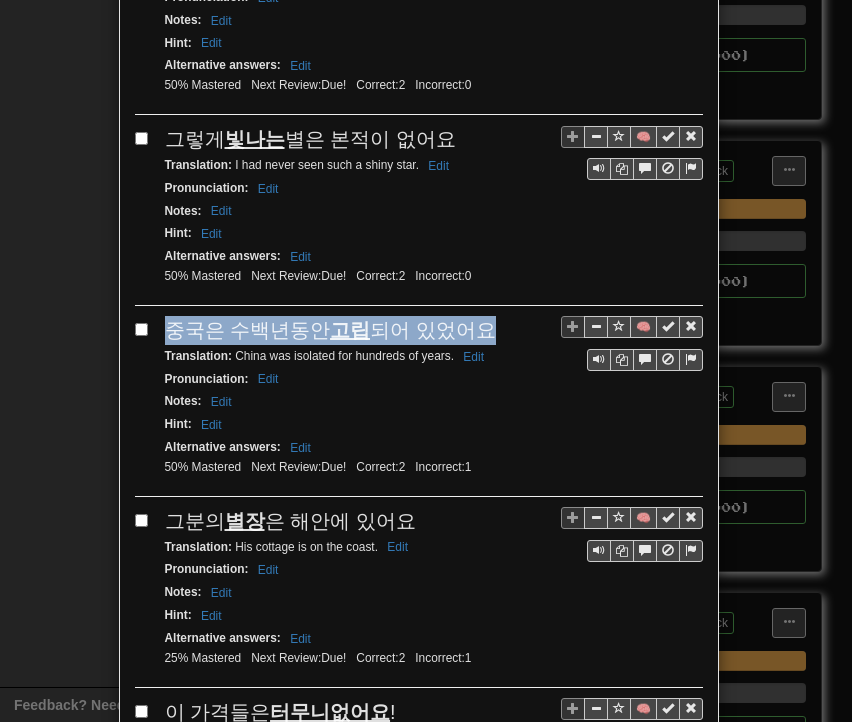 drag, startPoint x: 160, startPoint y: 281, endPoint x: 439, endPoint y: 281, distance: 279 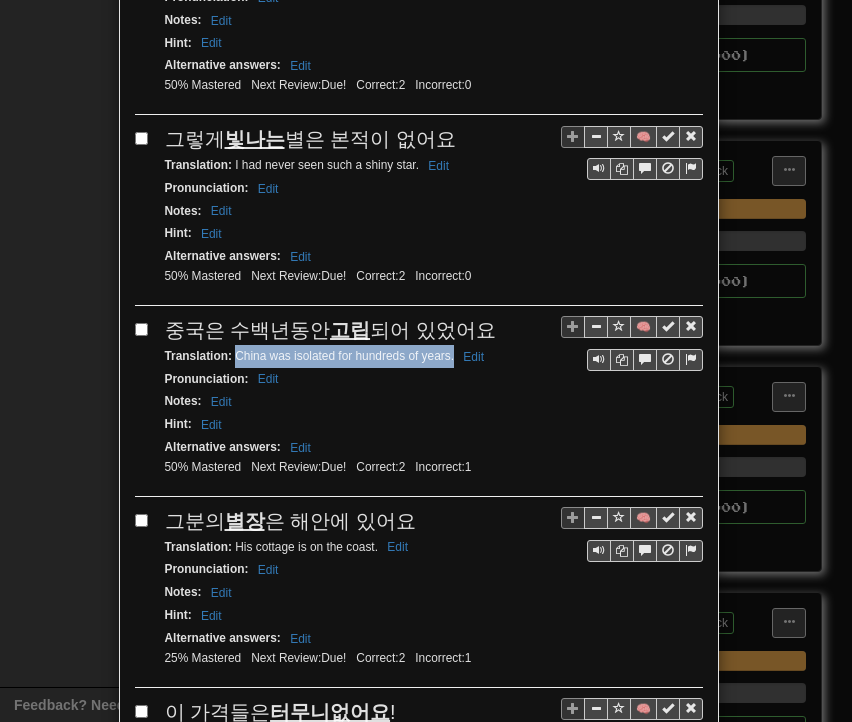 drag, startPoint x: 229, startPoint y: 305, endPoint x: 445, endPoint y: 307, distance: 216.00926 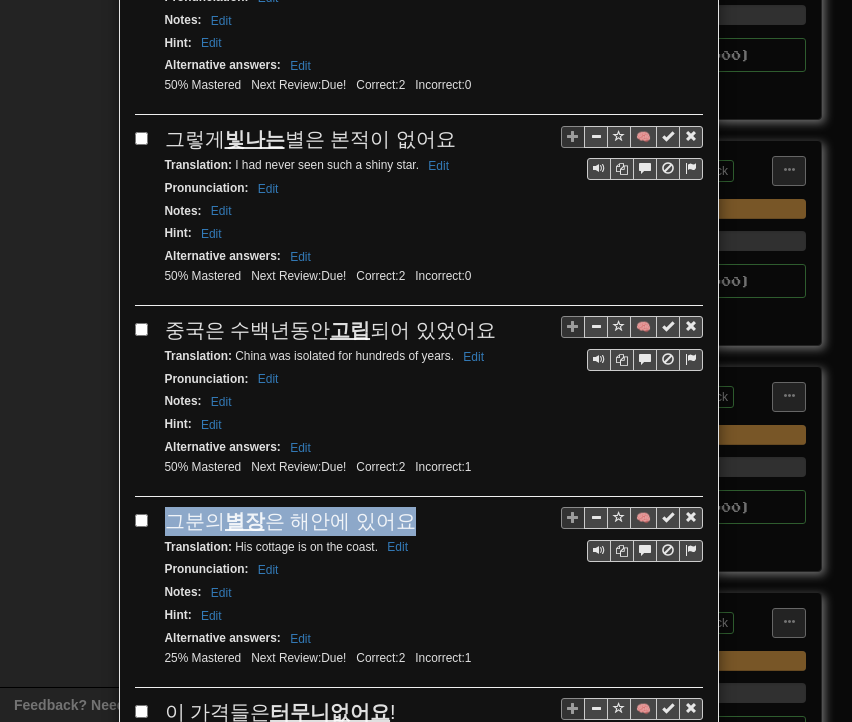 drag, startPoint x: 162, startPoint y: 463, endPoint x: 391, endPoint y: 470, distance: 229.10696 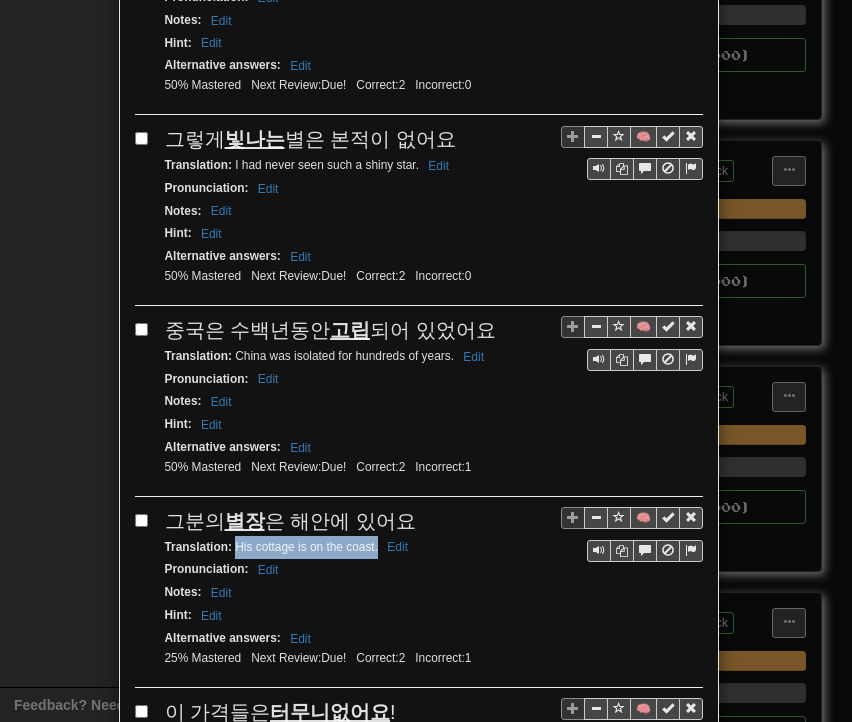 drag, startPoint x: 228, startPoint y: 497, endPoint x: 371, endPoint y: 497, distance: 143 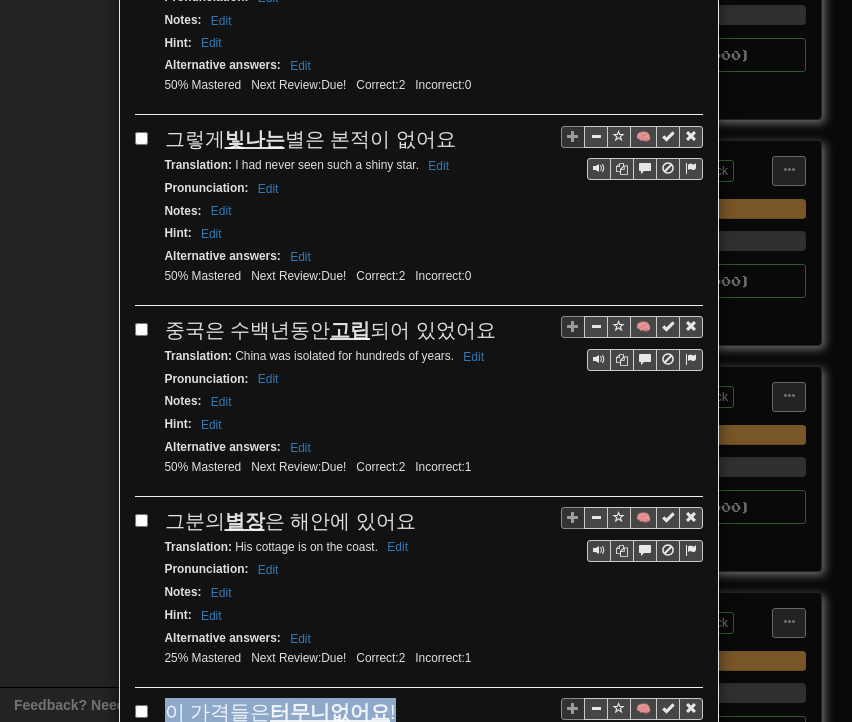 drag, startPoint x: 158, startPoint y: 655, endPoint x: 384, endPoint y: 653, distance: 226.00885 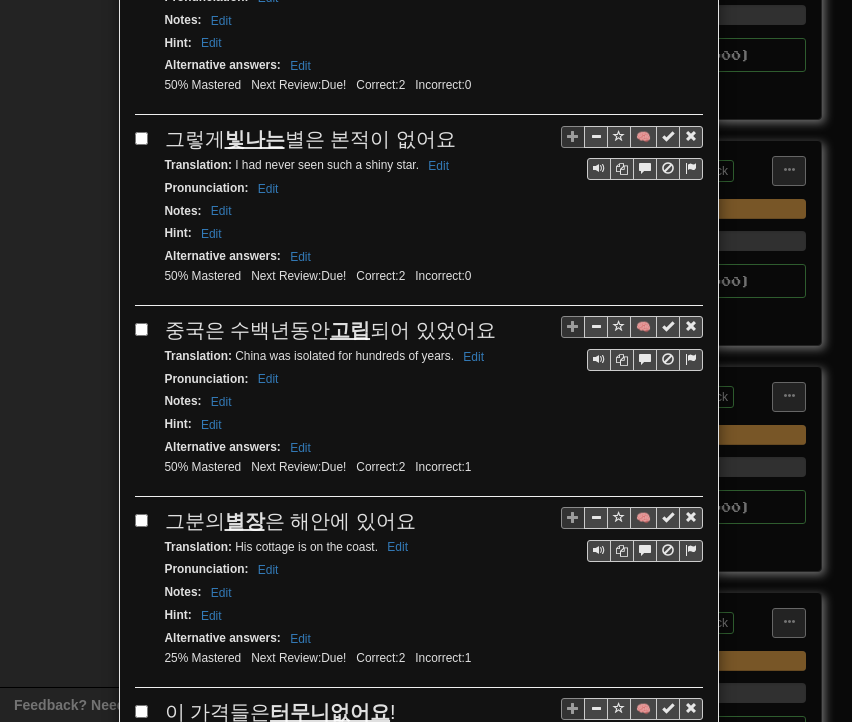 drag, startPoint x: 228, startPoint y: 675, endPoint x: 384, endPoint y: 684, distance: 156.2594 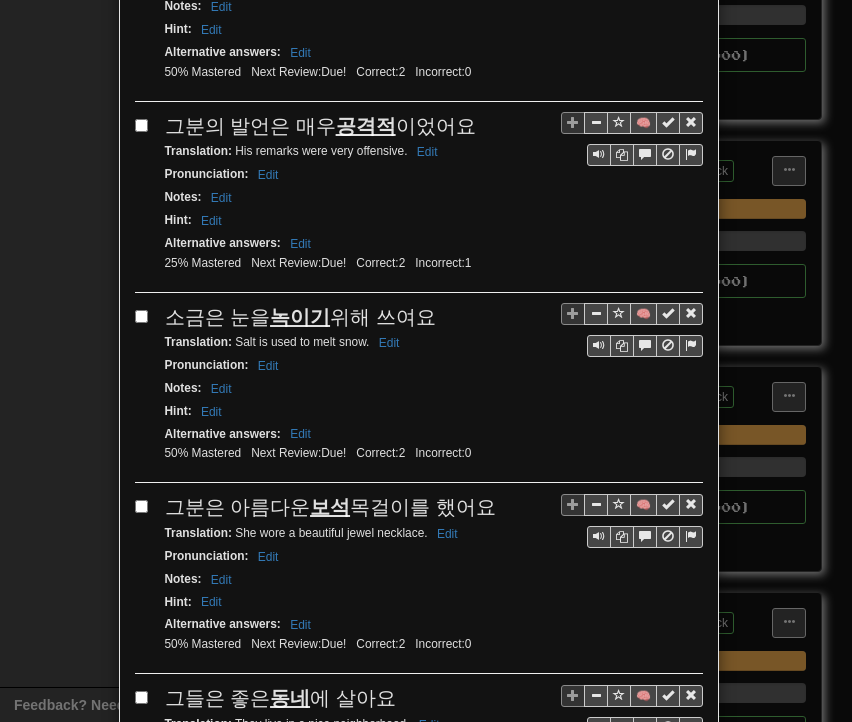 scroll, scrollTop: 1800, scrollLeft: 0, axis: vertical 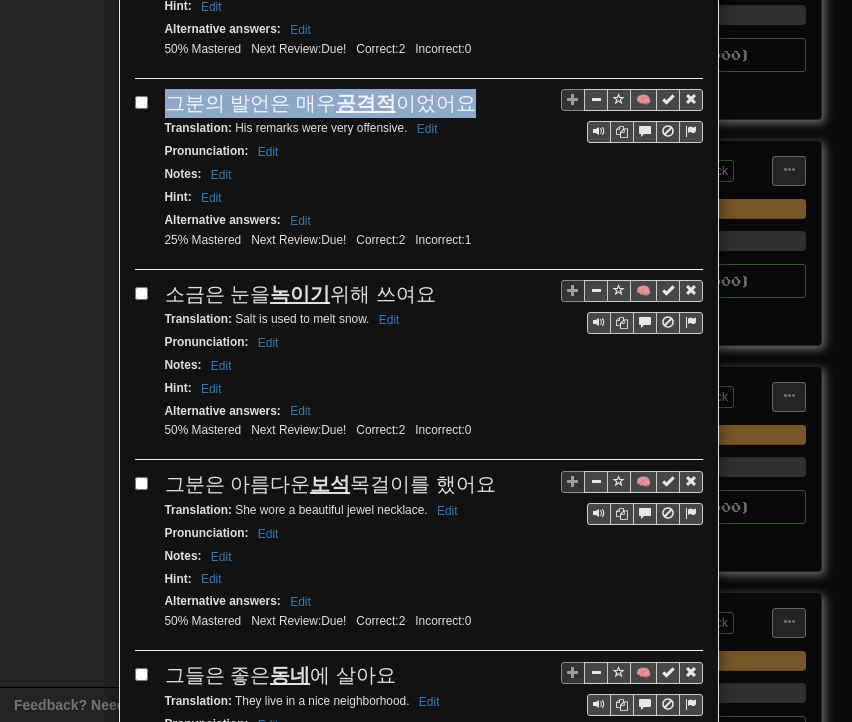 drag, startPoint x: 160, startPoint y: 45, endPoint x: 455, endPoint y: 33, distance: 295.24396 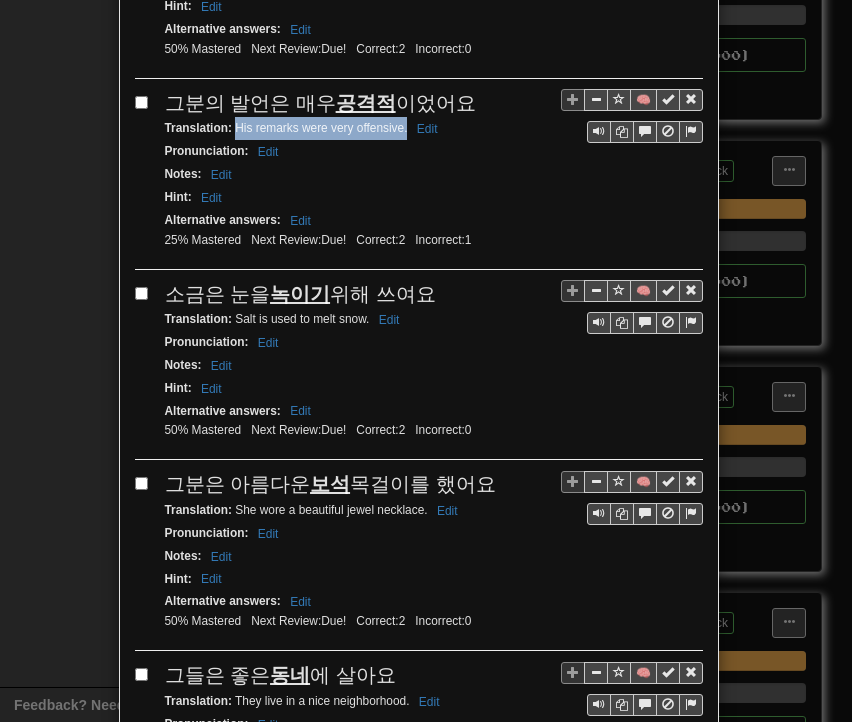 drag, startPoint x: 228, startPoint y: 64, endPoint x: 398, endPoint y: 73, distance: 170.23807 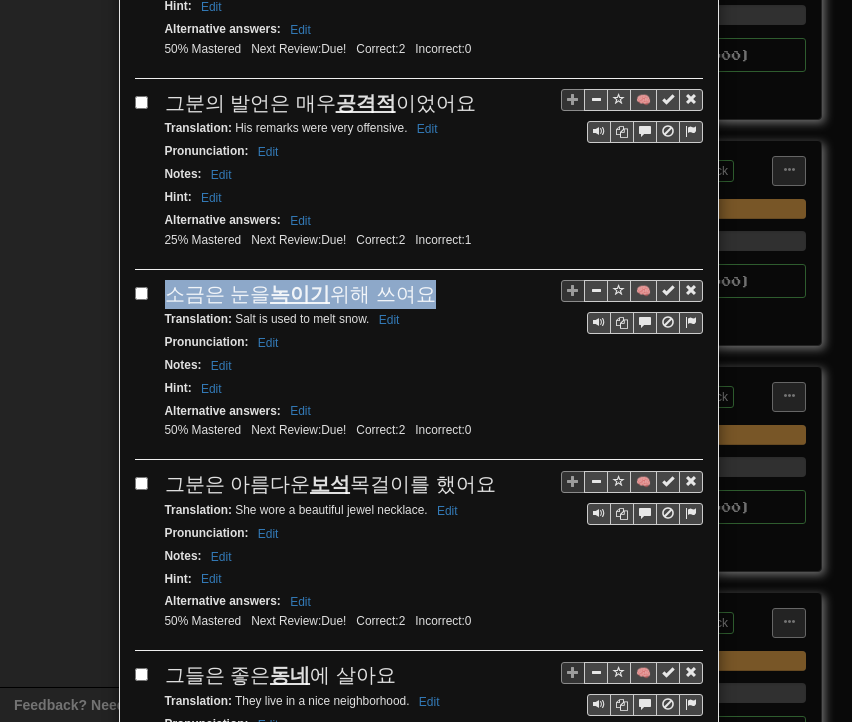 drag, startPoint x: 176, startPoint y: 233, endPoint x: 429, endPoint y: 228, distance: 253.04941 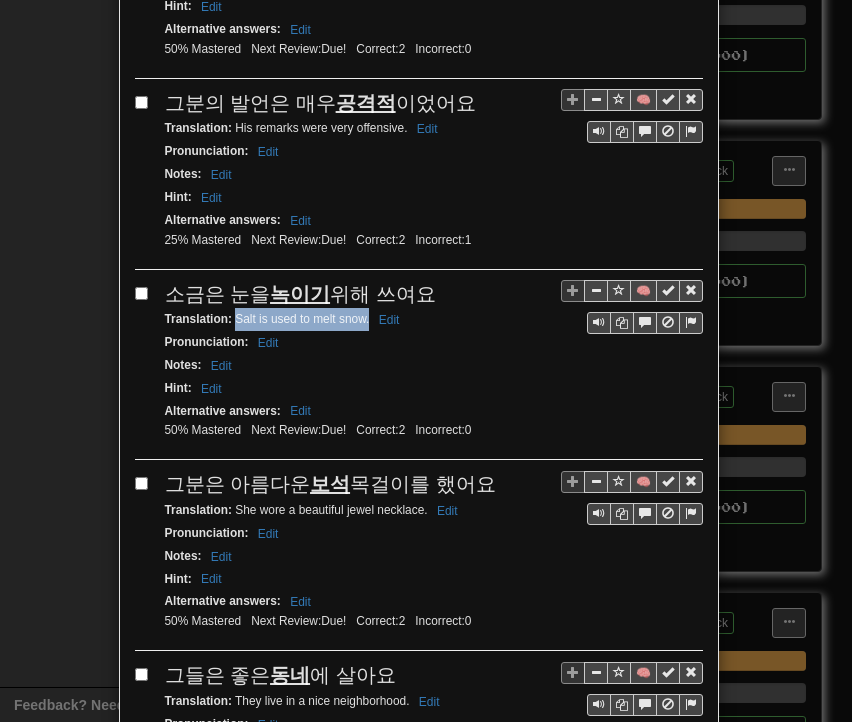 drag, startPoint x: 227, startPoint y: 256, endPoint x: 360, endPoint y: 256, distance: 133 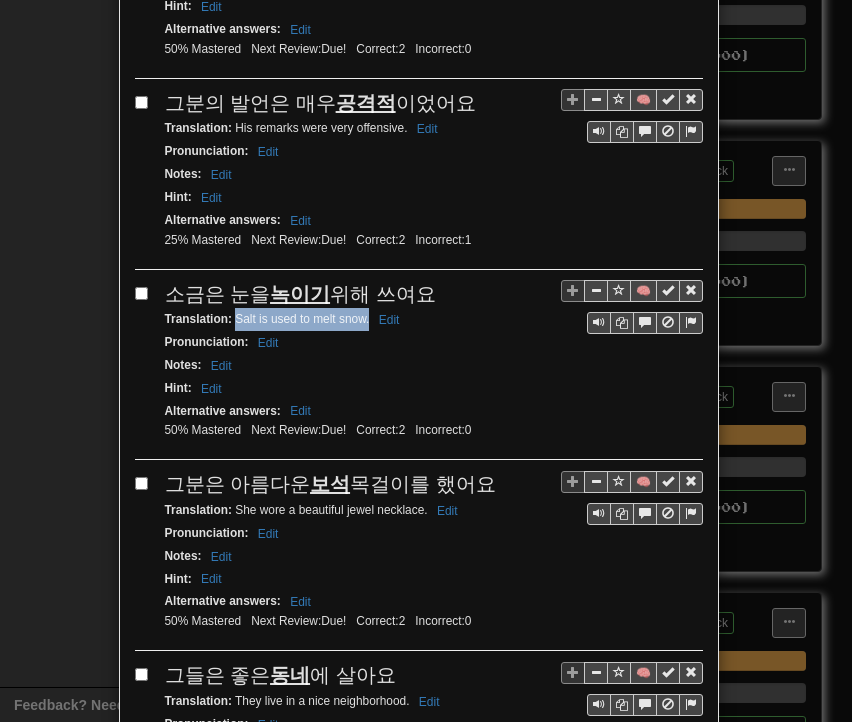 drag, startPoint x: 162, startPoint y: 415, endPoint x: 475, endPoint y: 413, distance: 313.00638 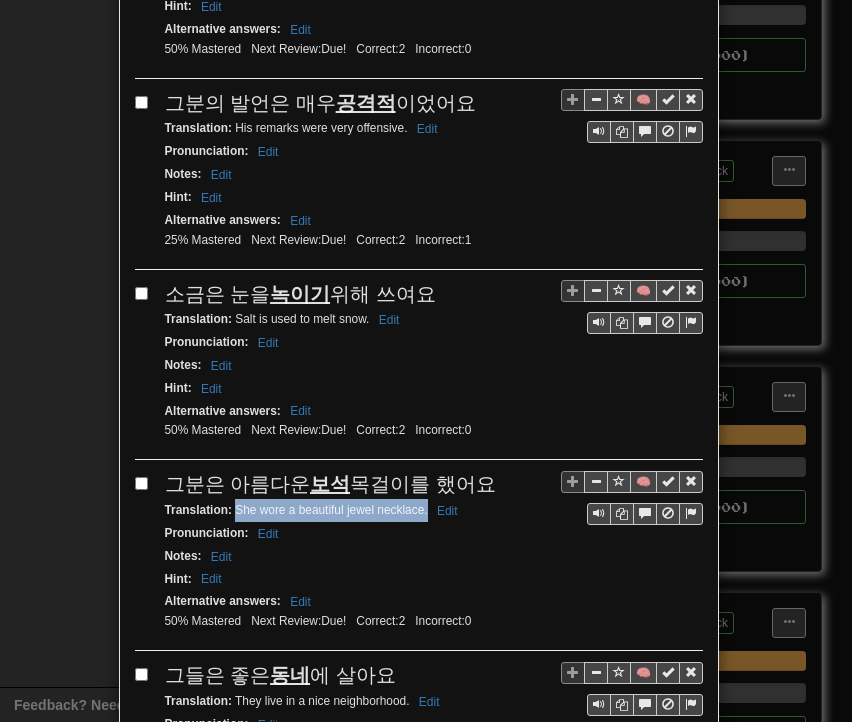 drag, startPoint x: 228, startPoint y: 440, endPoint x: 418, endPoint y: 445, distance: 190.06578 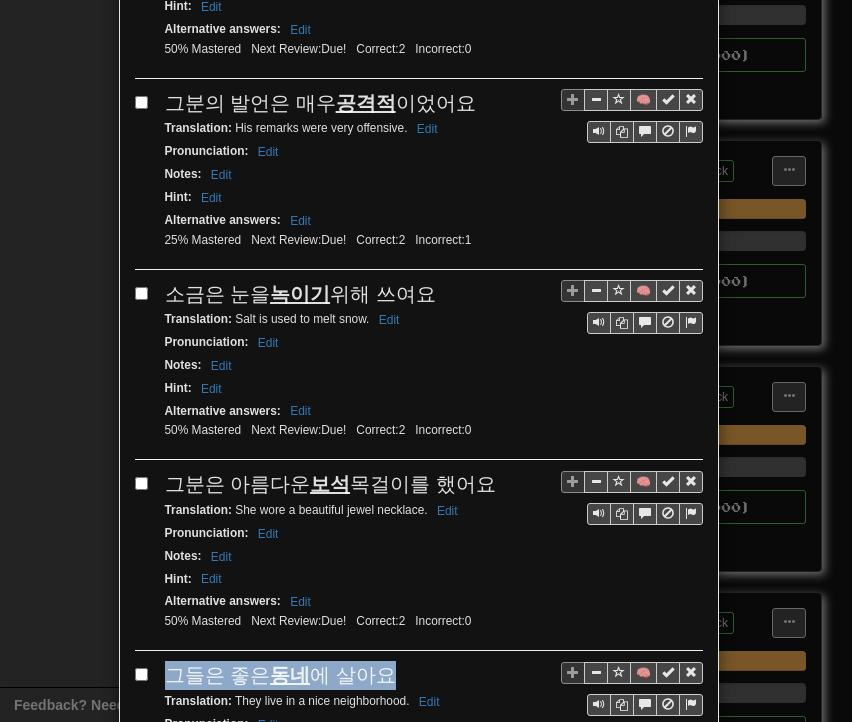 drag, startPoint x: 160, startPoint y: 602, endPoint x: 384, endPoint y: 598, distance: 224.0357 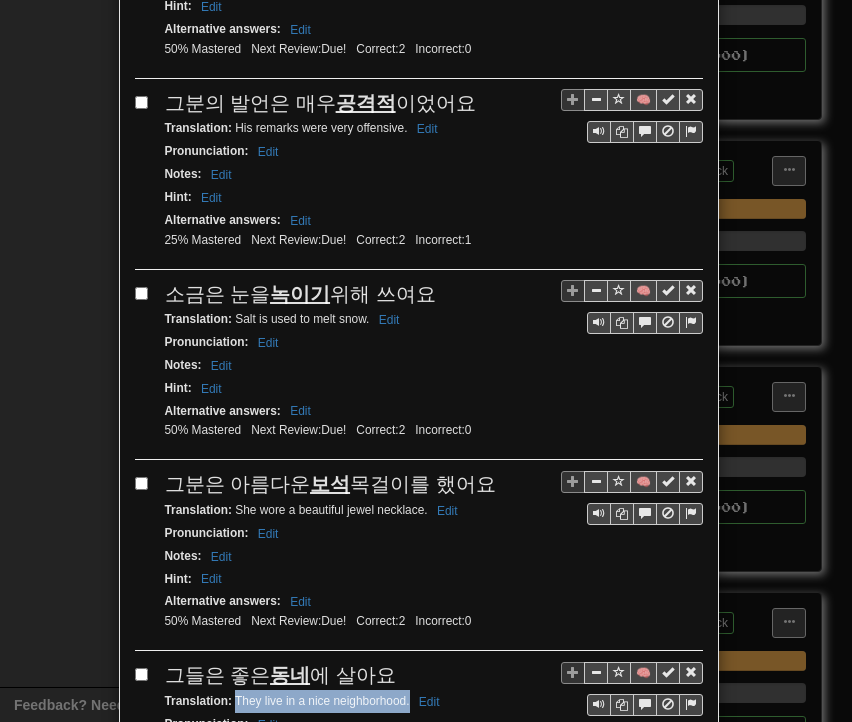 drag, startPoint x: 226, startPoint y: 628, endPoint x: 401, endPoint y: 628, distance: 175 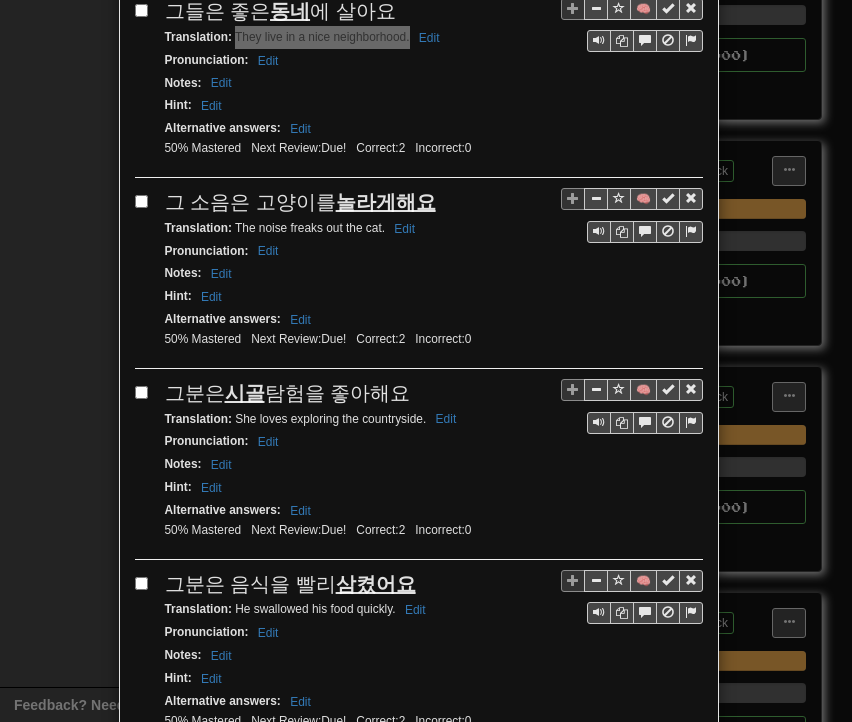 scroll, scrollTop: 2500, scrollLeft: 0, axis: vertical 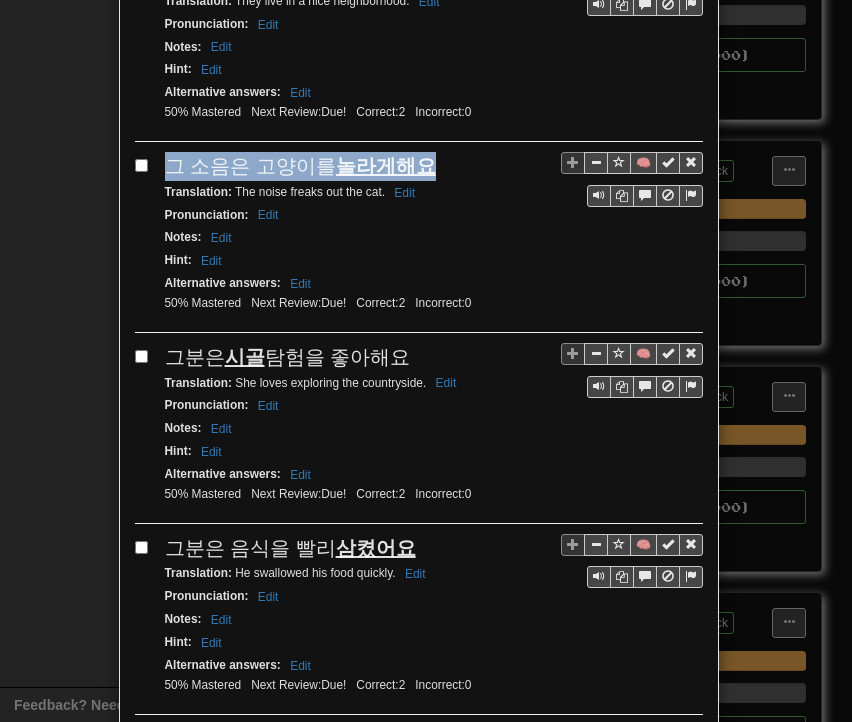 drag, startPoint x: 157, startPoint y: 90, endPoint x: 432, endPoint y: 85, distance: 275.04544 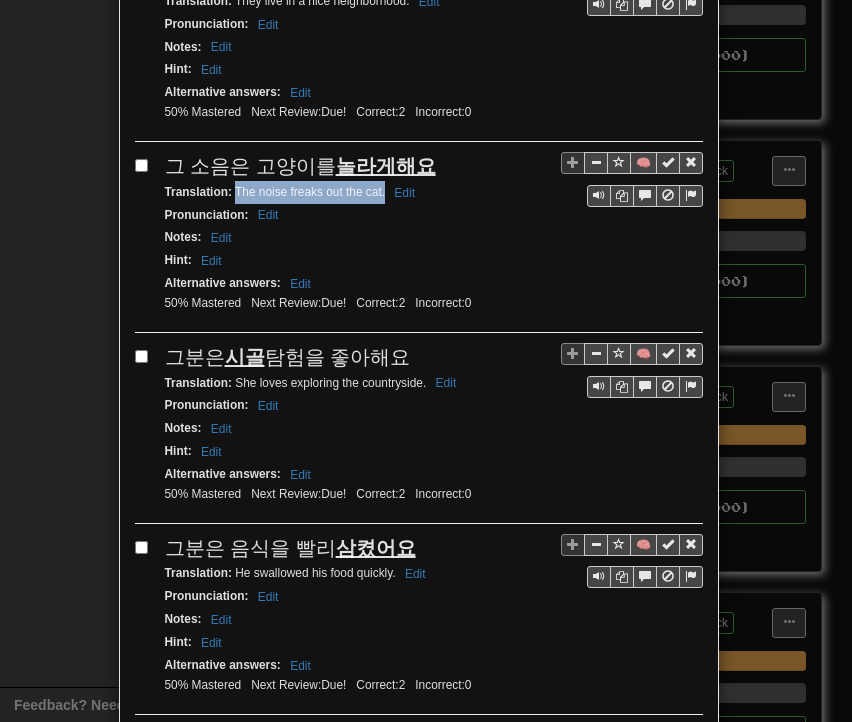 drag, startPoint x: 227, startPoint y: 114, endPoint x: 377, endPoint y: 121, distance: 150.16324 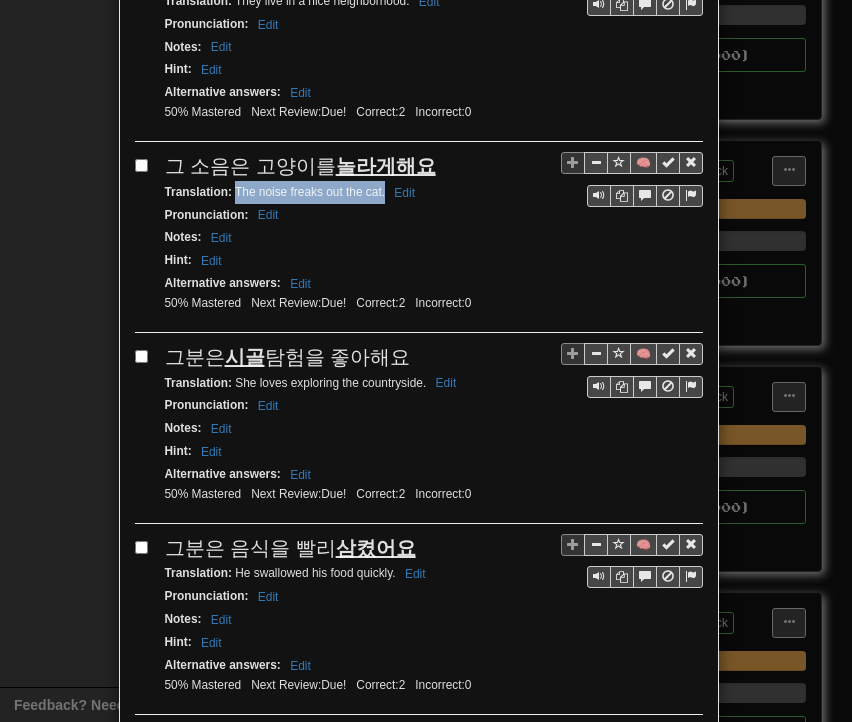 drag, startPoint x: 162, startPoint y: 278, endPoint x: 408, endPoint y: 280, distance: 246.00813 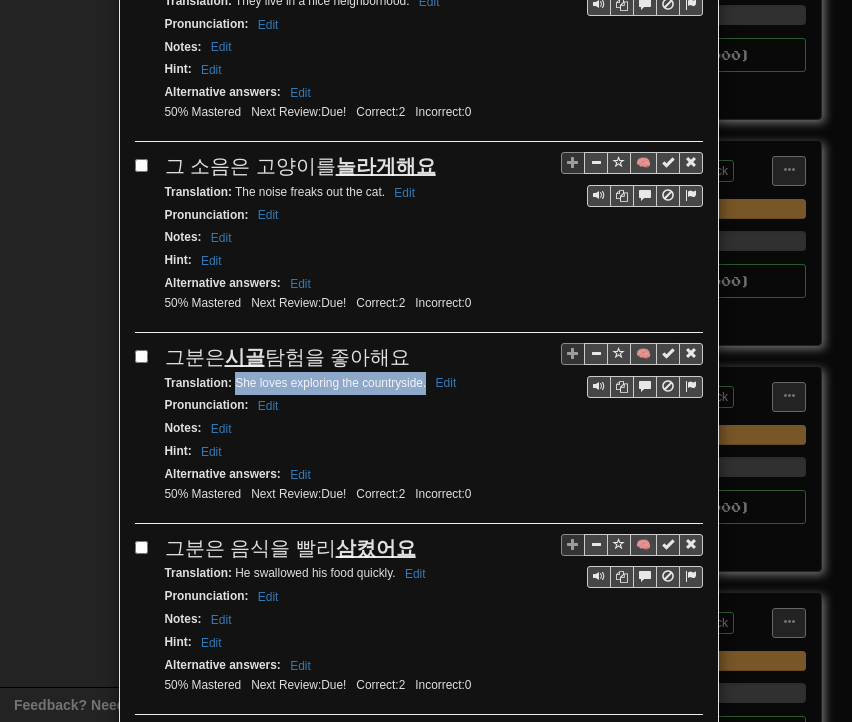 drag, startPoint x: 227, startPoint y: 301, endPoint x: 417, endPoint y: 301, distance: 190 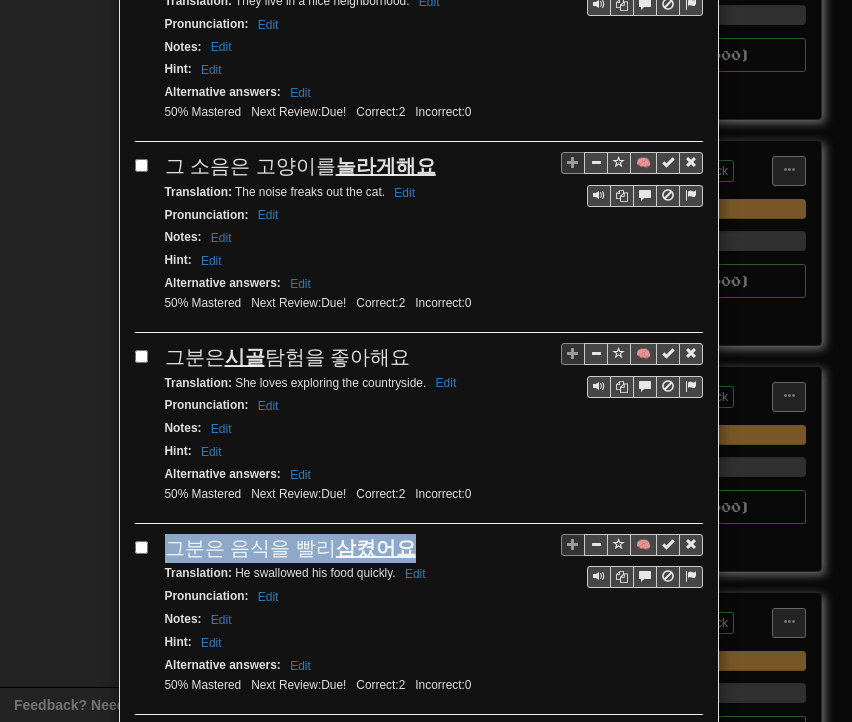 drag, startPoint x: 161, startPoint y: 461, endPoint x: 407, endPoint y: 463, distance: 246.00813 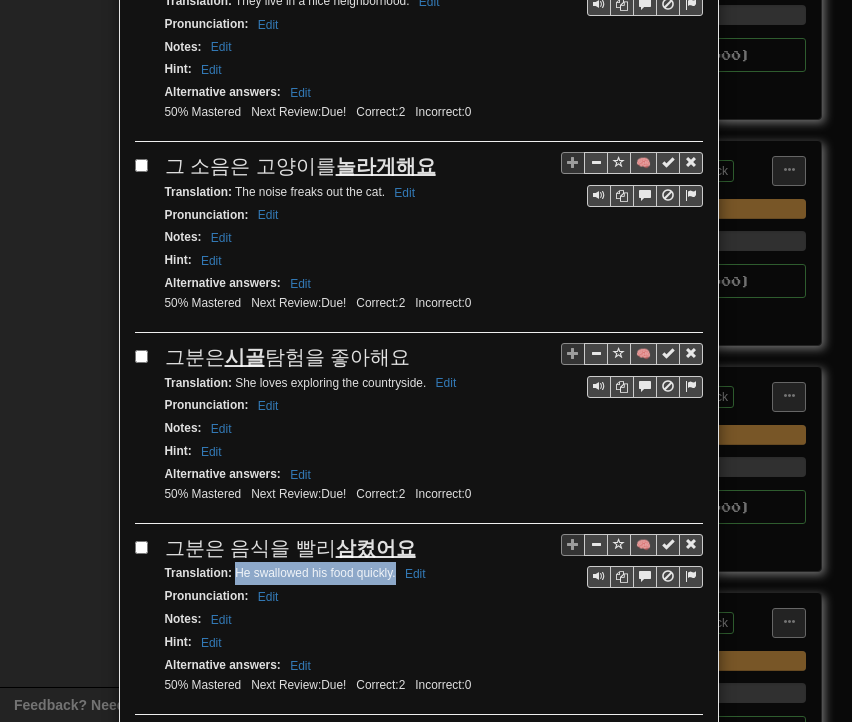 drag, startPoint x: 230, startPoint y: 488, endPoint x: 388, endPoint y: 488, distance: 158 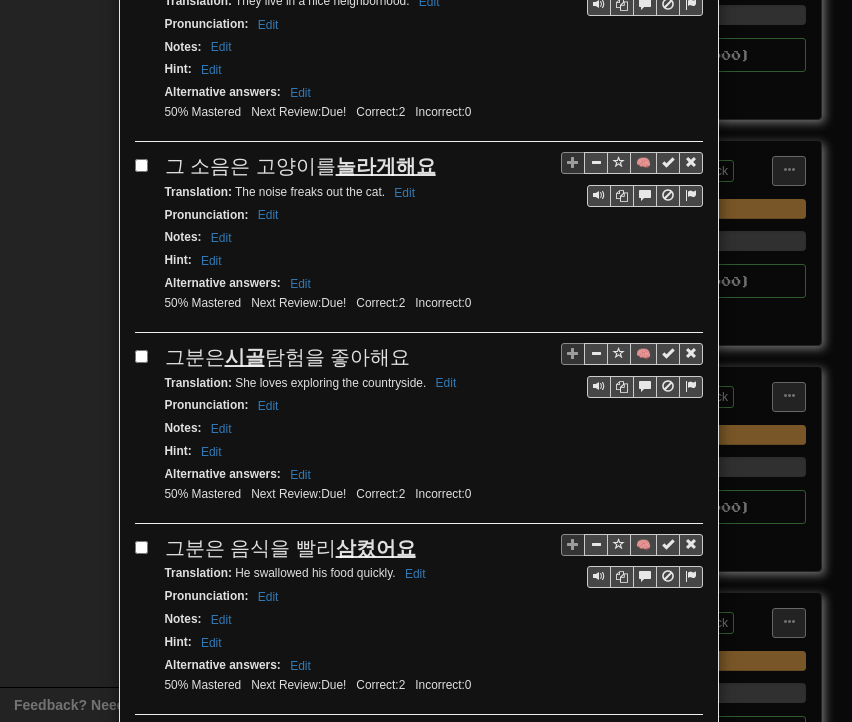 drag, startPoint x: 157, startPoint y: 650, endPoint x: 423, endPoint y: 643, distance: 266.0921 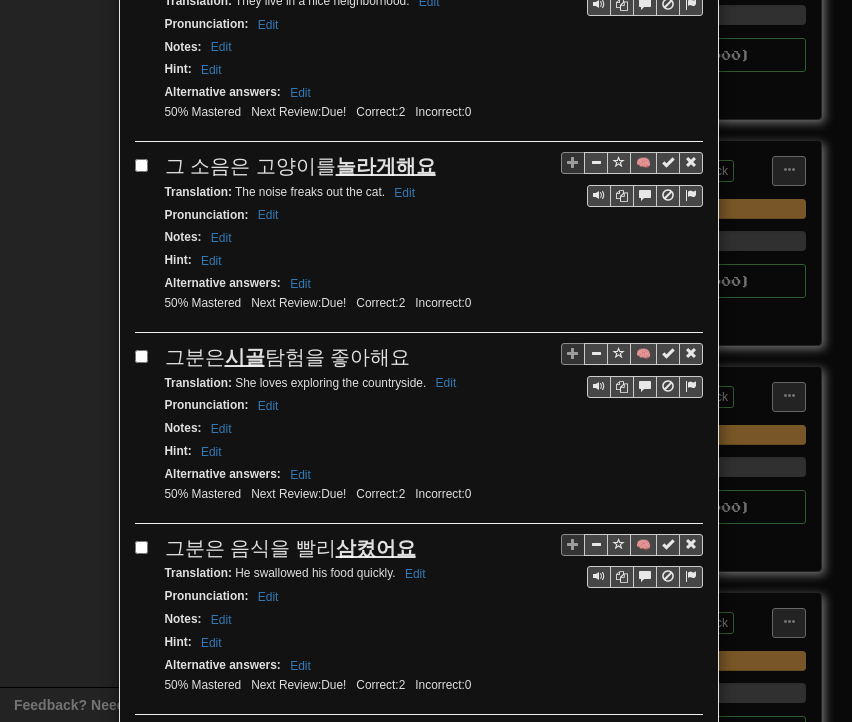 drag, startPoint x: 228, startPoint y: 677, endPoint x: 372, endPoint y: 678, distance: 144.00348 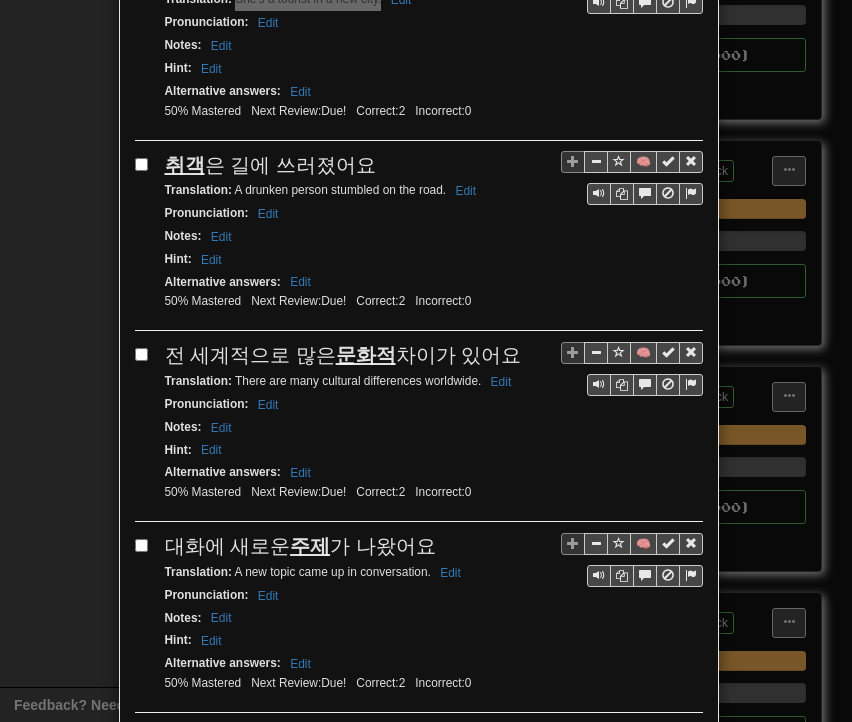 scroll, scrollTop: 3300, scrollLeft: 0, axis: vertical 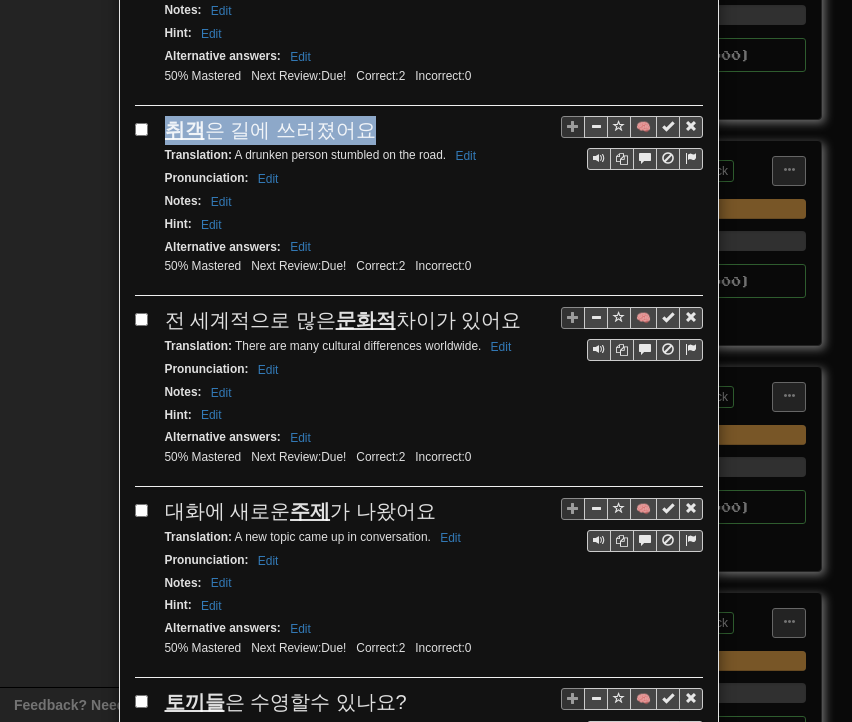 drag, startPoint x: 167, startPoint y: 36, endPoint x: 353, endPoint y: 38, distance: 186.01076 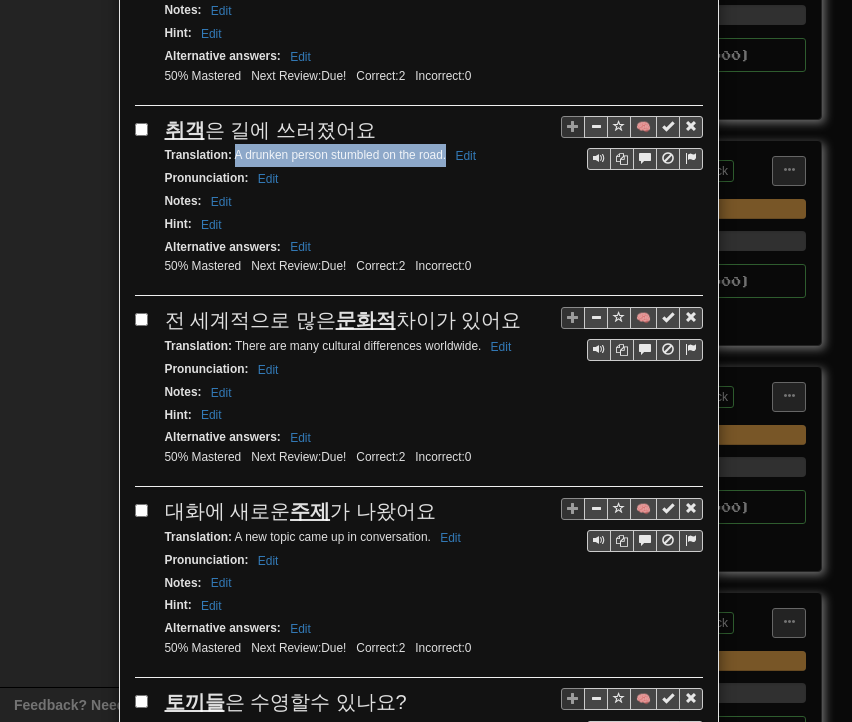 drag, startPoint x: 228, startPoint y: 60, endPoint x: 437, endPoint y: 72, distance: 209.34421 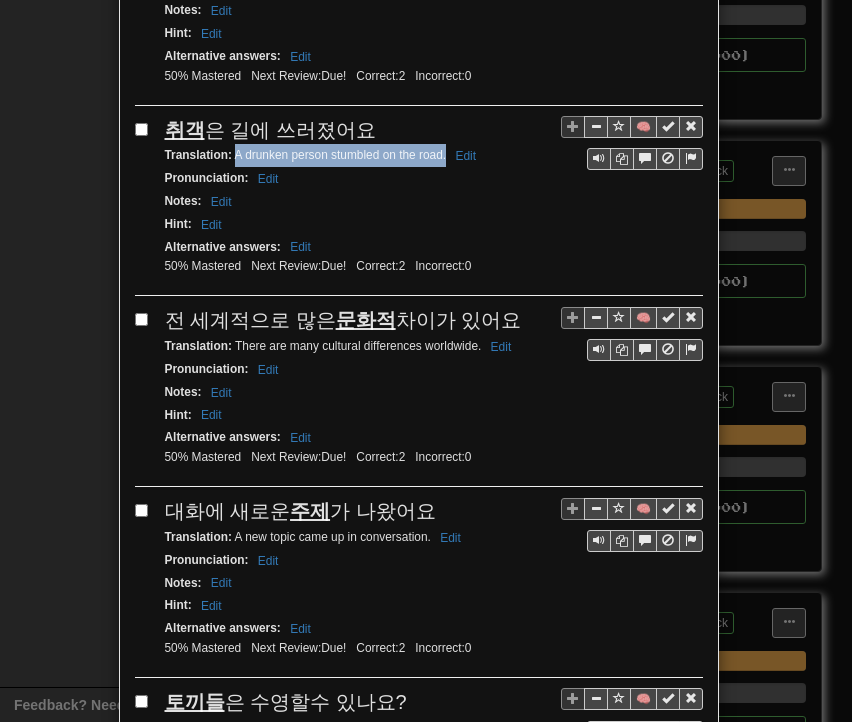 drag, startPoint x: 160, startPoint y: 221, endPoint x: 496, endPoint y: 223, distance: 336.00595 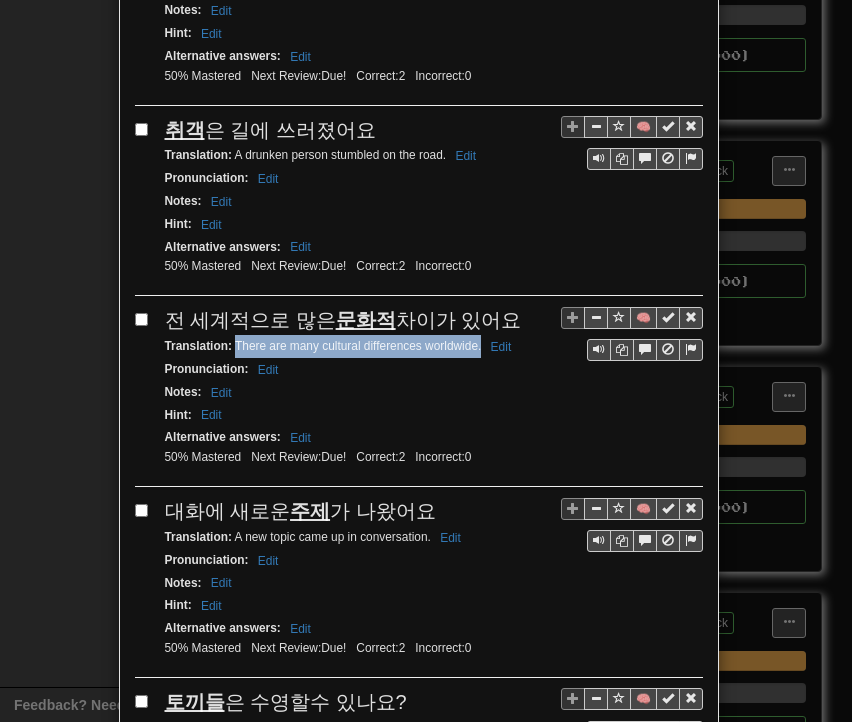 drag, startPoint x: 227, startPoint y: 245, endPoint x: 474, endPoint y: 255, distance: 247.20235 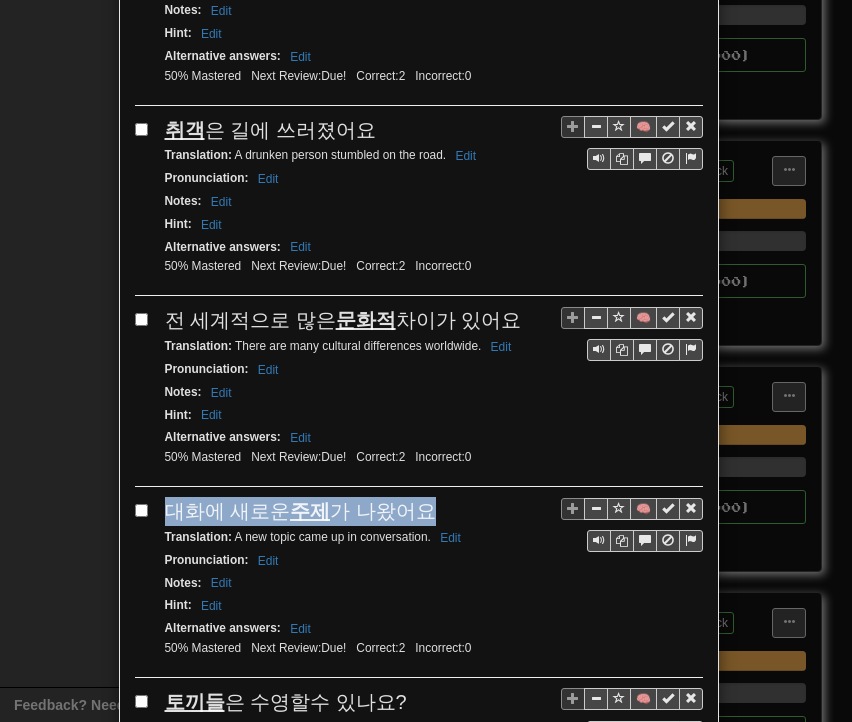 drag, startPoint x: 156, startPoint y: 413, endPoint x: 434, endPoint y: 407, distance: 278.06473 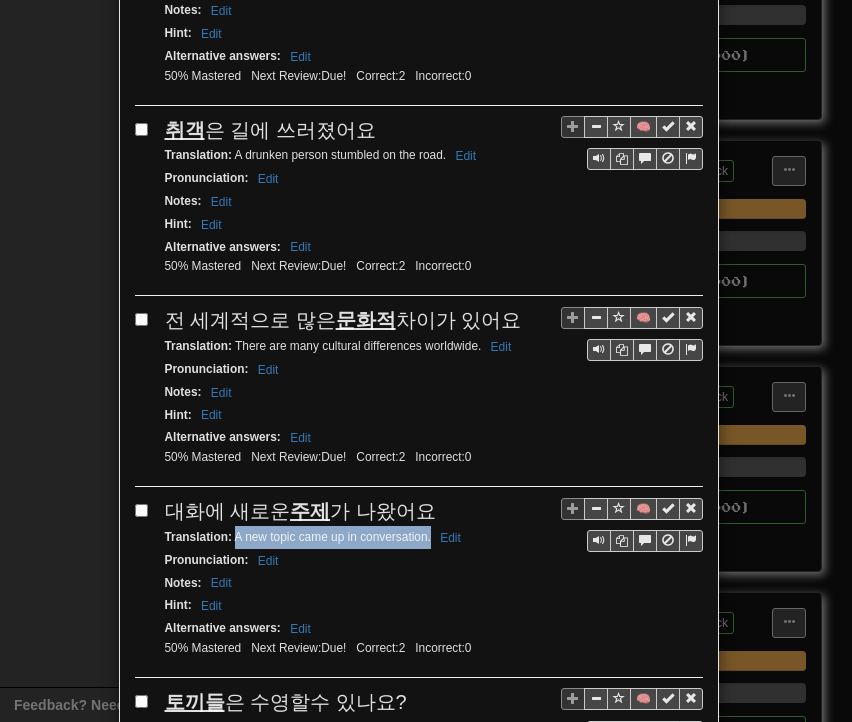 drag, startPoint x: 227, startPoint y: 438, endPoint x: 421, endPoint y: 441, distance: 194.0232 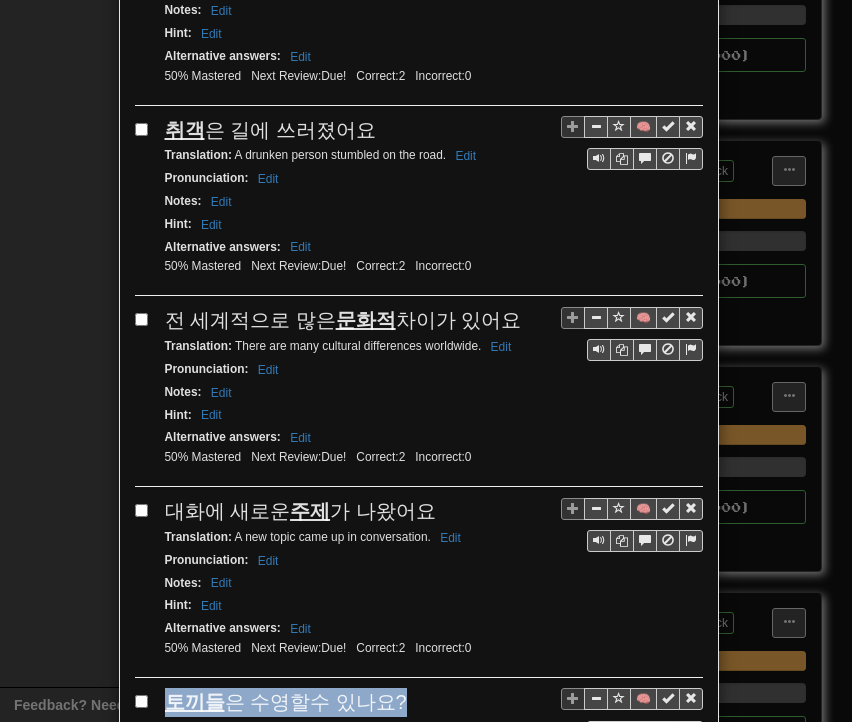 drag, startPoint x: 159, startPoint y: 595, endPoint x: 380, endPoint y: 599, distance: 221.0362 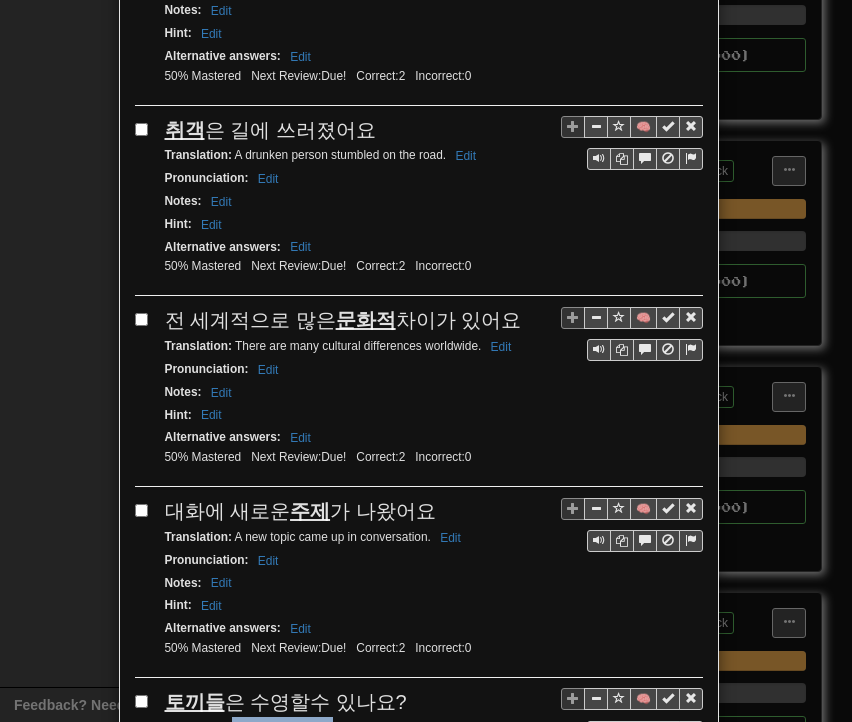 drag, startPoint x: 224, startPoint y: 621, endPoint x: 324, endPoint y: 623, distance: 100.02 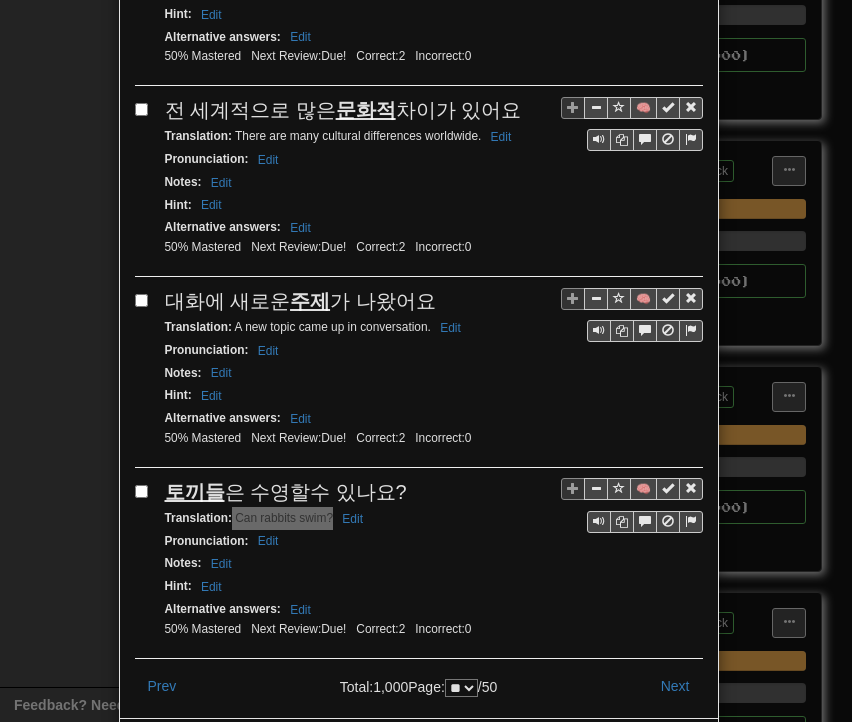 scroll, scrollTop: 3511, scrollLeft: 0, axis: vertical 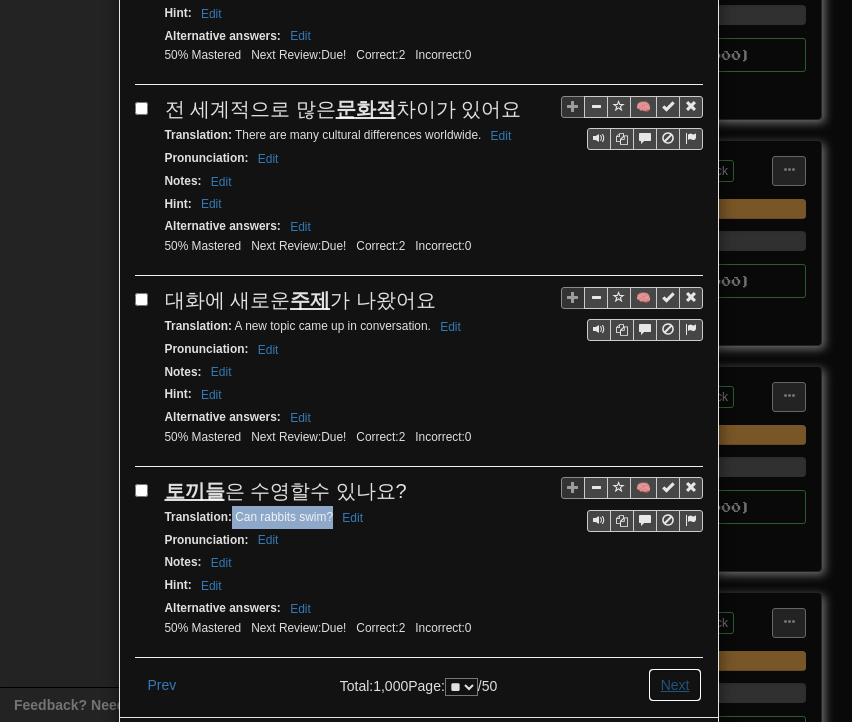 click on "Next" at bounding box center [675, 685] 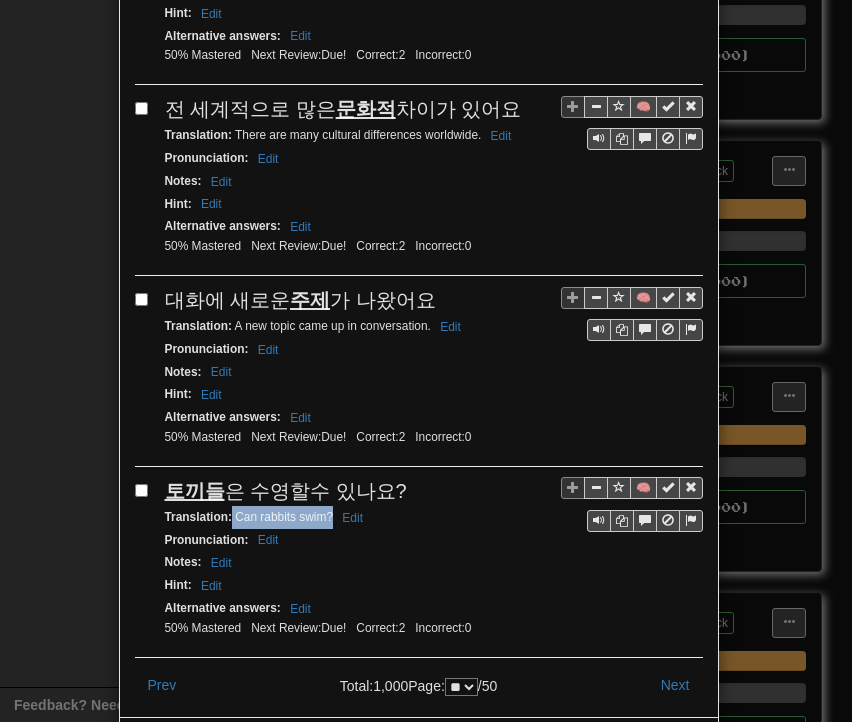 scroll, scrollTop: 0, scrollLeft: 0, axis: both 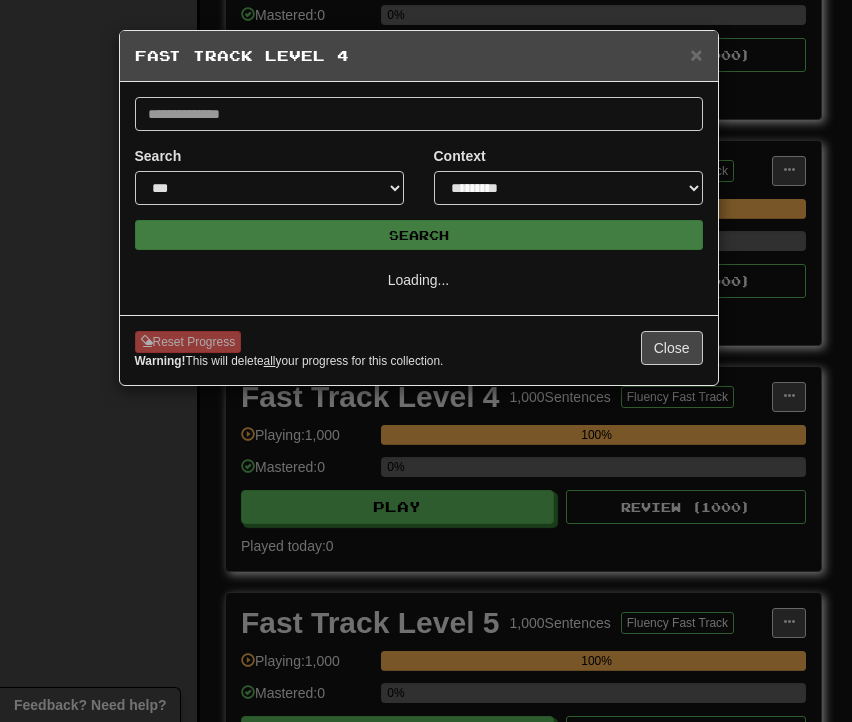 select on "**" 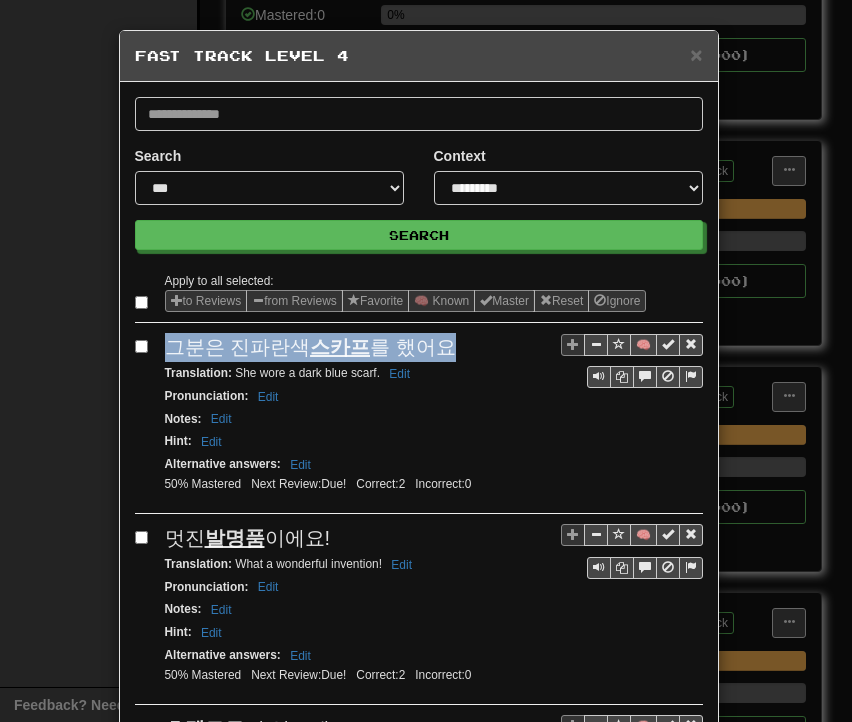 drag, startPoint x: 162, startPoint y: 345, endPoint x: 408, endPoint y: 342, distance: 246.0183 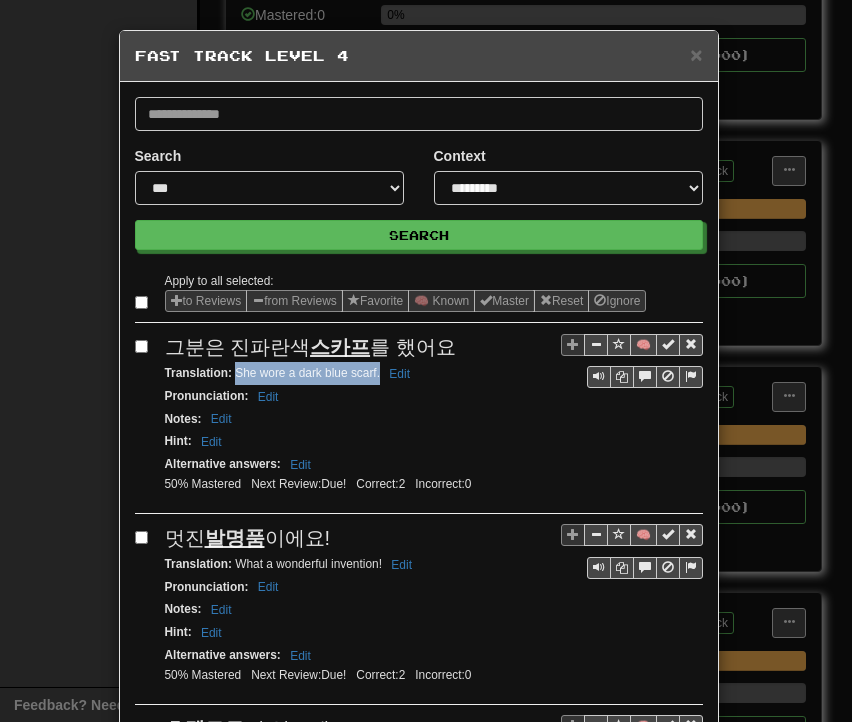 drag, startPoint x: 244, startPoint y: 373, endPoint x: 371, endPoint y: 373, distance: 127 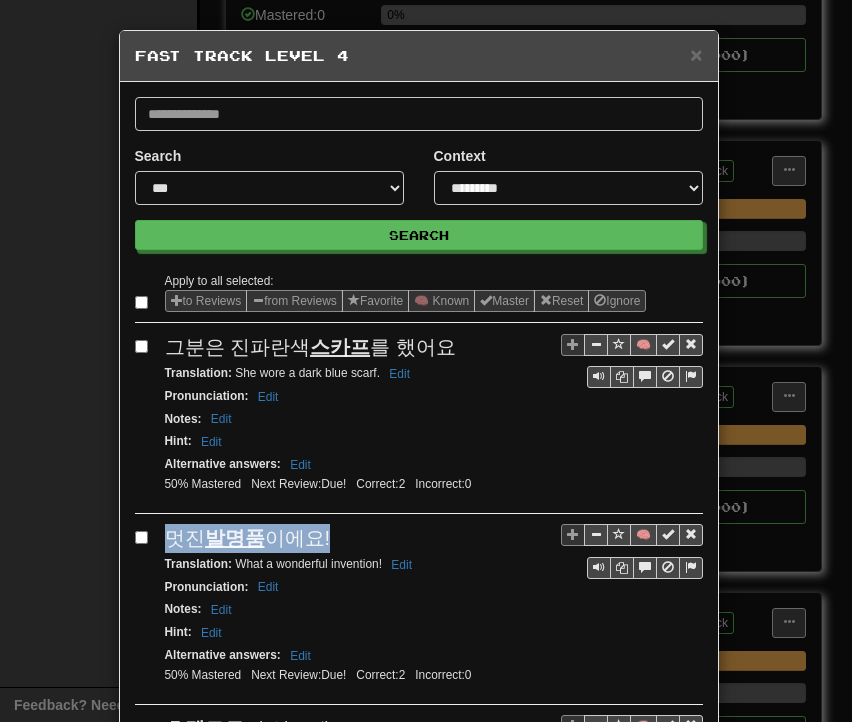 drag, startPoint x: 158, startPoint y: 526, endPoint x: 320, endPoint y: 534, distance: 162.19742 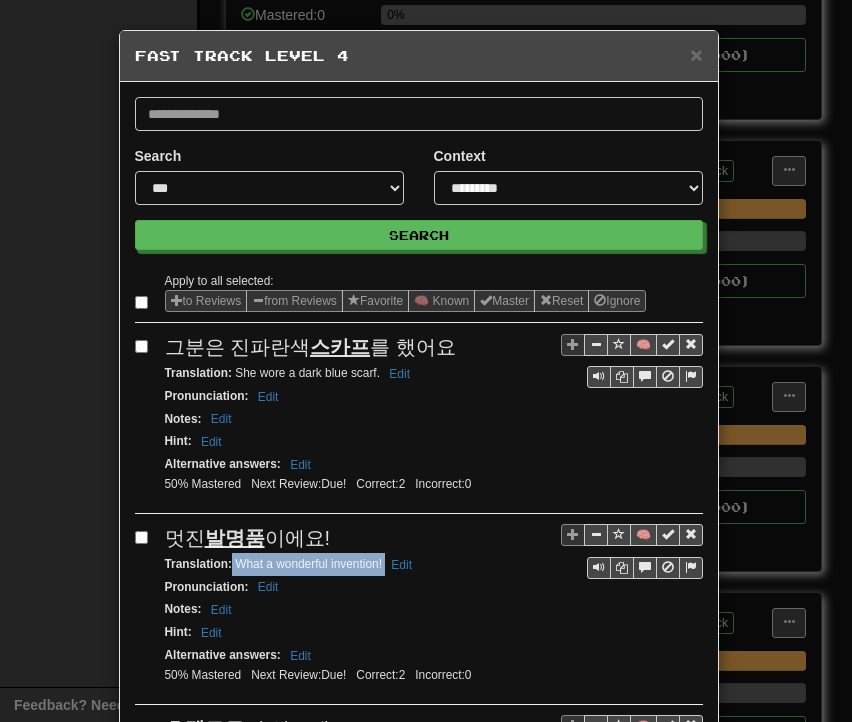 drag, startPoint x: 224, startPoint y: 557, endPoint x: 376, endPoint y: 558, distance: 152.0033 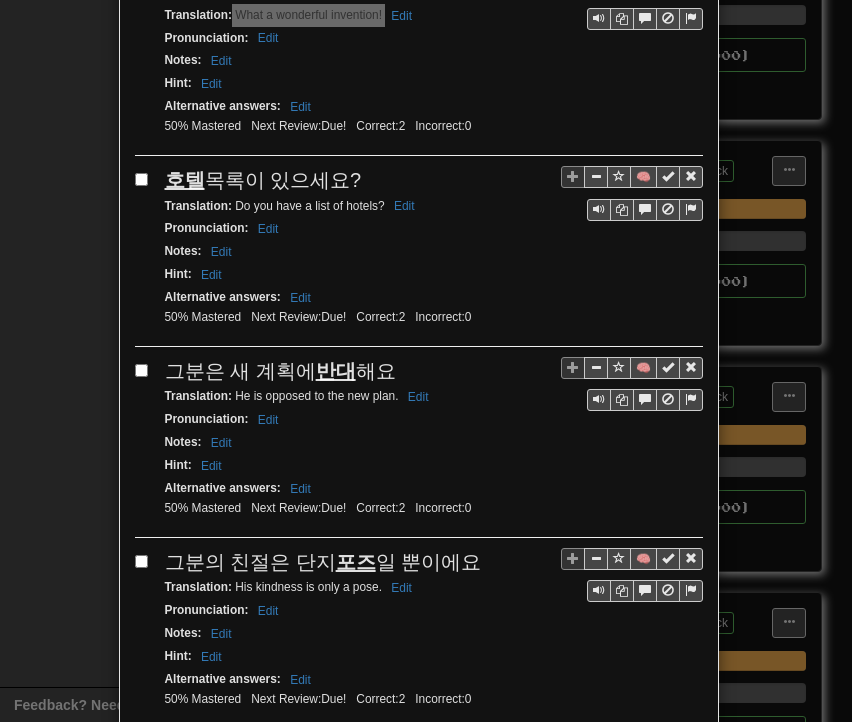 scroll, scrollTop: 600, scrollLeft: 0, axis: vertical 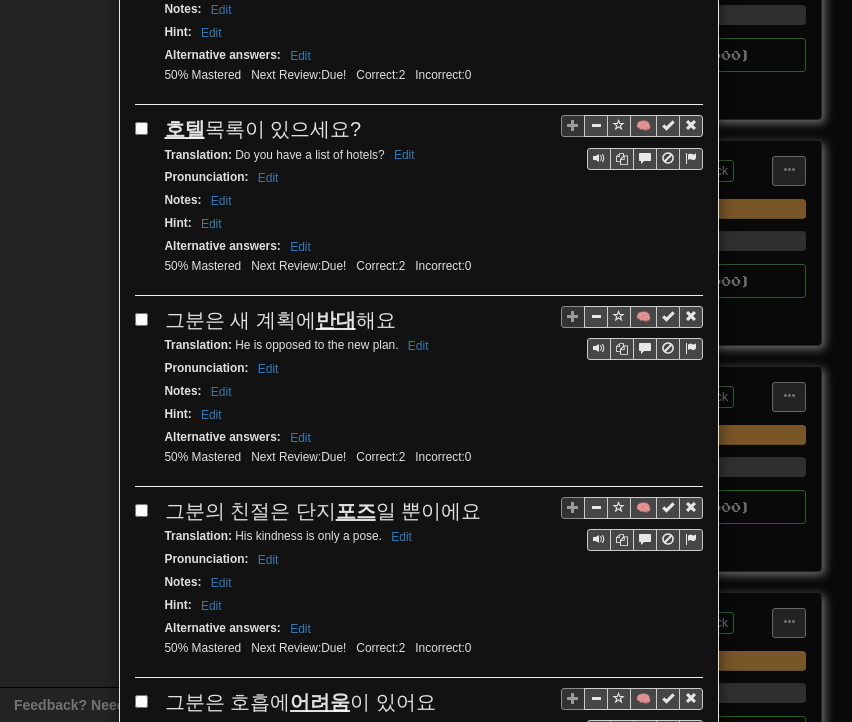 drag, startPoint x: 156, startPoint y: 125, endPoint x: 348, endPoint y: 121, distance: 192.04166 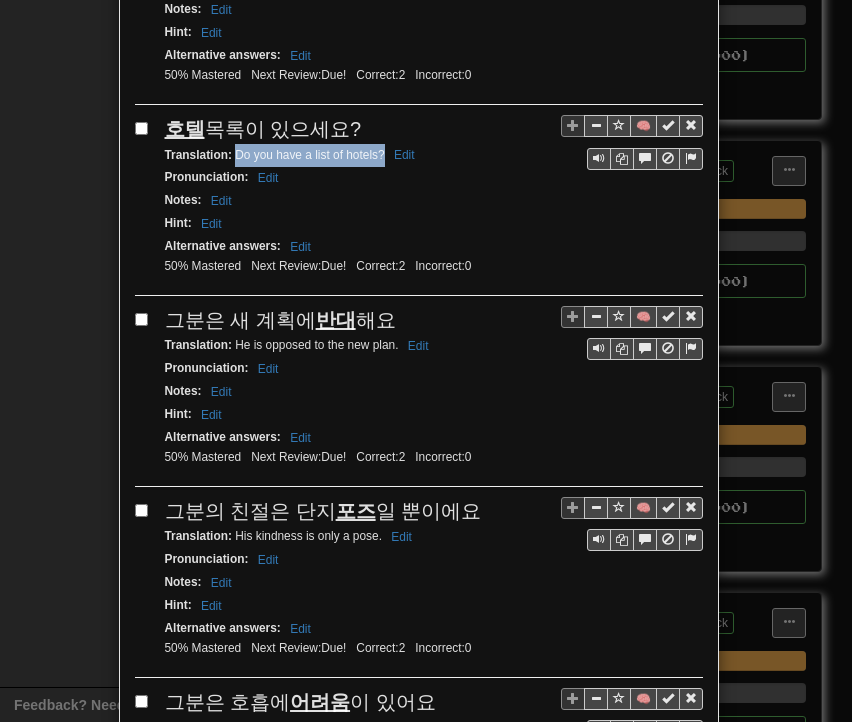 drag, startPoint x: 229, startPoint y: 141, endPoint x: 374, endPoint y: 150, distance: 145.27904 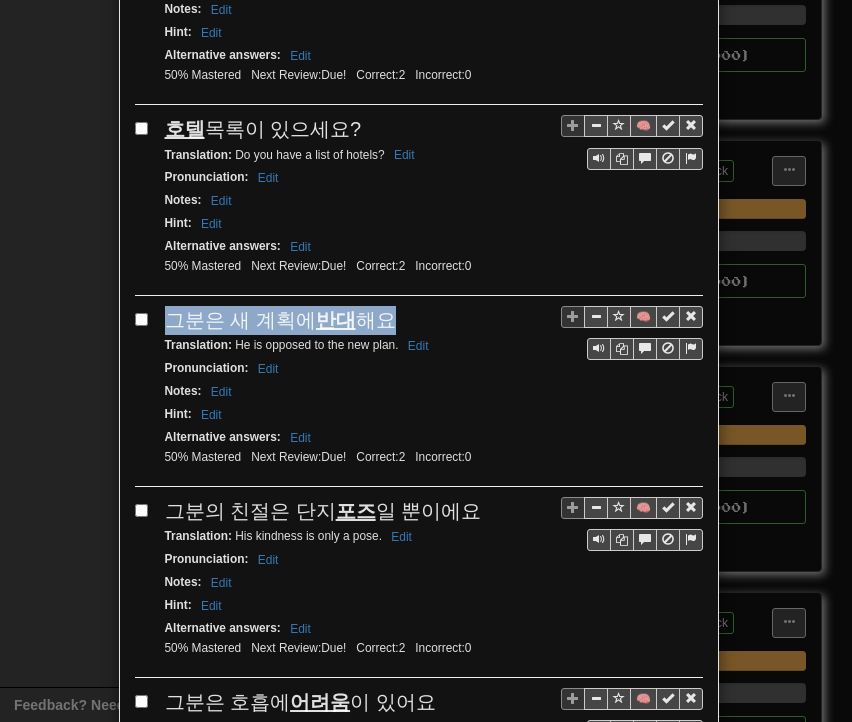 drag, startPoint x: 160, startPoint y: 305, endPoint x: 337, endPoint y: 300, distance: 177.0706 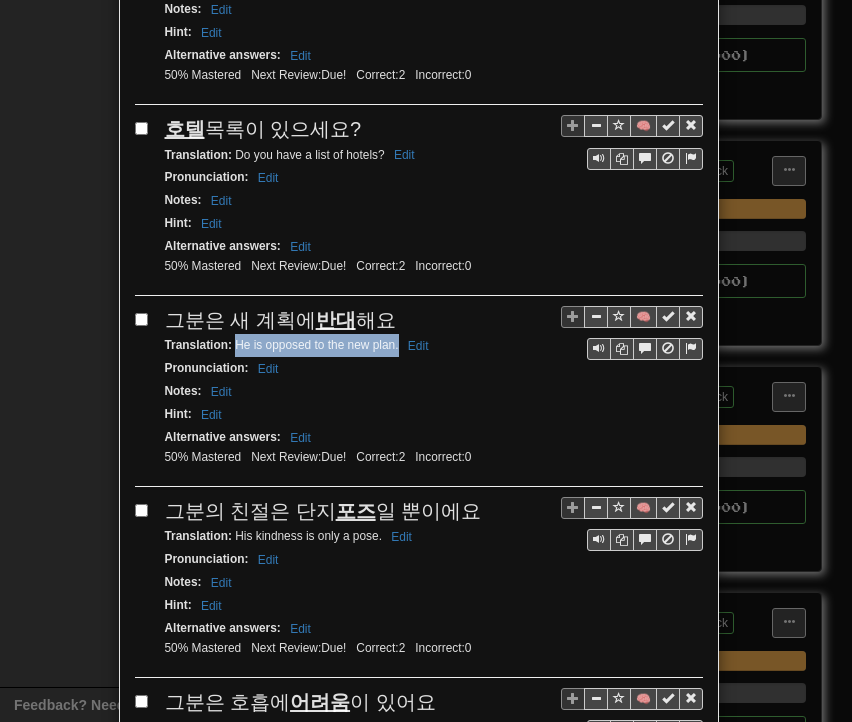 drag, startPoint x: 229, startPoint y: 332, endPoint x: 391, endPoint y: 336, distance: 162.04938 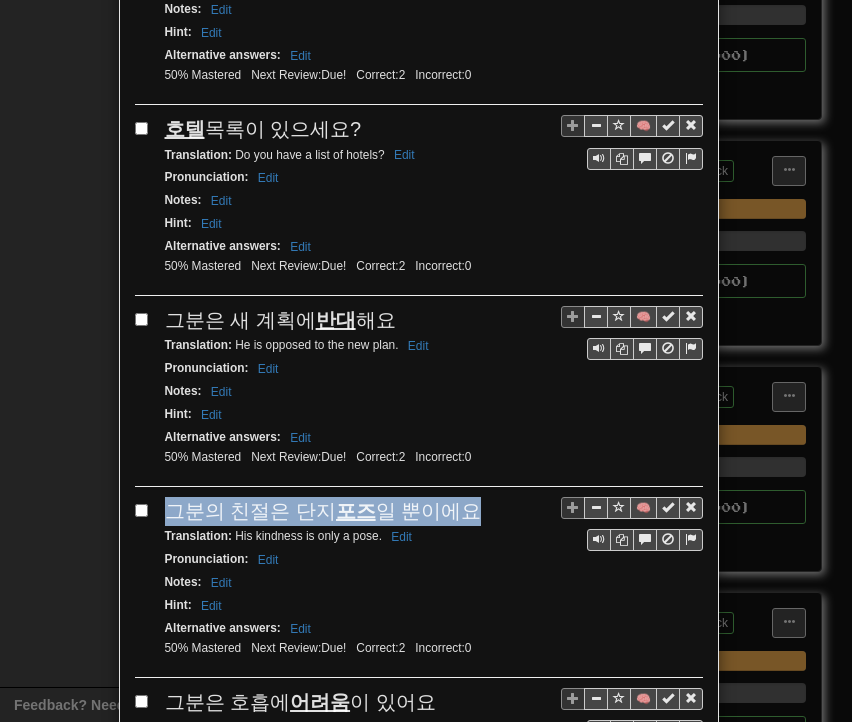 drag, startPoint x: 161, startPoint y: 500, endPoint x: 471, endPoint y: 494, distance: 310.05804 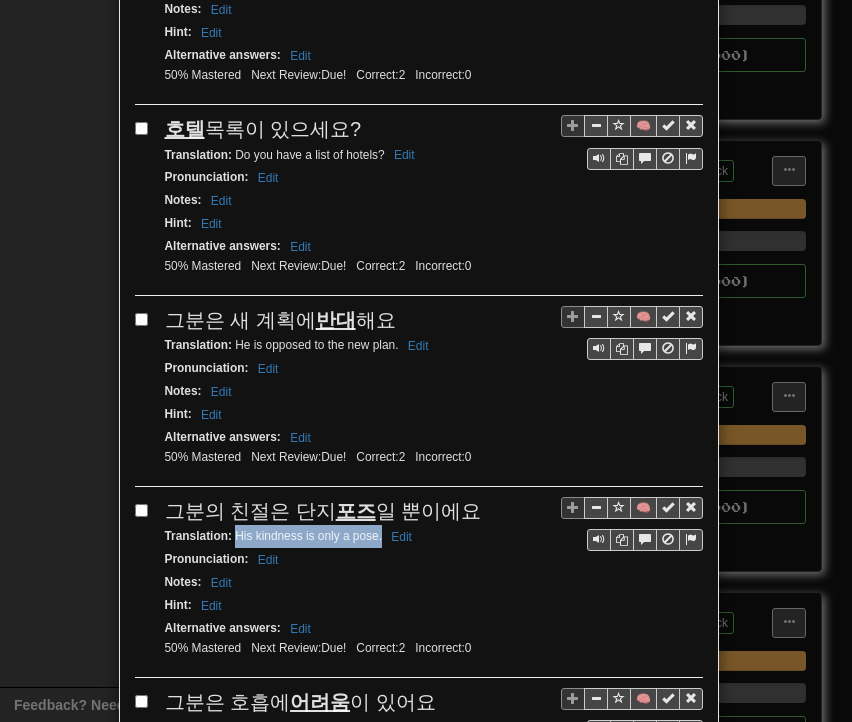 drag, startPoint x: 228, startPoint y: 519, endPoint x: 375, endPoint y: 529, distance: 147.33974 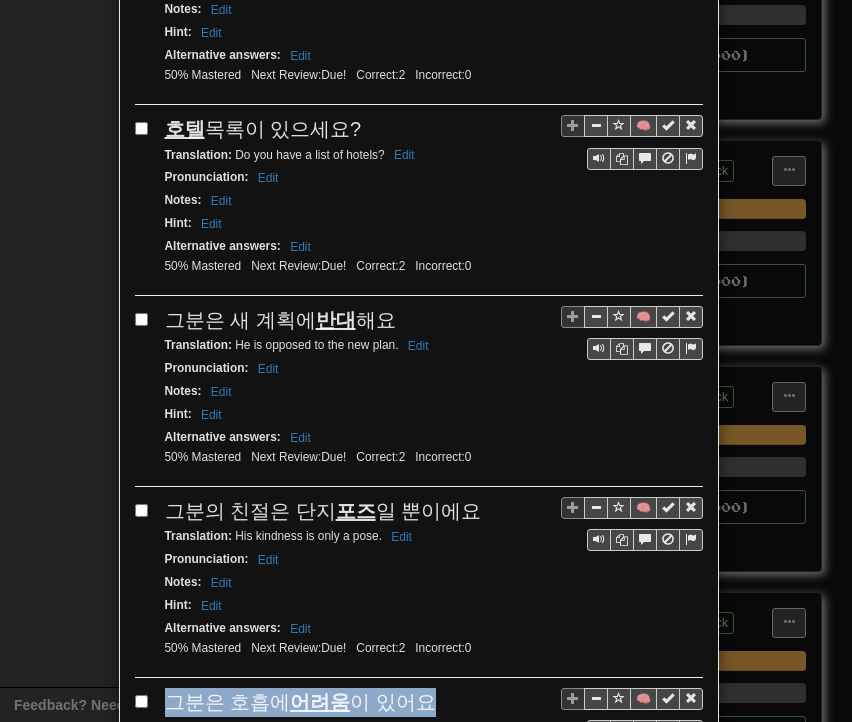 drag, startPoint x: 157, startPoint y: 679, endPoint x: 416, endPoint y: 678, distance: 259.00192 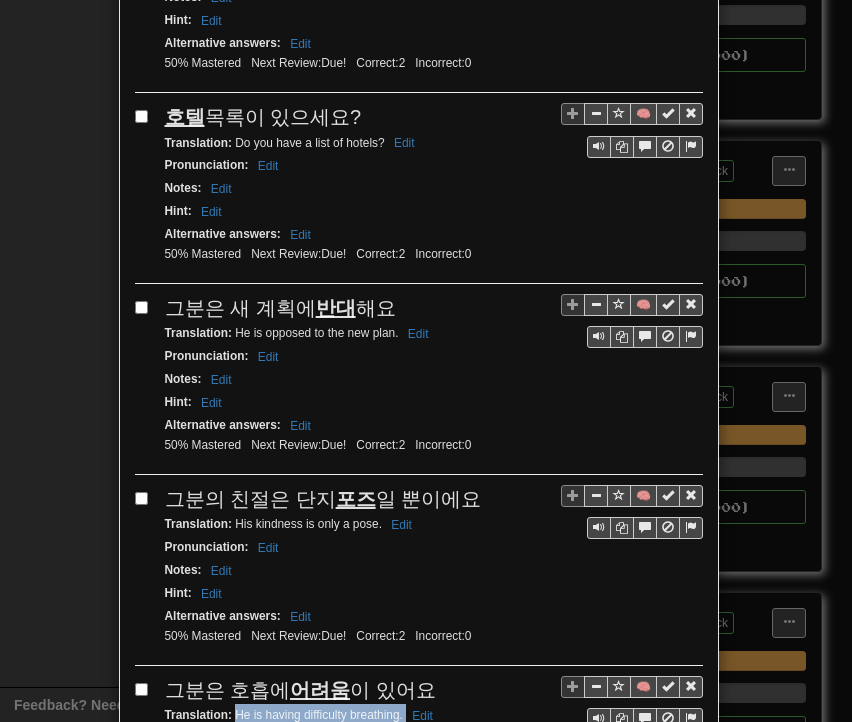 scroll, scrollTop: 632, scrollLeft: 0, axis: vertical 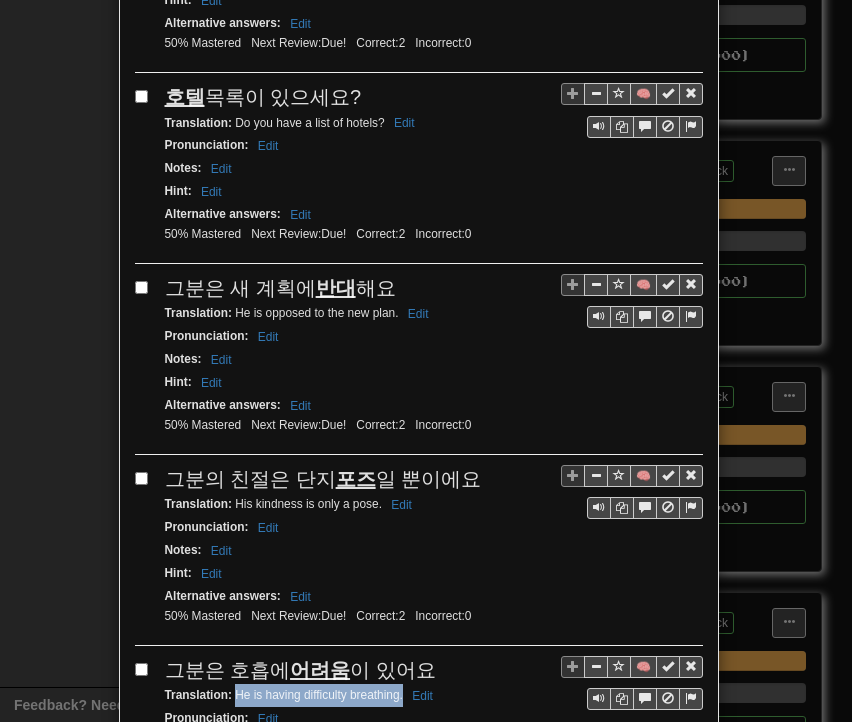drag, startPoint x: 228, startPoint y: 705, endPoint x: 395, endPoint y: 677, distance: 169.33104 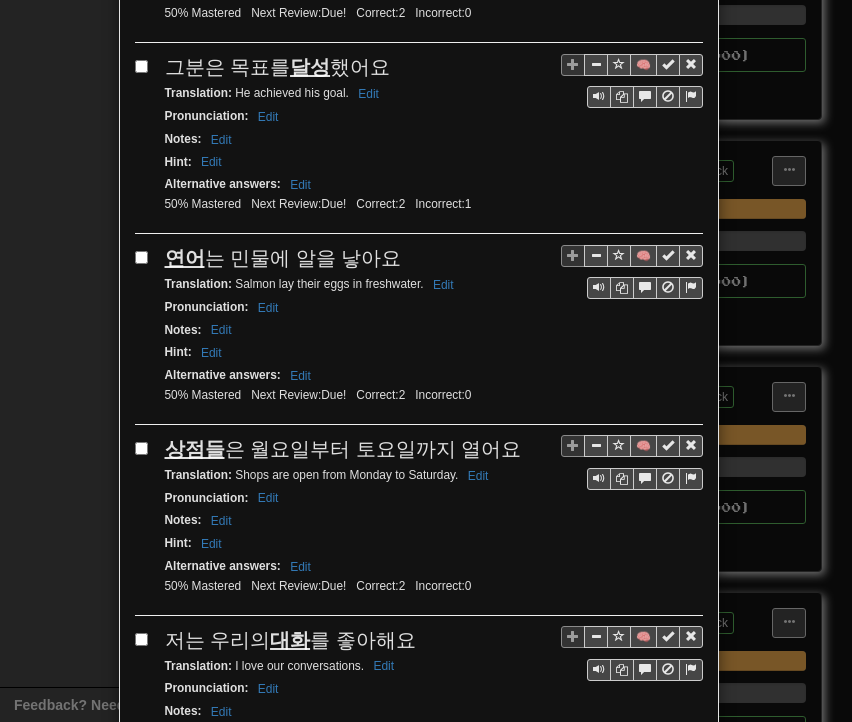 scroll, scrollTop: 1432, scrollLeft: 0, axis: vertical 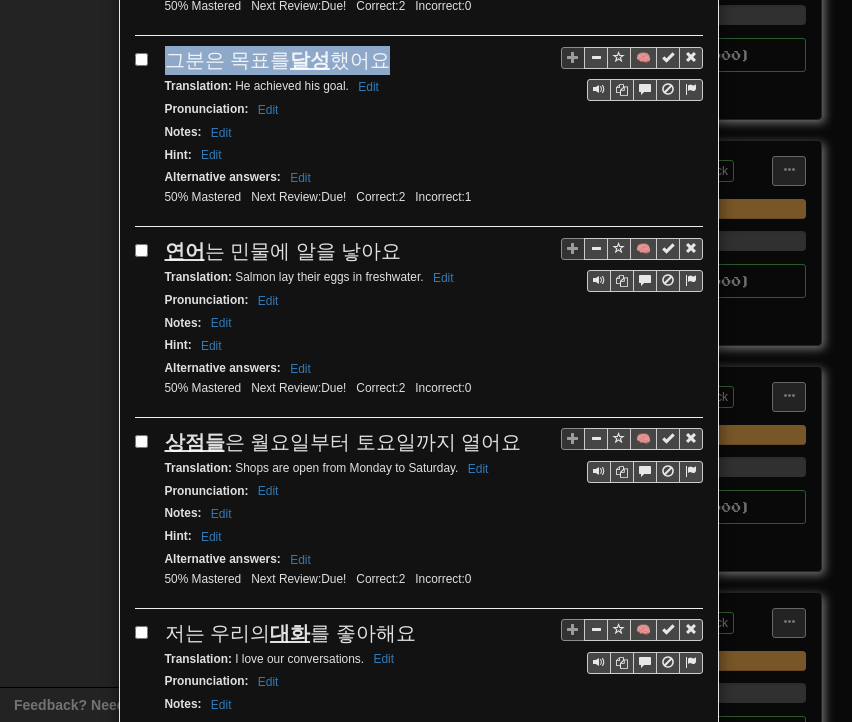 drag, startPoint x: 157, startPoint y: 37, endPoint x: 376, endPoint y: 25, distance: 219.32852 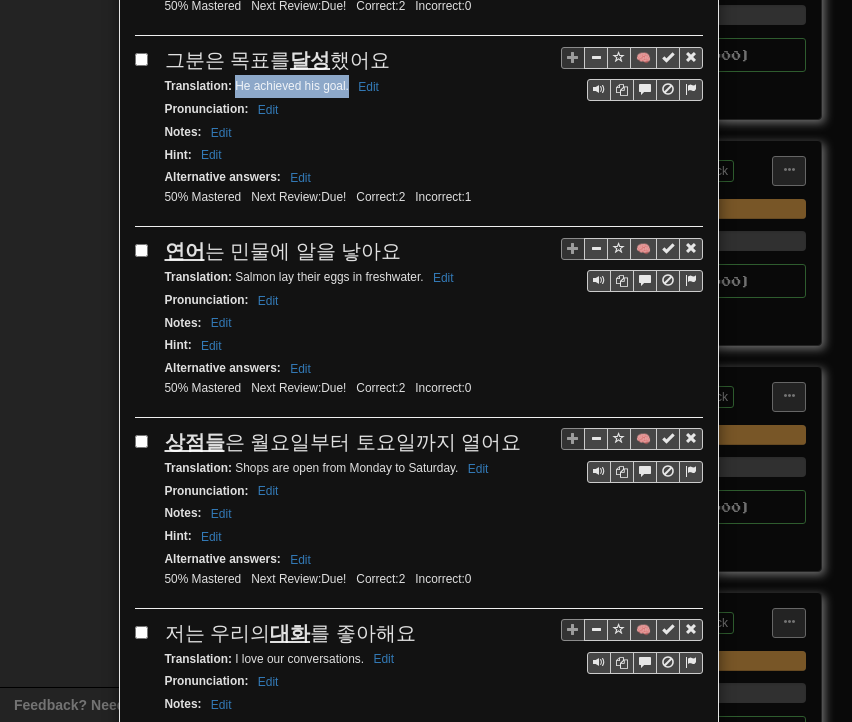 drag, startPoint x: 227, startPoint y: 56, endPoint x: 340, endPoint y: 68, distance: 113.63538 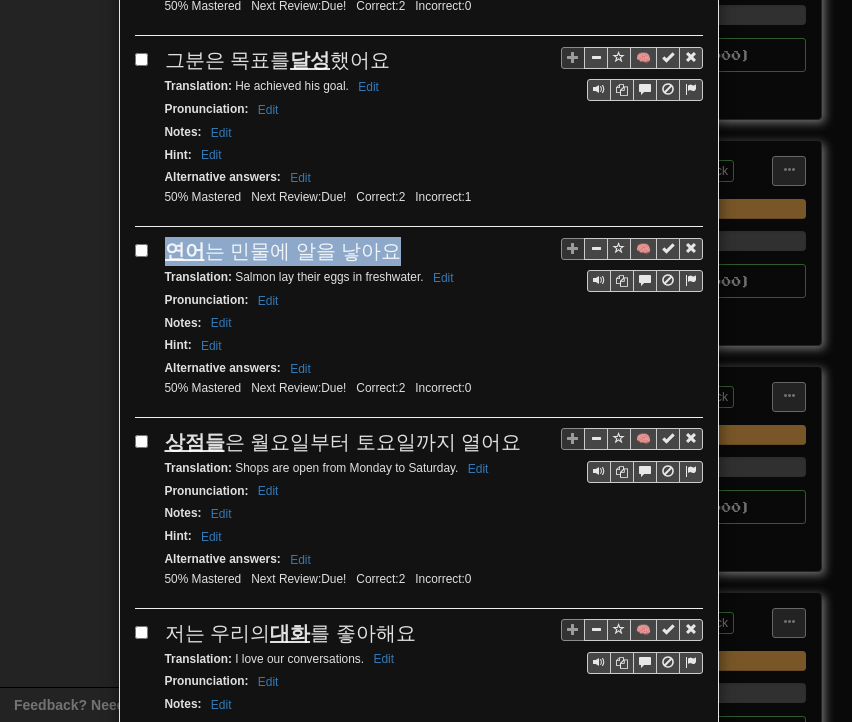 drag, startPoint x: 163, startPoint y: 220, endPoint x: 372, endPoint y: 228, distance: 209.15306 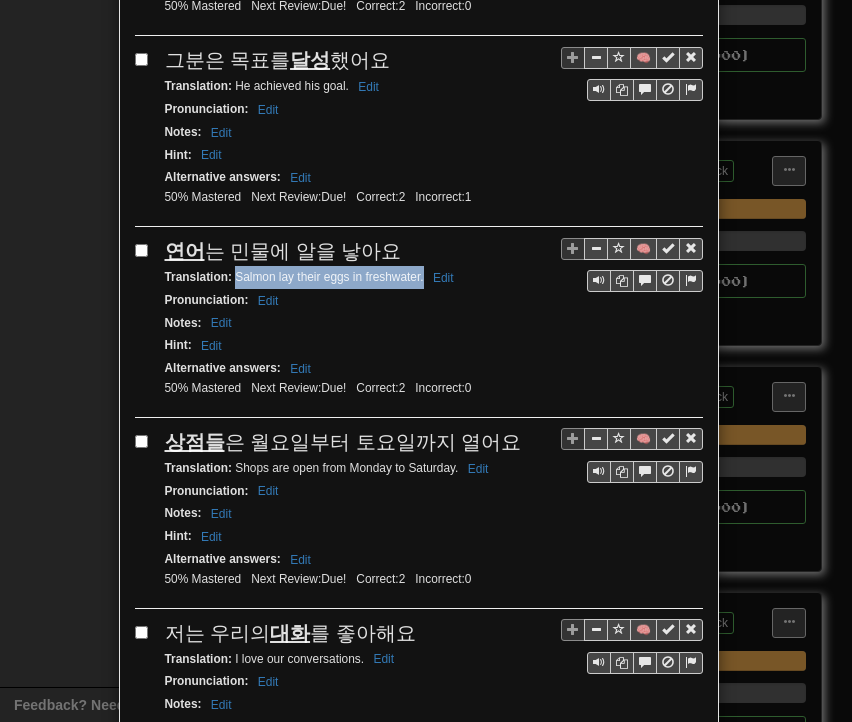 drag, startPoint x: 228, startPoint y: 249, endPoint x: 414, endPoint y: 253, distance: 186.043 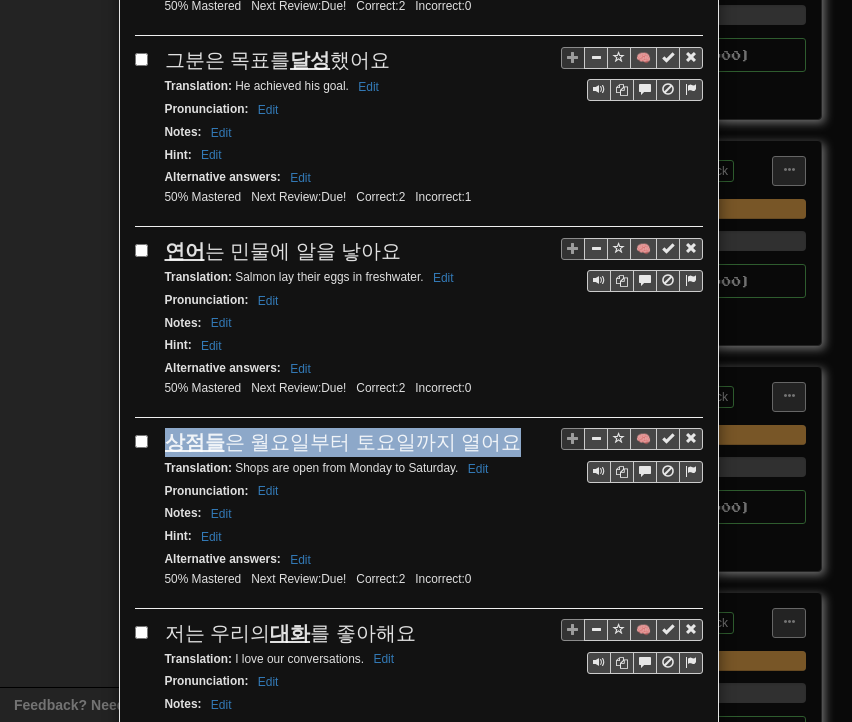 drag, startPoint x: 160, startPoint y: 409, endPoint x: 492, endPoint y: 406, distance: 332.01355 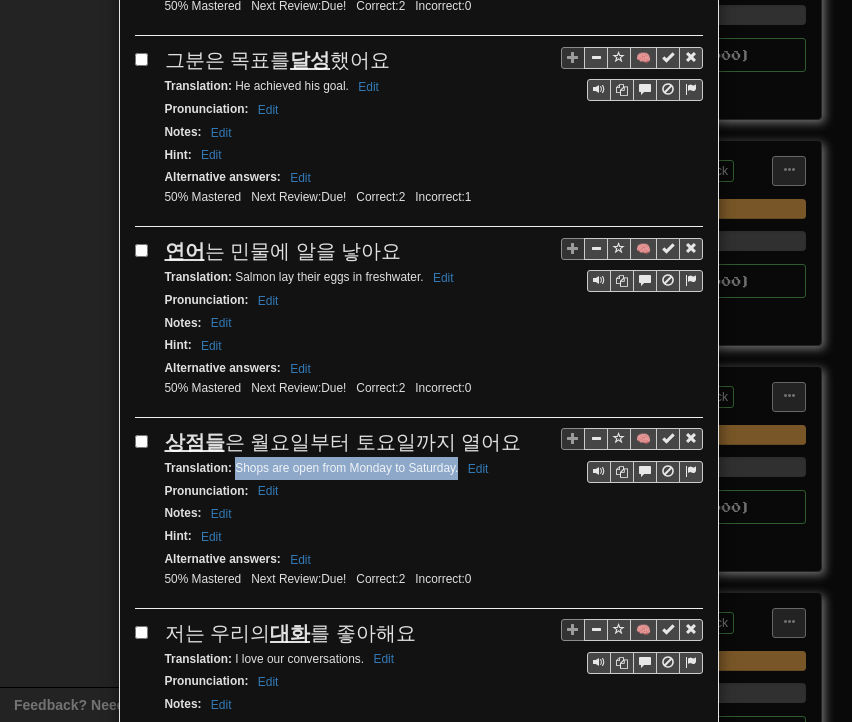 drag, startPoint x: 228, startPoint y: 437, endPoint x: 449, endPoint y: 434, distance: 221.02036 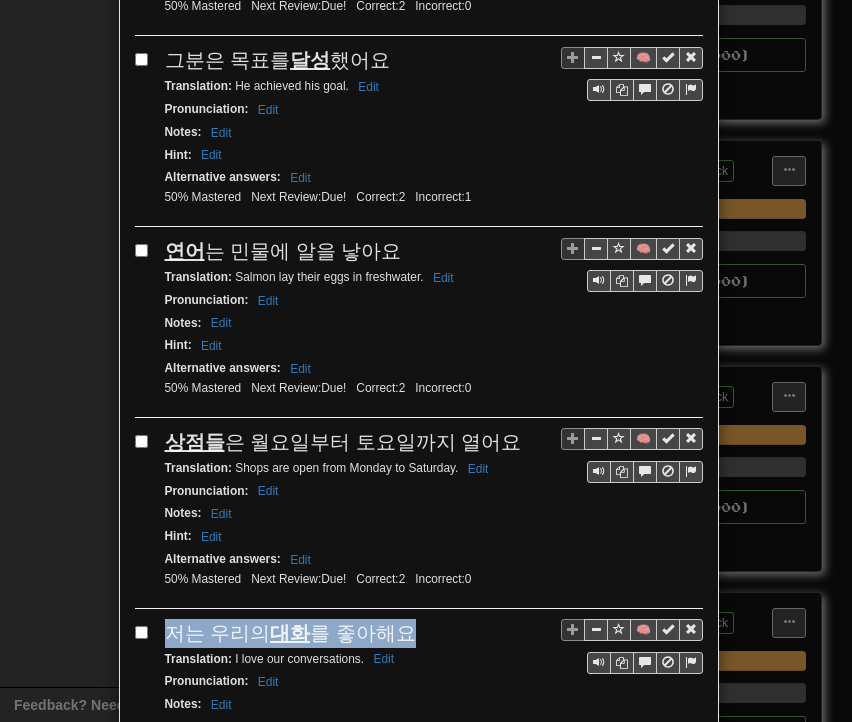 drag, startPoint x: 151, startPoint y: 598, endPoint x: 413, endPoint y: 593, distance: 262.0477 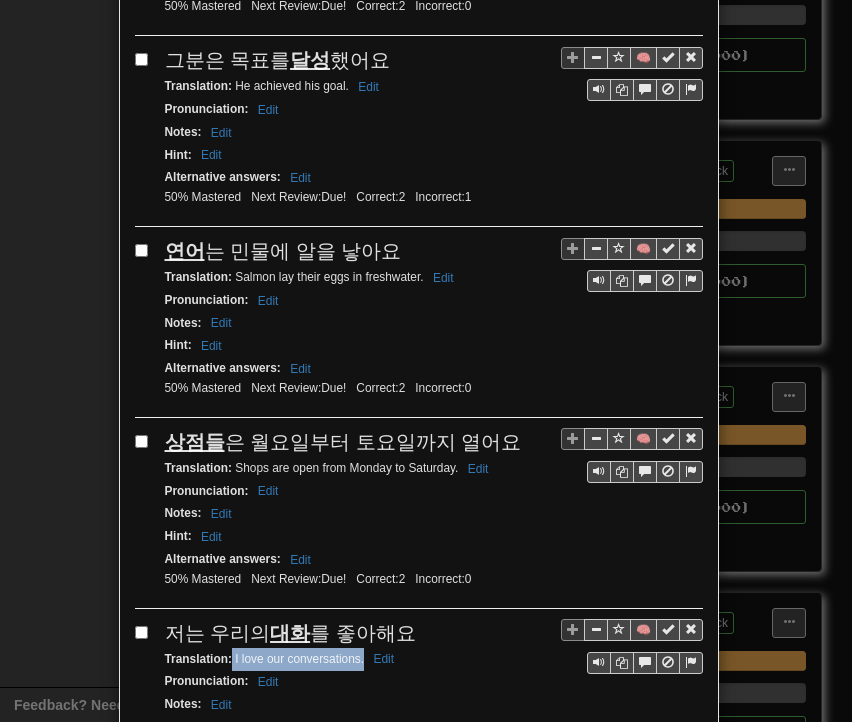 drag, startPoint x: 223, startPoint y: 619, endPoint x: 356, endPoint y: 621, distance: 133.01503 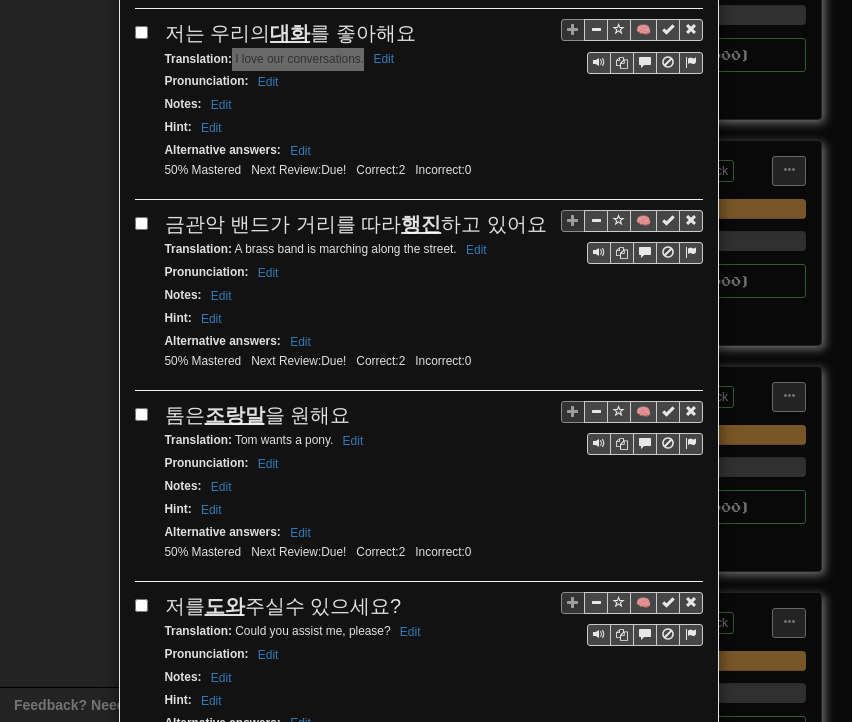 scroll, scrollTop: 2132, scrollLeft: 0, axis: vertical 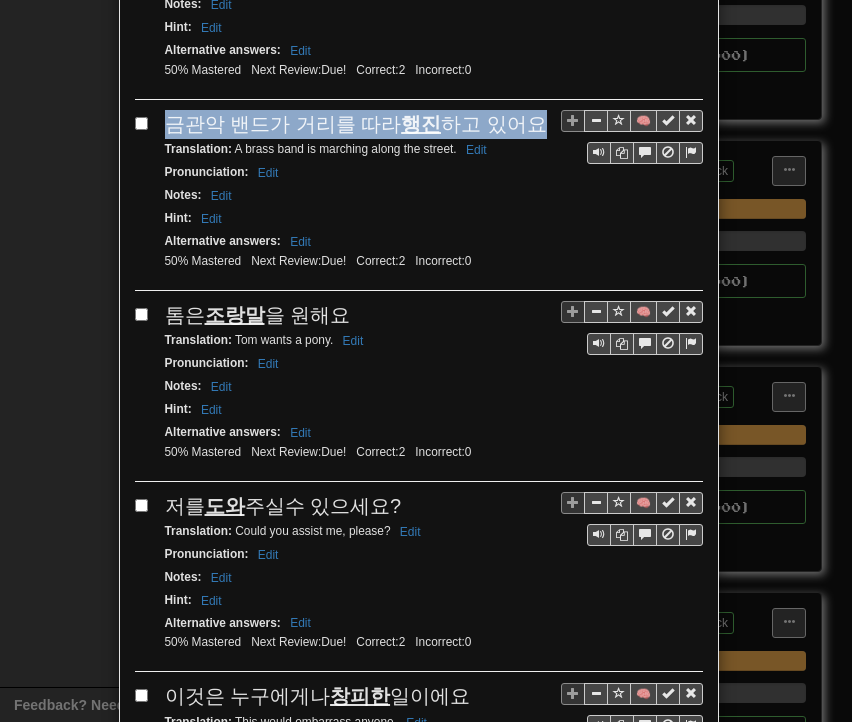 drag, startPoint x: 155, startPoint y: 86, endPoint x: 512, endPoint y: 88, distance: 357.0056 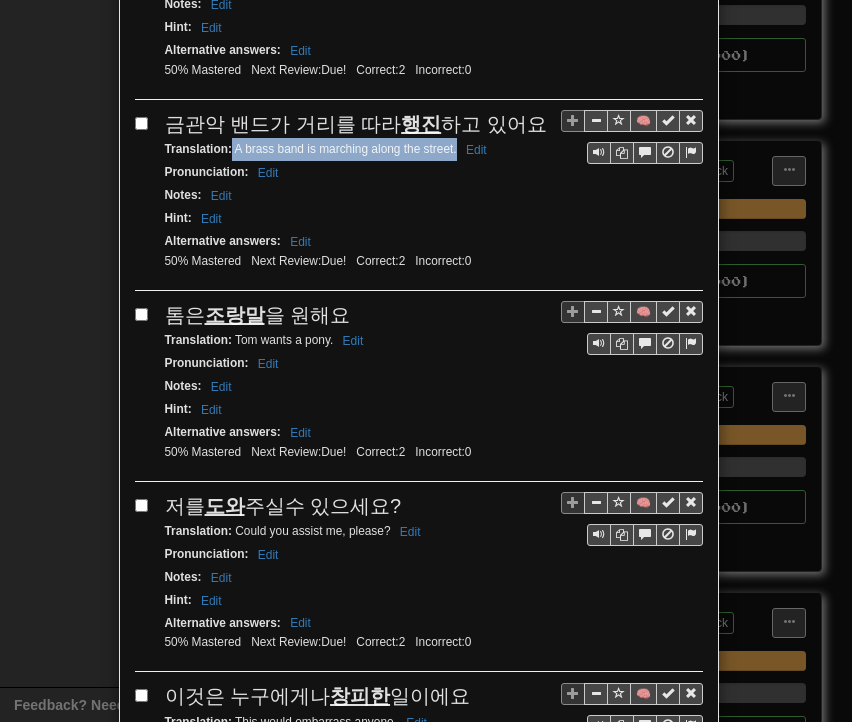 drag, startPoint x: 224, startPoint y: 107, endPoint x: 443, endPoint y: 113, distance: 219.08218 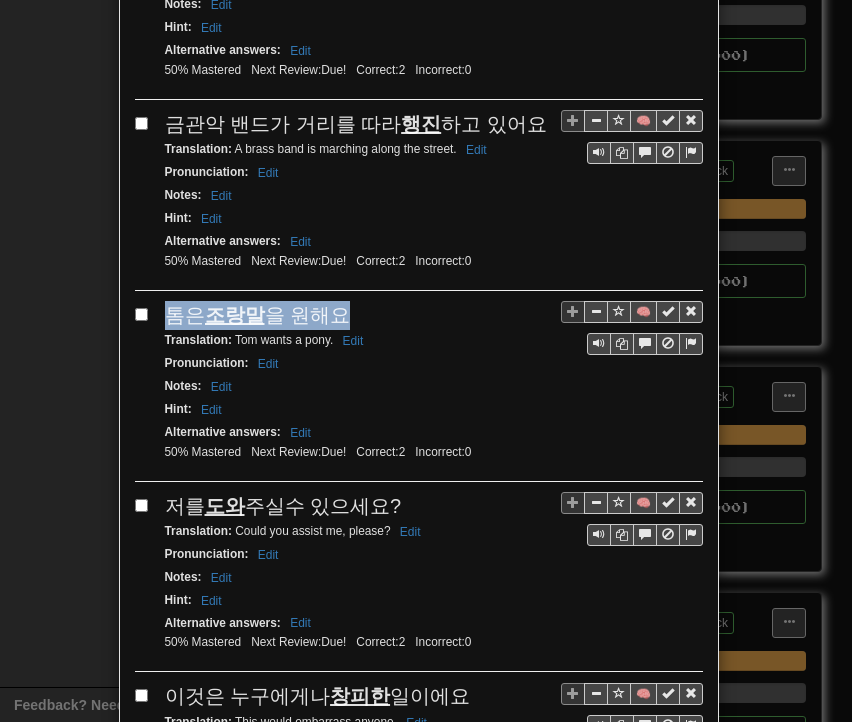 drag, startPoint x: 162, startPoint y: 272, endPoint x: 340, endPoint y: 271, distance: 178.0028 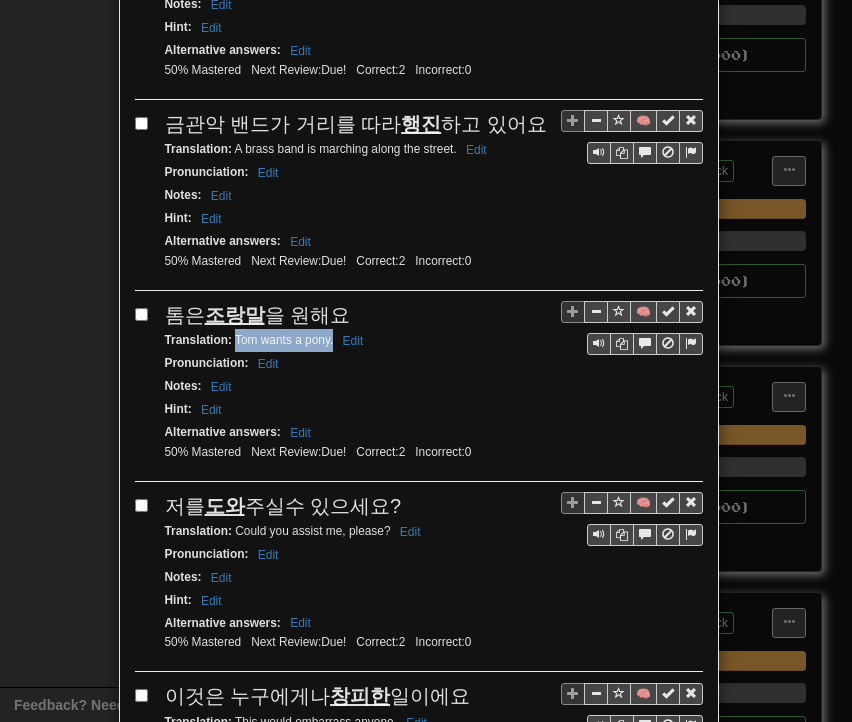drag, startPoint x: 228, startPoint y: 293, endPoint x: 324, endPoint y: 294, distance: 96.00521 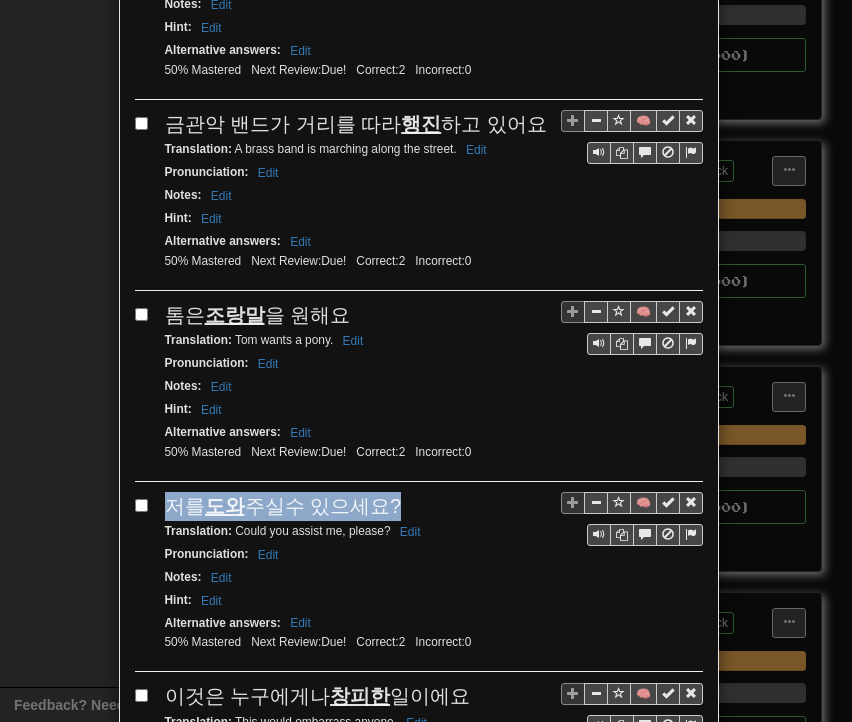 drag, startPoint x: 157, startPoint y: 459, endPoint x: 391, endPoint y: 461, distance: 234.00854 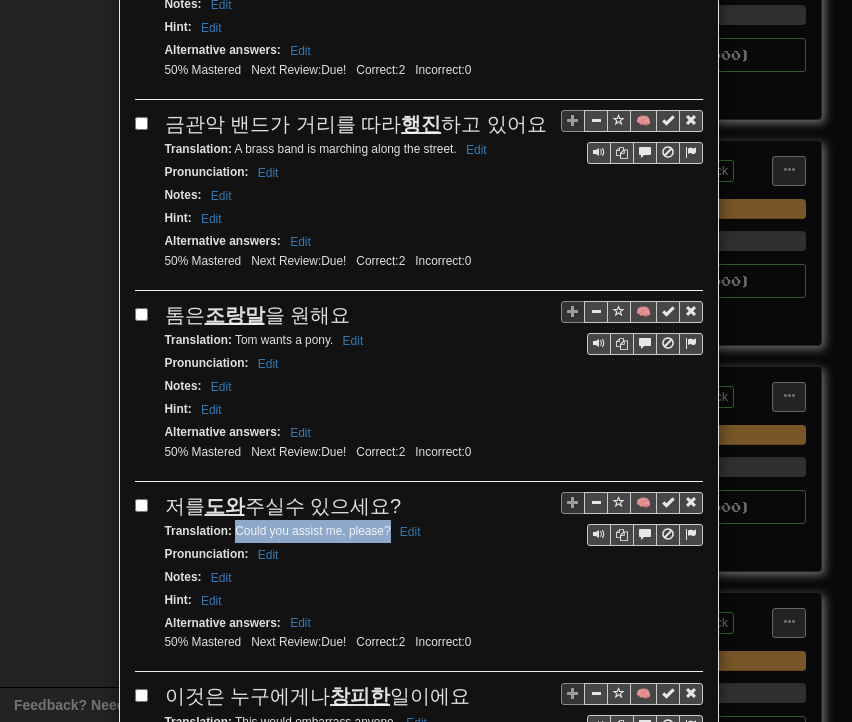 drag, startPoint x: 228, startPoint y: 481, endPoint x: 381, endPoint y: 485, distance: 153.05228 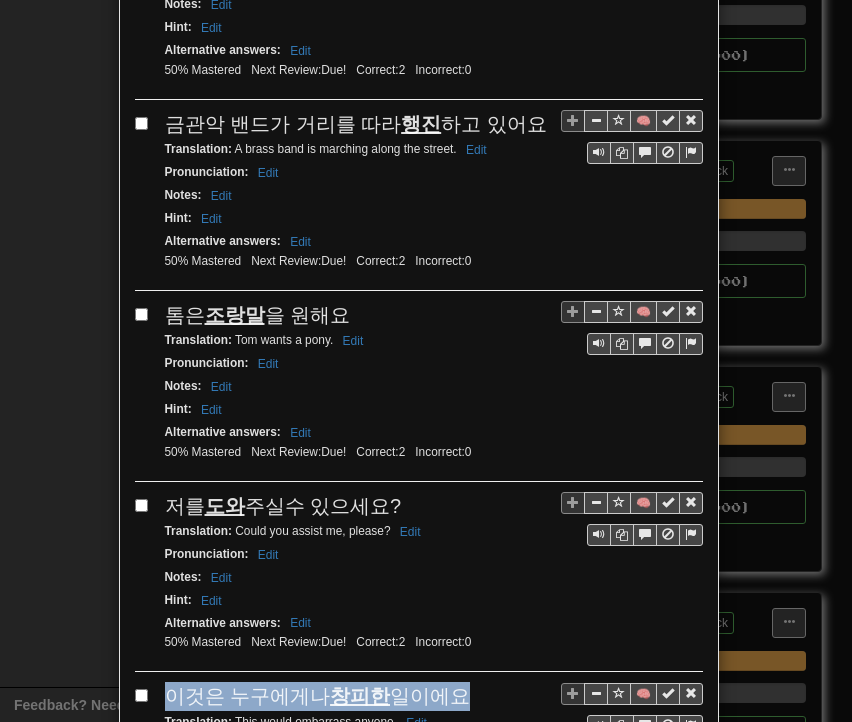 drag, startPoint x: 157, startPoint y: 644, endPoint x: 425, endPoint y: 651, distance: 268.0914 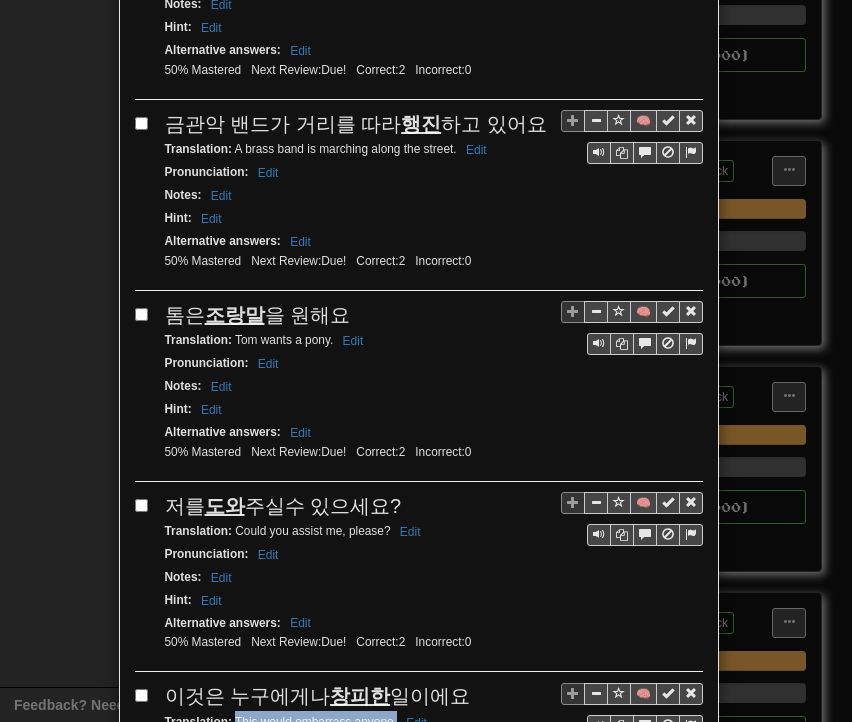 drag, startPoint x: 228, startPoint y: 669, endPoint x: 388, endPoint y: 669, distance: 160 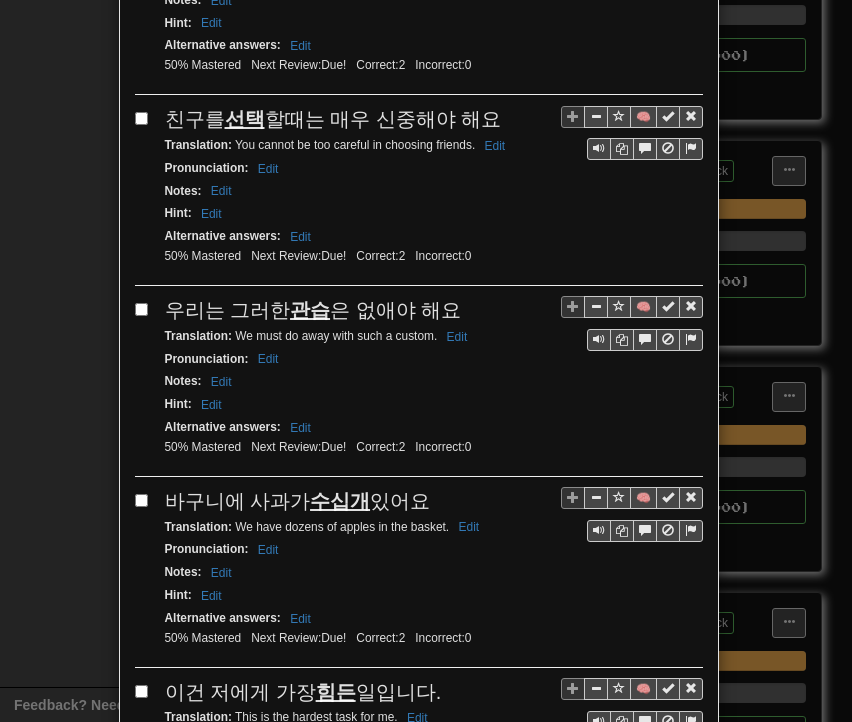 scroll, scrollTop: 2932, scrollLeft: 0, axis: vertical 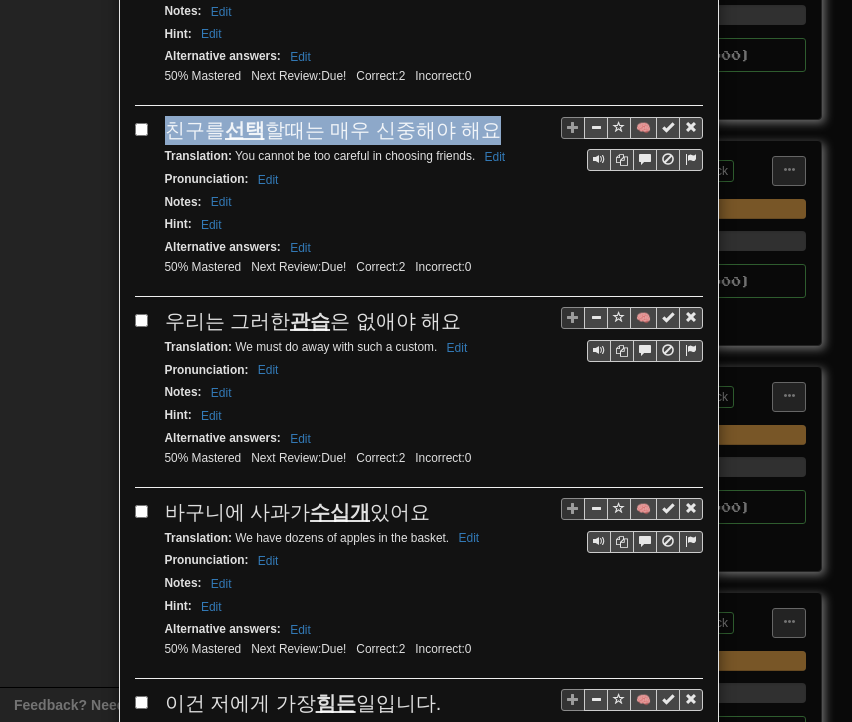drag, startPoint x: 157, startPoint y: 26, endPoint x: 469, endPoint y: 76, distance: 315.98102 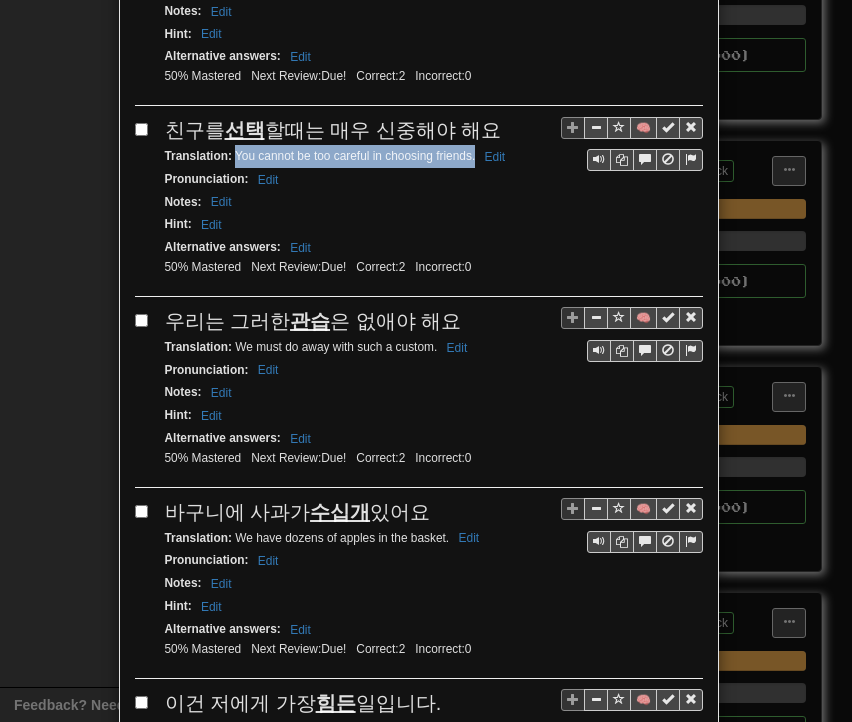 drag, startPoint x: 229, startPoint y: 100, endPoint x: 467, endPoint y: 105, distance: 238.05252 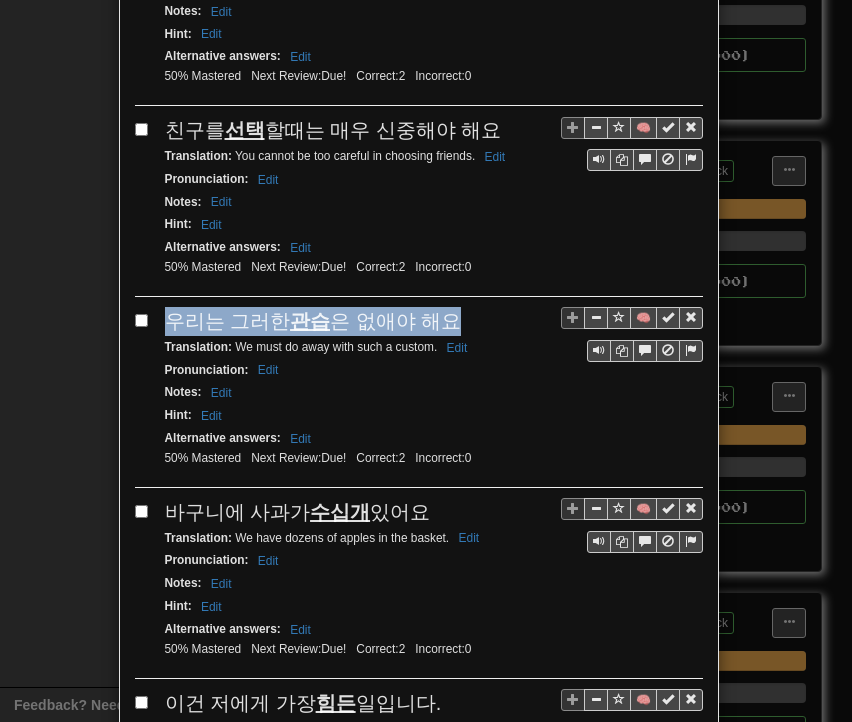 drag, startPoint x: 159, startPoint y: 253, endPoint x: 454, endPoint y: 248, distance: 295.04236 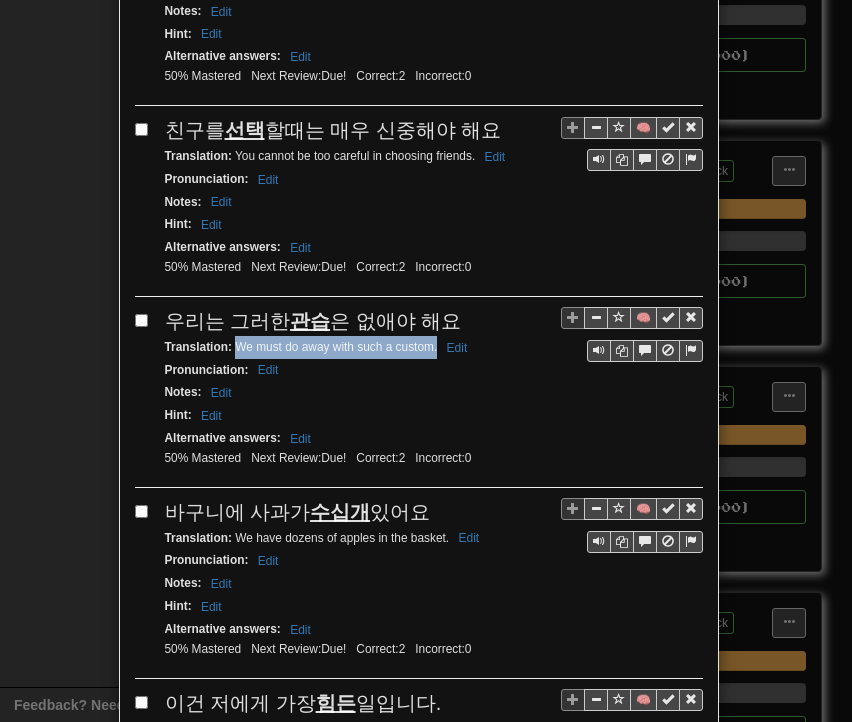 drag, startPoint x: 229, startPoint y: 286, endPoint x: 428, endPoint y: 295, distance: 199.20341 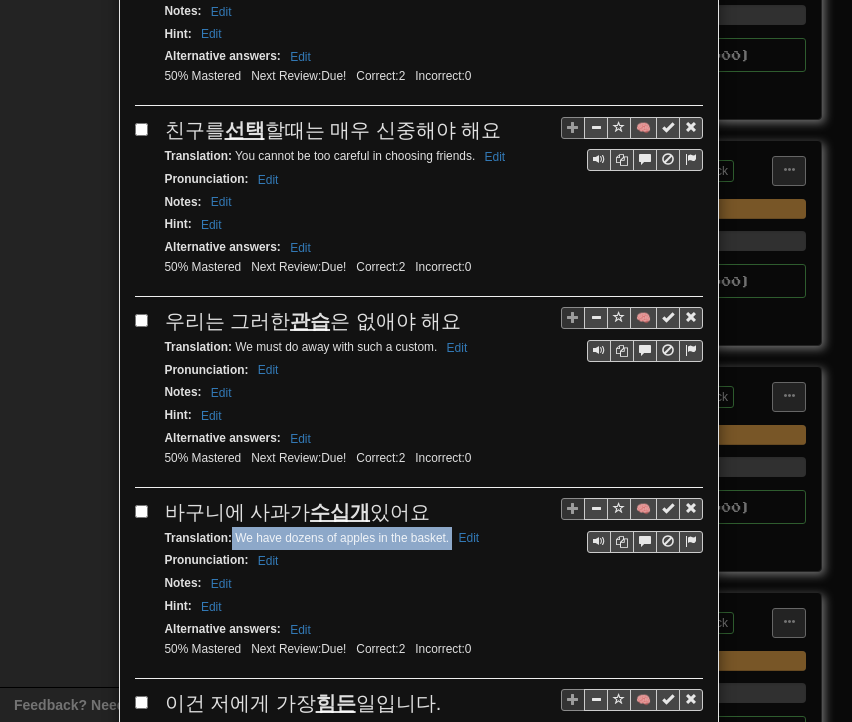 drag, startPoint x: 236, startPoint y: 473, endPoint x: 443, endPoint y: 473, distance: 207 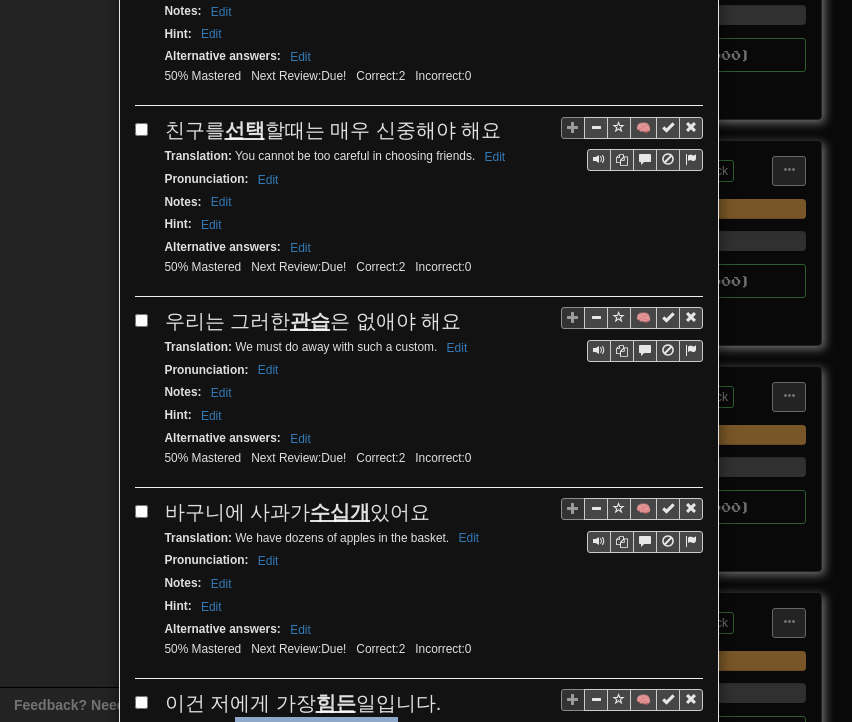 drag, startPoint x: 228, startPoint y: 660, endPoint x: 389, endPoint y: 660, distance: 161 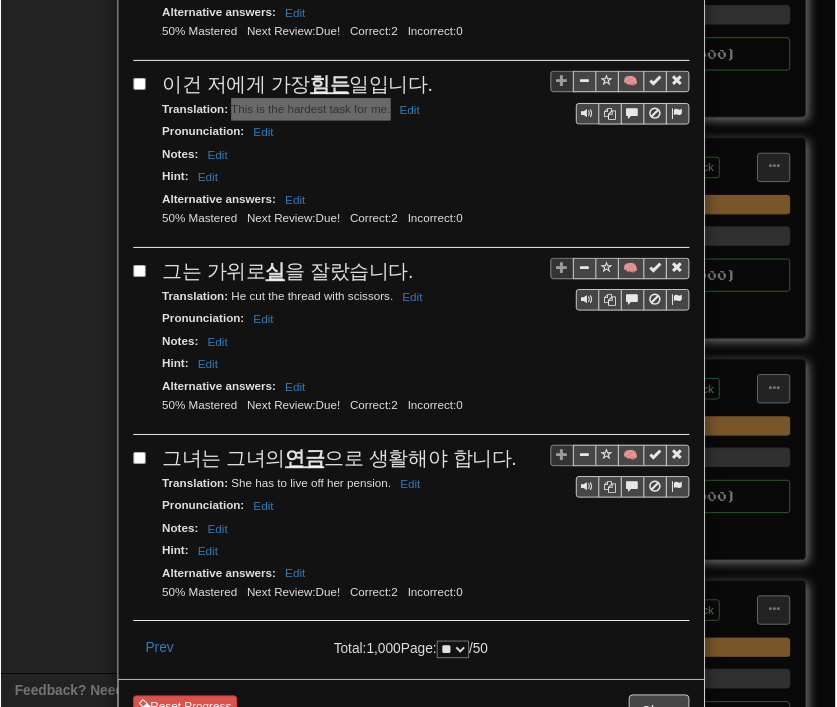 scroll, scrollTop: 3511, scrollLeft: 0, axis: vertical 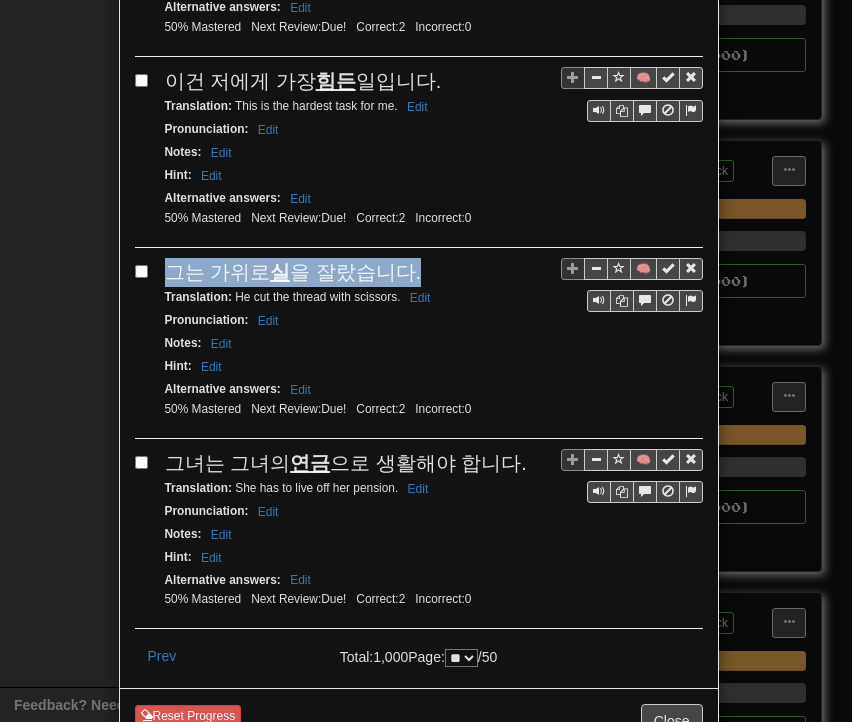 drag, startPoint x: 160, startPoint y: 203, endPoint x: 404, endPoint y: 203, distance: 244 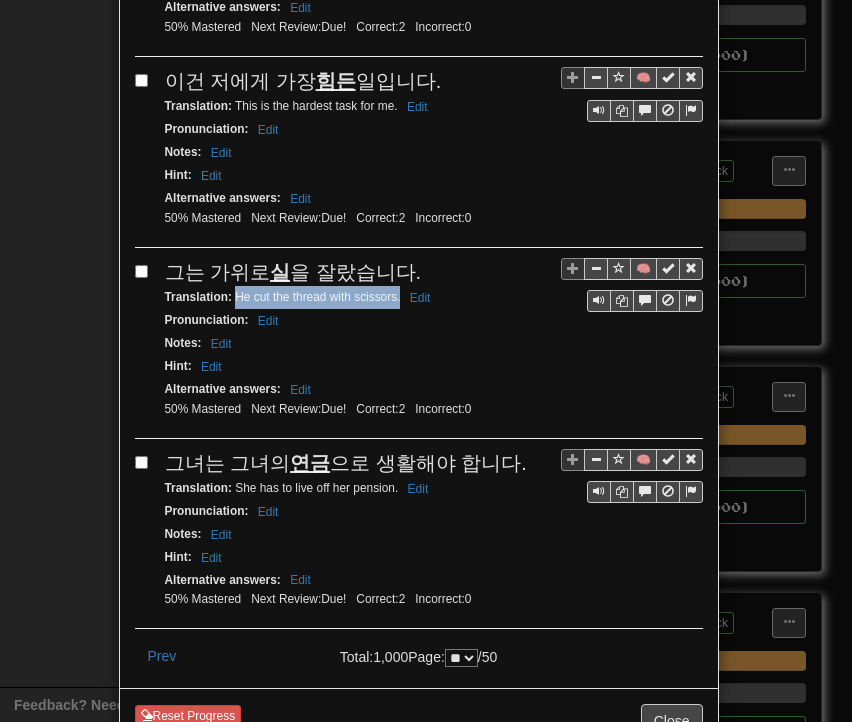drag, startPoint x: 228, startPoint y: 225, endPoint x: 391, endPoint y: 229, distance: 163.04907 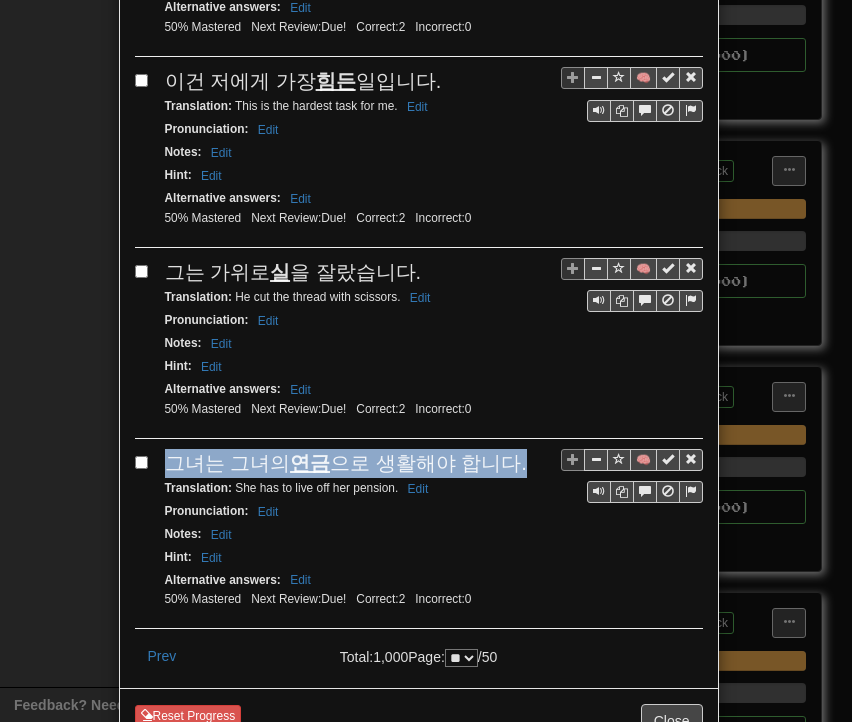 drag, startPoint x: 154, startPoint y: 388, endPoint x: 496, endPoint y: 382, distance: 342.0526 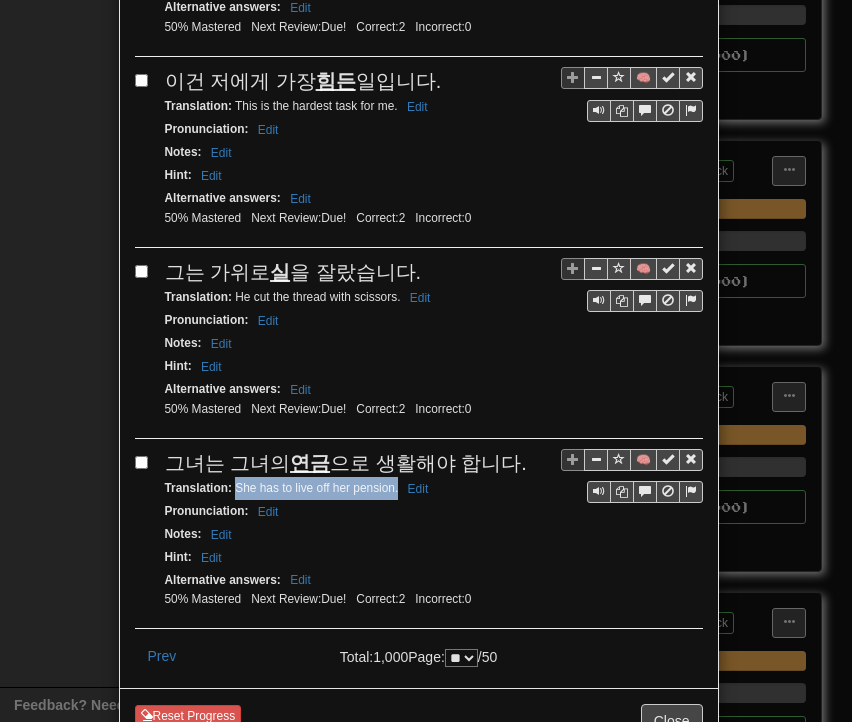 drag, startPoint x: 226, startPoint y: 415, endPoint x: 389, endPoint y: 414, distance: 163.00307 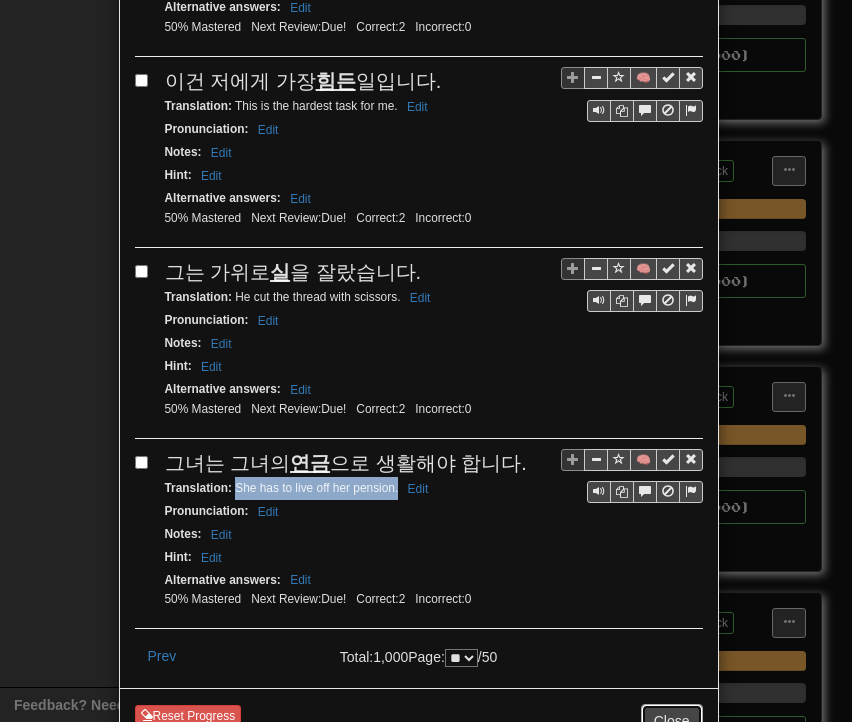 click on "Close" at bounding box center [672, 721] 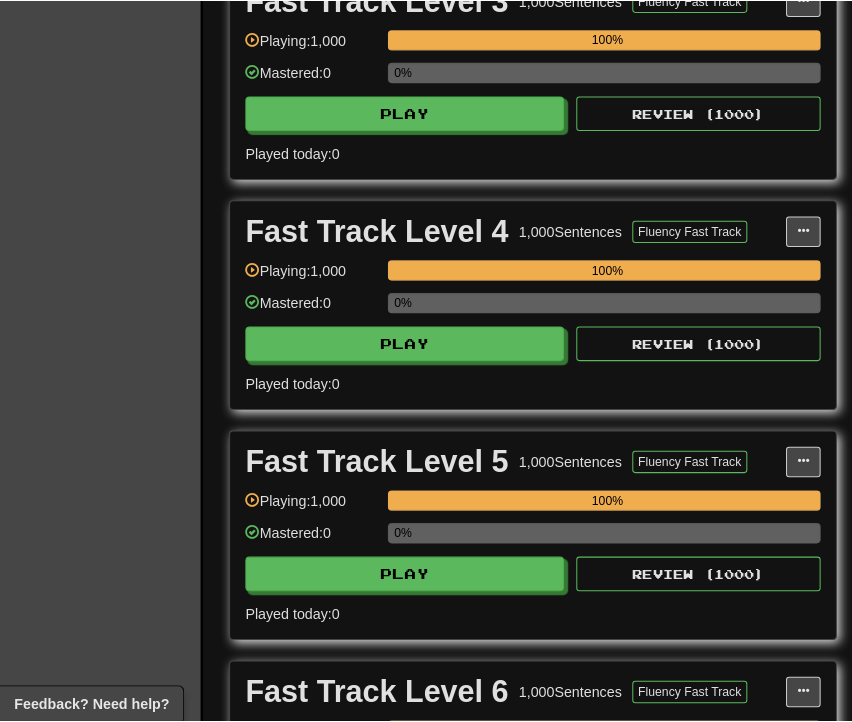 scroll, scrollTop: 1500, scrollLeft: 0, axis: vertical 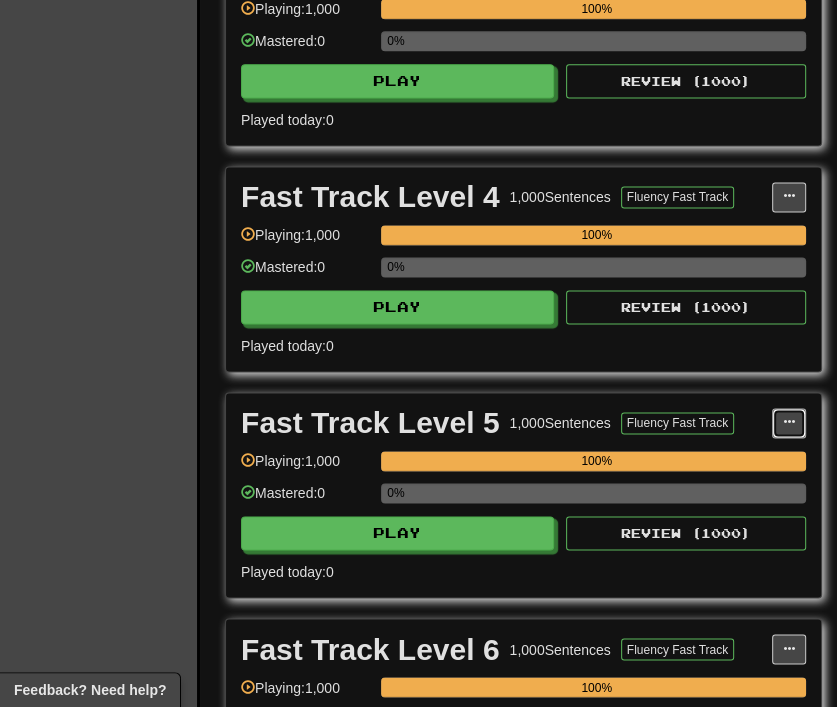 click at bounding box center [789, 423] 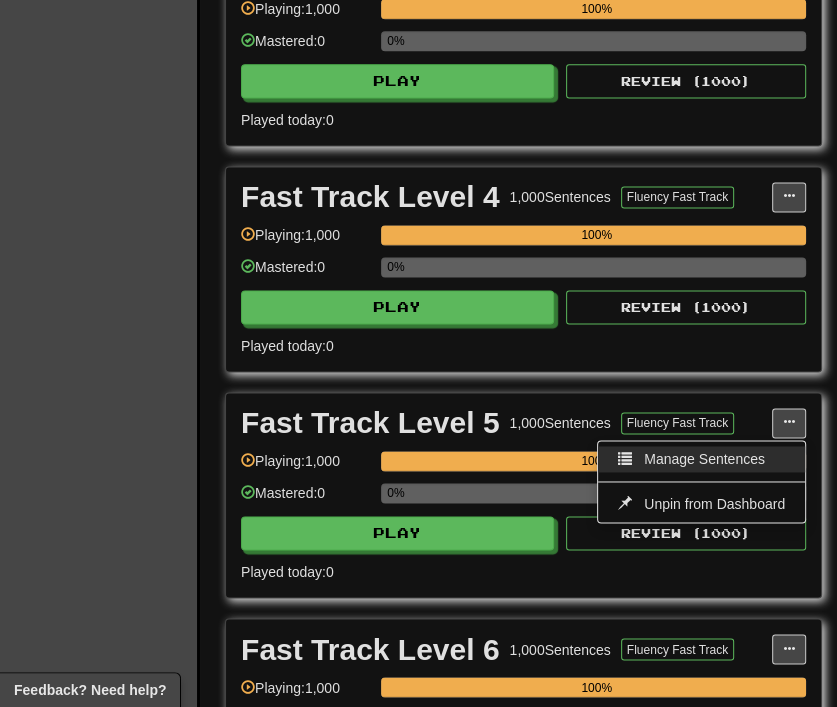 click on "Manage Sentences" at bounding box center (701, 459) 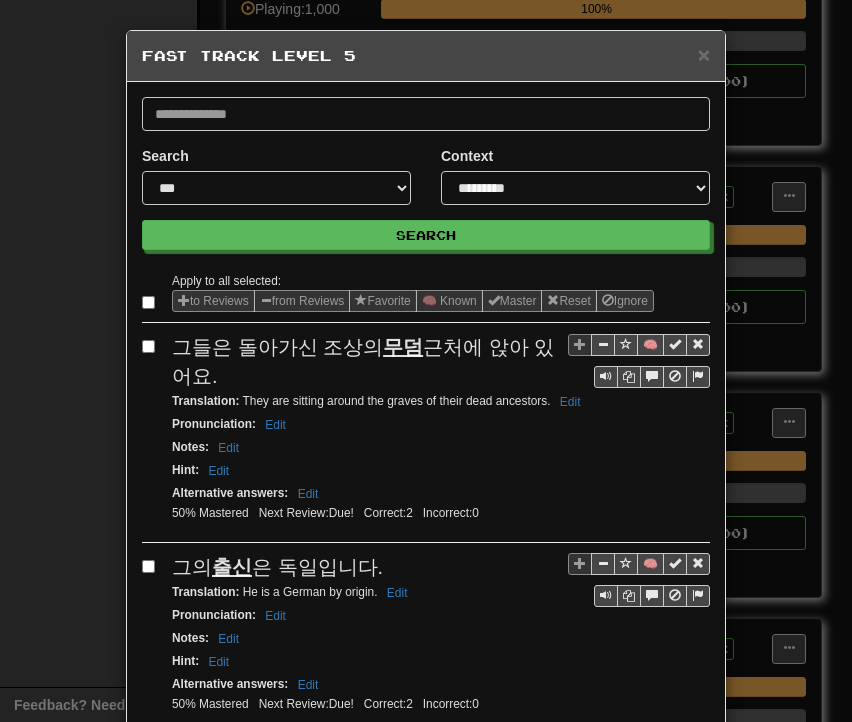 drag, startPoint x: 164, startPoint y: 338, endPoint x: 204, endPoint y: 375, distance: 54.48853 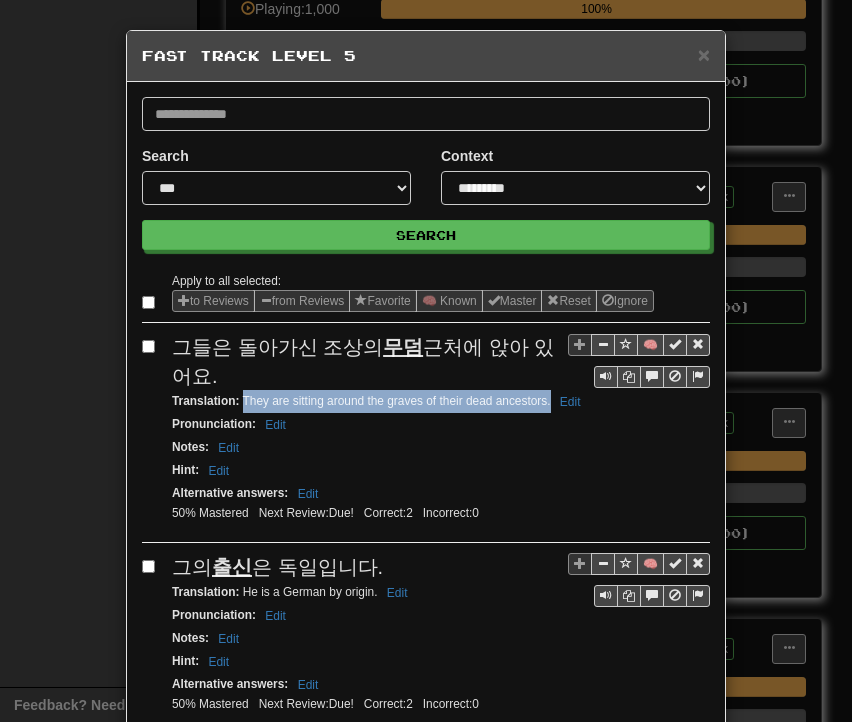 drag, startPoint x: 236, startPoint y: 393, endPoint x: 543, endPoint y: 399, distance: 307.05862 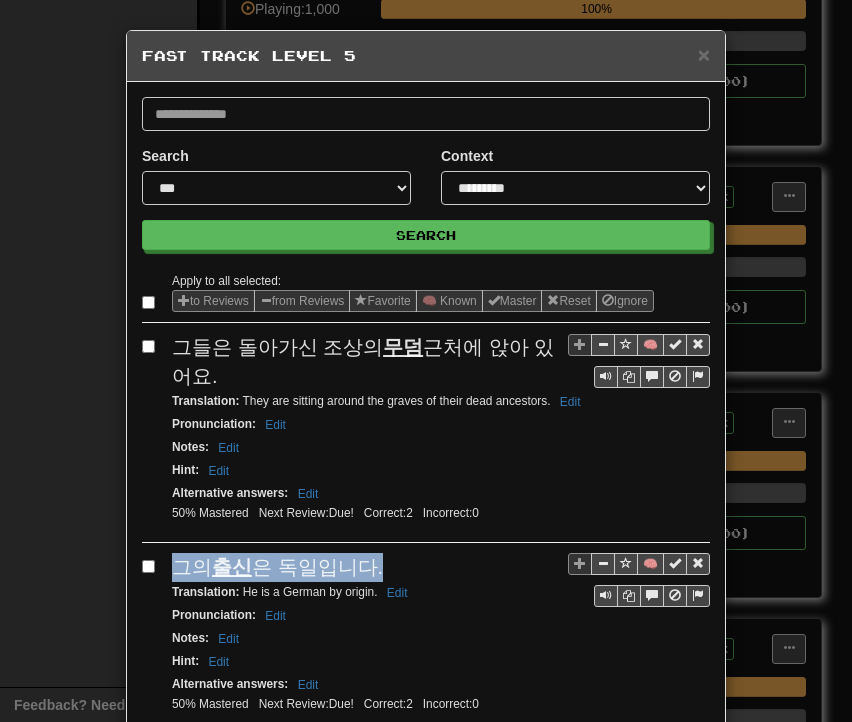 drag, startPoint x: 168, startPoint y: 567, endPoint x: 367, endPoint y: 566, distance: 199.00252 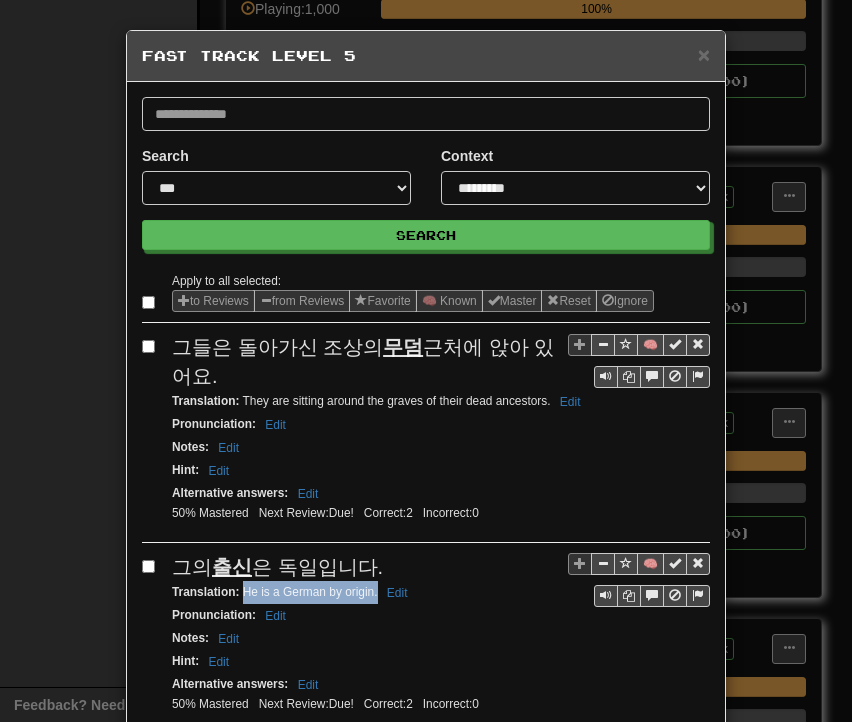 drag, startPoint x: 235, startPoint y: 588, endPoint x: 364, endPoint y: 590, distance: 129.0155 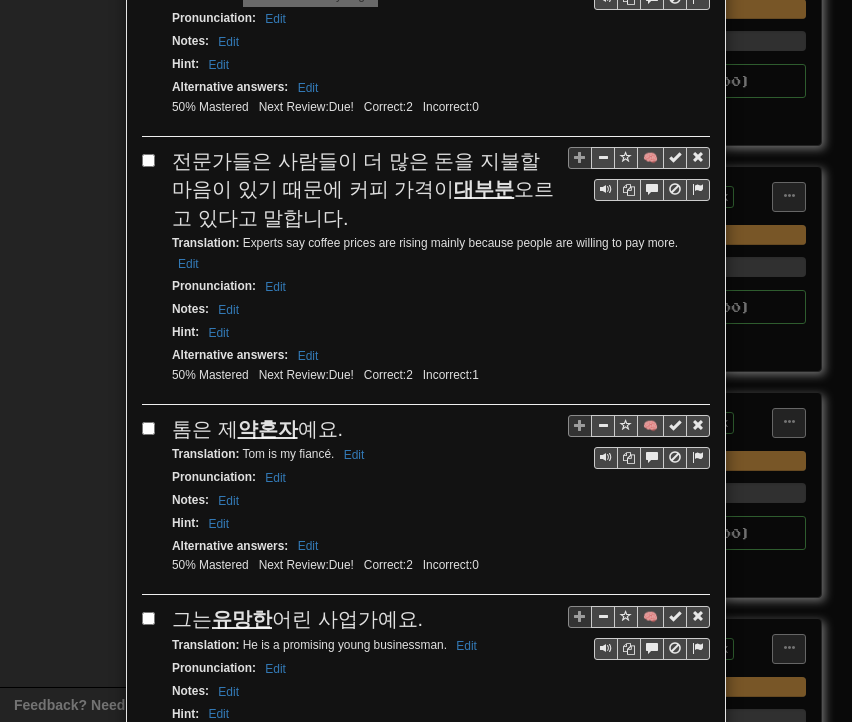 scroll, scrollTop: 700, scrollLeft: 0, axis: vertical 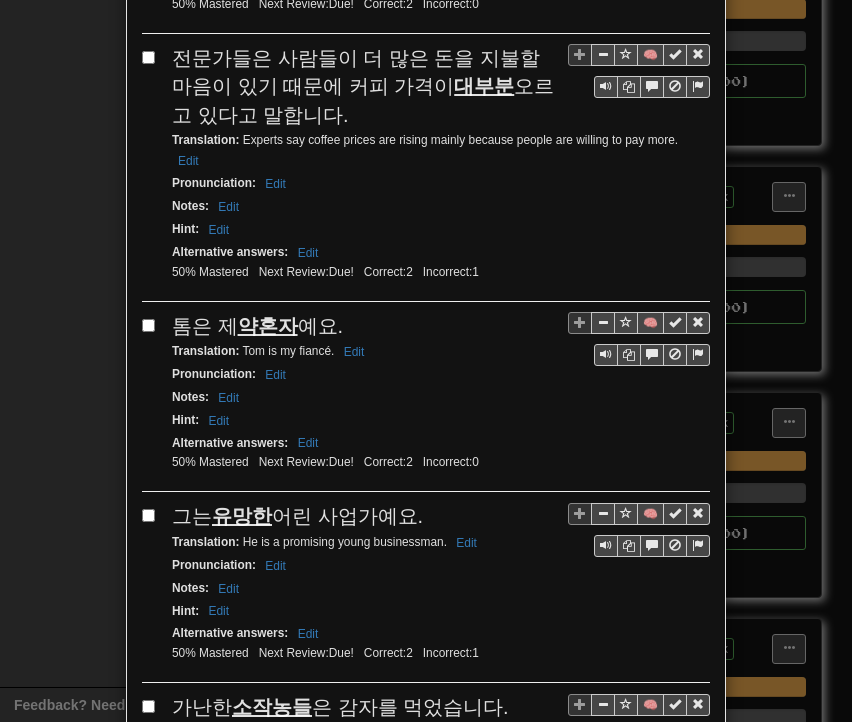 drag, startPoint x: 168, startPoint y: 45, endPoint x: 312, endPoint y: 103, distance: 155.24174 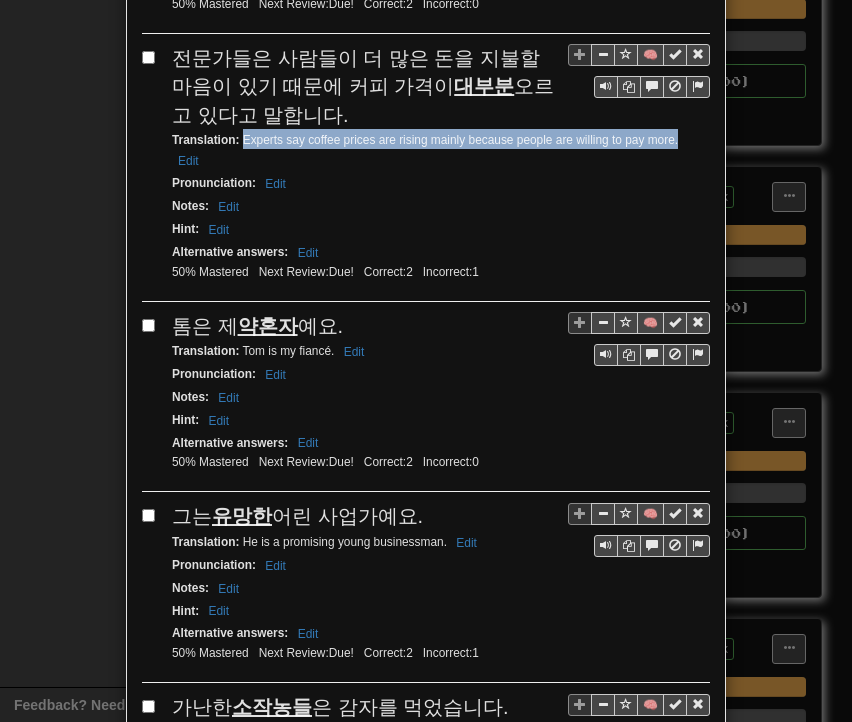drag, startPoint x: 236, startPoint y: 133, endPoint x: 675, endPoint y: 128, distance: 439.02847 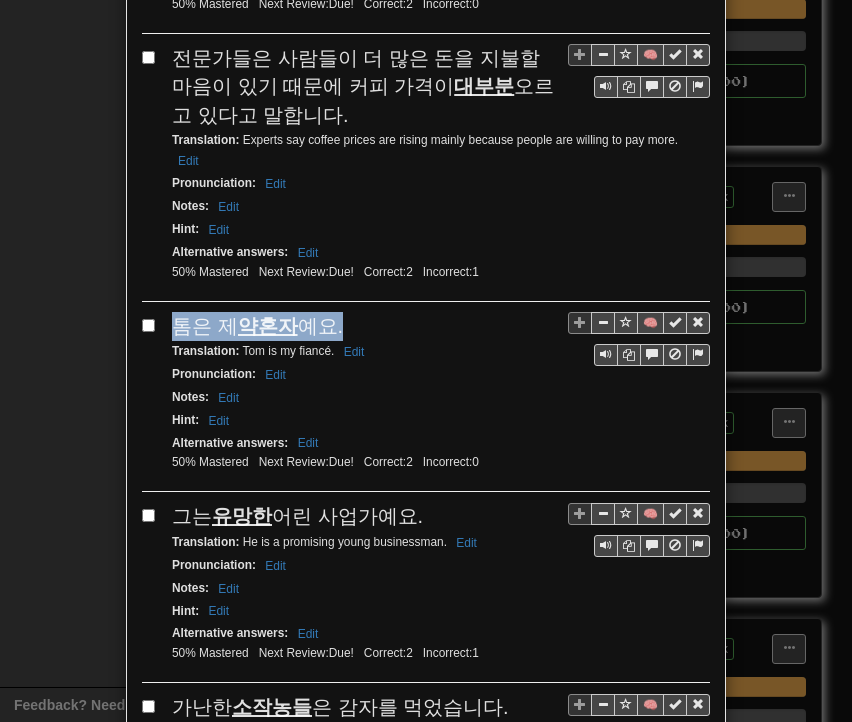 drag, startPoint x: 168, startPoint y: 307, endPoint x: 328, endPoint y: 317, distance: 160.3122 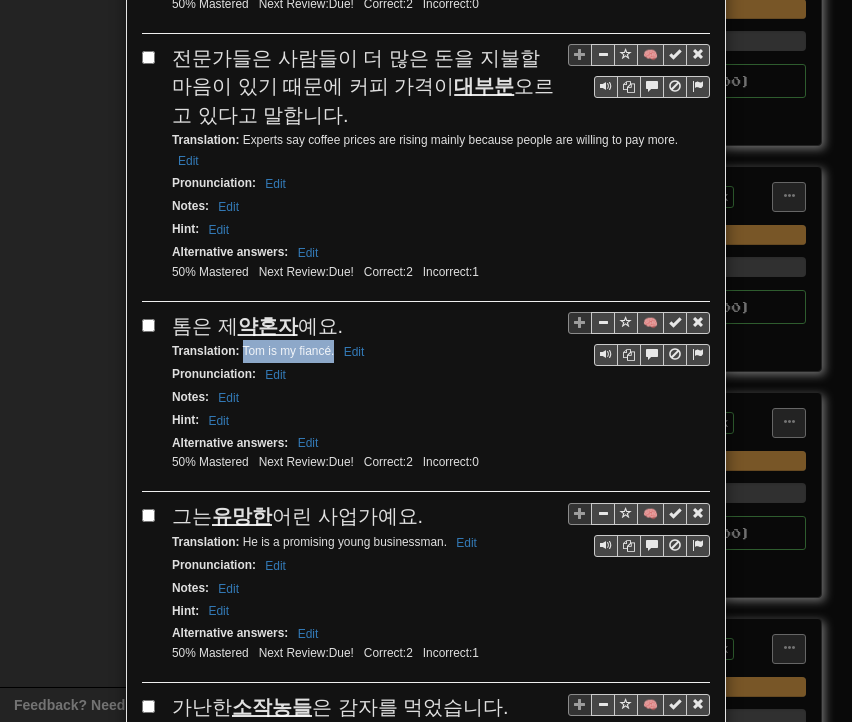 drag, startPoint x: 236, startPoint y: 340, endPoint x: 326, endPoint y: 340, distance: 90 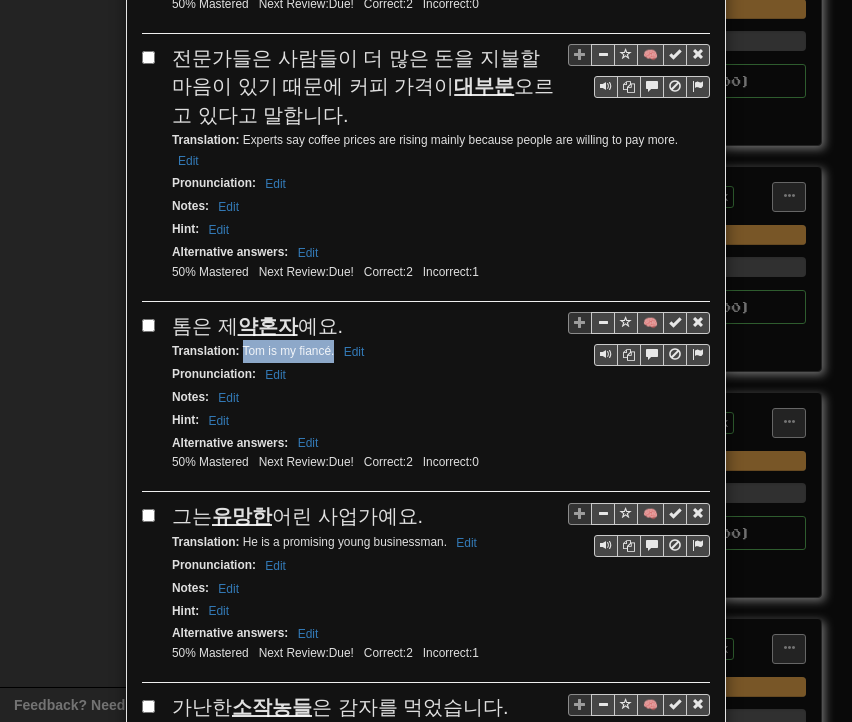 drag, startPoint x: 172, startPoint y: 501, endPoint x: 418, endPoint y: 489, distance: 246.29251 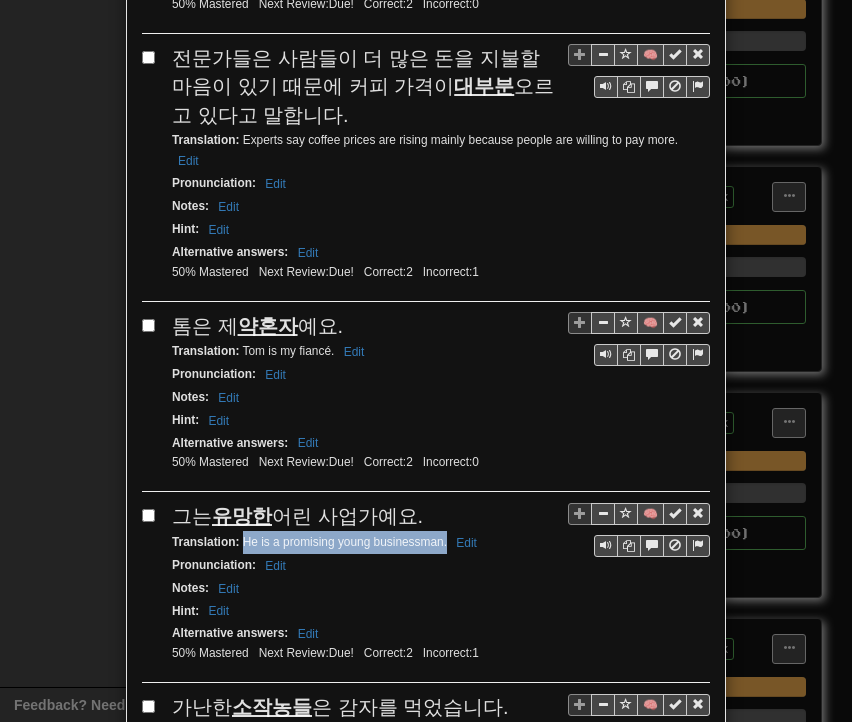 drag, startPoint x: 236, startPoint y: 525, endPoint x: 440, endPoint y: 525, distance: 204 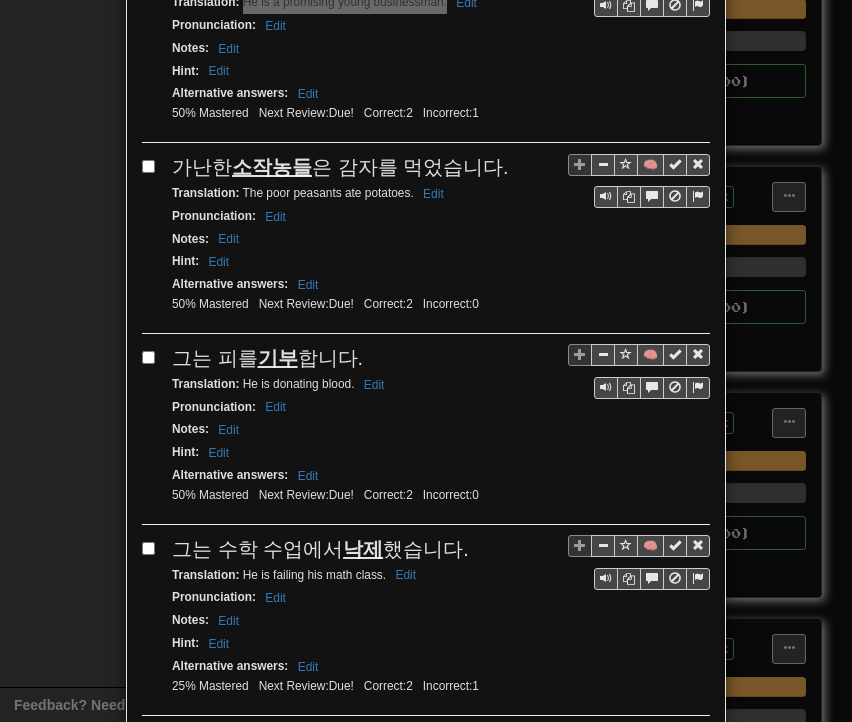 scroll, scrollTop: 1300, scrollLeft: 0, axis: vertical 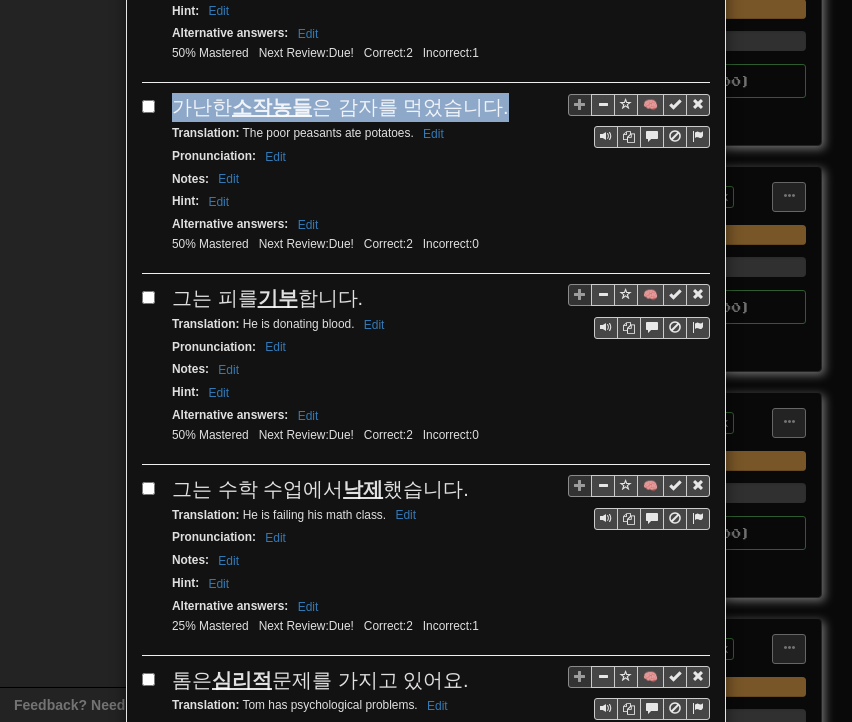 drag, startPoint x: 166, startPoint y: 80, endPoint x: 484, endPoint y: 82, distance: 318.0063 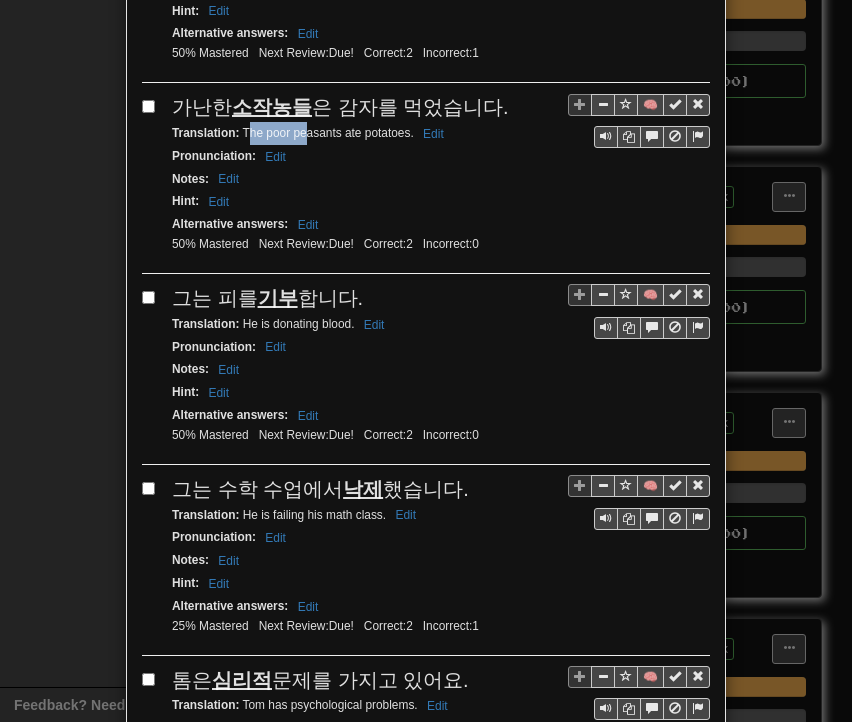 drag, startPoint x: 238, startPoint y: 112, endPoint x: 300, endPoint y: 109, distance: 62.072536 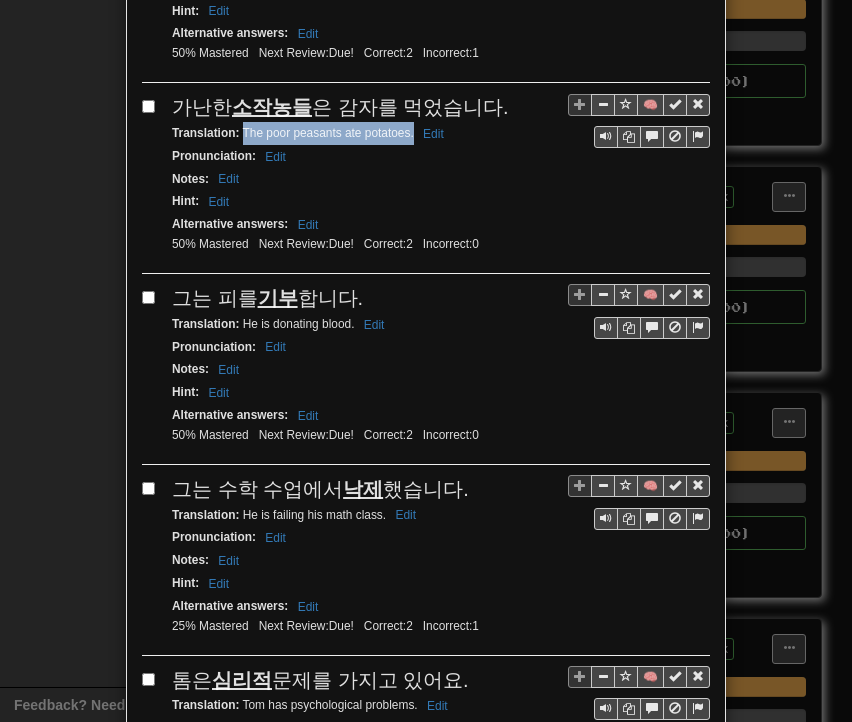 drag, startPoint x: 237, startPoint y: 112, endPoint x: 406, endPoint y: 118, distance: 169.10648 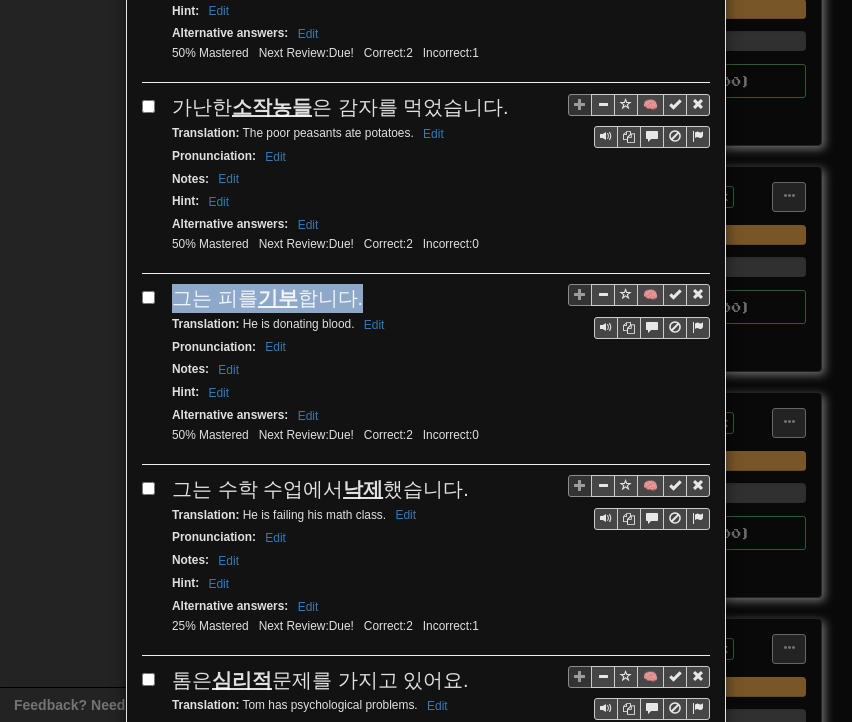 drag, startPoint x: 164, startPoint y: 276, endPoint x: 359, endPoint y: 276, distance: 195 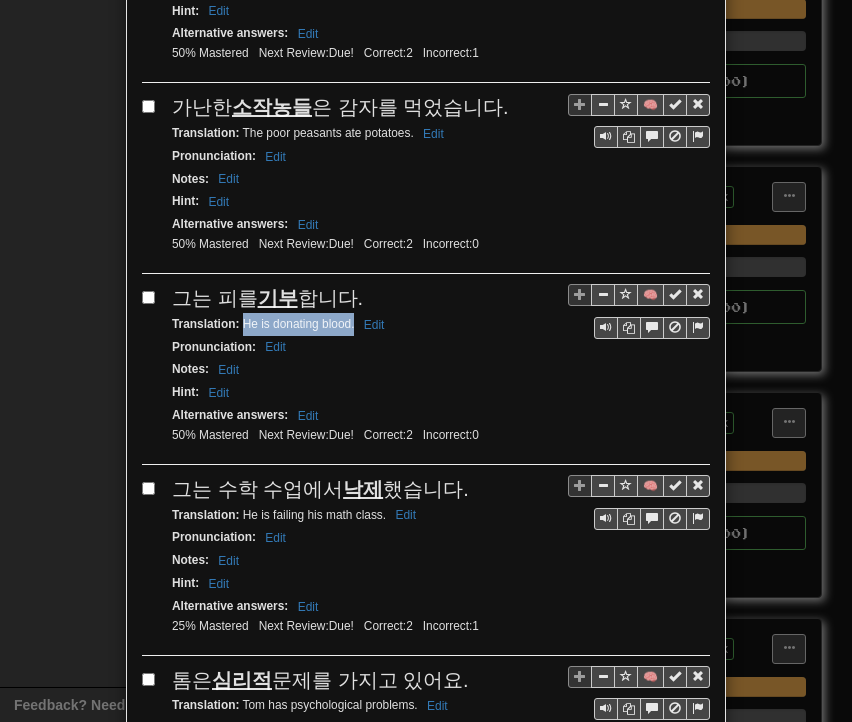 drag, startPoint x: 235, startPoint y: 302, endPoint x: 348, endPoint y: 308, distance: 113.15918 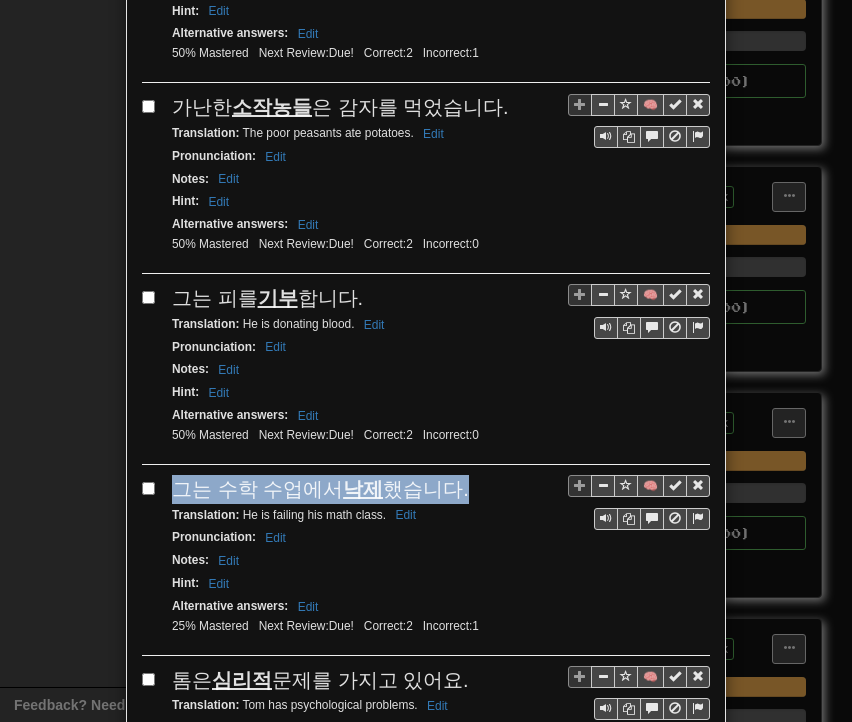drag, startPoint x: 160, startPoint y: 459, endPoint x: 448, endPoint y: 468, distance: 288.1406 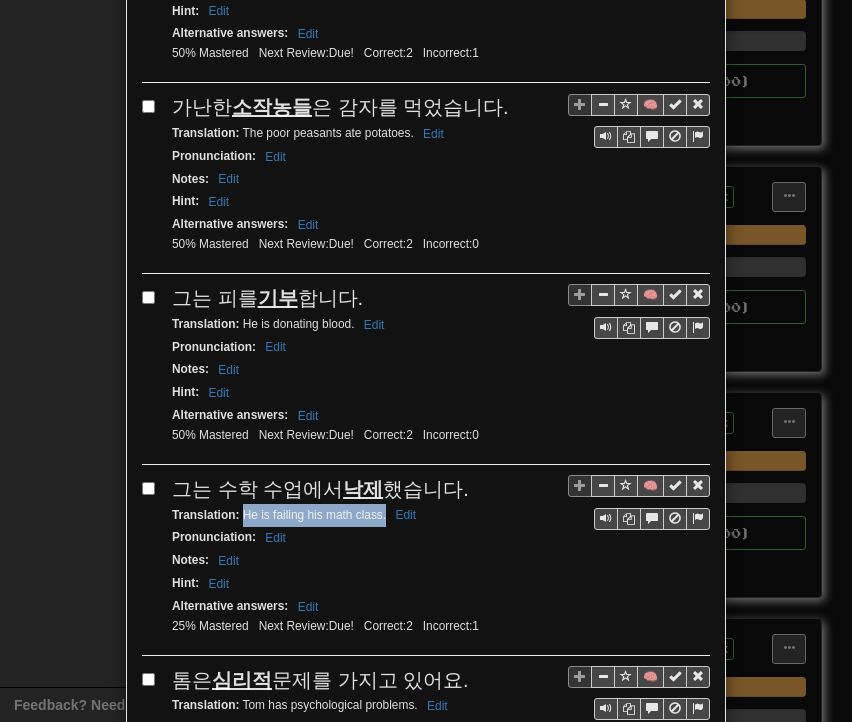 drag, startPoint x: 233, startPoint y: 483, endPoint x: 376, endPoint y: 486, distance: 143.03146 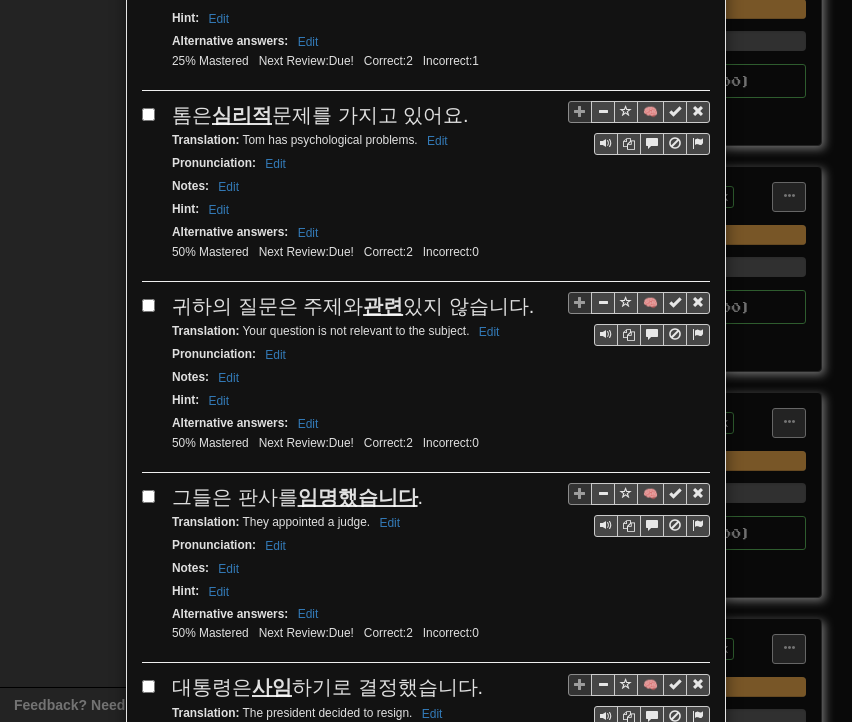 scroll, scrollTop: 1900, scrollLeft: 0, axis: vertical 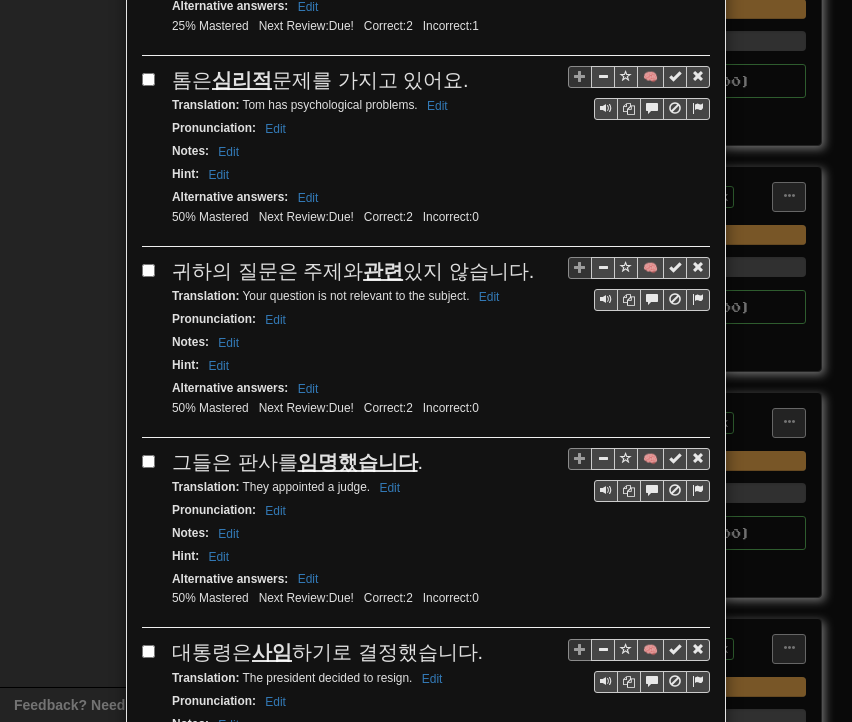 drag, startPoint x: 168, startPoint y: 45, endPoint x: 452, endPoint y: 56, distance: 284.21295 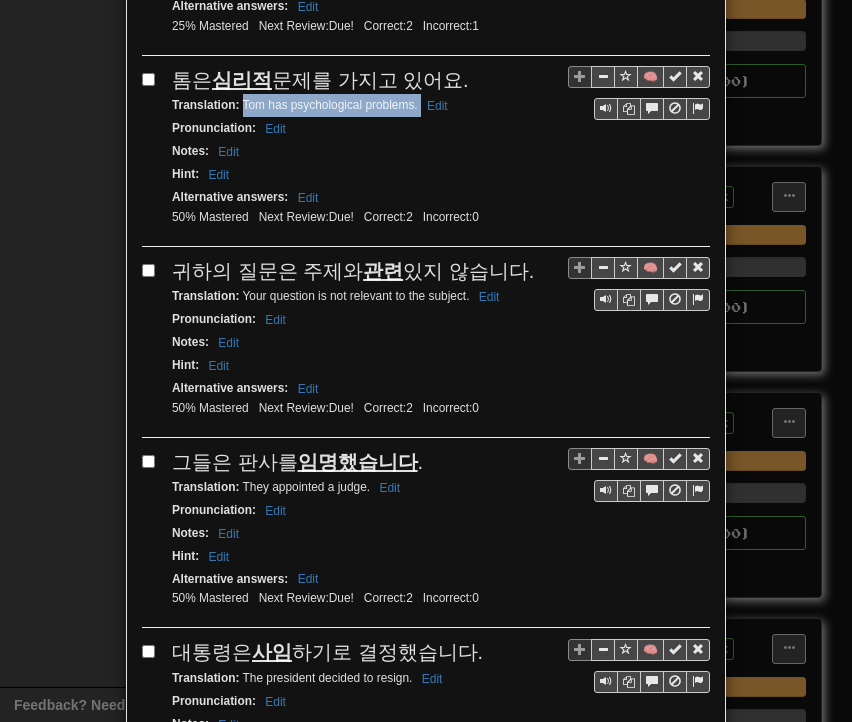 drag, startPoint x: 233, startPoint y: 72, endPoint x: 412, endPoint y: 77, distance: 179.06982 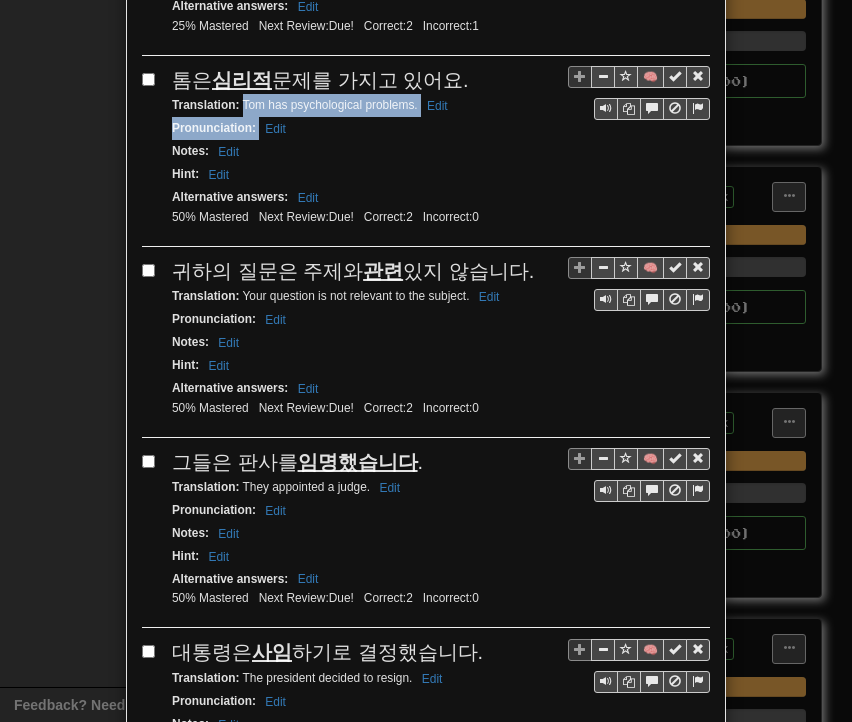 drag, startPoint x: 236, startPoint y: 70, endPoint x: 410, endPoint y: 84, distance: 174.56232 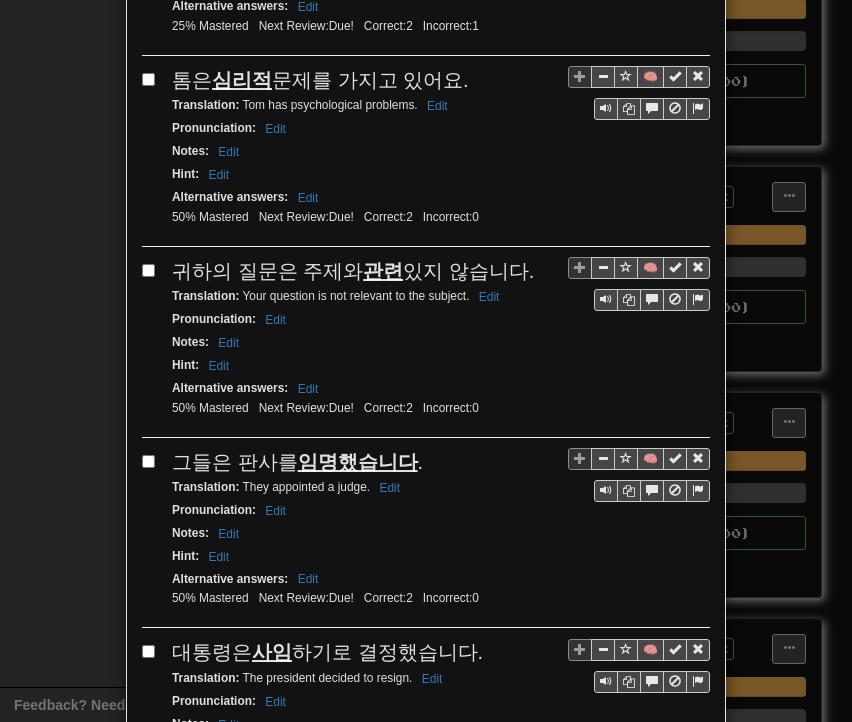 drag, startPoint x: 387, startPoint y: 105, endPoint x: 300, endPoint y: 82, distance: 89.98889 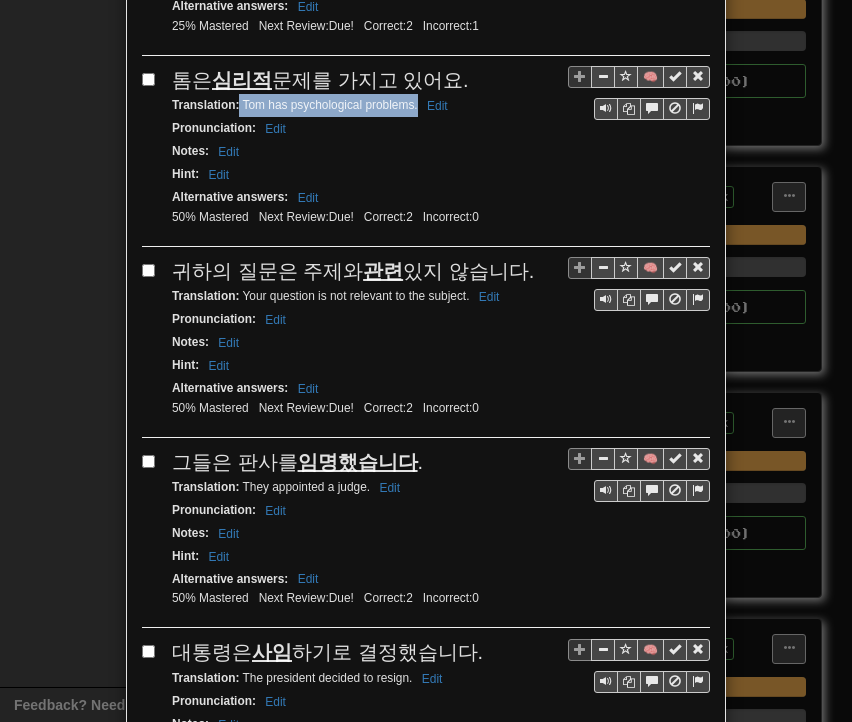drag, startPoint x: 232, startPoint y: 66, endPoint x: 407, endPoint y: 73, distance: 175.13994 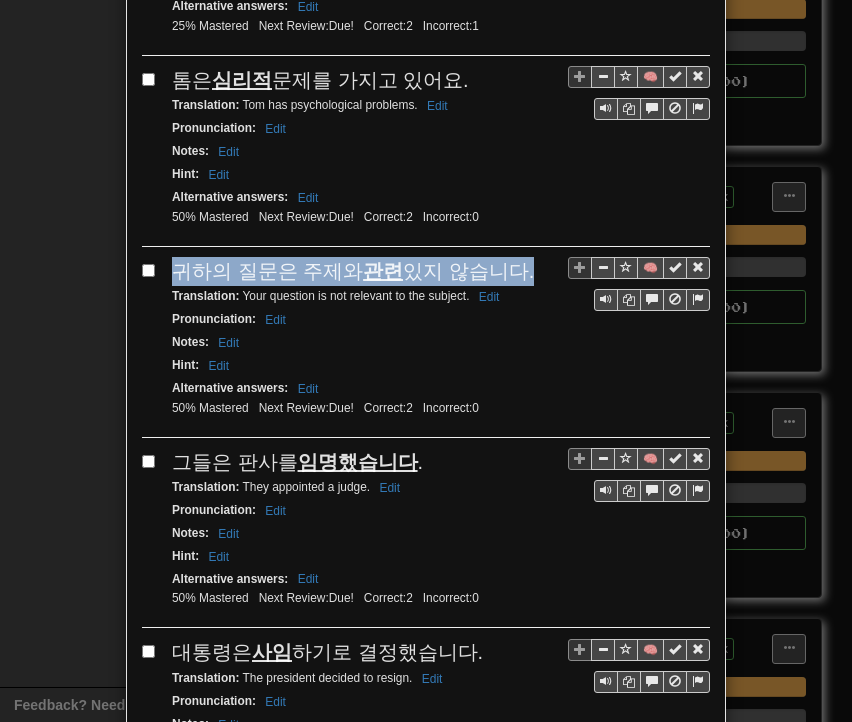drag, startPoint x: 170, startPoint y: 235, endPoint x: 502, endPoint y: 233, distance: 332.006 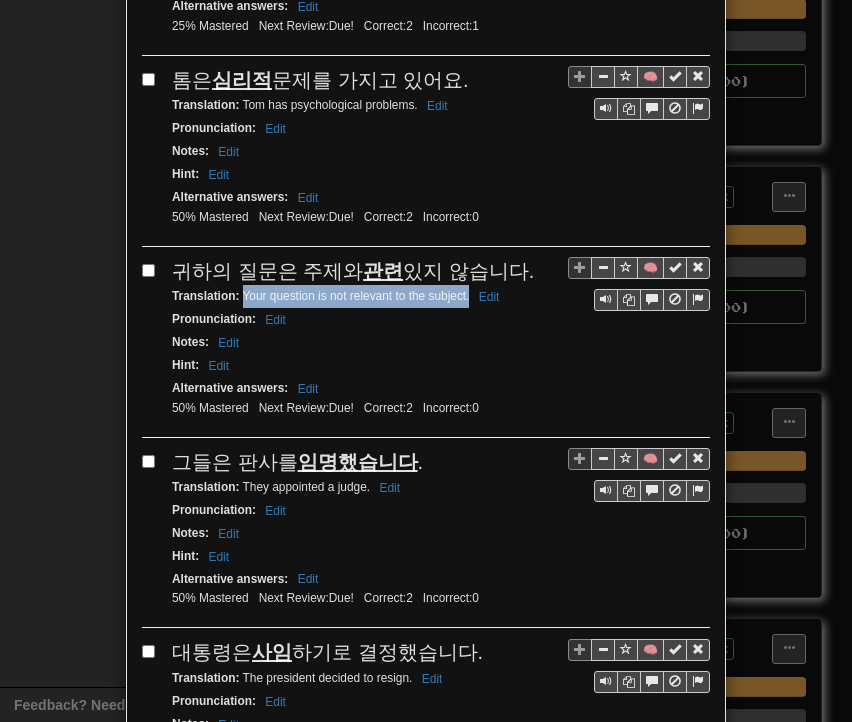 drag, startPoint x: 236, startPoint y: 257, endPoint x: 461, endPoint y: 265, distance: 225.14218 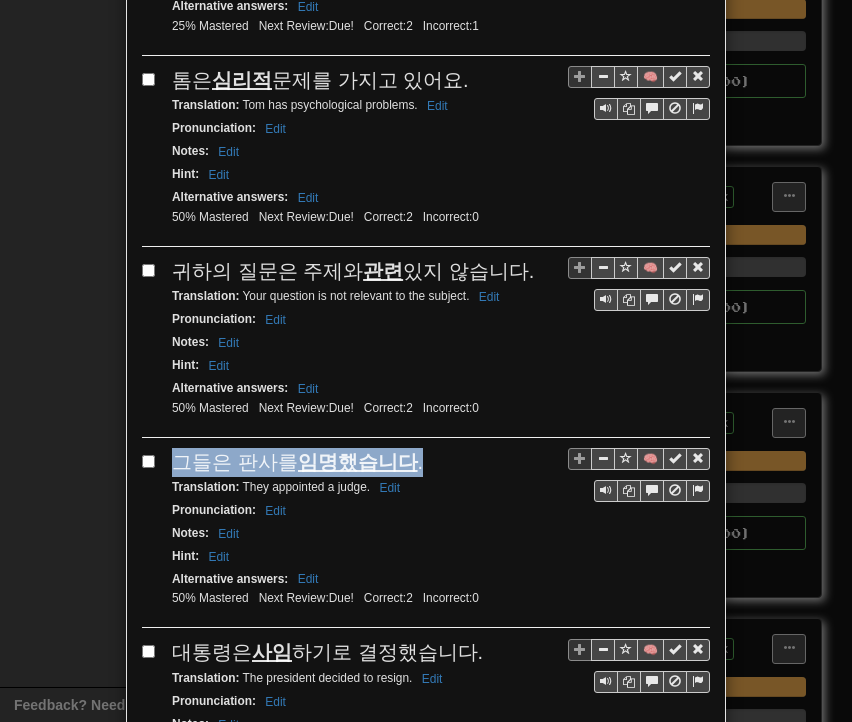 drag, startPoint x: 169, startPoint y: 418, endPoint x: 422, endPoint y: 419, distance: 253.00198 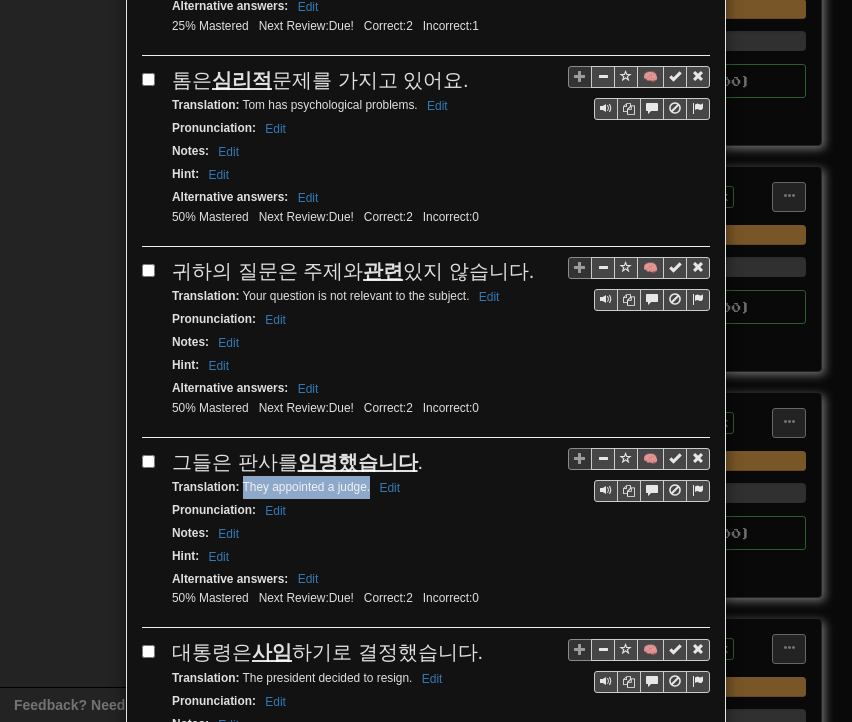 drag, startPoint x: 235, startPoint y: 447, endPoint x: 363, endPoint y: 450, distance: 128.03516 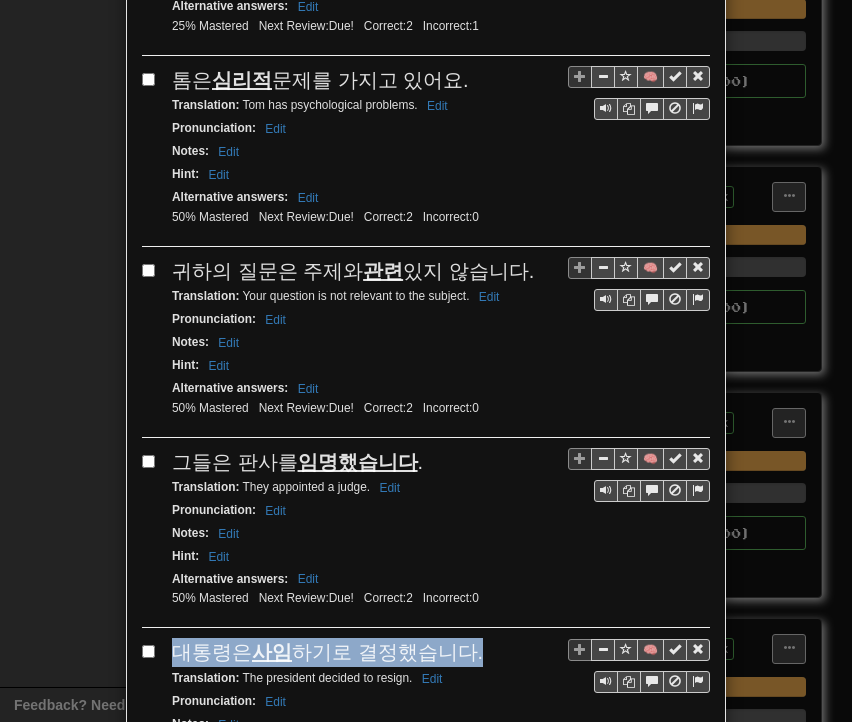 drag, startPoint x: 169, startPoint y: 611, endPoint x: 462, endPoint y: 612, distance: 293.0017 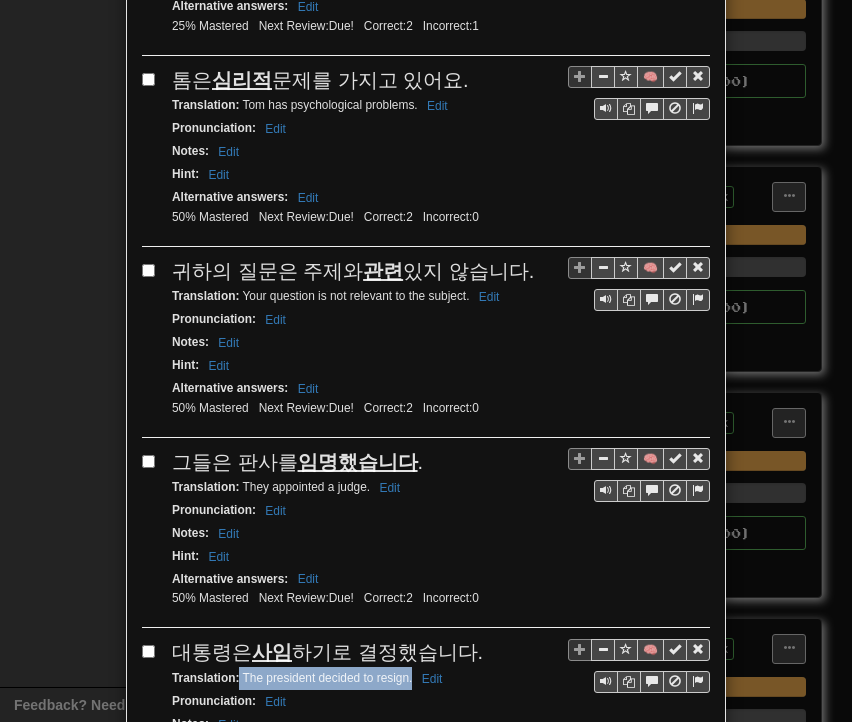 drag, startPoint x: 232, startPoint y: 633, endPoint x: 405, endPoint y: 637, distance: 173.04623 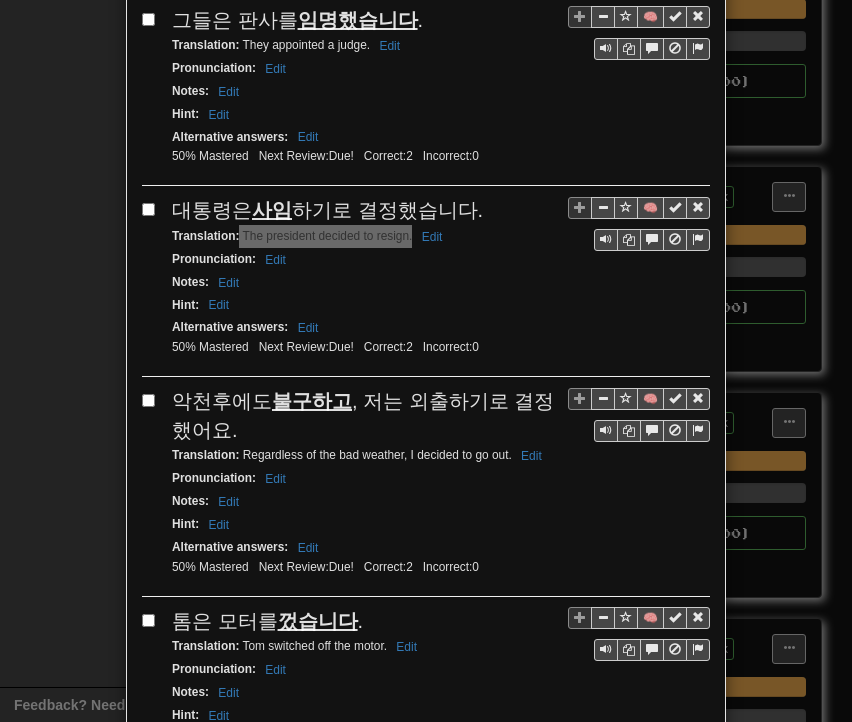 scroll, scrollTop: 2500, scrollLeft: 0, axis: vertical 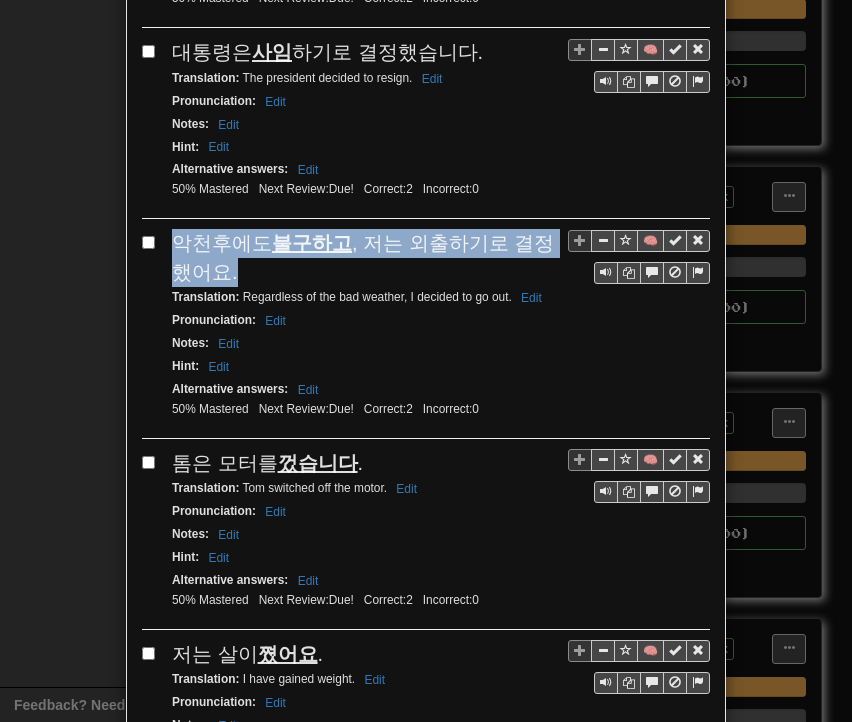 drag, startPoint x: 169, startPoint y: 195, endPoint x: 222, endPoint y: 223, distance: 59.94164 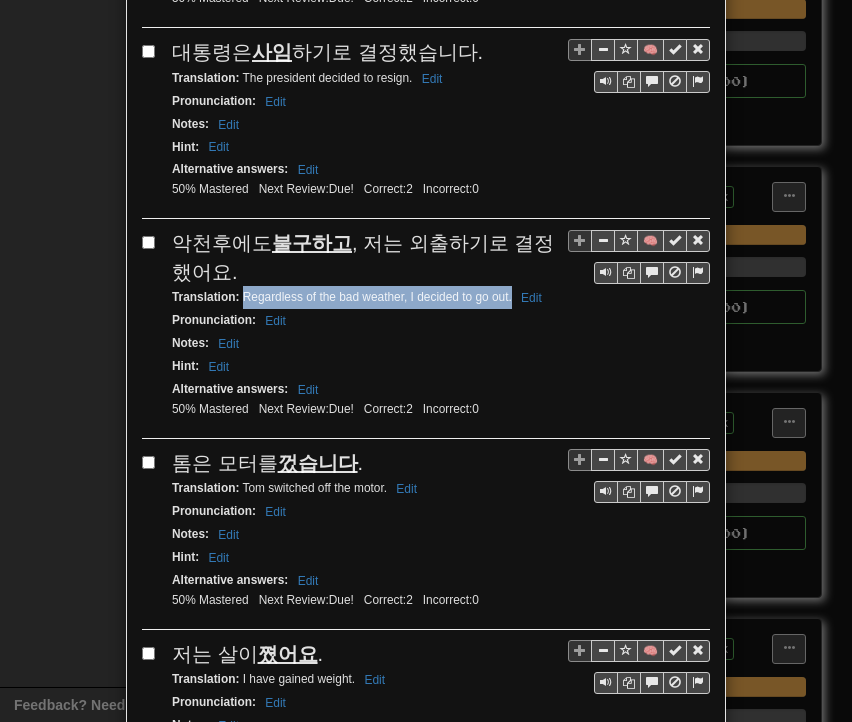 drag, startPoint x: 234, startPoint y: 244, endPoint x: 491, endPoint y: 249, distance: 257.04865 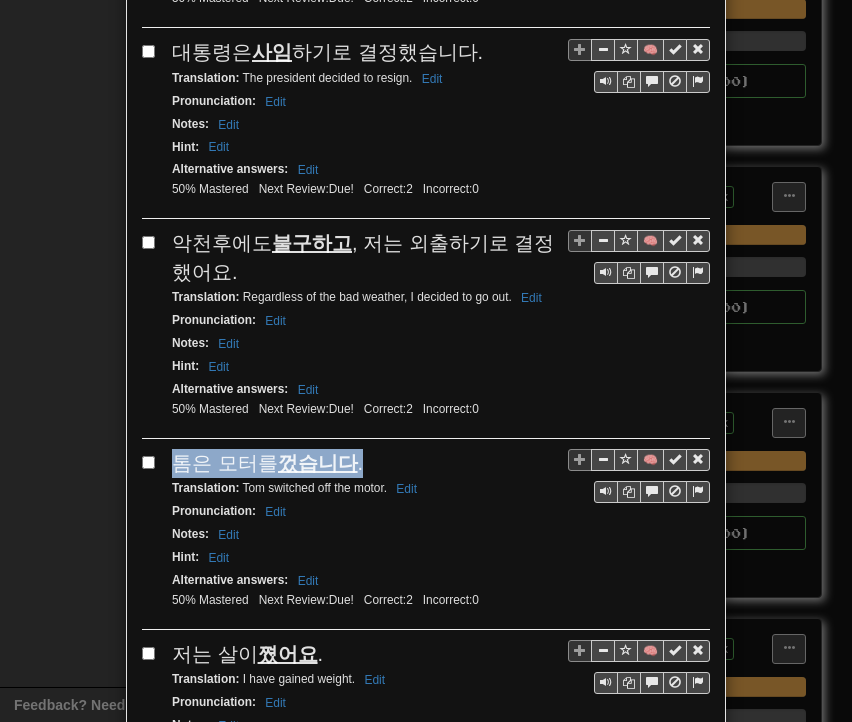 drag, startPoint x: 172, startPoint y: 413, endPoint x: 352, endPoint y: 405, distance: 180.17769 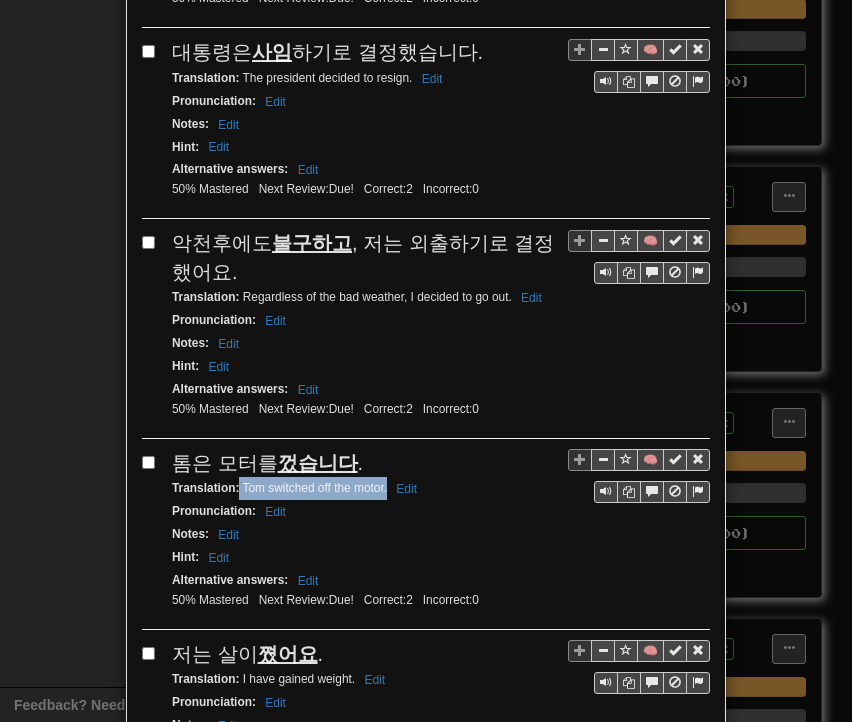 drag, startPoint x: 231, startPoint y: 437, endPoint x: 379, endPoint y: 434, distance: 148.0304 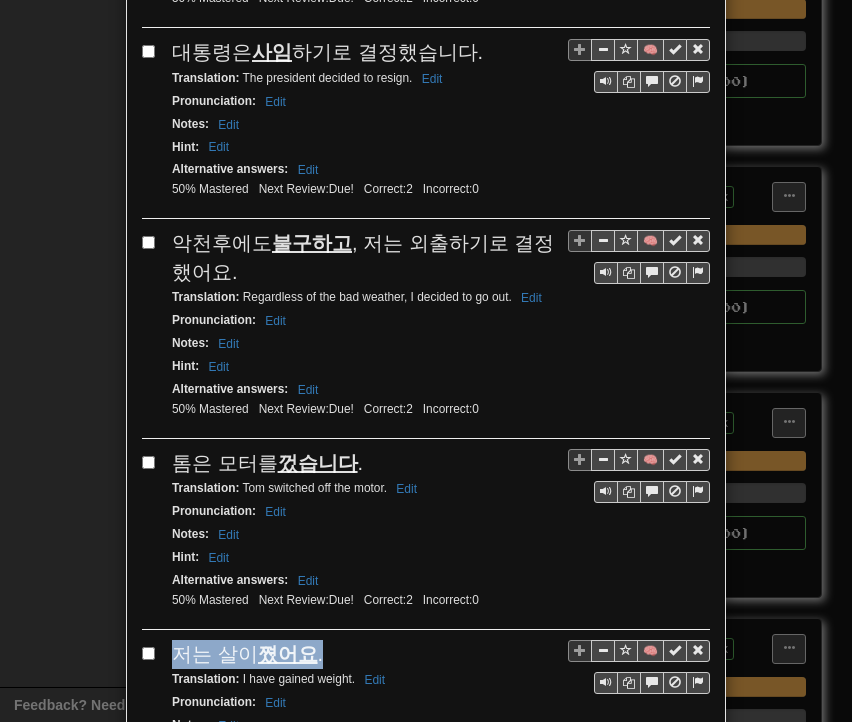 drag, startPoint x: 165, startPoint y: 597, endPoint x: 316, endPoint y: 599, distance: 151.01324 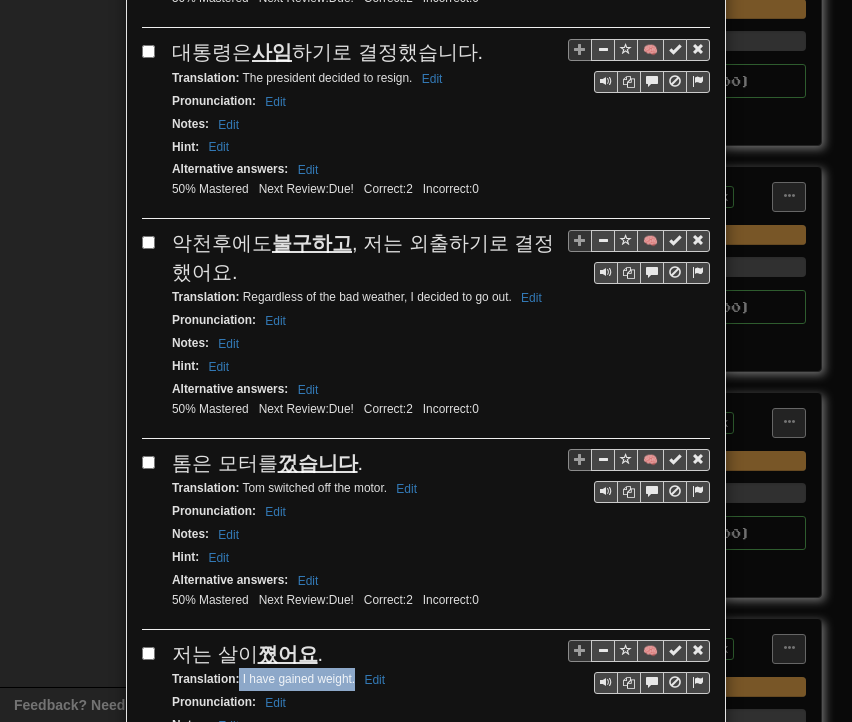 drag, startPoint x: 232, startPoint y: 622, endPoint x: 348, endPoint y: 629, distance: 116.21101 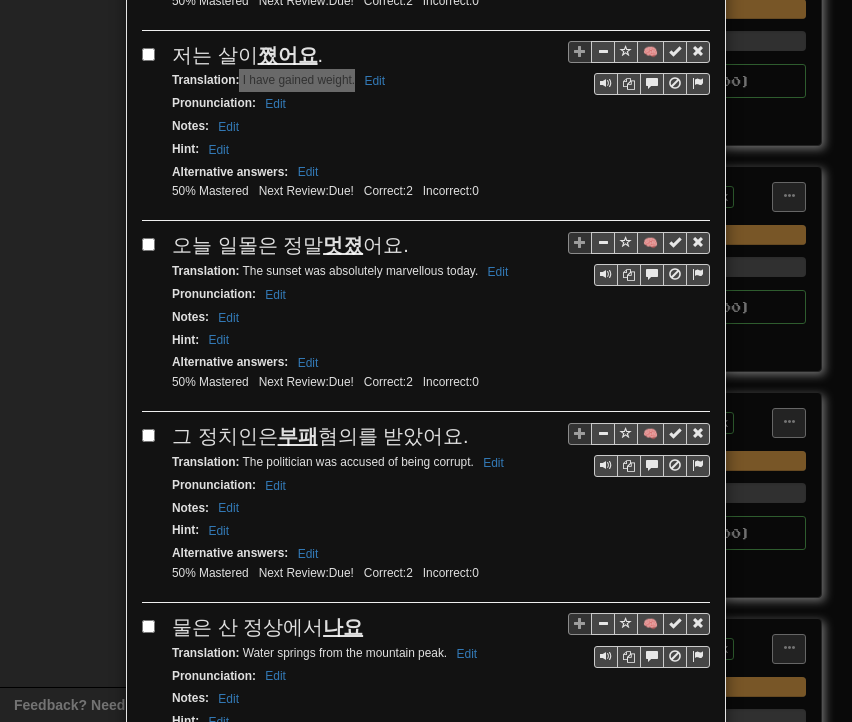 scroll, scrollTop: 3100, scrollLeft: 0, axis: vertical 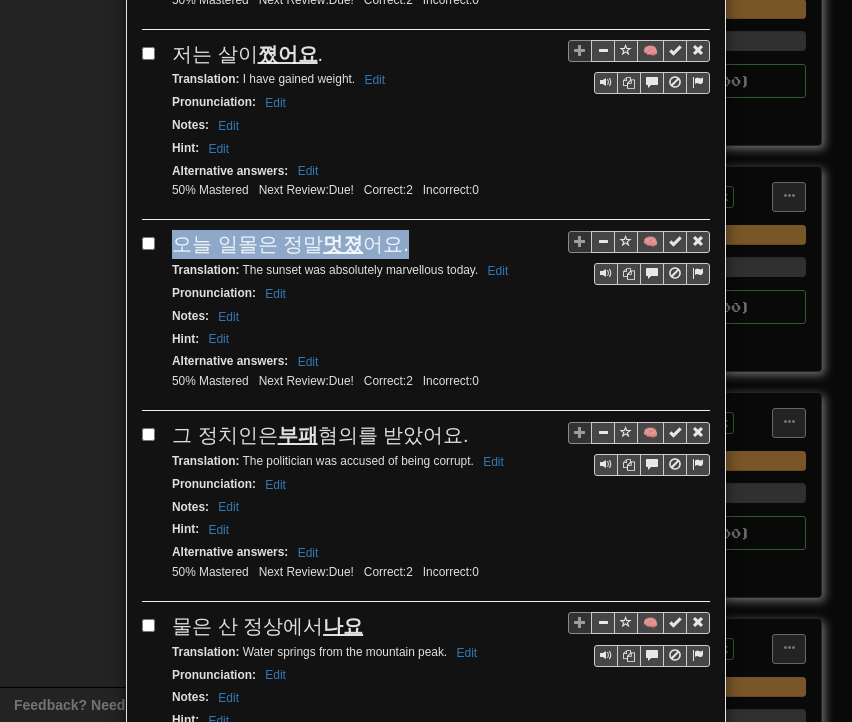 drag, startPoint x: 177, startPoint y: 191, endPoint x: 398, endPoint y: 181, distance: 221.22614 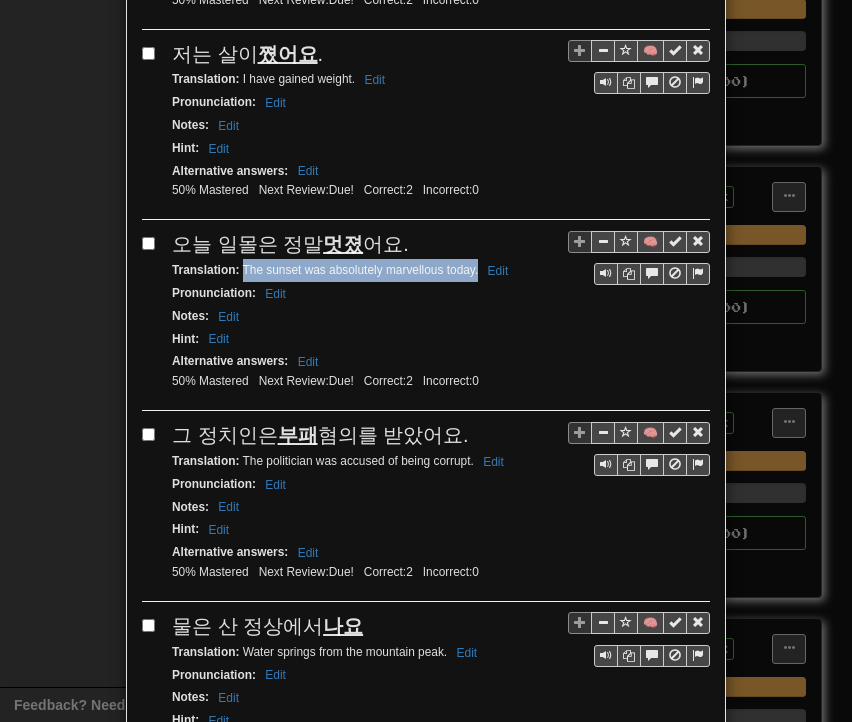 drag, startPoint x: 233, startPoint y: 210, endPoint x: 470, endPoint y: 213, distance: 237.01898 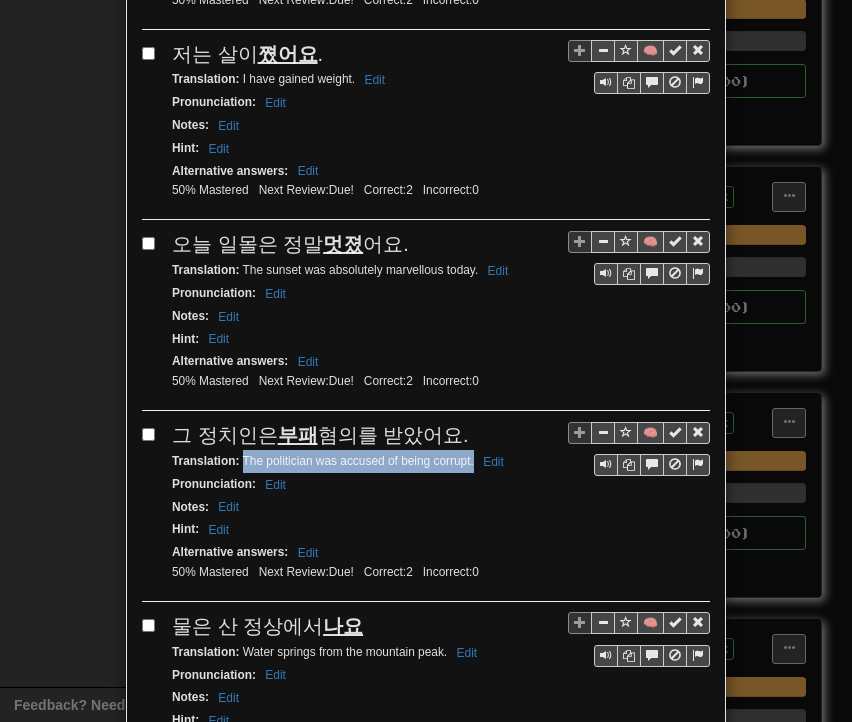 drag, startPoint x: 235, startPoint y: 394, endPoint x: 466, endPoint y: 398, distance: 231.03462 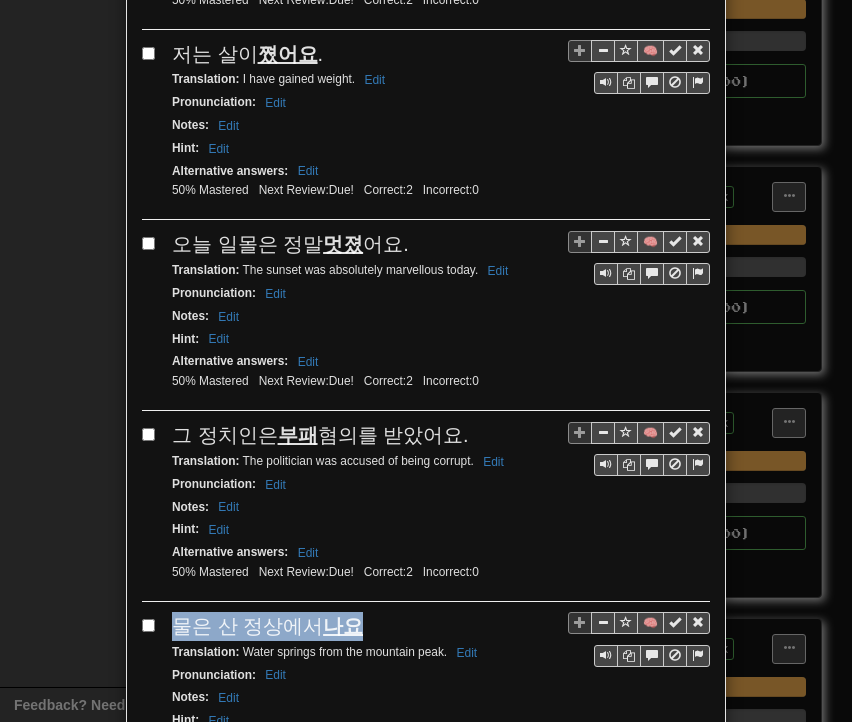 drag, startPoint x: 170, startPoint y: 555, endPoint x: 345, endPoint y: 558, distance: 175.02571 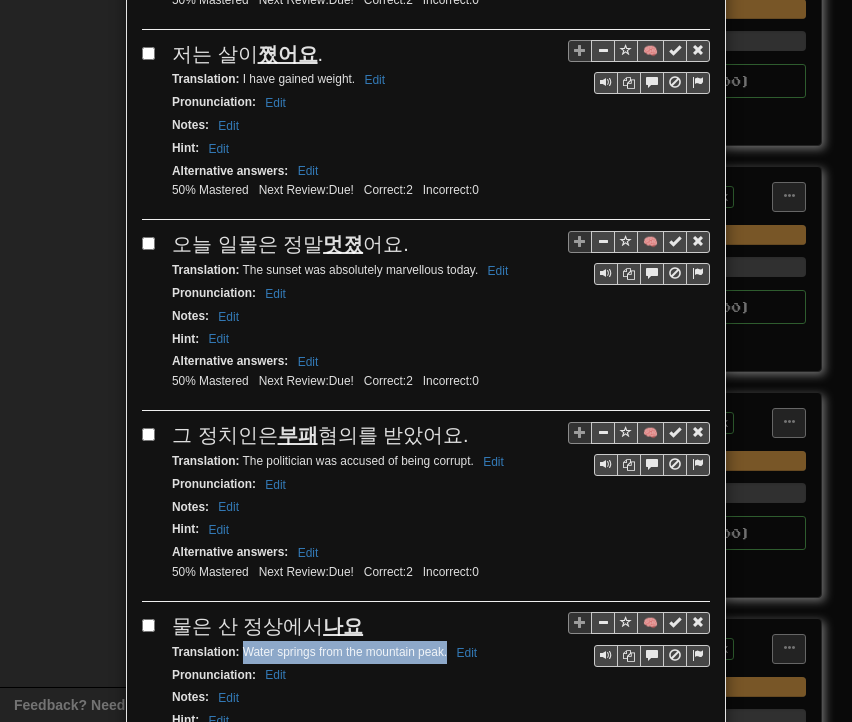 drag, startPoint x: 234, startPoint y: 581, endPoint x: 440, endPoint y: 591, distance: 206.24257 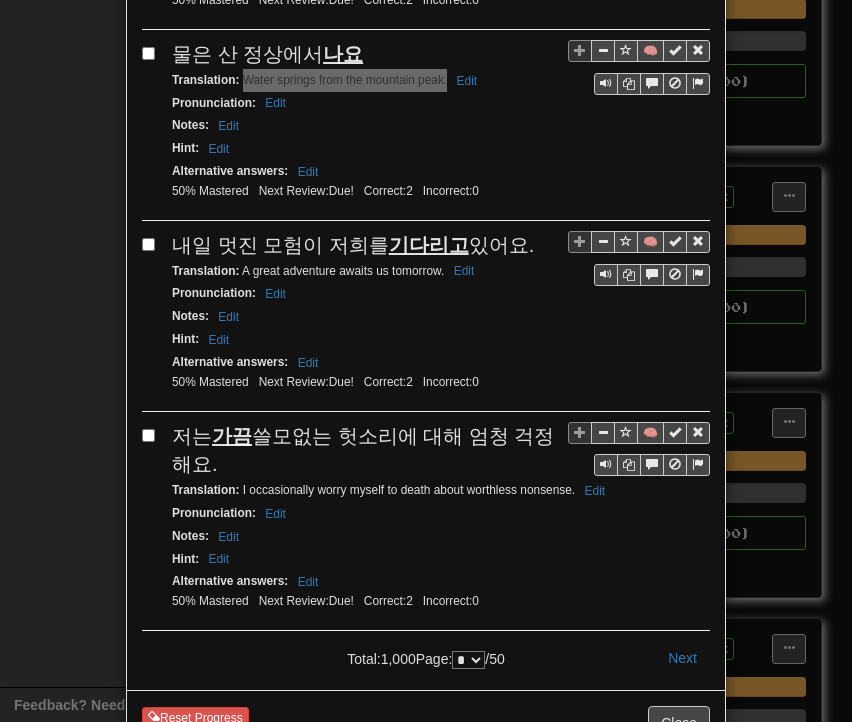 scroll, scrollTop: 3673, scrollLeft: 0, axis: vertical 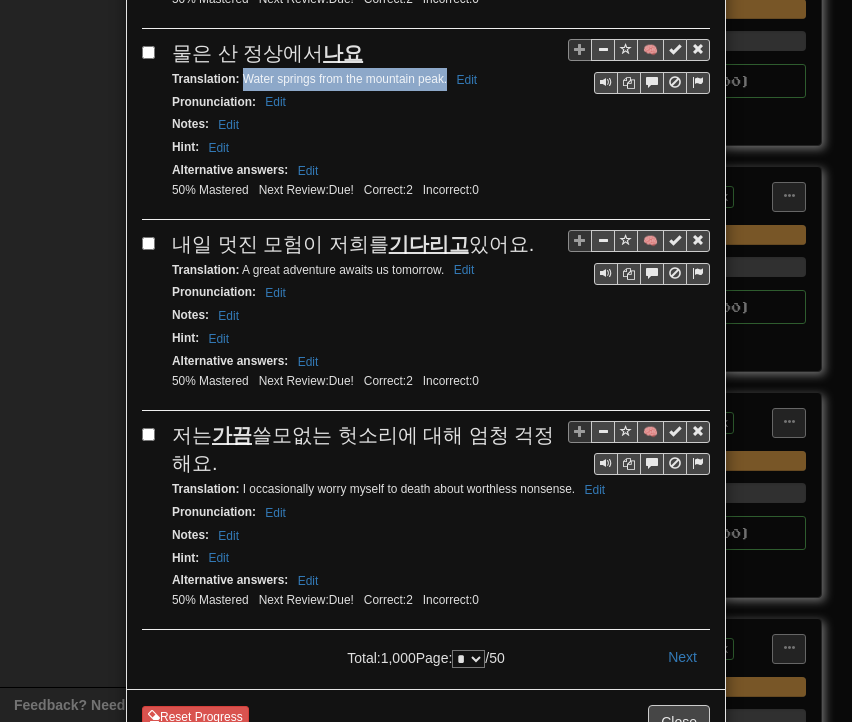 drag, startPoint x: 167, startPoint y: 173, endPoint x: 512, endPoint y: 179, distance: 345.0522 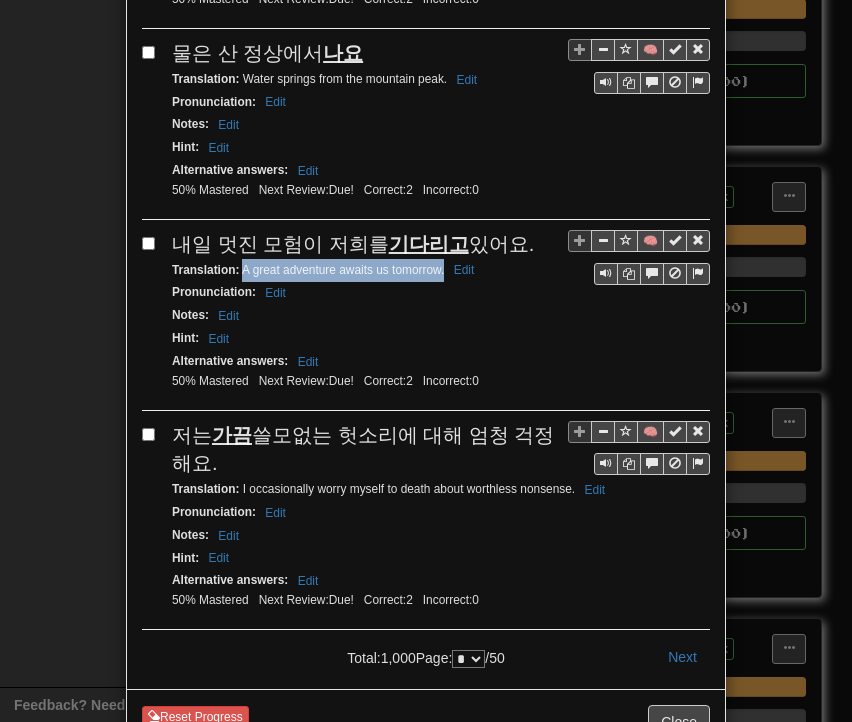 drag, startPoint x: 233, startPoint y: 200, endPoint x: 436, endPoint y: 201, distance: 203.00246 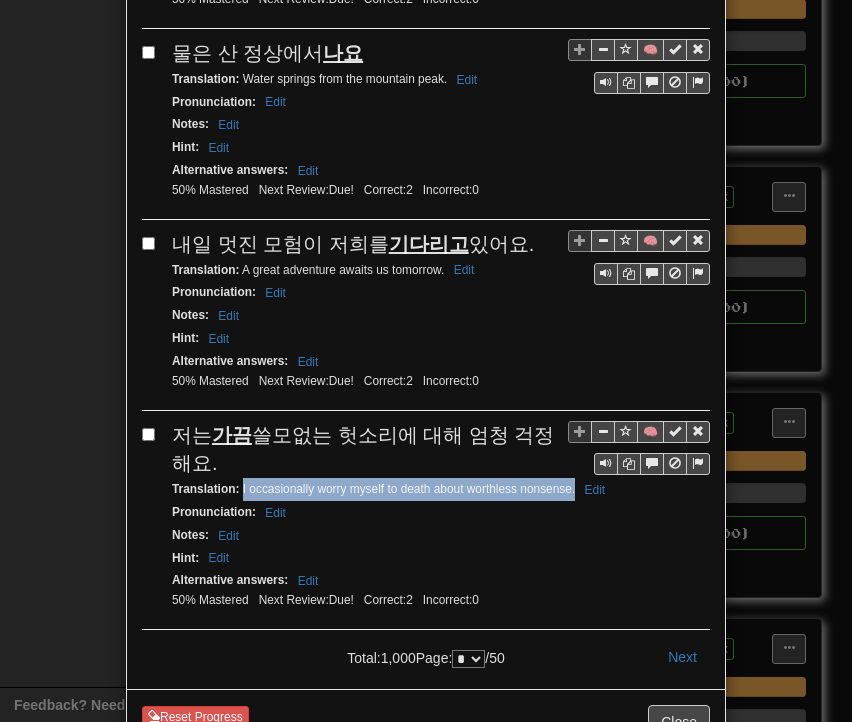 drag, startPoint x: 234, startPoint y: 405, endPoint x: 568, endPoint y: 415, distance: 334.14966 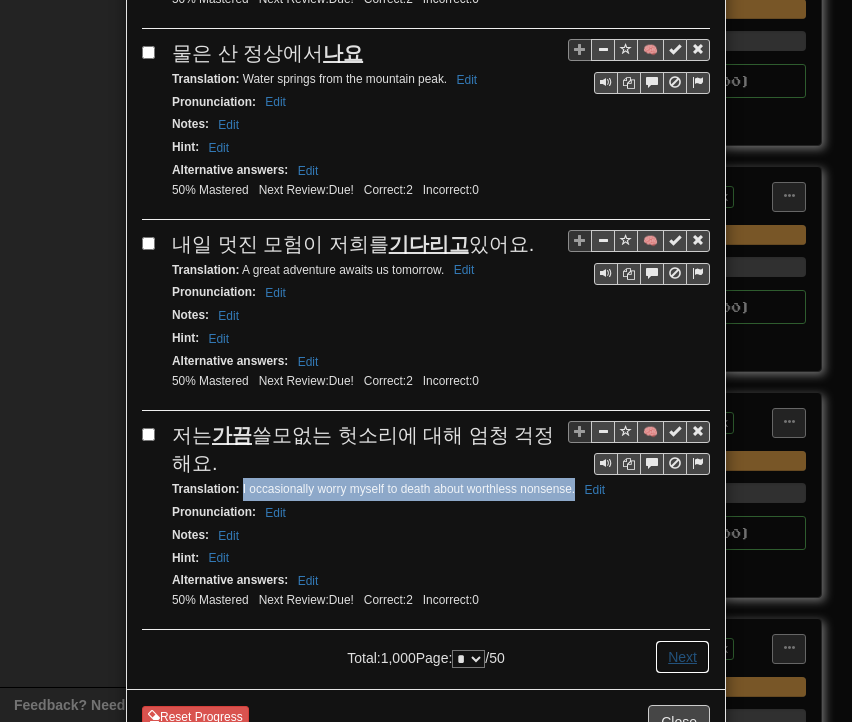 click on "Next" at bounding box center (682, 657) 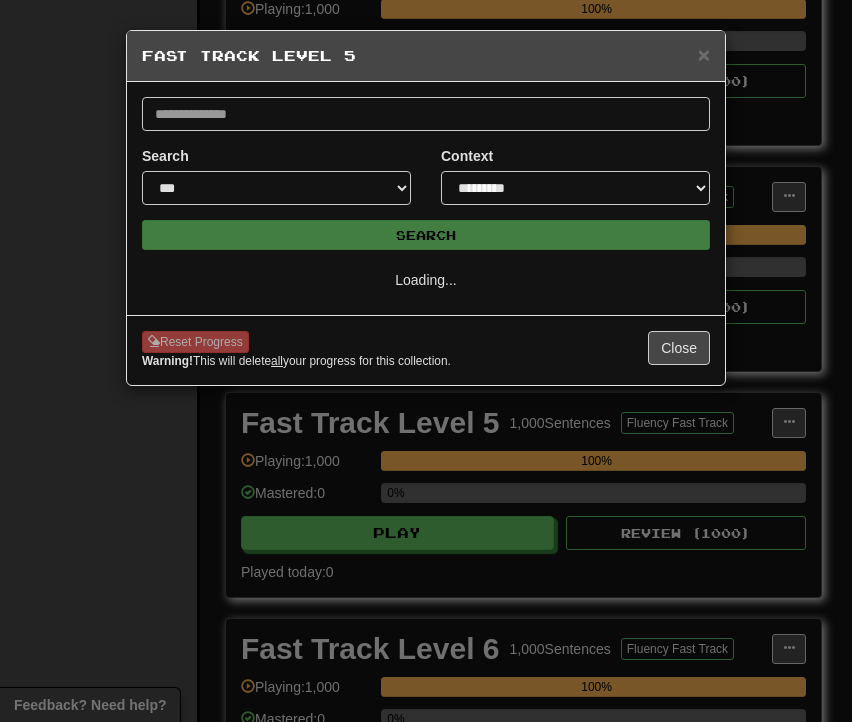 scroll, scrollTop: 0, scrollLeft: 0, axis: both 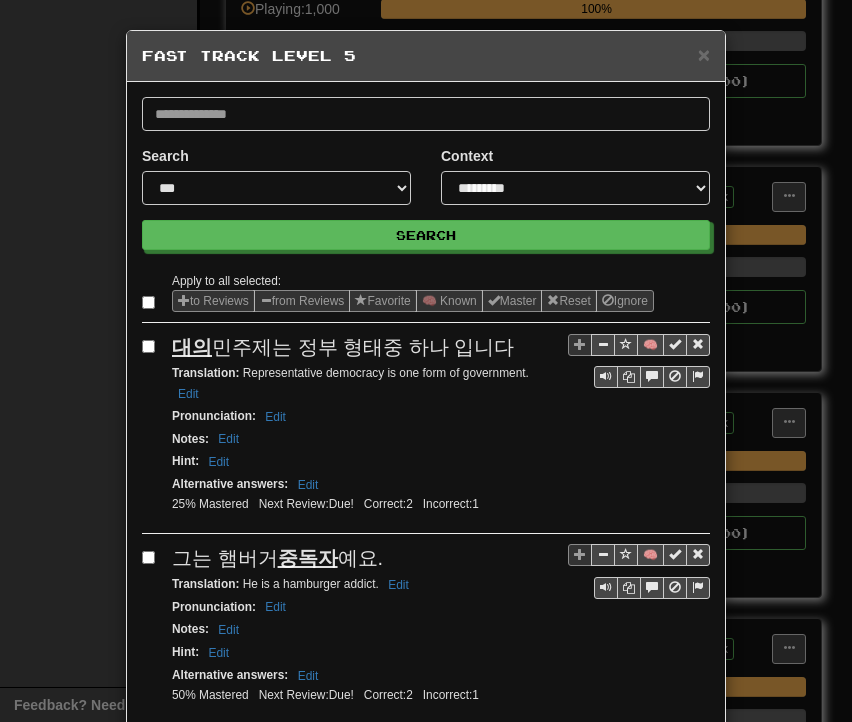 drag, startPoint x: 167, startPoint y: 339, endPoint x: 484, endPoint y: 352, distance: 317.26645 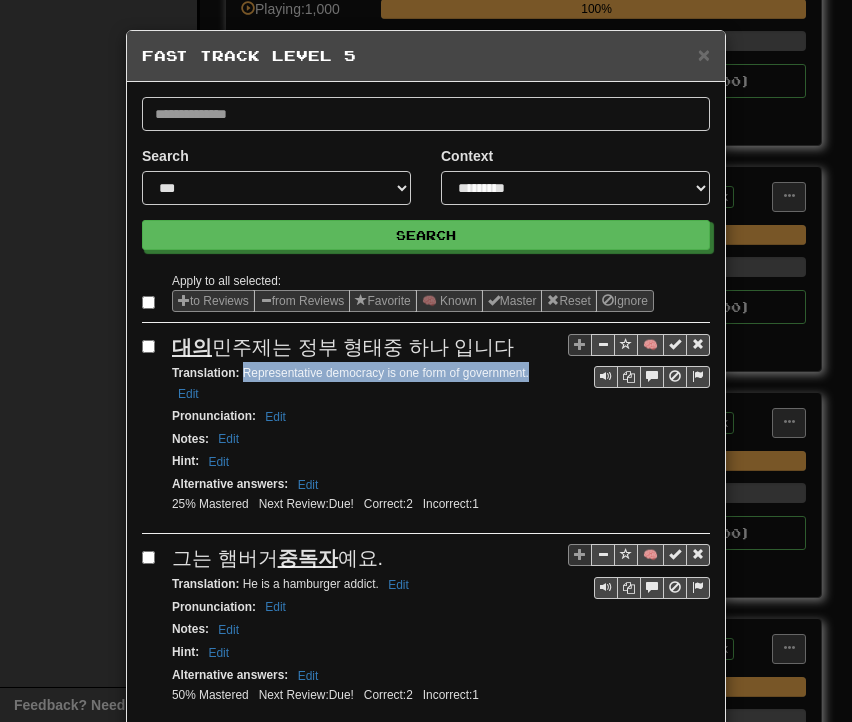 drag, startPoint x: 236, startPoint y: 371, endPoint x: 521, endPoint y: 376, distance: 285.04385 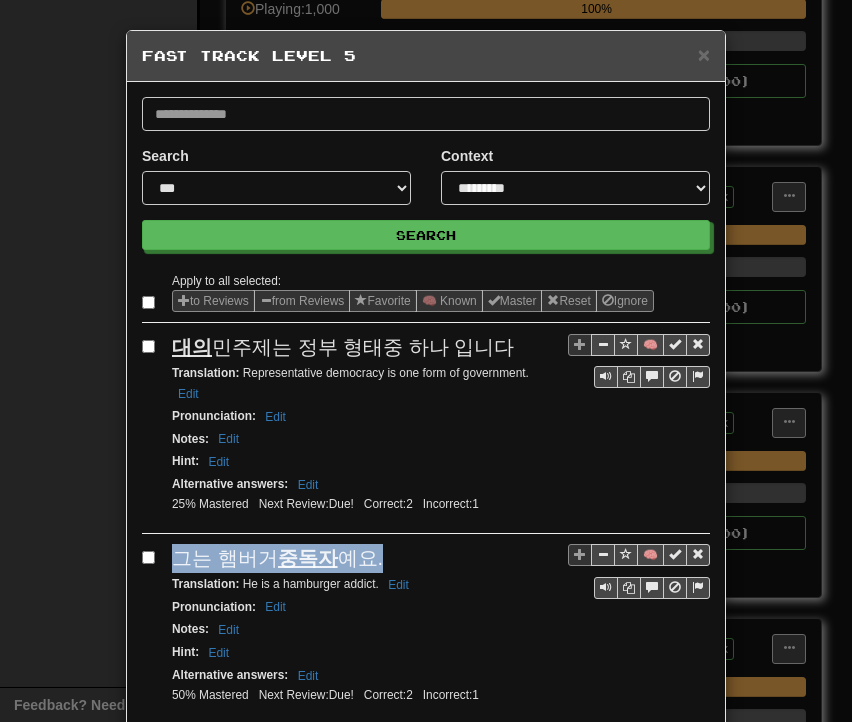 drag, startPoint x: 168, startPoint y: 551, endPoint x: 385, endPoint y: 549, distance: 217.00922 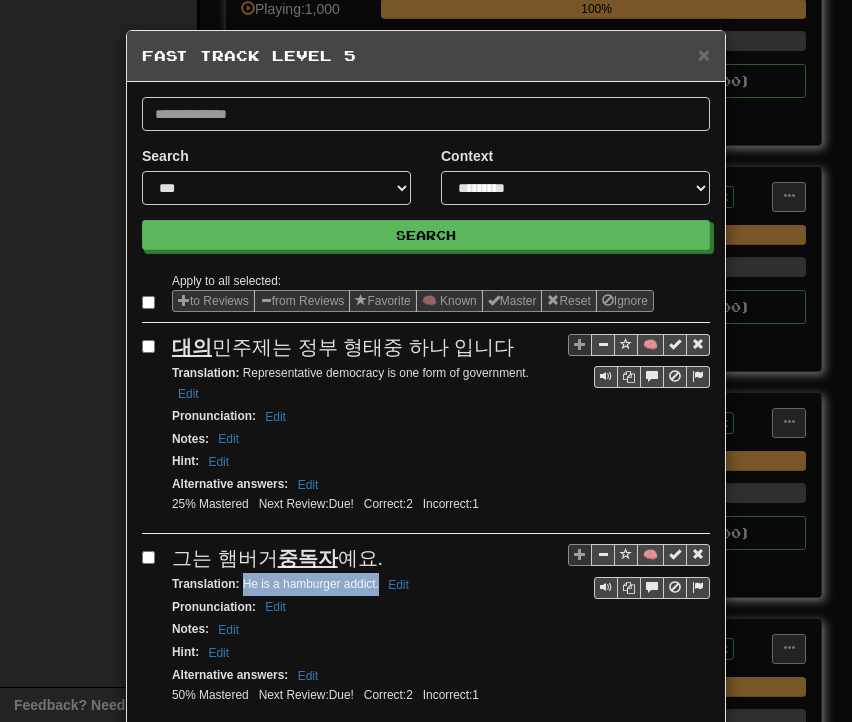 drag, startPoint x: 234, startPoint y: 581, endPoint x: 364, endPoint y: 585, distance: 130.06152 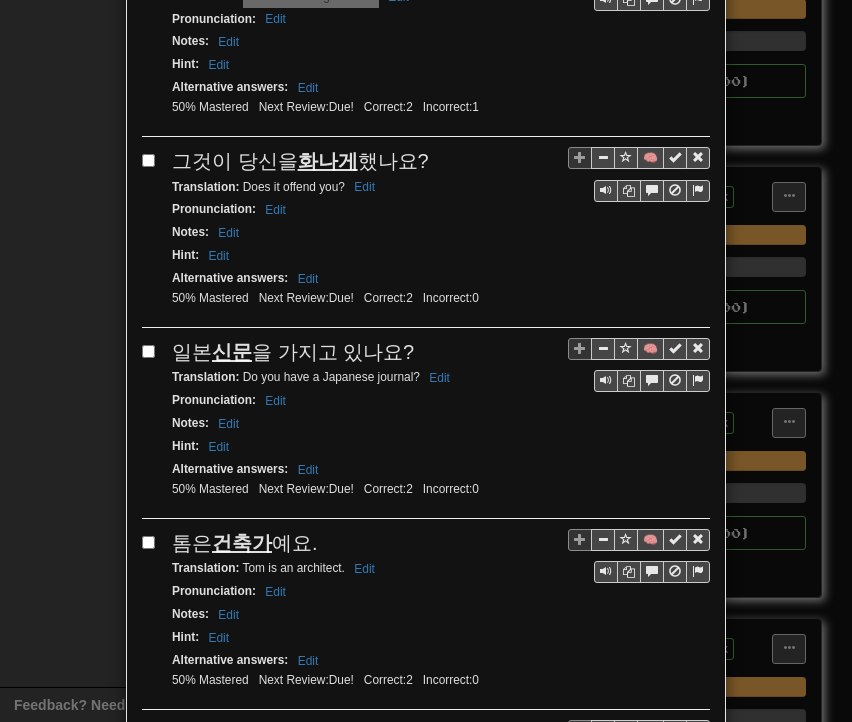 scroll, scrollTop: 600, scrollLeft: 0, axis: vertical 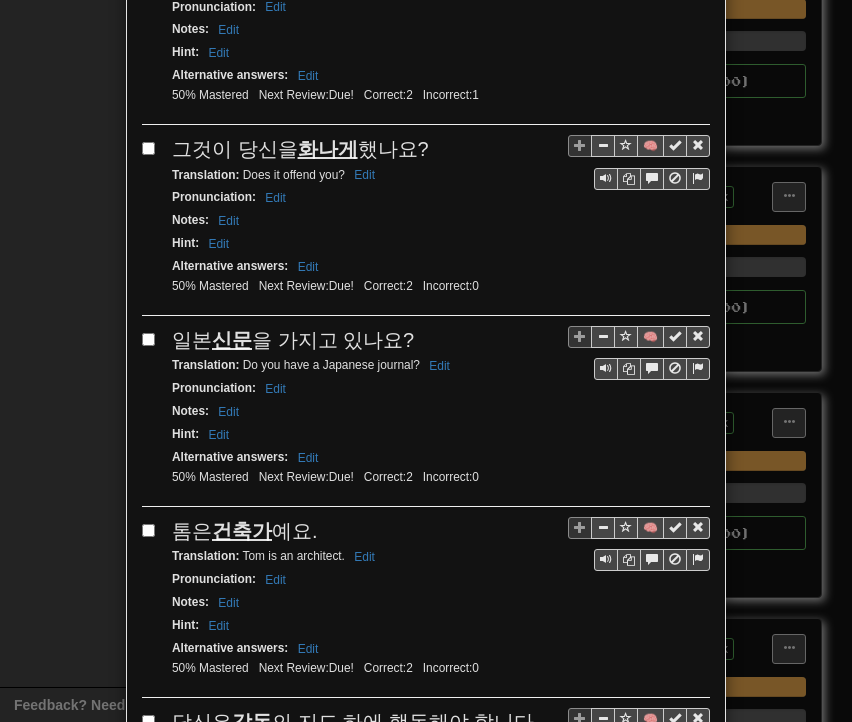 drag, startPoint x: 170, startPoint y: 134, endPoint x: 411, endPoint y: 134, distance: 241 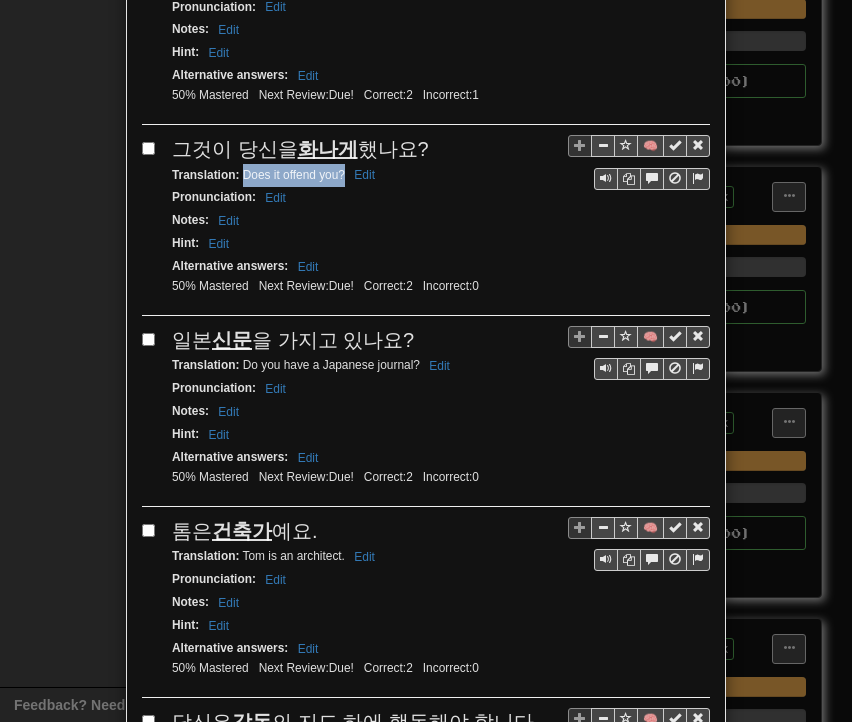 drag, startPoint x: 236, startPoint y: 165, endPoint x: 335, endPoint y: 165, distance: 99 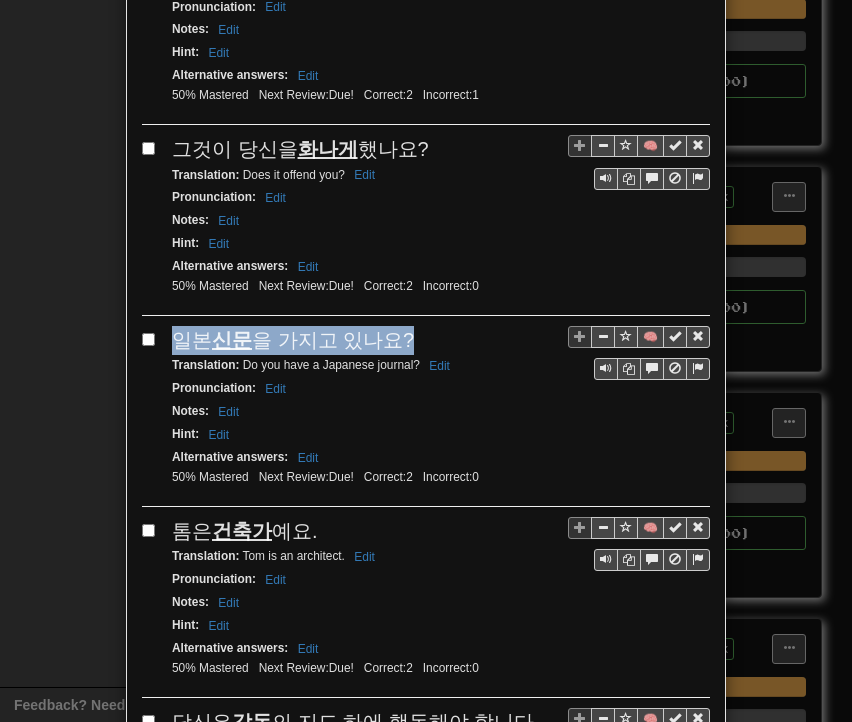 drag, startPoint x: 170, startPoint y: 322, endPoint x: 401, endPoint y: 323, distance: 231.00217 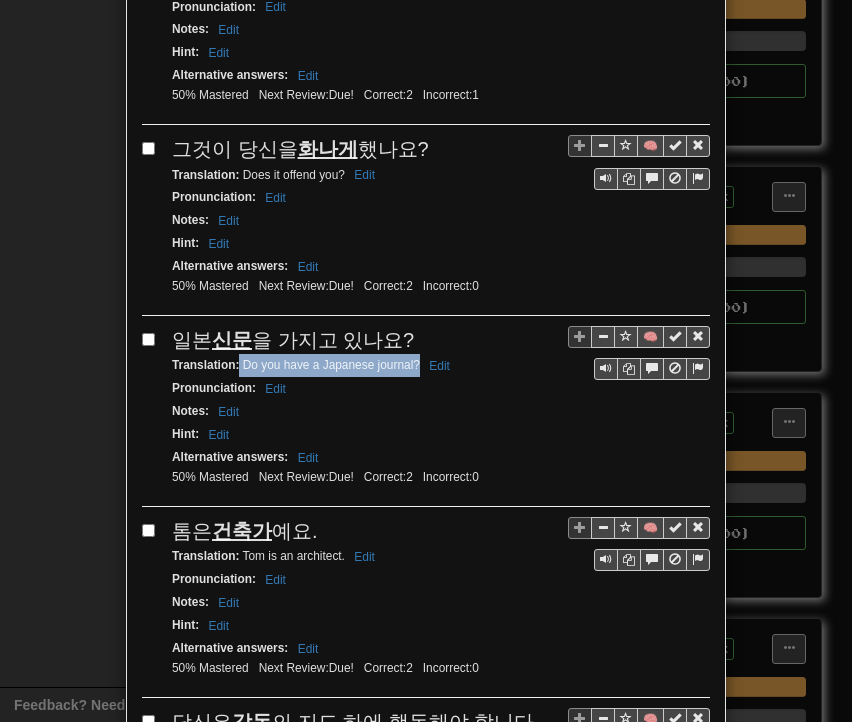 drag, startPoint x: 232, startPoint y: 353, endPoint x: 410, endPoint y: 354, distance: 178.0028 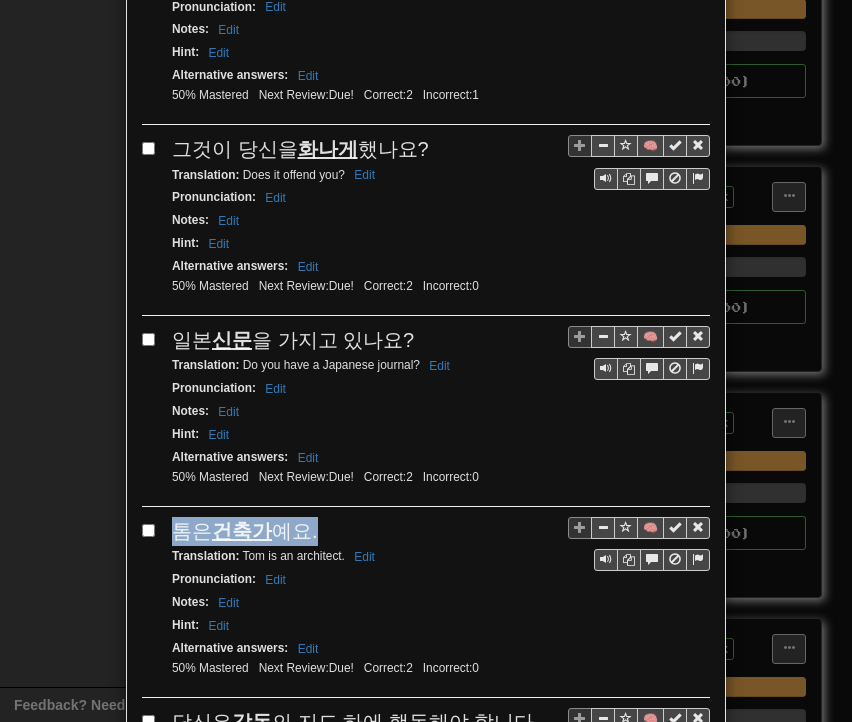 drag, startPoint x: 165, startPoint y: 513, endPoint x: 305, endPoint y: 517, distance: 140.05713 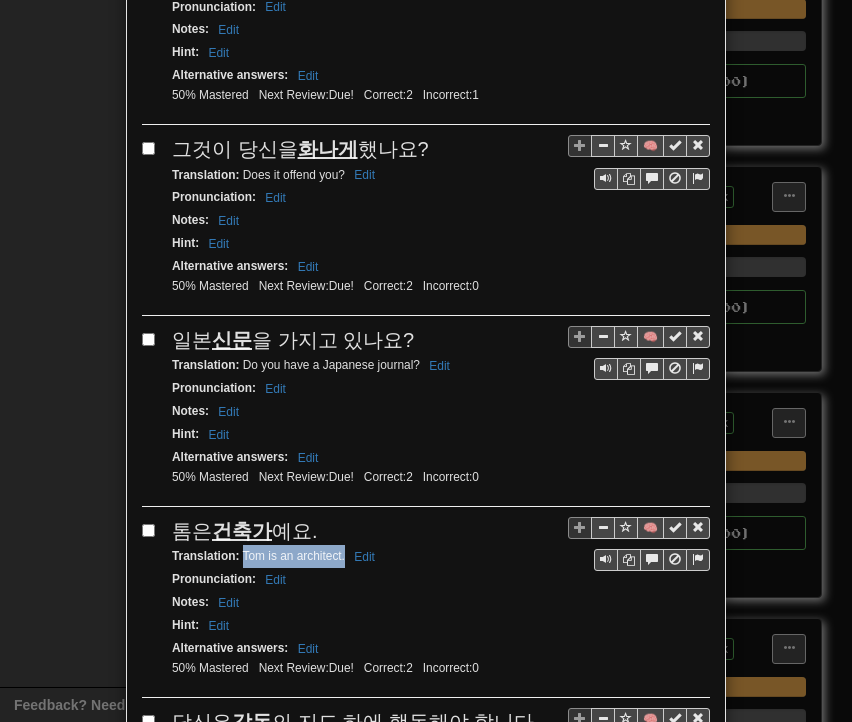 drag, startPoint x: 236, startPoint y: 538, endPoint x: 336, endPoint y: 541, distance: 100.04499 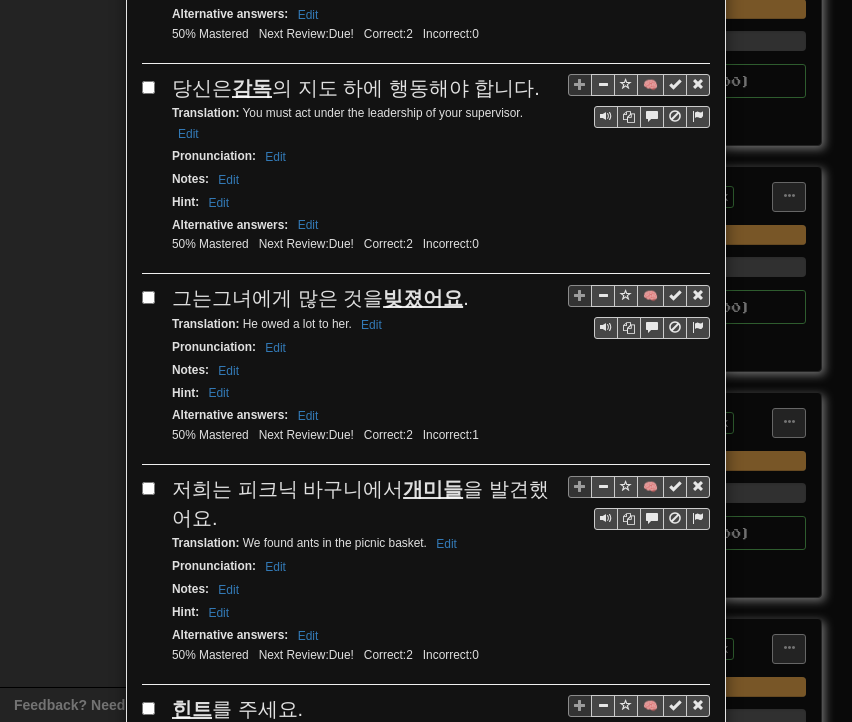 scroll, scrollTop: 1200, scrollLeft: 0, axis: vertical 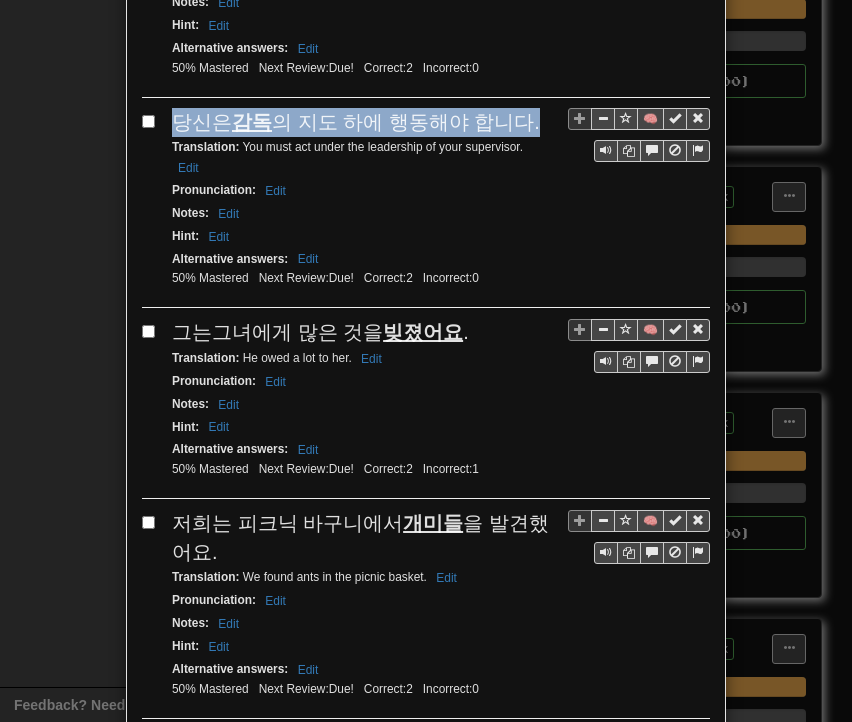 drag, startPoint x: 166, startPoint y: 100, endPoint x: 519, endPoint y: 101, distance: 353.0014 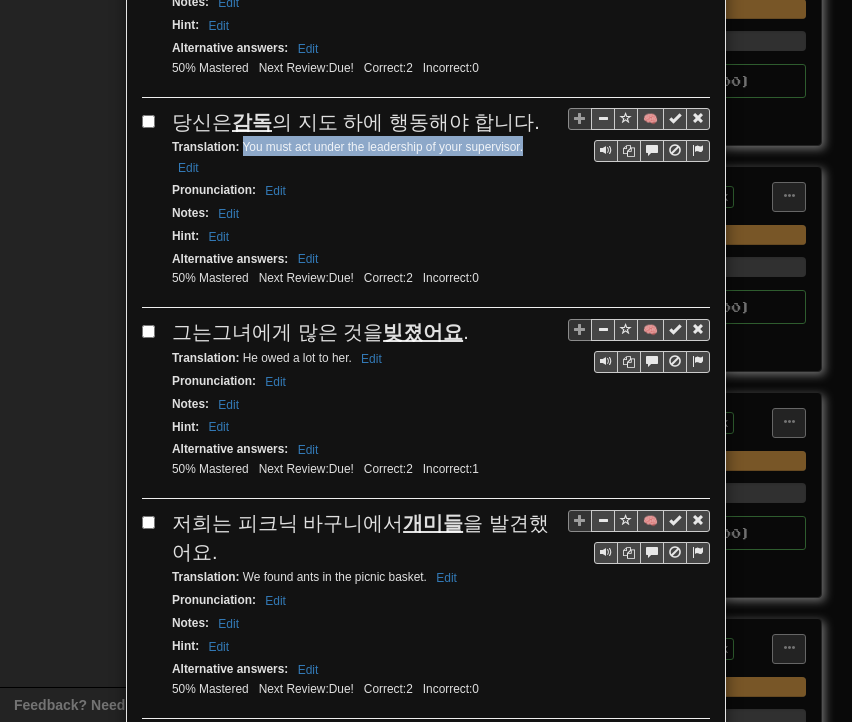 drag, startPoint x: 271, startPoint y: 125, endPoint x: 515, endPoint y: 131, distance: 244.07376 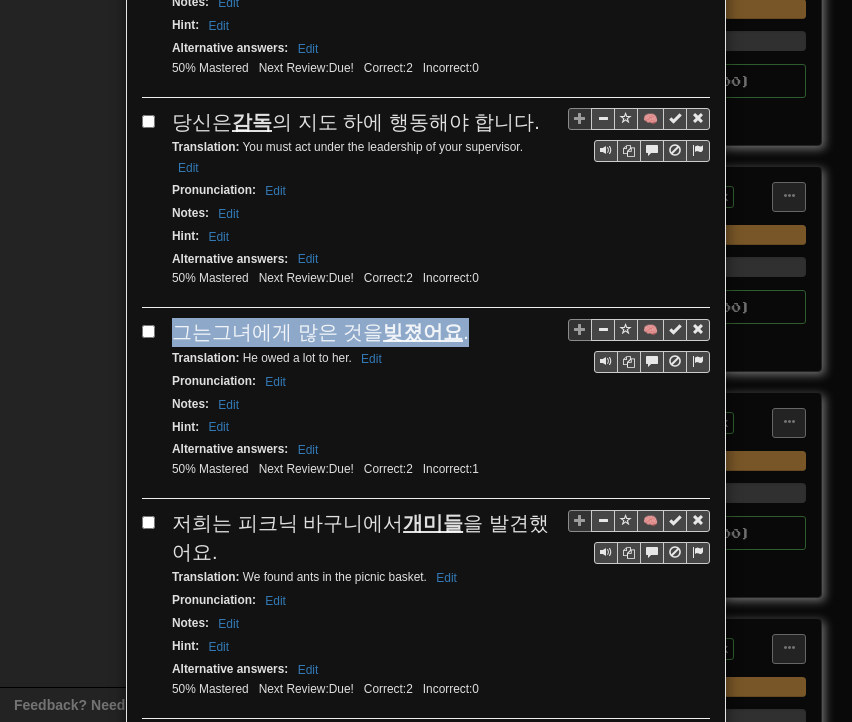 drag, startPoint x: 172, startPoint y: 287, endPoint x: 447, endPoint y: 285, distance: 275.00726 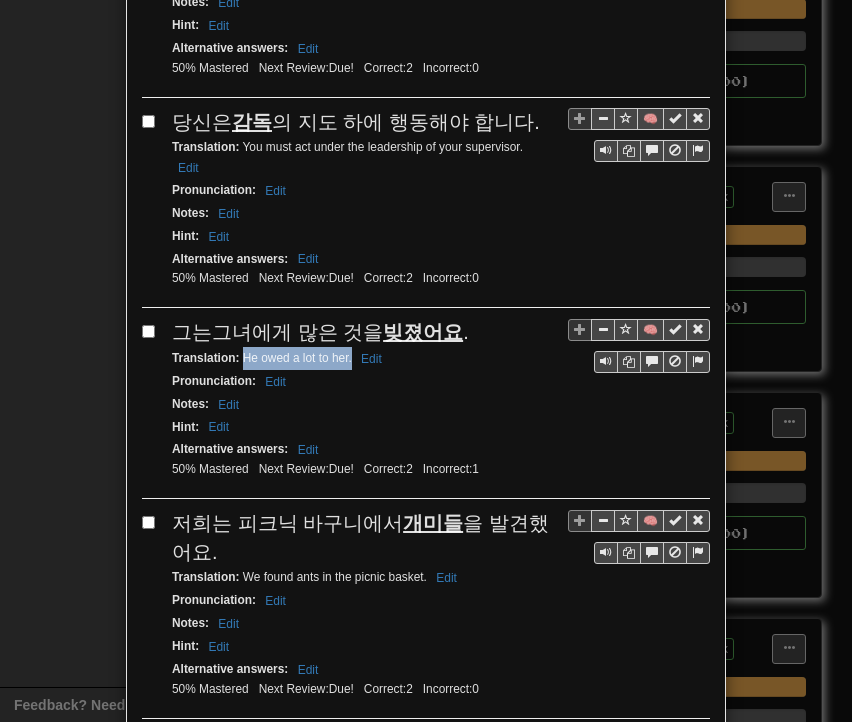 drag, startPoint x: 235, startPoint y: 313, endPoint x: 344, endPoint y: 316, distance: 109.041275 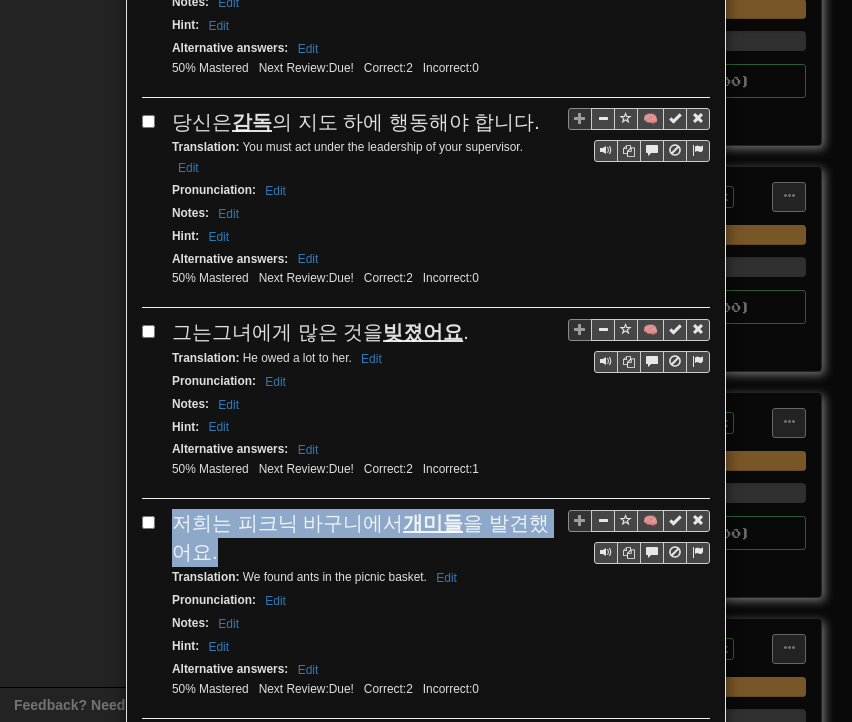 drag, startPoint x: 168, startPoint y: 474, endPoint x: 195, endPoint y: 499, distance: 36.796738 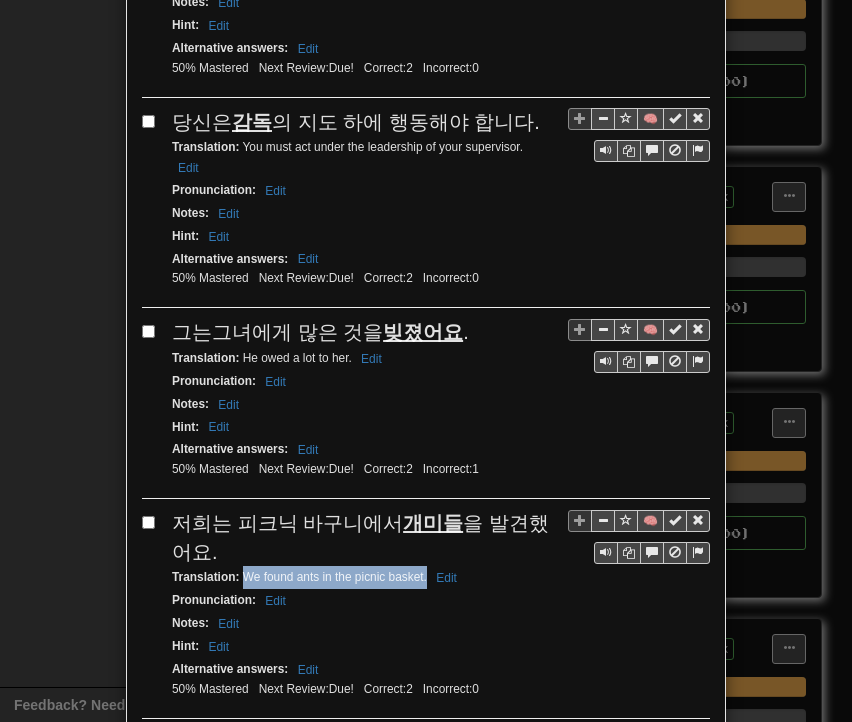 drag, startPoint x: 233, startPoint y: 526, endPoint x: 420, endPoint y: 532, distance: 187.09624 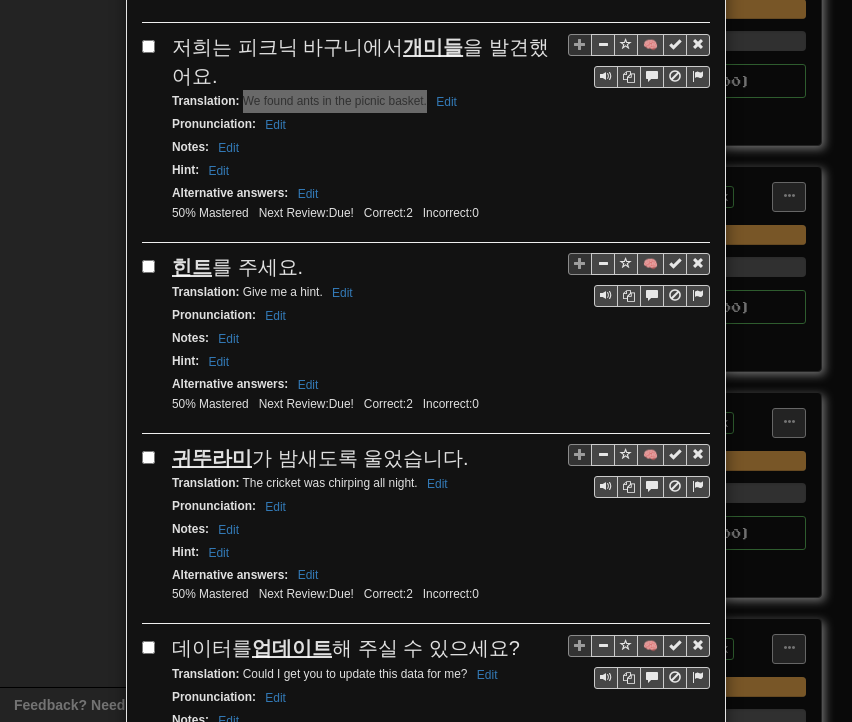 scroll, scrollTop: 1700, scrollLeft: 0, axis: vertical 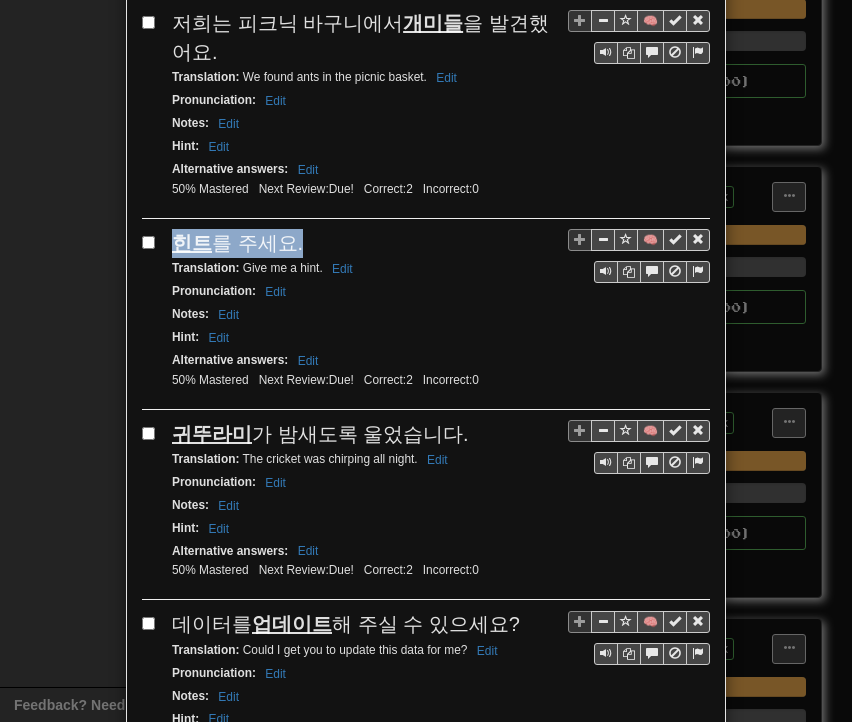 drag, startPoint x: 168, startPoint y: 186, endPoint x: 296, endPoint y: 192, distance: 128.14055 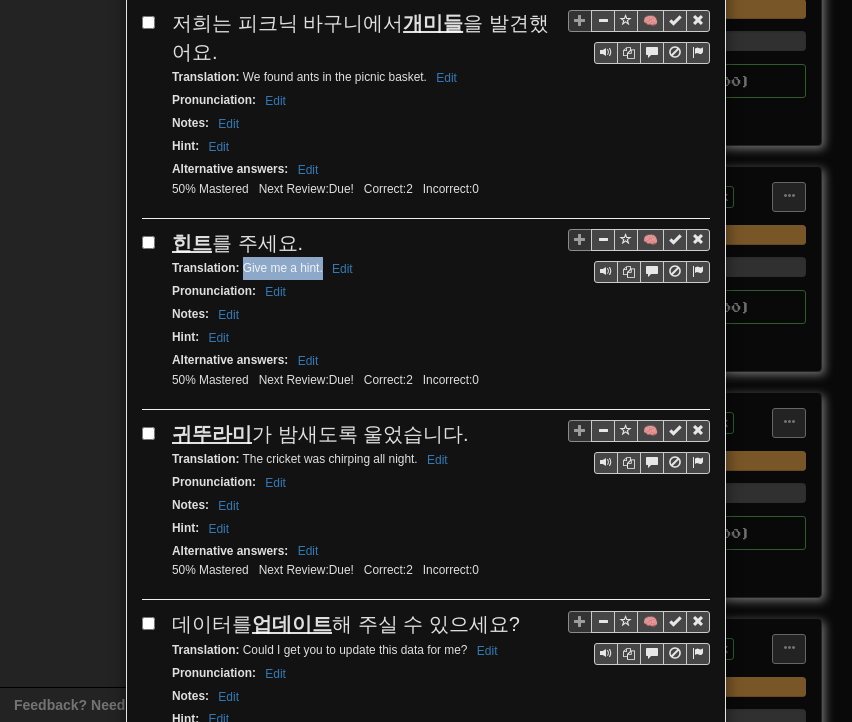 drag, startPoint x: 233, startPoint y: 217, endPoint x: 314, endPoint y: 221, distance: 81.09871 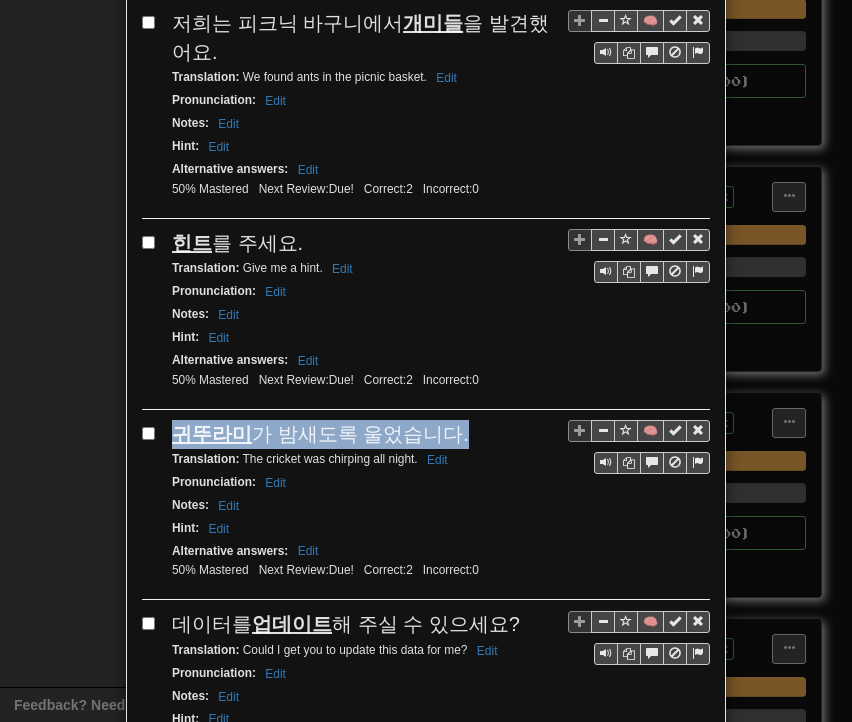 drag, startPoint x: 168, startPoint y: 377, endPoint x: 405, endPoint y: 375, distance: 237.00844 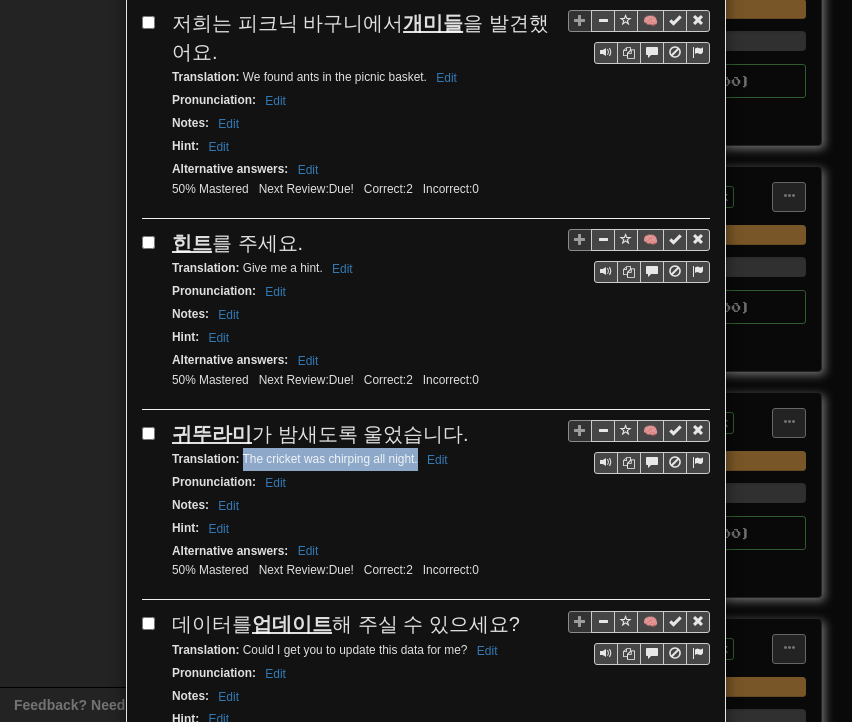 drag, startPoint x: 235, startPoint y: 402, endPoint x: 410, endPoint y: 407, distance: 175.07141 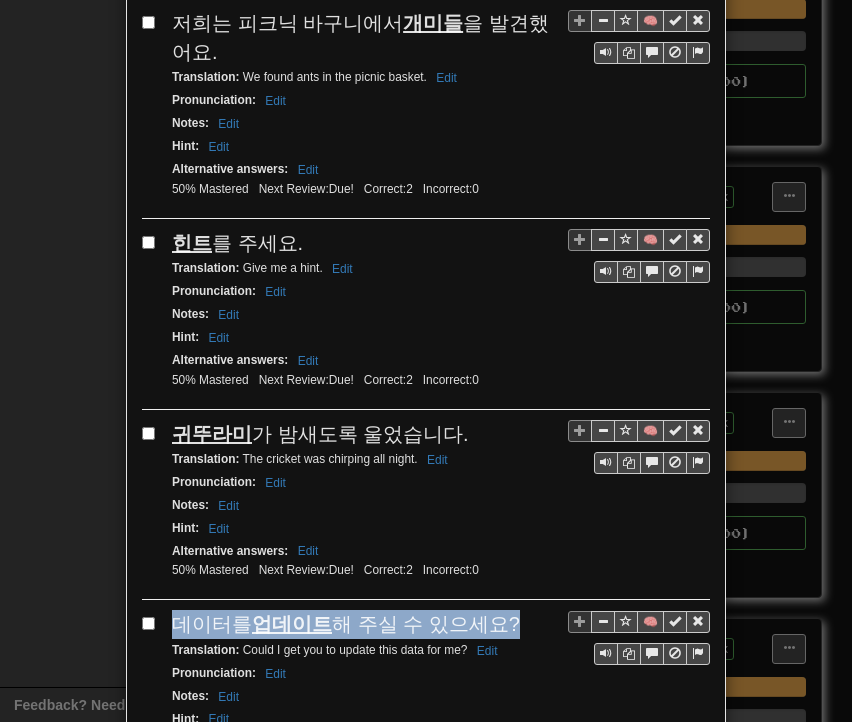drag, startPoint x: 168, startPoint y: 566, endPoint x: 499, endPoint y: 561, distance: 331.03775 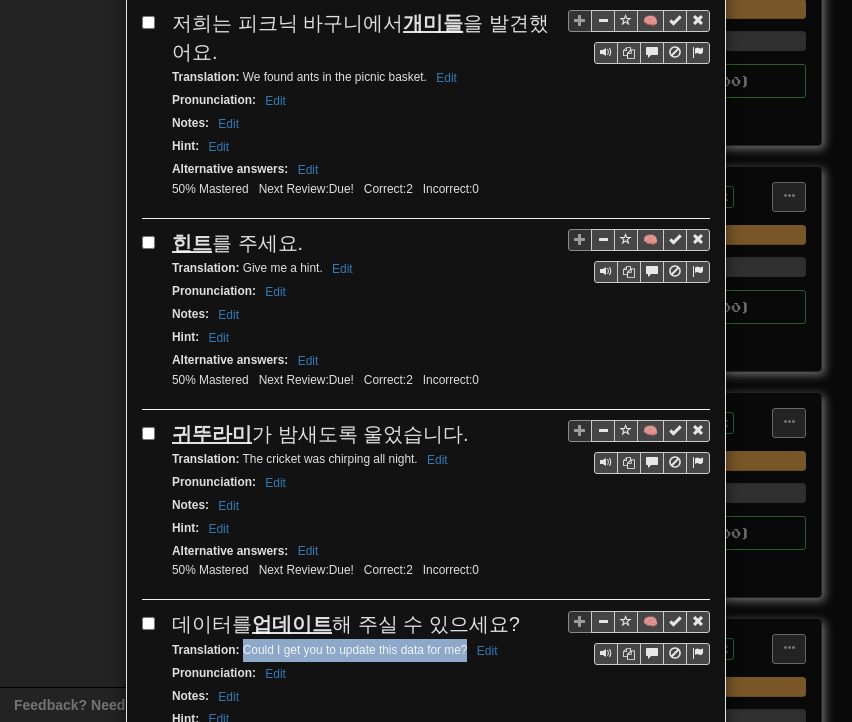 drag, startPoint x: 237, startPoint y: 585, endPoint x: 459, endPoint y: 587, distance: 222.009 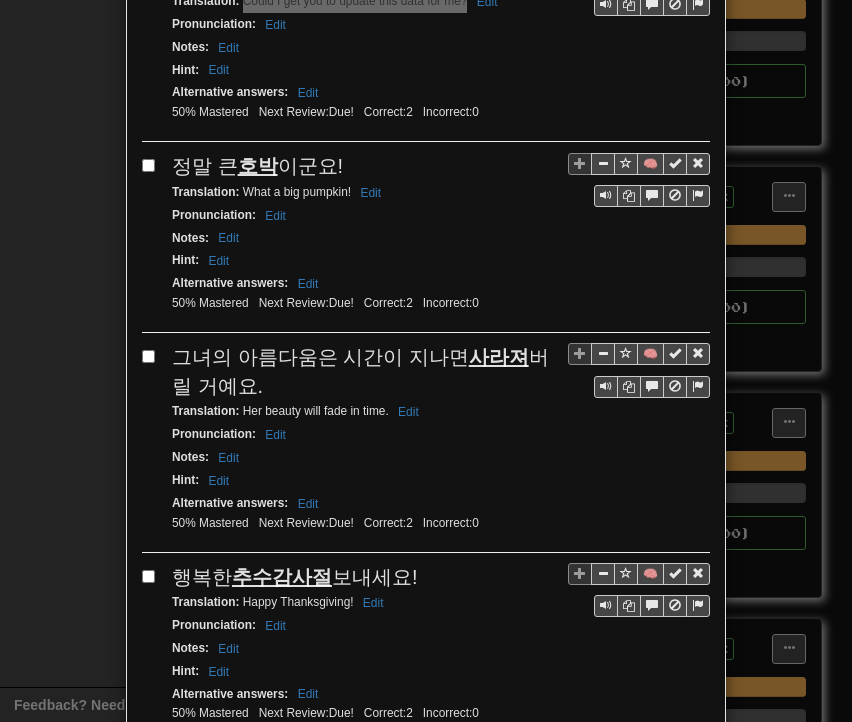 scroll, scrollTop: 2400, scrollLeft: 0, axis: vertical 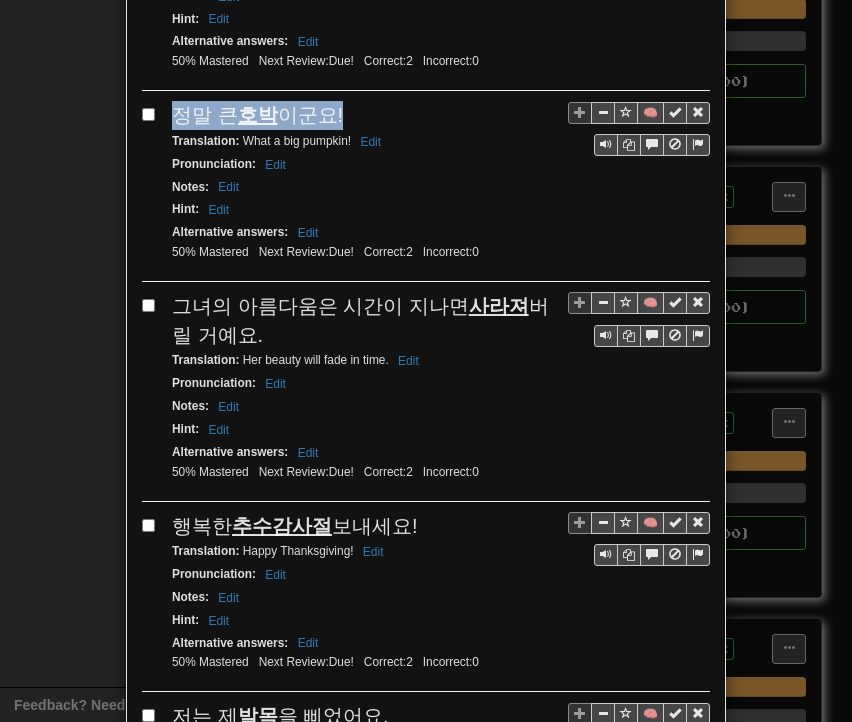drag, startPoint x: 168, startPoint y: 53, endPoint x: 336, endPoint y: 38, distance: 168.66832 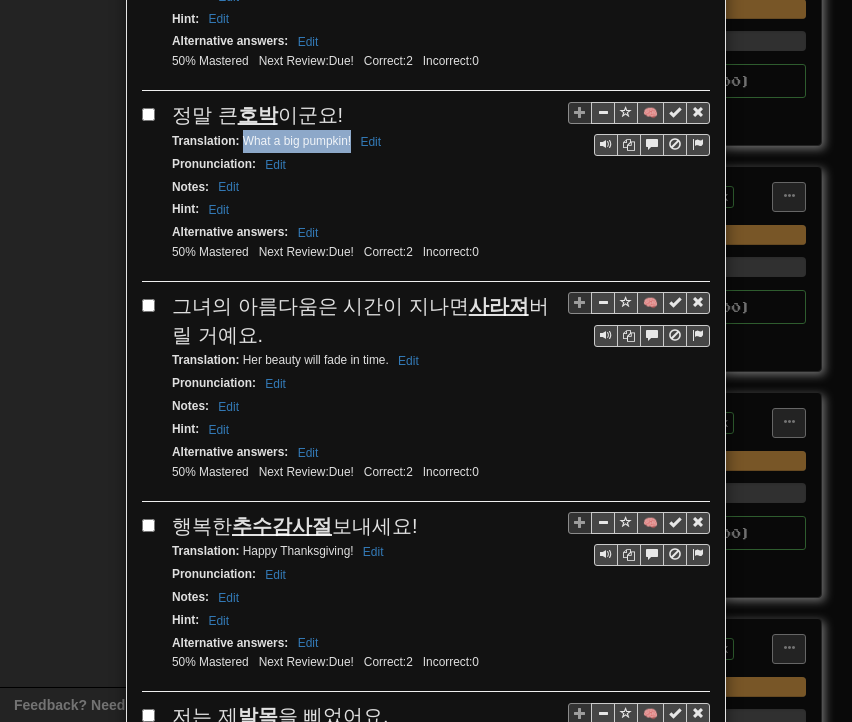 drag, startPoint x: 237, startPoint y: 72, endPoint x: 343, endPoint y: 77, distance: 106.11786 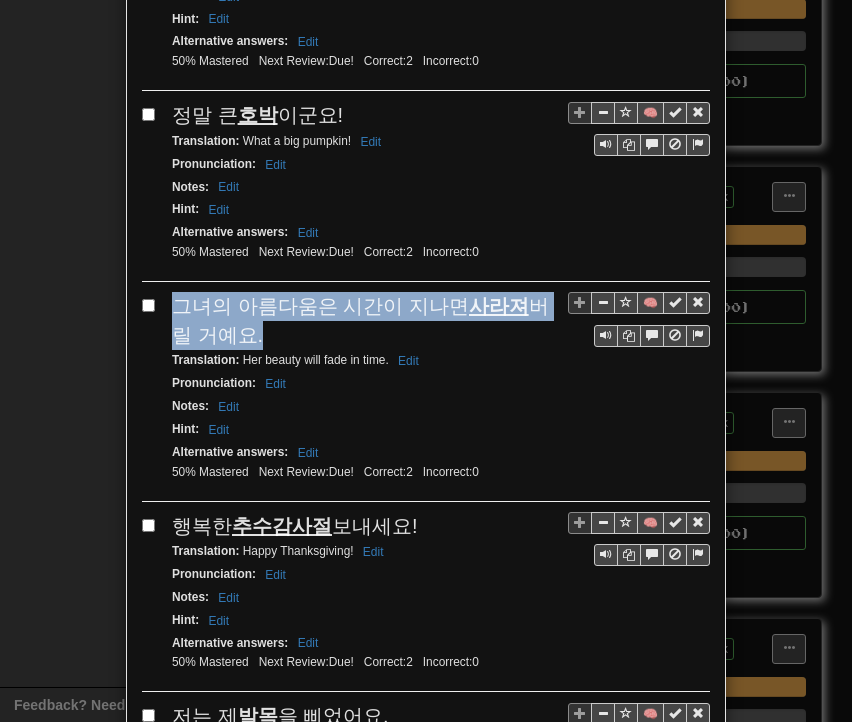 drag, startPoint x: 167, startPoint y: 241, endPoint x: 225, endPoint y: 261, distance: 61.351448 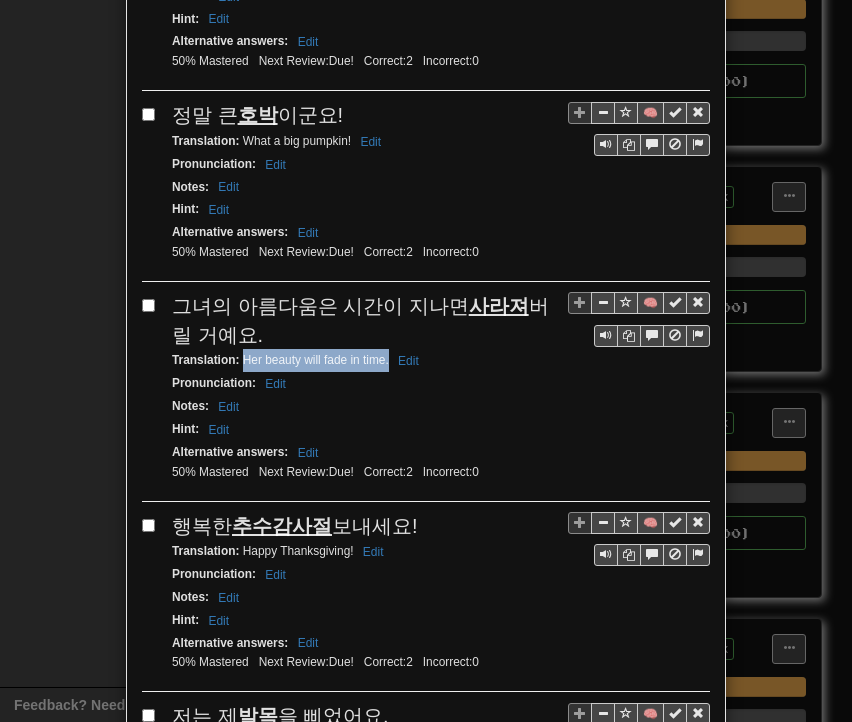 drag, startPoint x: 237, startPoint y: 290, endPoint x: 380, endPoint y: 295, distance: 143.08739 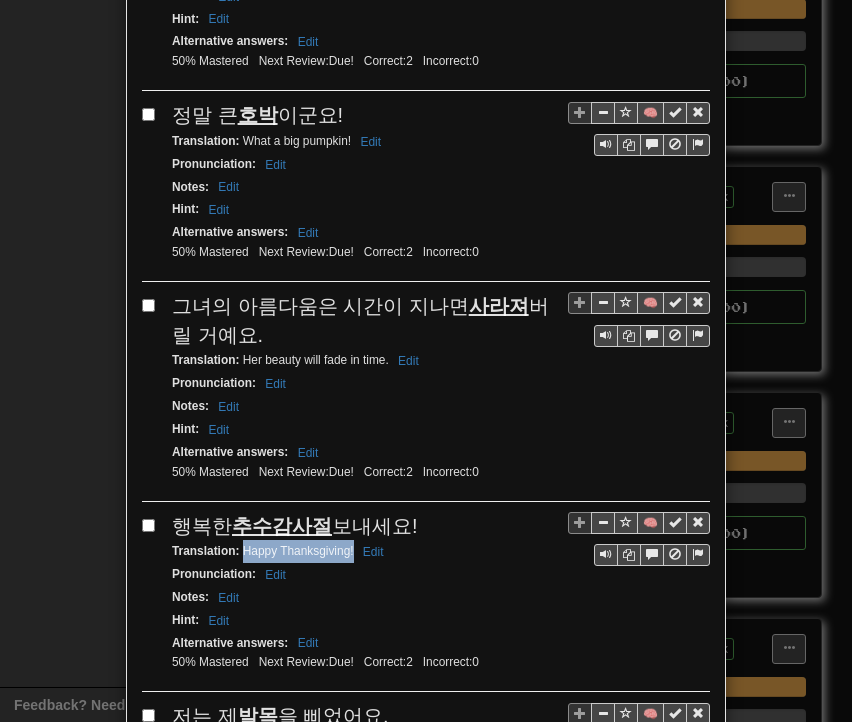 drag, startPoint x: 236, startPoint y: 477, endPoint x: 347, endPoint y: 481, distance: 111.07205 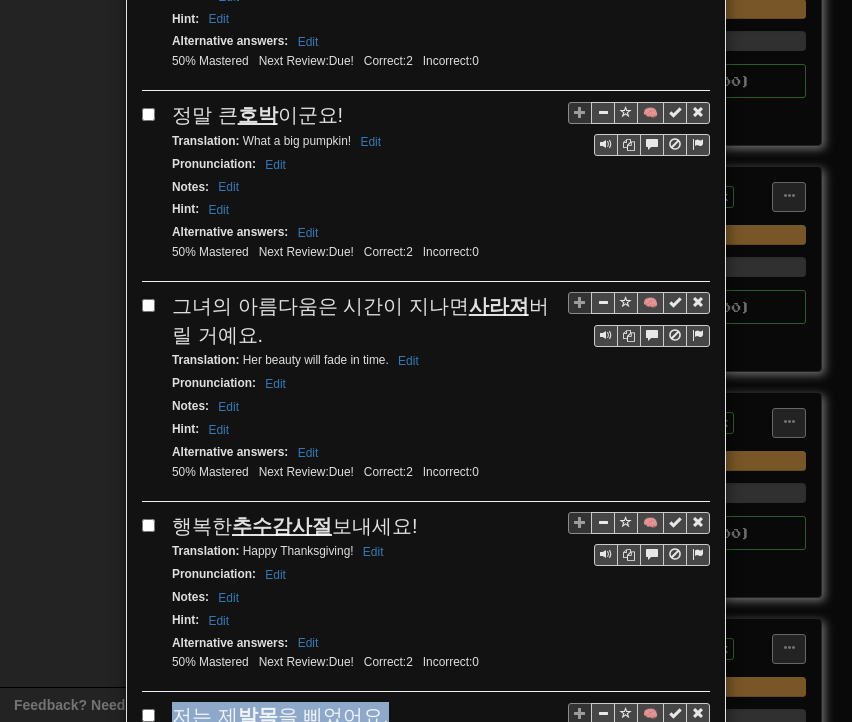 drag, startPoint x: 163, startPoint y: 639, endPoint x: 373, endPoint y: 638, distance: 210.00238 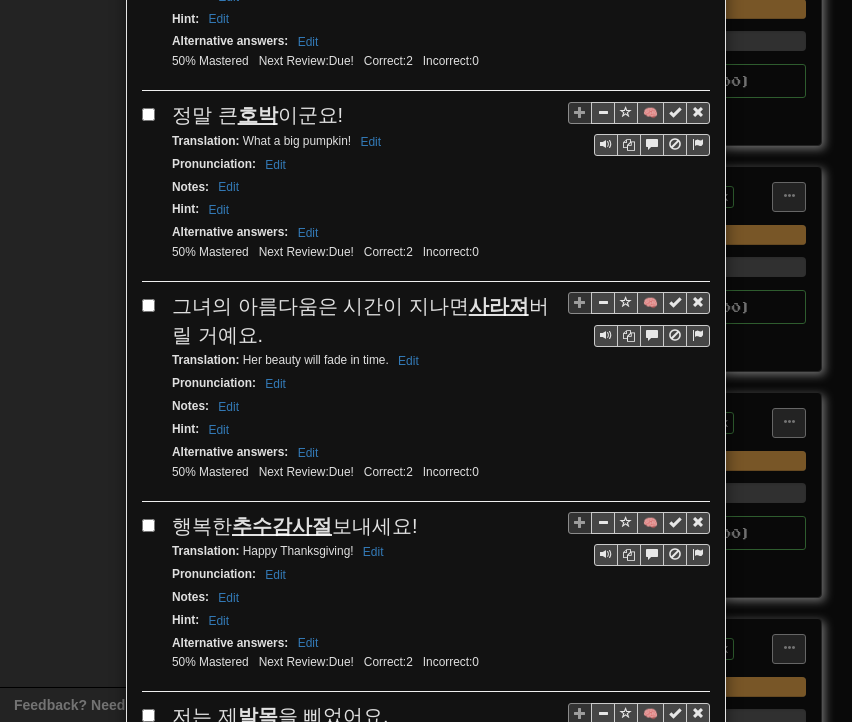 drag, startPoint x: 235, startPoint y: 665, endPoint x: 332, endPoint y: 669, distance: 97.082436 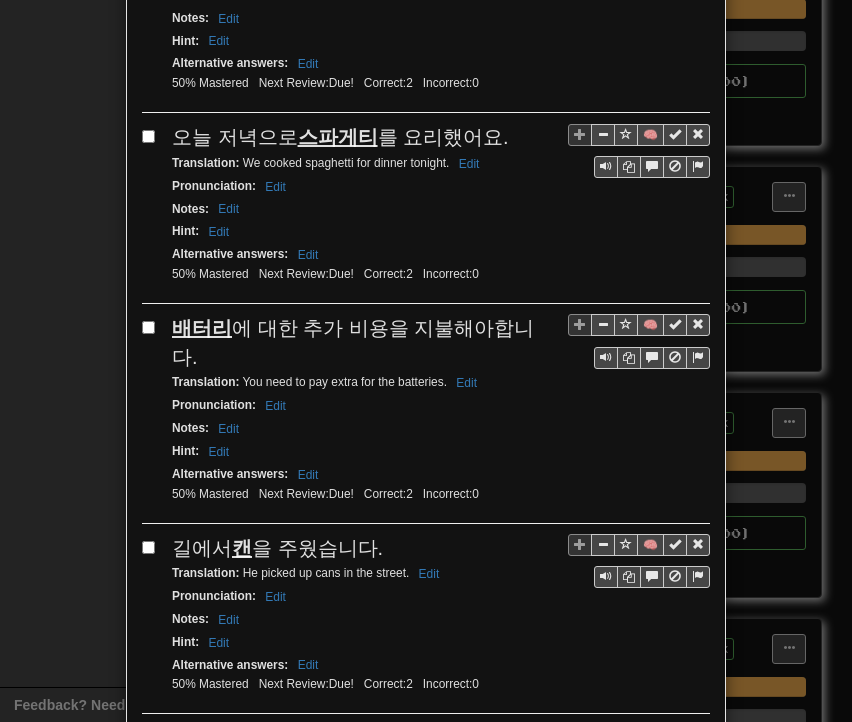 scroll, scrollTop: 3200, scrollLeft: 0, axis: vertical 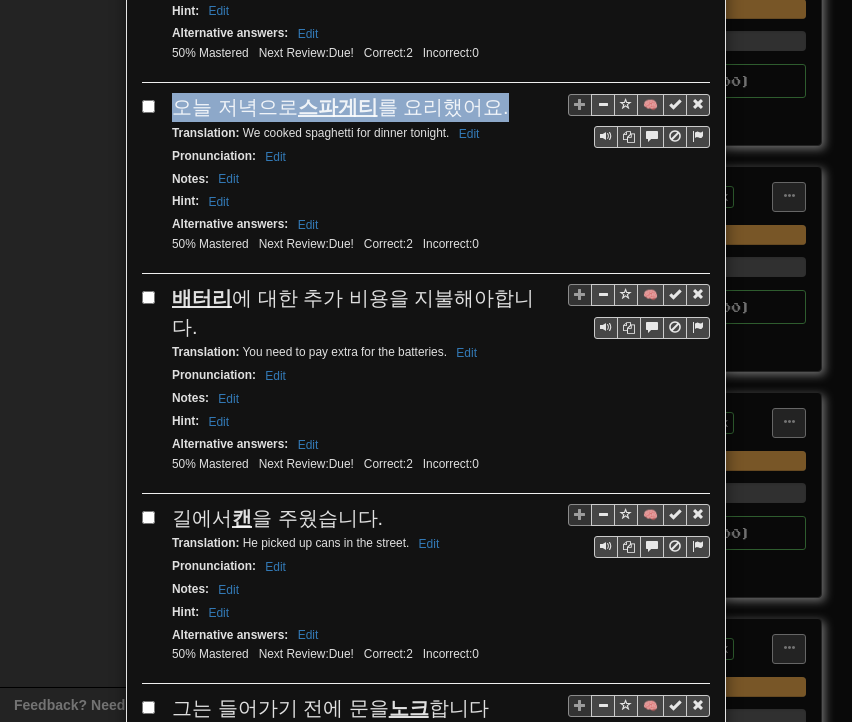 drag, startPoint x: 168, startPoint y: 23, endPoint x: 488, endPoint y: 28, distance: 320.03906 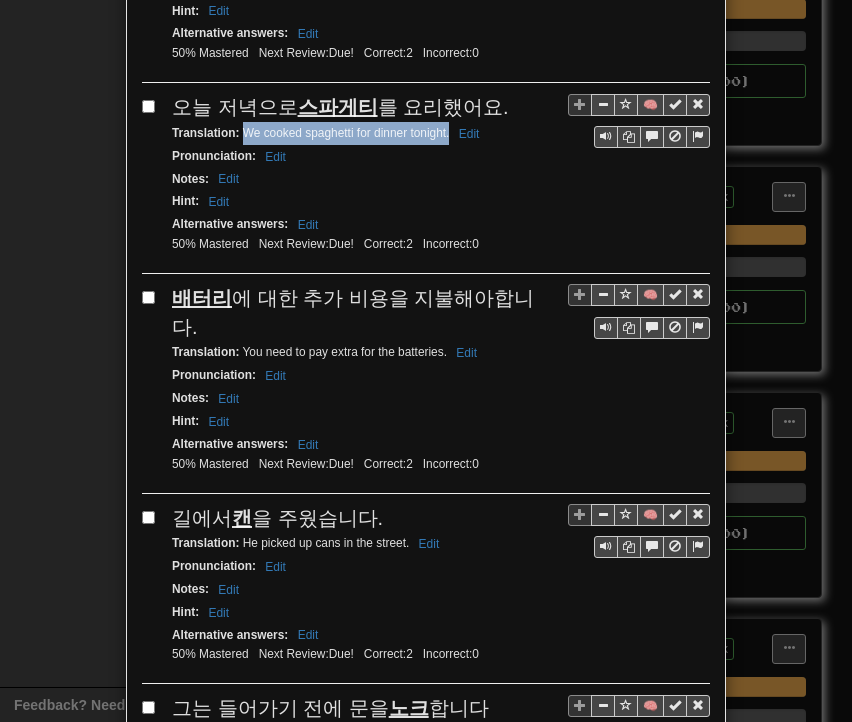 drag, startPoint x: 236, startPoint y: 49, endPoint x: 441, endPoint y: 60, distance: 205.2949 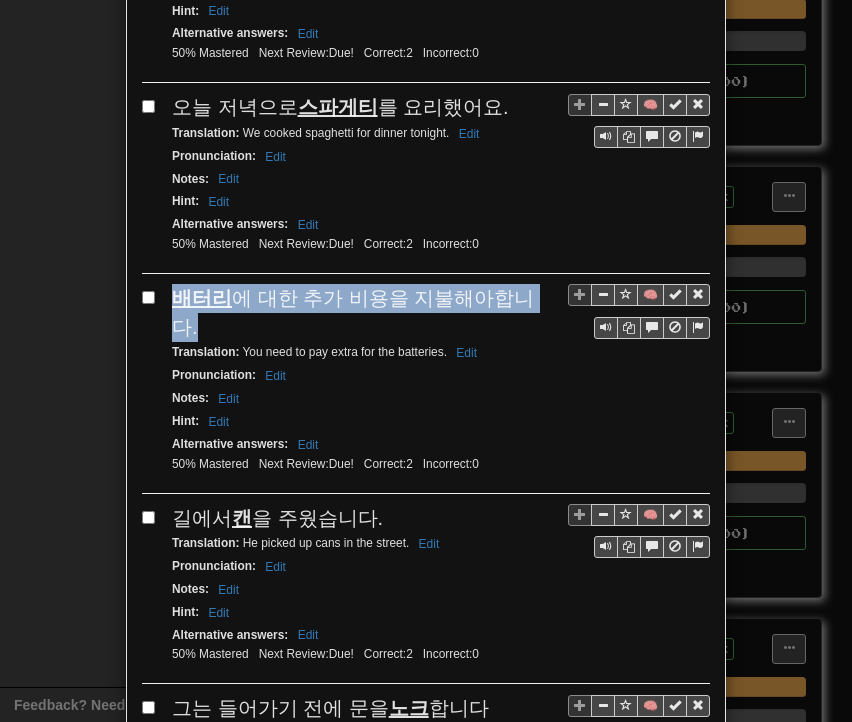 drag, startPoint x: 165, startPoint y: 209, endPoint x: 520, endPoint y: 217, distance: 355.09012 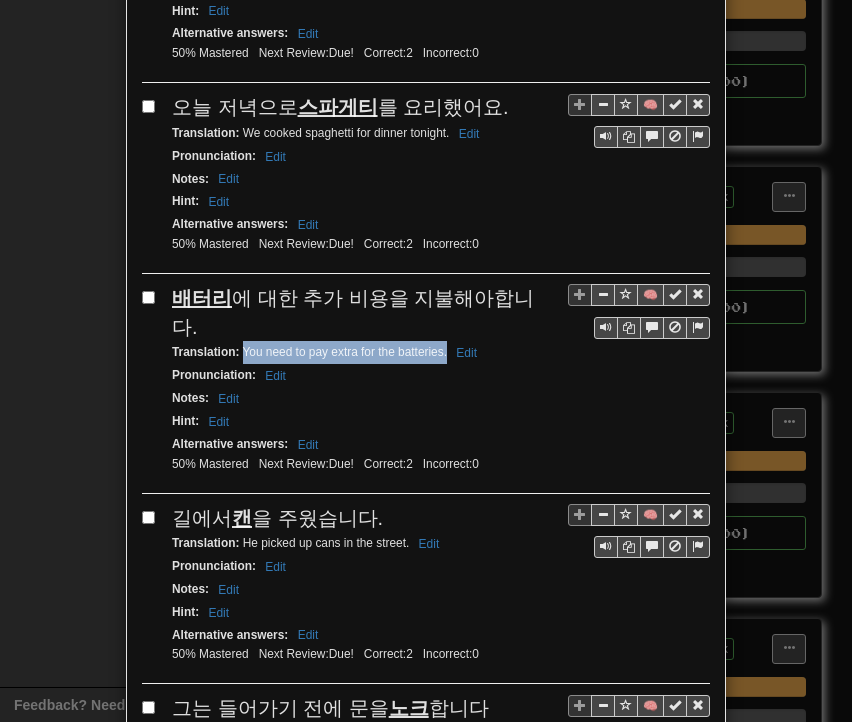 drag, startPoint x: 235, startPoint y: 238, endPoint x: 436, endPoint y: 245, distance: 201.12186 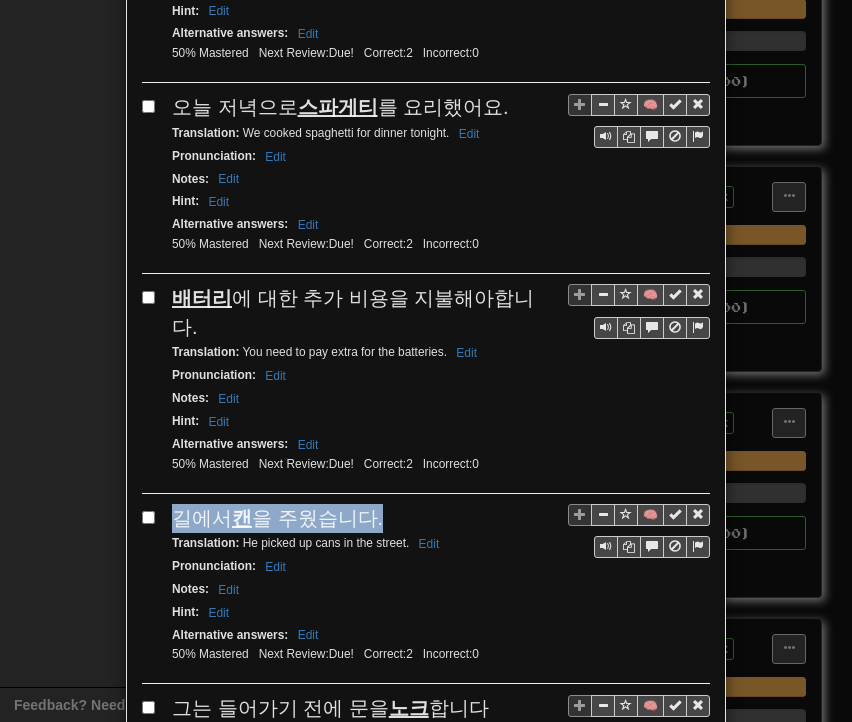 drag, startPoint x: 169, startPoint y: 405, endPoint x: 343, endPoint y: 404, distance: 174.00287 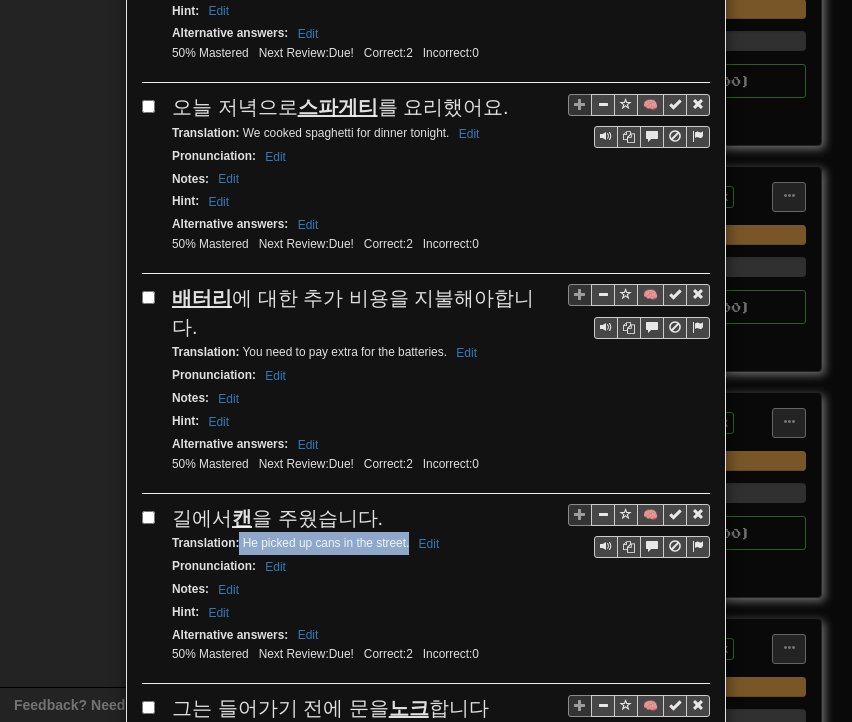 drag, startPoint x: 232, startPoint y: 428, endPoint x: 403, endPoint y: 425, distance: 171.0263 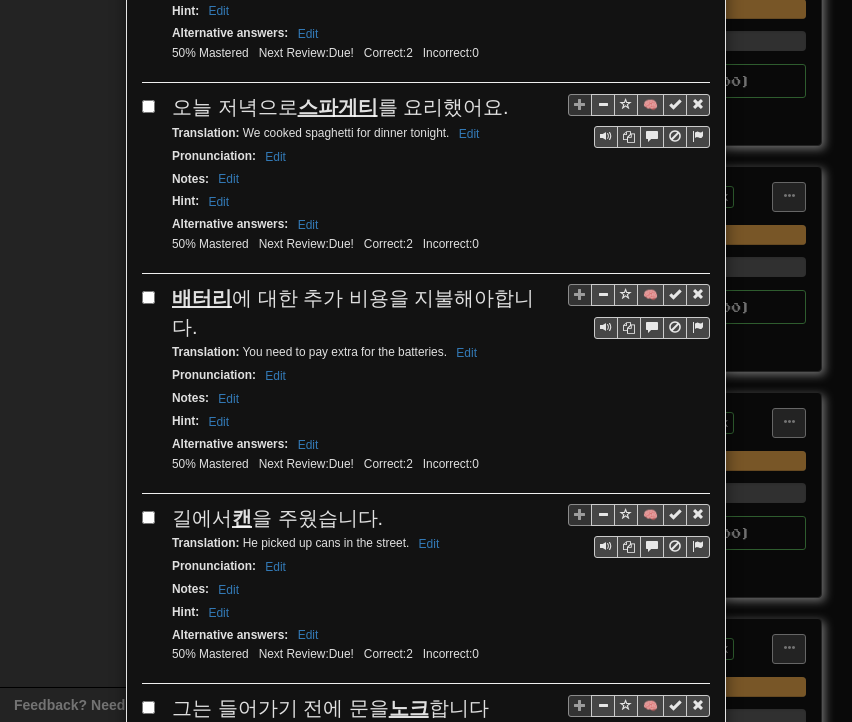 drag, startPoint x: 232, startPoint y: 613, endPoint x: 440, endPoint y: 616, distance: 208.02164 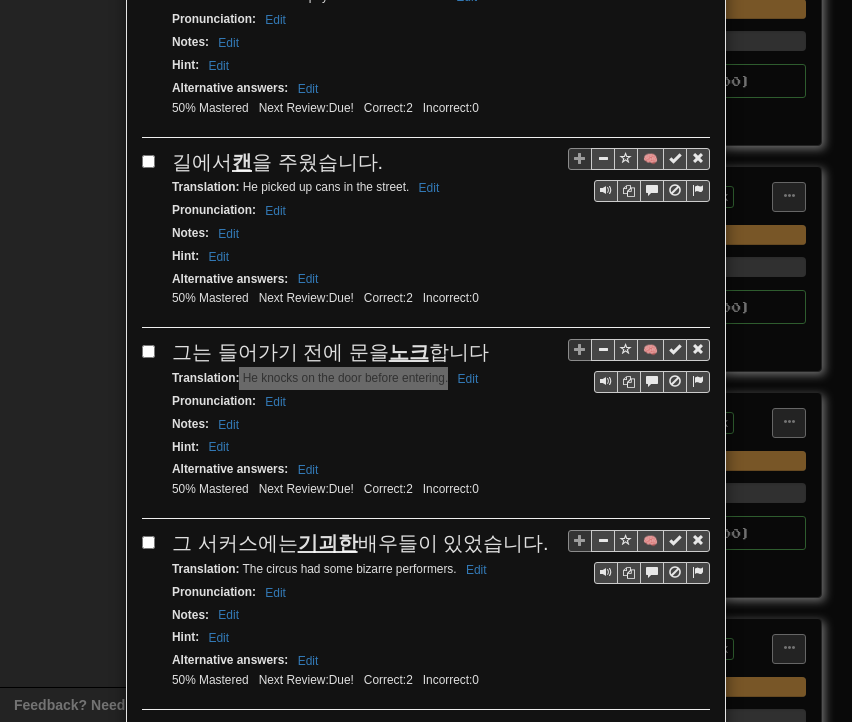 scroll, scrollTop: 3588, scrollLeft: 0, axis: vertical 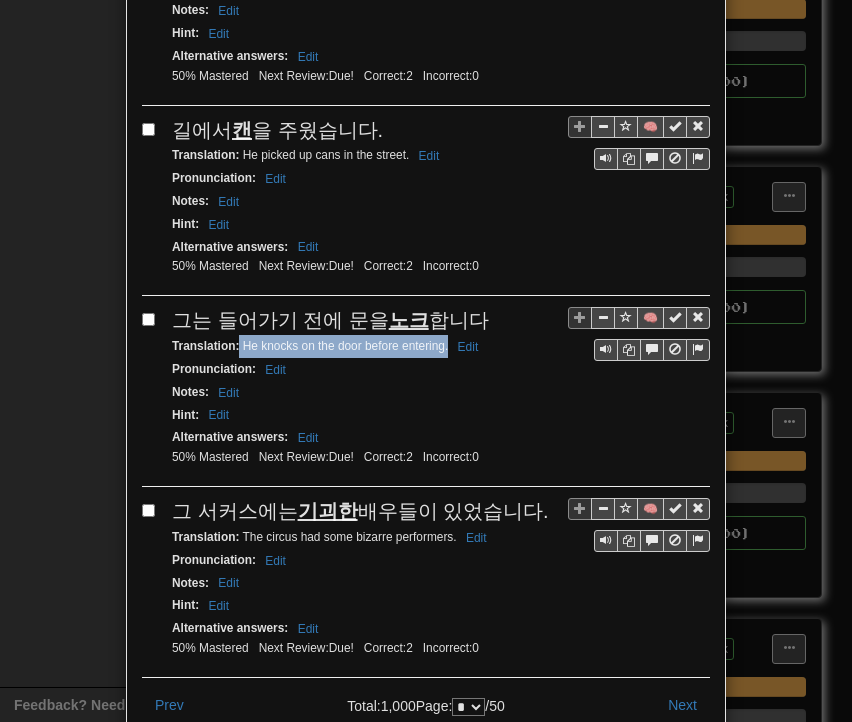 drag, startPoint x: 164, startPoint y: 392, endPoint x: 524, endPoint y: 391, distance: 360.0014 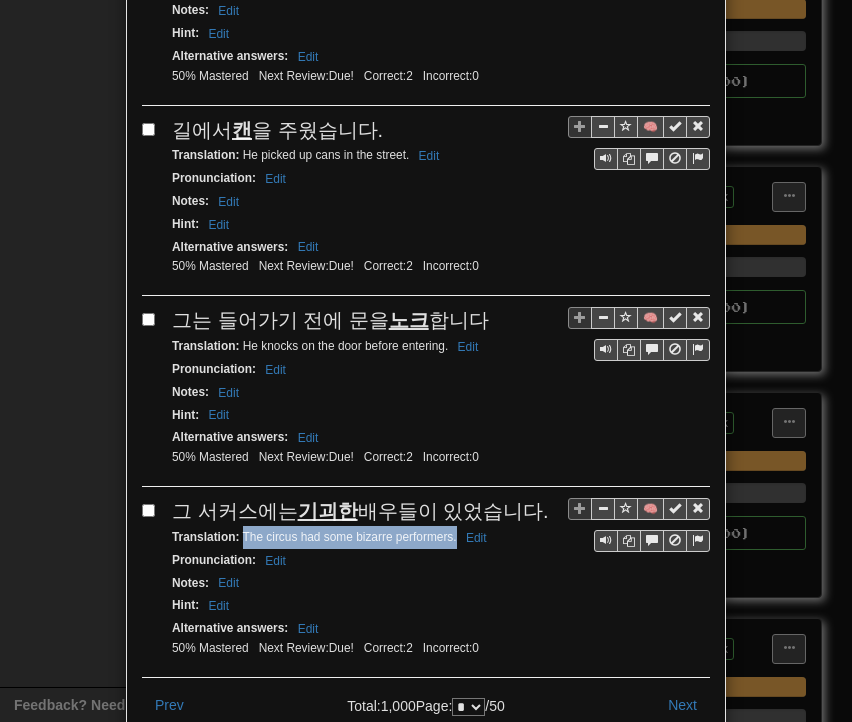 drag, startPoint x: 236, startPoint y: 412, endPoint x: 448, endPoint y: 415, distance: 212.02122 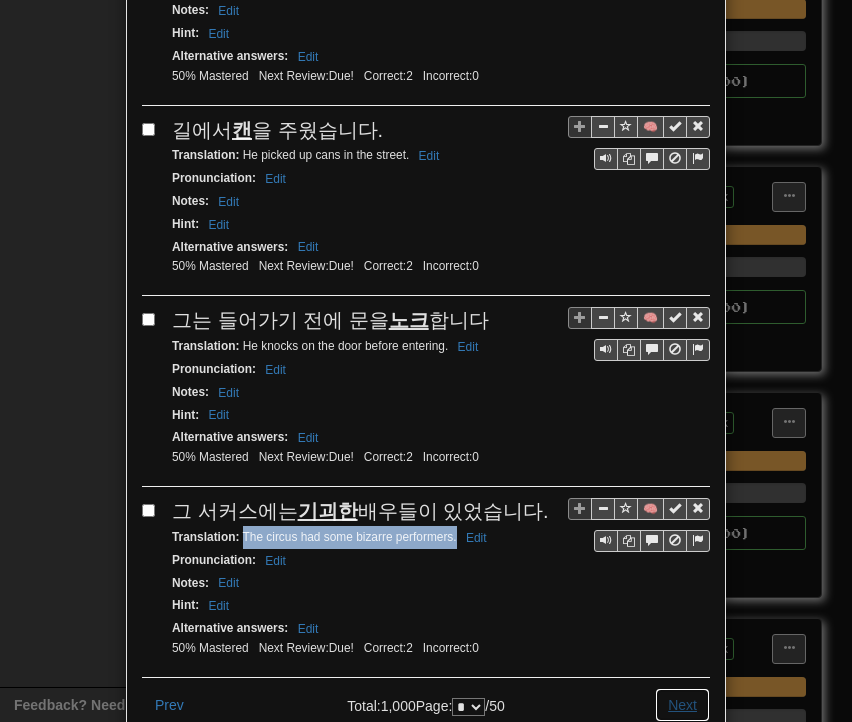 click on "Next" at bounding box center [682, 705] 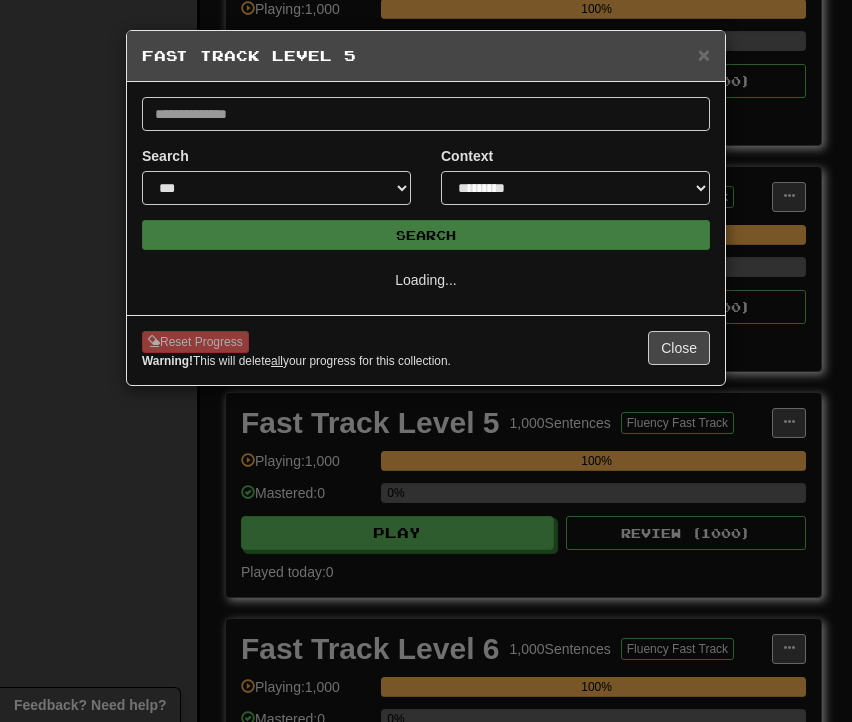 scroll, scrollTop: 0, scrollLeft: 0, axis: both 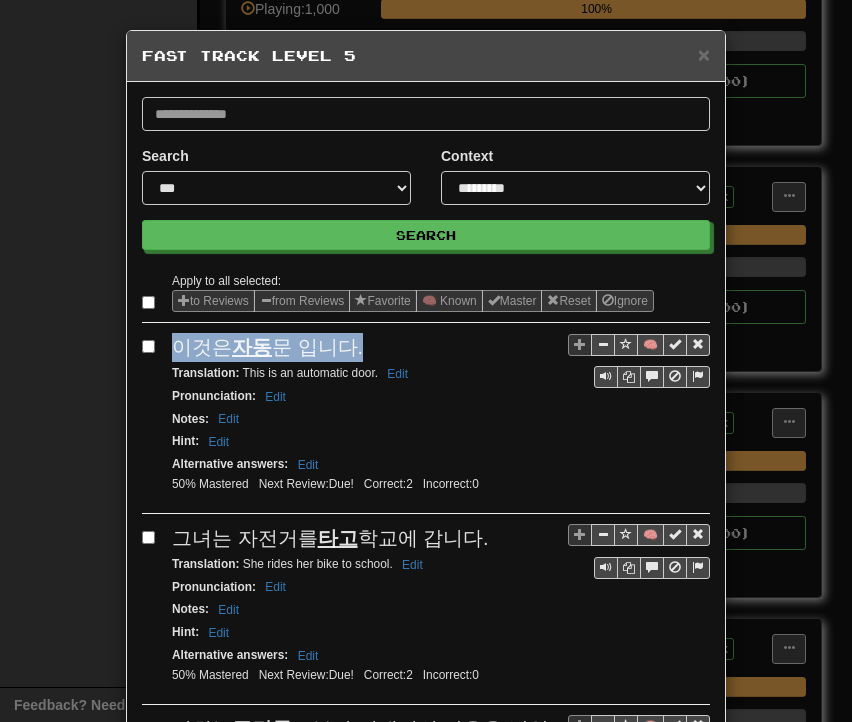 drag, startPoint x: 180, startPoint y: 353, endPoint x: 351, endPoint y: 345, distance: 171.18703 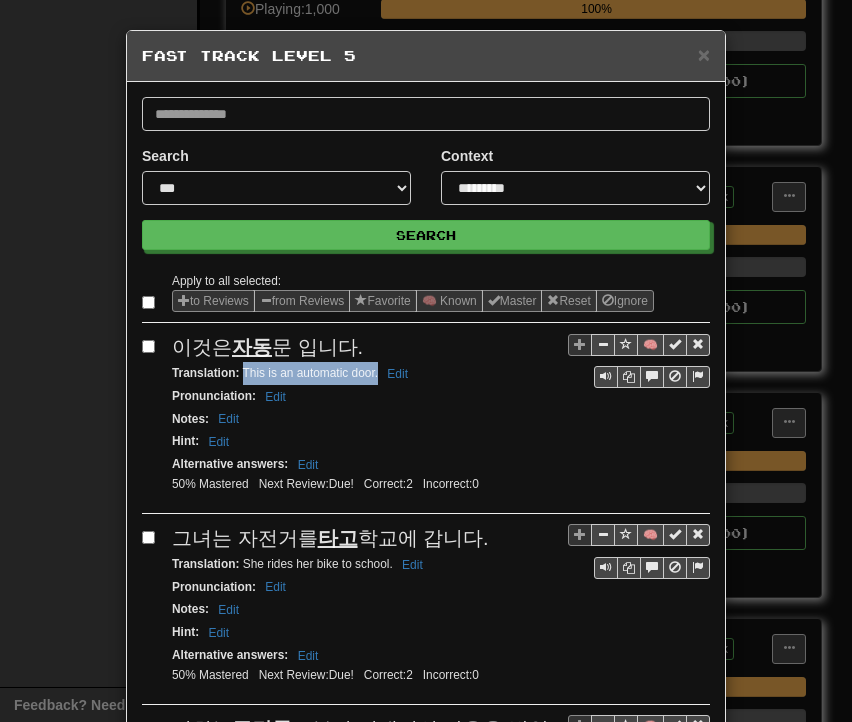 drag, startPoint x: 234, startPoint y: 366, endPoint x: 368, endPoint y: 369, distance: 134.03358 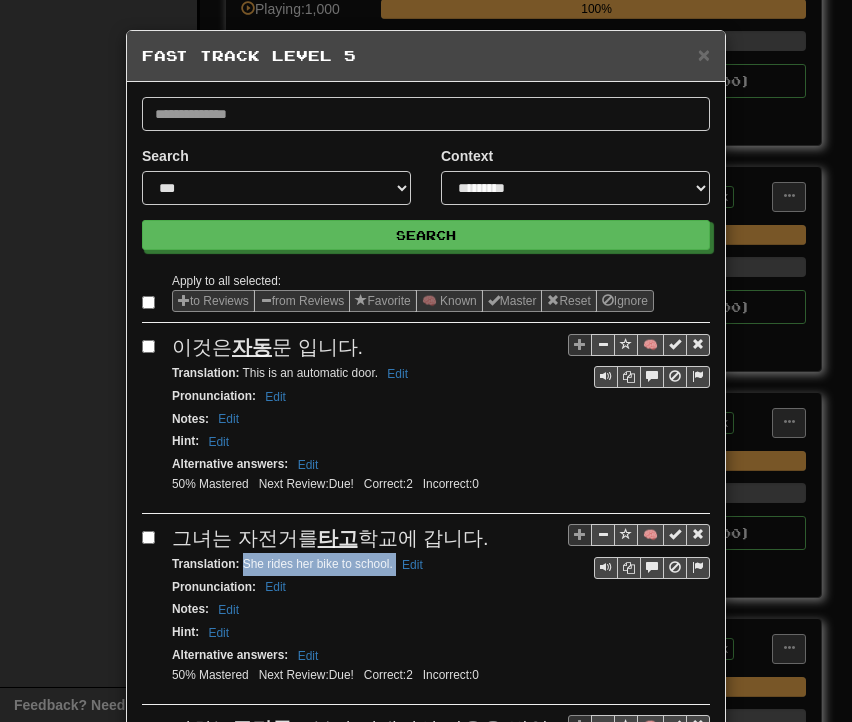 drag, startPoint x: 235, startPoint y: 560, endPoint x: 387, endPoint y: 564, distance: 152.05263 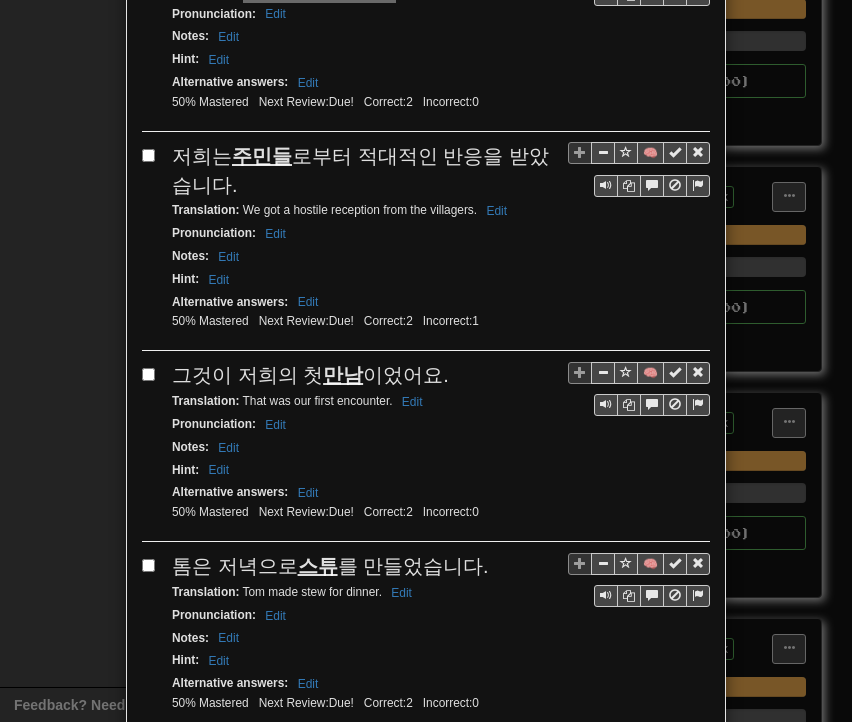 scroll, scrollTop: 600, scrollLeft: 0, axis: vertical 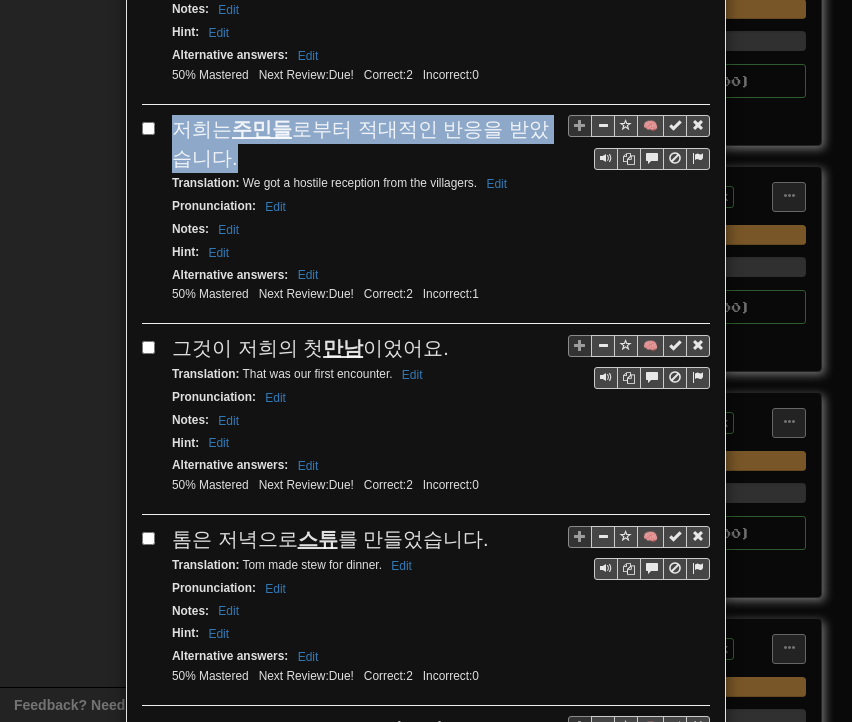 drag, startPoint x: 173, startPoint y: 126, endPoint x: 217, endPoint y: 148, distance: 49.193497 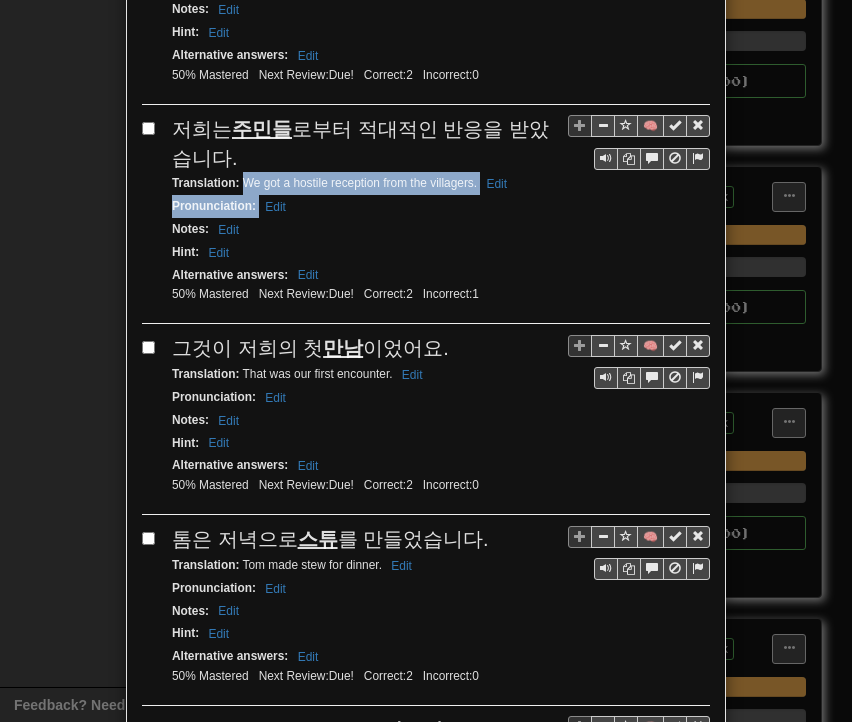 drag, startPoint x: 236, startPoint y: 173, endPoint x: 468, endPoint y: 184, distance: 232.26064 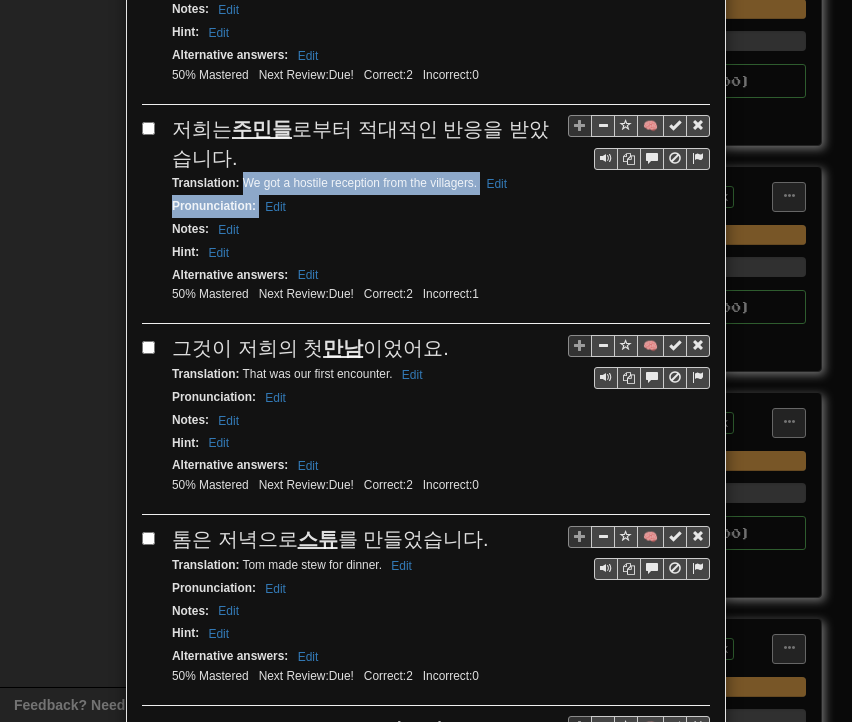 click on "Translation :   We got a hostile reception from the villagers.   Edit" at bounding box center (342, 183) 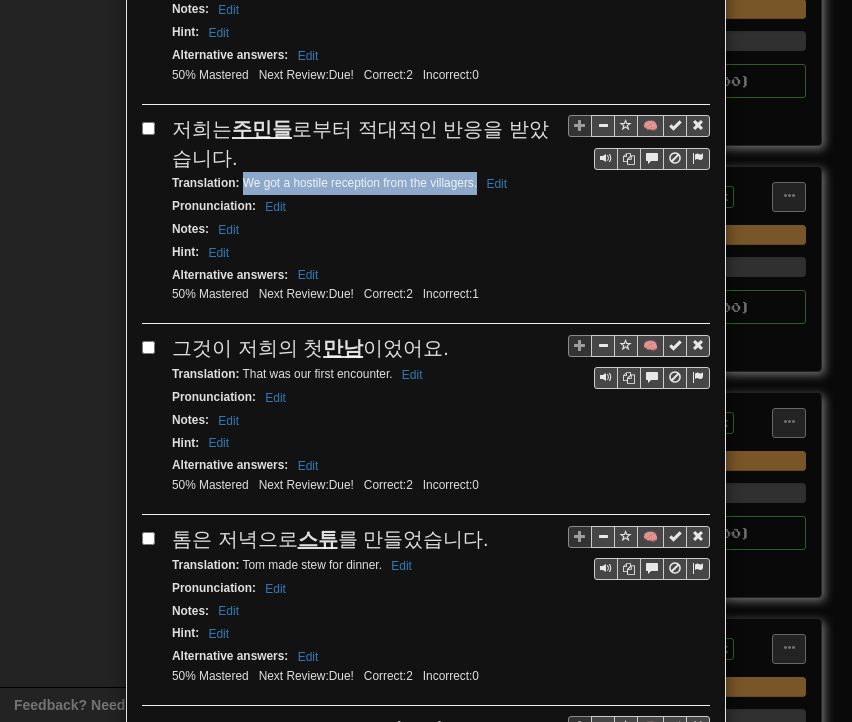 drag, startPoint x: 237, startPoint y: 172, endPoint x: 468, endPoint y: 177, distance: 231.05411 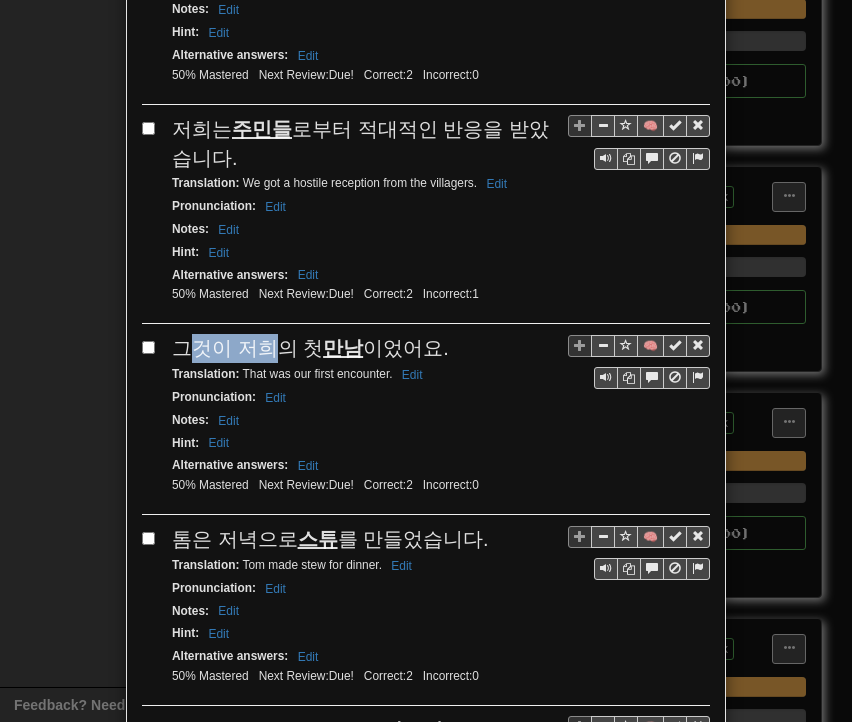 drag, startPoint x: 173, startPoint y: 332, endPoint x: 270, endPoint y: 331, distance: 97.00516 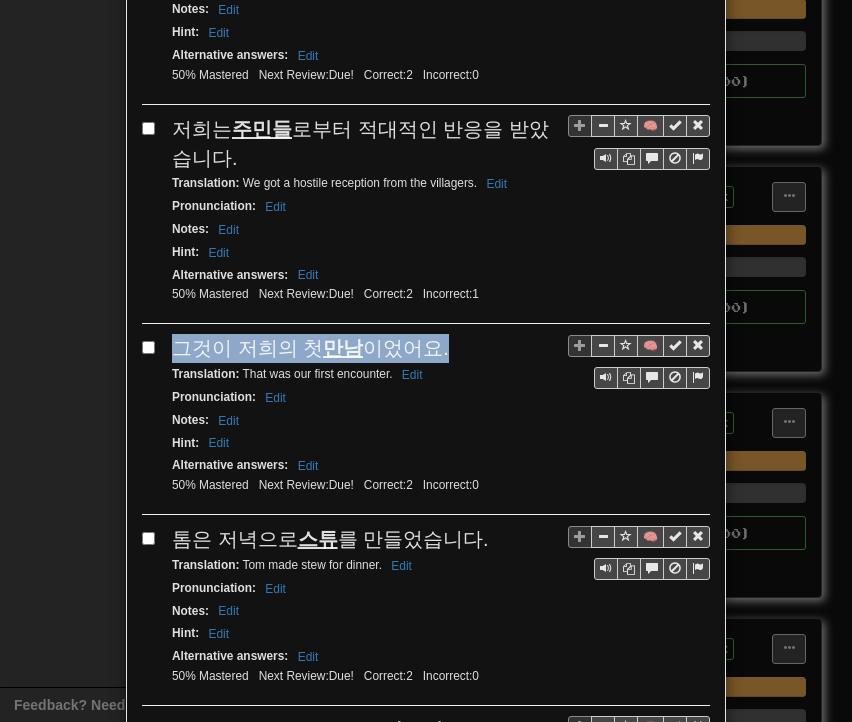 drag, startPoint x: 170, startPoint y: 334, endPoint x: 429, endPoint y: 337, distance: 259.01736 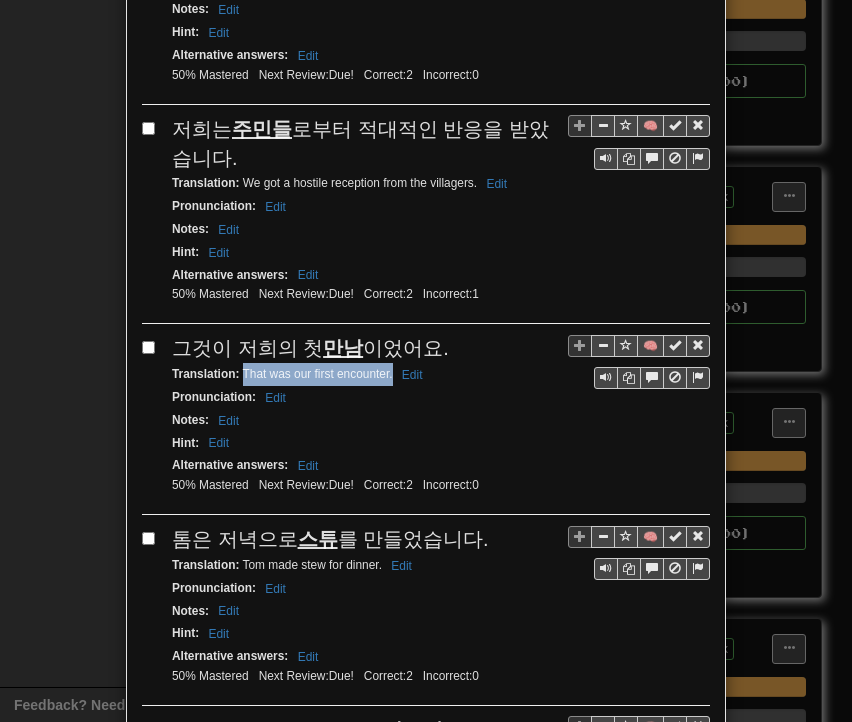 drag, startPoint x: 235, startPoint y: 358, endPoint x: 384, endPoint y: 365, distance: 149.16434 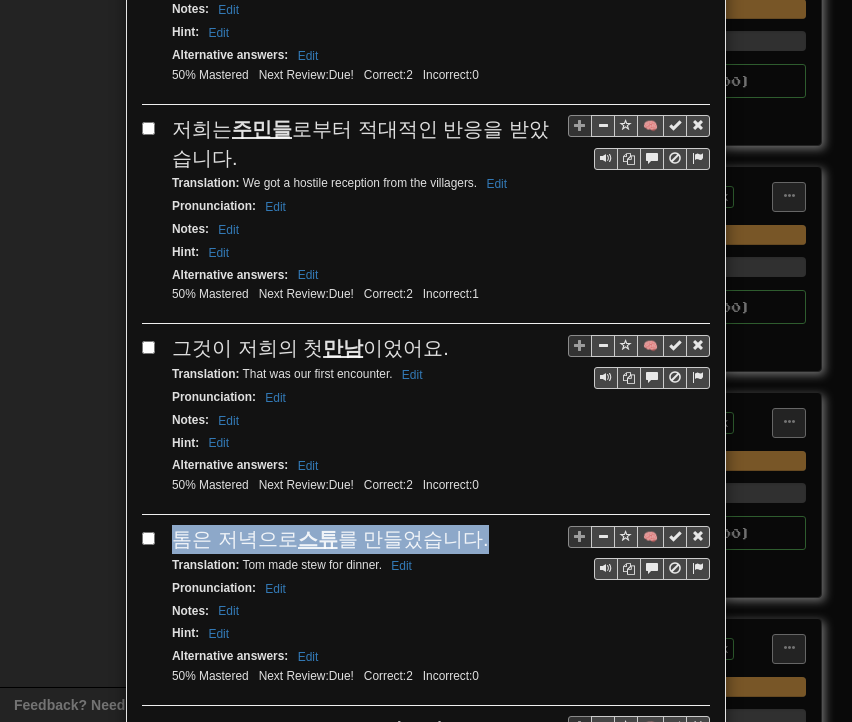 drag, startPoint x: 168, startPoint y: 525, endPoint x: 468, endPoint y: 526, distance: 300.00168 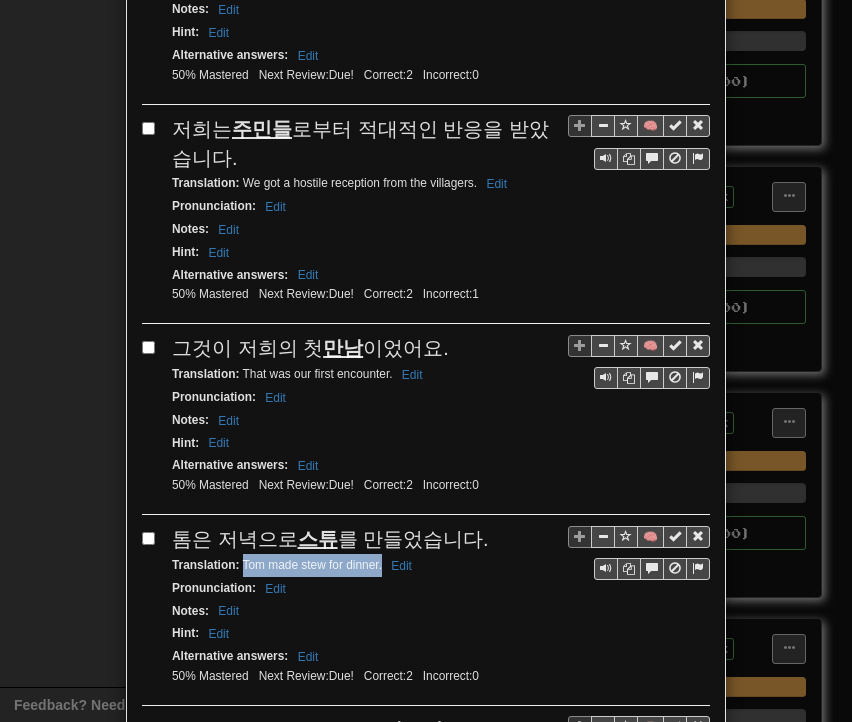 drag, startPoint x: 233, startPoint y: 546, endPoint x: 375, endPoint y: 550, distance: 142.05632 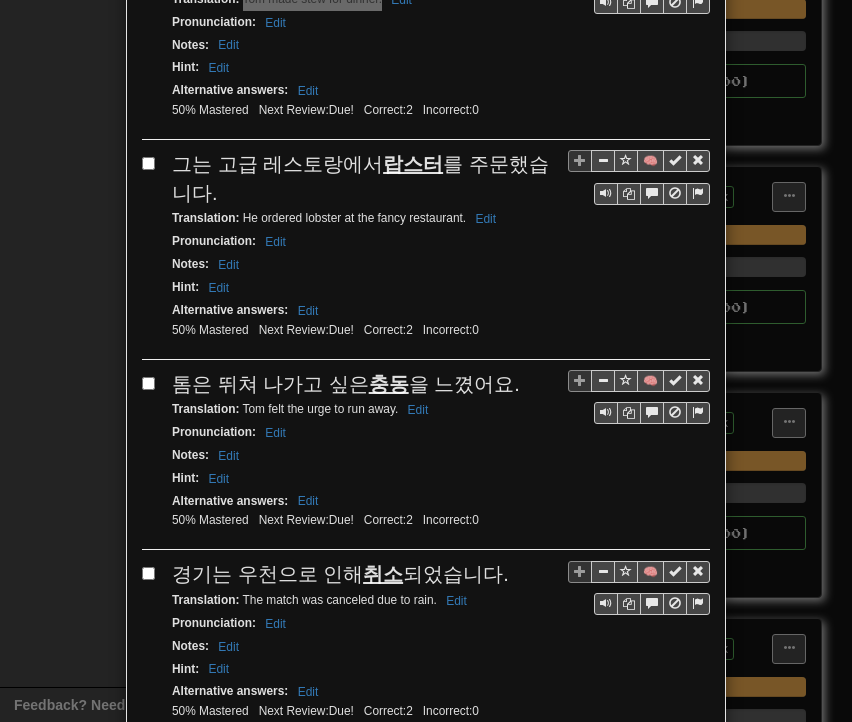 scroll, scrollTop: 1200, scrollLeft: 0, axis: vertical 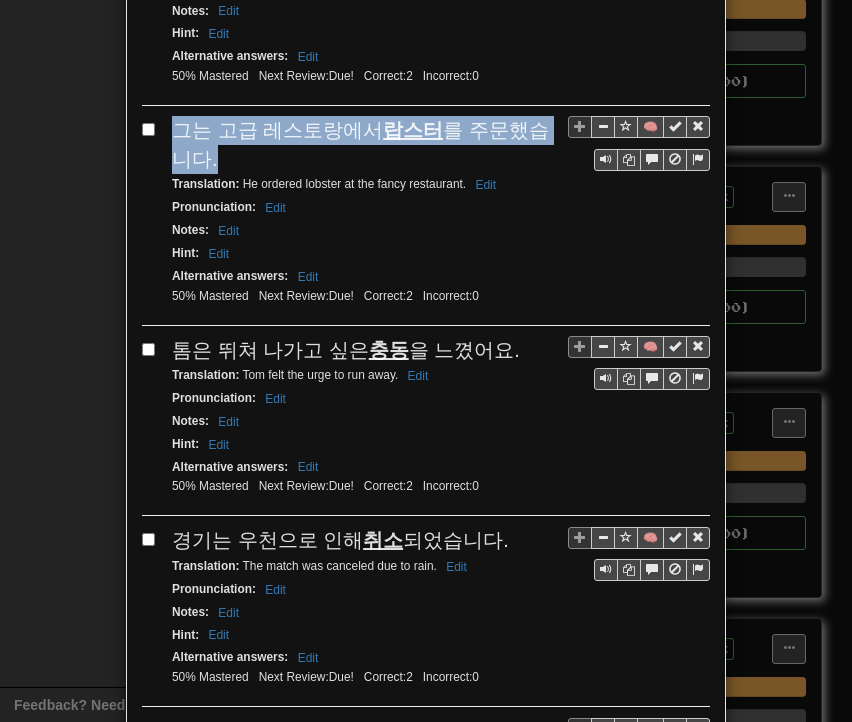 drag, startPoint x: 173, startPoint y: 107, endPoint x: 196, endPoint y: 129, distance: 31.827662 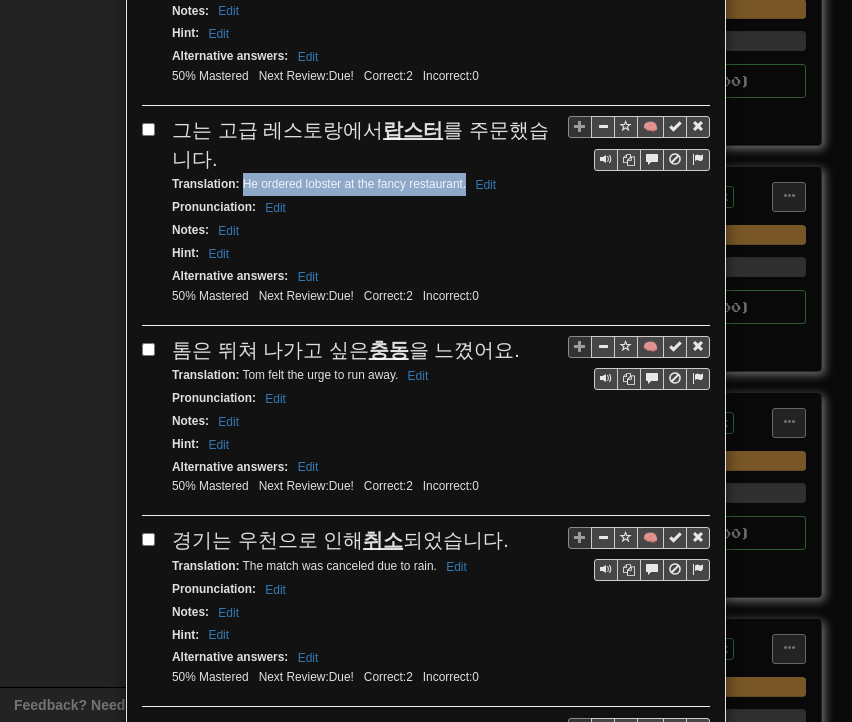 drag, startPoint x: 236, startPoint y: 164, endPoint x: 457, endPoint y: 165, distance: 221.00226 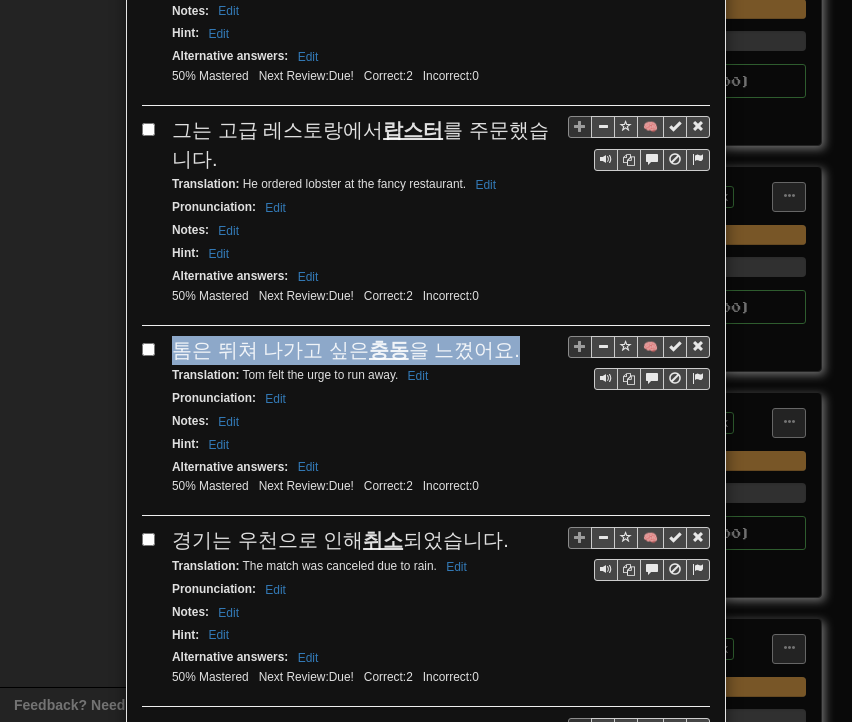 drag, startPoint x: 168, startPoint y: 325, endPoint x: 492, endPoint y: 329, distance: 324.0247 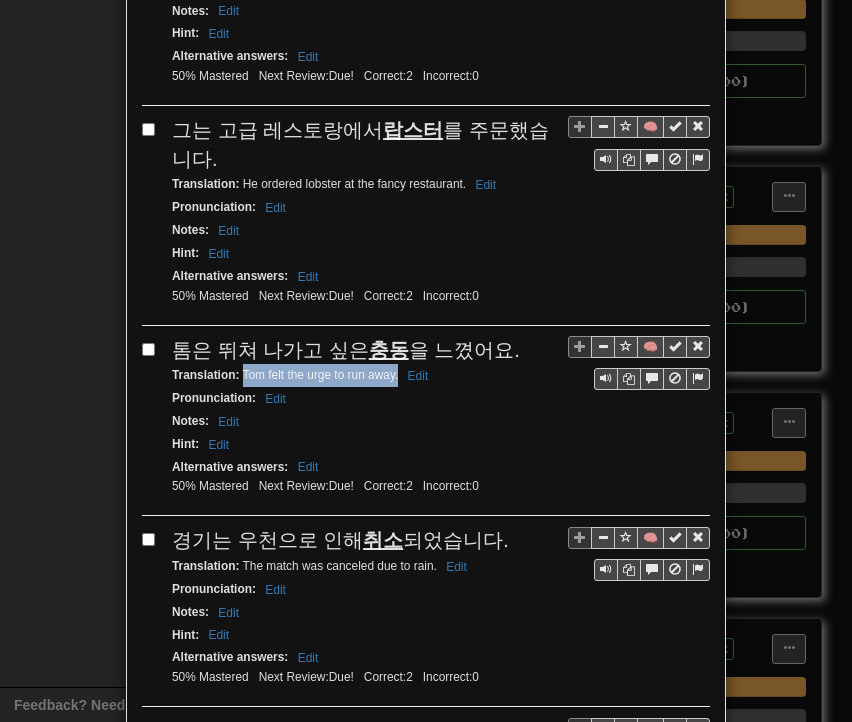 drag, startPoint x: 233, startPoint y: 349, endPoint x: 392, endPoint y: 357, distance: 159.20113 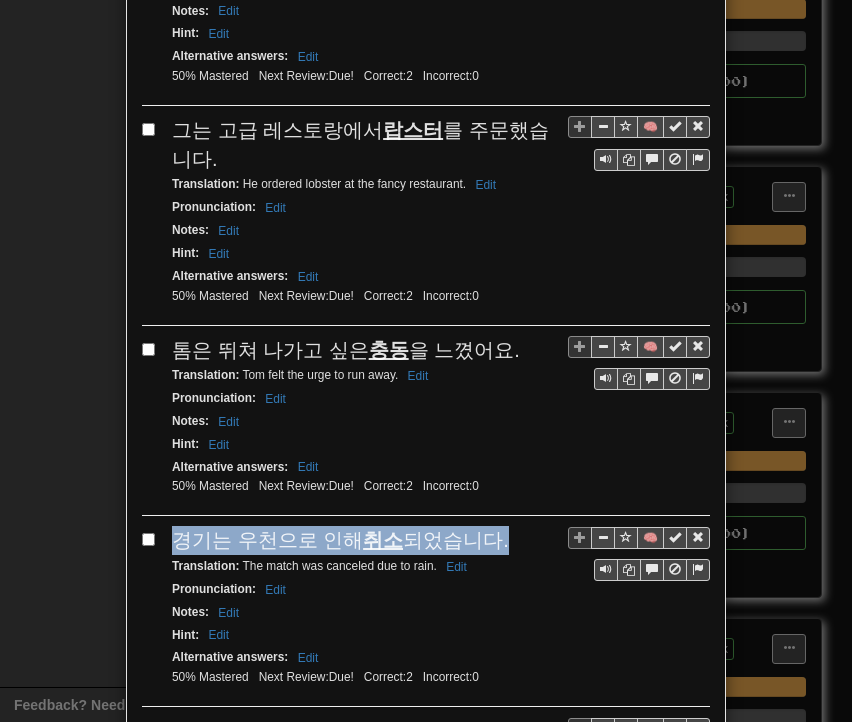 drag, startPoint x: 169, startPoint y: 514, endPoint x: 489, endPoint y: 520, distance: 320.05624 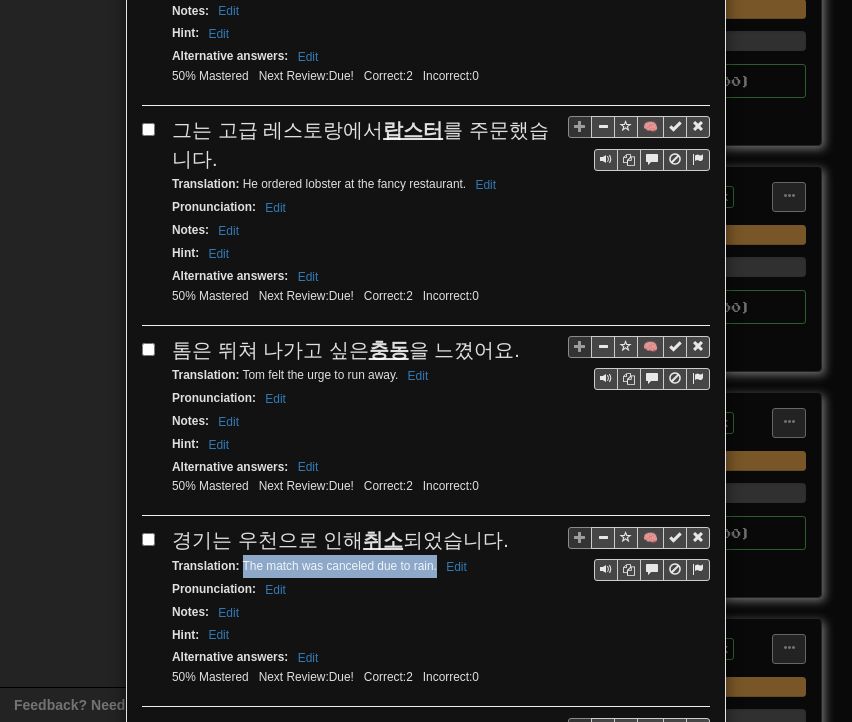 drag, startPoint x: 234, startPoint y: 539, endPoint x: 429, endPoint y: 538, distance: 195.00256 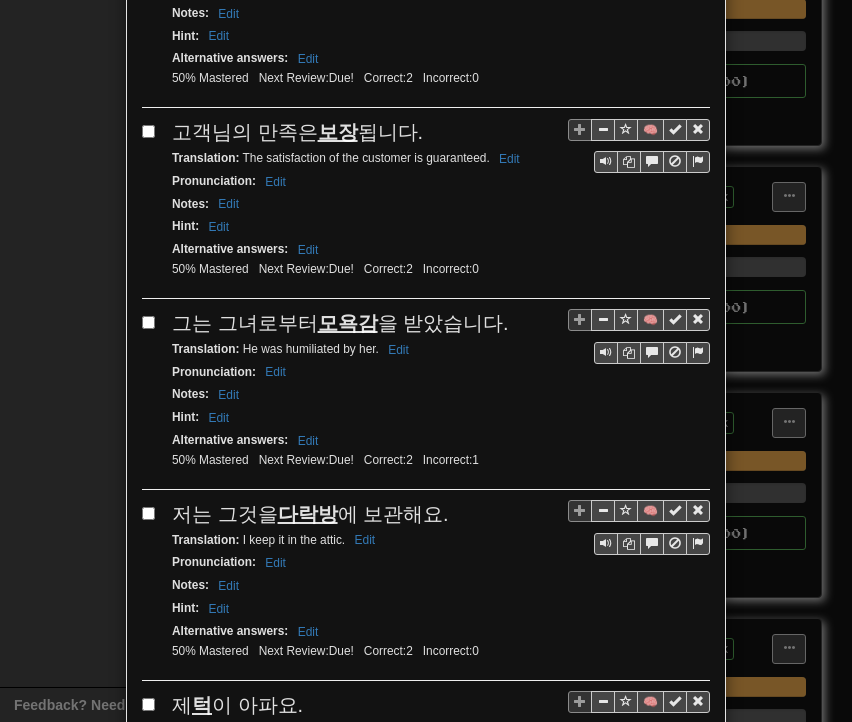 scroll, scrollTop: 1800, scrollLeft: 0, axis: vertical 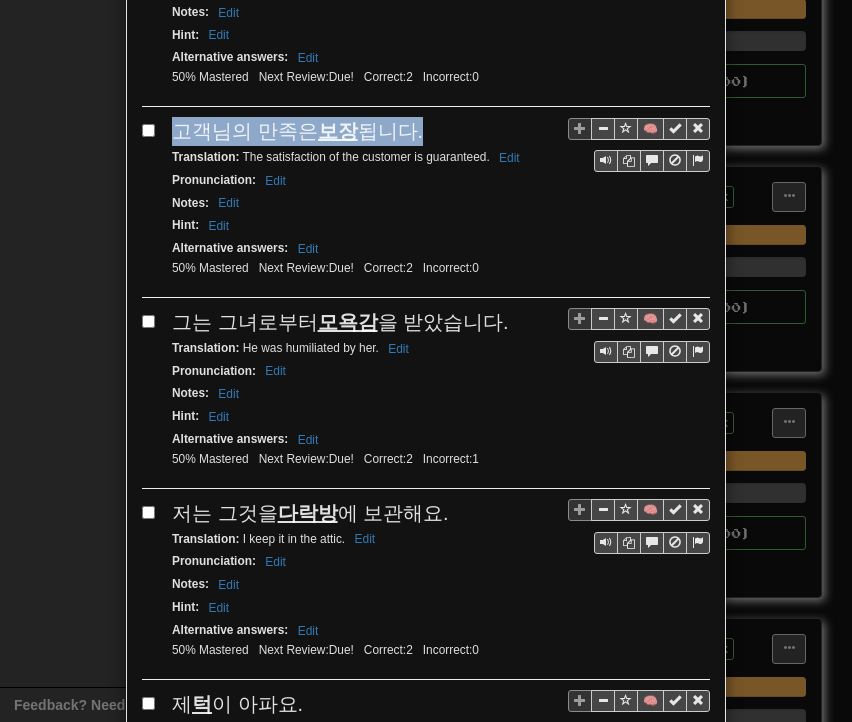 drag, startPoint x: 167, startPoint y: 97, endPoint x: 416, endPoint y: 92, distance: 249.0502 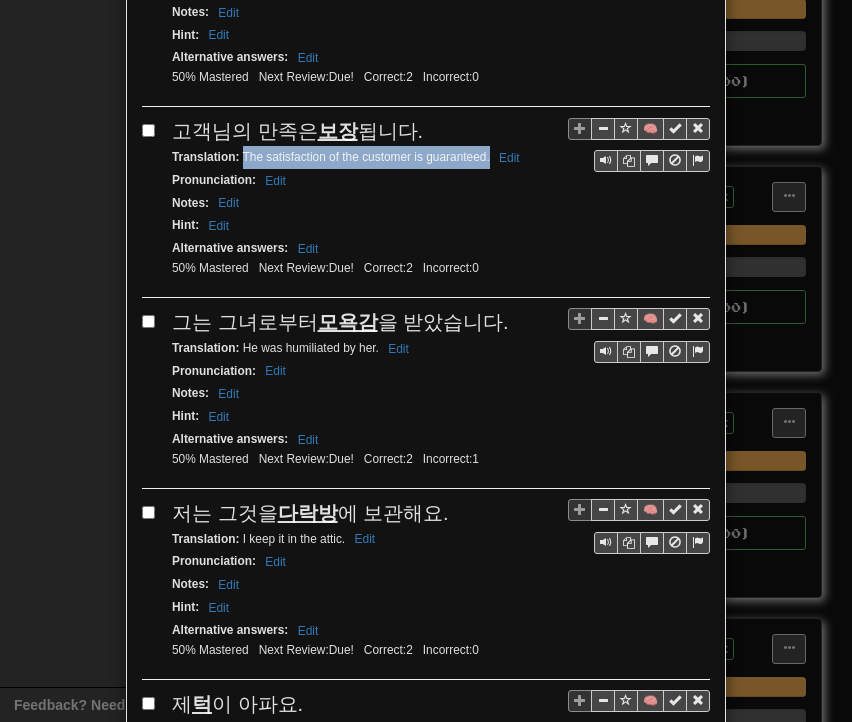drag, startPoint x: 235, startPoint y: 126, endPoint x: 480, endPoint y: 130, distance: 245.03265 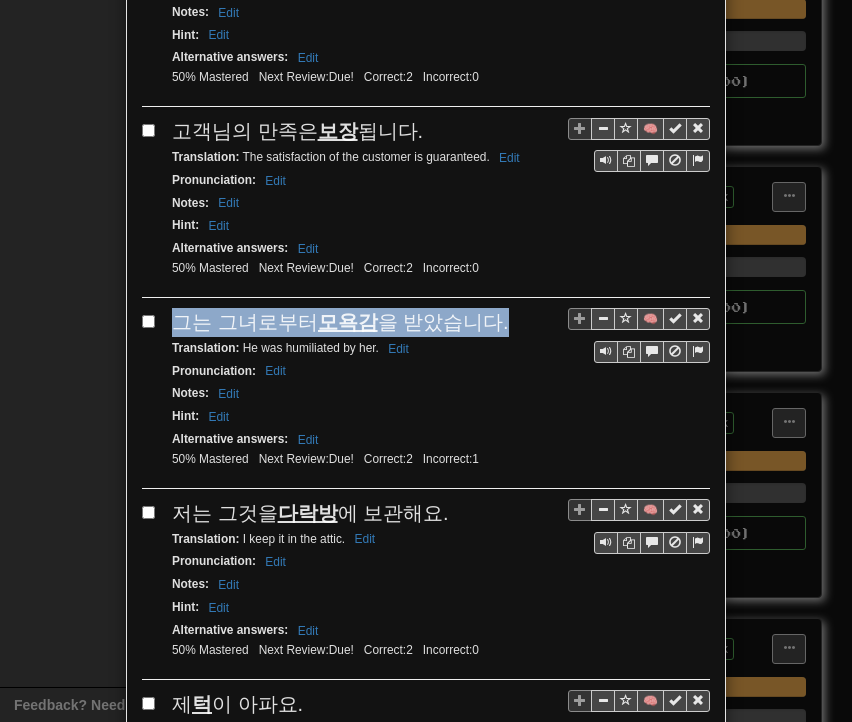 drag, startPoint x: 165, startPoint y: 281, endPoint x: 487, endPoint y: 285, distance: 322.02484 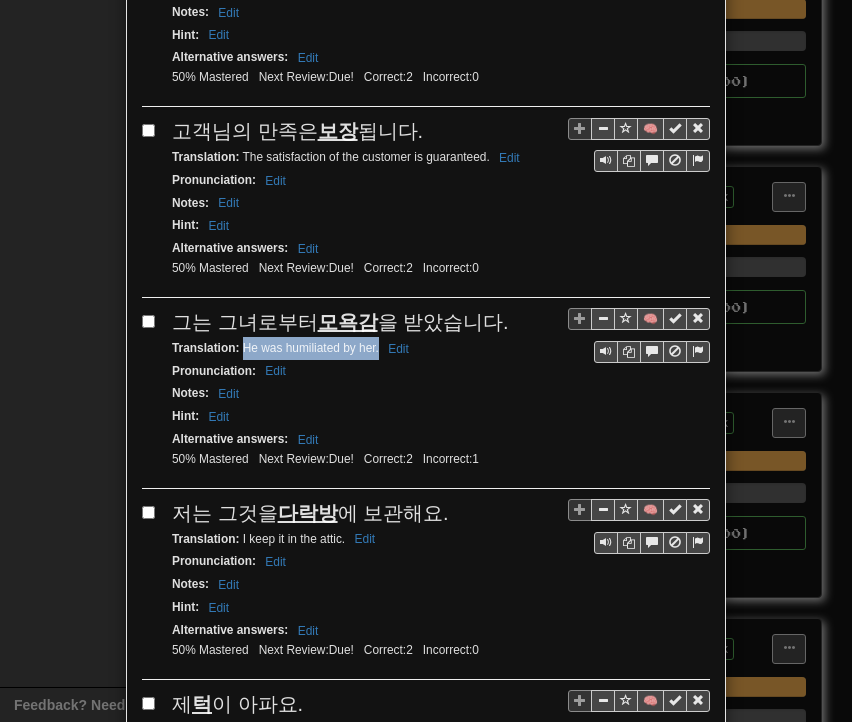 drag, startPoint x: 237, startPoint y: 310, endPoint x: 372, endPoint y: 313, distance: 135.03333 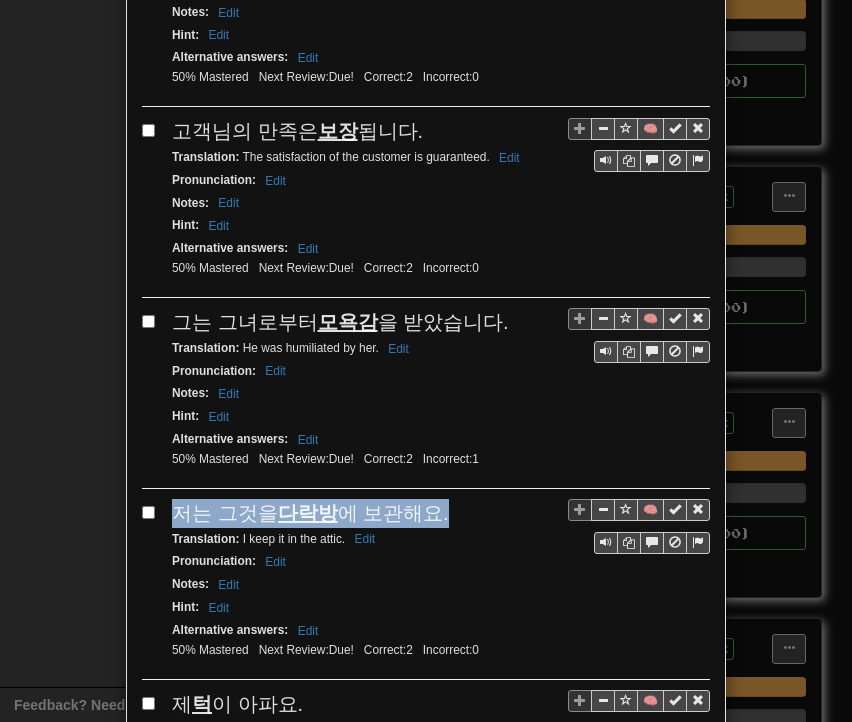 drag, startPoint x: 169, startPoint y: 472, endPoint x: 428, endPoint y: 476, distance: 259.03088 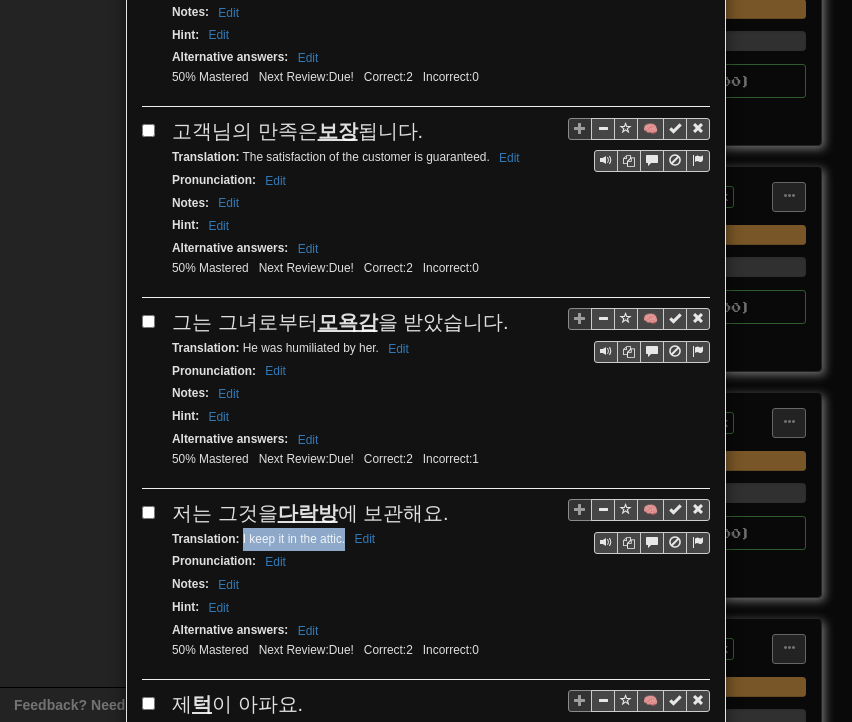 drag, startPoint x: 233, startPoint y: 501, endPoint x: 334, endPoint y: 501, distance: 101 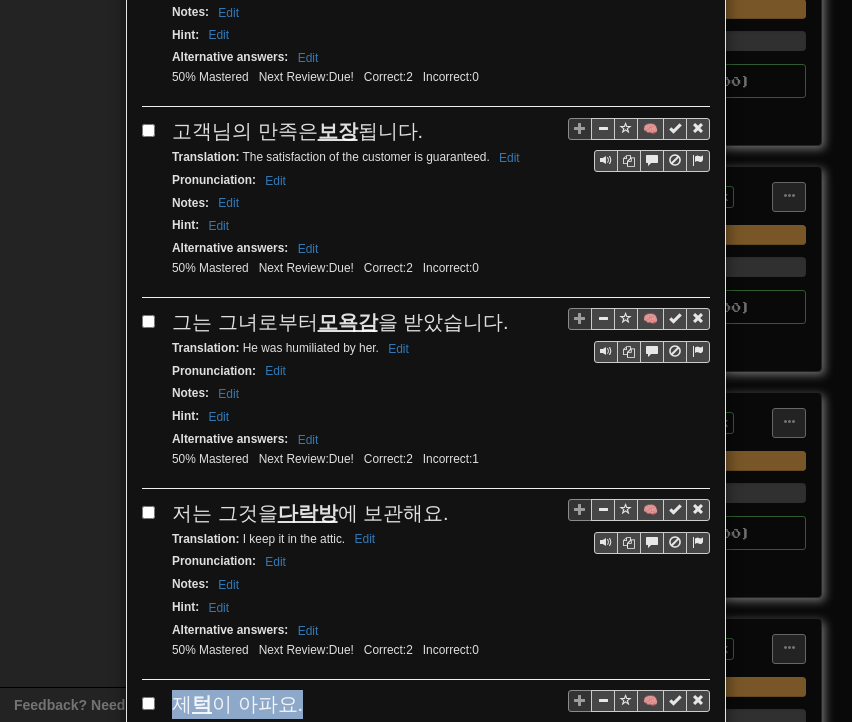 drag, startPoint x: 168, startPoint y: 657, endPoint x: 295, endPoint y: 664, distance: 127.192764 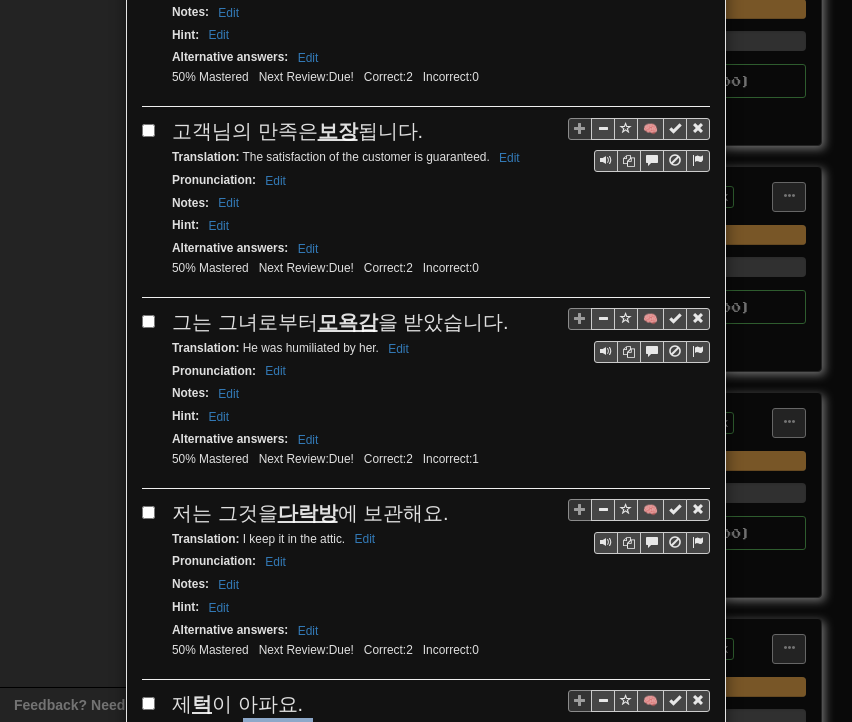 drag, startPoint x: 236, startPoint y: 684, endPoint x: 304, endPoint y: 686, distance: 68.0294 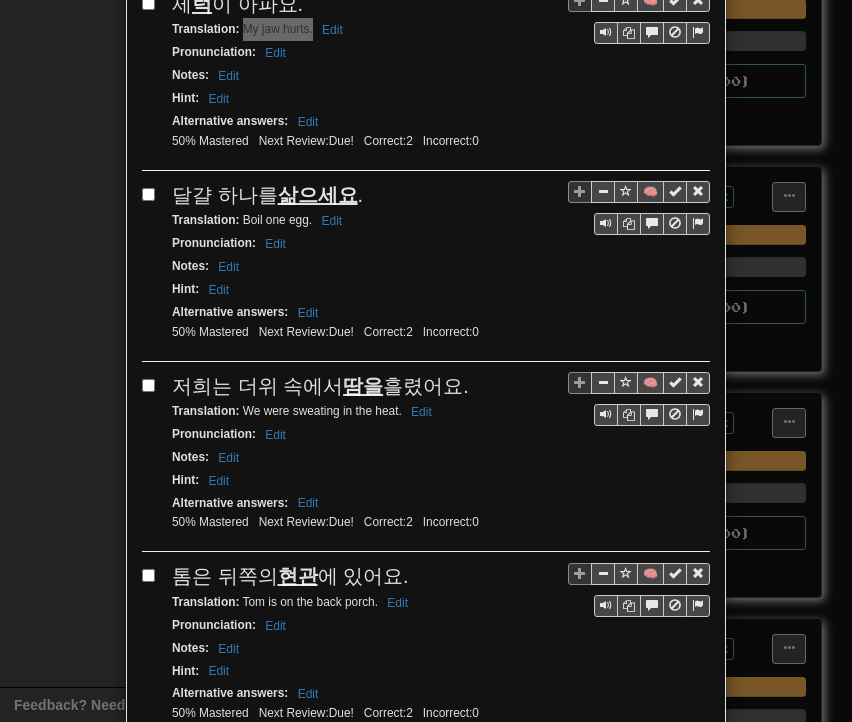 scroll, scrollTop: 2600, scrollLeft: 0, axis: vertical 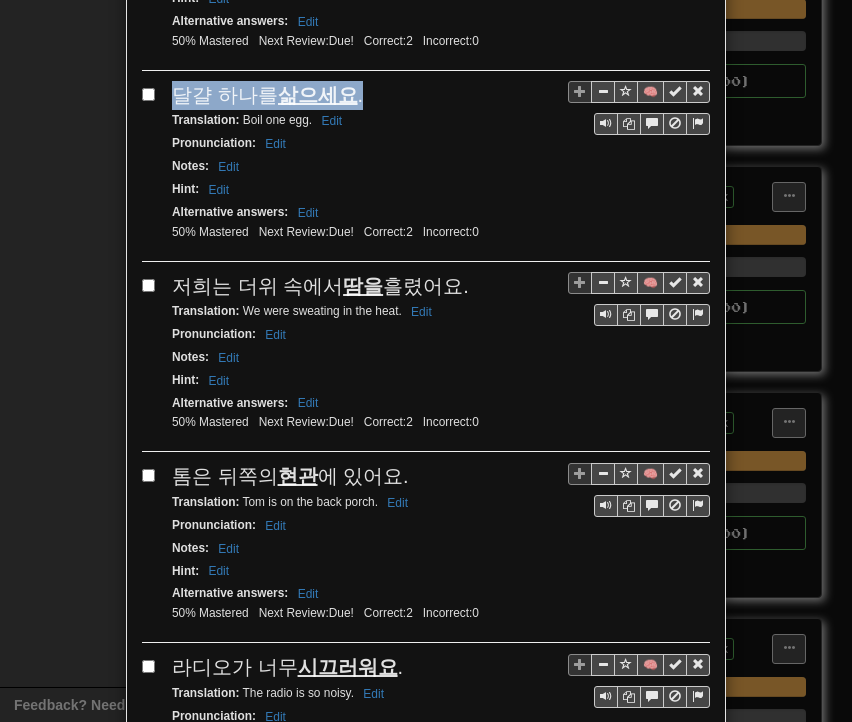 drag, startPoint x: 169, startPoint y: 45, endPoint x: 366, endPoint y: 43, distance: 197.01015 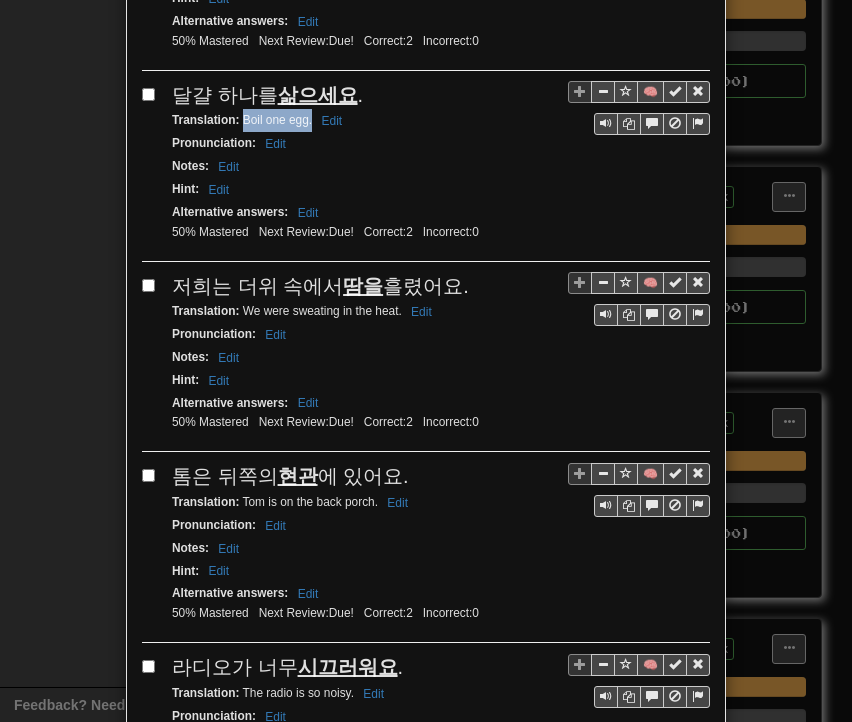 drag, startPoint x: 235, startPoint y: 70, endPoint x: 304, endPoint y: 74, distance: 69.115845 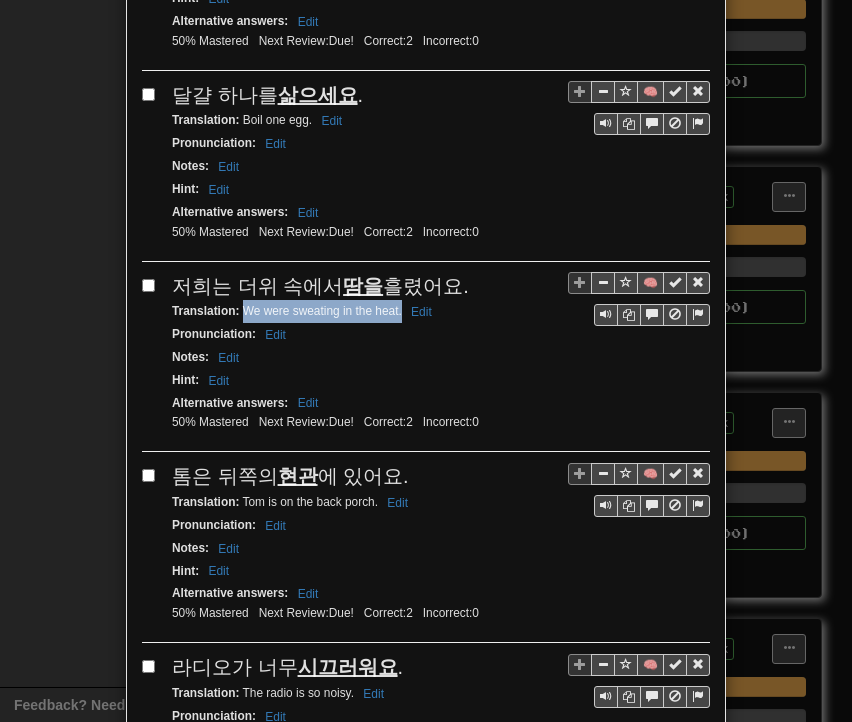 drag, startPoint x: 237, startPoint y: 256, endPoint x: 395, endPoint y: 261, distance: 158.0791 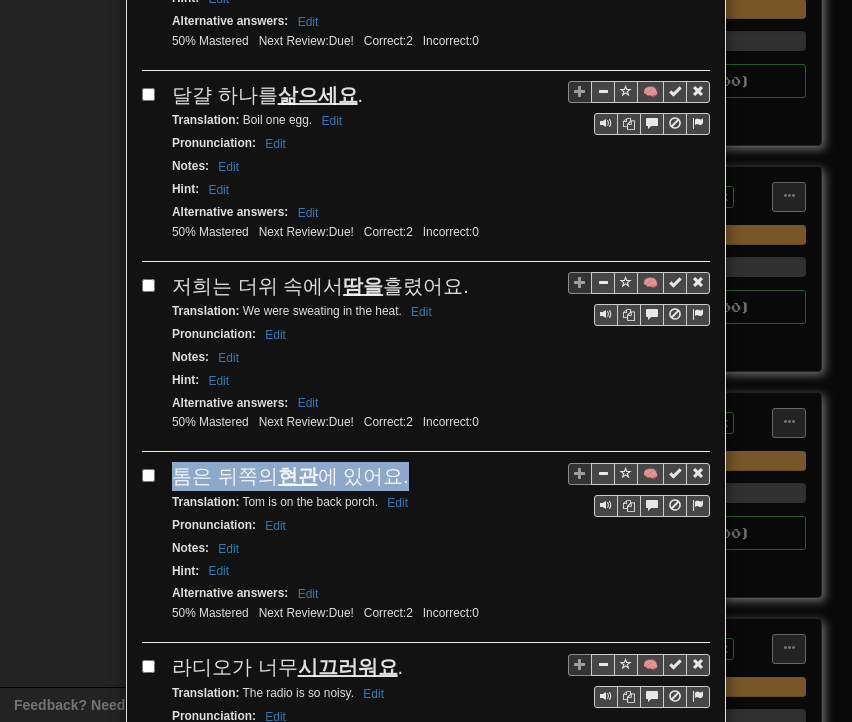 drag, startPoint x: 168, startPoint y: 421, endPoint x: 396, endPoint y: 418, distance: 228.01973 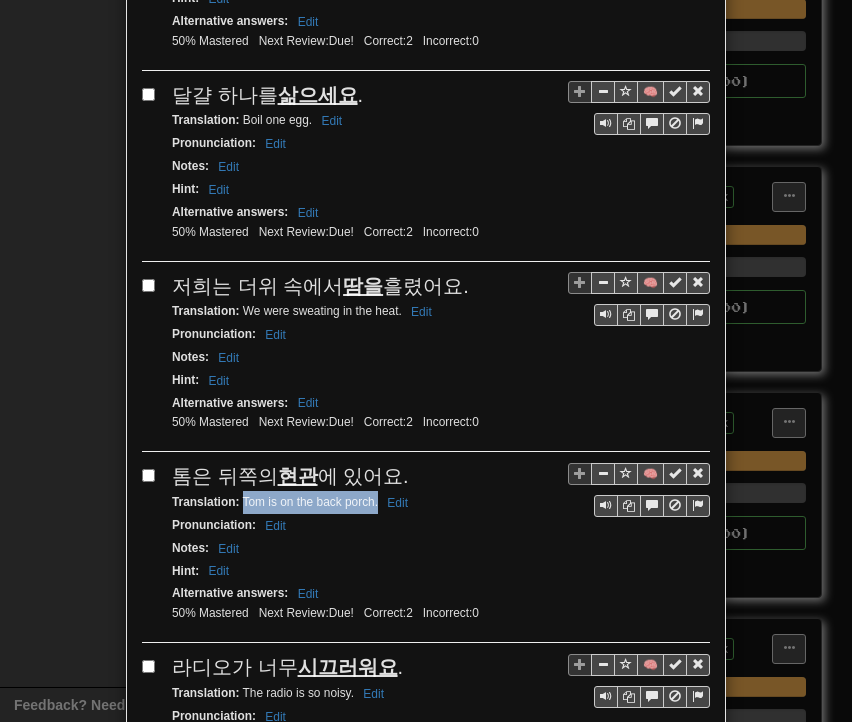drag, startPoint x: 234, startPoint y: 445, endPoint x: 369, endPoint y: 445, distance: 135 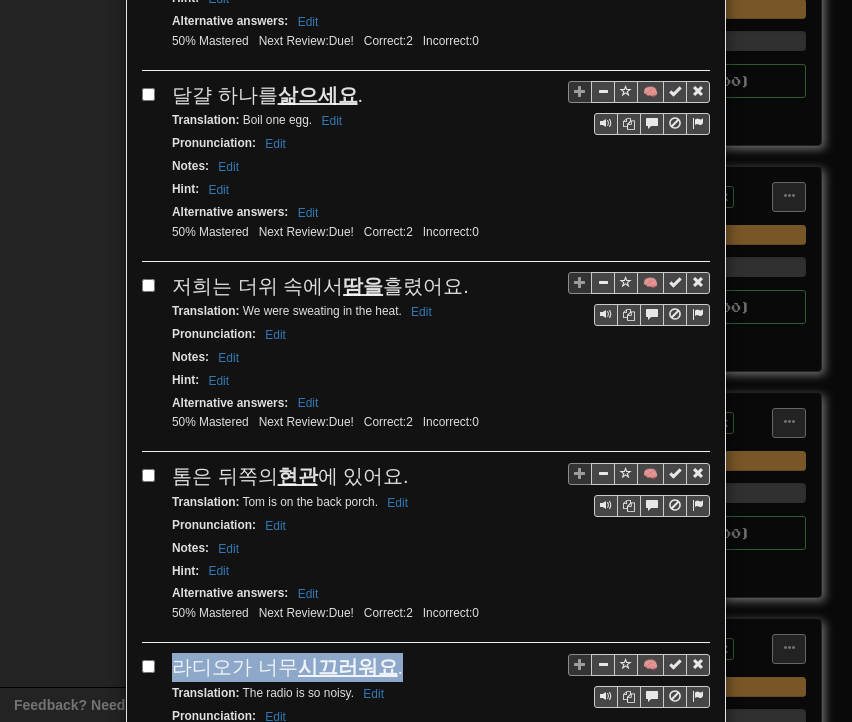 drag, startPoint x: 167, startPoint y: 608, endPoint x: 400, endPoint y: 606, distance: 233.00859 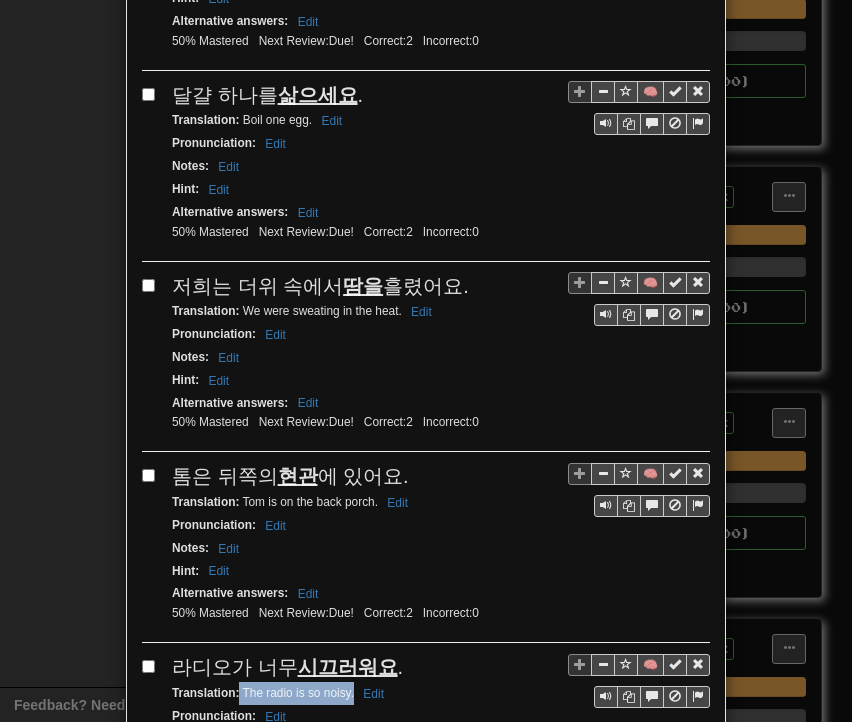 drag, startPoint x: 230, startPoint y: 629, endPoint x: 347, endPoint y: 634, distance: 117.10679 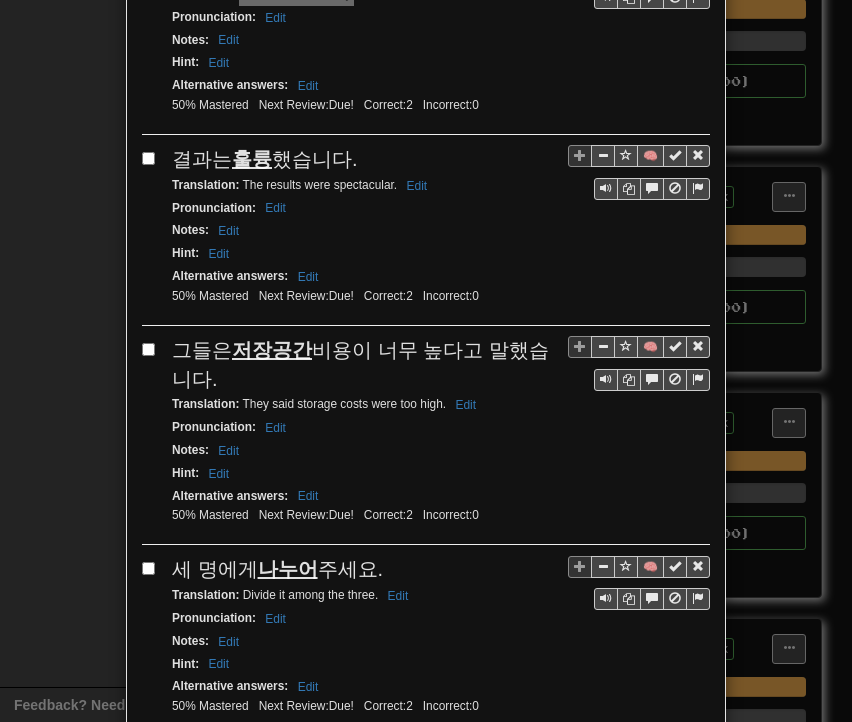 scroll, scrollTop: 3300, scrollLeft: 0, axis: vertical 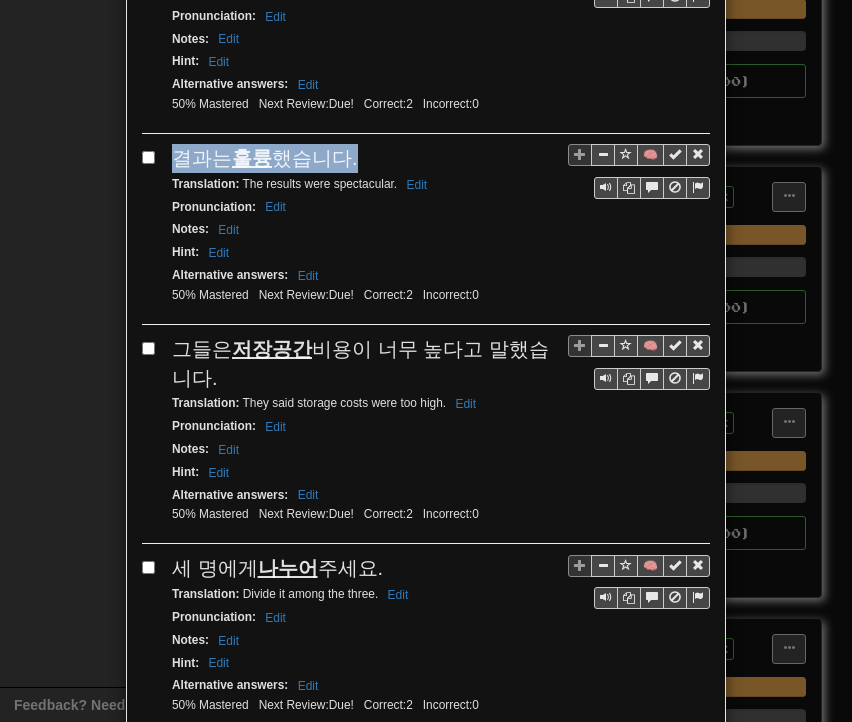 drag, startPoint x: 168, startPoint y: 90, endPoint x: 322, endPoint y: 95, distance: 154.08115 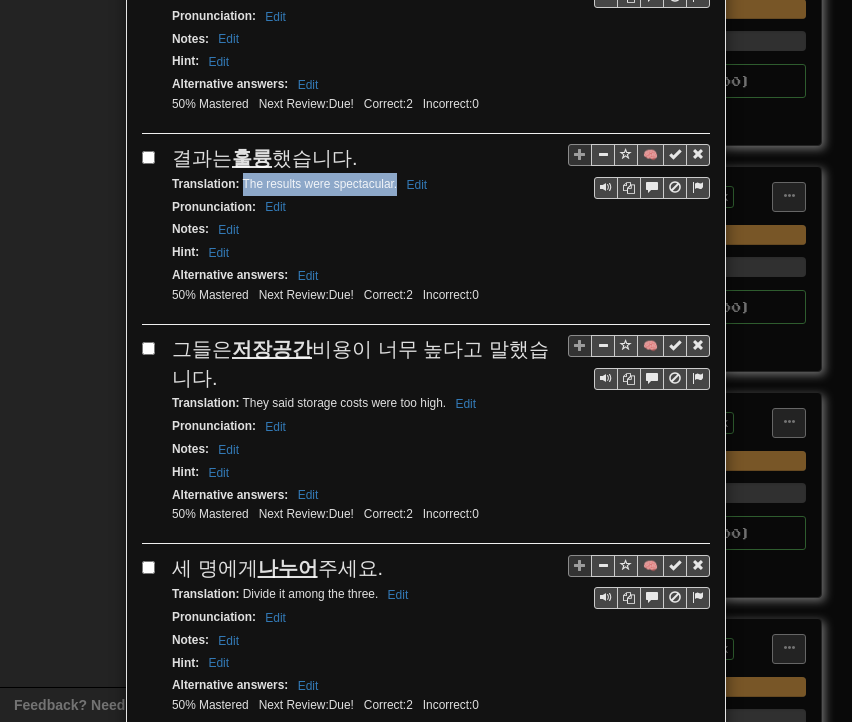 drag, startPoint x: 234, startPoint y: 115, endPoint x: 388, endPoint y: 123, distance: 154.20766 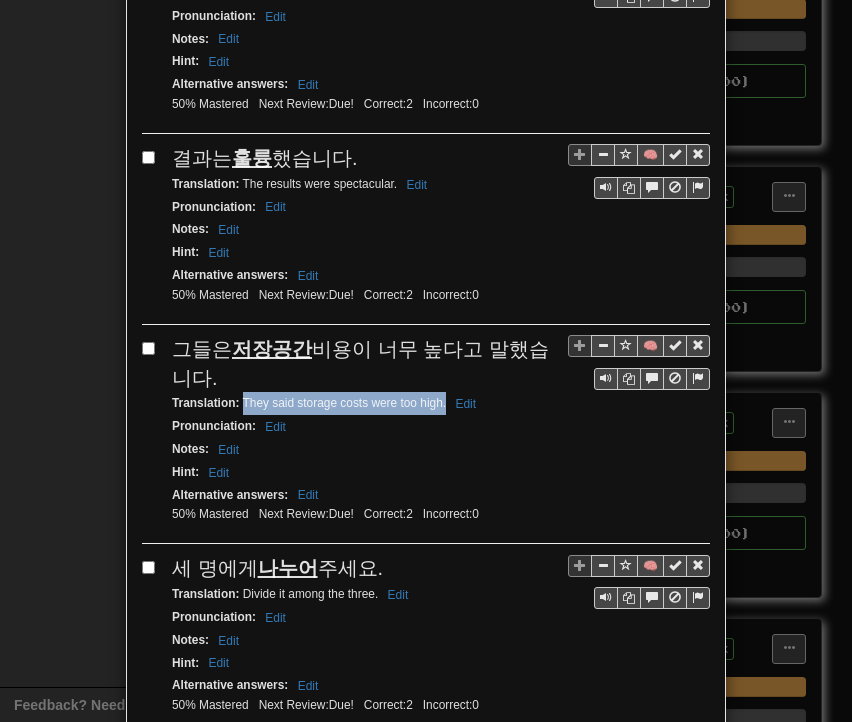 drag, startPoint x: 234, startPoint y: 333, endPoint x: 438, endPoint y: 332, distance: 204.00246 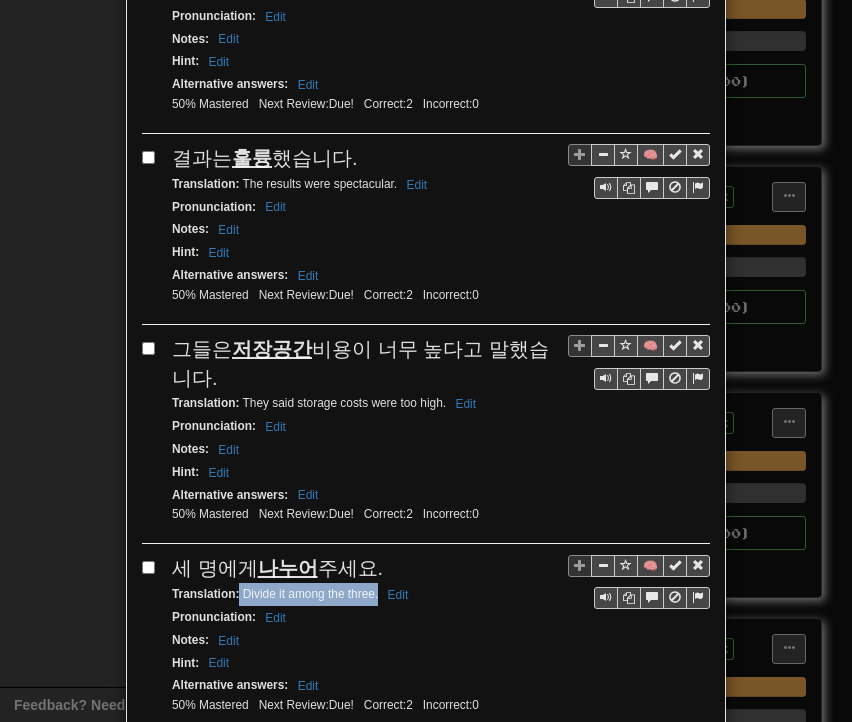 drag, startPoint x: 232, startPoint y: 522, endPoint x: 370, endPoint y: 524, distance: 138.0145 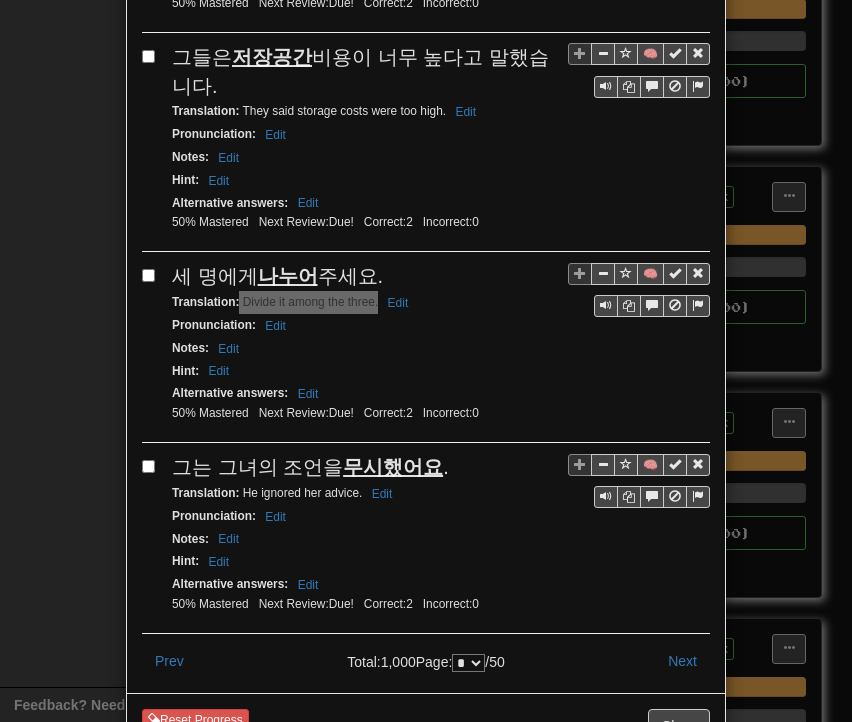 scroll, scrollTop: 3596, scrollLeft: 0, axis: vertical 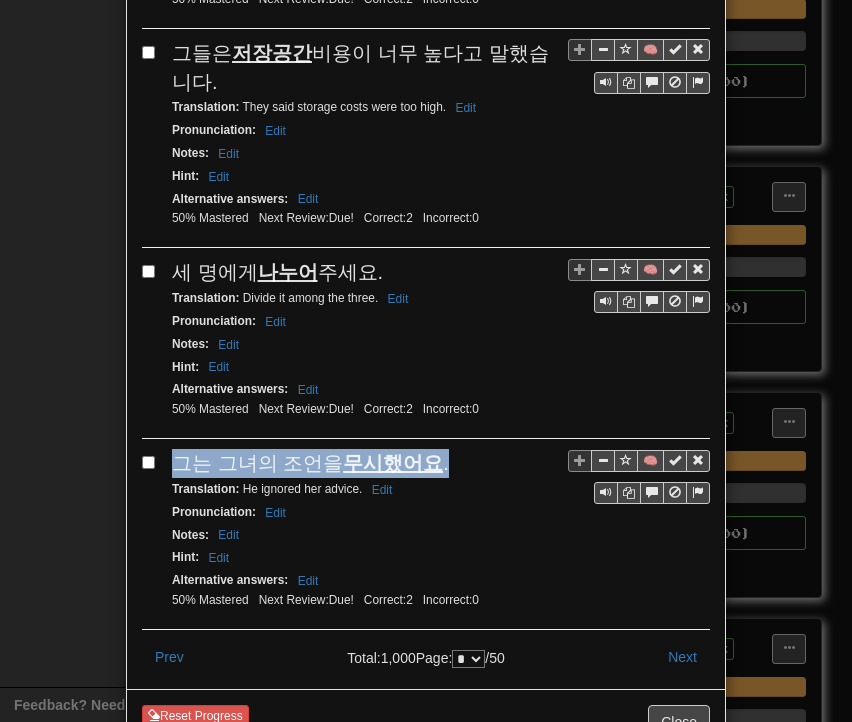 drag, startPoint x: 170, startPoint y: 388, endPoint x: 436, endPoint y: 393, distance: 266.047 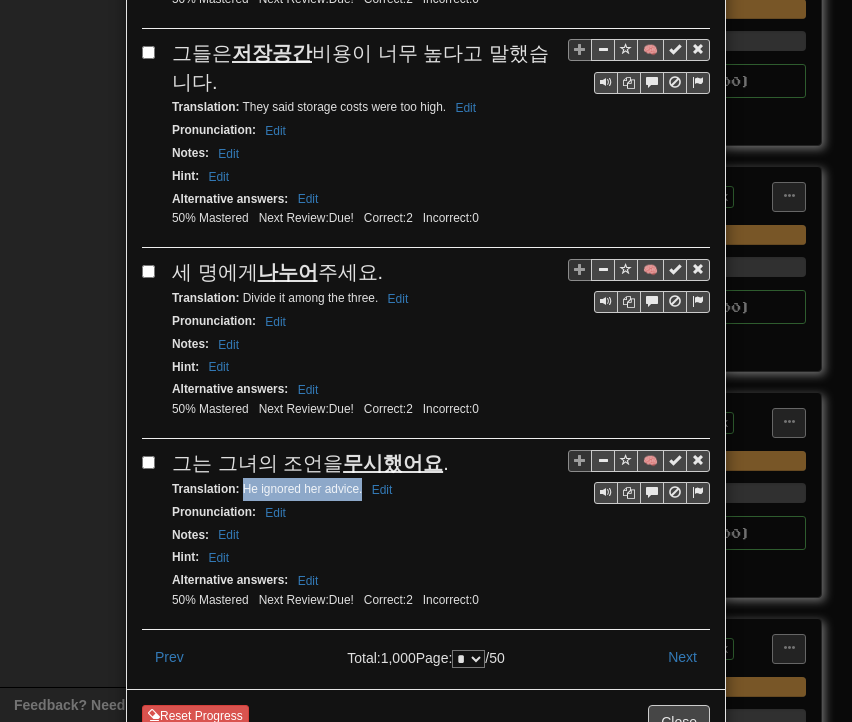 drag, startPoint x: 233, startPoint y: 409, endPoint x: 353, endPoint y: 416, distance: 120.203995 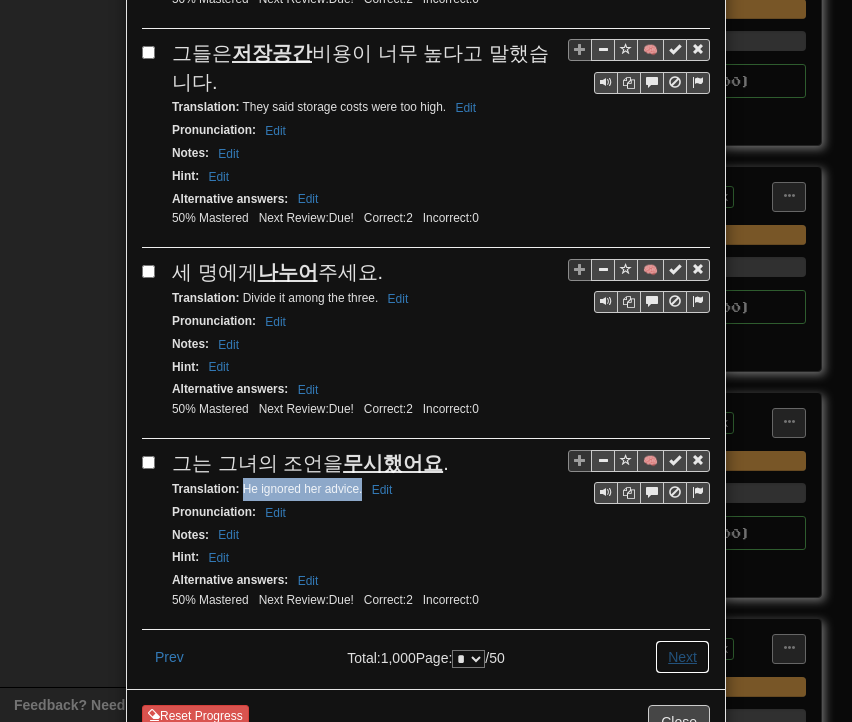 click on "Next" at bounding box center (682, 657) 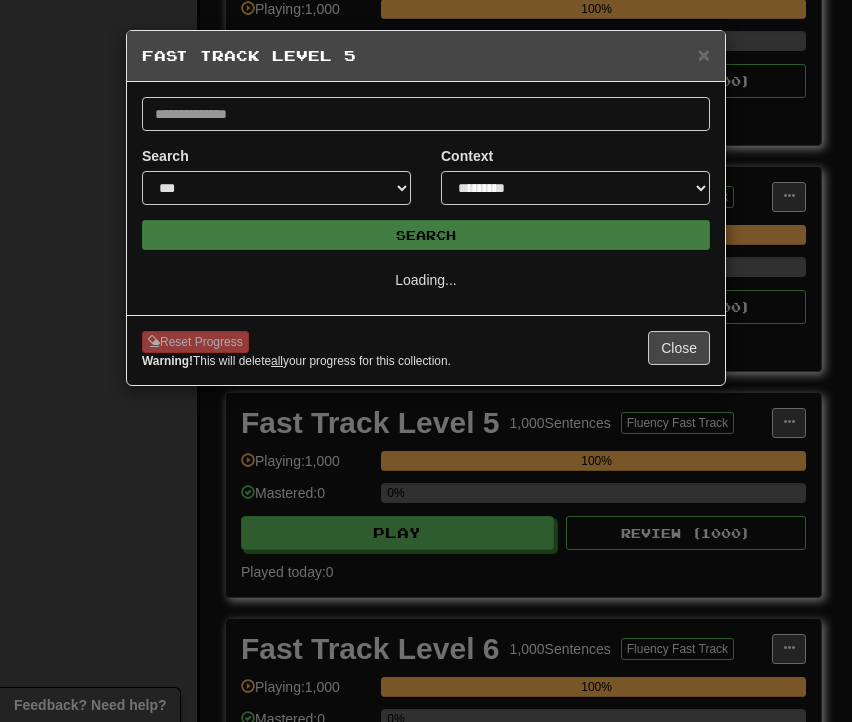 scroll, scrollTop: 0, scrollLeft: 0, axis: both 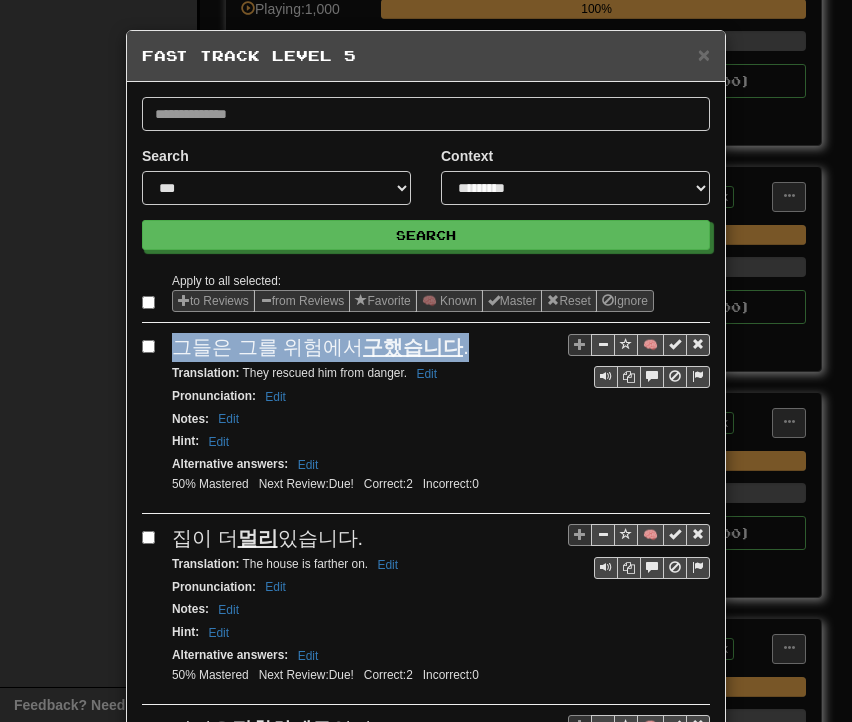 drag, startPoint x: 168, startPoint y: 345, endPoint x: 452, endPoint y: 351, distance: 284.0634 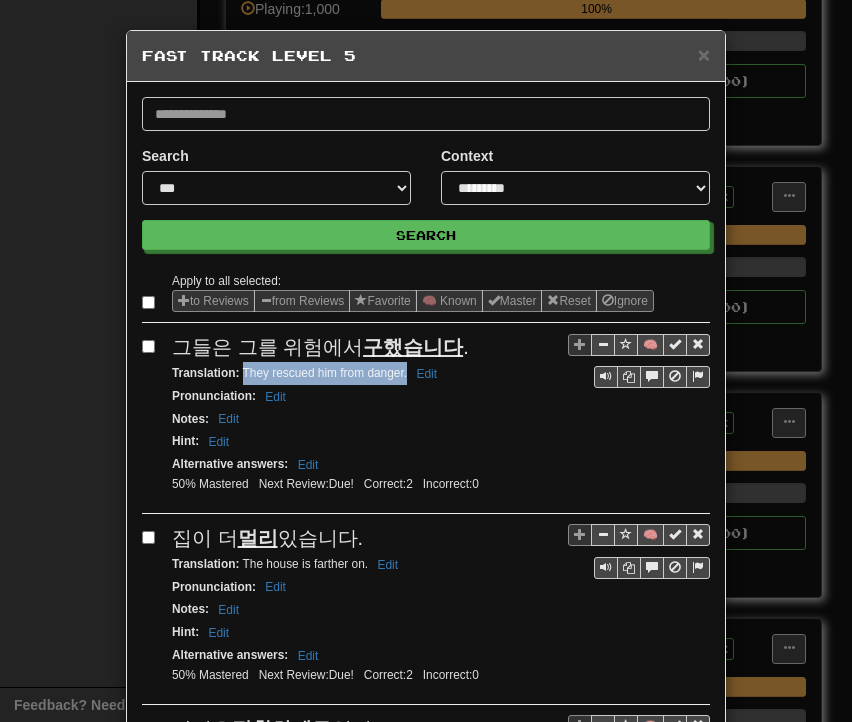 drag, startPoint x: 236, startPoint y: 370, endPoint x: 399, endPoint y: 376, distance: 163.1104 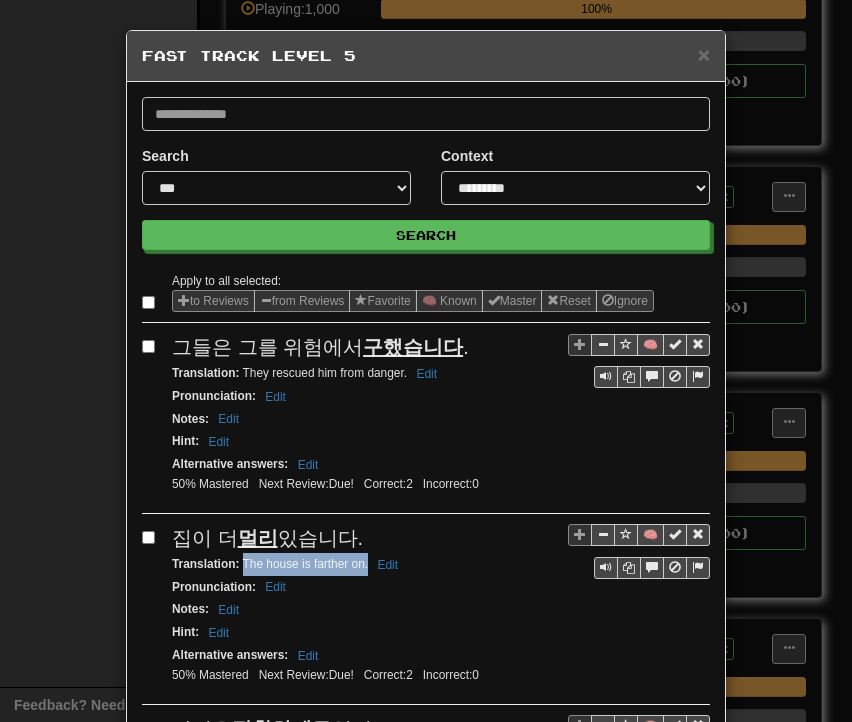 drag, startPoint x: 236, startPoint y: 553, endPoint x: 360, endPoint y: 561, distance: 124.2578 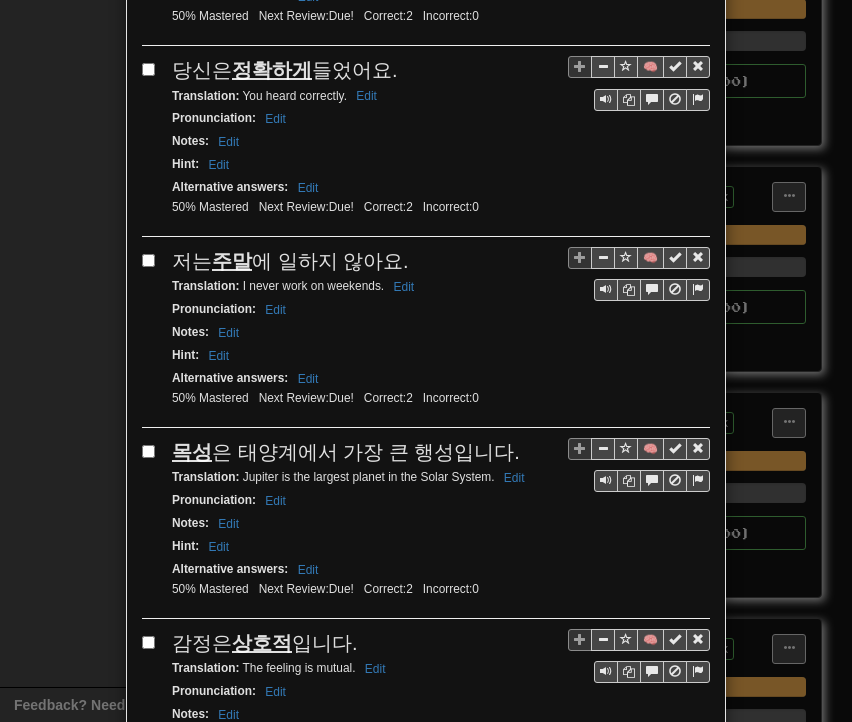 scroll, scrollTop: 700, scrollLeft: 0, axis: vertical 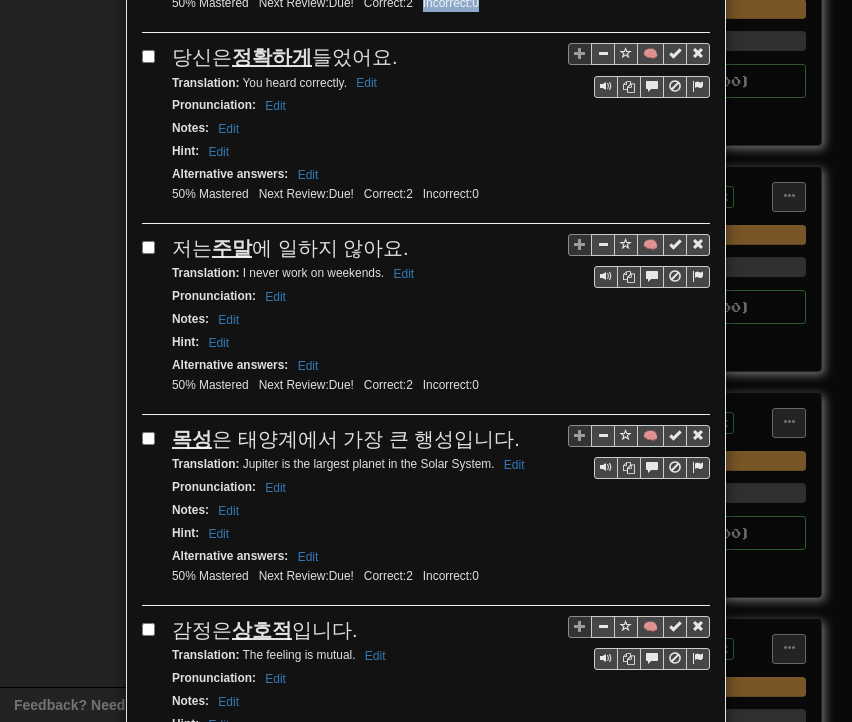 drag, startPoint x: 164, startPoint y: 16, endPoint x: 408, endPoint y: 43, distance: 245.4893 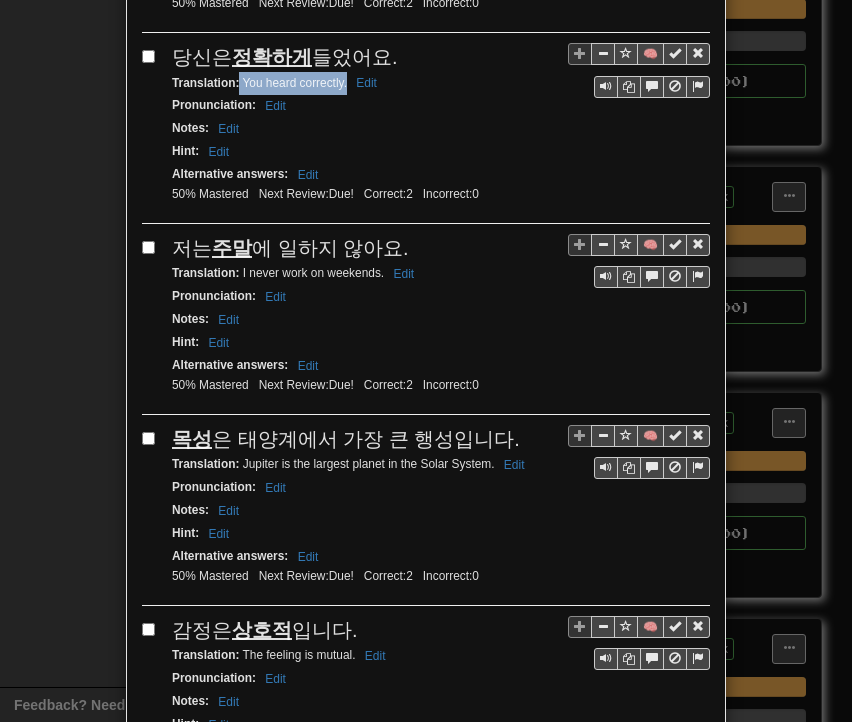 drag, startPoint x: 232, startPoint y: 73, endPoint x: 338, endPoint y: 84, distance: 106.56923 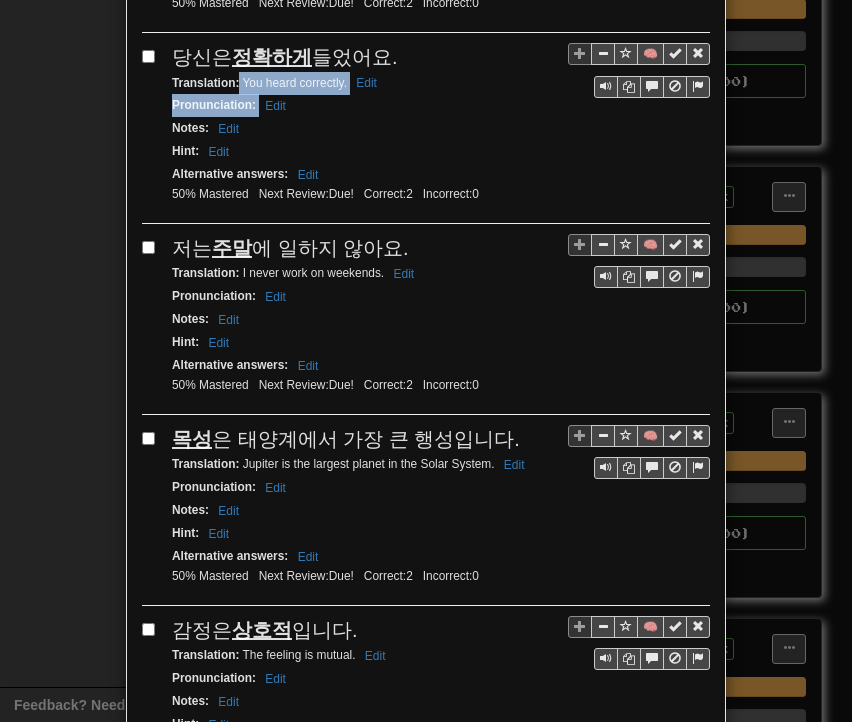 click on "Translation :   You heard correctly.   Edit" at bounding box center [277, 83] 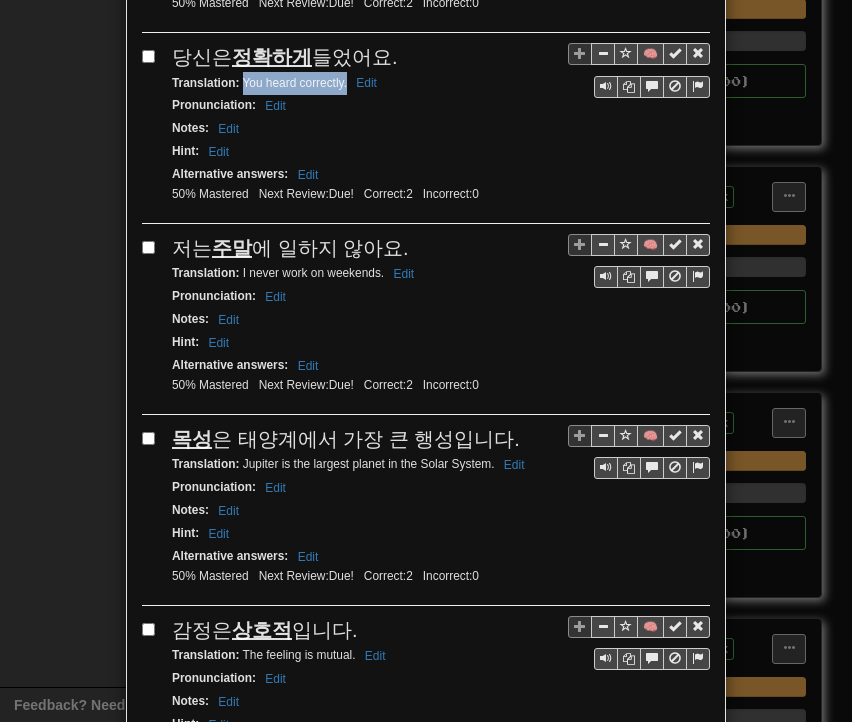 drag, startPoint x: 235, startPoint y: 66, endPoint x: 338, endPoint y: 79, distance: 103.81715 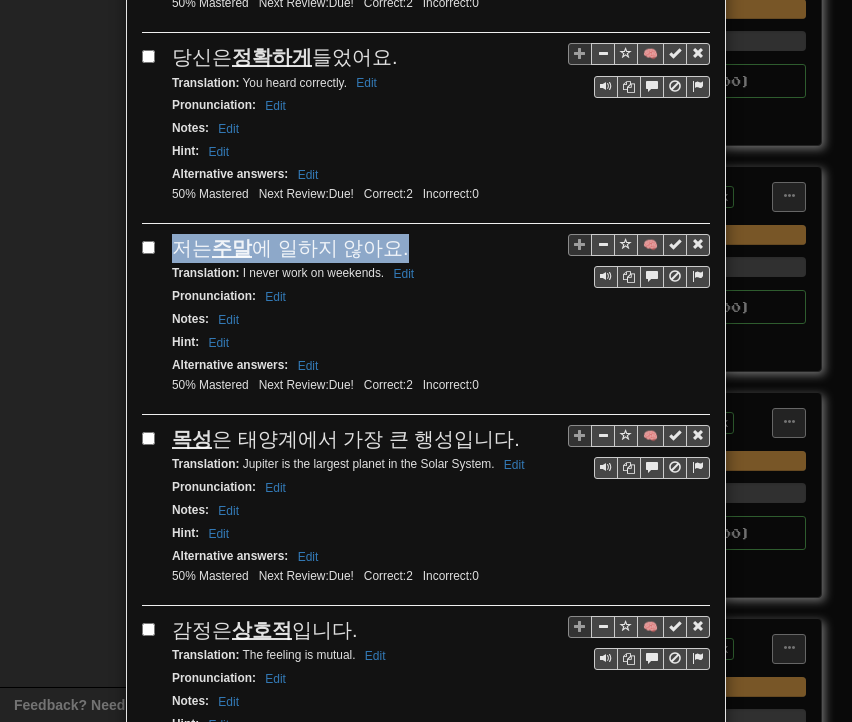 drag, startPoint x: 169, startPoint y: 229, endPoint x: 400, endPoint y: 240, distance: 231.26175 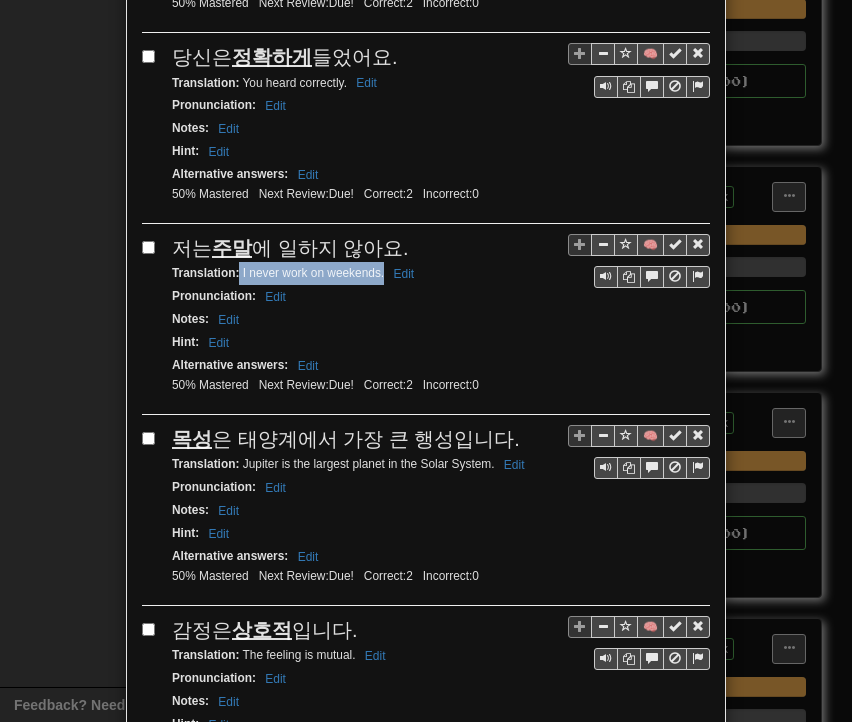 drag, startPoint x: 230, startPoint y: 254, endPoint x: 376, endPoint y: 262, distance: 146.21901 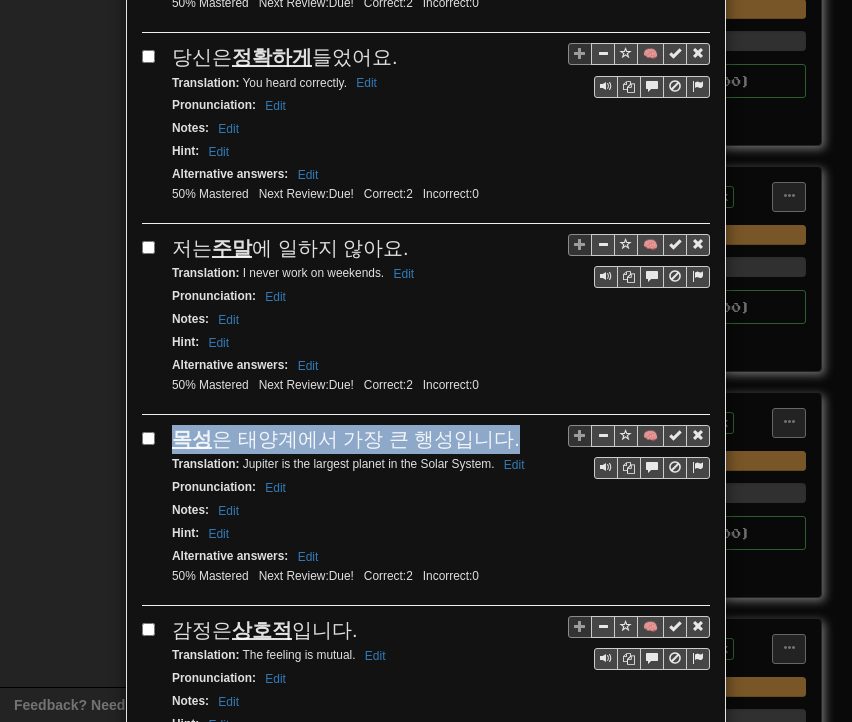 drag, startPoint x: 171, startPoint y: 425, endPoint x: 511, endPoint y: 420, distance: 340.03677 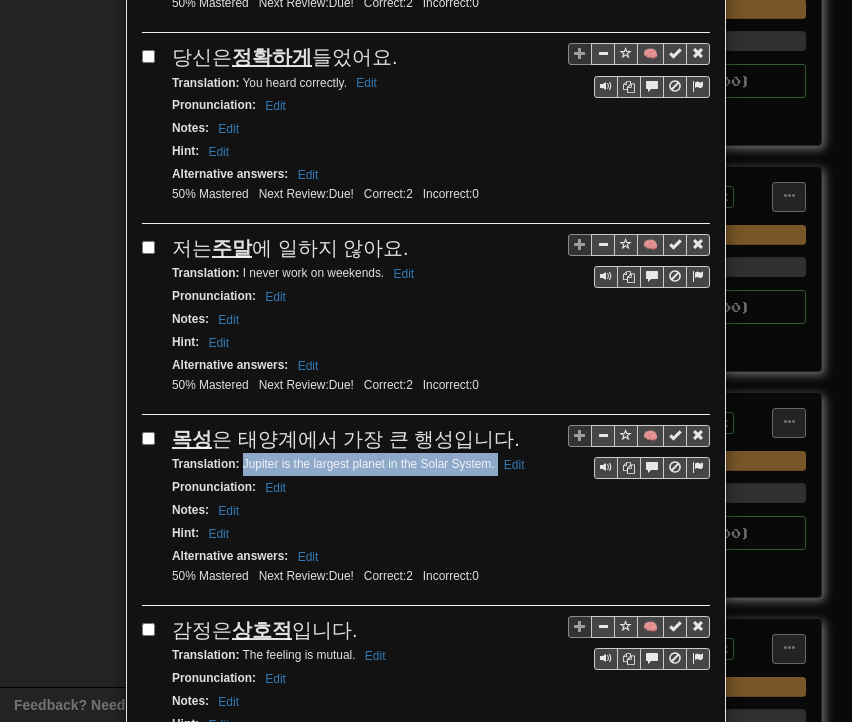 drag, startPoint x: 236, startPoint y: 446, endPoint x: 488, endPoint y: 445, distance: 252.00198 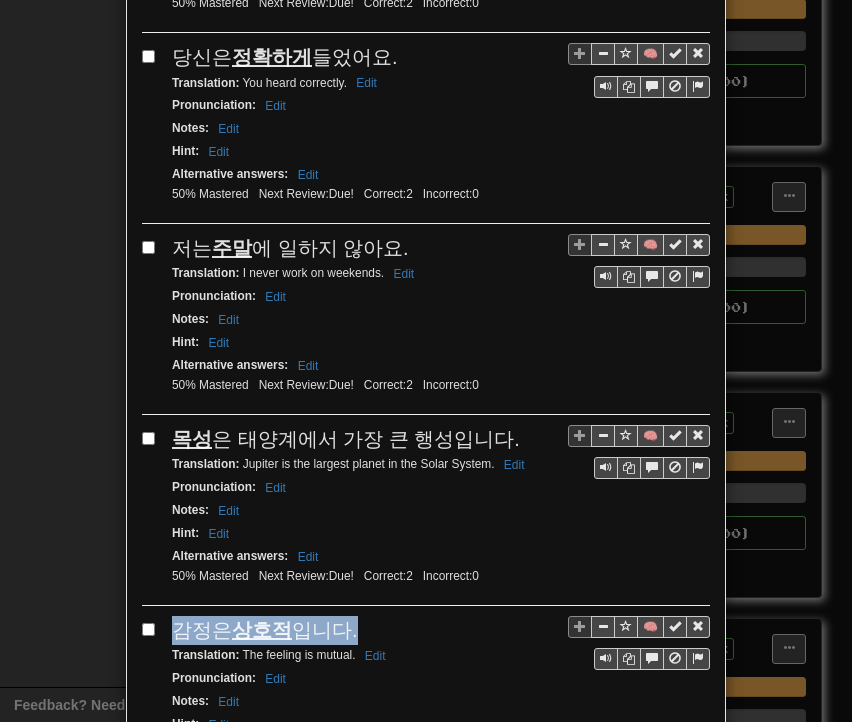 drag, startPoint x: 171, startPoint y: 609, endPoint x: 336, endPoint y: 616, distance: 165.14842 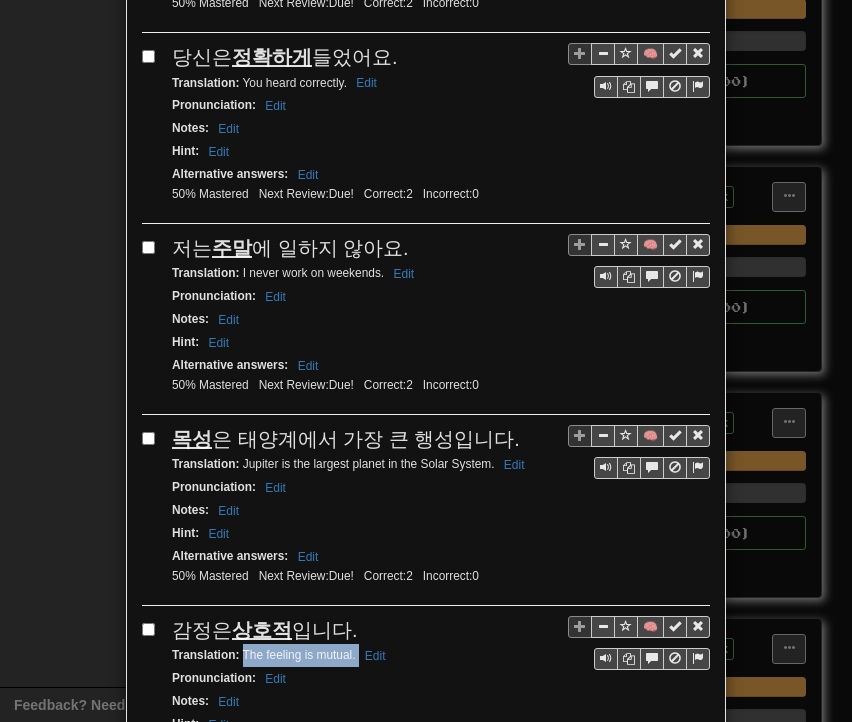 drag, startPoint x: 233, startPoint y: 633, endPoint x: 349, endPoint y: 633, distance: 116 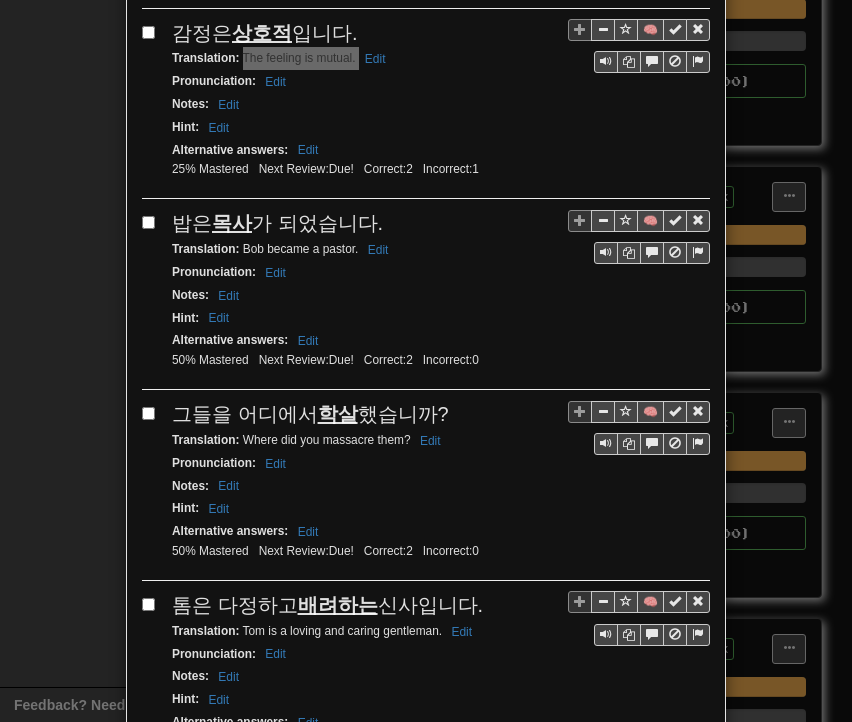 scroll, scrollTop: 1272, scrollLeft: 0, axis: vertical 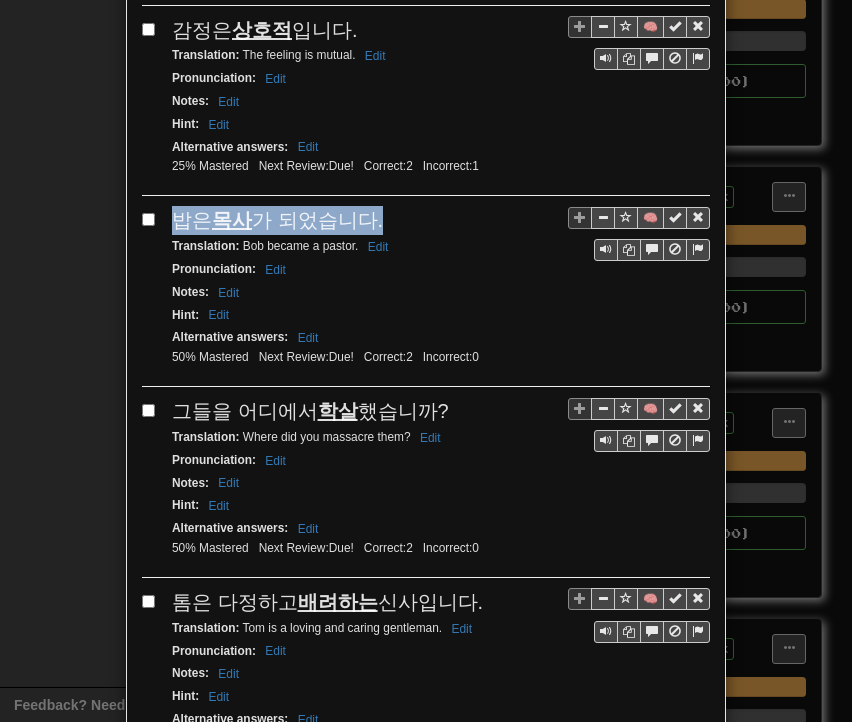 drag, startPoint x: 169, startPoint y: 190, endPoint x: 369, endPoint y: 197, distance: 200.12247 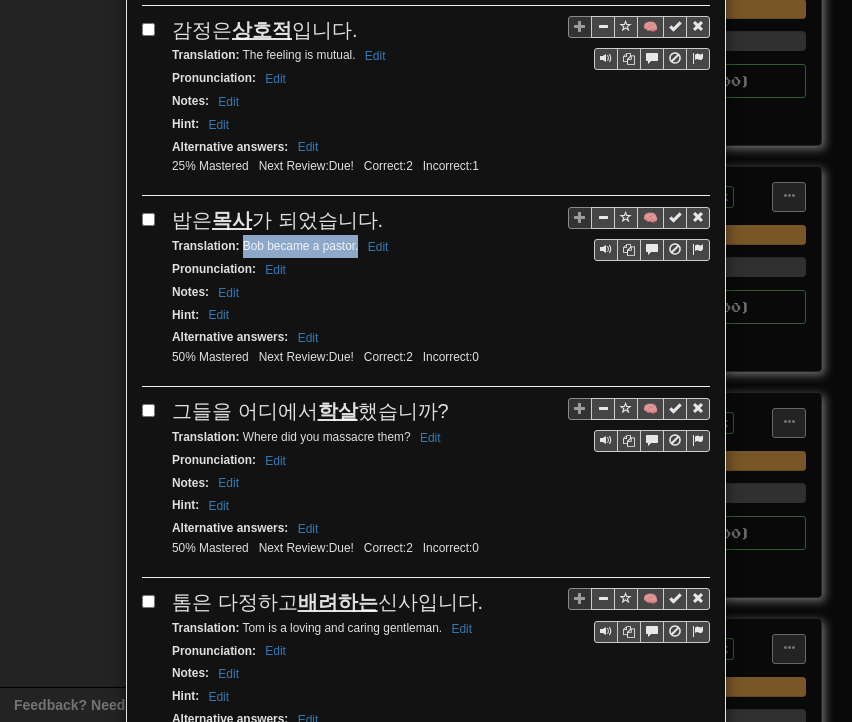 drag, startPoint x: 235, startPoint y: 222, endPoint x: 349, endPoint y: 225, distance: 114.03947 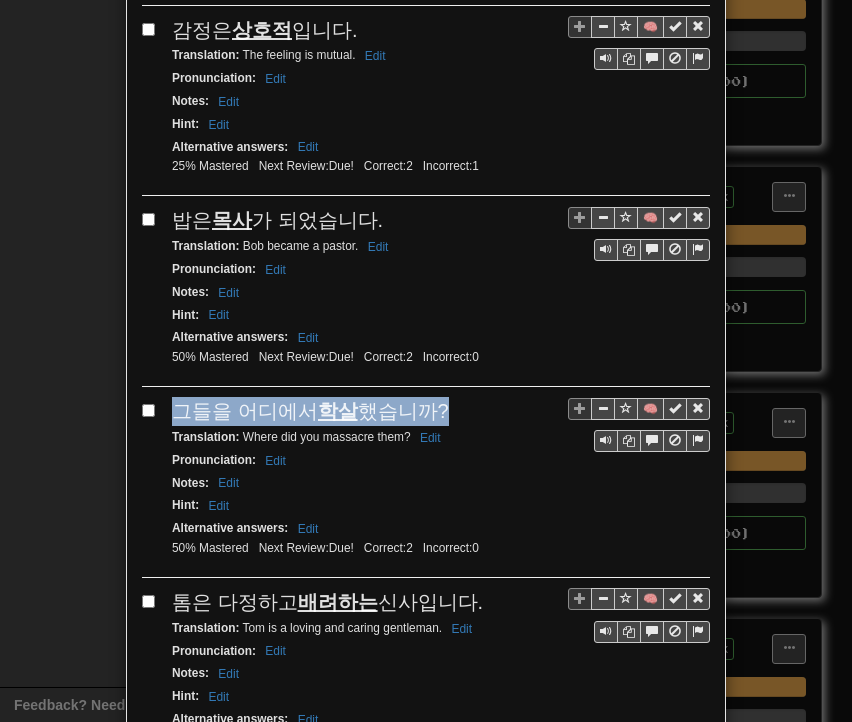 drag, startPoint x: 168, startPoint y: 383, endPoint x: 435, endPoint y: 377, distance: 267.0674 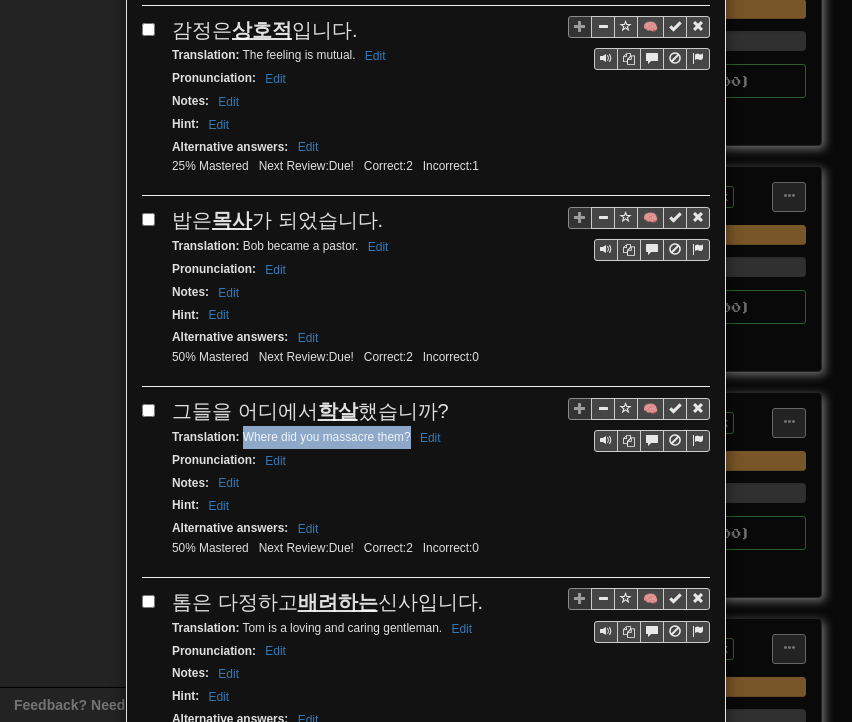 drag, startPoint x: 235, startPoint y: 405, endPoint x: 401, endPoint y: 406, distance: 166.003 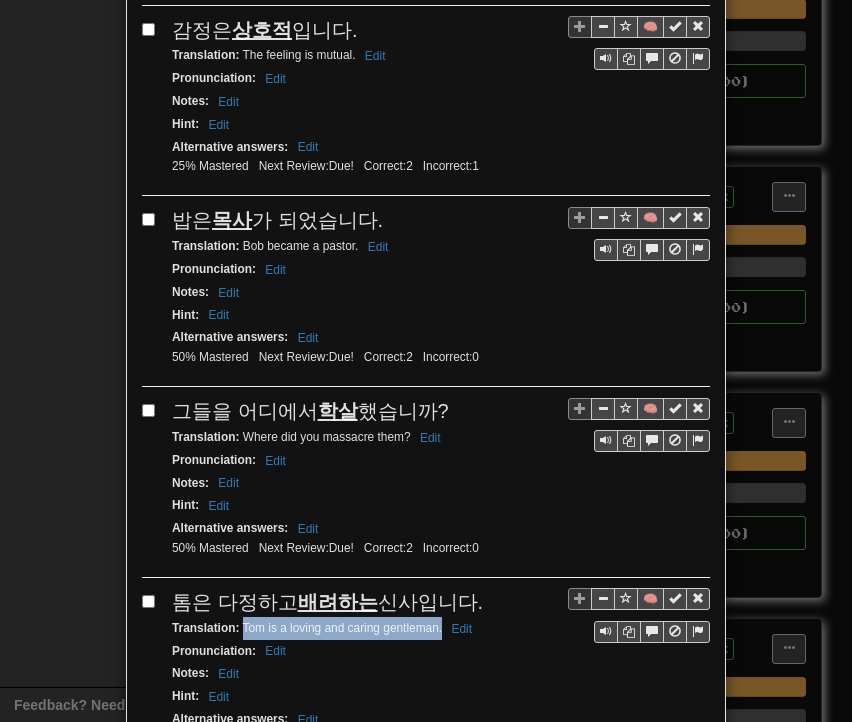 drag, startPoint x: 236, startPoint y: 593, endPoint x: 433, endPoint y: 595, distance: 197.01015 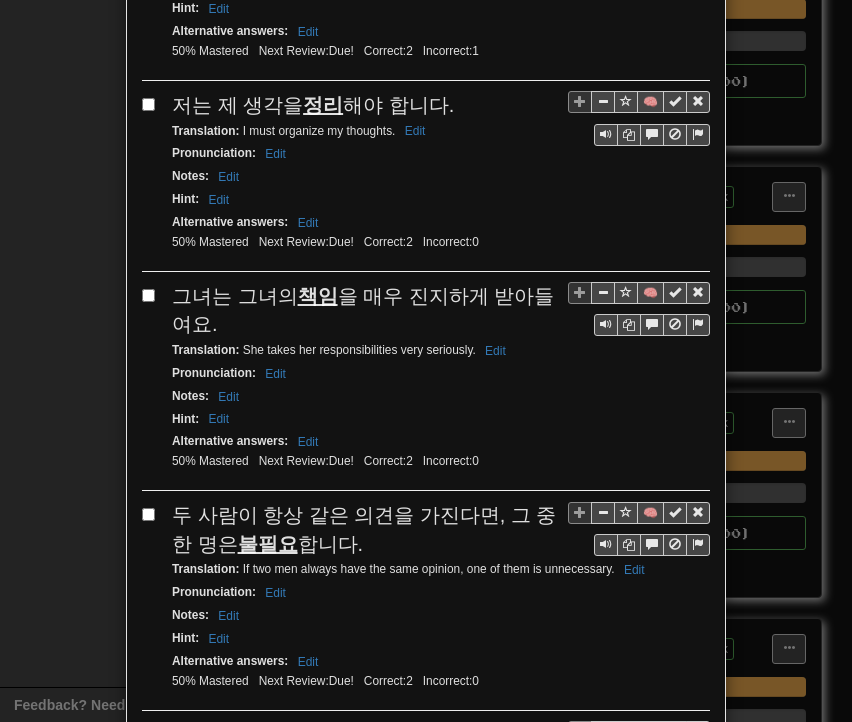 scroll, scrollTop: 1972, scrollLeft: 0, axis: vertical 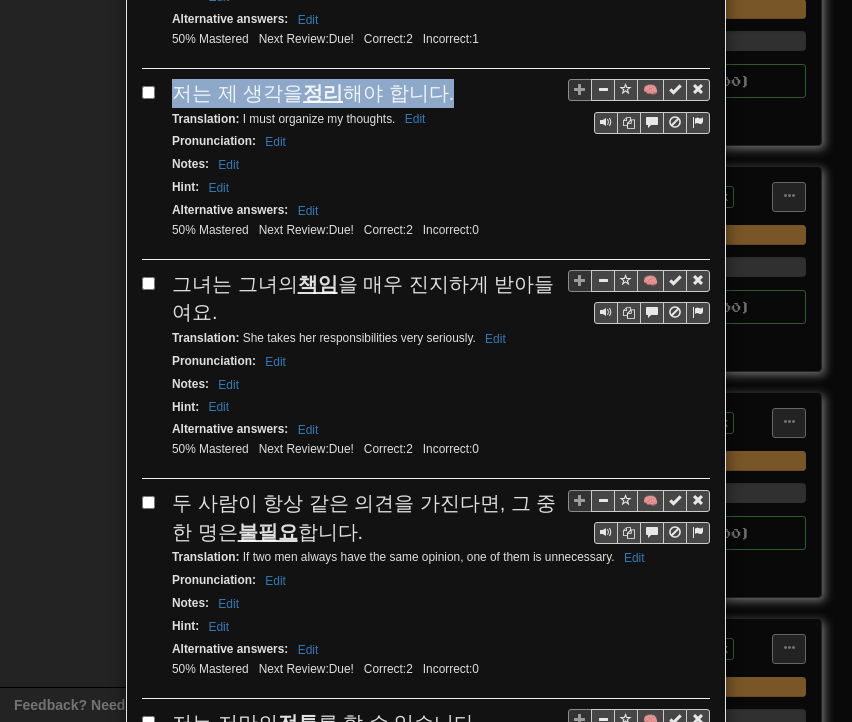 drag, startPoint x: 167, startPoint y: 53, endPoint x: 434, endPoint y: 53, distance: 267 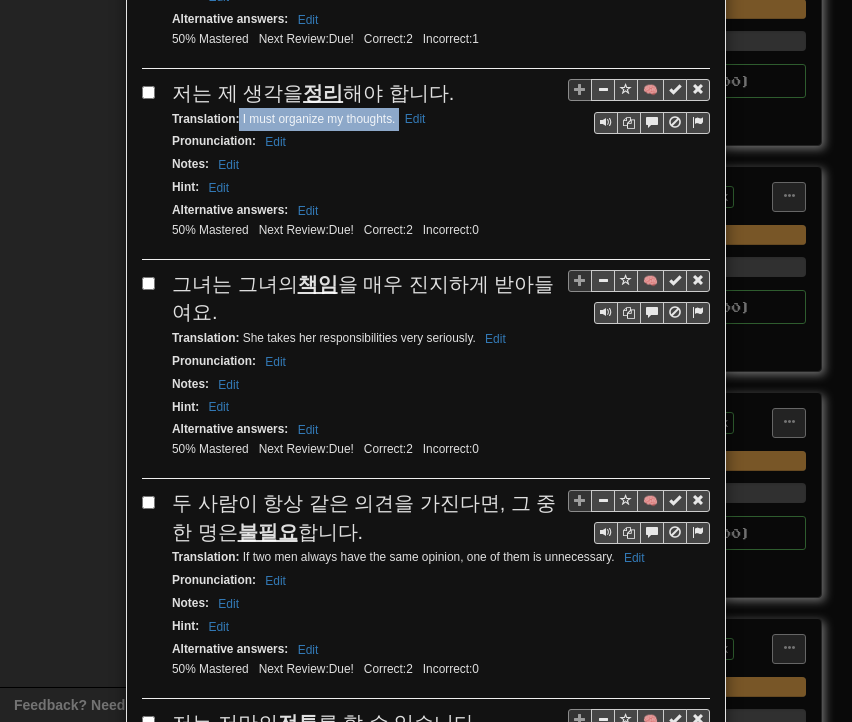 drag, startPoint x: 232, startPoint y: 81, endPoint x: 389, endPoint y: 85, distance: 157.05095 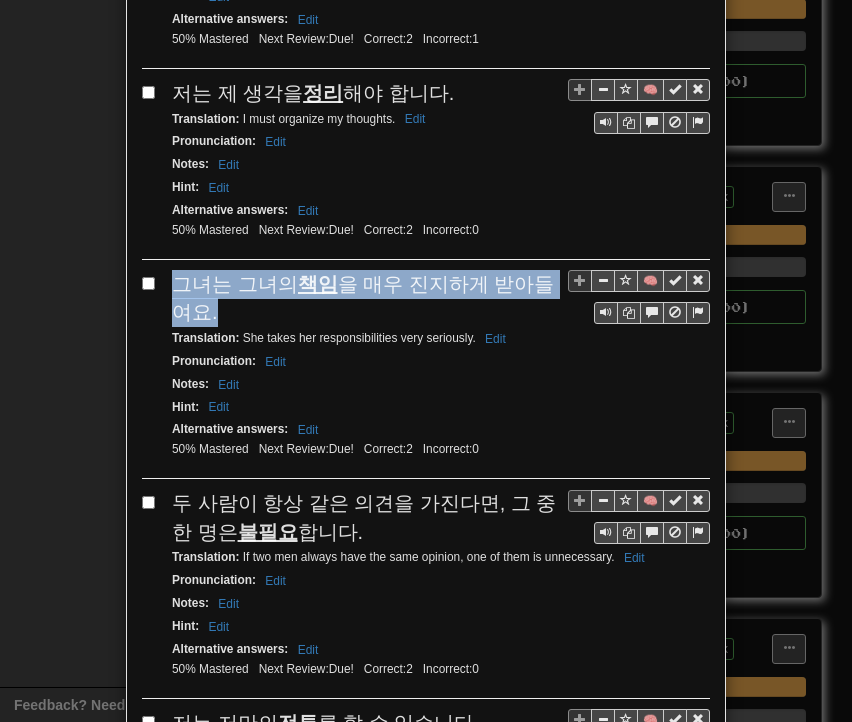 drag, startPoint x: 168, startPoint y: 240, endPoint x: 191, endPoint y: 267, distance: 35.468296 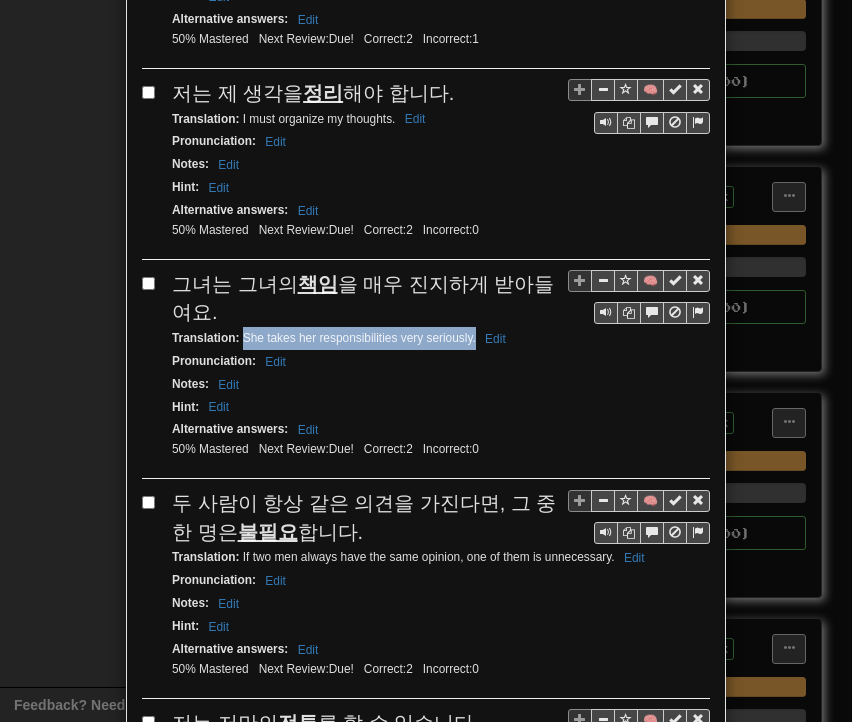 drag, startPoint x: 235, startPoint y: 296, endPoint x: 468, endPoint y: 300, distance: 233.03433 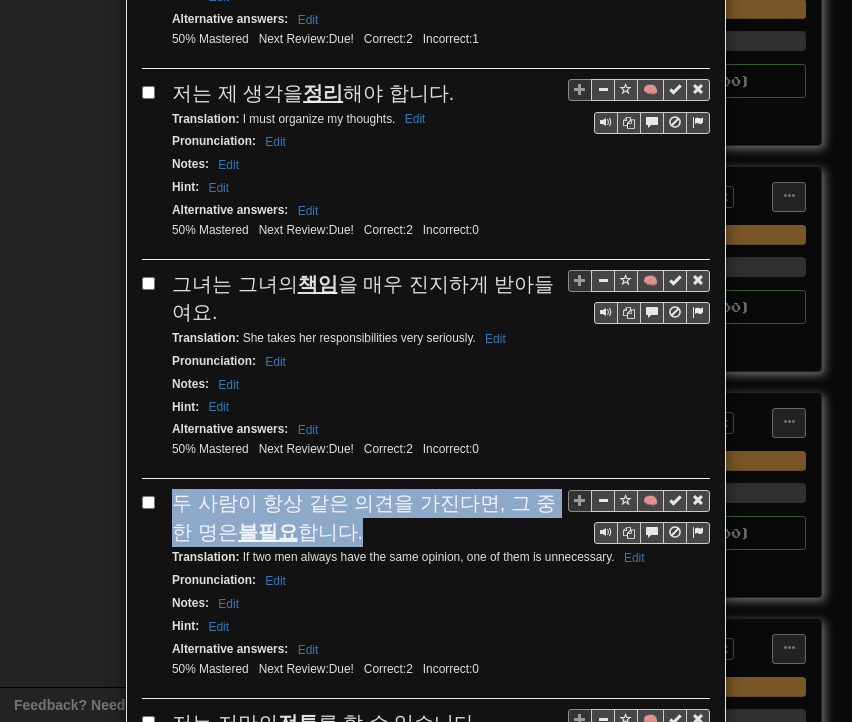 drag, startPoint x: 172, startPoint y: 453, endPoint x: 336, endPoint y: 489, distance: 167.90474 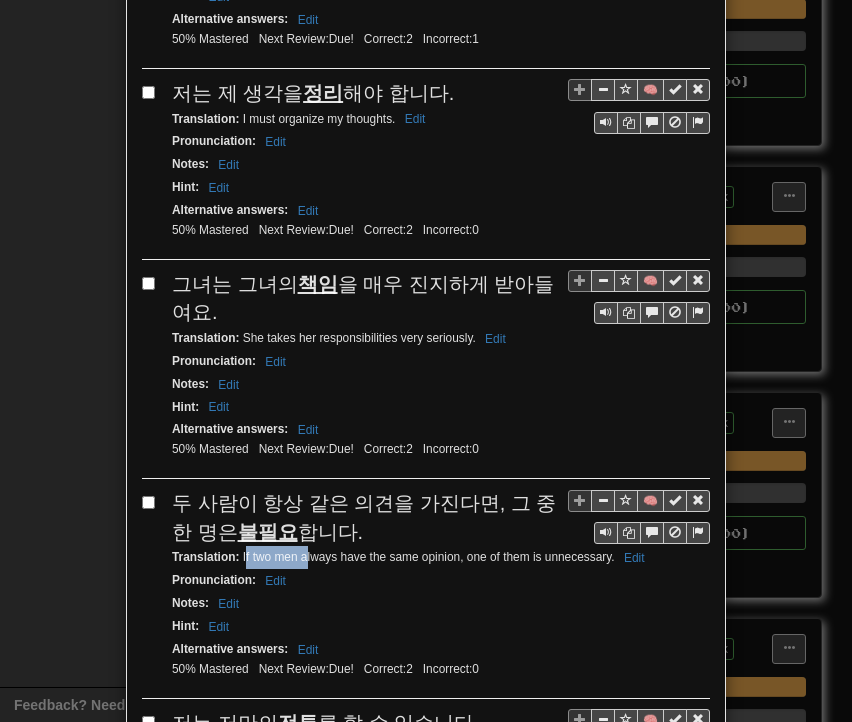 drag, startPoint x: 236, startPoint y: 511, endPoint x: 250, endPoint y: 500, distance: 17.804493 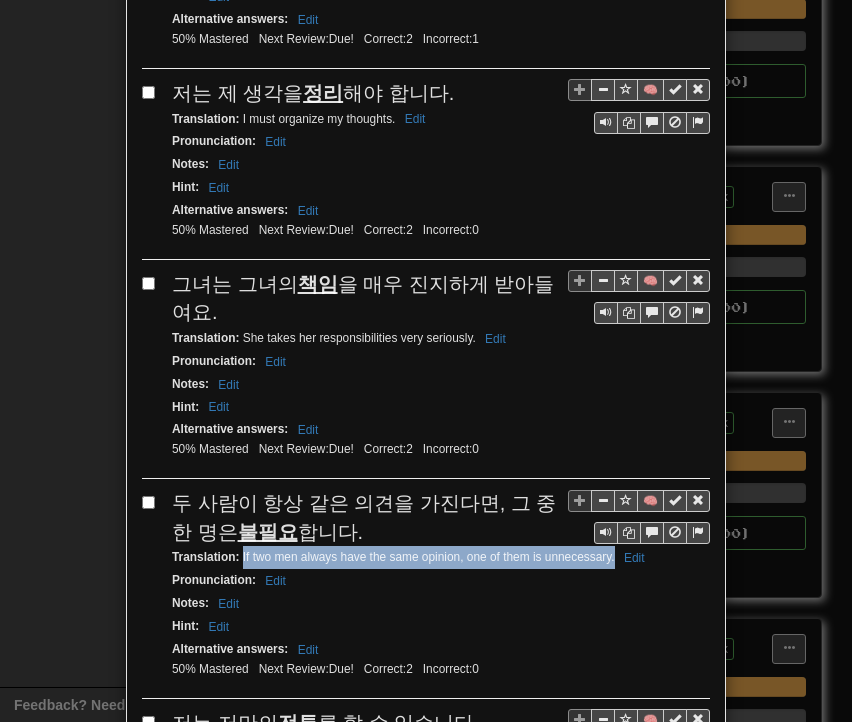 drag, startPoint x: 235, startPoint y: 509, endPoint x: 606, endPoint y: 513, distance: 371.02158 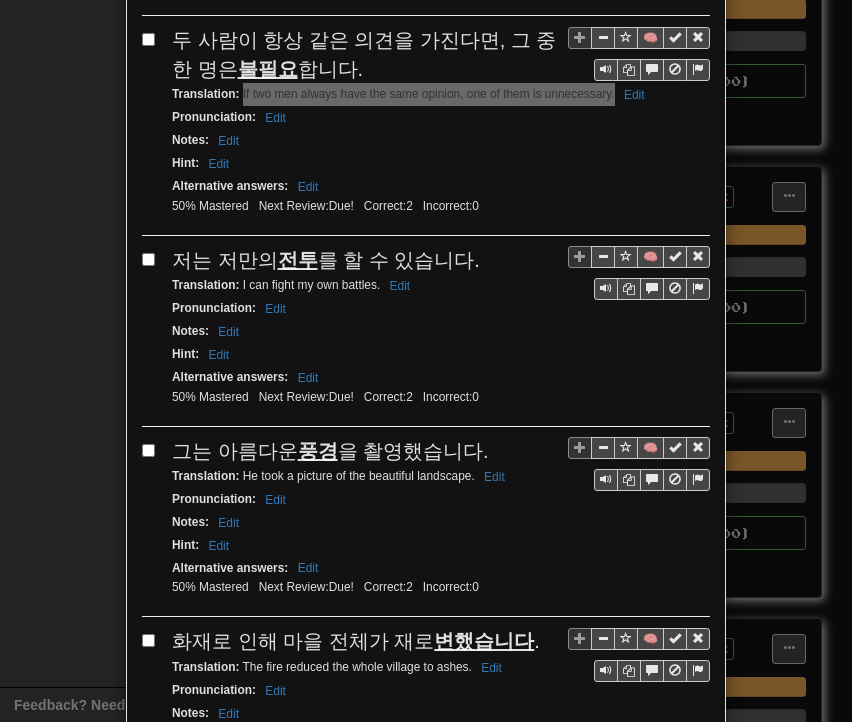 scroll, scrollTop: 2472, scrollLeft: 0, axis: vertical 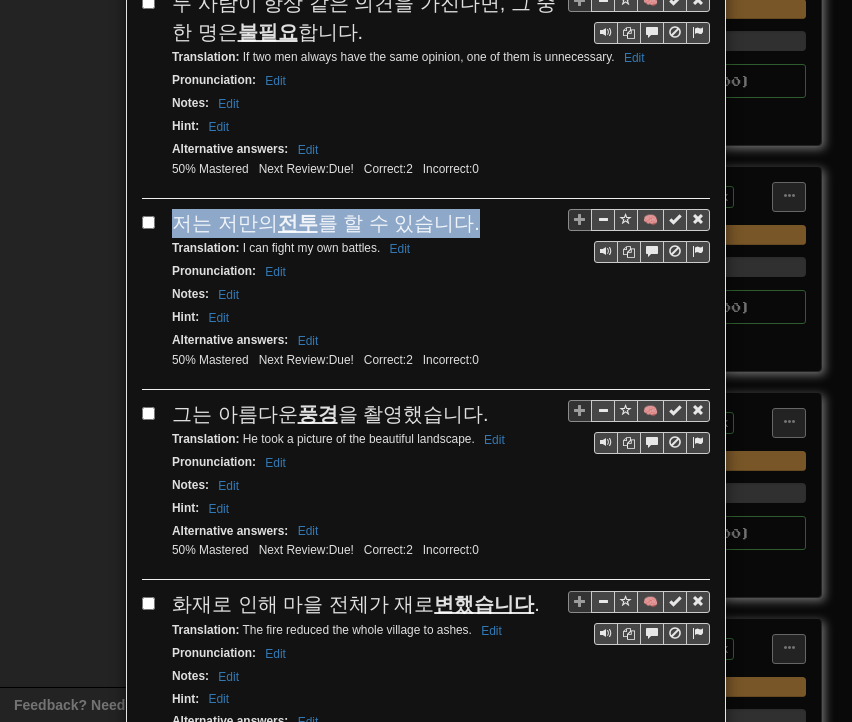 drag, startPoint x: 169, startPoint y: 169, endPoint x: 443, endPoint y: 179, distance: 274.18243 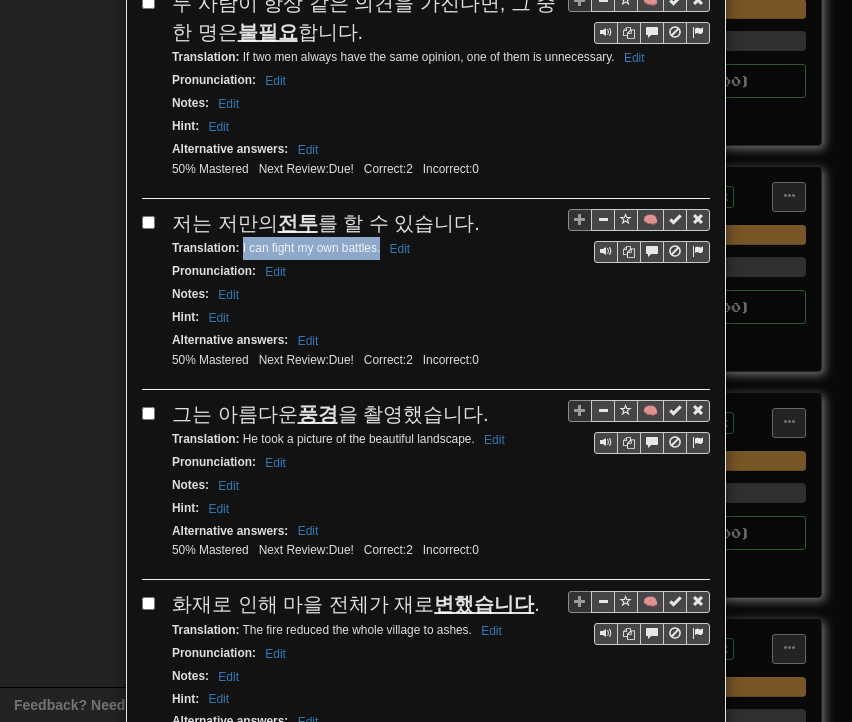 drag, startPoint x: 234, startPoint y: 200, endPoint x: 371, endPoint y: 202, distance: 137.0146 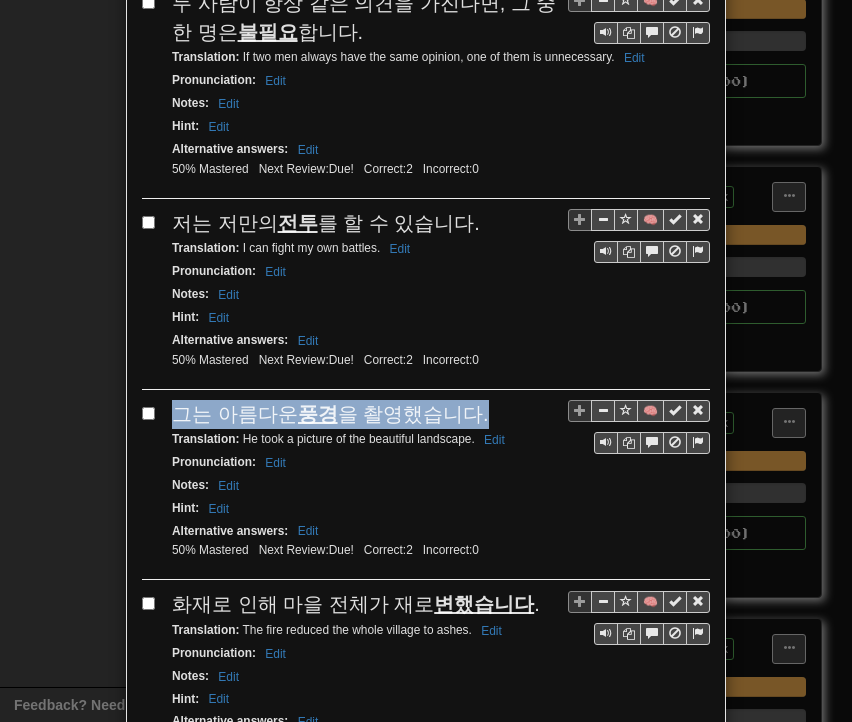 drag, startPoint x: 167, startPoint y: 360, endPoint x: 471, endPoint y: 350, distance: 304.16443 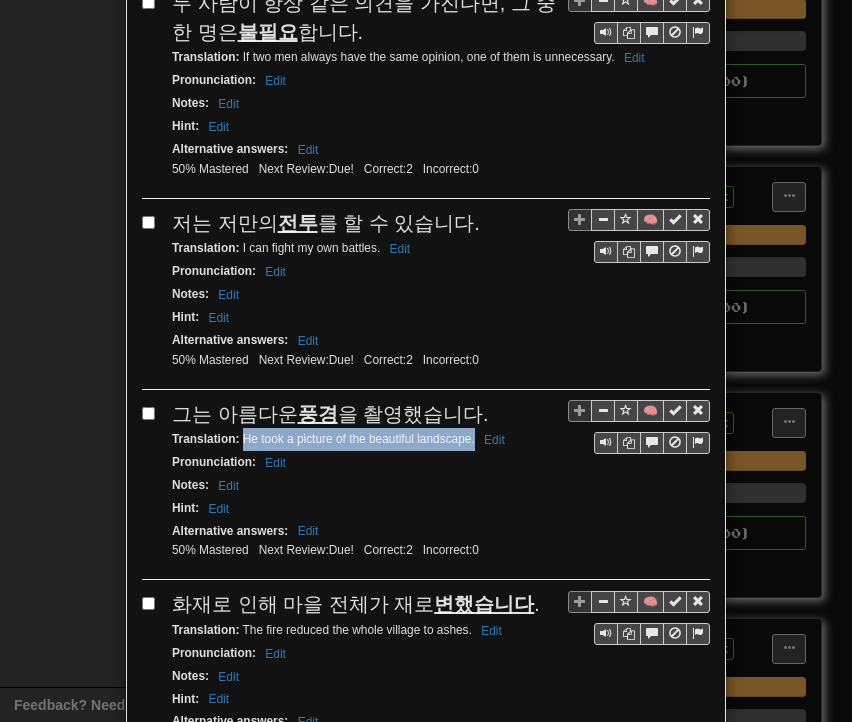 drag, startPoint x: 234, startPoint y: 381, endPoint x: 467, endPoint y: 391, distance: 233.2145 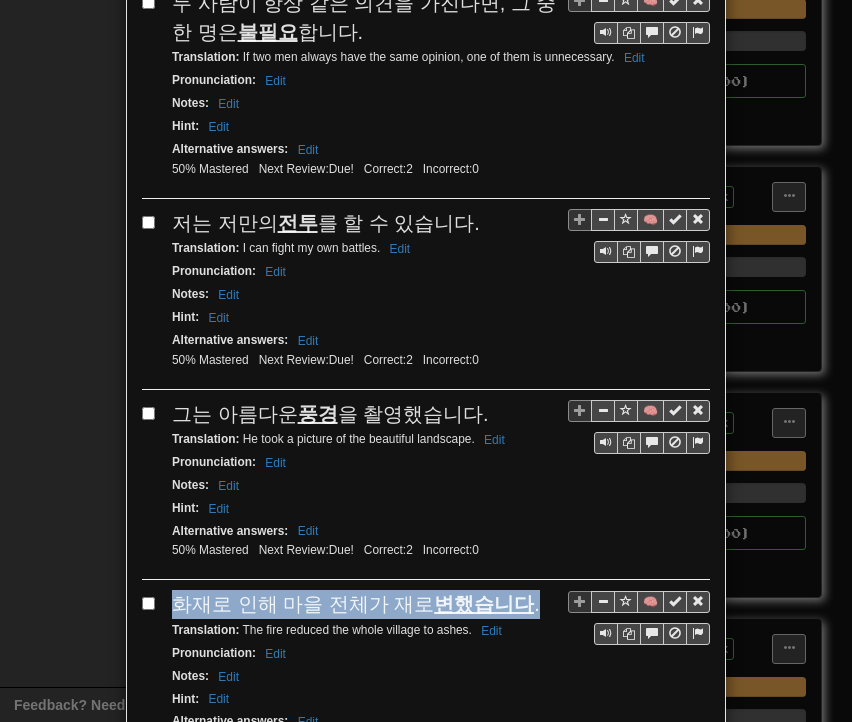 drag, startPoint x: 199, startPoint y: 545, endPoint x: 508, endPoint y: 549, distance: 309.02588 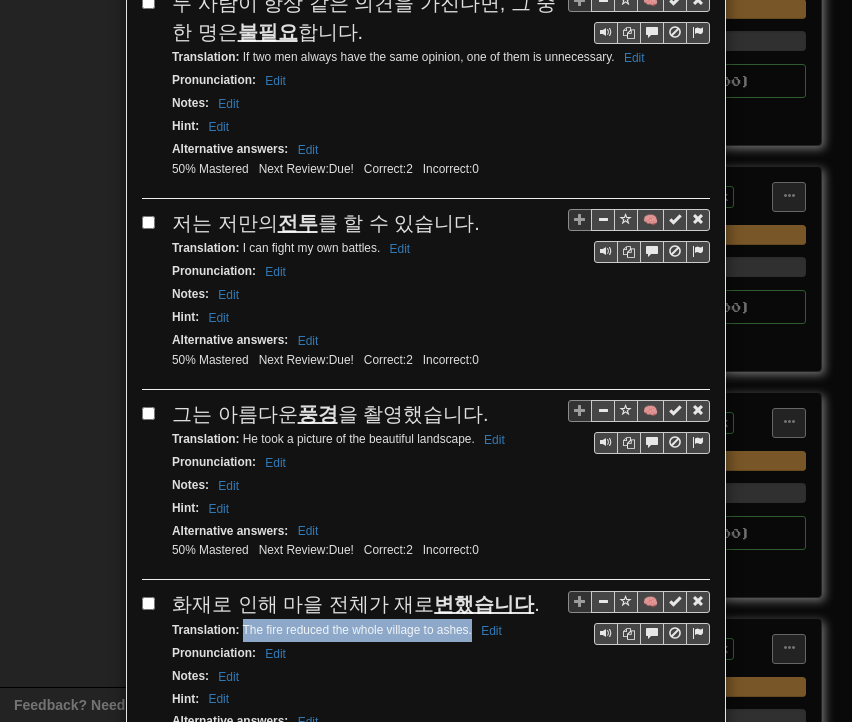 drag, startPoint x: 236, startPoint y: 572, endPoint x: 464, endPoint y: 574, distance: 228.00877 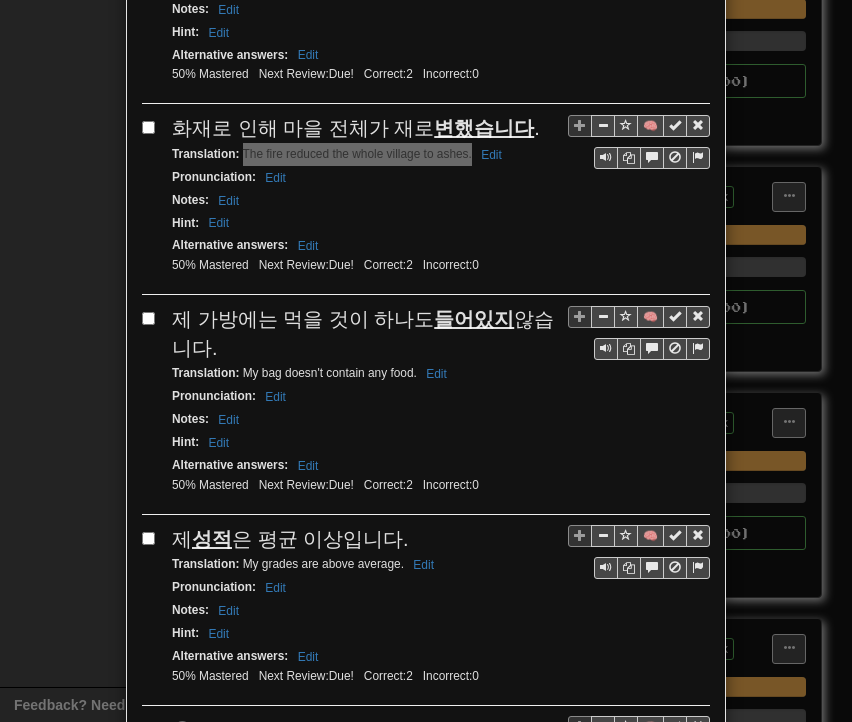 scroll, scrollTop: 2972, scrollLeft: 0, axis: vertical 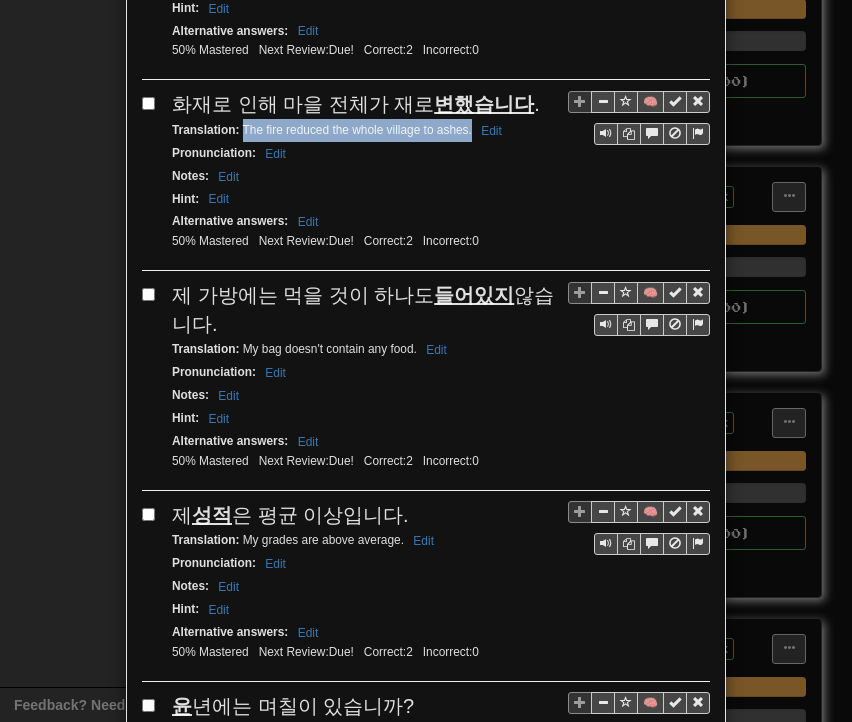 drag, startPoint x: 166, startPoint y: 228, endPoint x: 194, endPoint y: 249, distance: 35 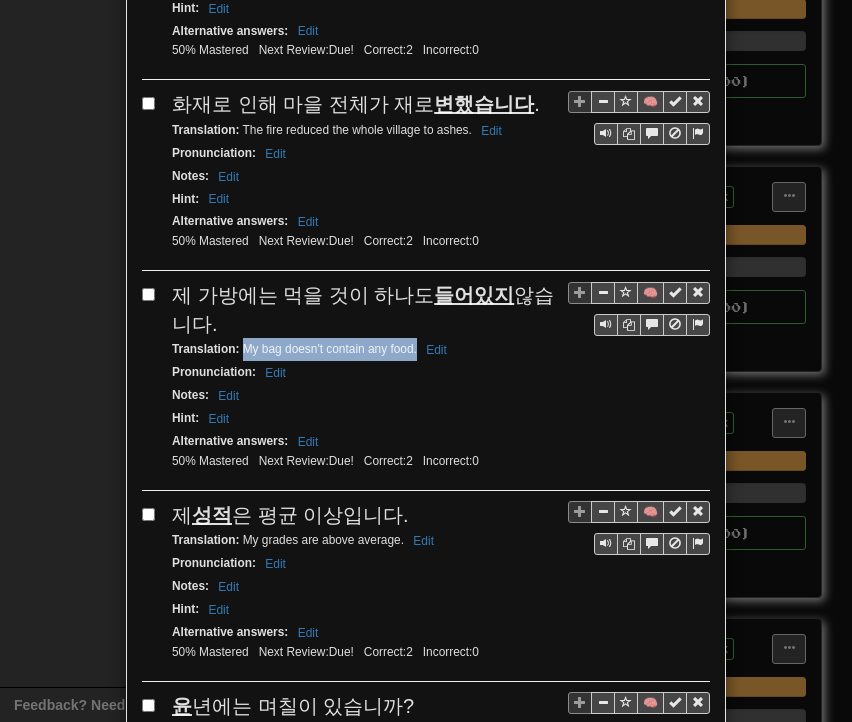 drag, startPoint x: 234, startPoint y: 288, endPoint x: 408, endPoint y: 295, distance: 174.14075 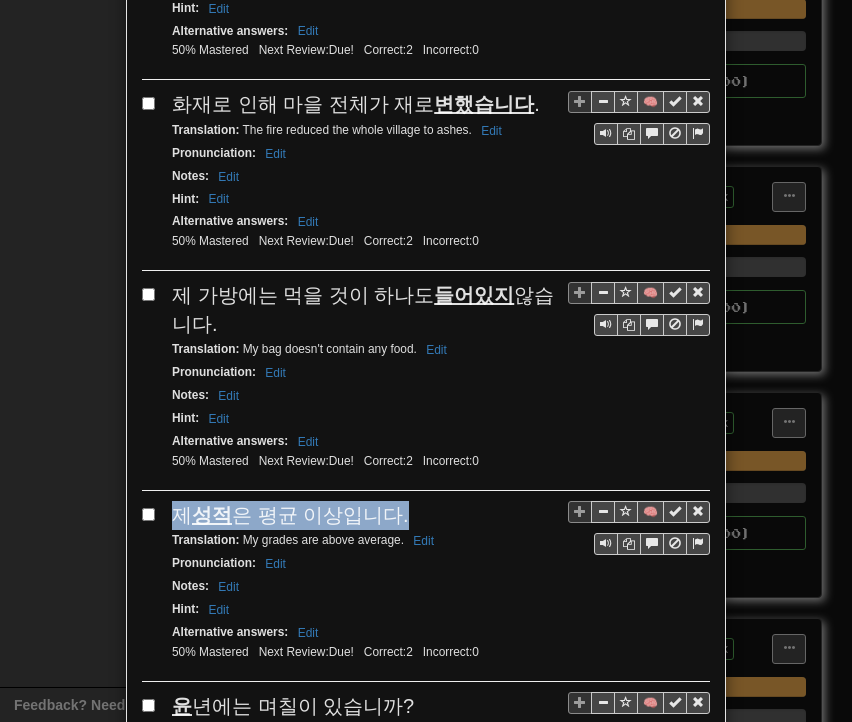 drag, startPoint x: 168, startPoint y: 453, endPoint x: 396, endPoint y: 451, distance: 228.00877 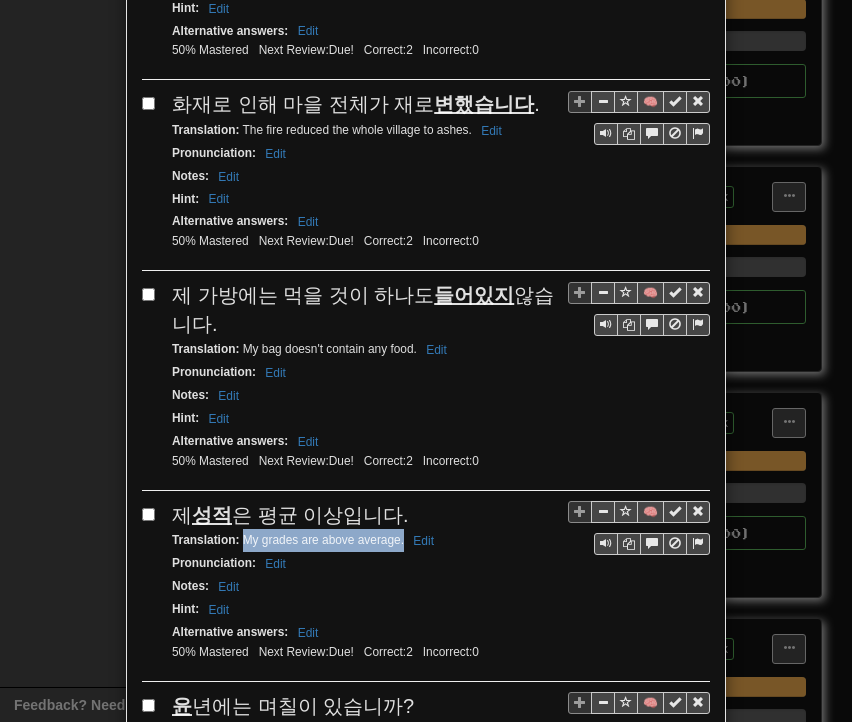 drag, startPoint x: 235, startPoint y: 474, endPoint x: 395, endPoint y: 476, distance: 160.0125 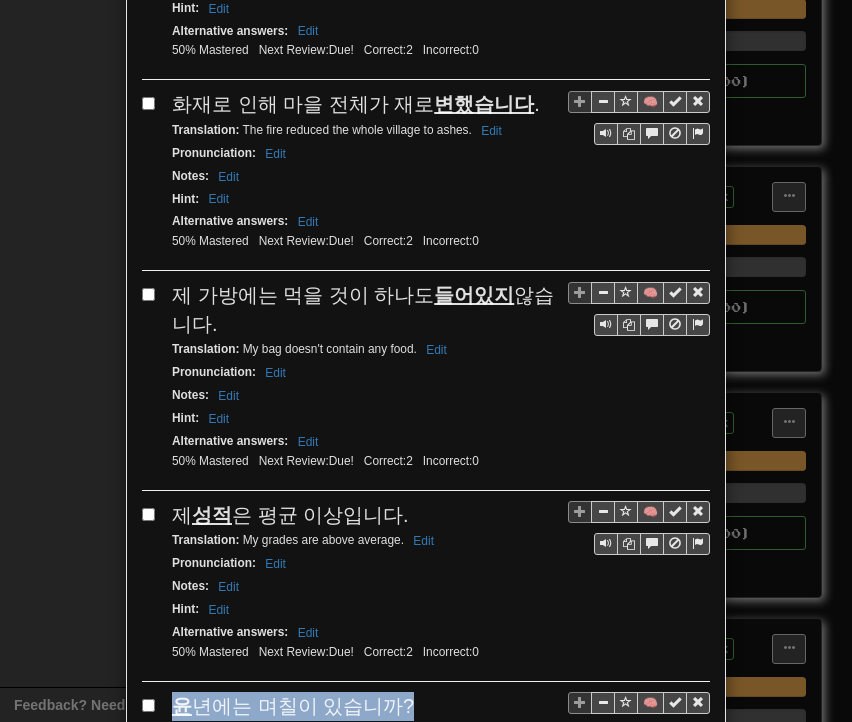 drag, startPoint x: 170, startPoint y: 637, endPoint x: 393, endPoint y: 633, distance: 223.03587 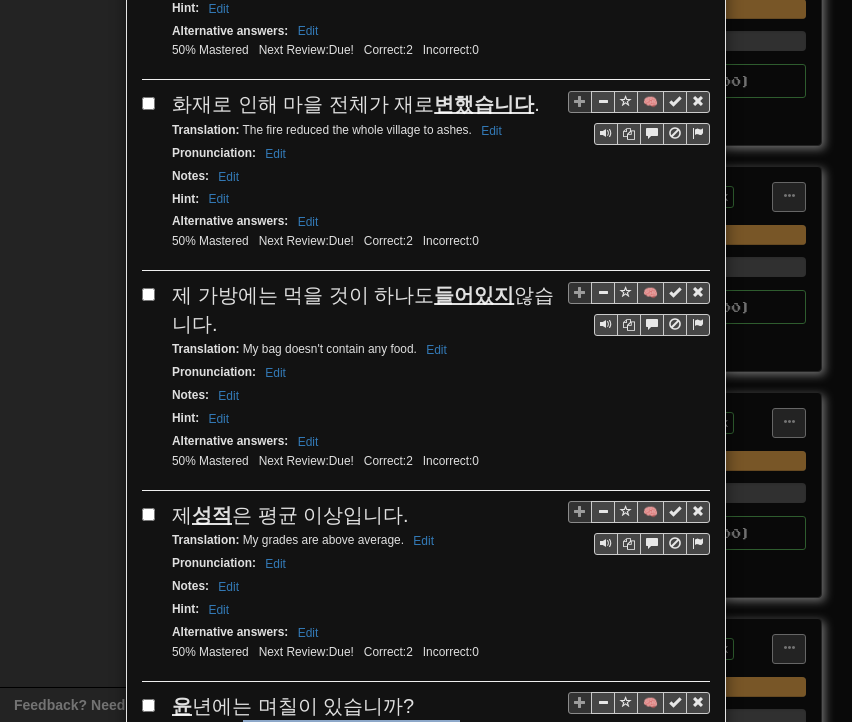 drag, startPoint x: 234, startPoint y: 661, endPoint x: 449, endPoint y: 663, distance: 215.00931 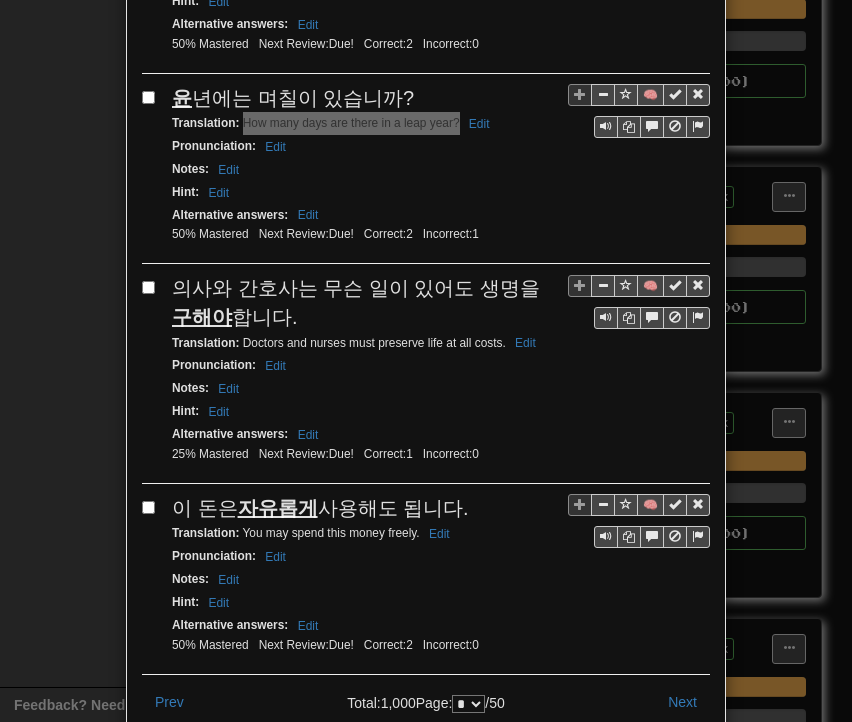 scroll, scrollTop: 3624, scrollLeft: 0, axis: vertical 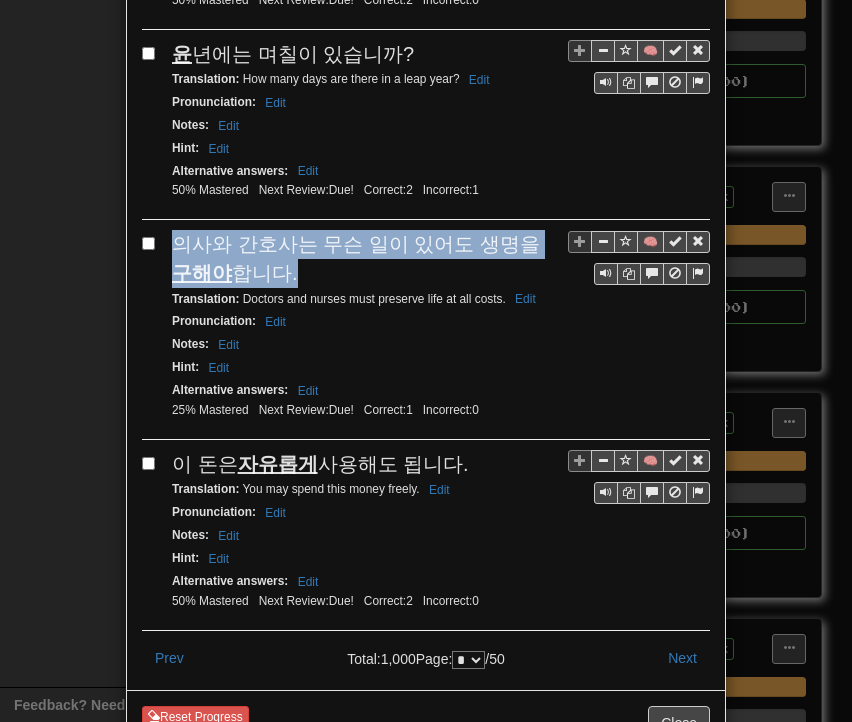 drag, startPoint x: 168, startPoint y: 163, endPoint x: 256, endPoint y: 188, distance: 91.48224 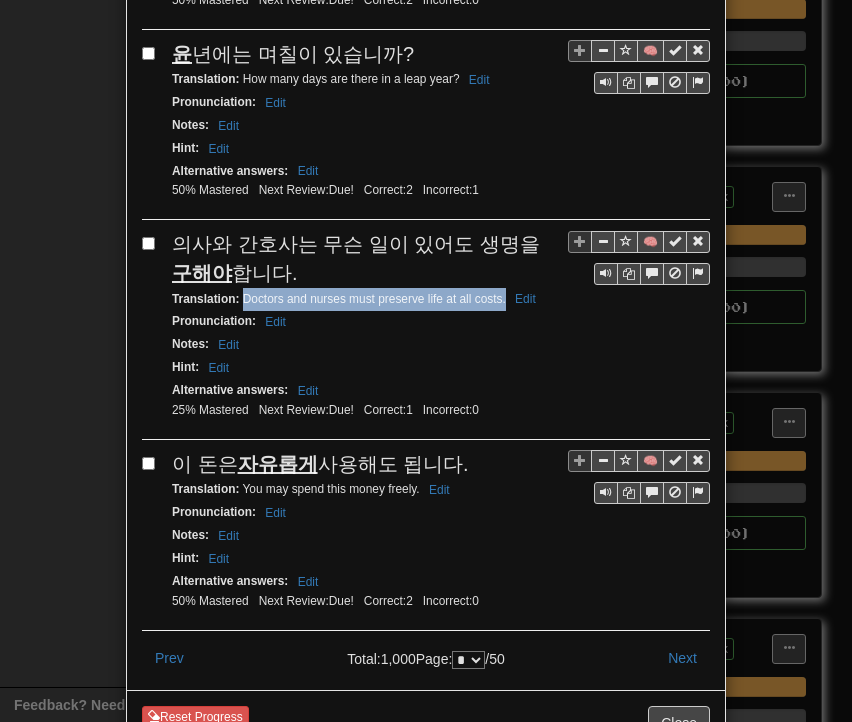 drag, startPoint x: 236, startPoint y: 227, endPoint x: 496, endPoint y: 227, distance: 260 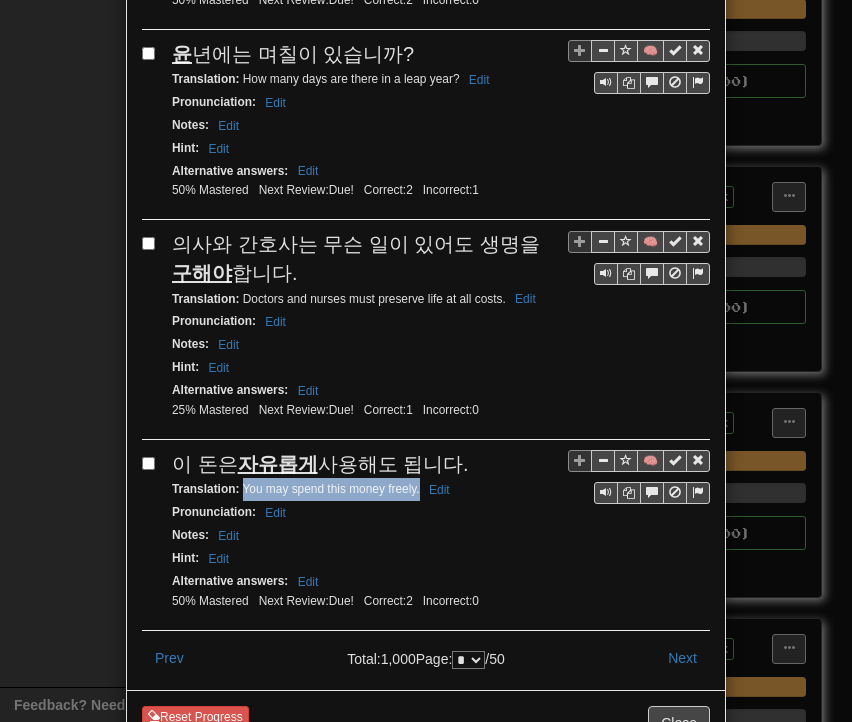 drag, startPoint x: 234, startPoint y: 413, endPoint x: 411, endPoint y: 414, distance: 177.00282 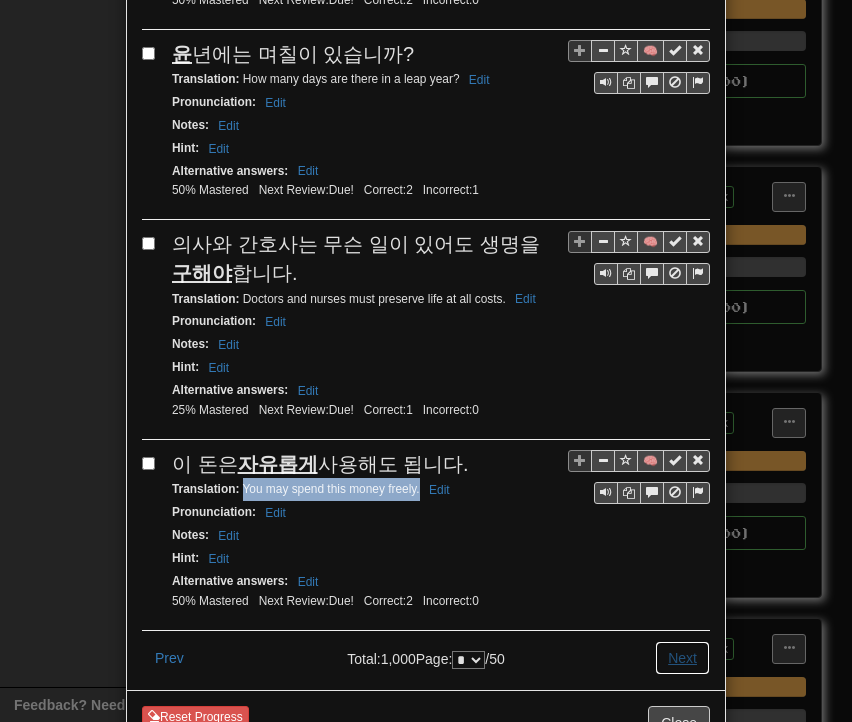 click on "Next" at bounding box center [682, 658] 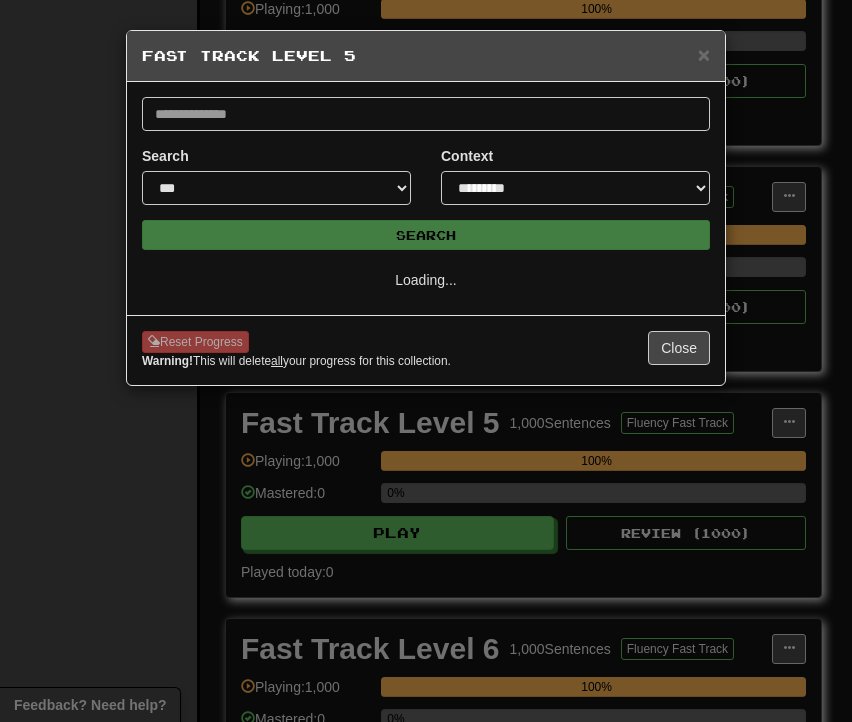 scroll, scrollTop: 0, scrollLeft: 0, axis: both 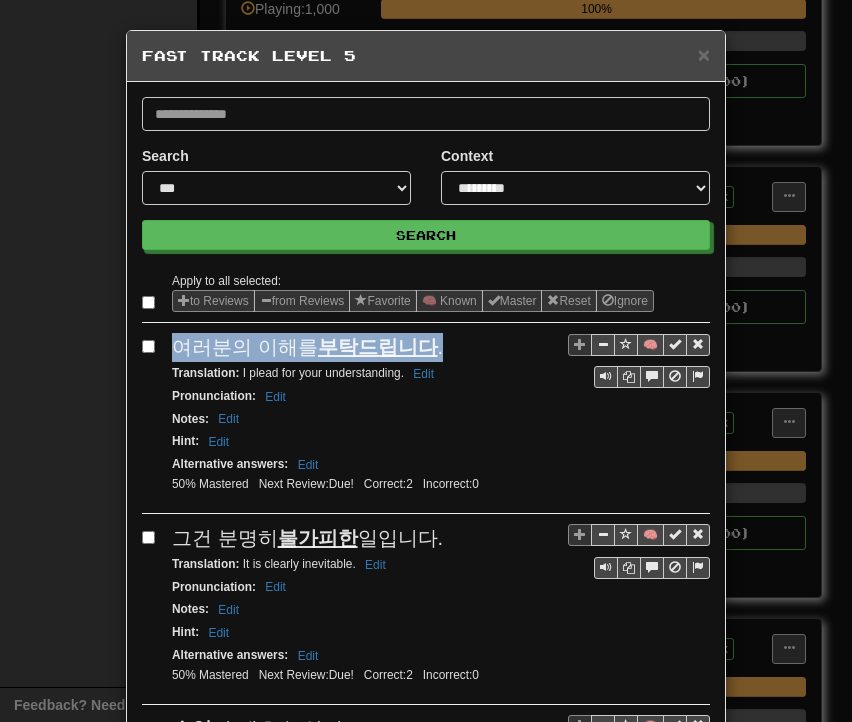 drag, startPoint x: 164, startPoint y: 345, endPoint x: 420, endPoint y: 350, distance: 256.04883 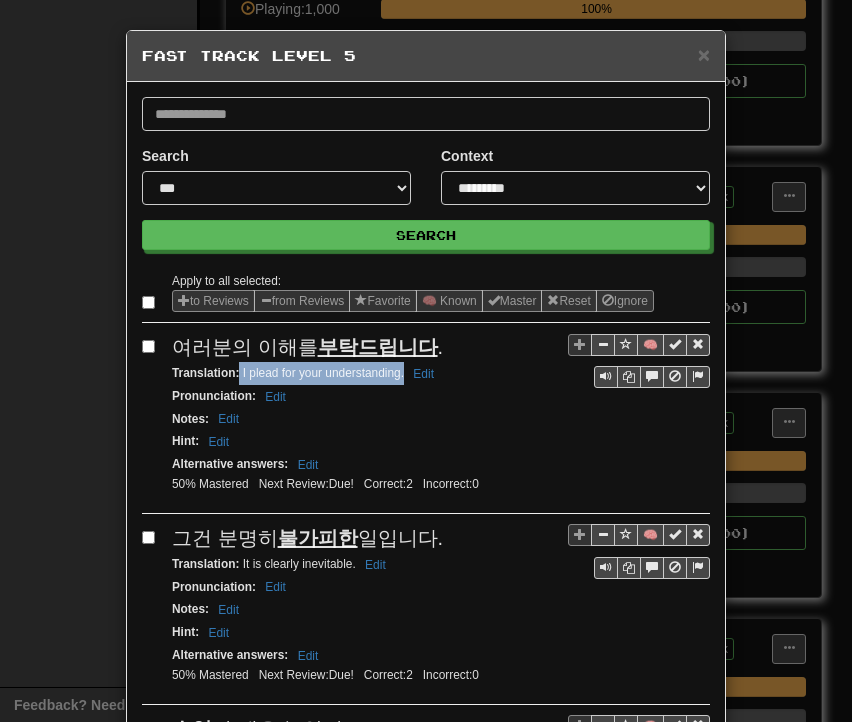 drag, startPoint x: 232, startPoint y: 369, endPoint x: 396, endPoint y: 374, distance: 164.0762 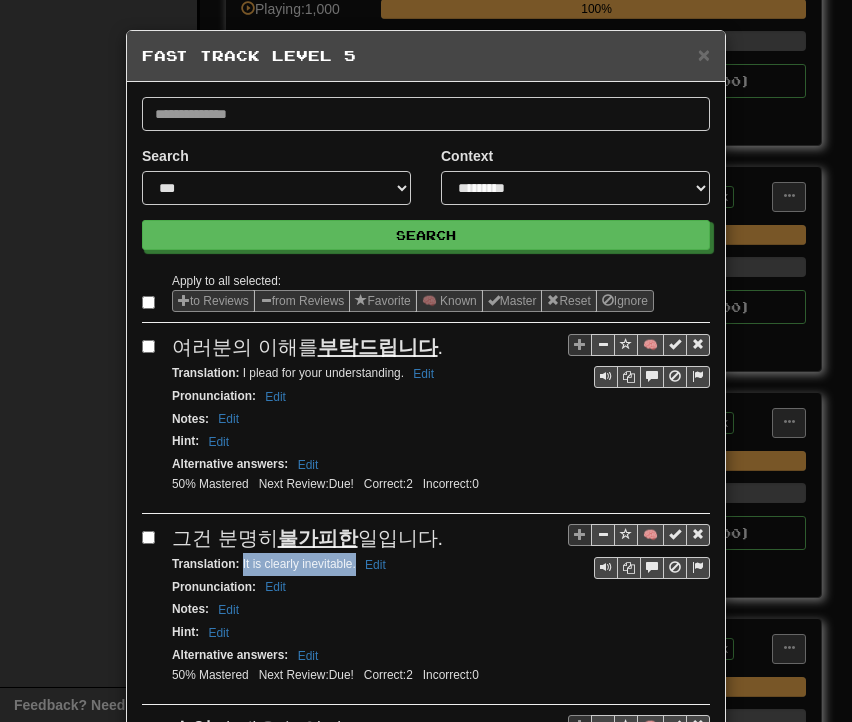 drag, startPoint x: 235, startPoint y: 557, endPoint x: 348, endPoint y: 562, distance: 113.110565 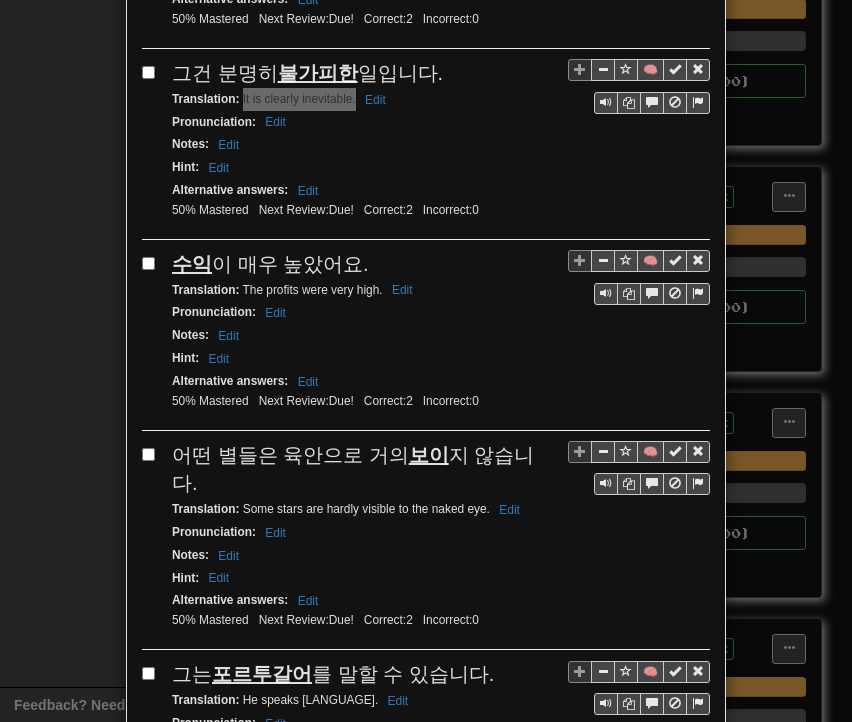 scroll, scrollTop: 600, scrollLeft: 0, axis: vertical 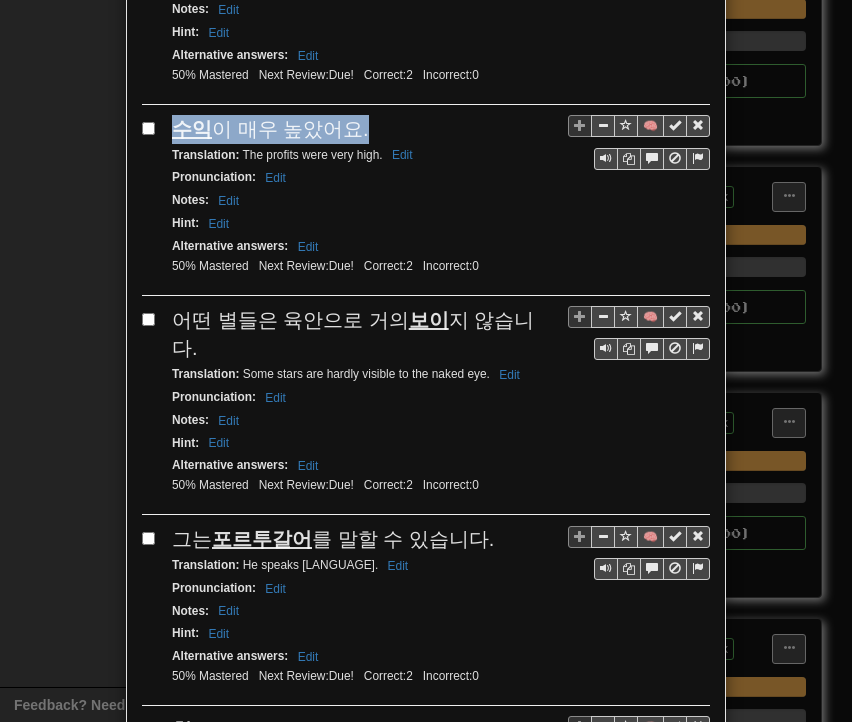 drag, startPoint x: 164, startPoint y: 116, endPoint x: 361, endPoint y: 110, distance: 197.09135 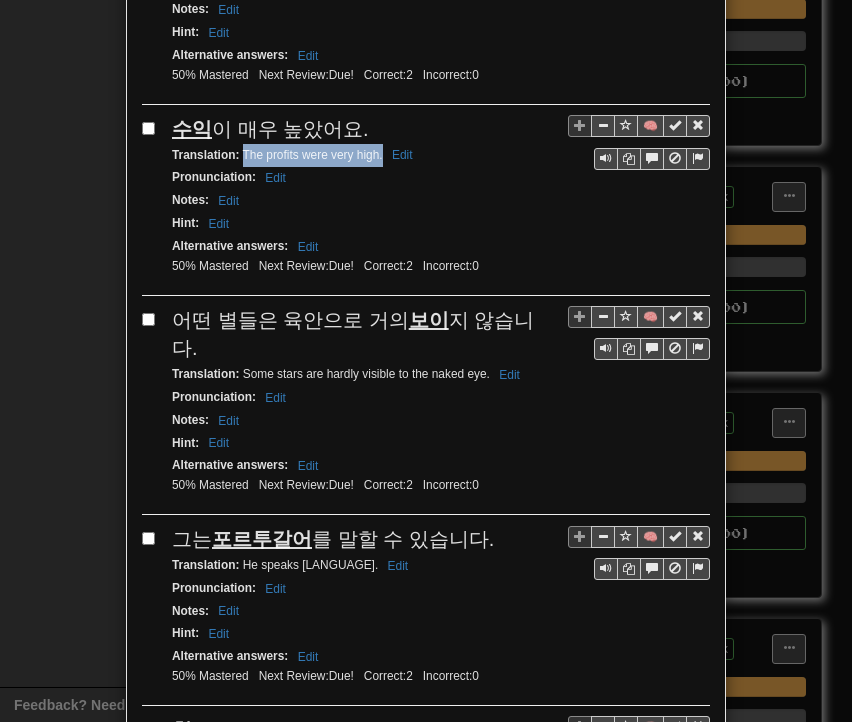drag, startPoint x: 236, startPoint y: 142, endPoint x: 374, endPoint y: 141, distance: 138.00362 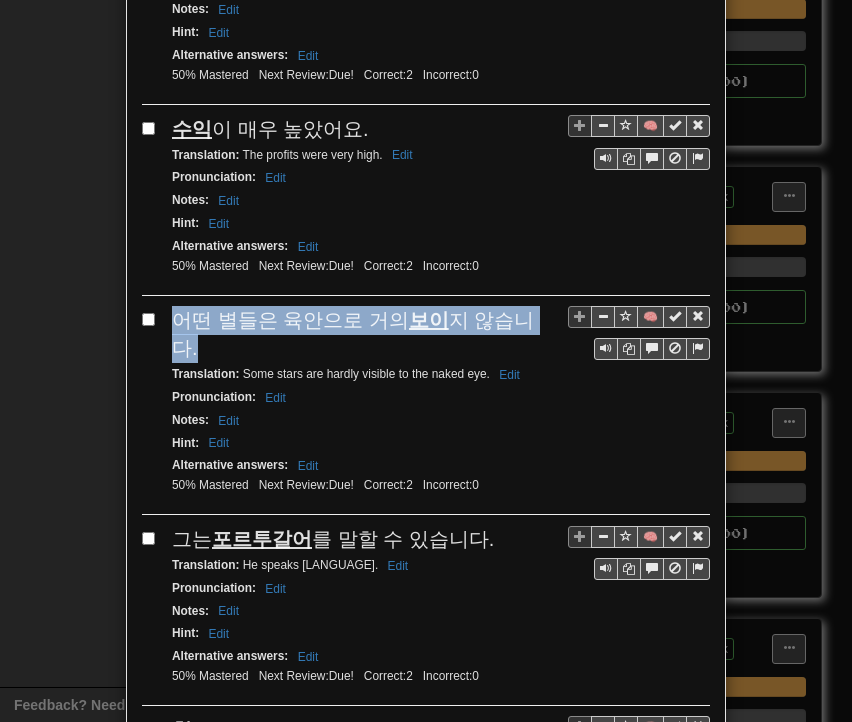 drag, startPoint x: 168, startPoint y: 299, endPoint x: 531, endPoint y: 311, distance: 363.1983 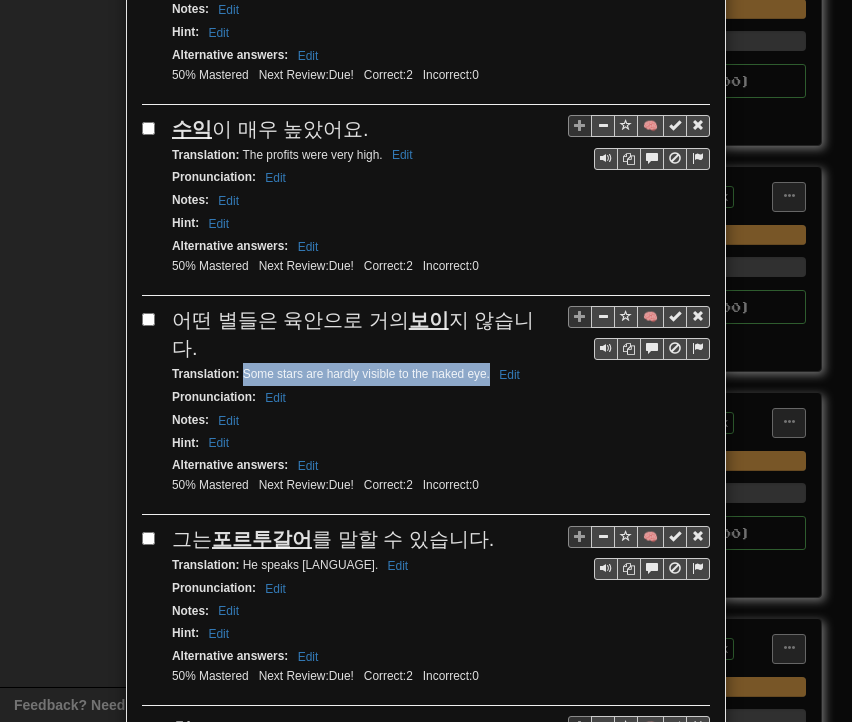 drag, startPoint x: 235, startPoint y: 332, endPoint x: 482, endPoint y: 336, distance: 247.03238 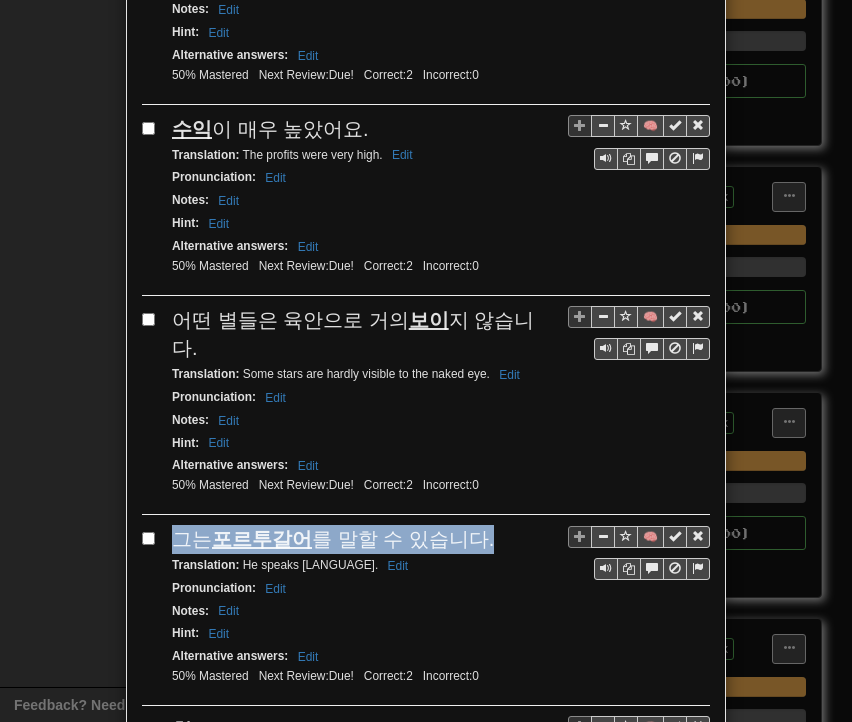 drag, startPoint x: 172, startPoint y: 497, endPoint x: 445, endPoint y: 493, distance: 273.0293 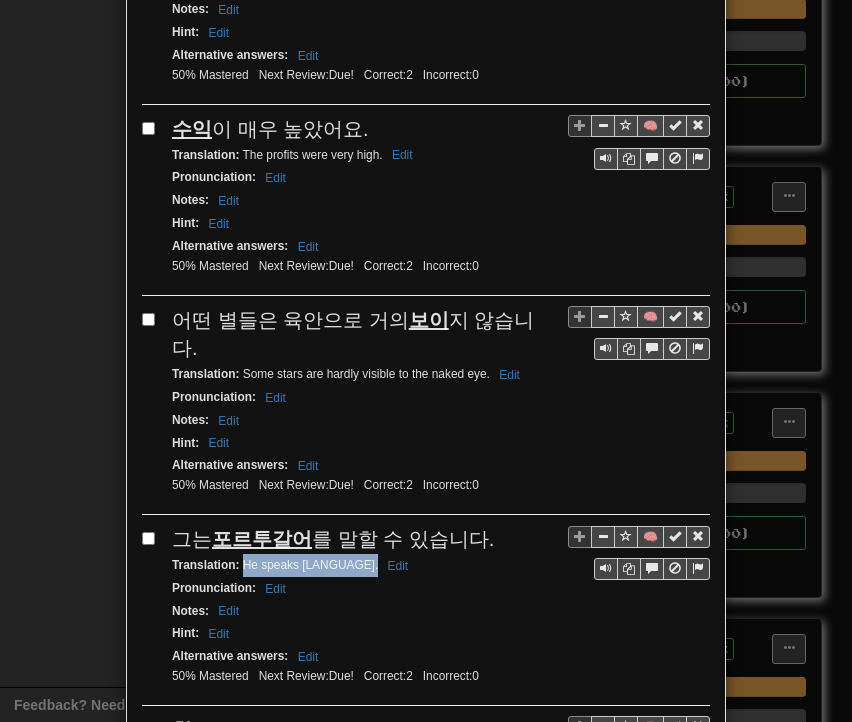 drag, startPoint x: 233, startPoint y: 517, endPoint x: 359, endPoint y: 525, distance: 126.253716 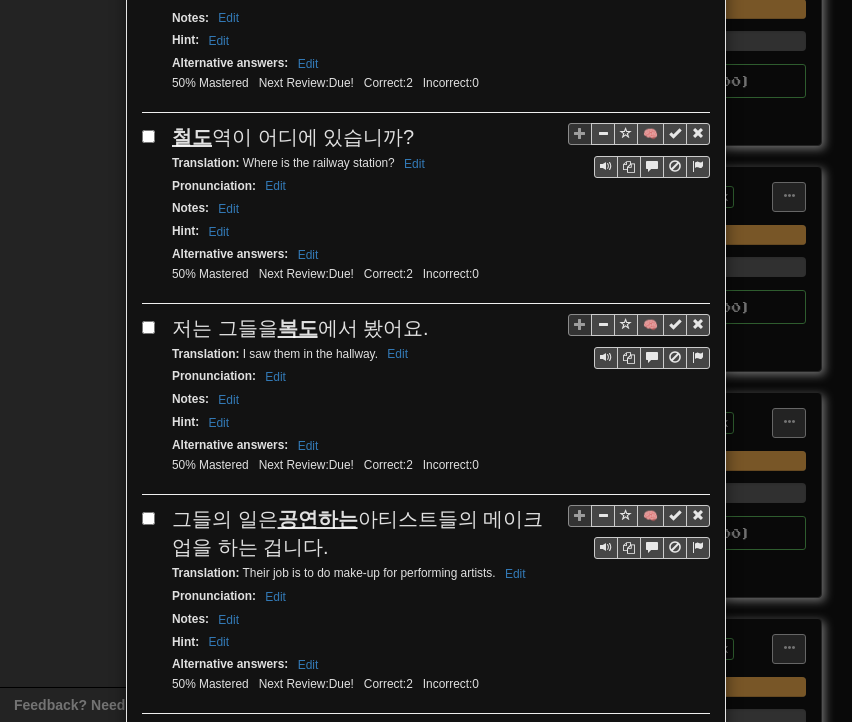scroll, scrollTop: 1200, scrollLeft: 0, axis: vertical 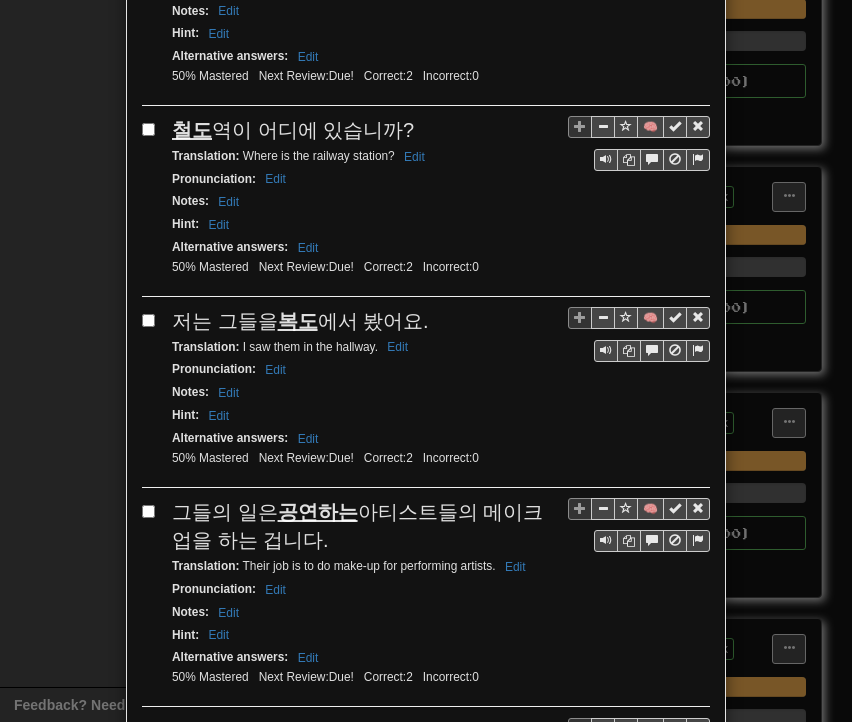 drag, startPoint x: 164, startPoint y: 79, endPoint x: 396, endPoint y: 77, distance: 232.00862 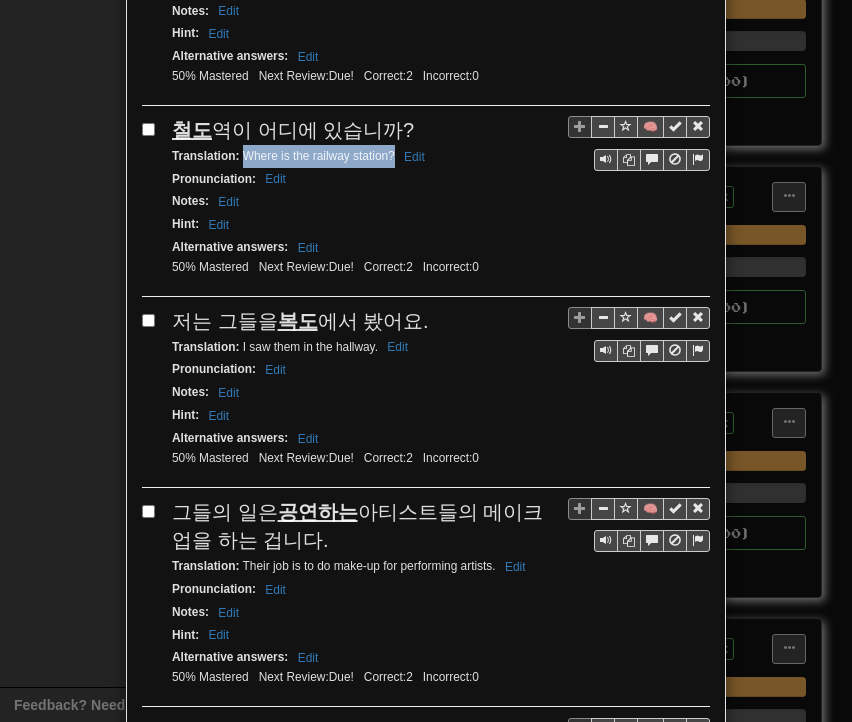 drag, startPoint x: 245, startPoint y: 104, endPoint x: 384, endPoint y: 106, distance: 139.01439 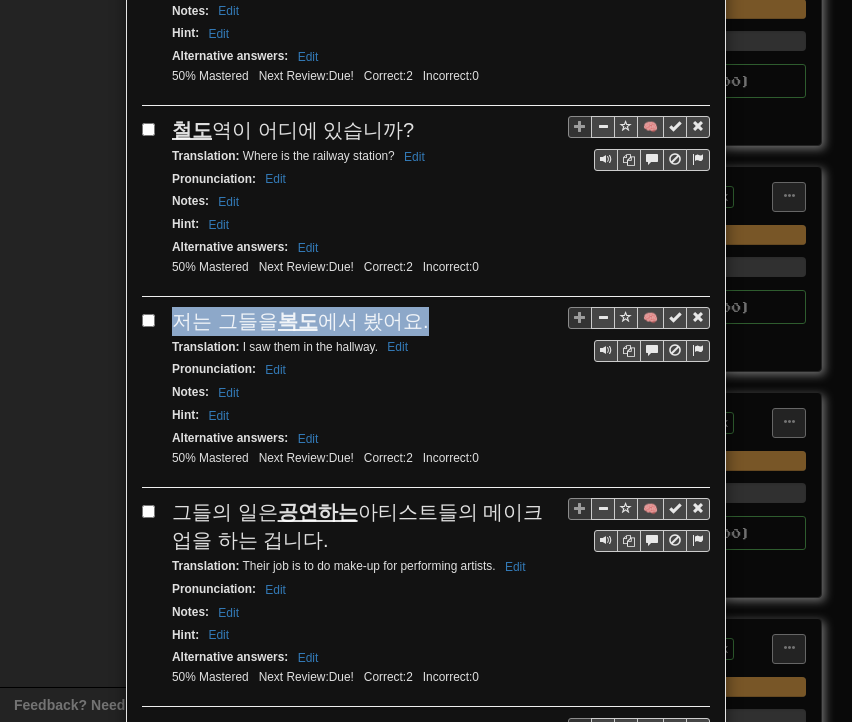 drag, startPoint x: 168, startPoint y: 262, endPoint x: 416, endPoint y: 264, distance: 248.00807 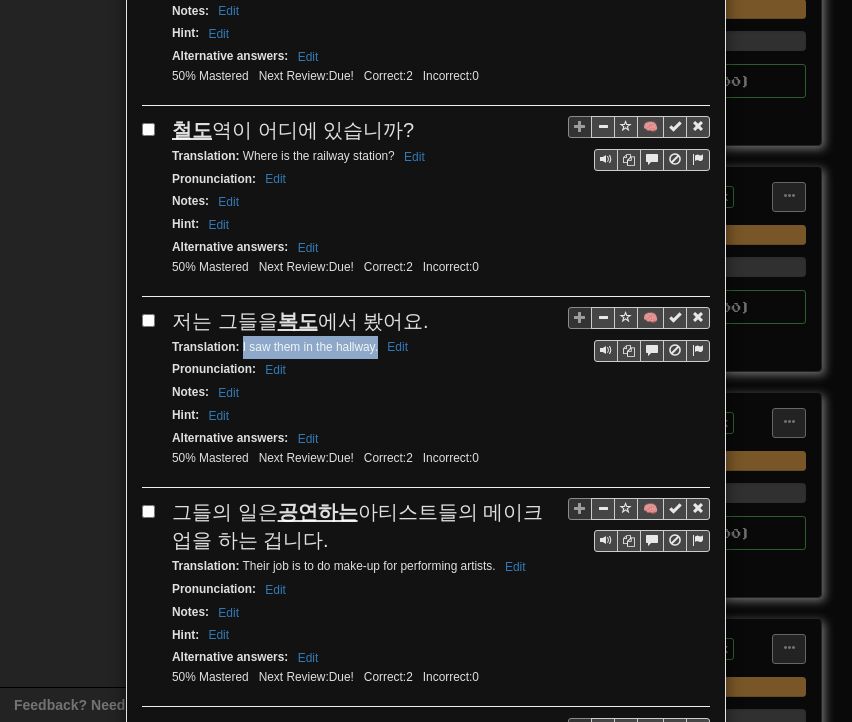 drag, startPoint x: 233, startPoint y: 292, endPoint x: 368, endPoint y: 295, distance: 135.03333 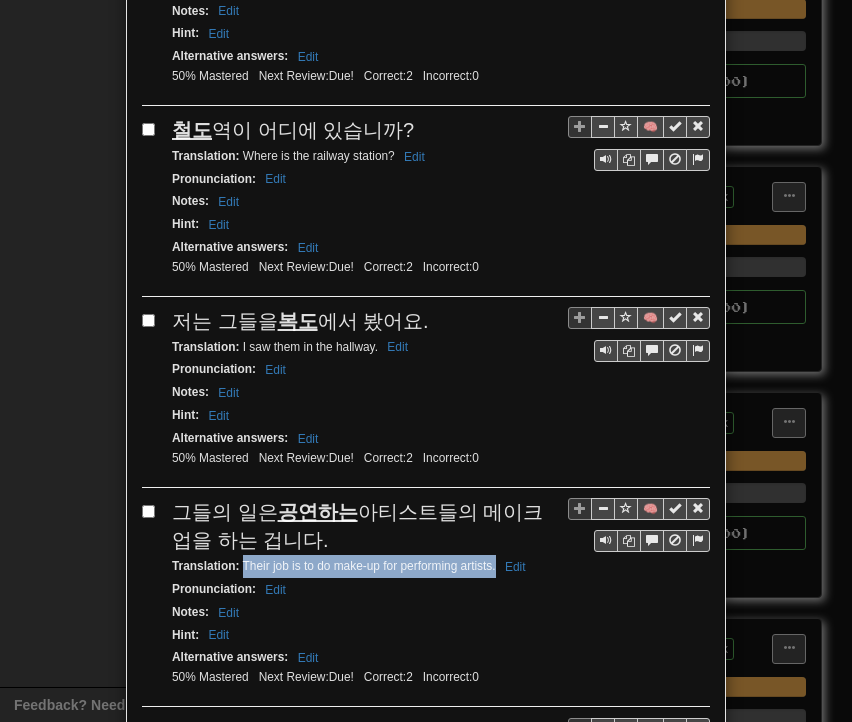 drag, startPoint x: 235, startPoint y: 505, endPoint x: 488, endPoint y: 509, distance: 253.03162 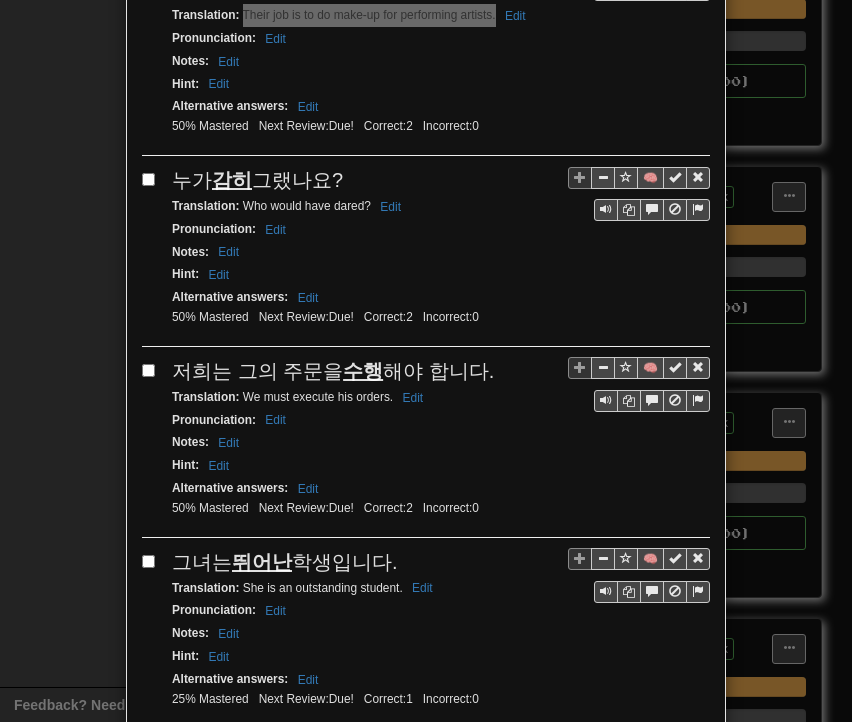 scroll, scrollTop: 1800, scrollLeft: 0, axis: vertical 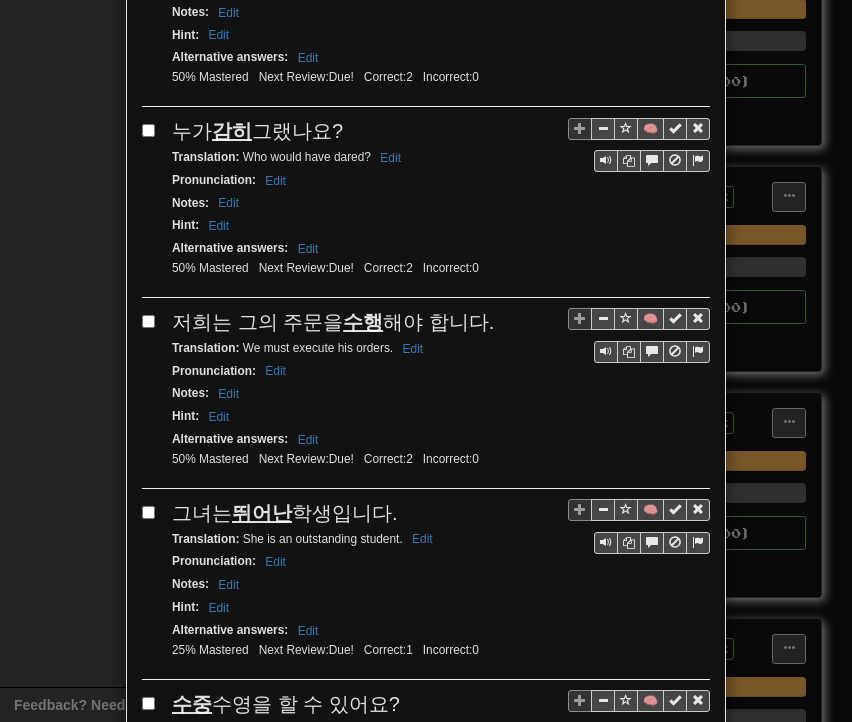 drag, startPoint x: 160, startPoint y: 69, endPoint x: 339, endPoint y: 73, distance: 179.0447 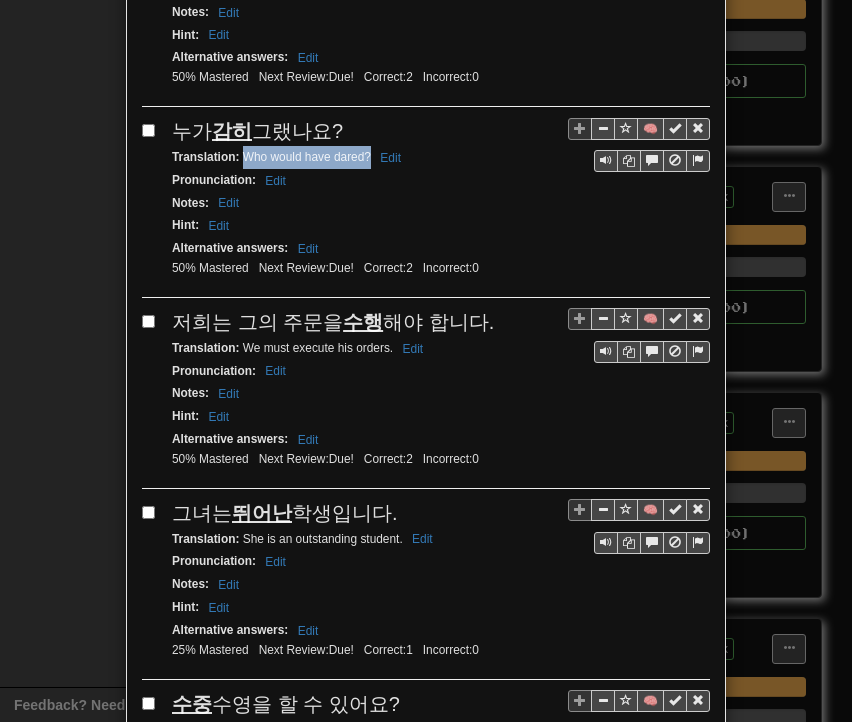 drag, startPoint x: 236, startPoint y: 97, endPoint x: 360, endPoint y: 95, distance: 124.01613 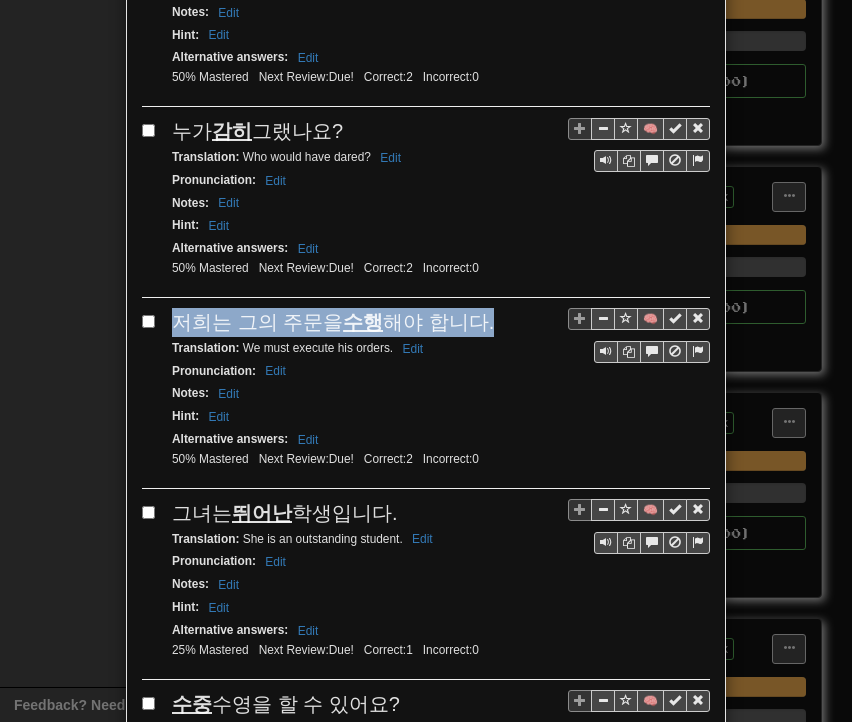 drag, startPoint x: 169, startPoint y: 254, endPoint x: 477, endPoint y: 259, distance: 308.0406 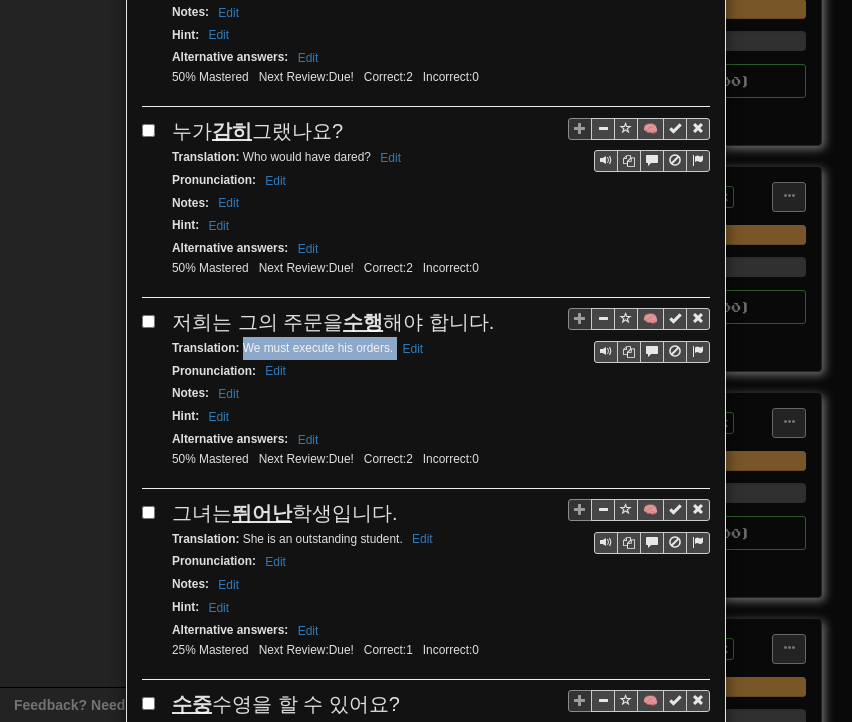 drag, startPoint x: 233, startPoint y: 282, endPoint x: 387, endPoint y: 286, distance: 154.05194 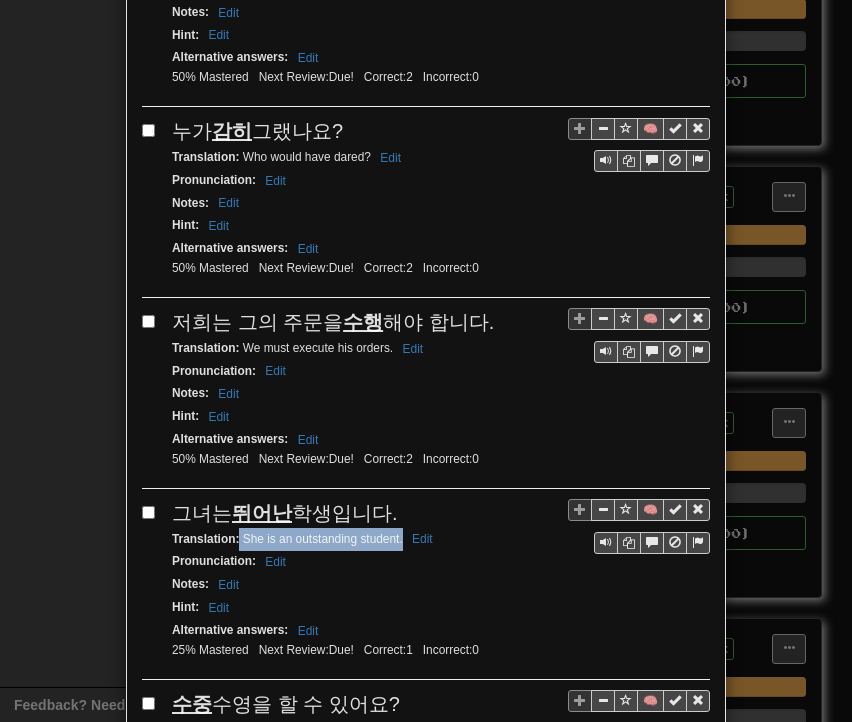 drag, startPoint x: 232, startPoint y: 468, endPoint x: 396, endPoint y: 470, distance: 164.01219 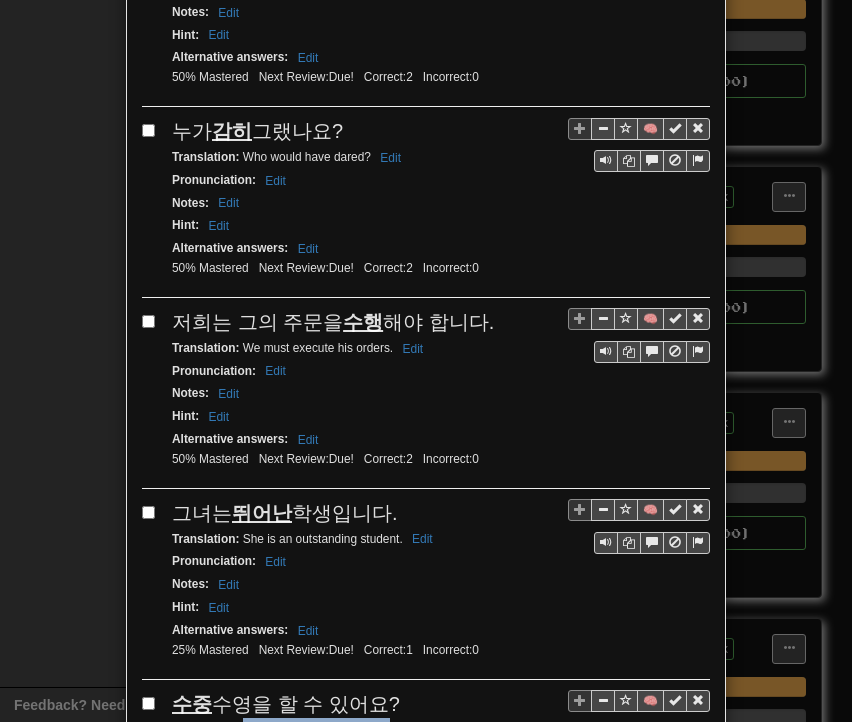 drag, startPoint x: 236, startPoint y: 657, endPoint x: 381, endPoint y: 651, distance: 145.12408 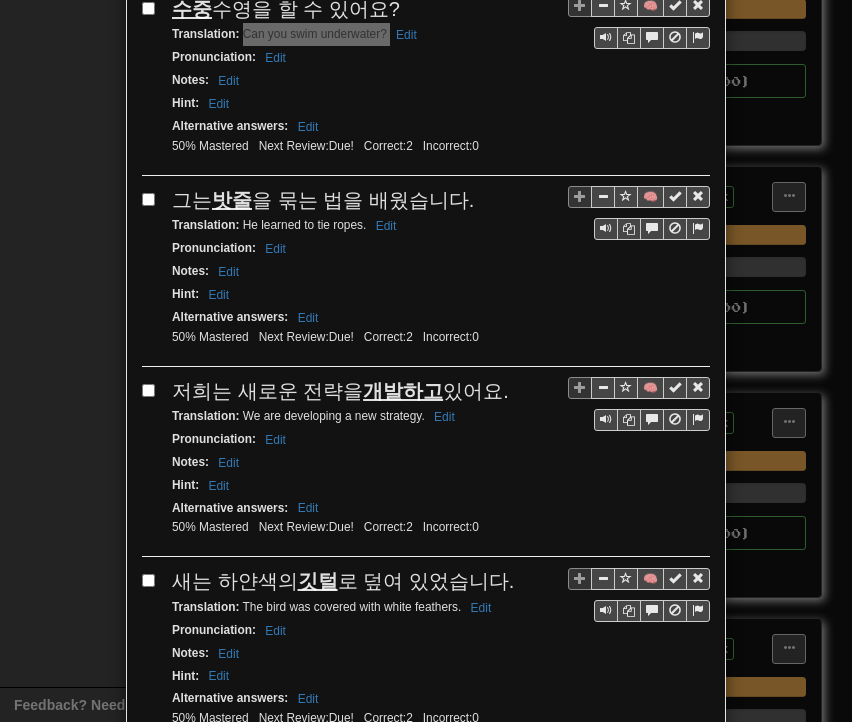 scroll, scrollTop: 2500, scrollLeft: 0, axis: vertical 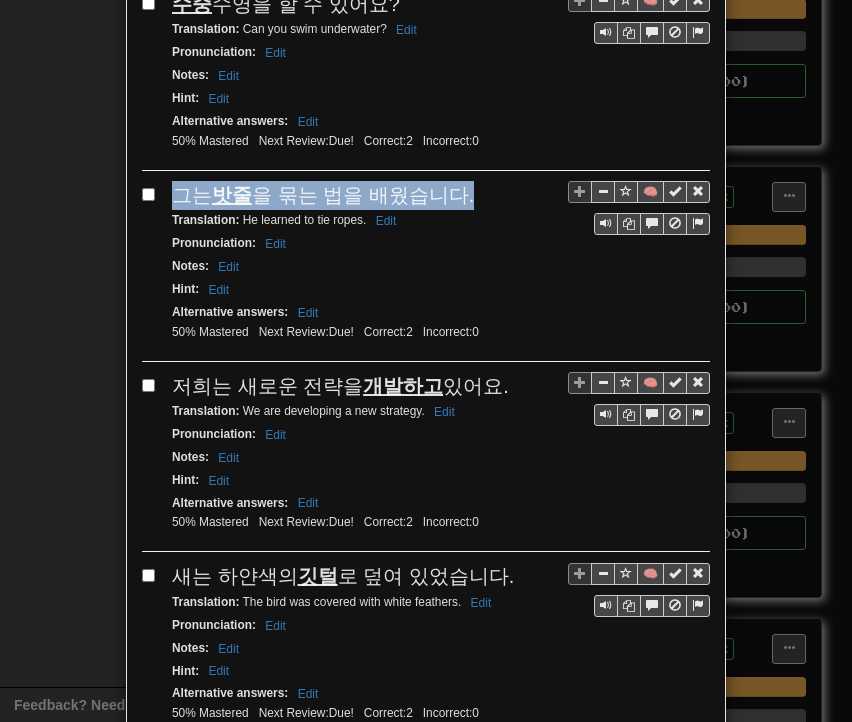 drag, startPoint x: 172, startPoint y: 117, endPoint x: 453, endPoint y: 122, distance: 281.0445 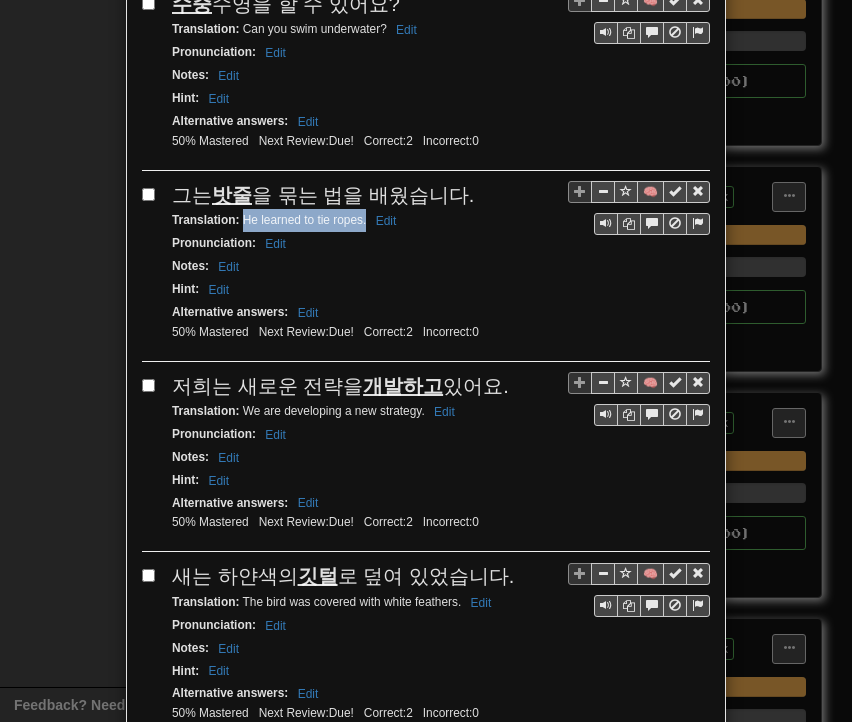 drag, startPoint x: 235, startPoint y: 145, endPoint x: 359, endPoint y: 148, distance: 124.036285 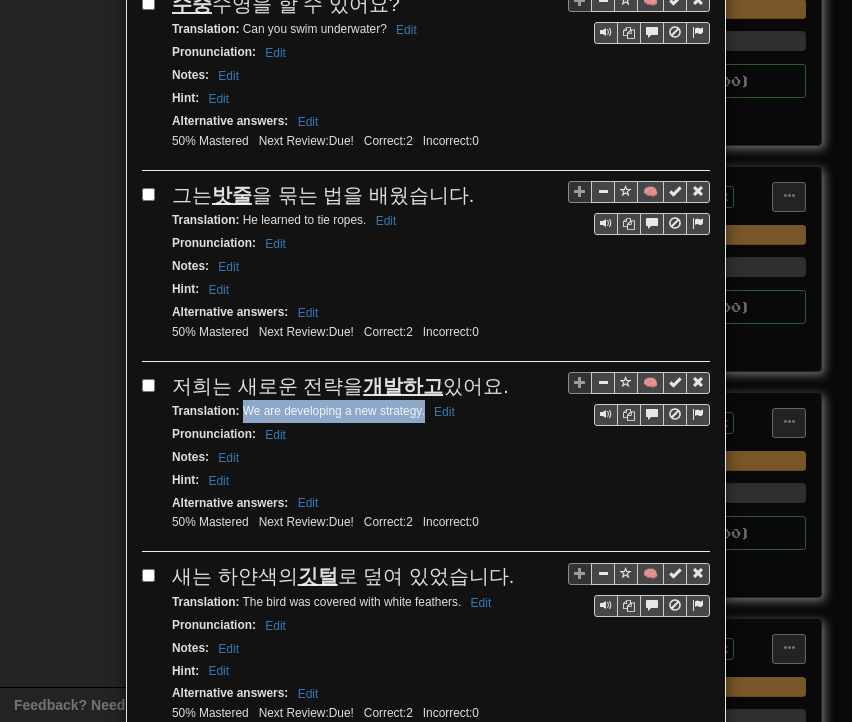 drag, startPoint x: 236, startPoint y: 330, endPoint x: 416, endPoint y: 337, distance: 180.13606 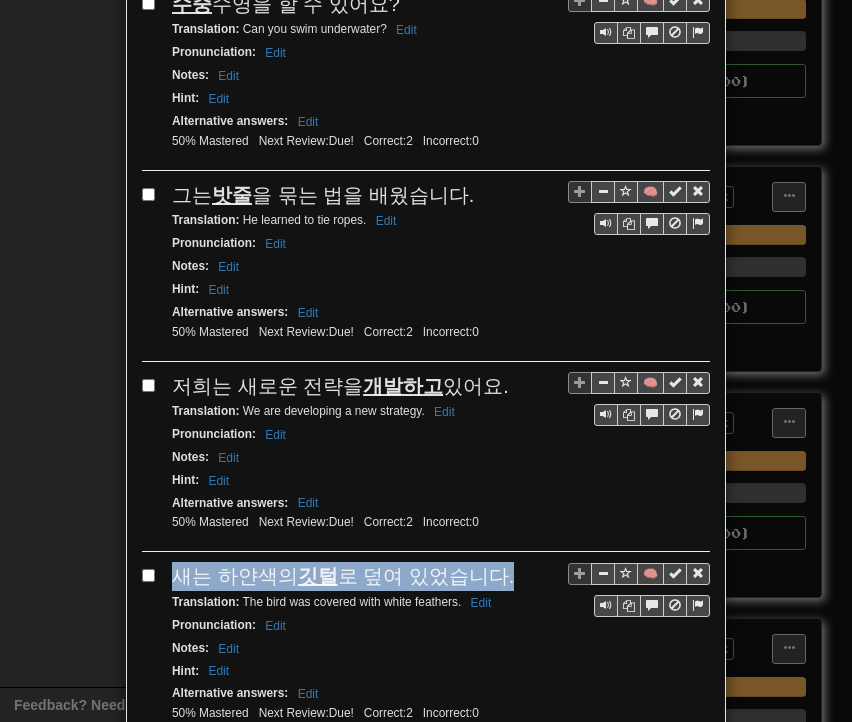 drag, startPoint x: 170, startPoint y: 489, endPoint x: 488, endPoint y: 493, distance: 318.02515 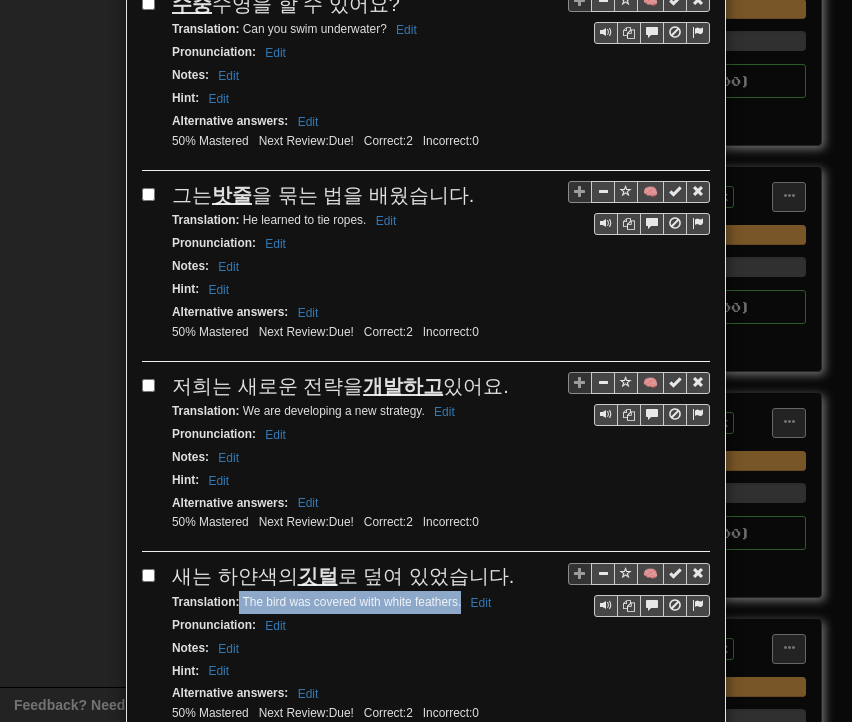 drag, startPoint x: 232, startPoint y: 515, endPoint x: 455, endPoint y: 514, distance: 223.00224 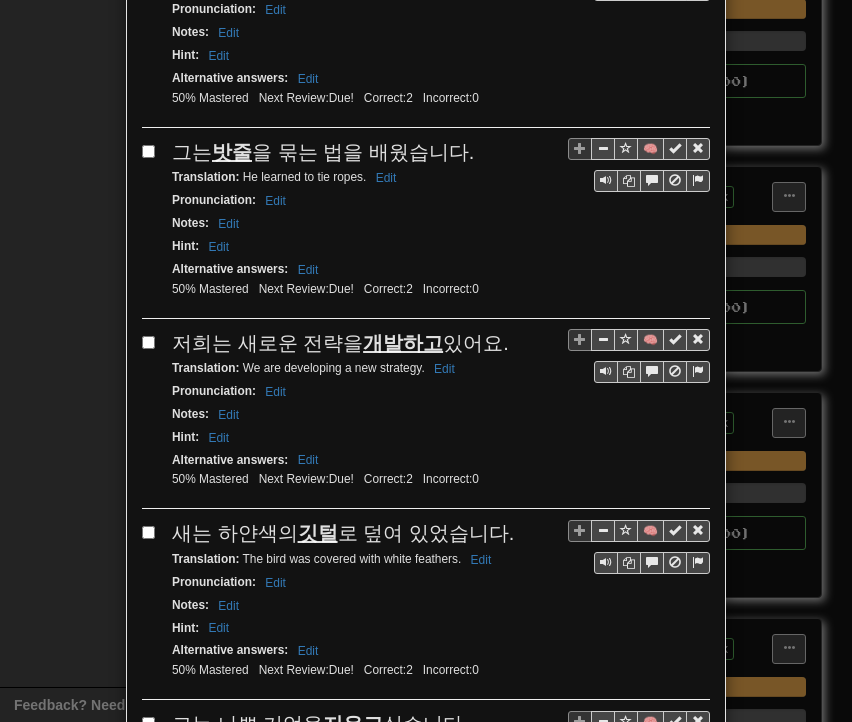 scroll, scrollTop: 2559, scrollLeft: 0, axis: vertical 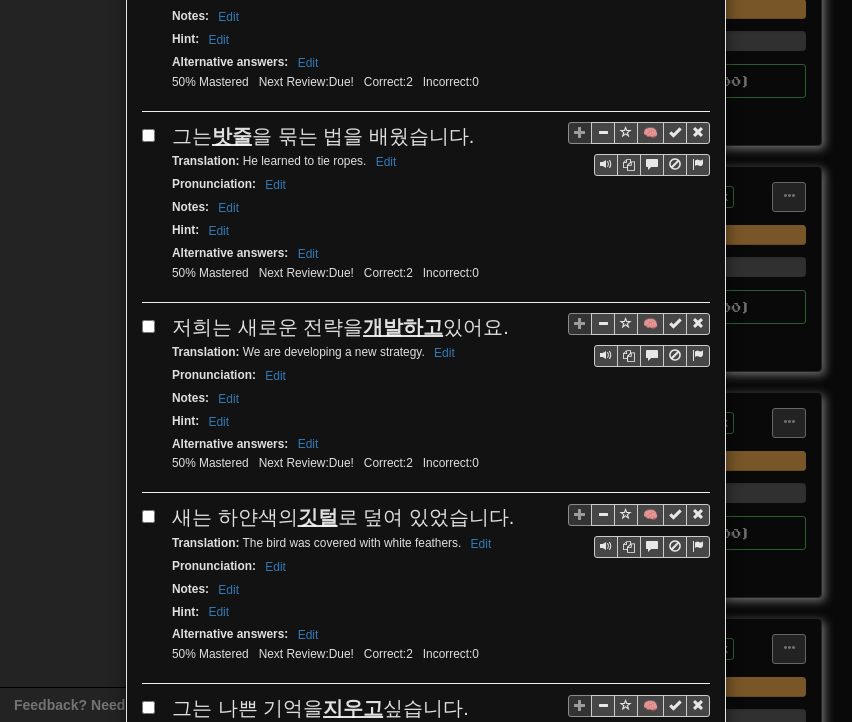 drag, startPoint x: 234, startPoint y: 705, endPoint x: 419, endPoint y: 650, distance: 193.0026 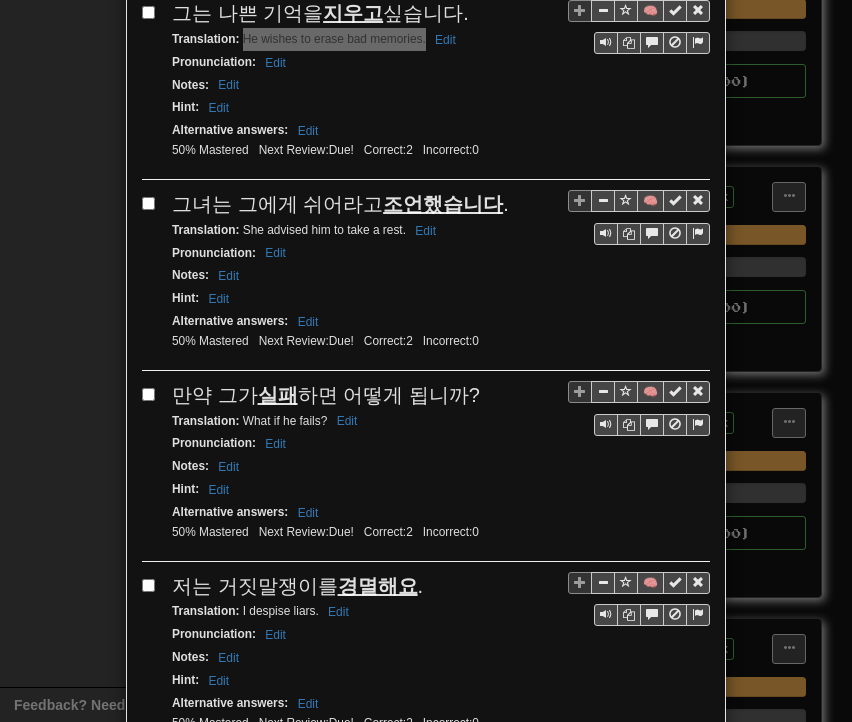 scroll, scrollTop: 3259, scrollLeft: 0, axis: vertical 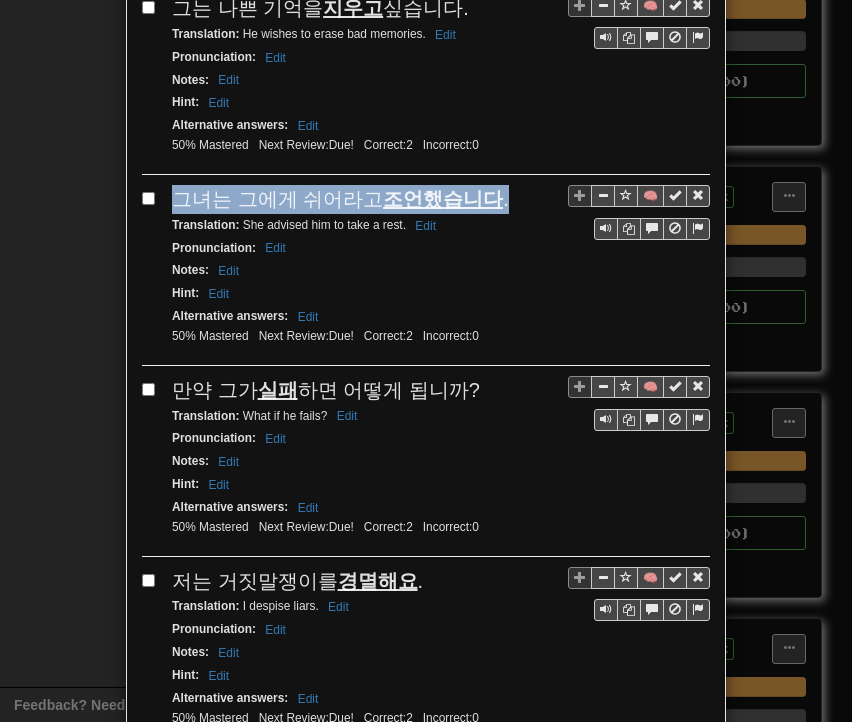 drag, startPoint x: 171, startPoint y: 108, endPoint x: 480, endPoint y: 105, distance: 309.01456 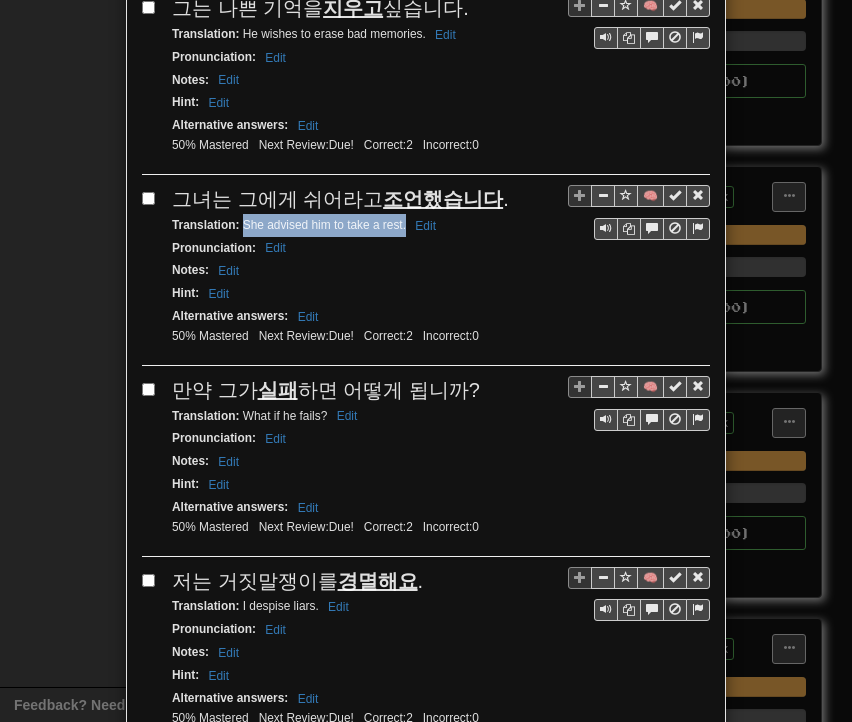 drag, startPoint x: 234, startPoint y: 130, endPoint x: 399, endPoint y: 137, distance: 165.14842 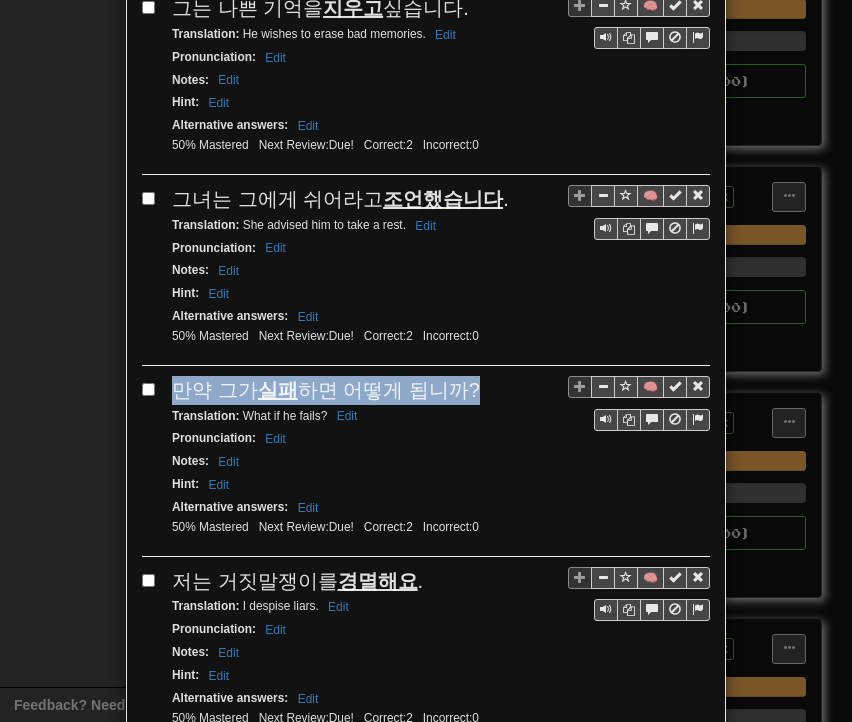 drag, startPoint x: 166, startPoint y: 293, endPoint x: 459, endPoint y: 300, distance: 293.08362 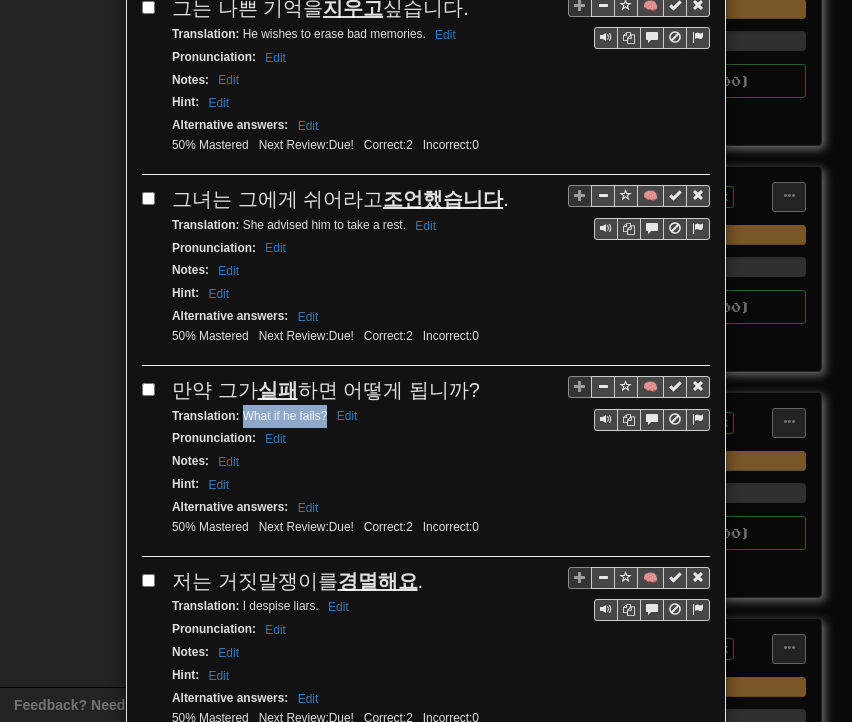 drag, startPoint x: 235, startPoint y: 317, endPoint x: 317, endPoint y: 319, distance: 82.02438 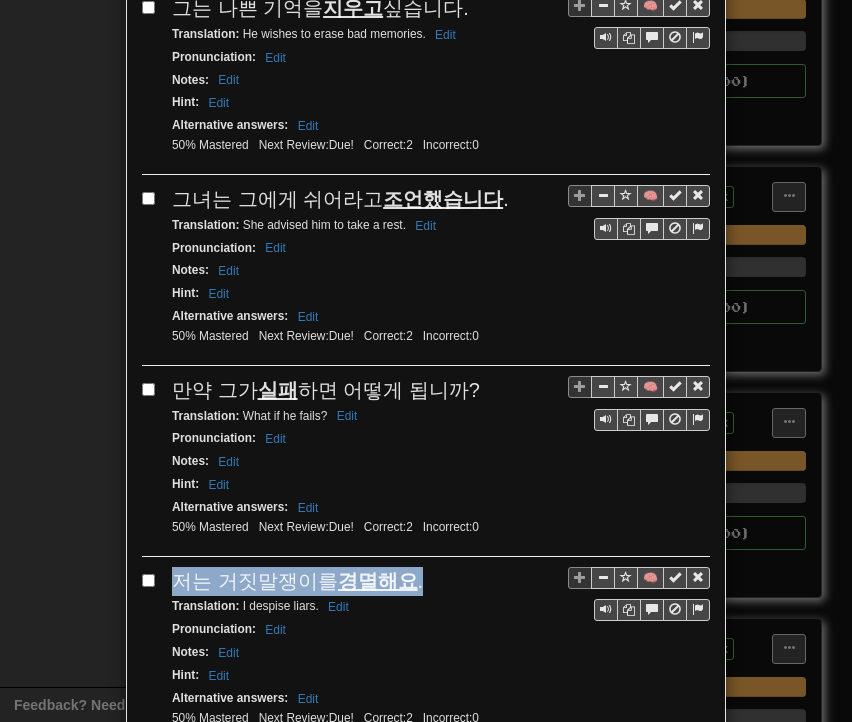 drag, startPoint x: 168, startPoint y: 481, endPoint x: 417, endPoint y: 477, distance: 249.03212 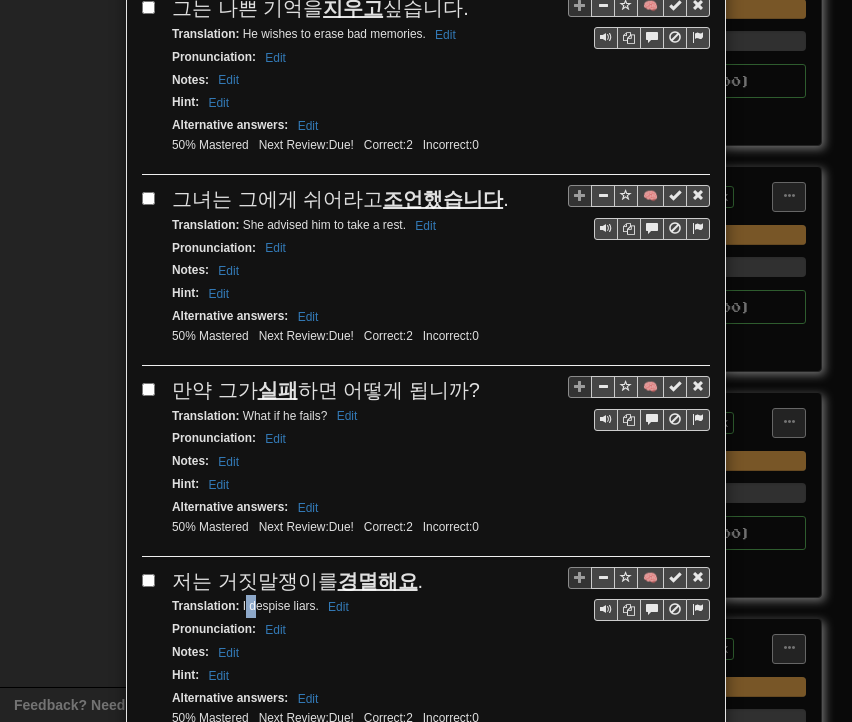 click on "Translation :   I despise liars.   Edit" at bounding box center (441, 606) 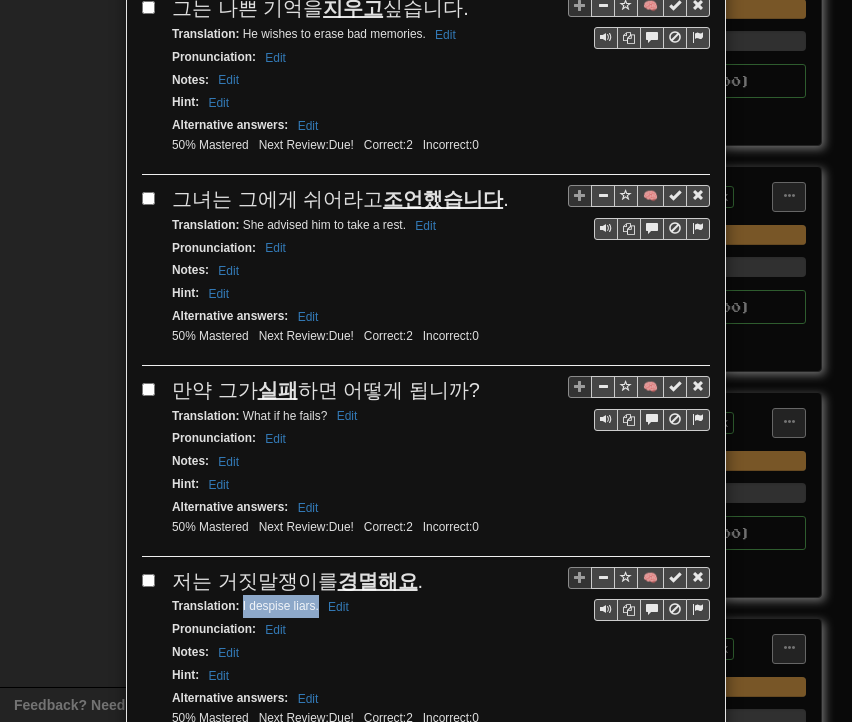 drag, startPoint x: 235, startPoint y: 506, endPoint x: 310, endPoint y: 504, distance: 75.026665 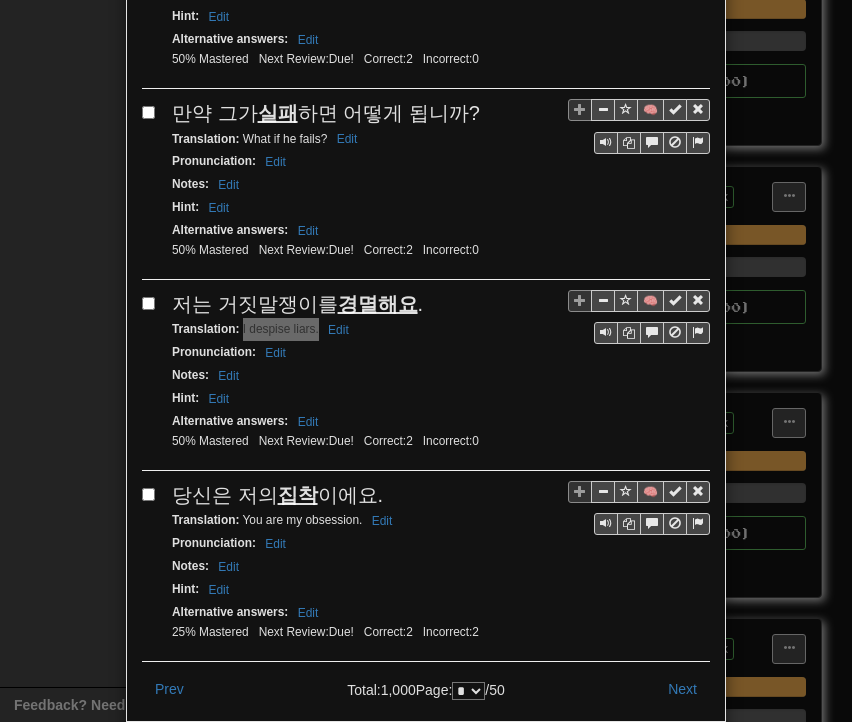 scroll, scrollTop: 3539, scrollLeft: 0, axis: vertical 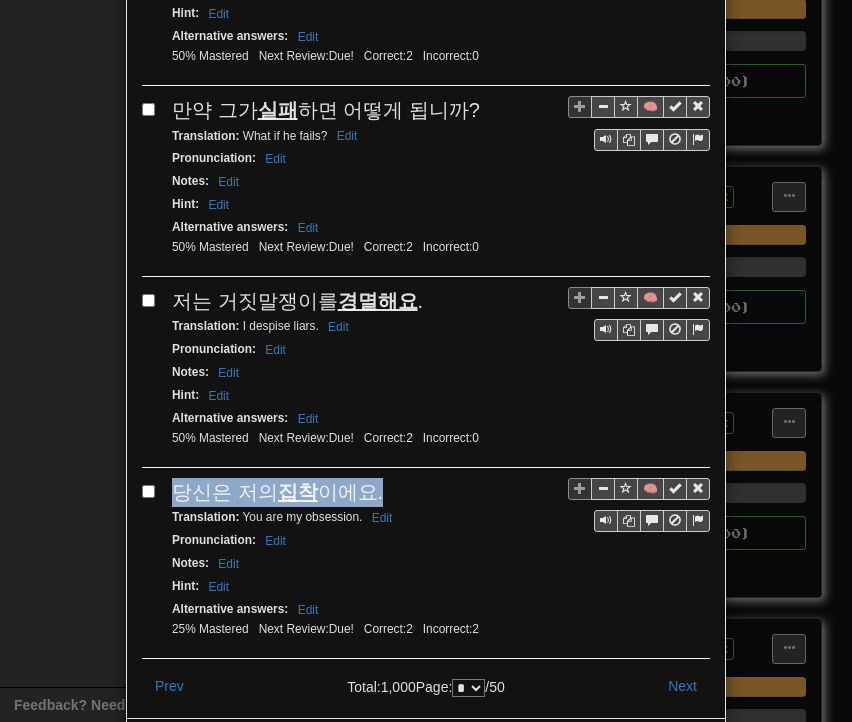 drag, startPoint x: 165, startPoint y: 385, endPoint x: 376, endPoint y: 383, distance: 211.00948 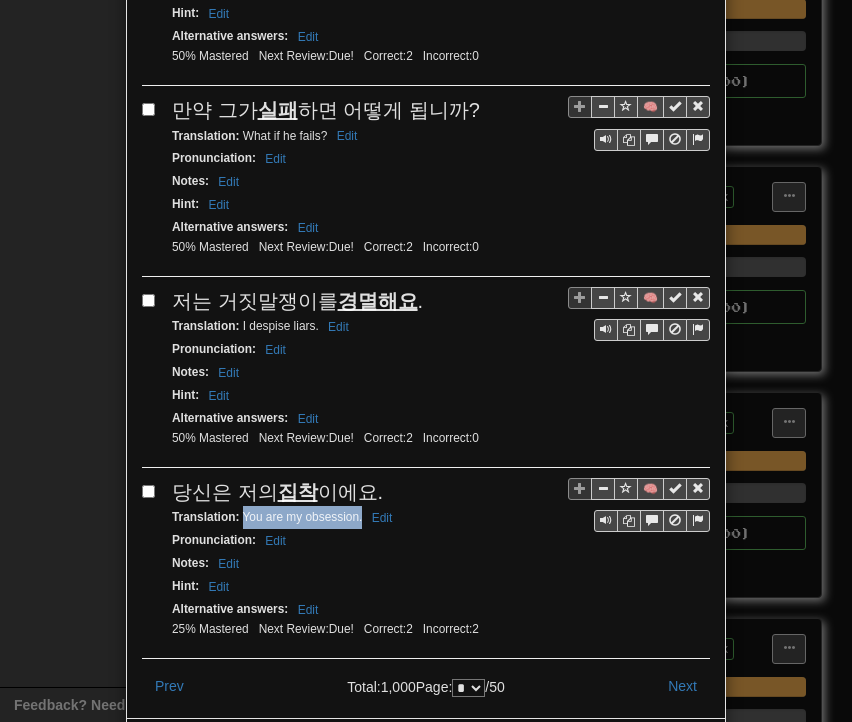 drag, startPoint x: 234, startPoint y: 413, endPoint x: 353, endPoint y: 412, distance: 119.0042 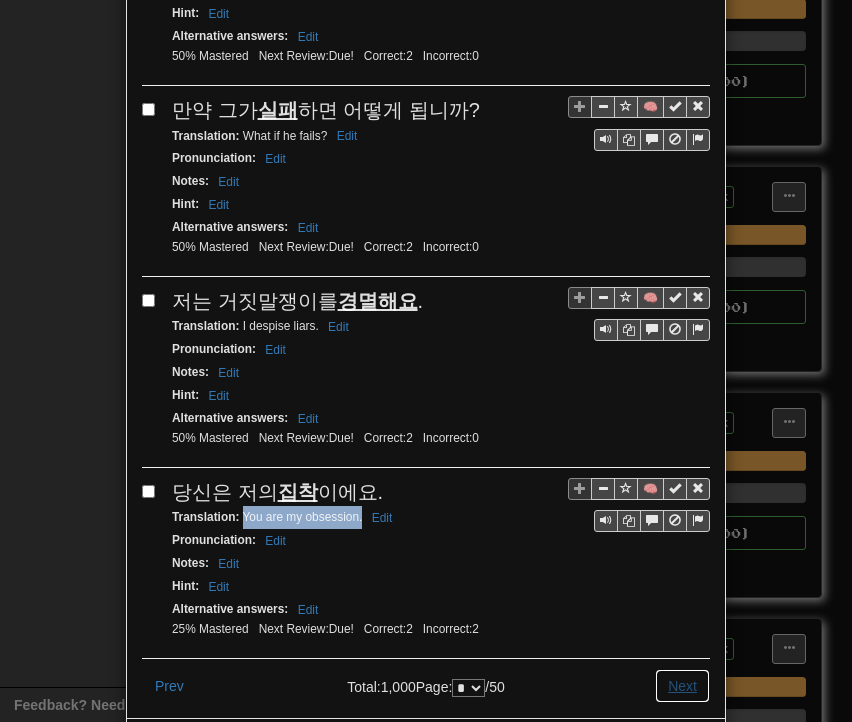click on "Next" at bounding box center (682, 686) 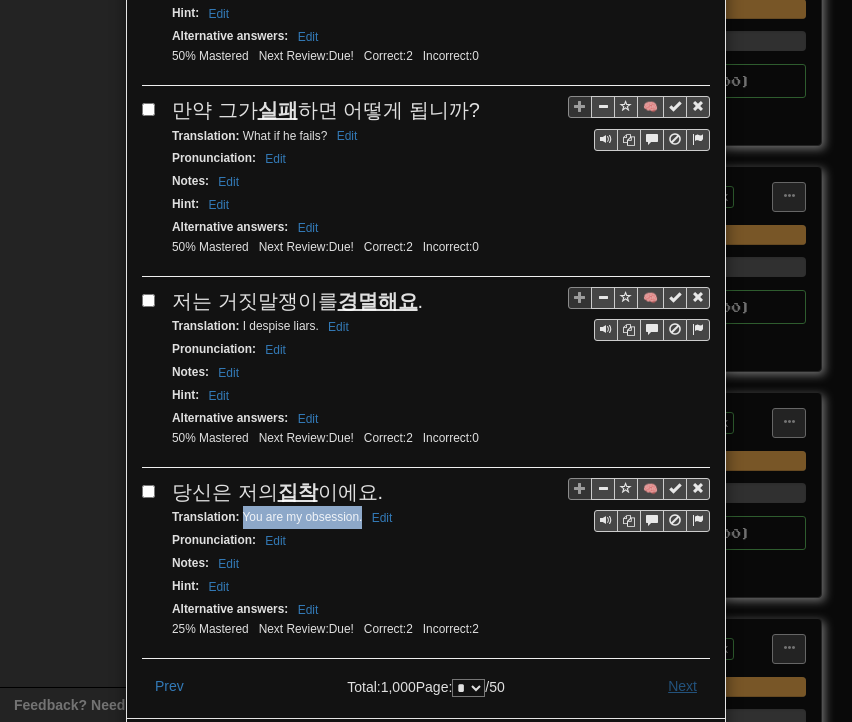 scroll, scrollTop: 0, scrollLeft: 0, axis: both 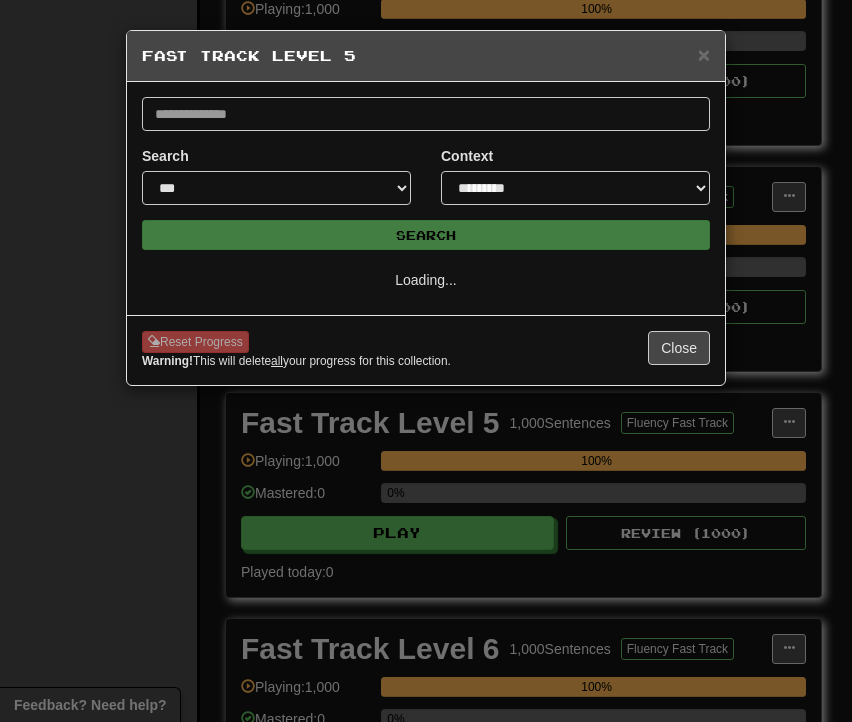 select on "*" 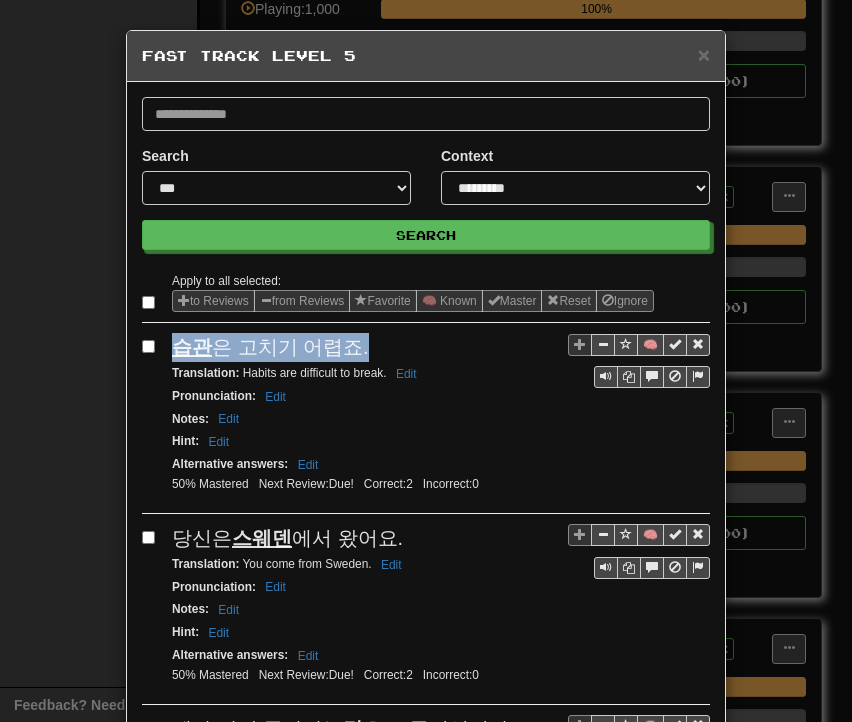 drag, startPoint x: 164, startPoint y: 345, endPoint x: 348, endPoint y: 341, distance: 184.04347 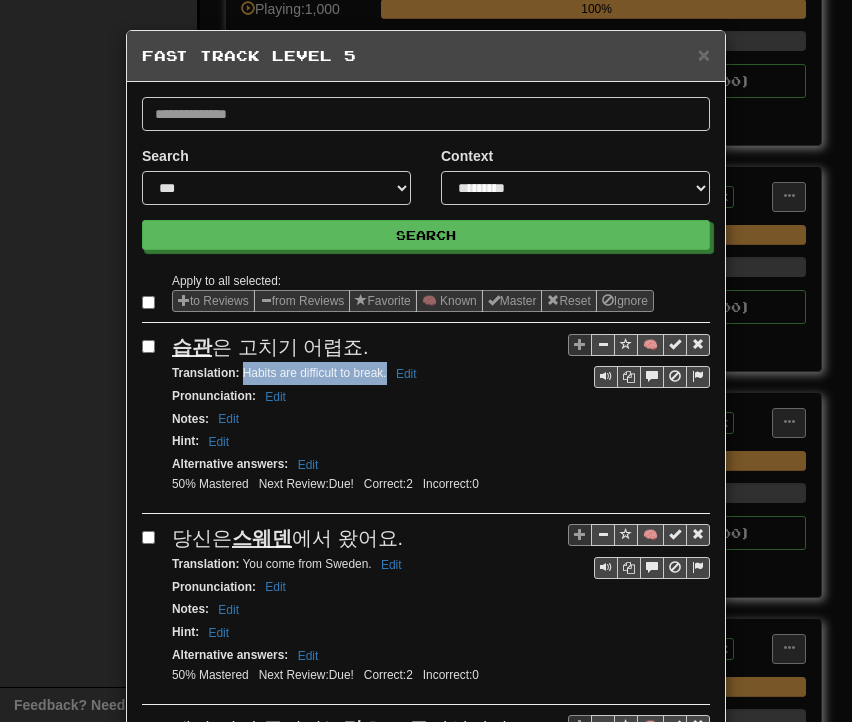 drag, startPoint x: 235, startPoint y: 373, endPoint x: 377, endPoint y: 373, distance: 142 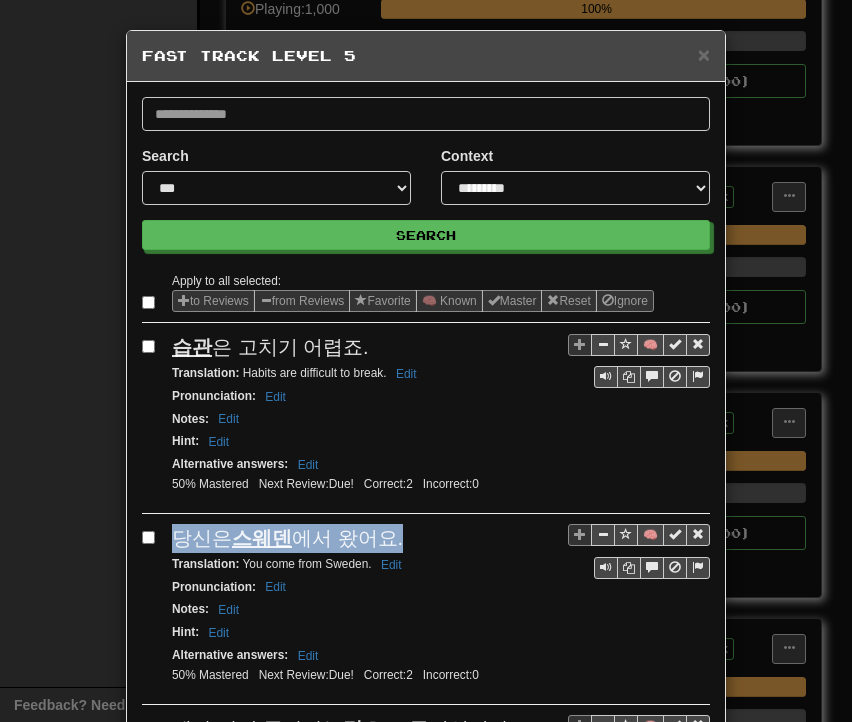 drag, startPoint x: 166, startPoint y: 531, endPoint x: 388, endPoint y: 529, distance: 222.009 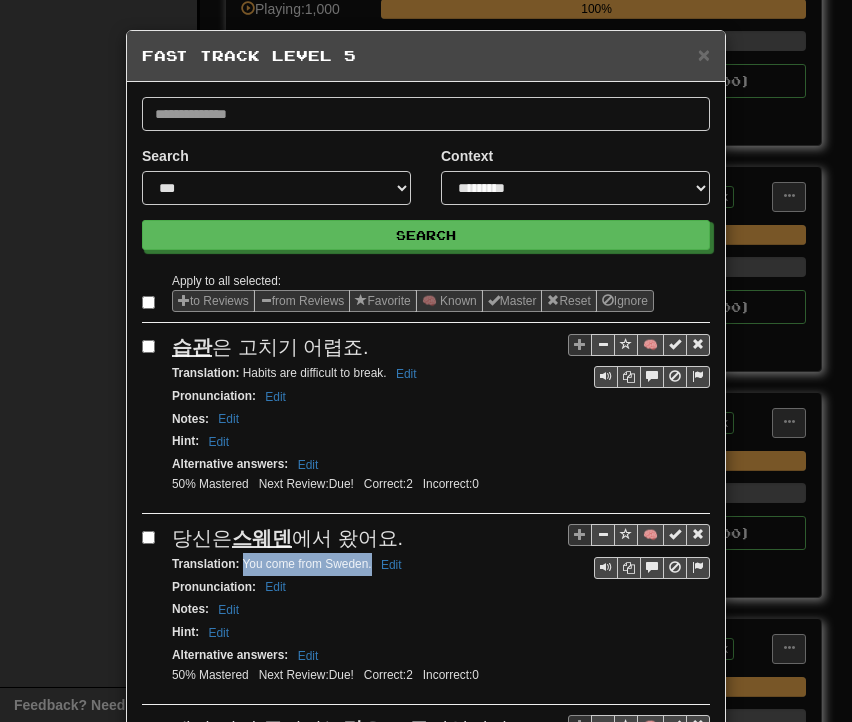 drag, startPoint x: 236, startPoint y: 562, endPoint x: 351, endPoint y: 556, distance: 115.15642 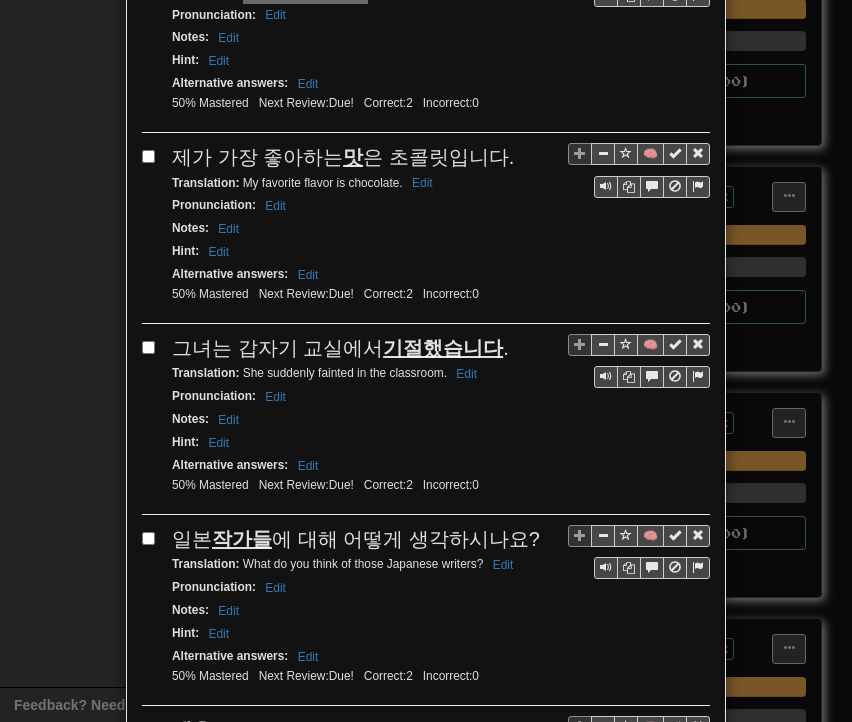 scroll, scrollTop: 600, scrollLeft: 0, axis: vertical 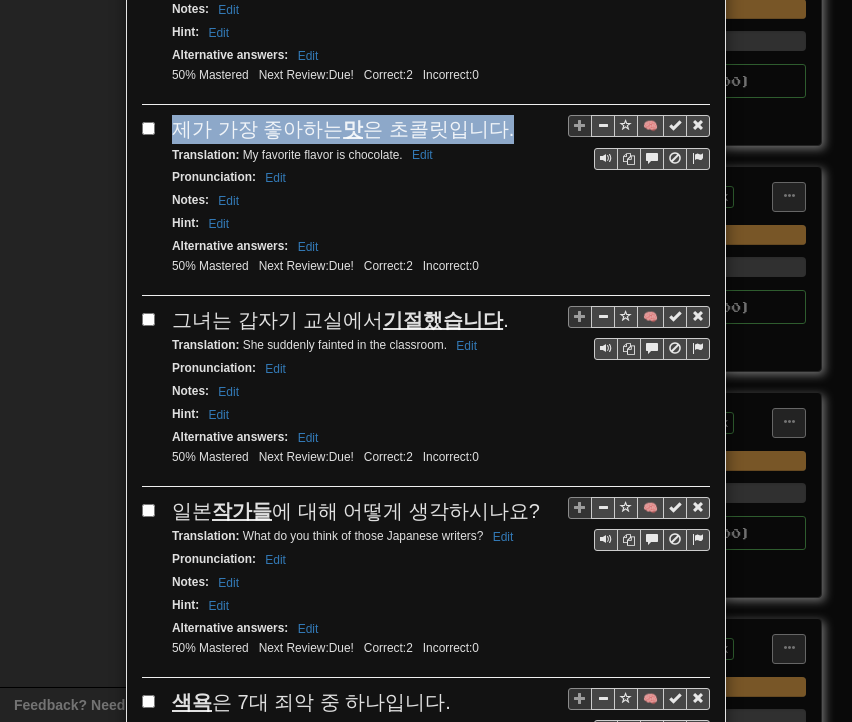 drag, startPoint x: 165, startPoint y: 117, endPoint x: 476, endPoint y: 121, distance: 311.02573 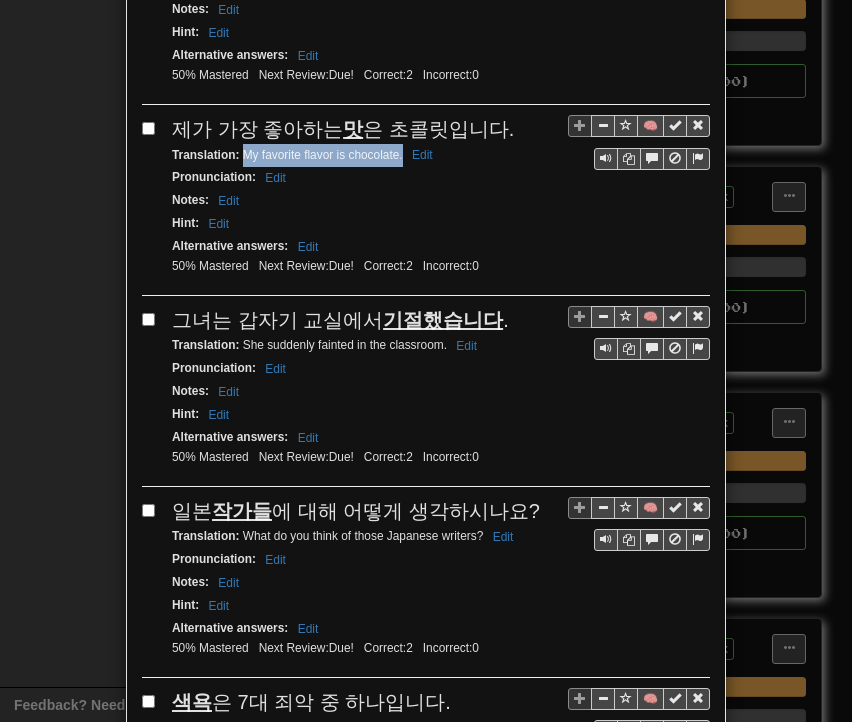 drag, startPoint x: 242, startPoint y: 144, endPoint x: 393, endPoint y: 155, distance: 151.40013 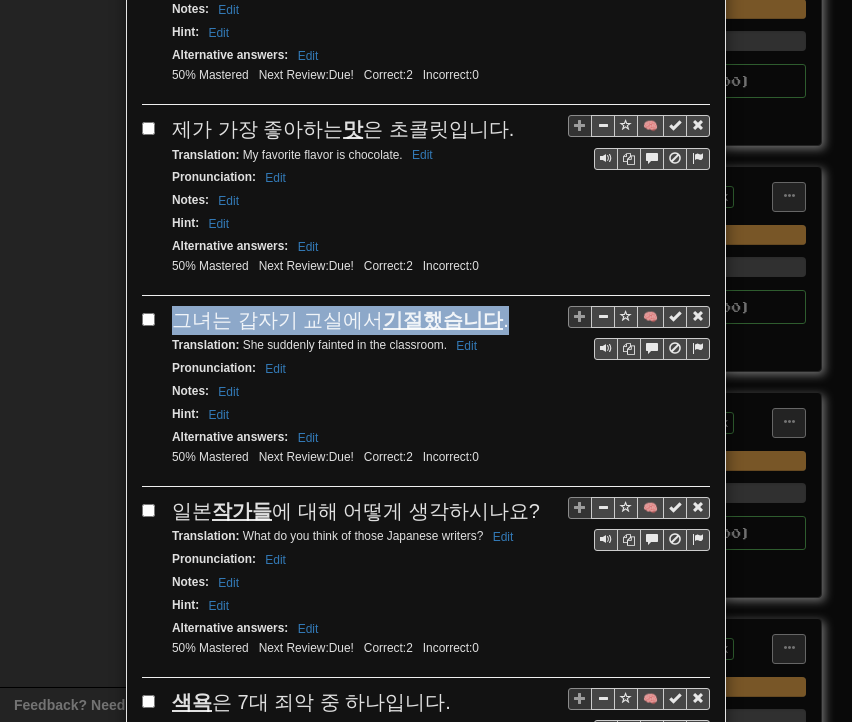 drag, startPoint x: 171, startPoint y: 304, endPoint x: 492, endPoint y: 309, distance: 321.03894 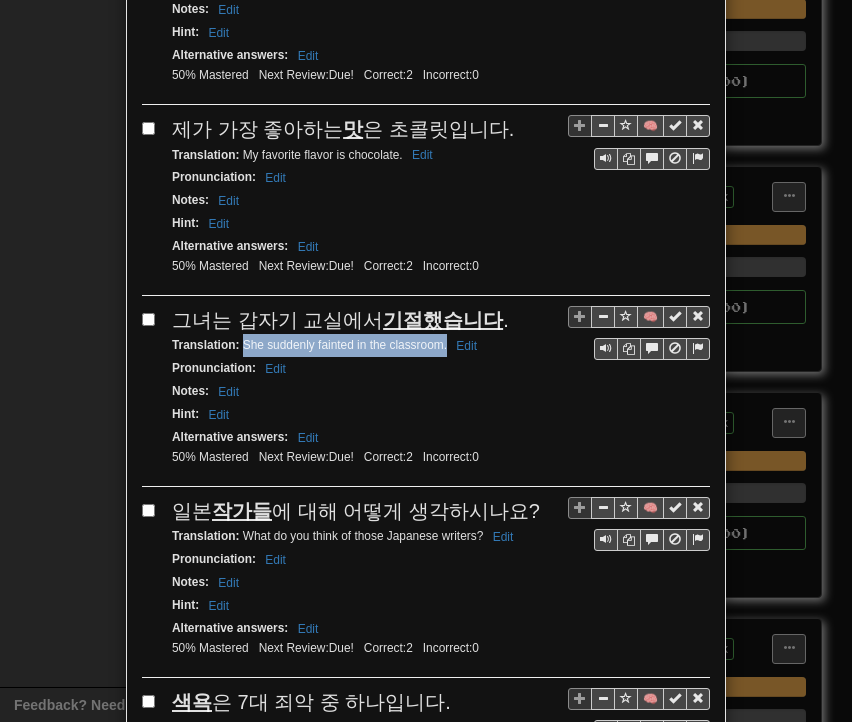 drag, startPoint x: 235, startPoint y: 334, endPoint x: 439, endPoint y: 333, distance: 204.00246 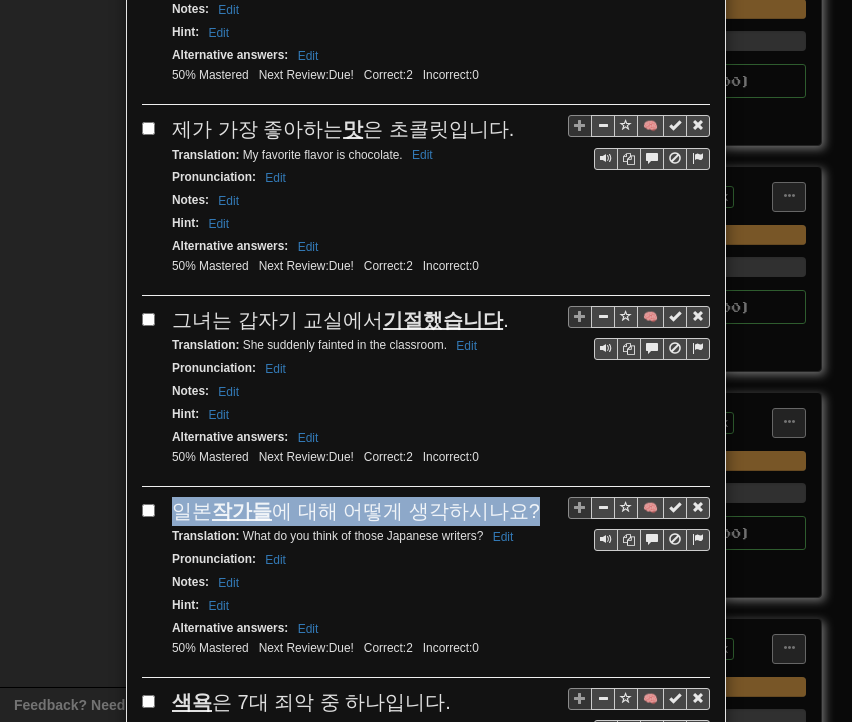 drag, startPoint x: 168, startPoint y: 487, endPoint x: 511, endPoint y: 494, distance: 343.0714 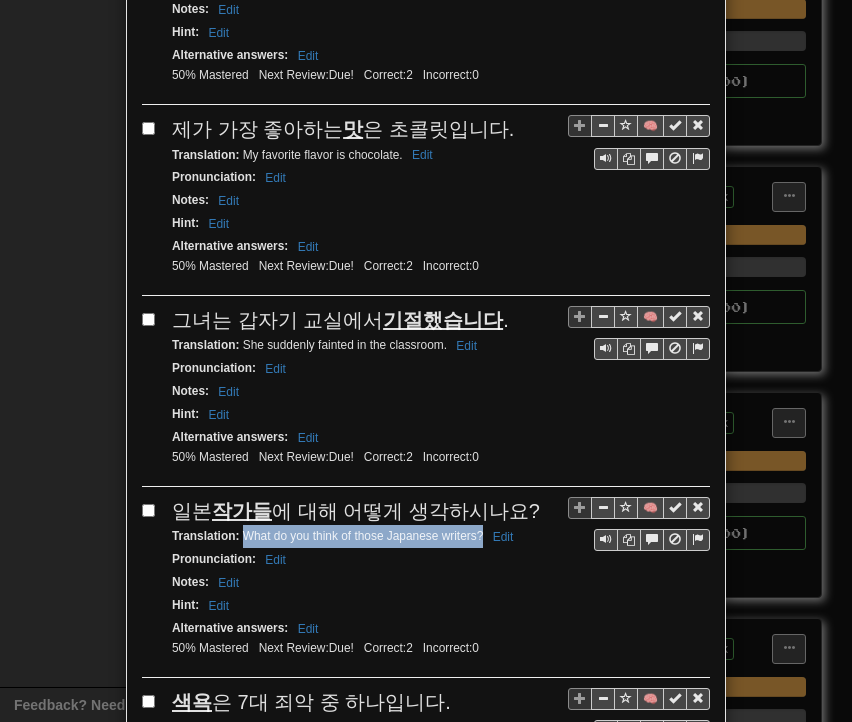 drag, startPoint x: 237, startPoint y: 516, endPoint x: 476, endPoint y: 517, distance: 239.00209 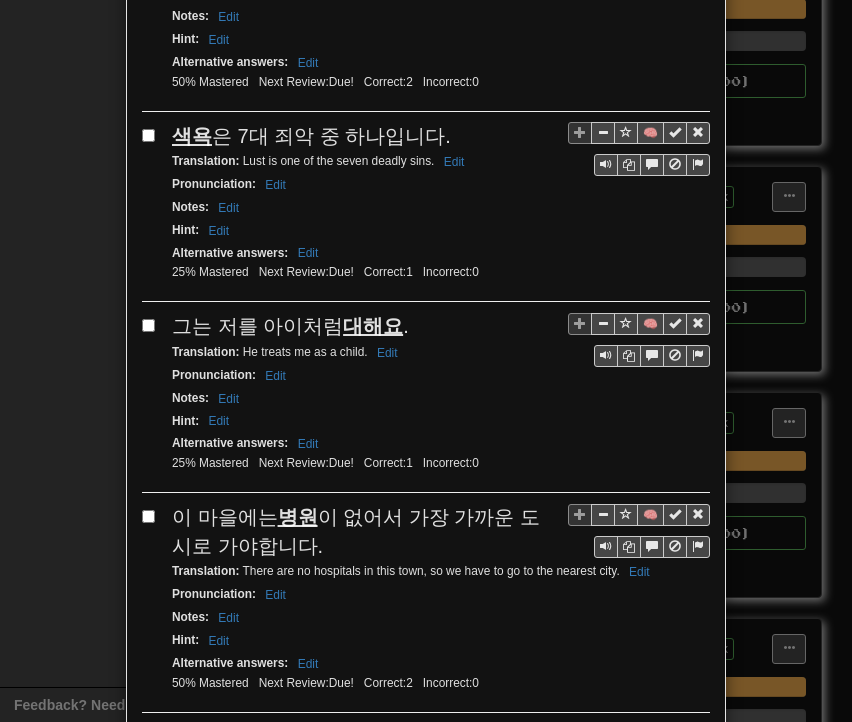 scroll, scrollTop: 1200, scrollLeft: 0, axis: vertical 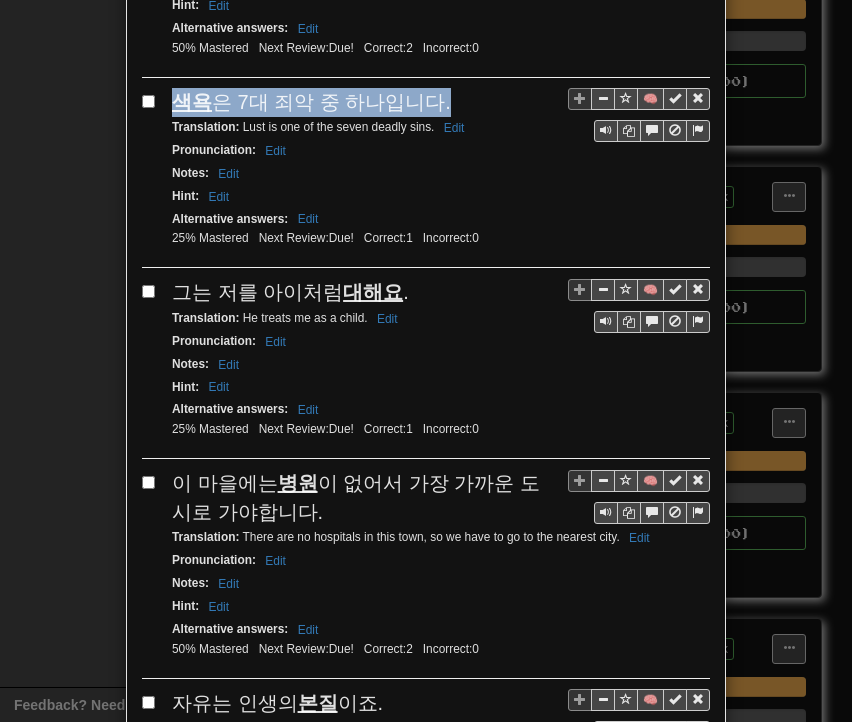 drag, startPoint x: 167, startPoint y: 77, endPoint x: 435, endPoint y: 82, distance: 268.04663 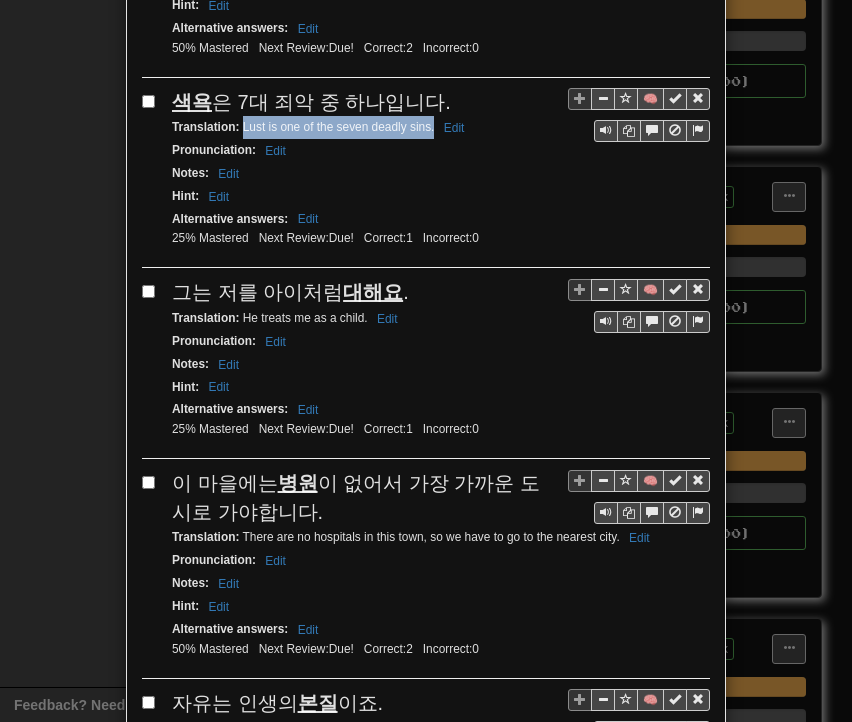 drag, startPoint x: 233, startPoint y: 105, endPoint x: 426, endPoint y: 105, distance: 193 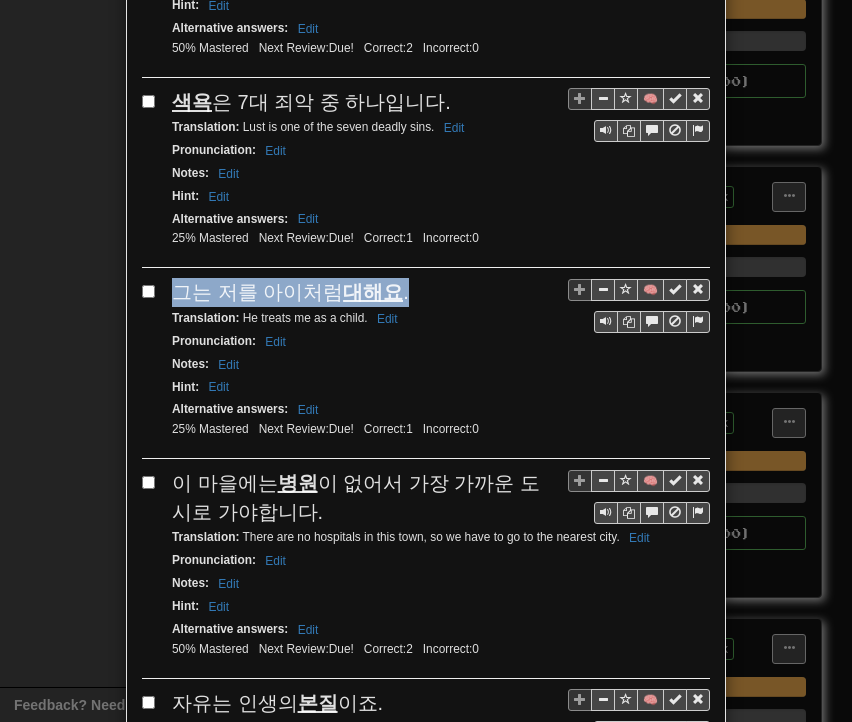 drag, startPoint x: 161, startPoint y: 261, endPoint x: 391, endPoint y: 265, distance: 230.03477 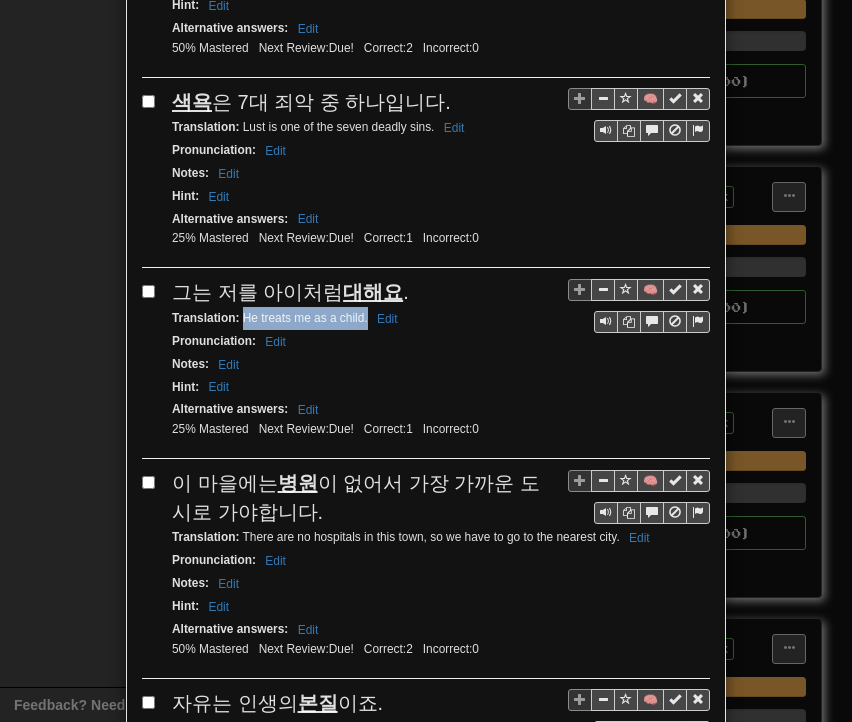 drag, startPoint x: 233, startPoint y: 297, endPoint x: 359, endPoint y: 296, distance: 126.00397 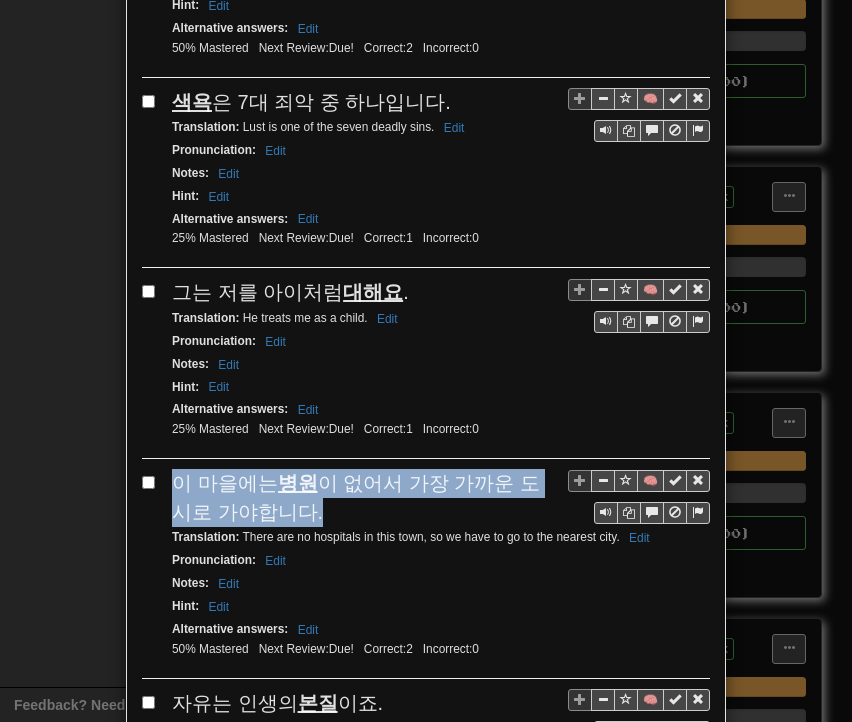 drag, startPoint x: 168, startPoint y: 451, endPoint x: 263, endPoint y: 488, distance: 101.950966 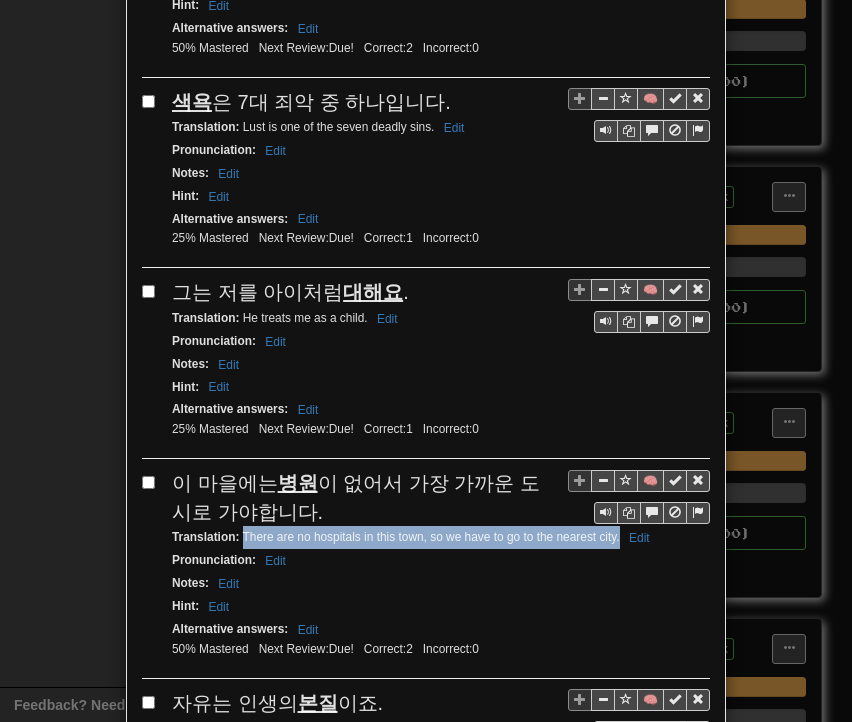 drag, startPoint x: 236, startPoint y: 508, endPoint x: 613, endPoint y: 513, distance: 377.03314 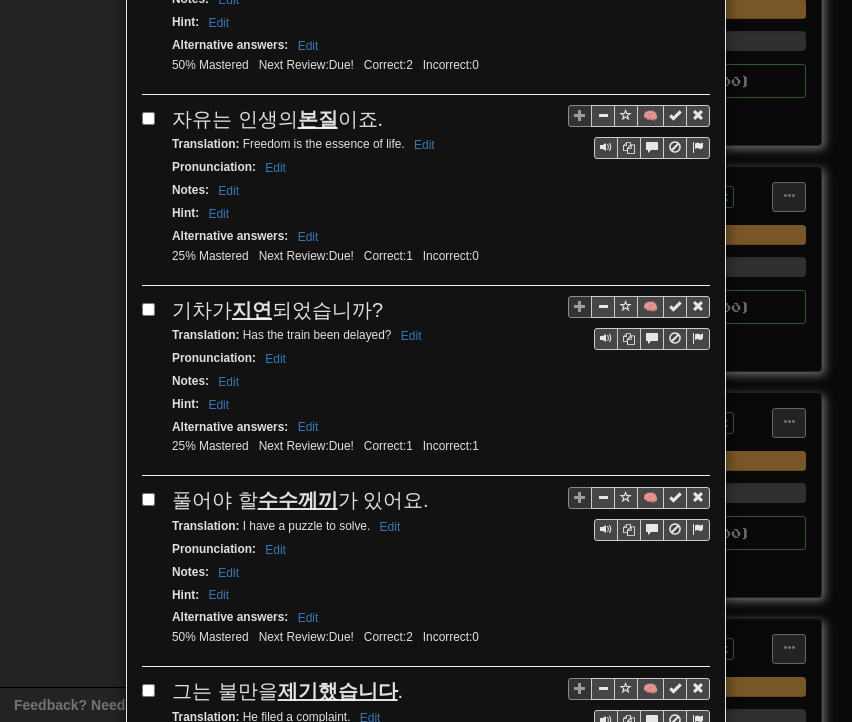 scroll, scrollTop: 1800, scrollLeft: 0, axis: vertical 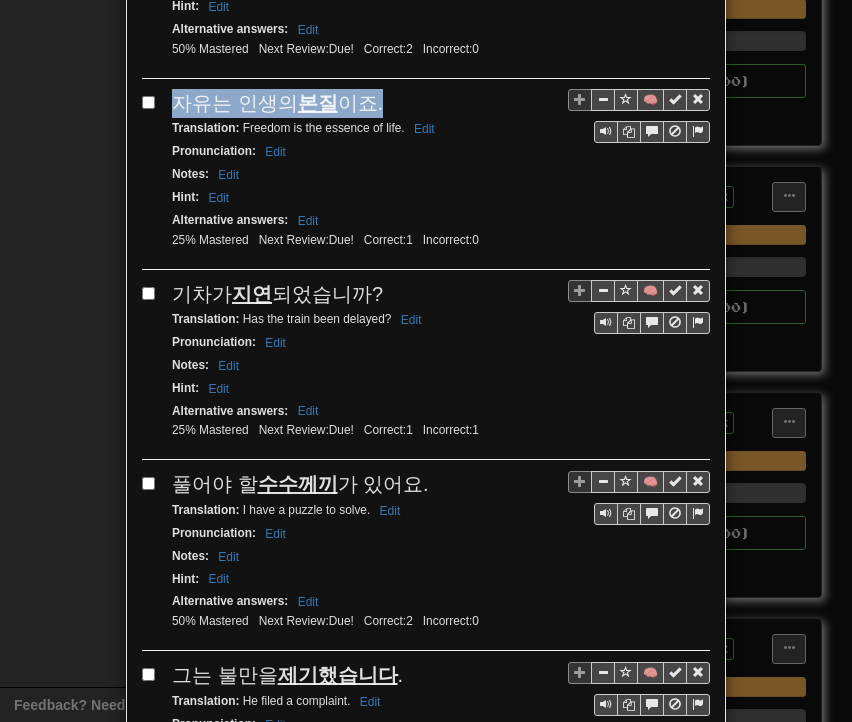 drag, startPoint x: 164, startPoint y: 60, endPoint x: 368, endPoint y: 66, distance: 204.08821 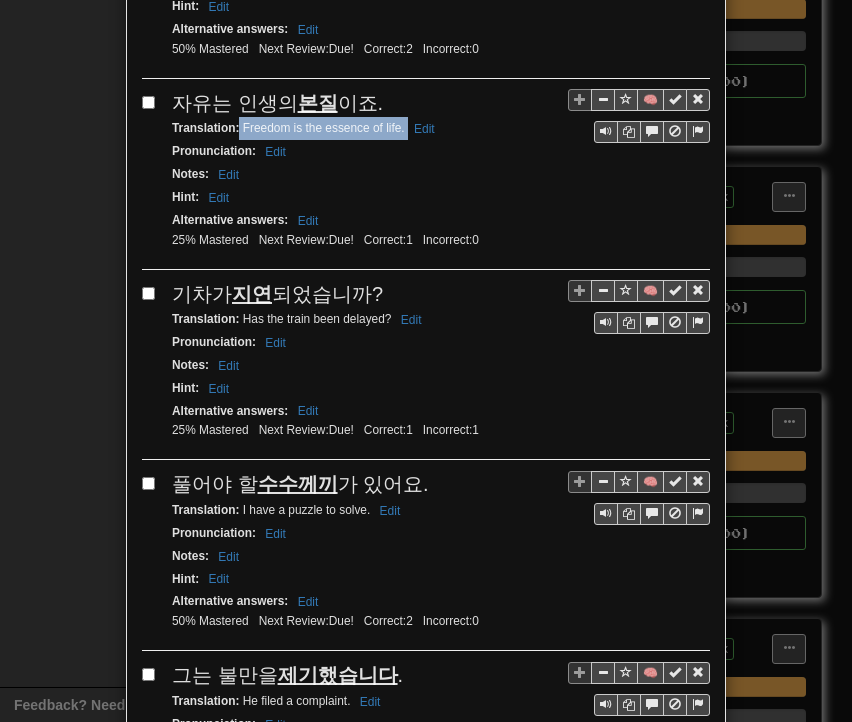 drag, startPoint x: 232, startPoint y: 93, endPoint x: 399, endPoint y: 100, distance: 167.14664 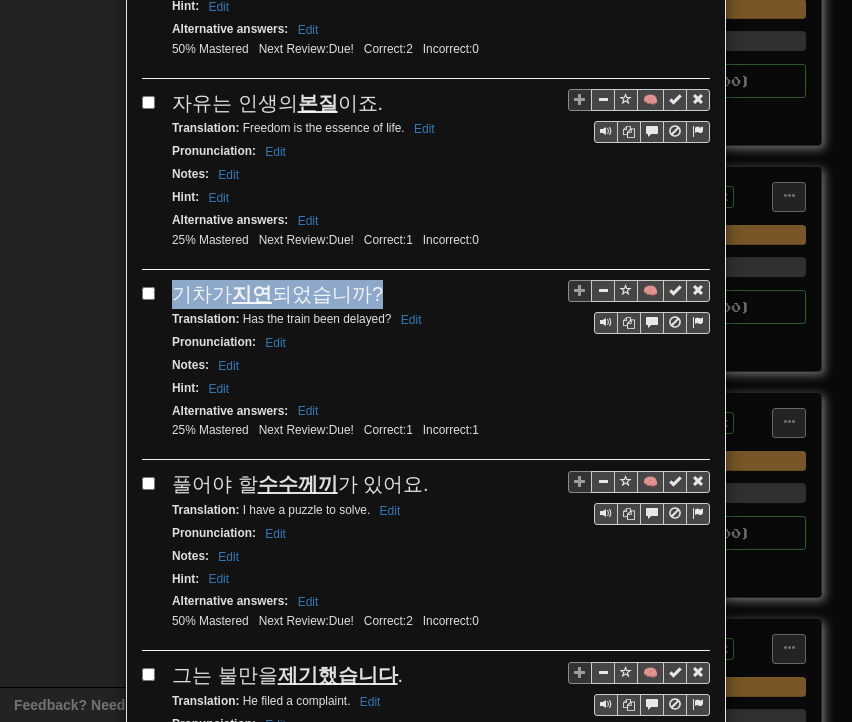 drag, startPoint x: 165, startPoint y: 257, endPoint x: 366, endPoint y: 260, distance: 201.02238 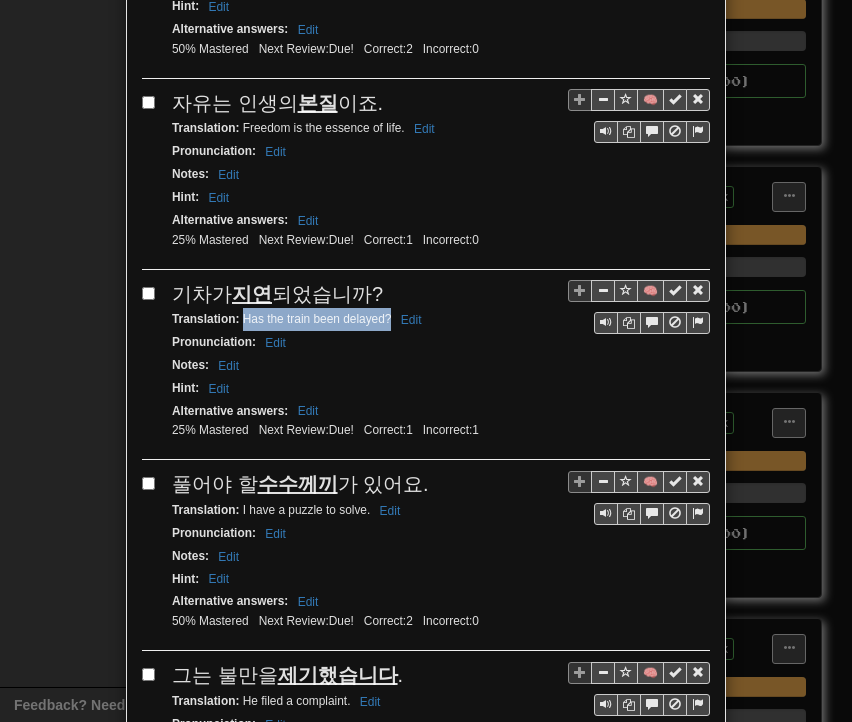 drag, startPoint x: 234, startPoint y: 281, endPoint x: 381, endPoint y: 281, distance: 147 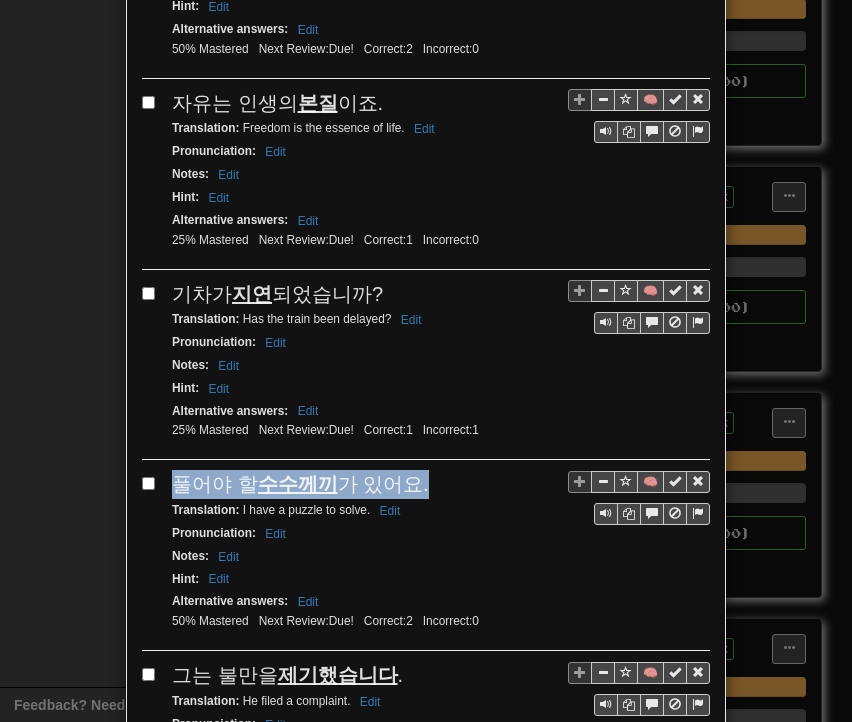 drag, startPoint x: 172, startPoint y: 446, endPoint x: 409, endPoint y: 445, distance: 237.0021 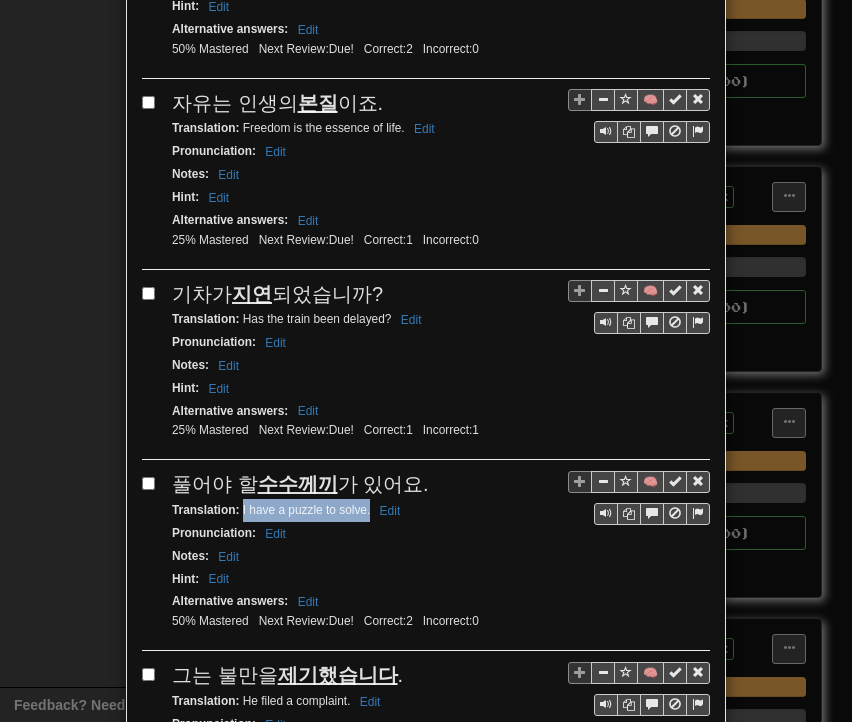 drag, startPoint x: 235, startPoint y: 464, endPoint x: 357, endPoint y: 470, distance: 122.14745 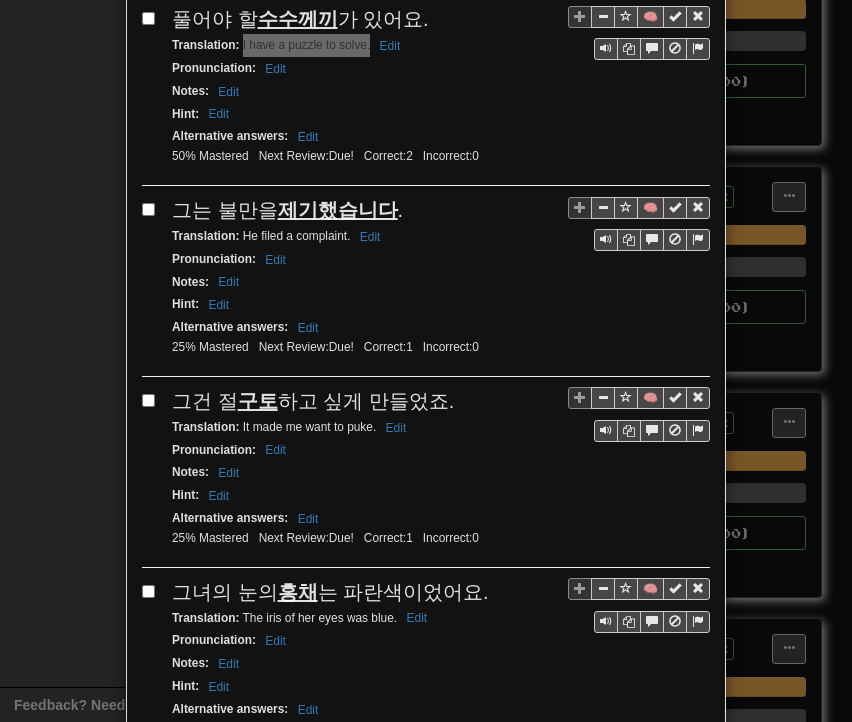scroll, scrollTop: 2300, scrollLeft: 0, axis: vertical 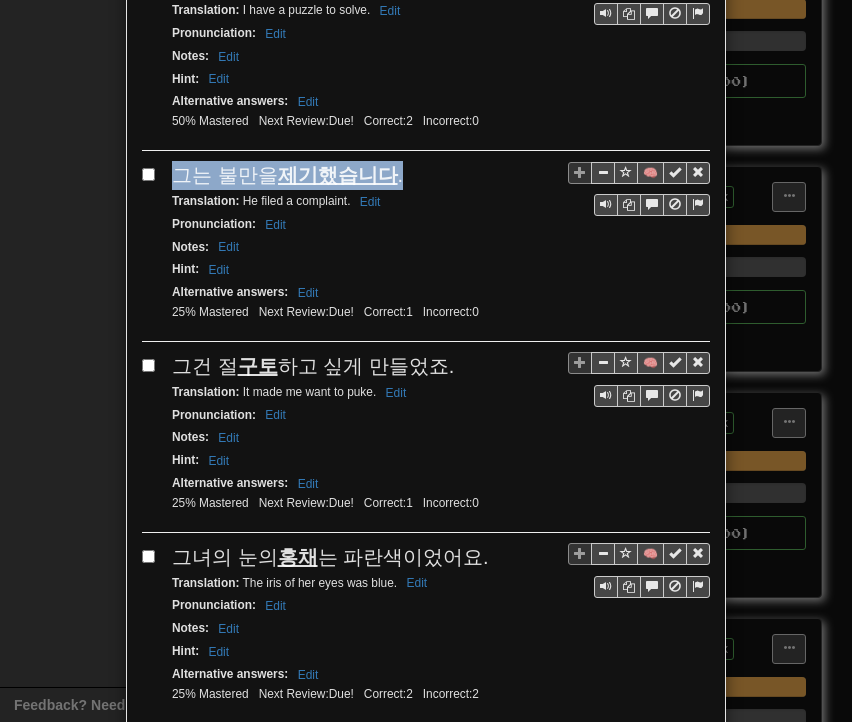 drag, startPoint x: 166, startPoint y: 131, endPoint x: 390, endPoint y: 134, distance: 224.0201 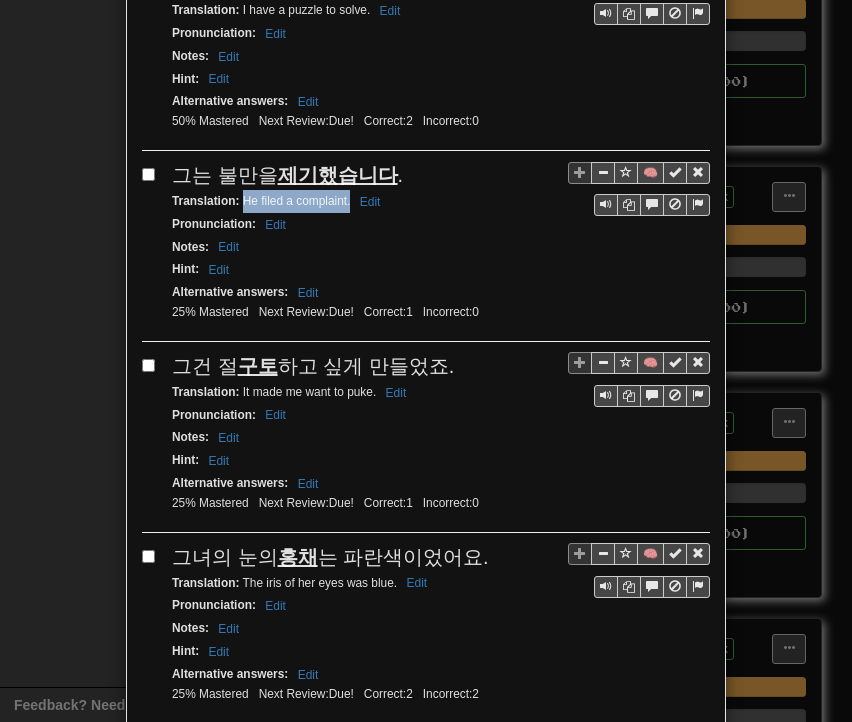 drag, startPoint x: 240, startPoint y: 156, endPoint x: 343, endPoint y: 159, distance: 103.04368 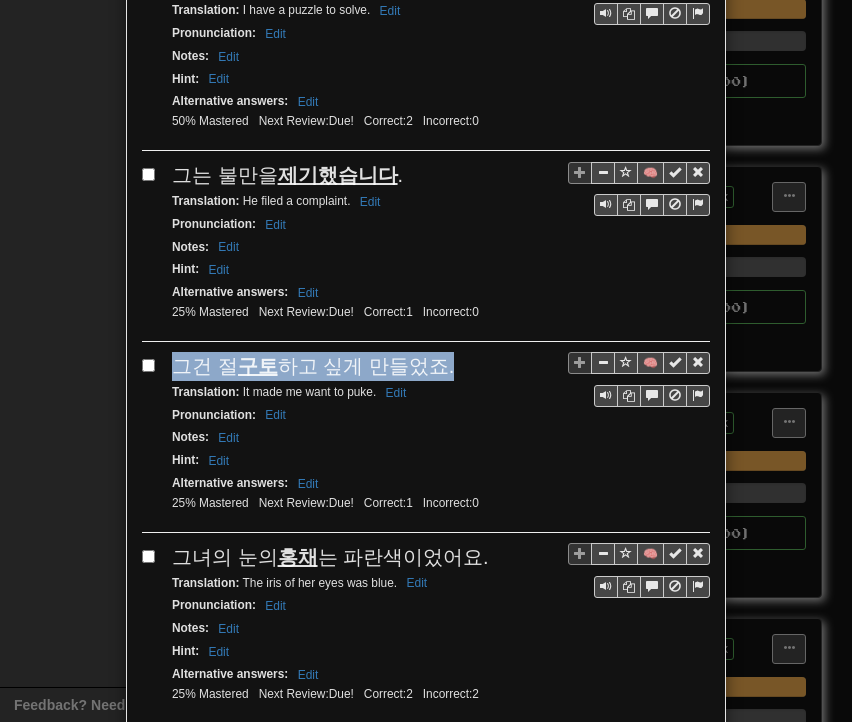 drag, startPoint x: 172, startPoint y: 311, endPoint x: 430, endPoint y: 323, distance: 258.27893 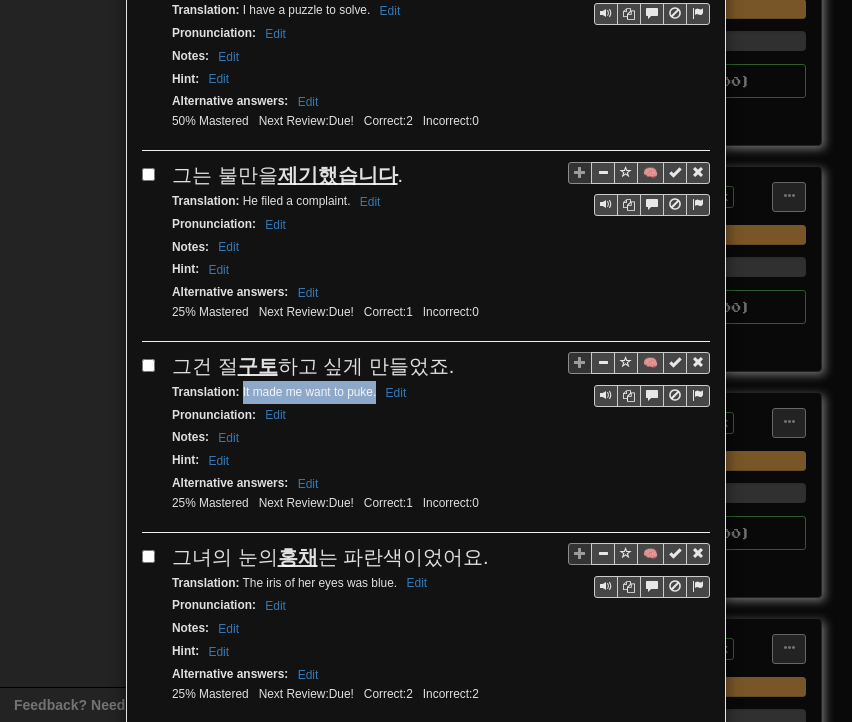 drag, startPoint x: 235, startPoint y: 341, endPoint x: 368, endPoint y: 347, distance: 133.13527 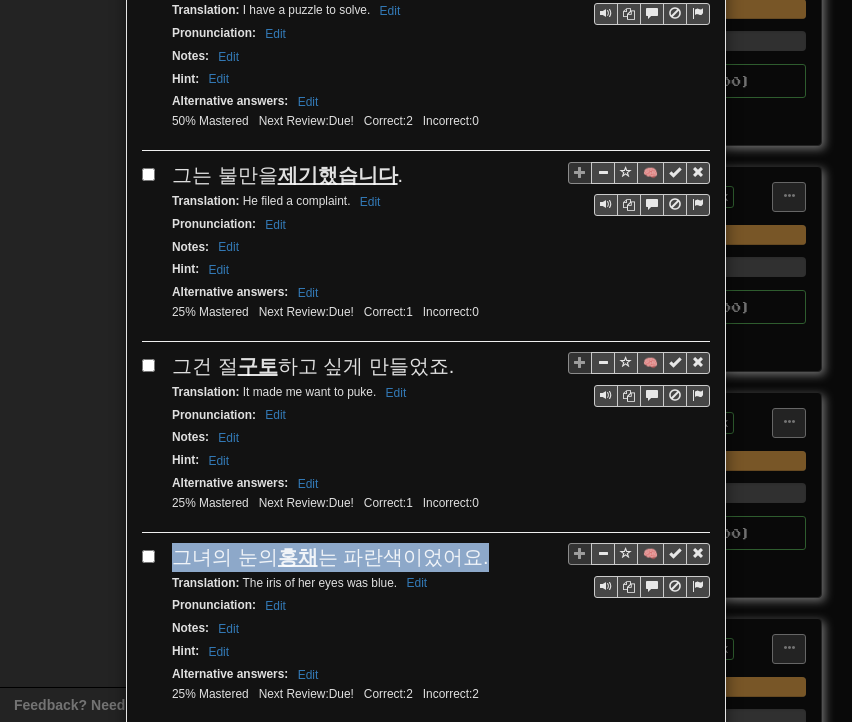 drag, startPoint x: 174, startPoint y: 502, endPoint x: 473, endPoint y: 512, distance: 299.16718 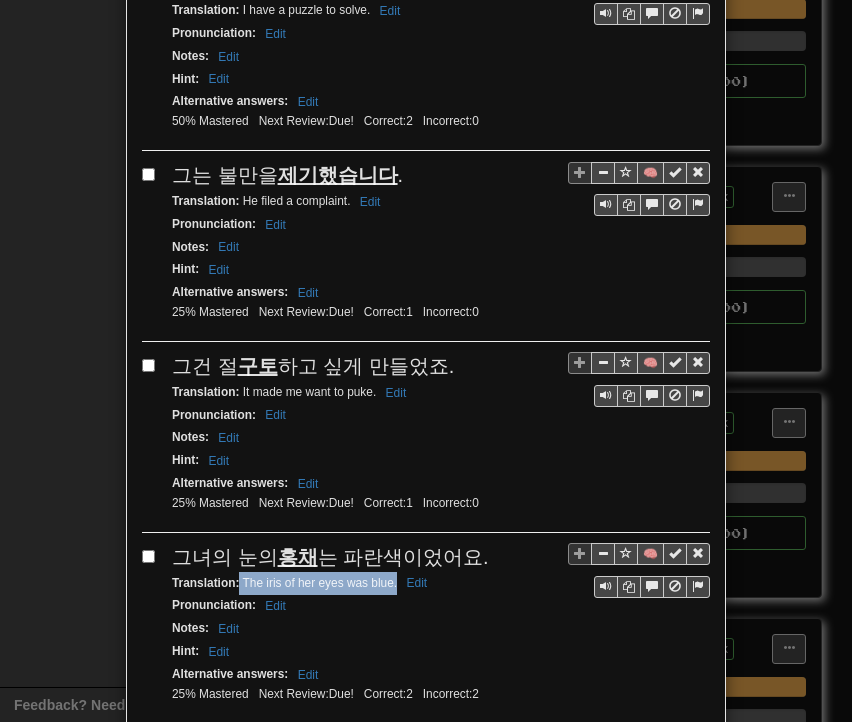 drag, startPoint x: 232, startPoint y: 530, endPoint x: 389, endPoint y: 538, distance: 157.20369 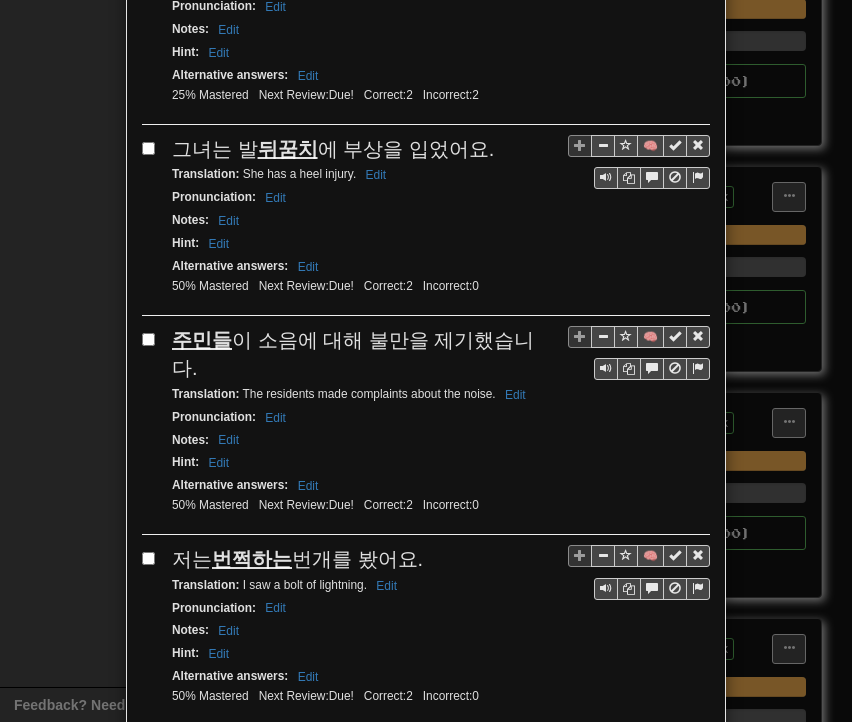 scroll, scrollTop: 2900, scrollLeft: 0, axis: vertical 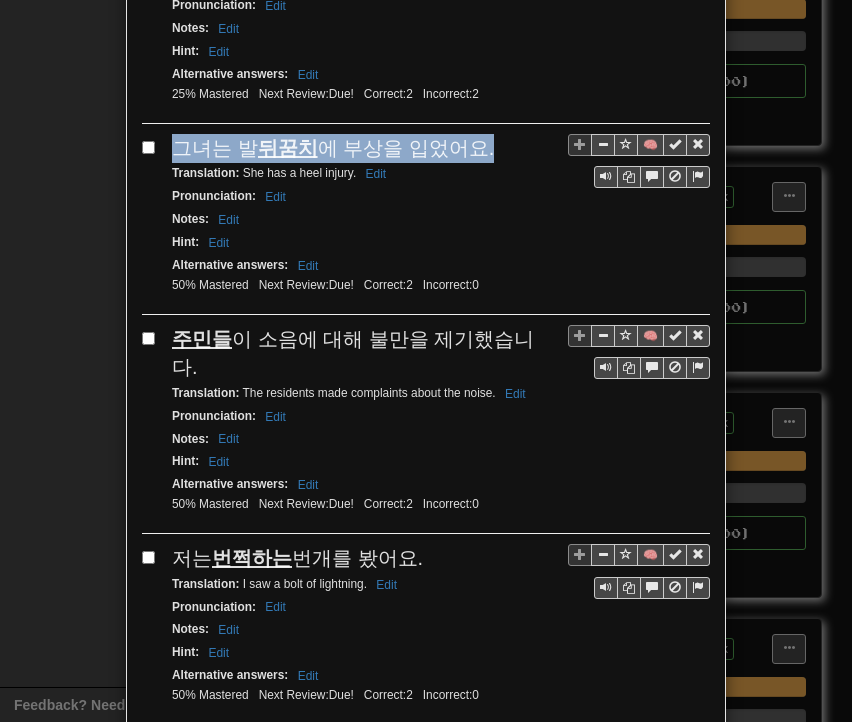 drag, startPoint x: 167, startPoint y: 90, endPoint x: 470, endPoint y: 95, distance: 303.04126 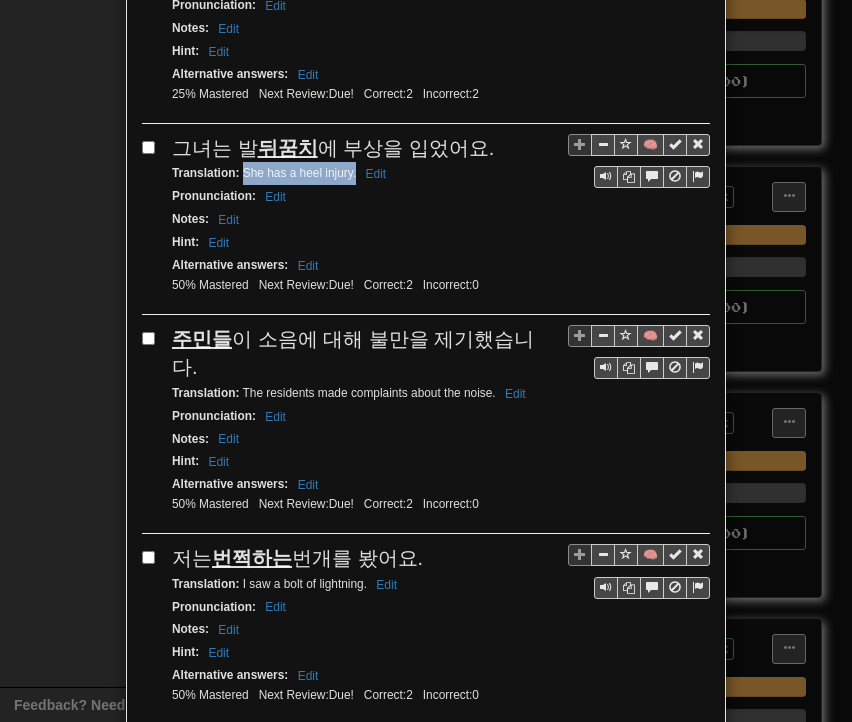 drag, startPoint x: 234, startPoint y: 113, endPoint x: 344, endPoint y: 121, distance: 110.29053 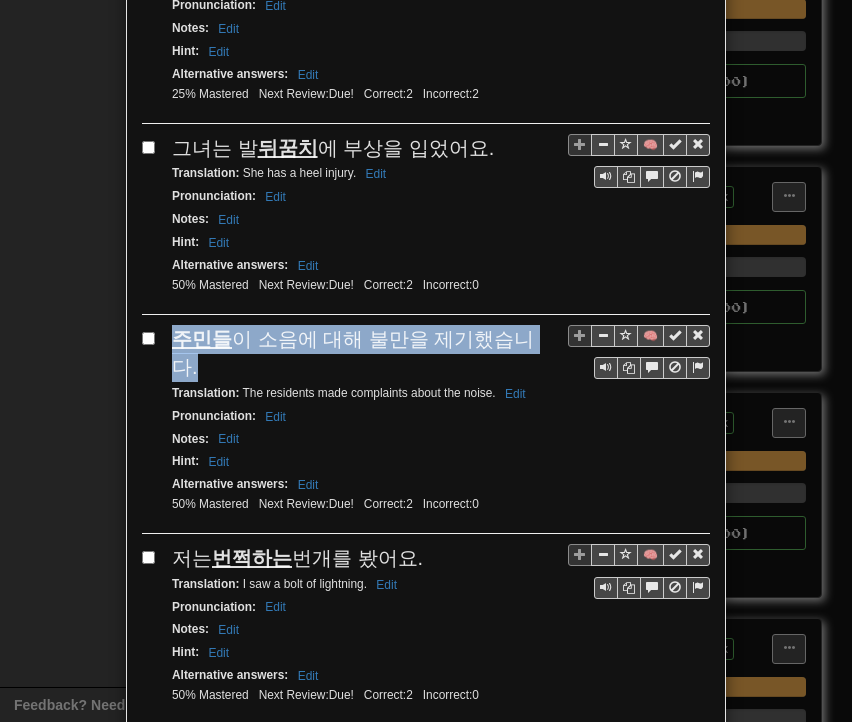 drag, startPoint x: 165, startPoint y: 273, endPoint x: 524, endPoint y: 278, distance: 359.03482 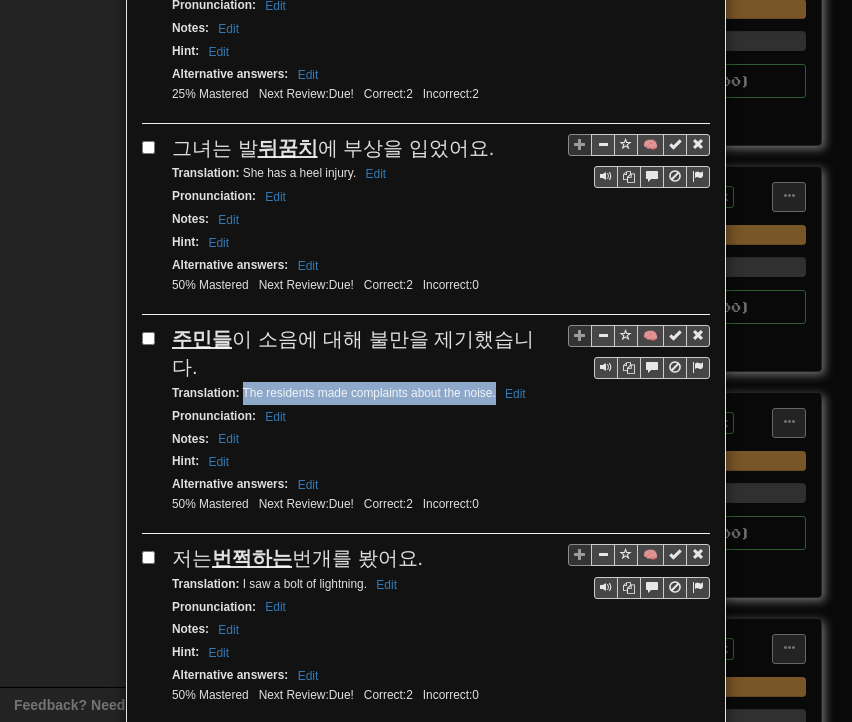 drag, startPoint x: 236, startPoint y: 302, endPoint x: 488, endPoint y: 309, distance: 252.0972 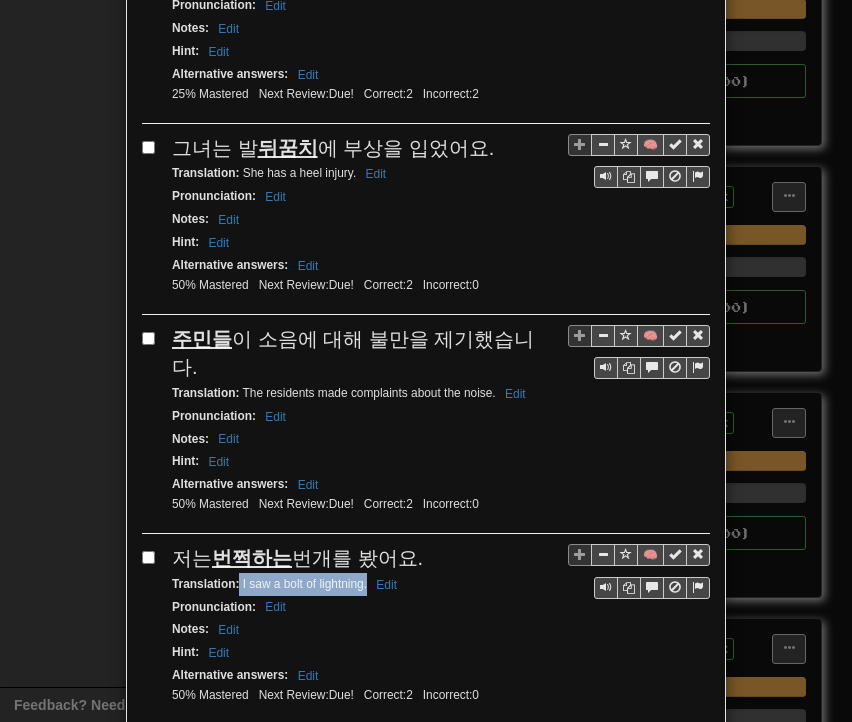 drag, startPoint x: 232, startPoint y: 493, endPoint x: 360, endPoint y: 497, distance: 128.06248 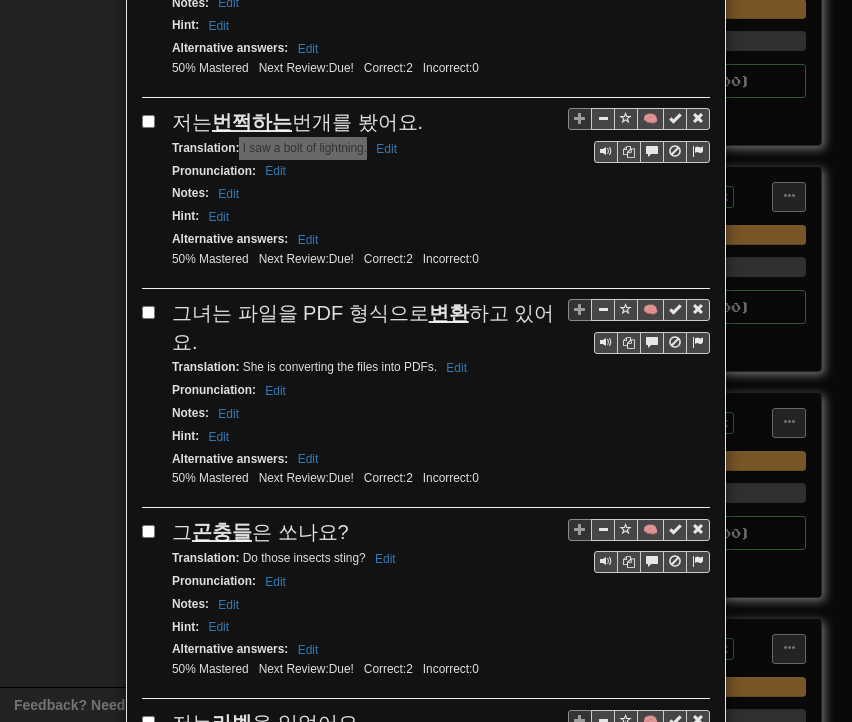scroll, scrollTop: 3400, scrollLeft: 0, axis: vertical 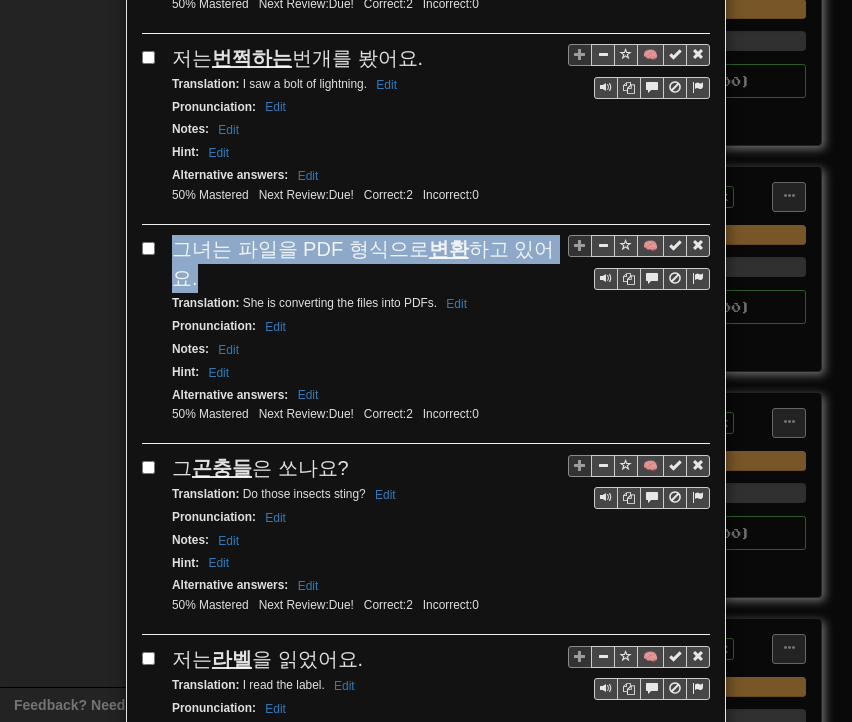 drag, startPoint x: 179, startPoint y: 157, endPoint x: 551, endPoint y: 162, distance: 372.0336 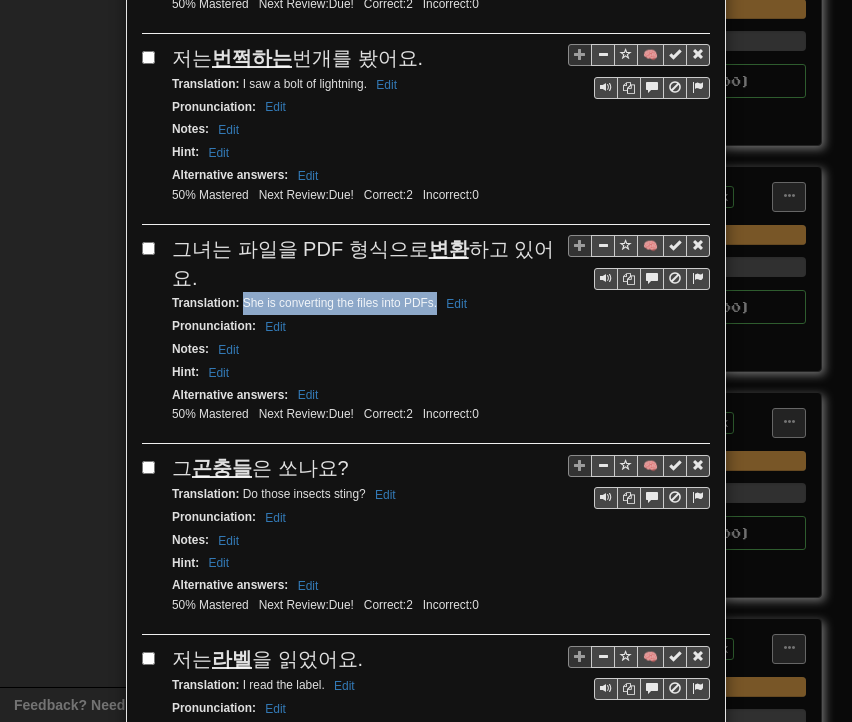 drag, startPoint x: 236, startPoint y: 180, endPoint x: 428, endPoint y: 176, distance: 192.04166 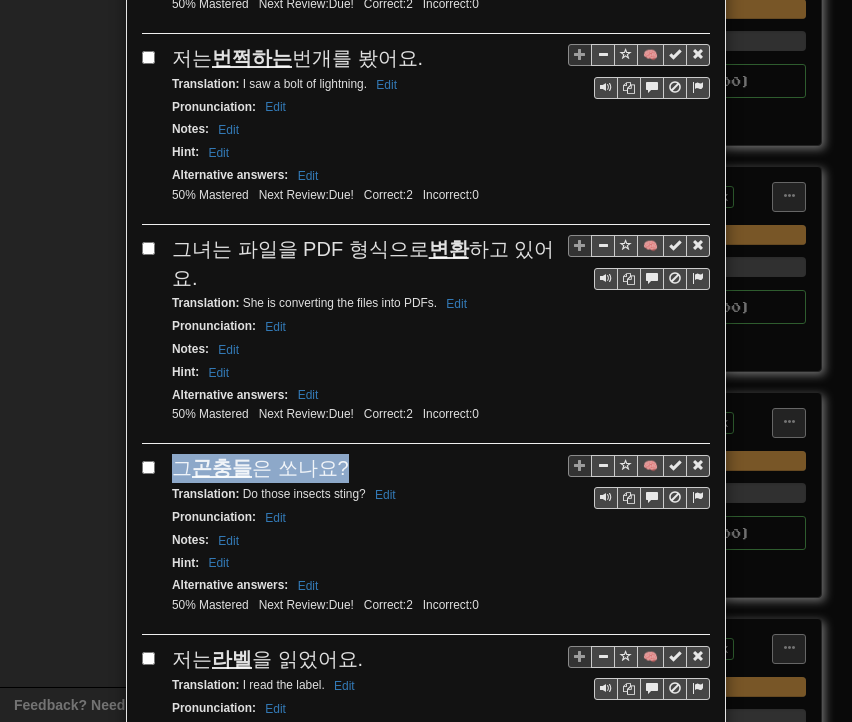drag, startPoint x: 168, startPoint y: 339, endPoint x: 338, endPoint y: 341, distance: 170.01176 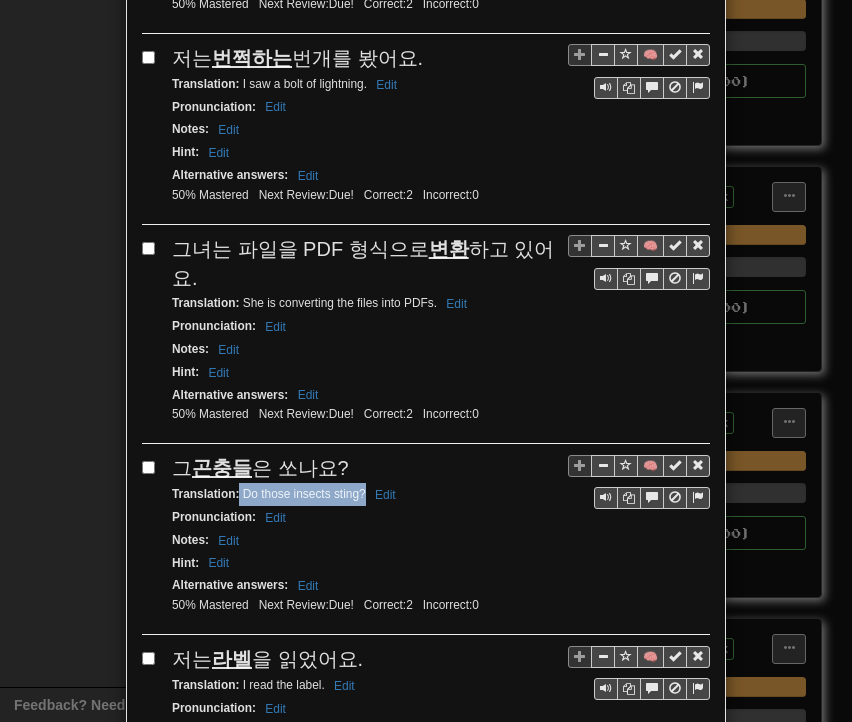 drag, startPoint x: 230, startPoint y: 362, endPoint x: 355, endPoint y: 363, distance: 125.004 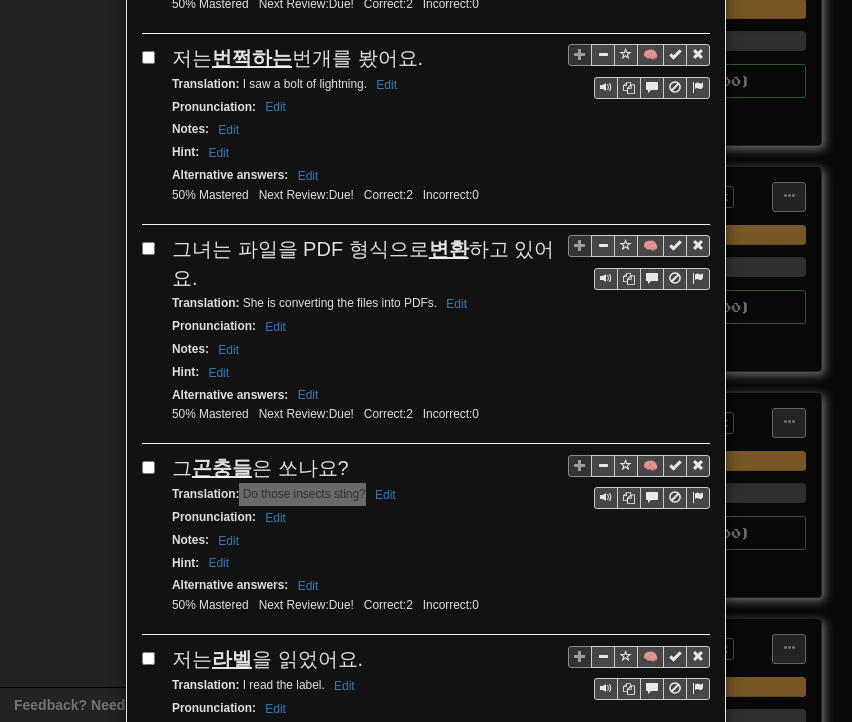 scroll, scrollTop: 3500, scrollLeft: 0, axis: vertical 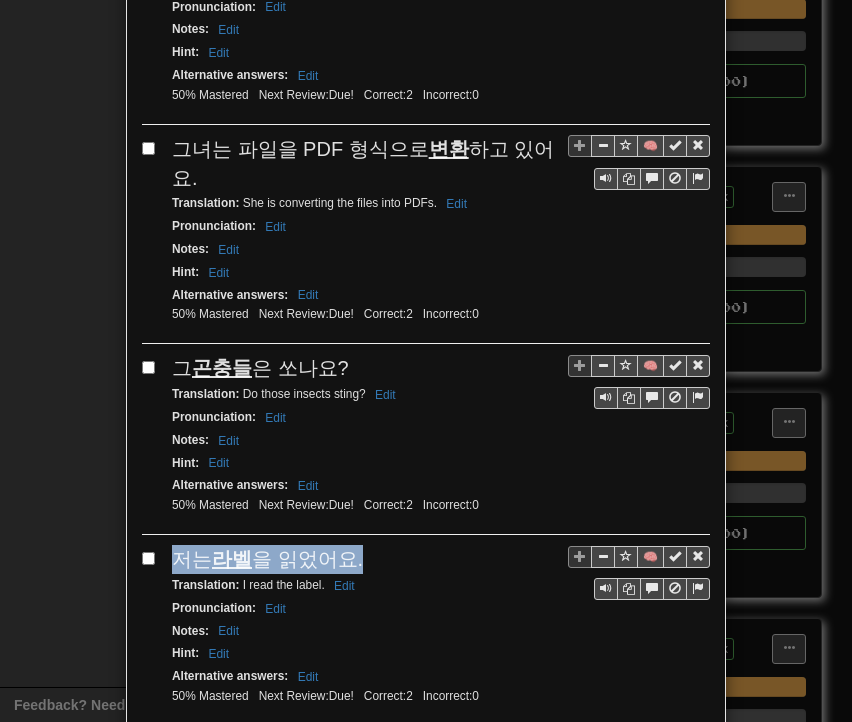 drag, startPoint x: 167, startPoint y: 424, endPoint x: 352, endPoint y: 429, distance: 185.06755 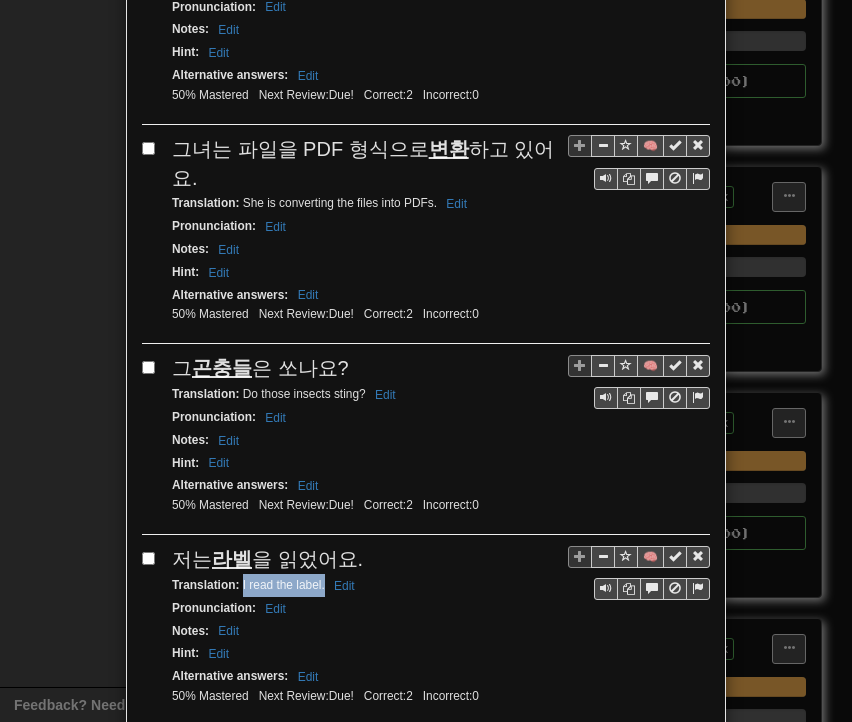 drag, startPoint x: 238, startPoint y: 453, endPoint x: 316, endPoint y: 453, distance: 78 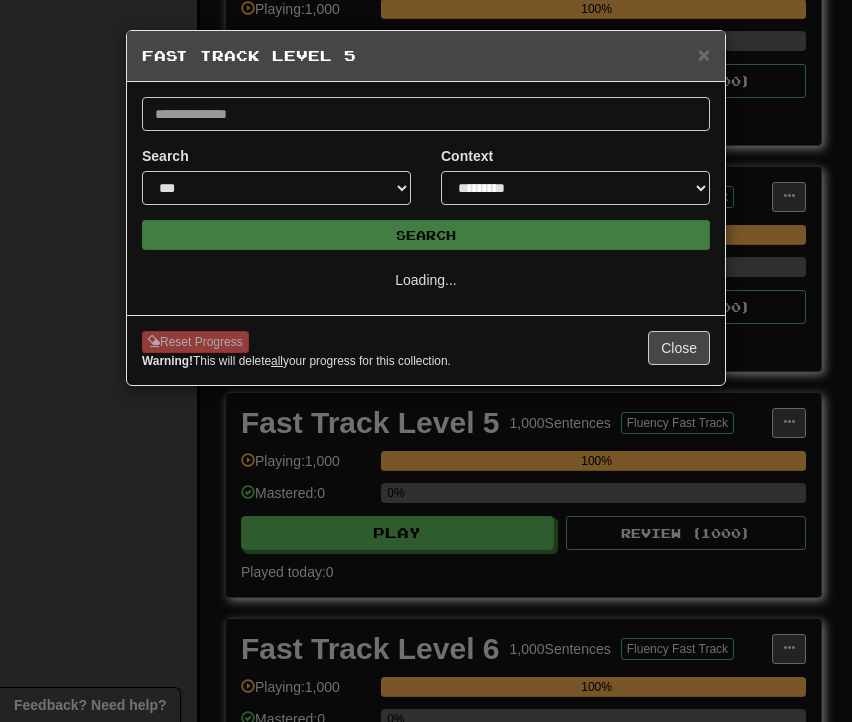 scroll, scrollTop: 0, scrollLeft: 0, axis: both 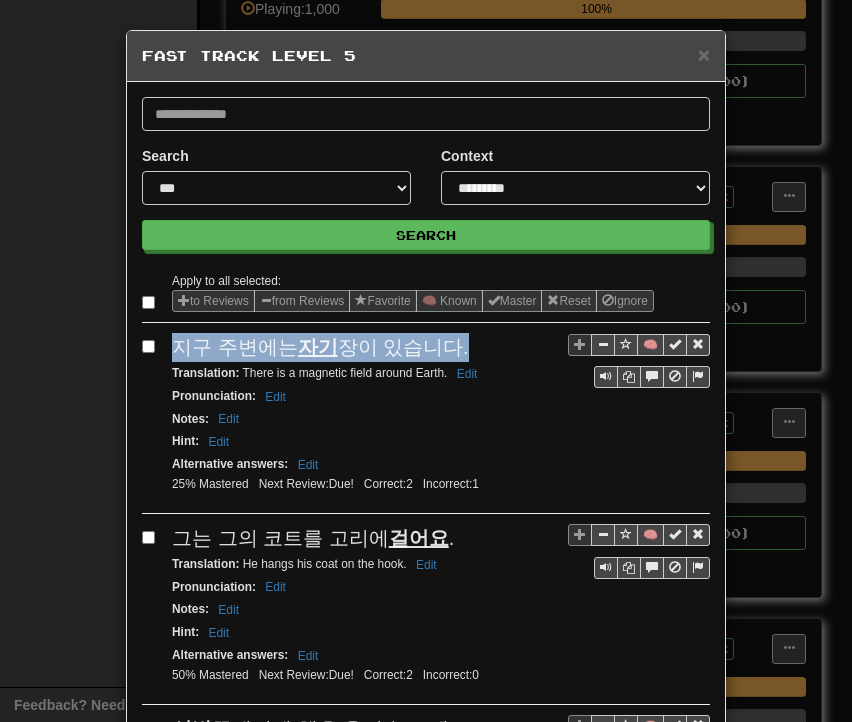 drag, startPoint x: 169, startPoint y: 341, endPoint x: 446, endPoint y: 341, distance: 277 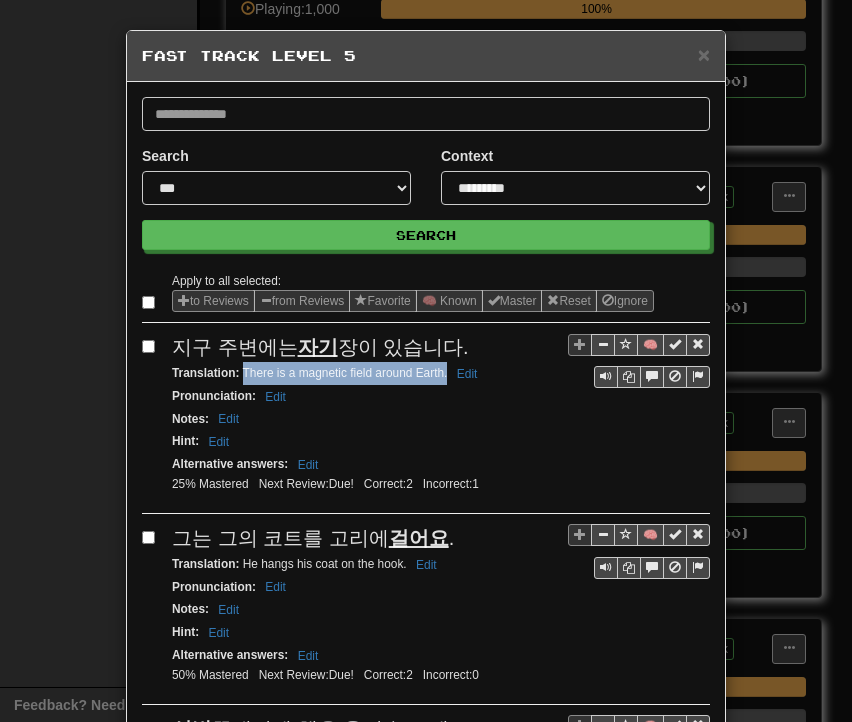 drag, startPoint x: 233, startPoint y: 375, endPoint x: 440, endPoint y: 373, distance: 207.00966 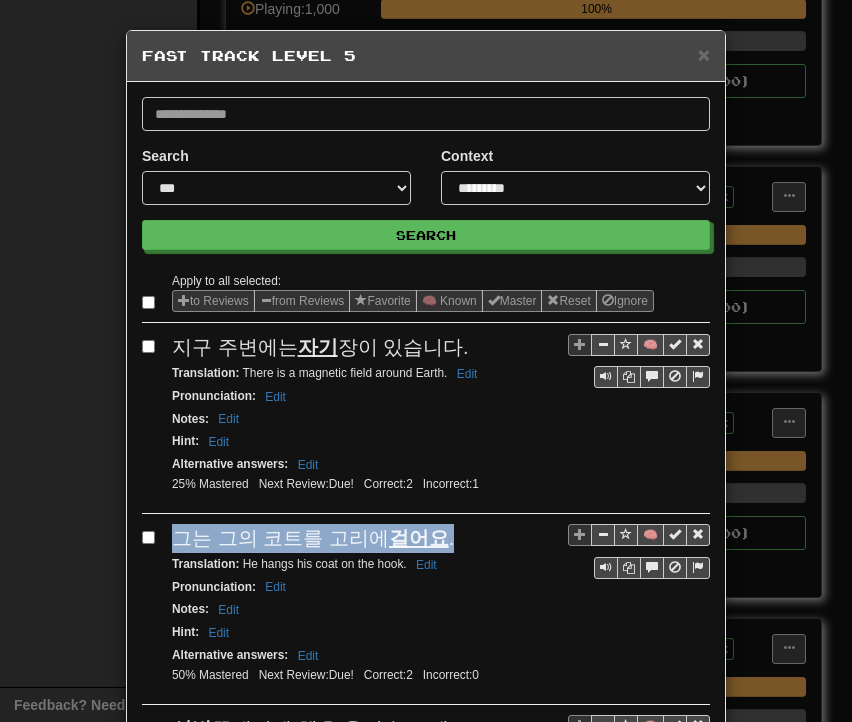 drag, startPoint x: 164, startPoint y: 532, endPoint x: 428, endPoint y: 533, distance: 264.0019 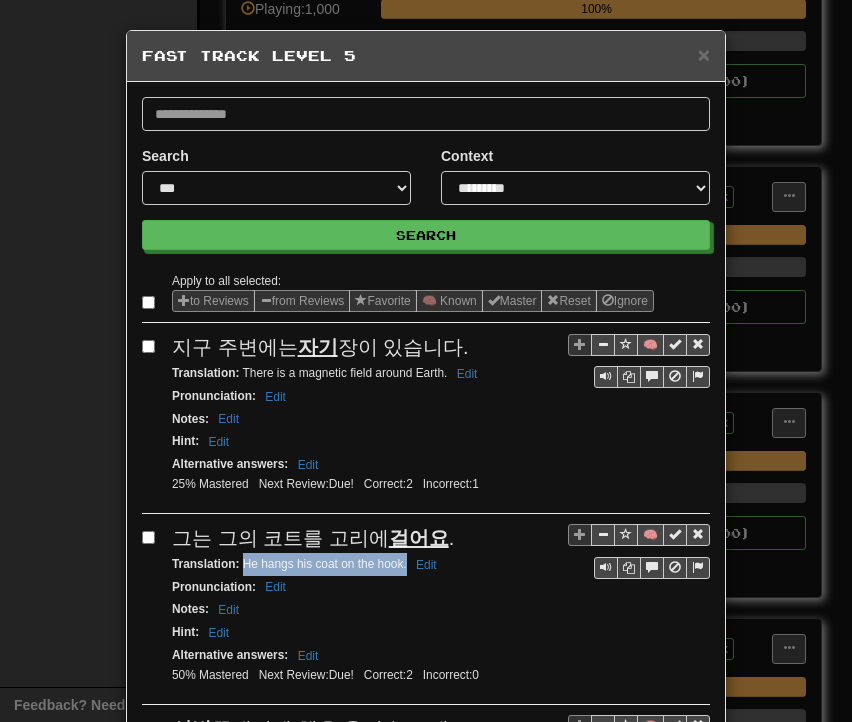 drag, startPoint x: 236, startPoint y: 559, endPoint x: 398, endPoint y: 557, distance: 162.01234 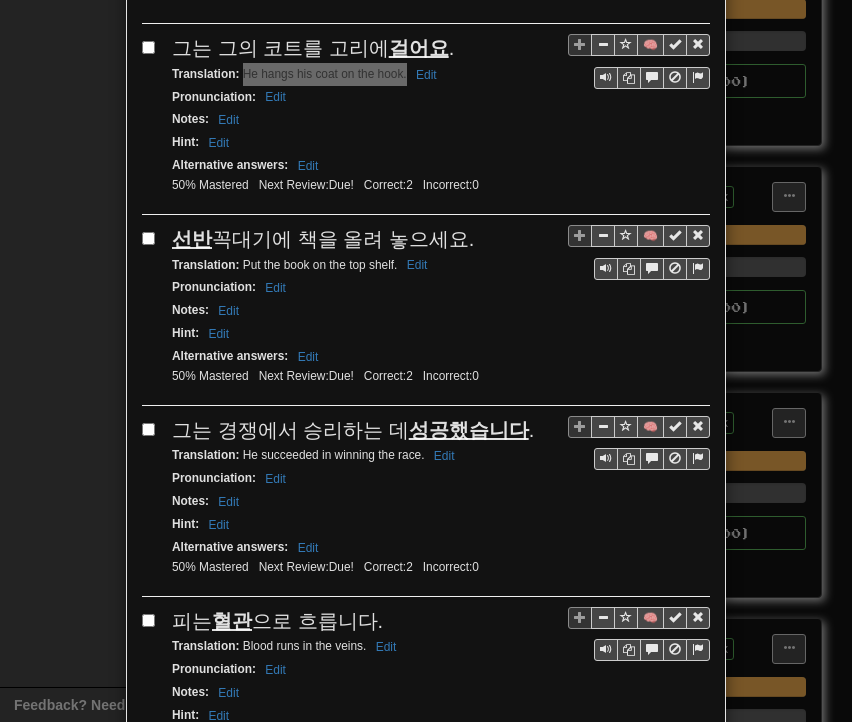 scroll, scrollTop: 500, scrollLeft: 0, axis: vertical 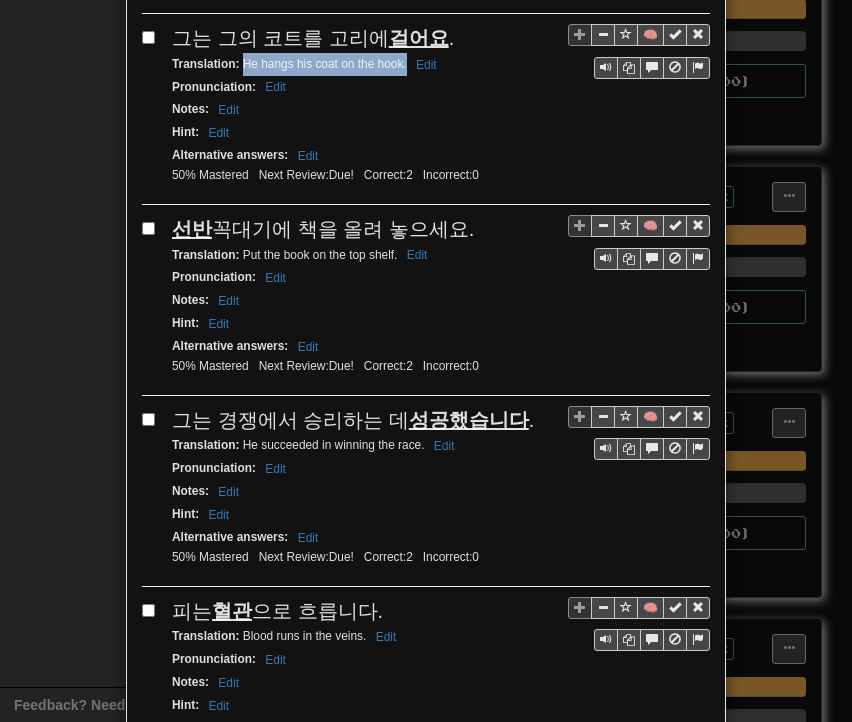 drag, startPoint x: 160, startPoint y: 222, endPoint x: 460, endPoint y: 224, distance: 300.00665 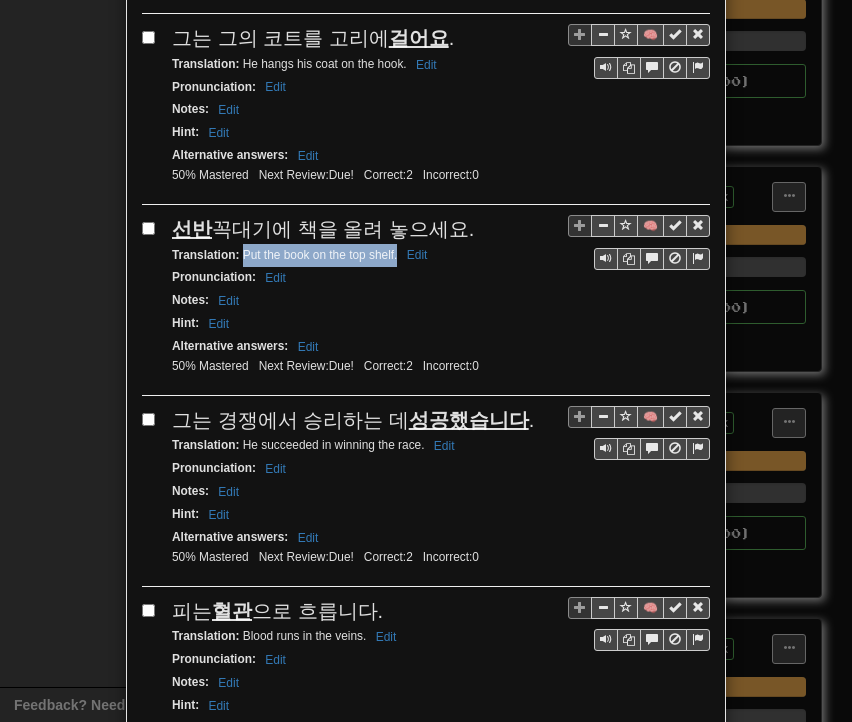 drag, startPoint x: 236, startPoint y: 244, endPoint x: 388, endPoint y: 246, distance: 152.01315 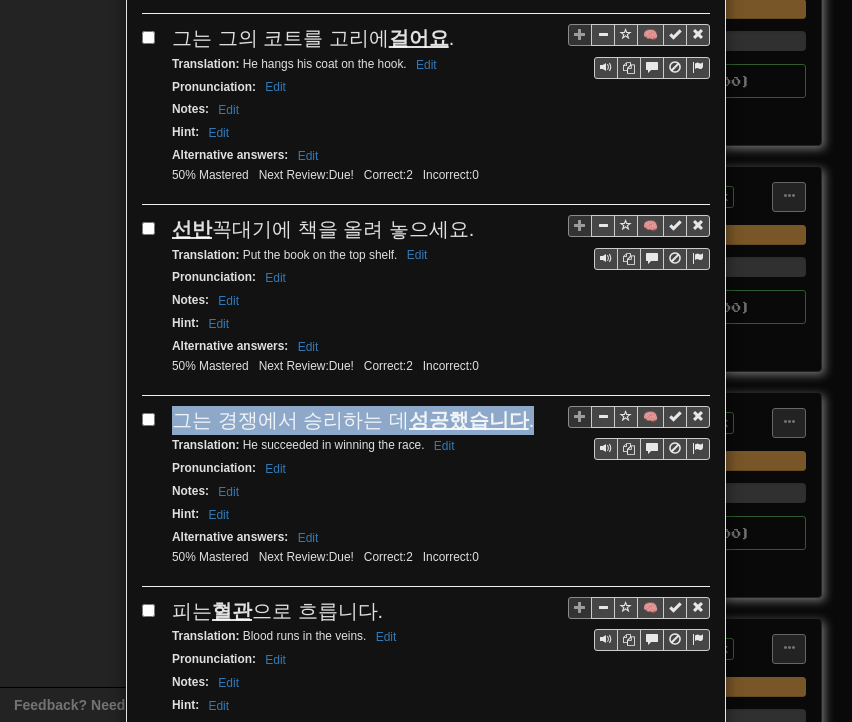 drag, startPoint x: 169, startPoint y: 409, endPoint x: 515, endPoint y: 405, distance: 346.02313 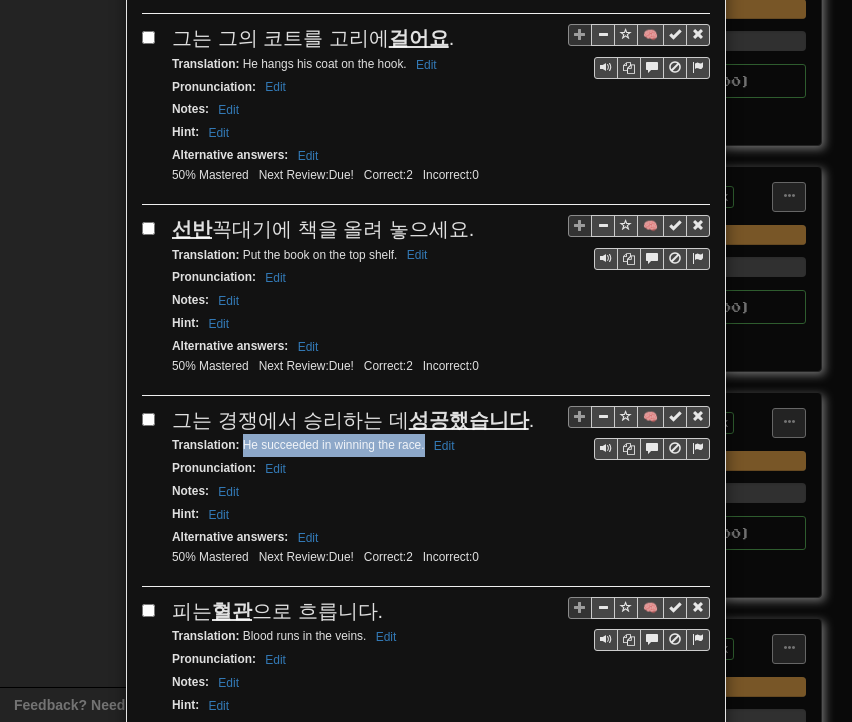 drag, startPoint x: 233, startPoint y: 431, endPoint x: 415, endPoint y: 434, distance: 182.02472 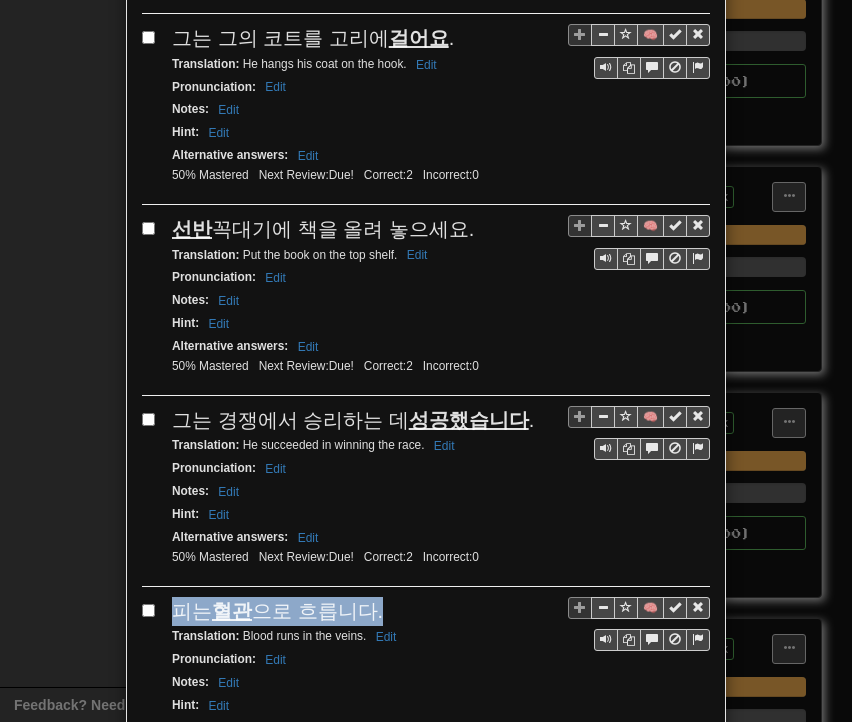 drag, startPoint x: 166, startPoint y: 589, endPoint x: 370, endPoint y: 597, distance: 204.1568 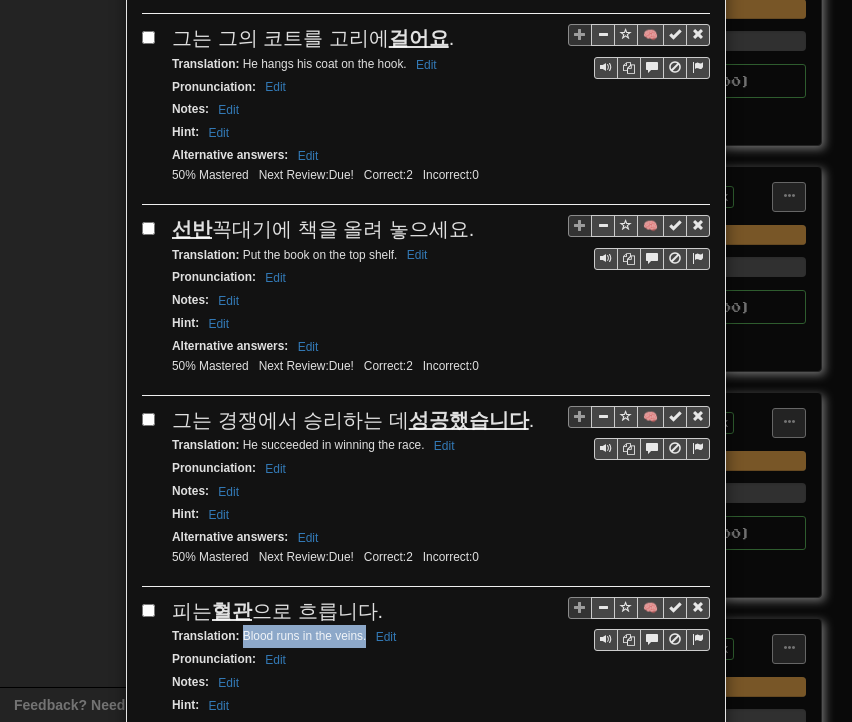 drag, startPoint x: 235, startPoint y: 621, endPoint x: 357, endPoint y: 620, distance: 122.0041 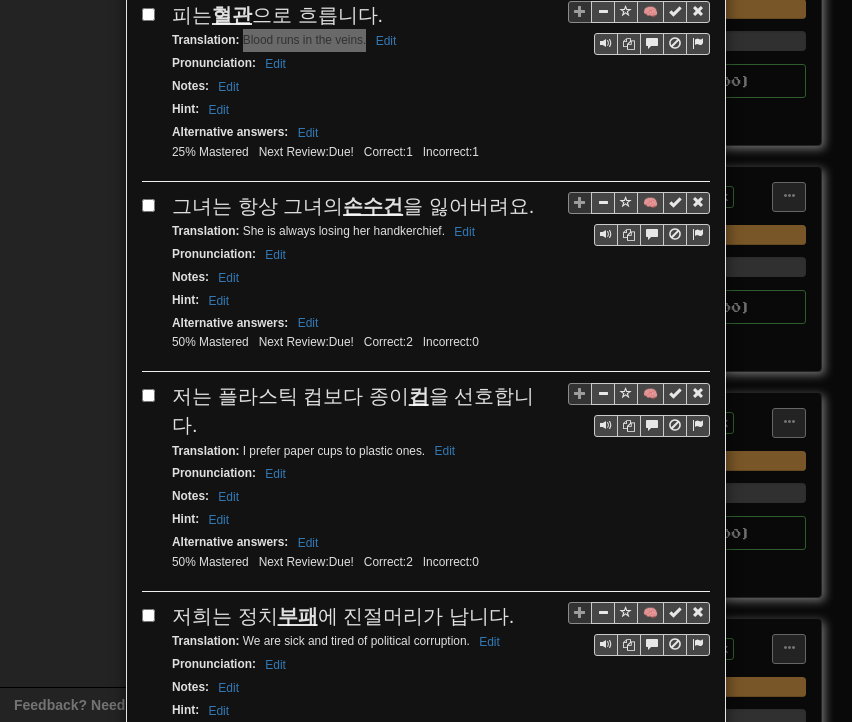 scroll, scrollTop: 1200, scrollLeft: 0, axis: vertical 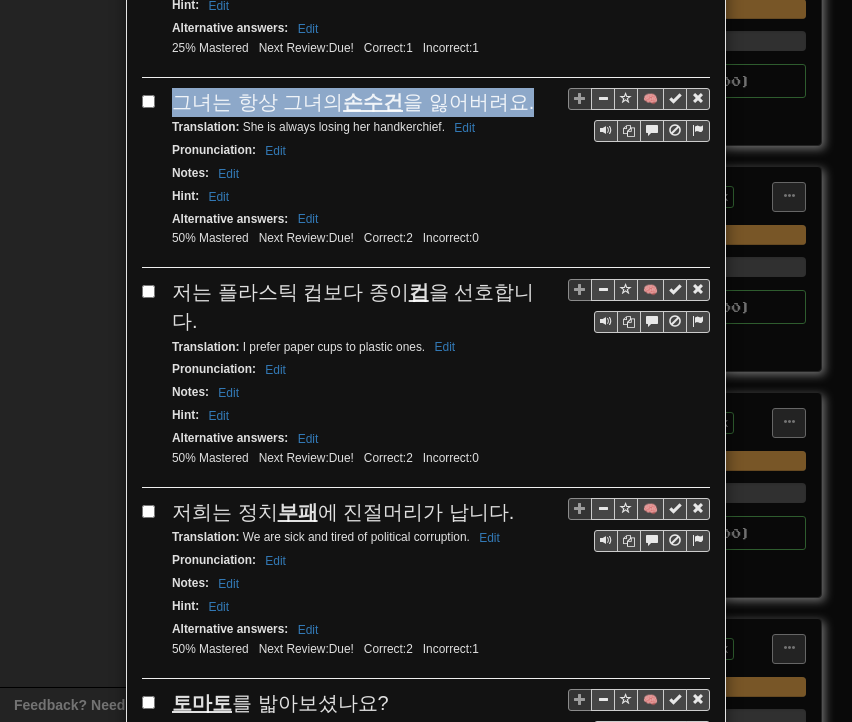 drag, startPoint x: 164, startPoint y: 80, endPoint x: 505, endPoint y: 85, distance: 341.03665 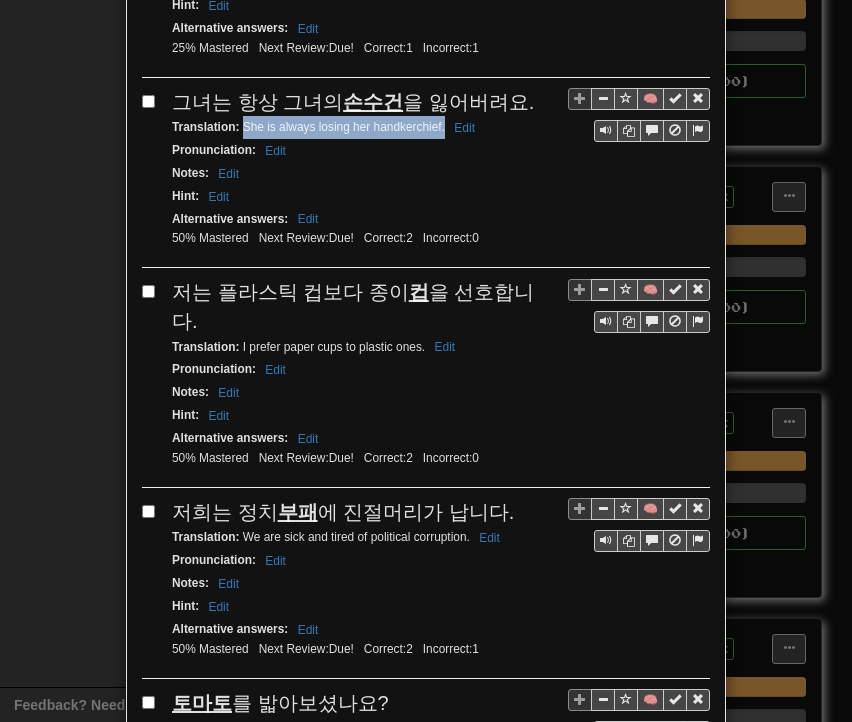 drag, startPoint x: 236, startPoint y: 101, endPoint x: 435, endPoint y: 106, distance: 199.0628 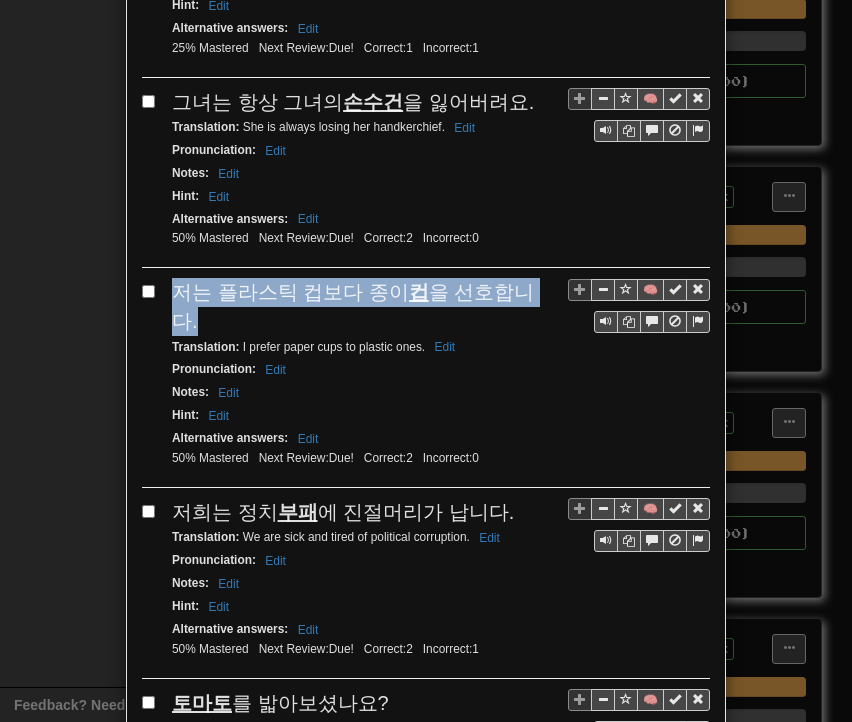 drag, startPoint x: 164, startPoint y: 261, endPoint x: 531, endPoint y: 271, distance: 367.1362 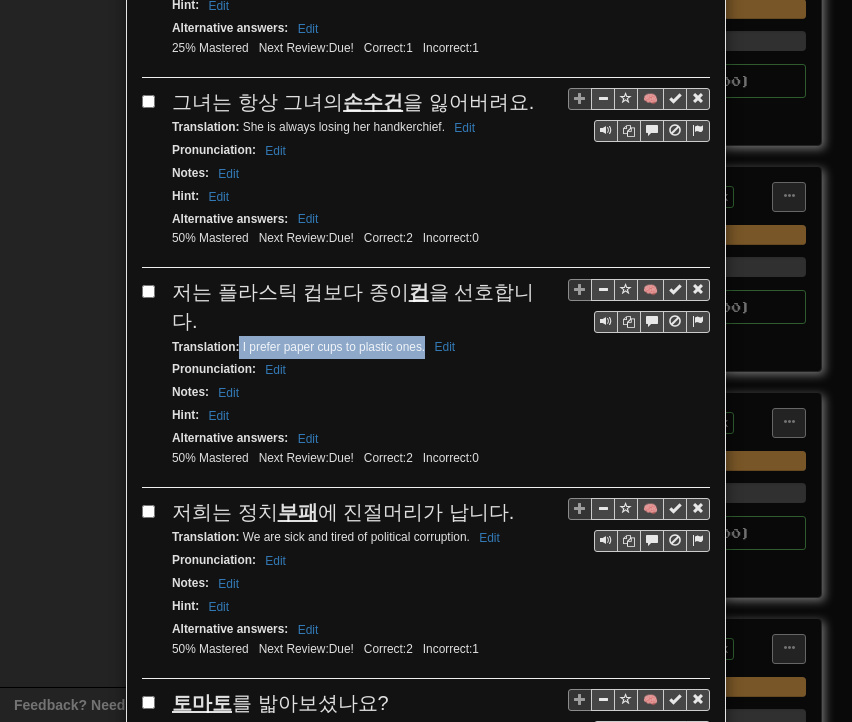 drag, startPoint x: 232, startPoint y: 295, endPoint x: 417, endPoint y: 299, distance: 185.04324 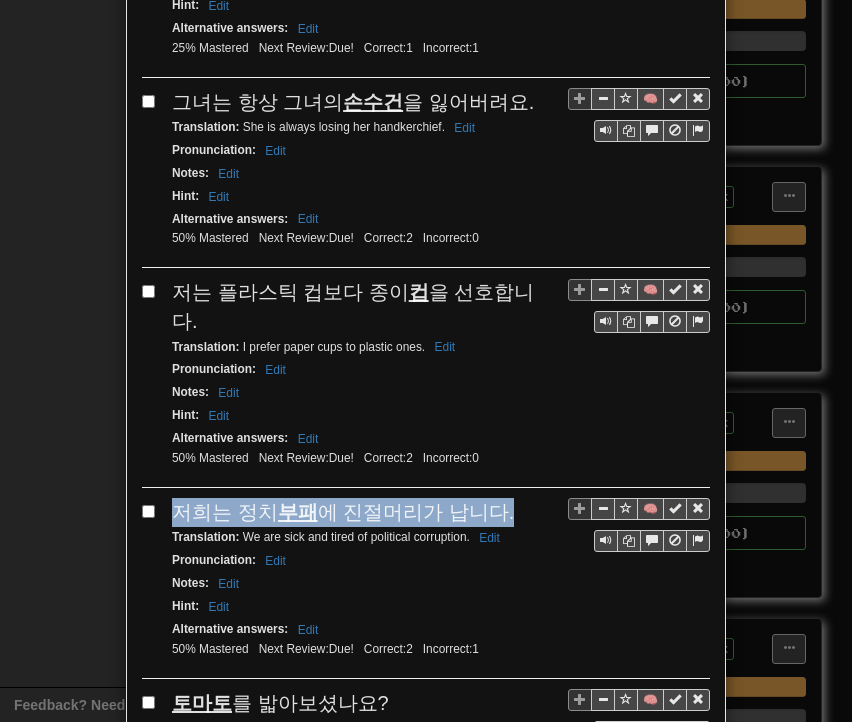 drag, startPoint x: 164, startPoint y: 453, endPoint x: 477, endPoint y: 447, distance: 313.0575 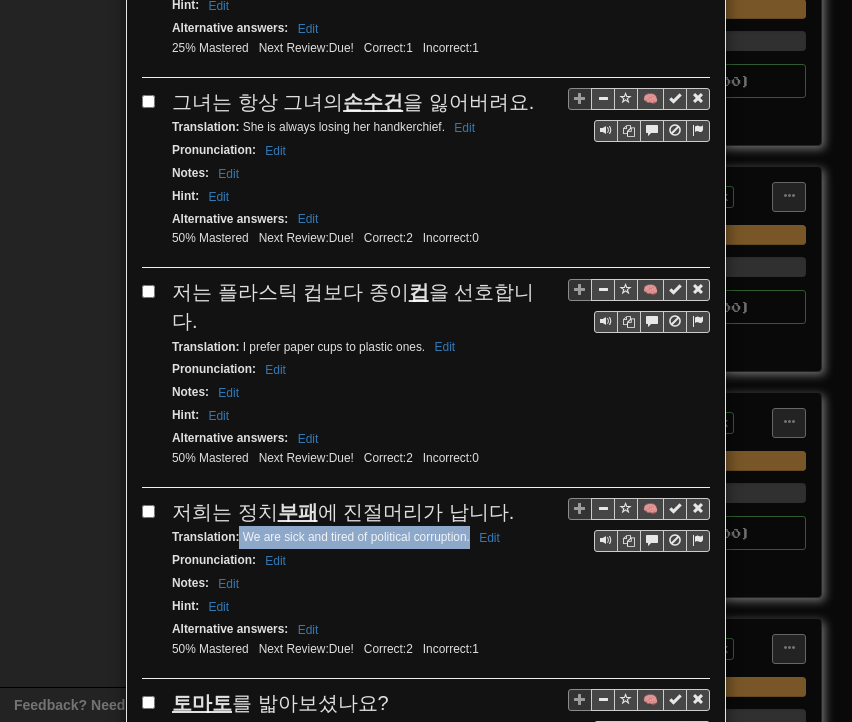 drag, startPoint x: 232, startPoint y: 482, endPoint x: 463, endPoint y: 481, distance: 231.00217 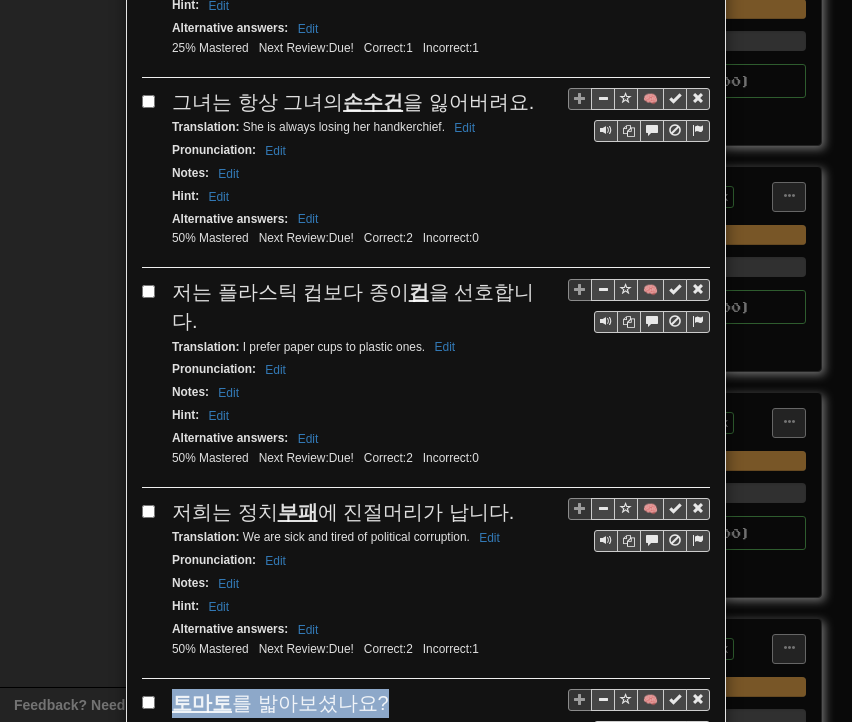 drag, startPoint x: 166, startPoint y: 638, endPoint x: 364, endPoint y: 644, distance: 198.09088 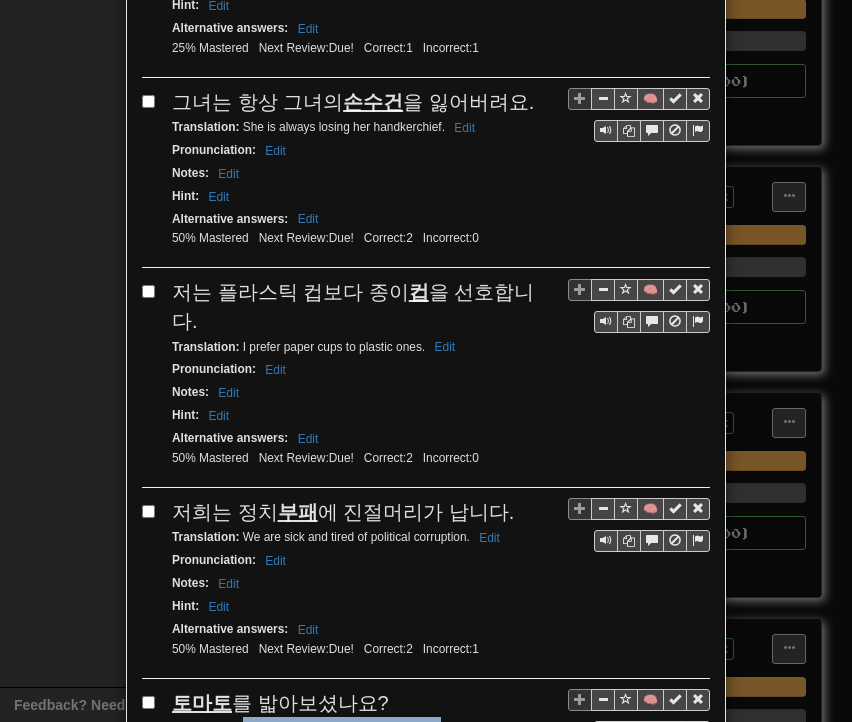 drag, startPoint x: 233, startPoint y: 667, endPoint x: 432, endPoint y: 670, distance: 199.02261 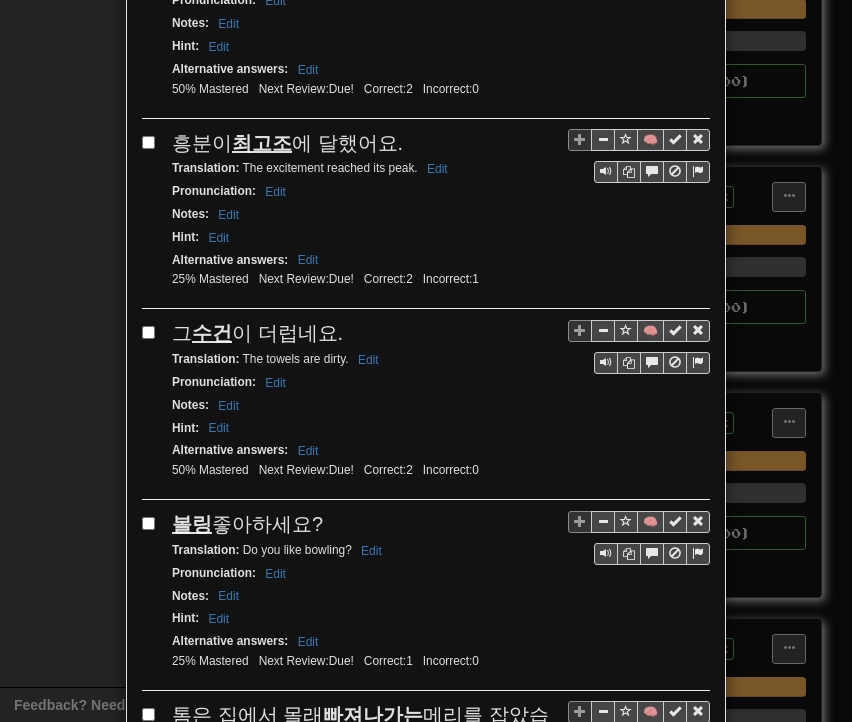 scroll, scrollTop: 2000, scrollLeft: 0, axis: vertical 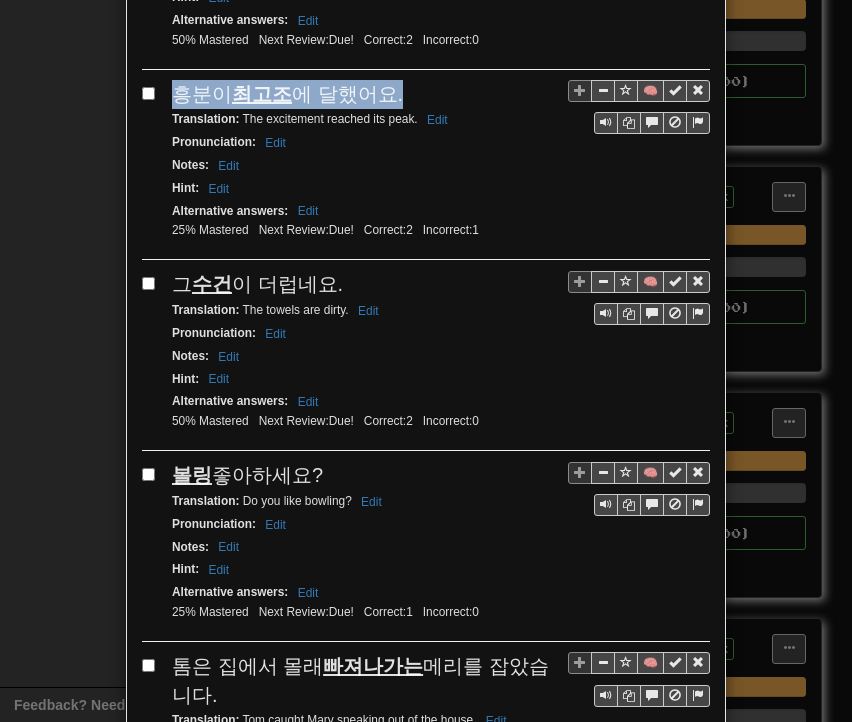drag, startPoint x: 164, startPoint y: 28, endPoint x: 382, endPoint y: 27, distance: 218.00229 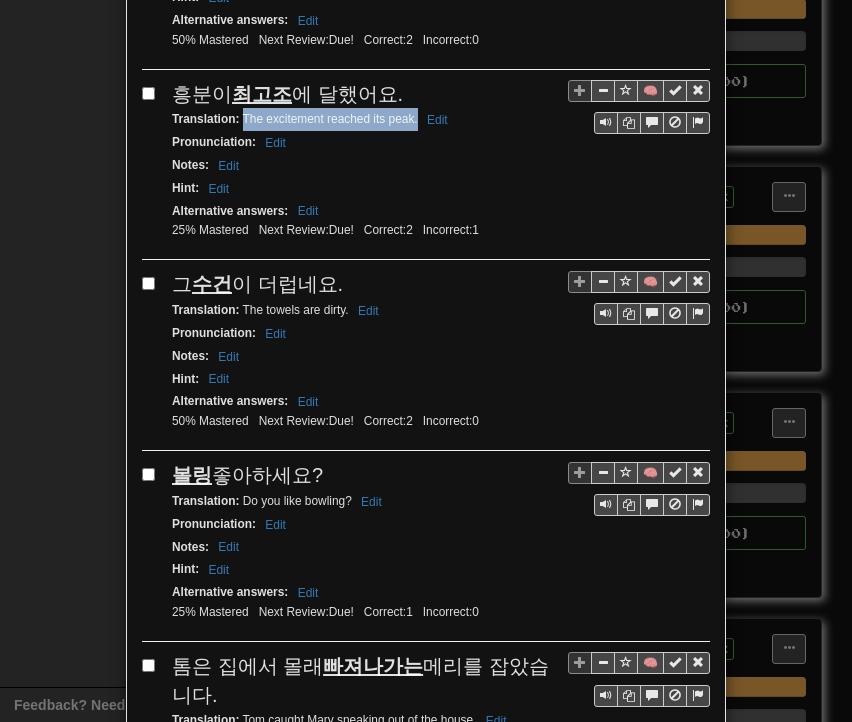 drag, startPoint x: 235, startPoint y: 53, endPoint x: 410, endPoint y: 60, distance: 175.13994 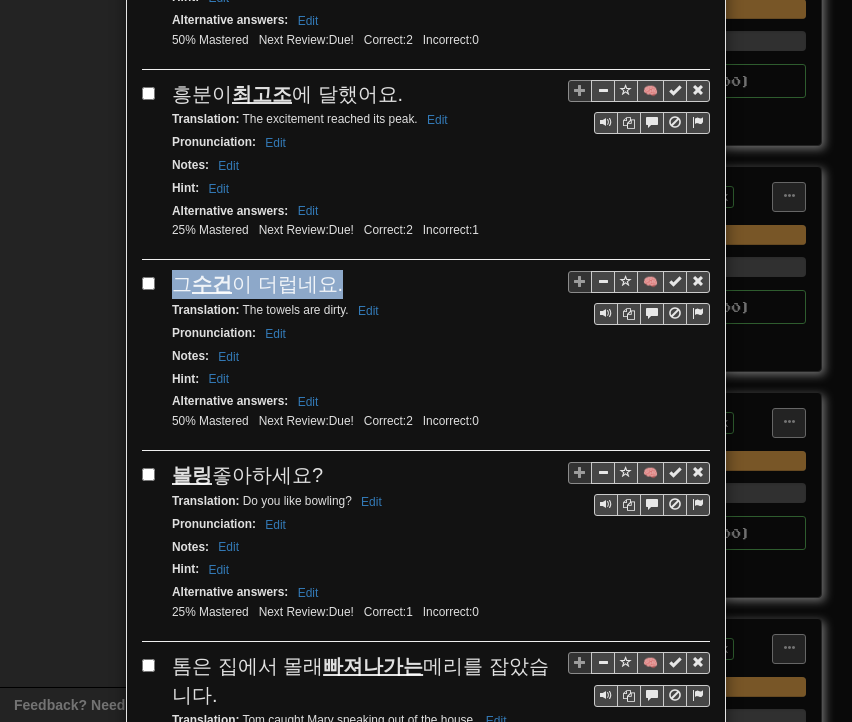 drag, startPoint x: 177, startPoint y: 217, endPoint x: 333, endPoint y: 211, distance: 156.11534 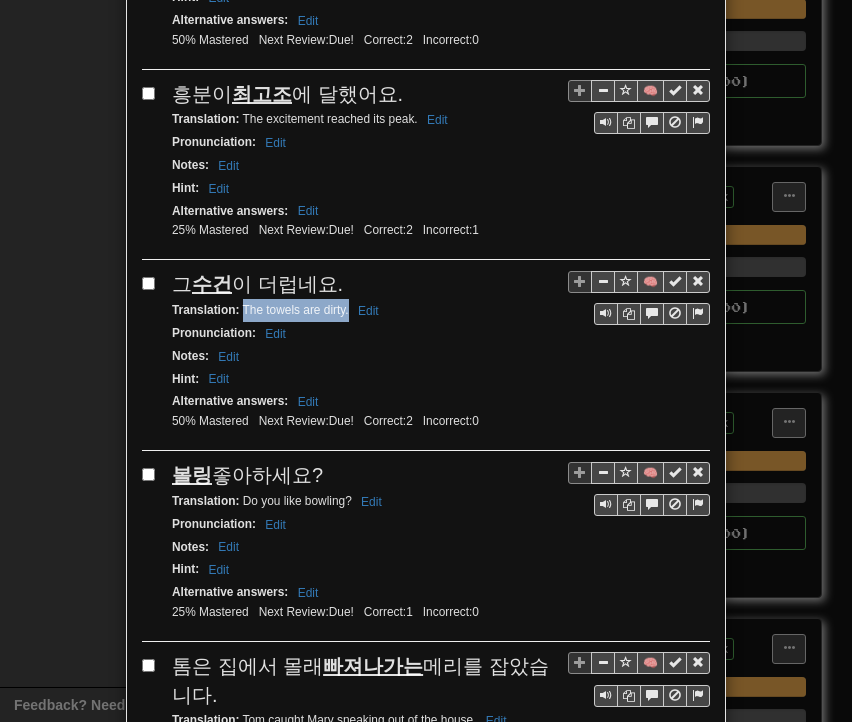 drag, startPoint x: 236, startPoint y: 241, endPoint x: 342, endPoint y: 241, distance: 106 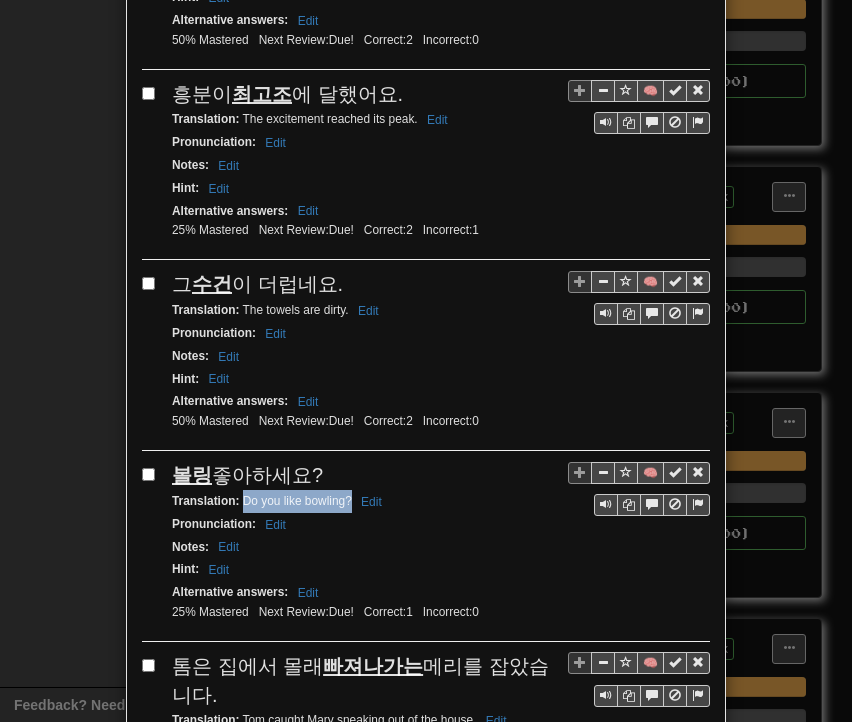 drag, startPoint x: 236, startPoint y: 426, endPoint x: 342, endPoint y: 427, distance: 106.004715 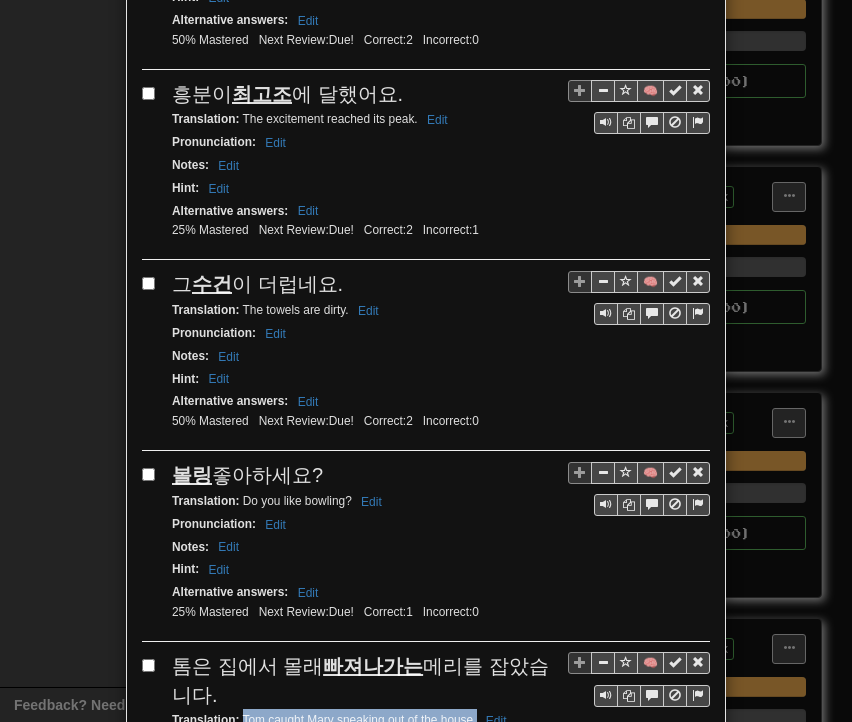 drag, startPoint x: 235, startPoint y: 637, endPoint x: 468, endPoint y: 643, distance: 233.07724 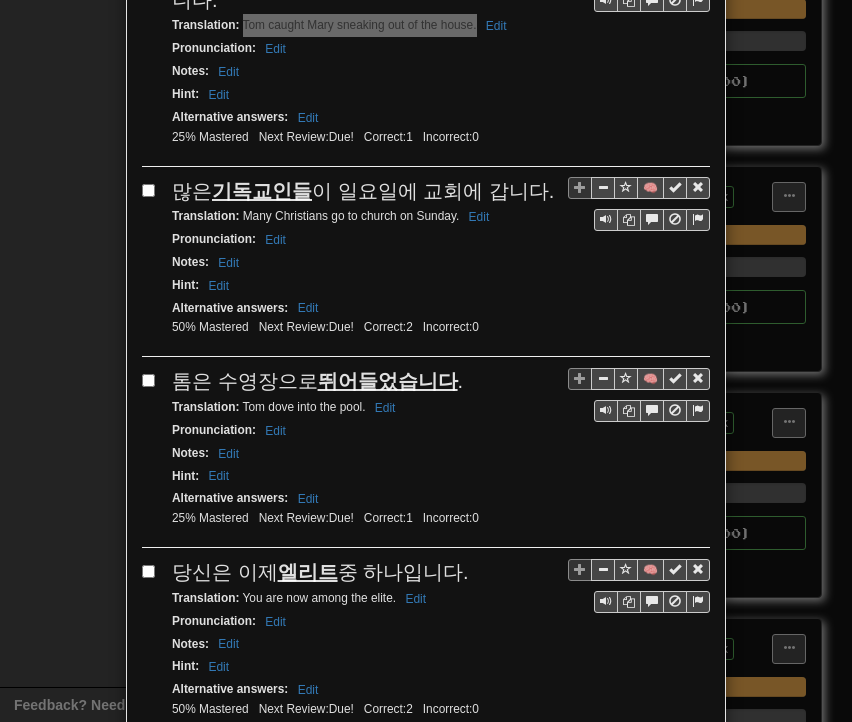scroll, scrollTop: 2700, scrollLeft: 0, axis: vertical 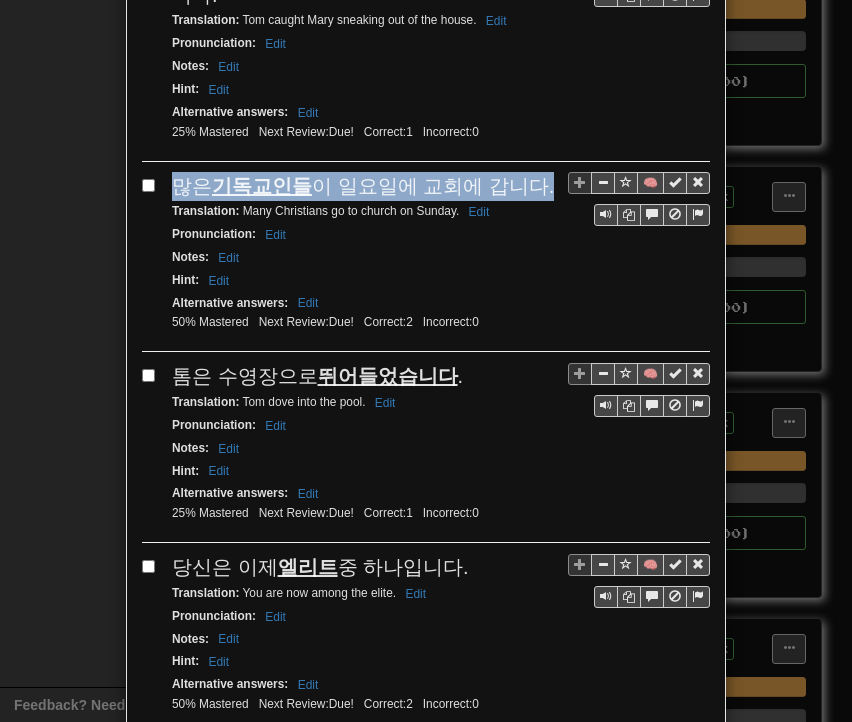 drag, startPoint x: 165, startPoint y: 96, endPoint x: 519, endPoint y: 107, distance: 354.17087 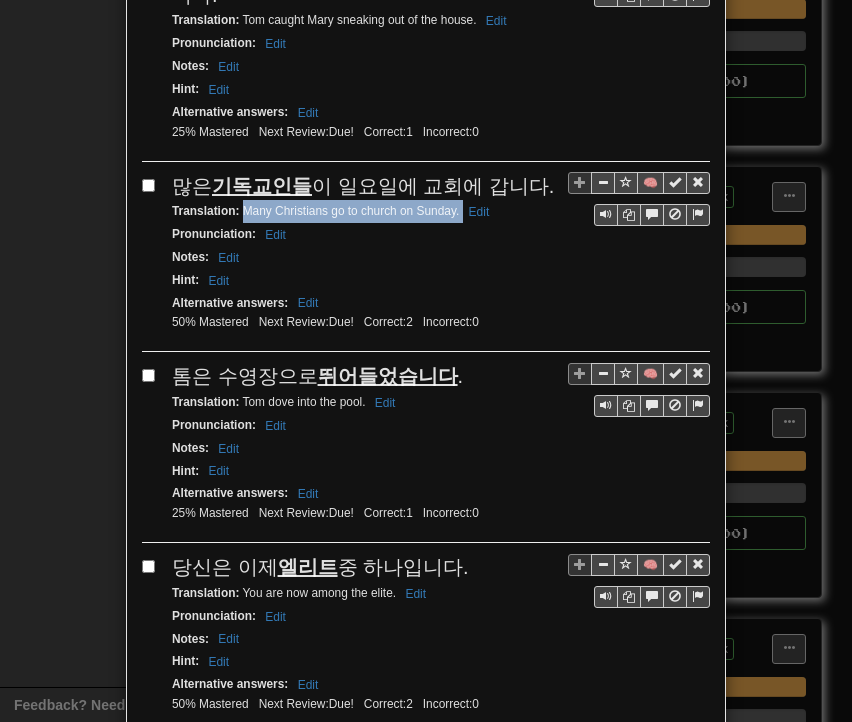 drag, startPoint x: 236, startPoint y: 128, endPoint x: 450, endPoint y: 135, distance: 214.11446 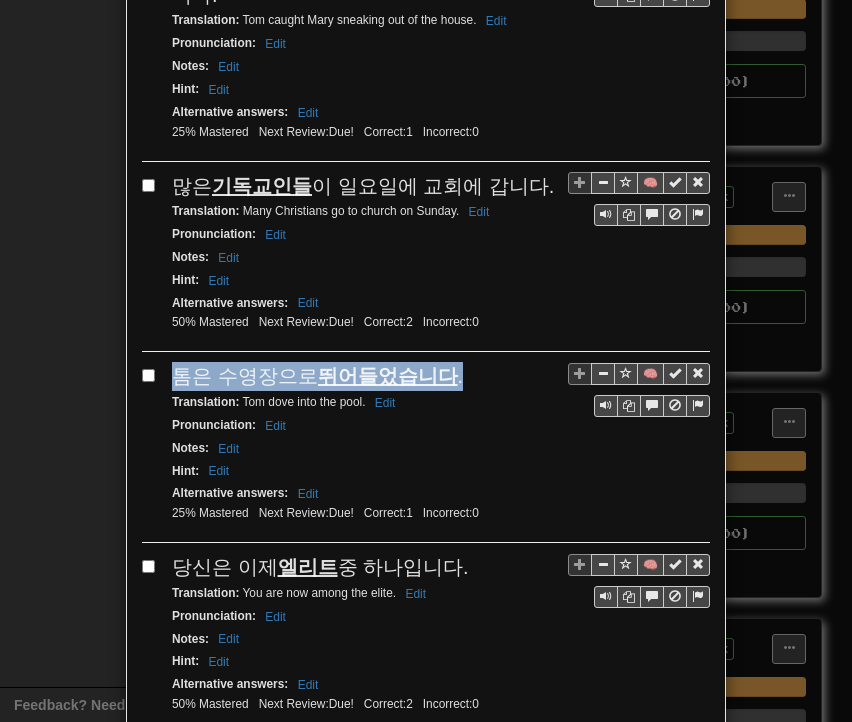 drag, startPoint x: 168, startPoint y: 284, endPoint x: 440, endPoint y: 289, distance: 272.04596 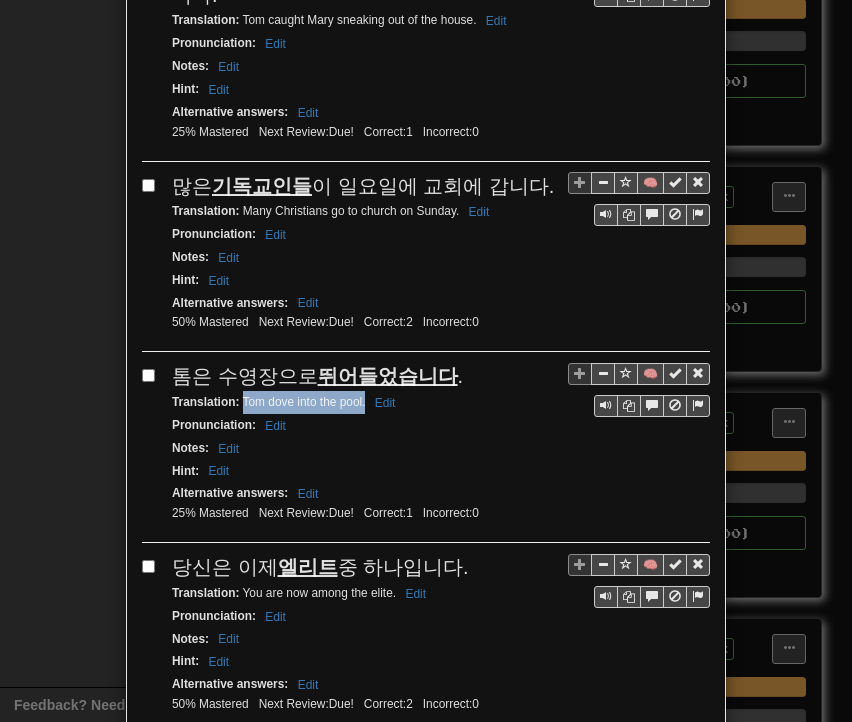 drag, startPoint x: 235, startPoint y: 315, endPoint x: 358, endPoint y: 320, distance: 123.101585 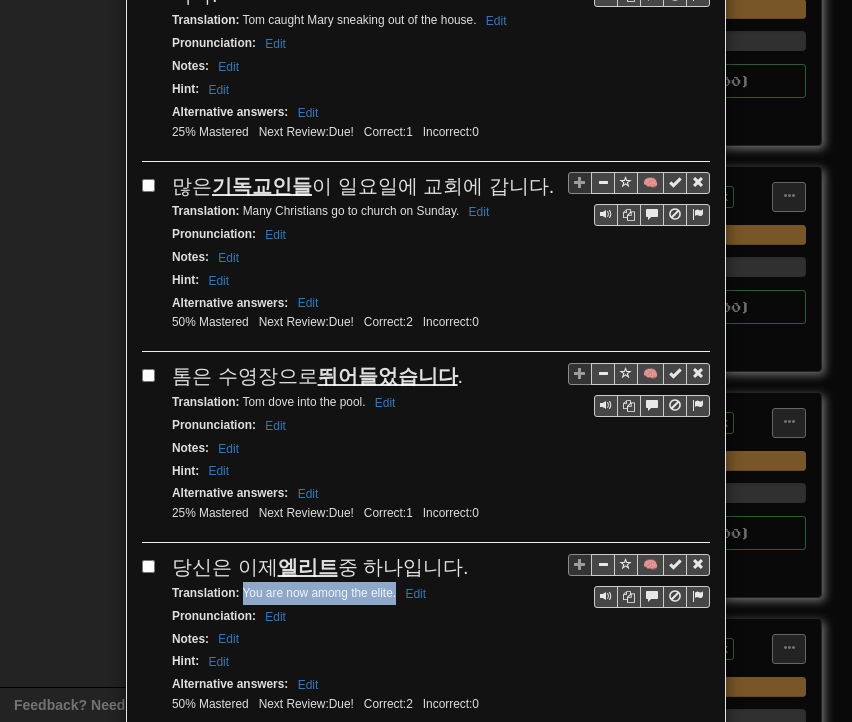 drag, startPoint x: 237, startPoint y: 505, endPoint x: 388, endPoint y: 505, distance: 151 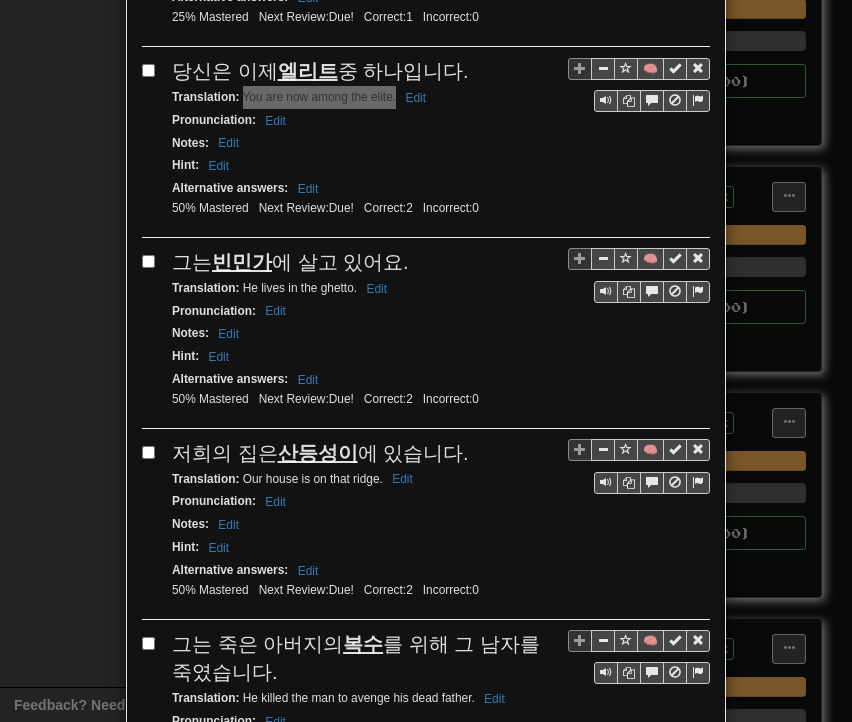 scroll, scrollTop: 3200, scrollLeft: 0, axis: vertical 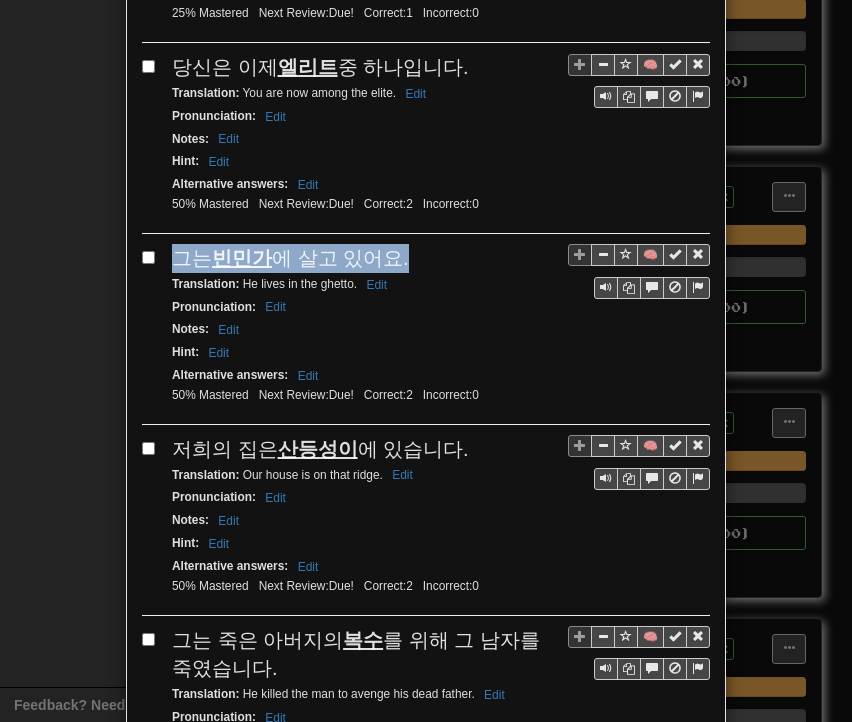 drag, startPoint x: 165, startPoint y: 162, endPoint x: 391, endPoint y: 165, distance: 226.01991 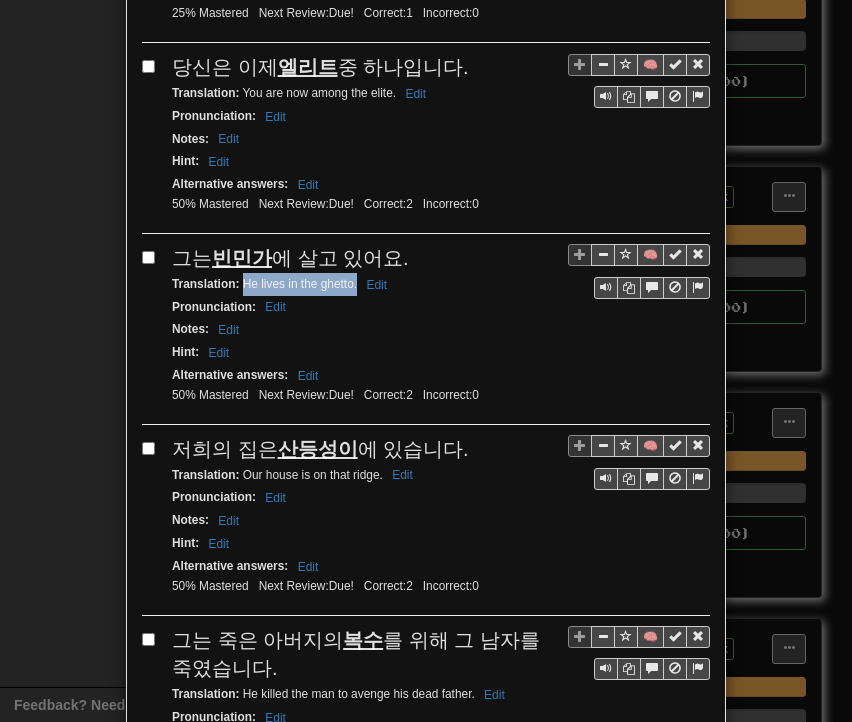 drag, startPoint x: 236, startPoint y: 189, endPoint x: 348, endPoint y: 193, distance: 112.0714 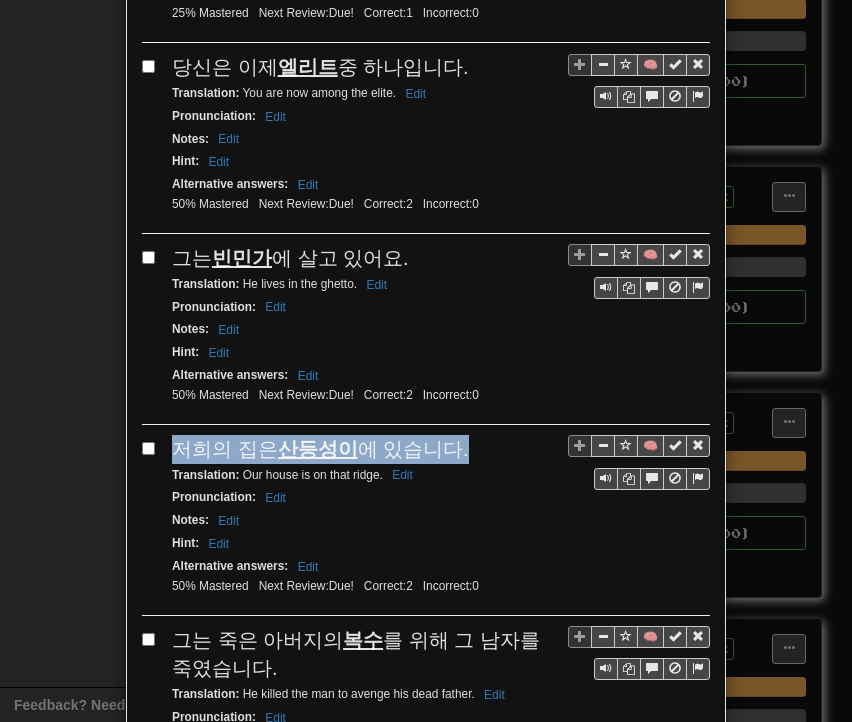 drag, startPoint x: 167, startPoint y: 355, endPoint x: 445, endPoint y: 357, distance: 278.0072 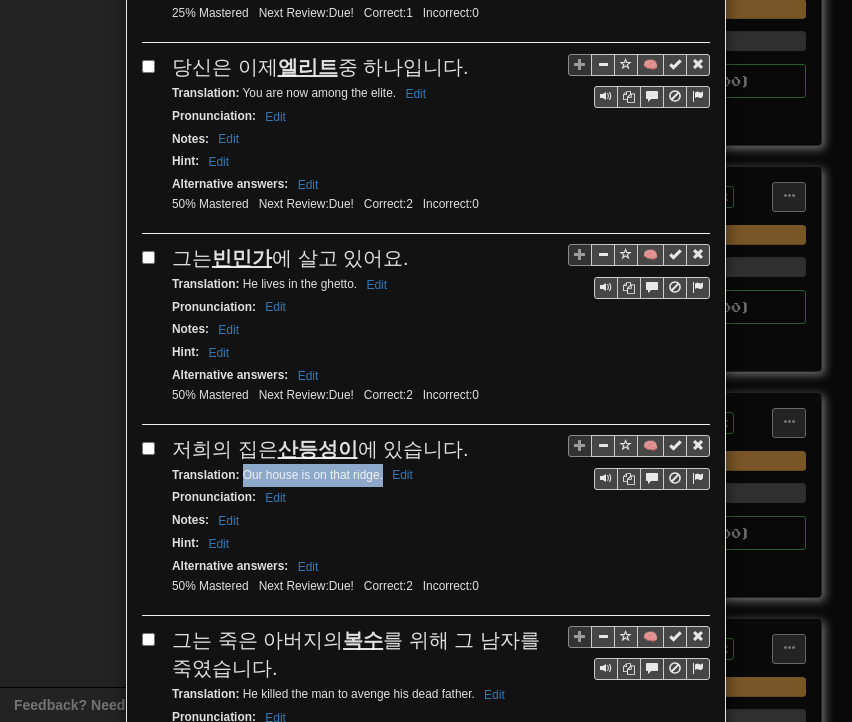 drag, startPoint x: 234, startPoint y: 382, endPoint x: 374, endPoint y: 382, distance: 140 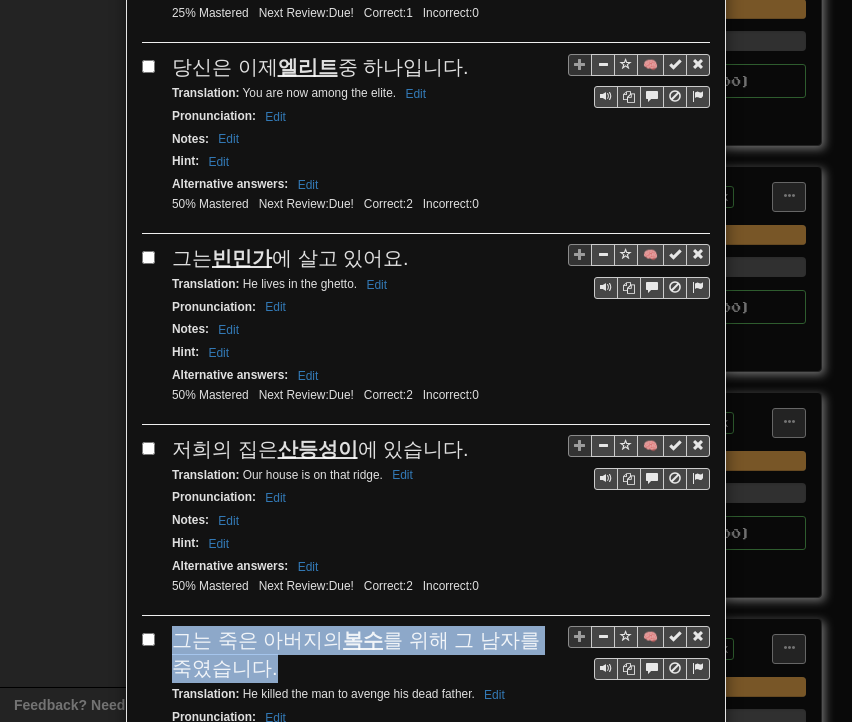 drag, startPoint x: 171, startPoint y: 536, endPoint x: 252, endPoint y: 562, distance: 85.07056 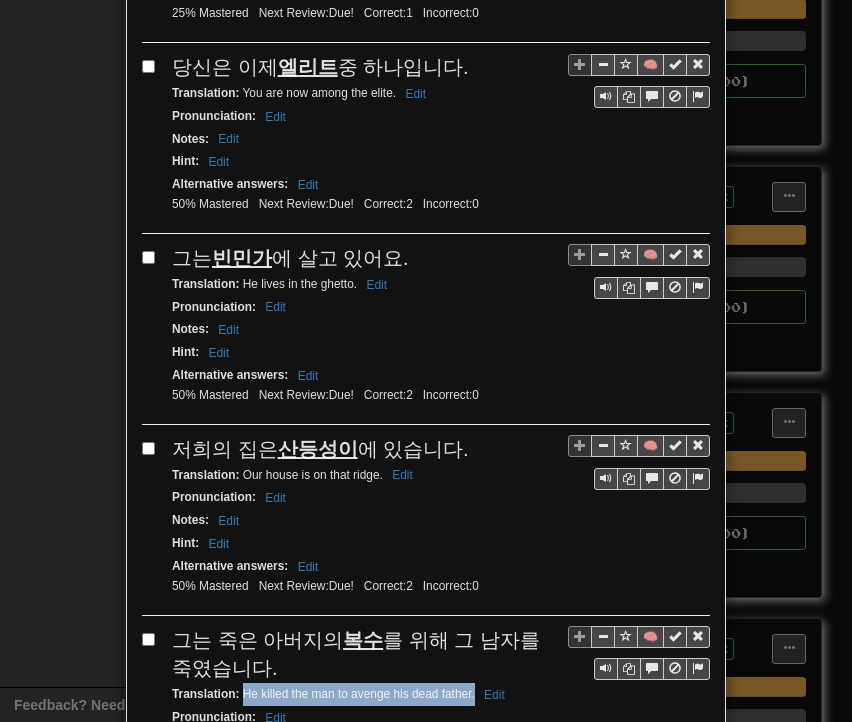 drag, startPoint x: 235, startPoint y: 591, endPoint x: 448, endPoint y: 591, distance: 213 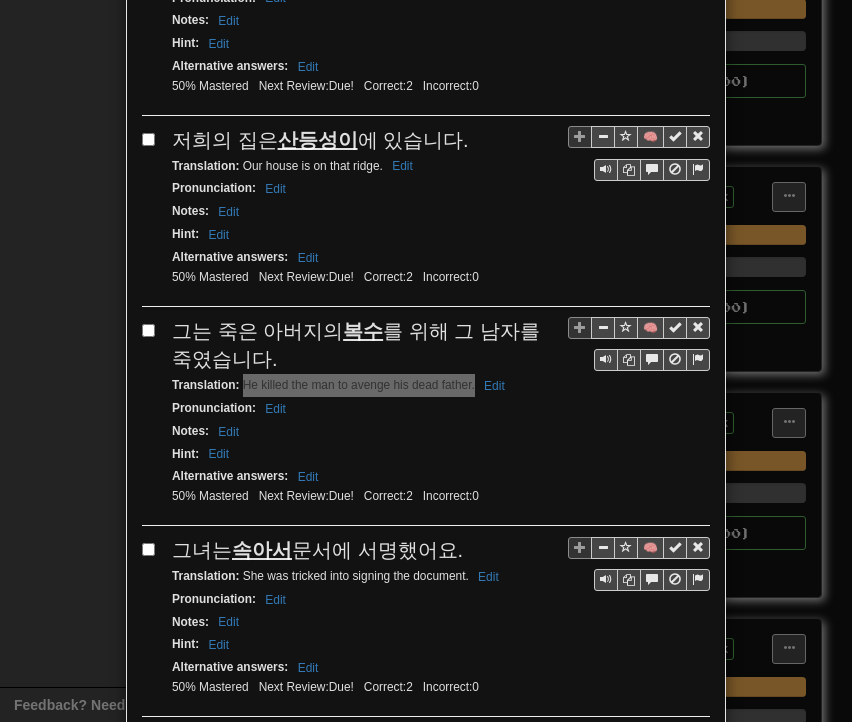 scroll, scrollTop: 3568, scrollLeft: 0, axis: vertical 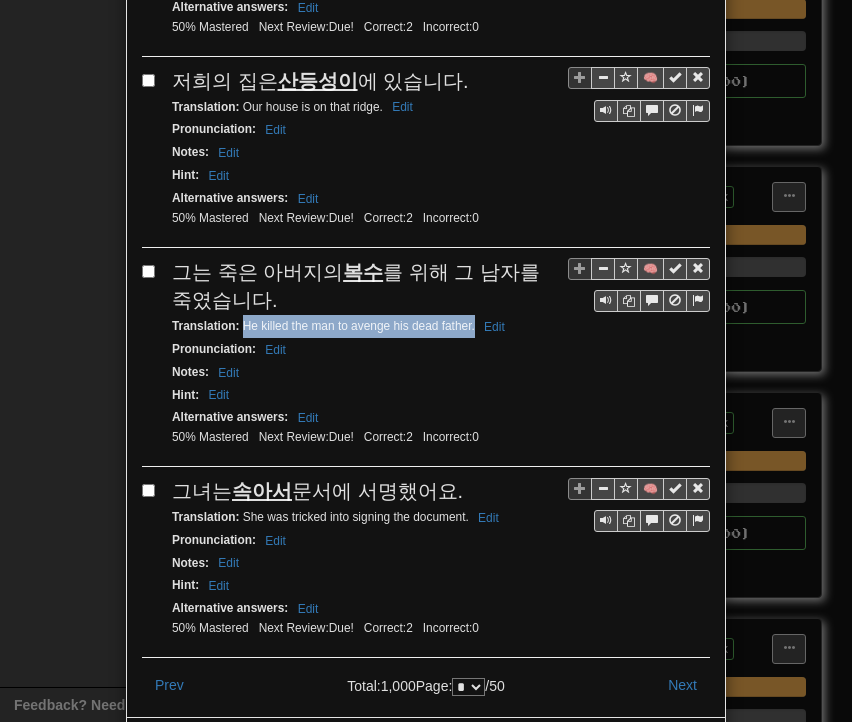 drag, startPoint x: 168, startPoint y: 384, endPoint x: 452, endPoint y: 386, distance: 284.00705 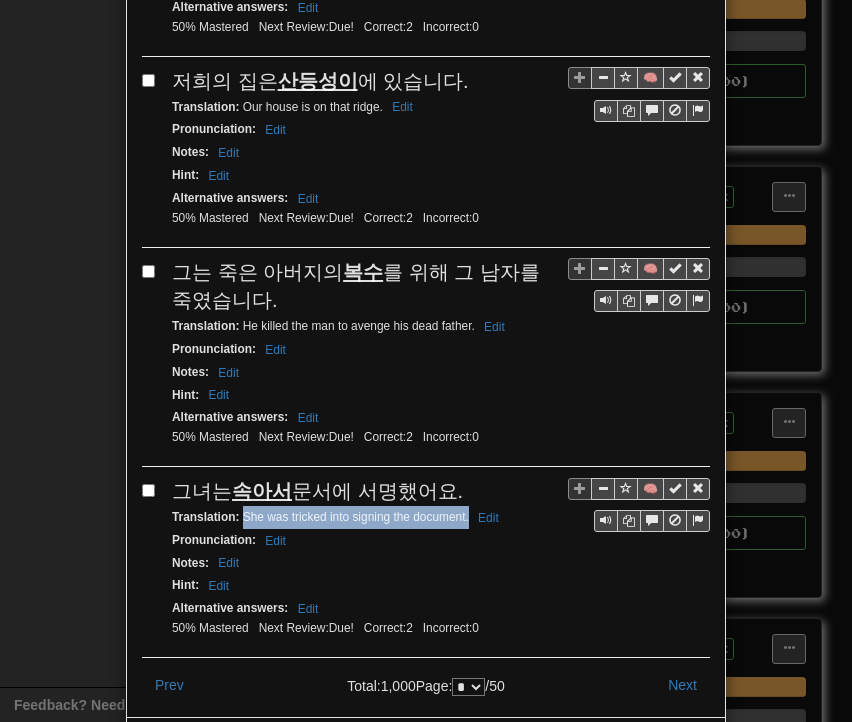 drag, startPoint x: 236, startPoint y: 409, endPoint x: 460, endPoint y: 412, distance: 224.0201 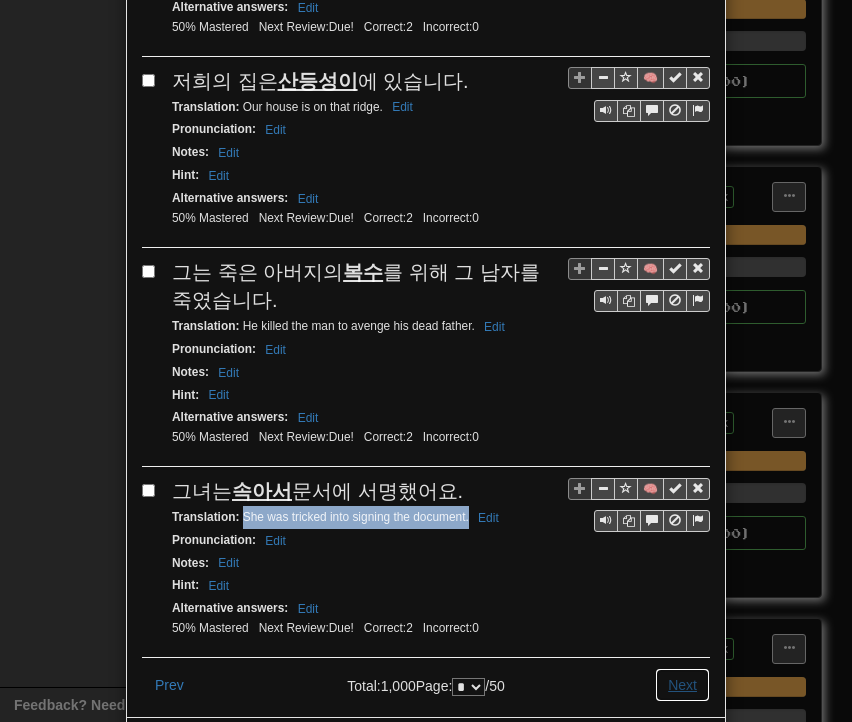click on "Next" at bounding box center [682, 685] 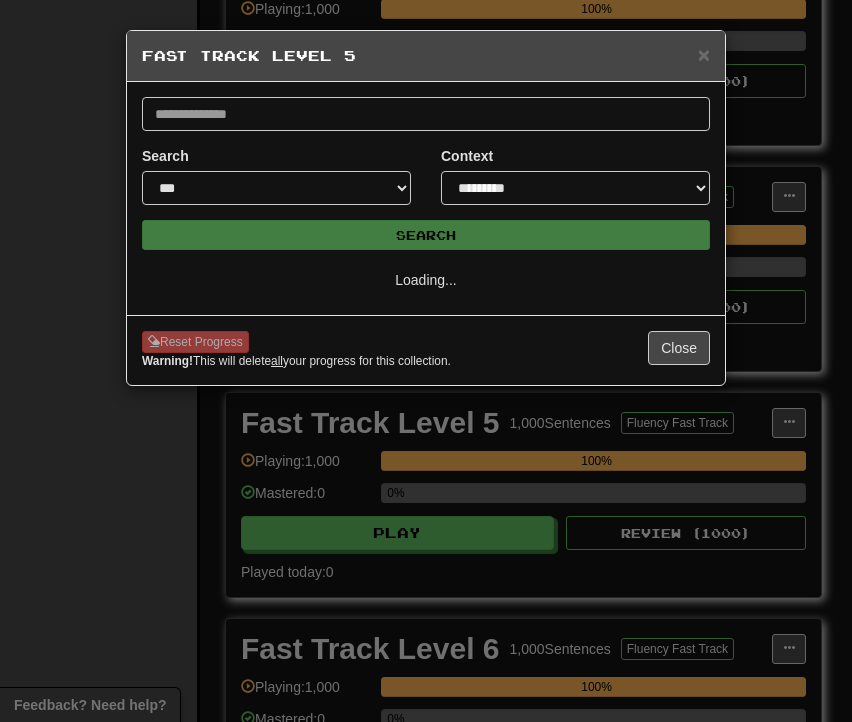scroll, scrollTop: 0, scrollLeft: 0, axis: both 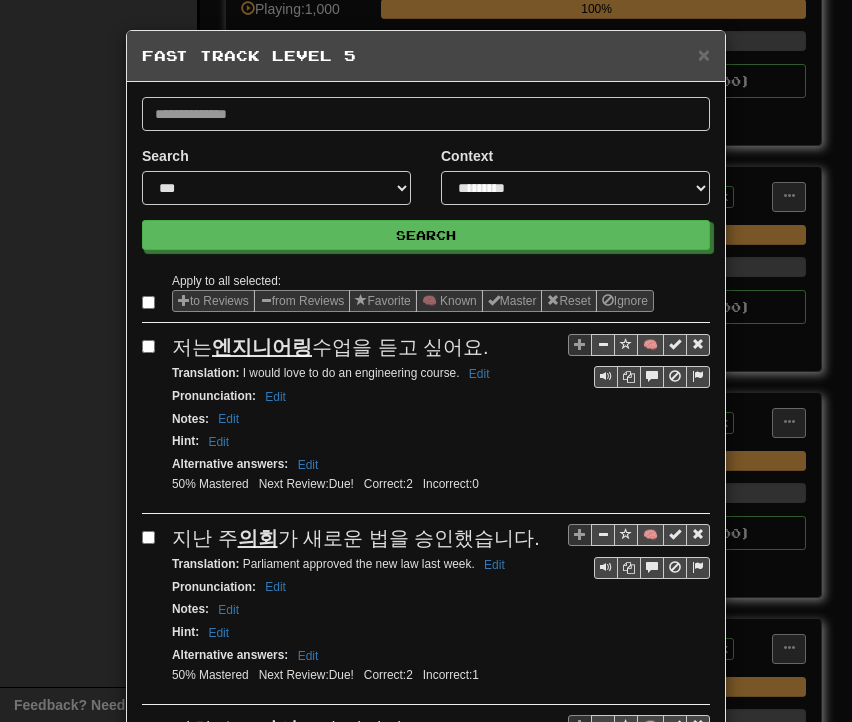 drag, startPoint x: 164, startPoint y: 351, endPoint x: 470, endPoint y: 350, distance: 306.00165 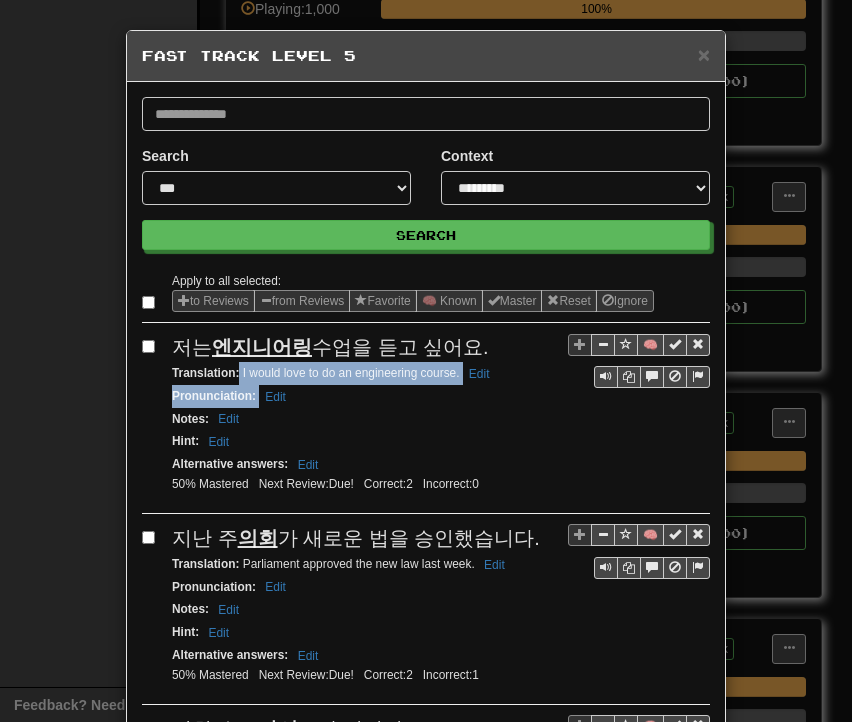 drag, startPoint x: 232, startPoint y: 368, endPoint x: 451, endPoint y: 382, distance: 219.44704 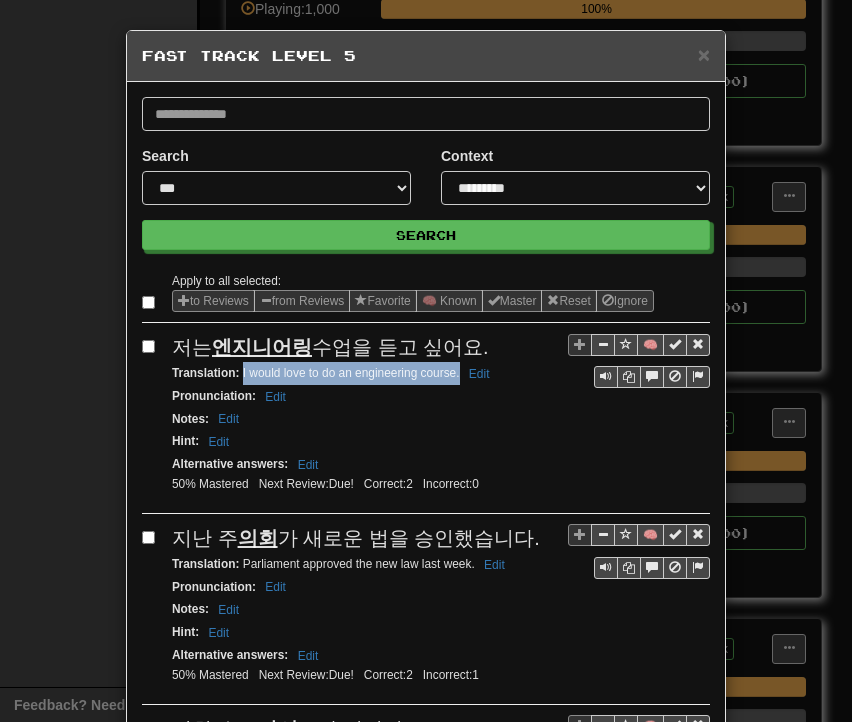 drag, startPoint x: 235, startPoint y: 370, endPoint x: 451, endPoint y: 377, distance: 216.1134 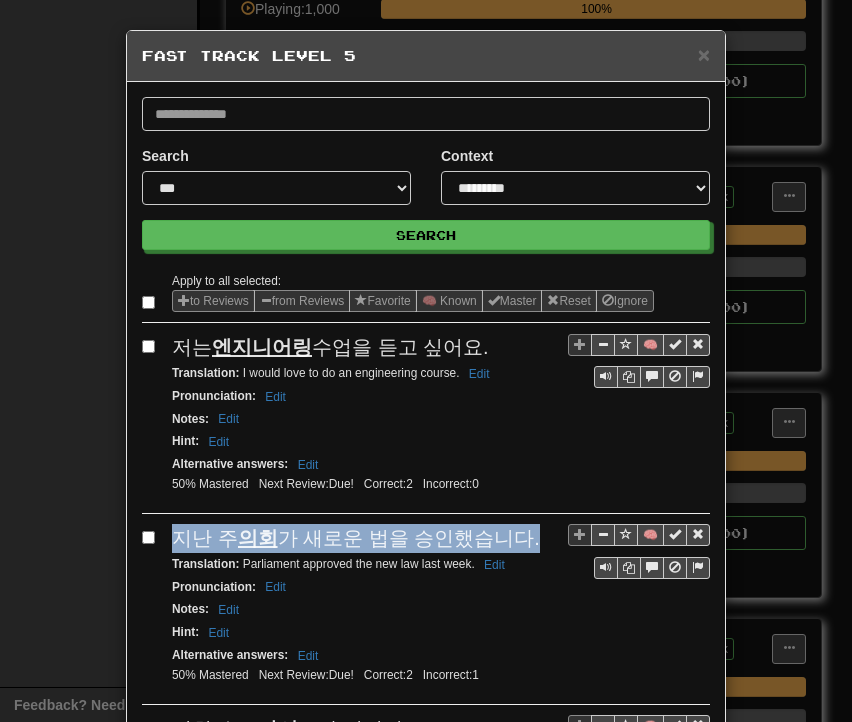 drag, startPoint x: 168, startPoint y: 533, endPoint x: 512, endPoint y: 538, distance: 344.03635 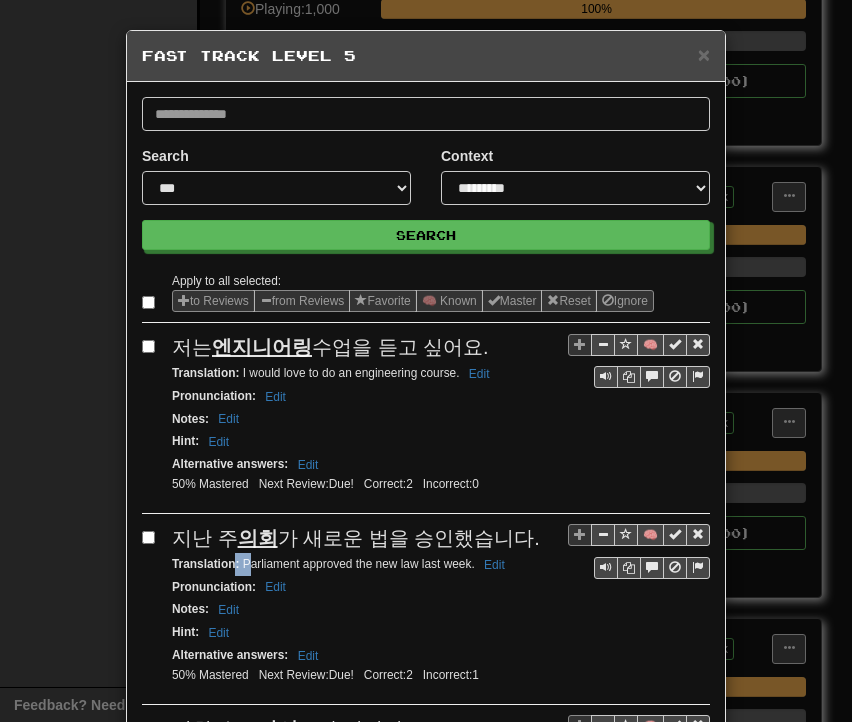 drag, startPoint x: 229, startPoint y: 553, endPoint x: 244, endPoint y: 558, distance: 15.811388 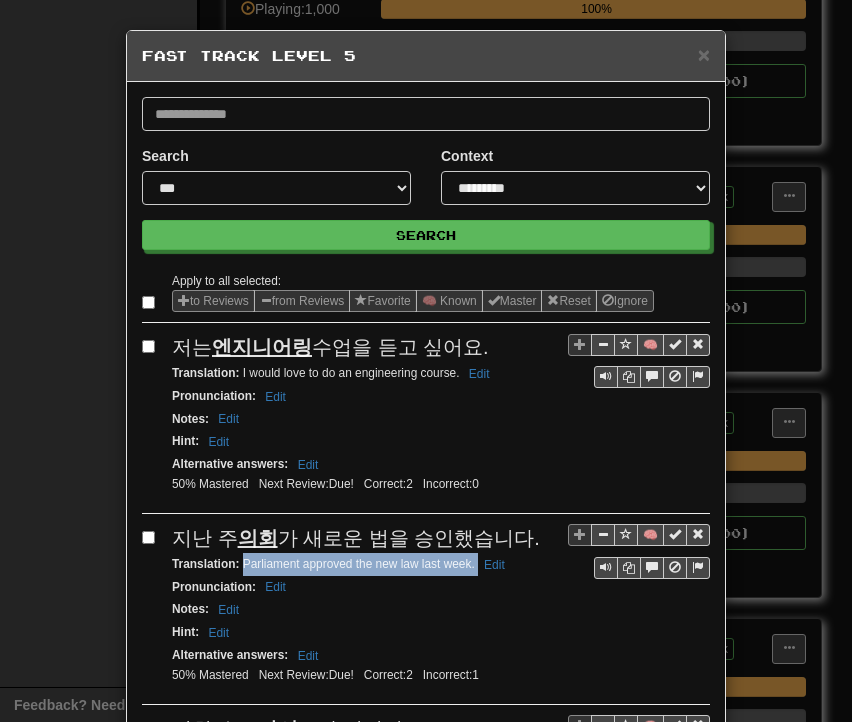 drag, startPoint x: 236, startPoint y: 559, endPoint x: 468, endPoint y: 560, distance: 232.00215 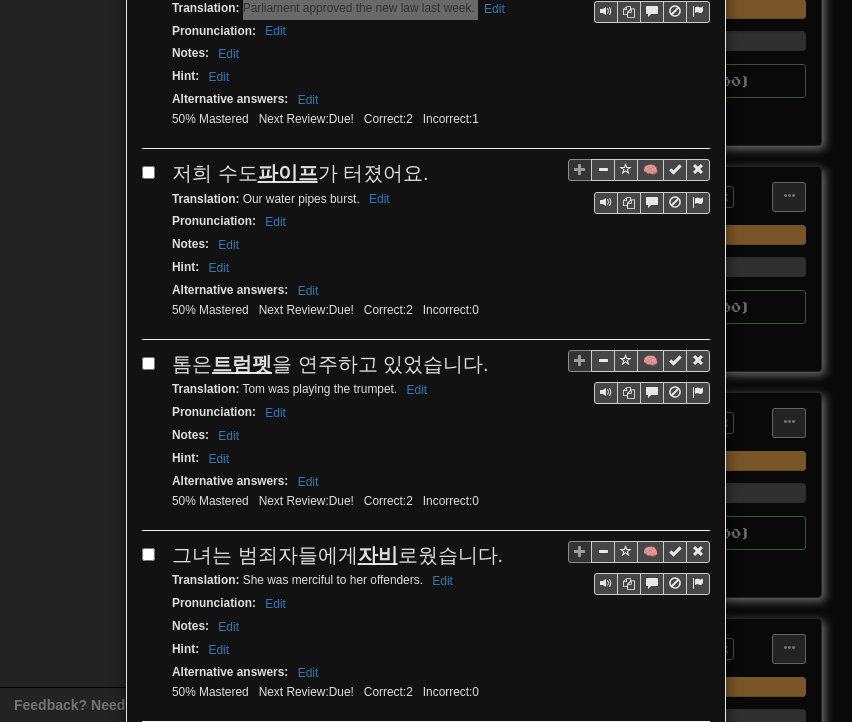 scroll, scrollTop: 600, scrollLeft: 0, axis: vertical 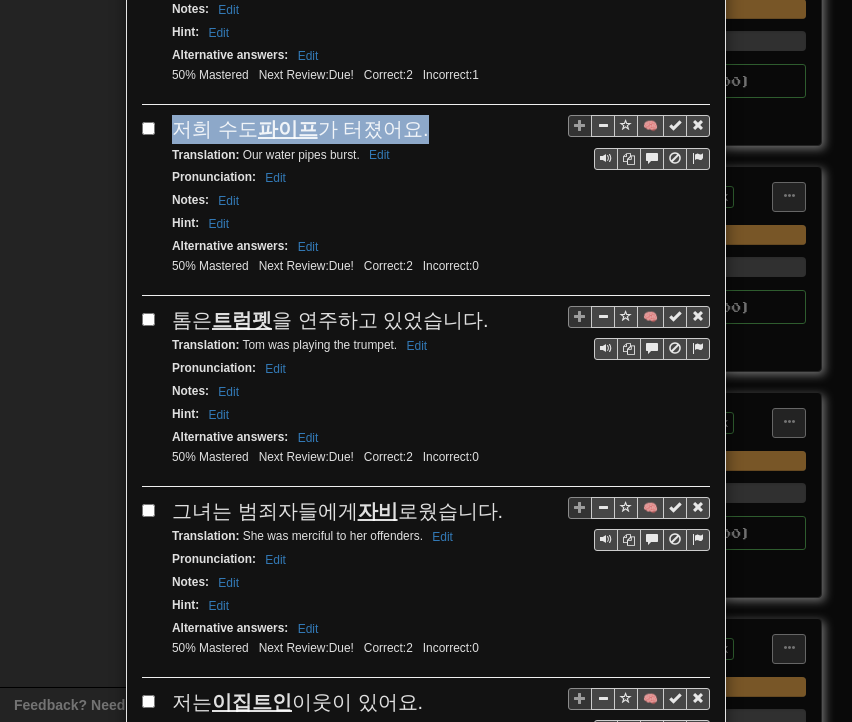 drag, startPoint x: 162, startPoint y: 124, endPoint x: 418, endPoint y: 111, distance: 256.32986 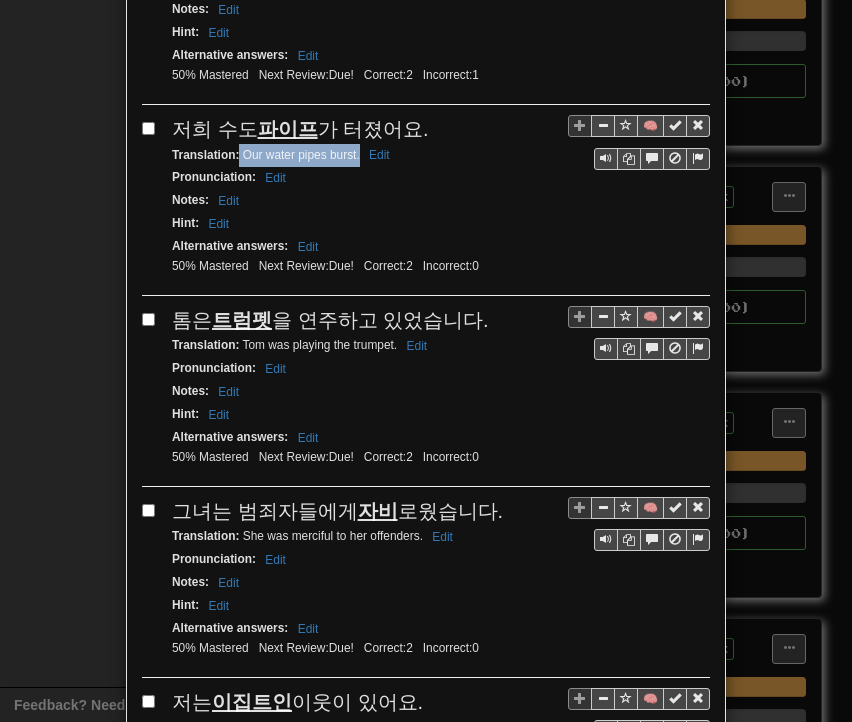 drag, startPoint x: 232, startPoint y: 143, endPoint x: 351, endPoint y: 148, distance: 119.104996 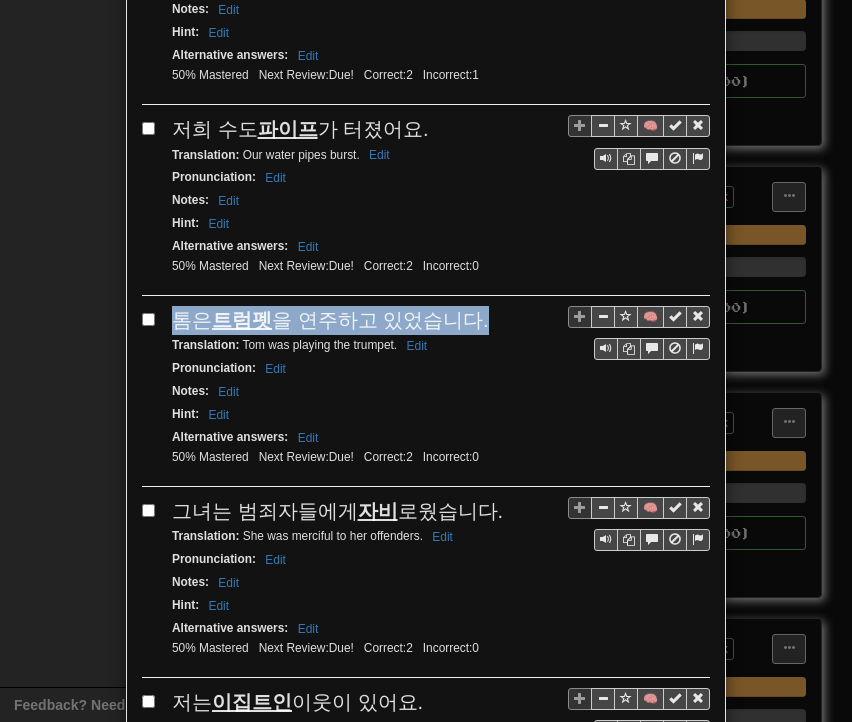 drag, startPoint x: 163, startPoint y: 304, endPoint x: 468, endPoint y: 302, distance: 305.00656 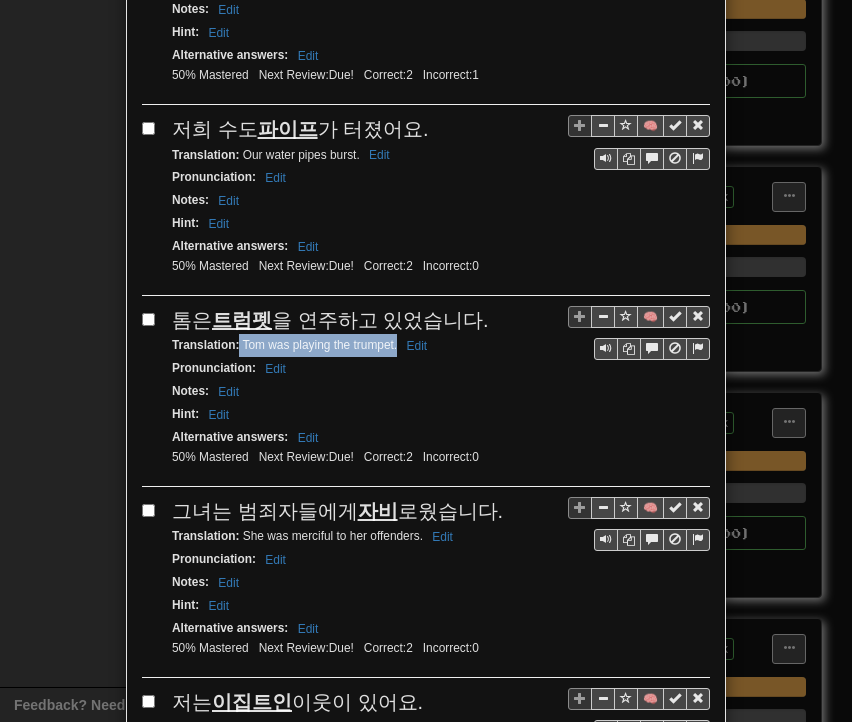 drag, startPoint x: 236, startPoint y: 330, endPoint x: 390, endPoint y: 335, distance: 154.08115 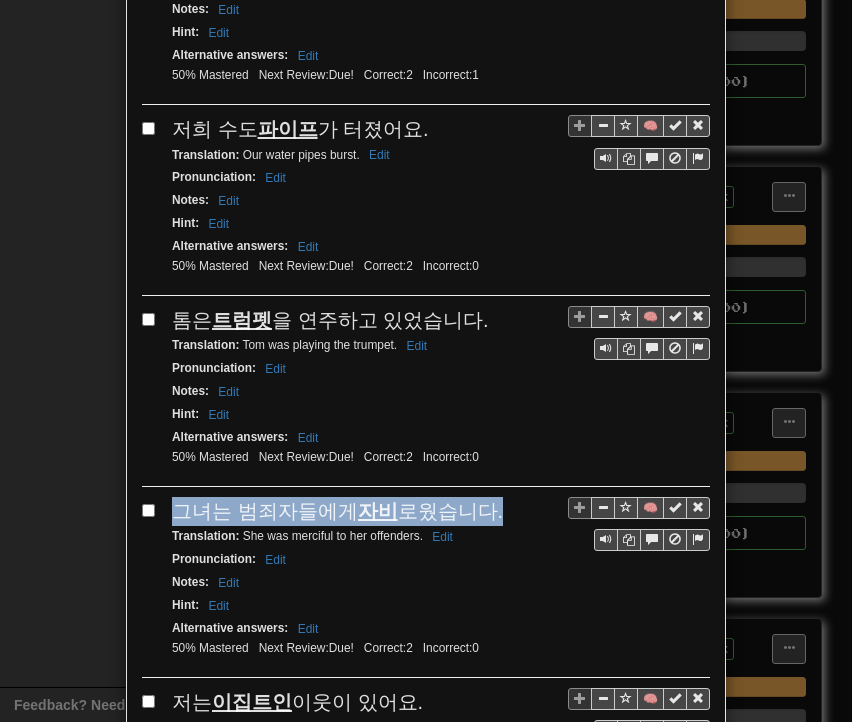 drag, startPoint x: 168, startPoint y: 491, endPoint x: 479, endPoint y: 489, distance: 311.00644 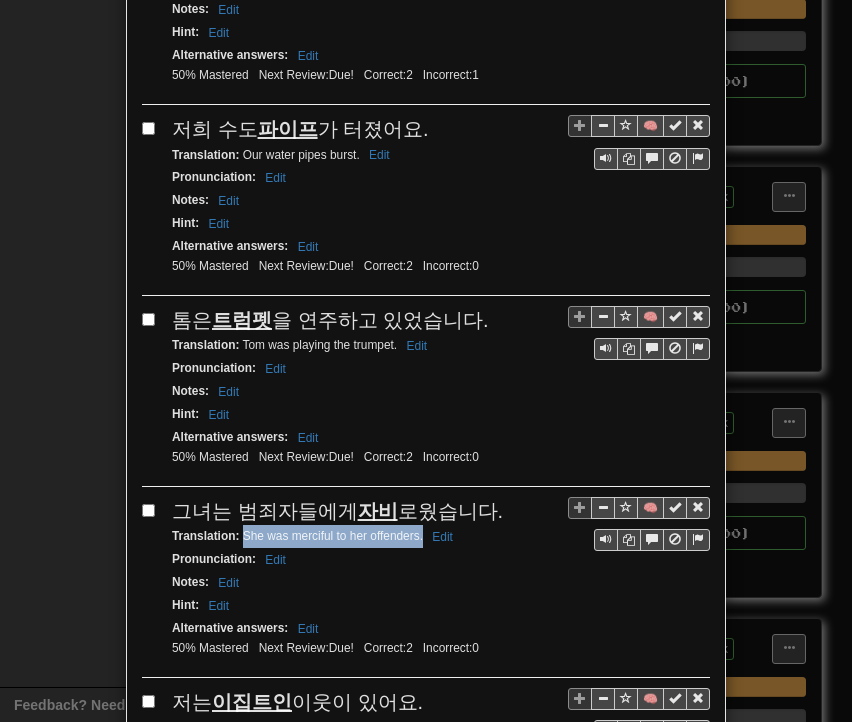 drag, startPoint x: 235, startPoint y: 522, endPoint x: 415, endPoint y: 518, distance: 180.04443 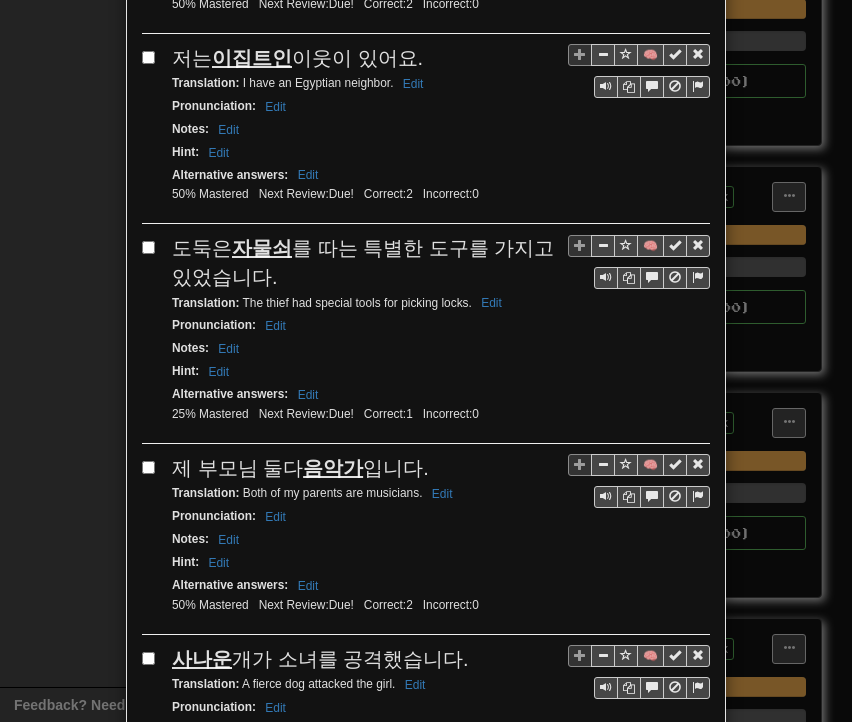 scroll, scrollTop: 1200, scrollLeft: 0, axis: vertical 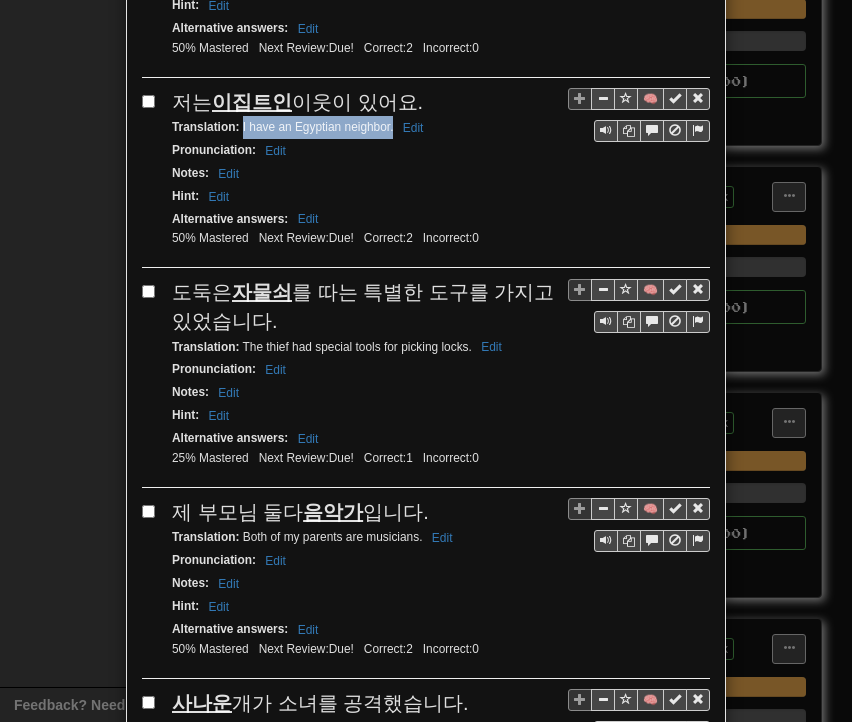 drag, startPoint x: 235, startPoint y: 105, endPoint x: 385, endPoint y: 116, distance: 150.40279 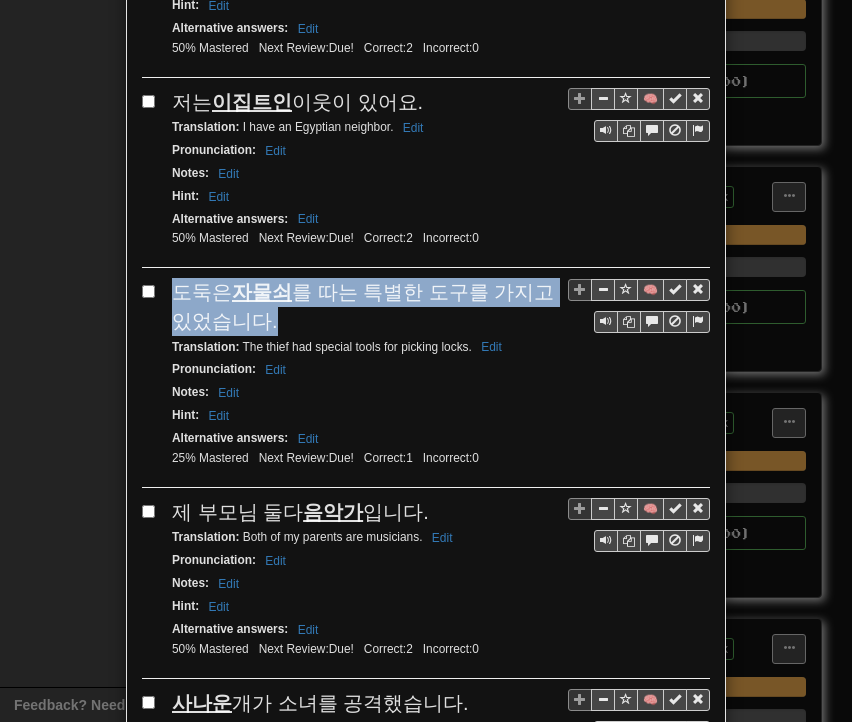 drag, startPoint x: 167, startPoint y: 261, endPoint x: 248, endPoint y: 293, distance: 87.0919 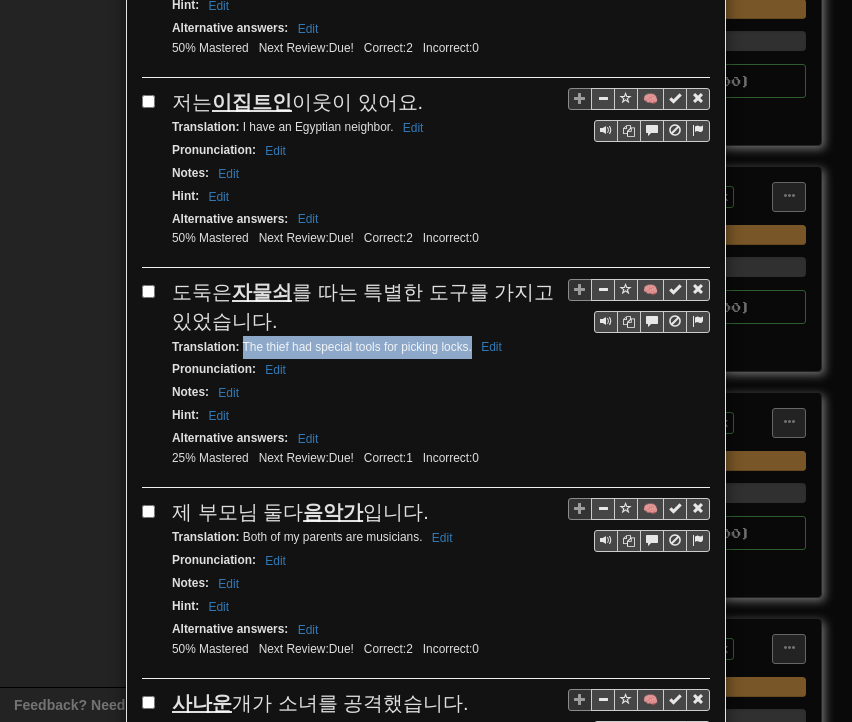 drag, startPoint x: 233, startPoint y: 319, endPoint x: 464, endPoint y: 323, distance: 231.03462 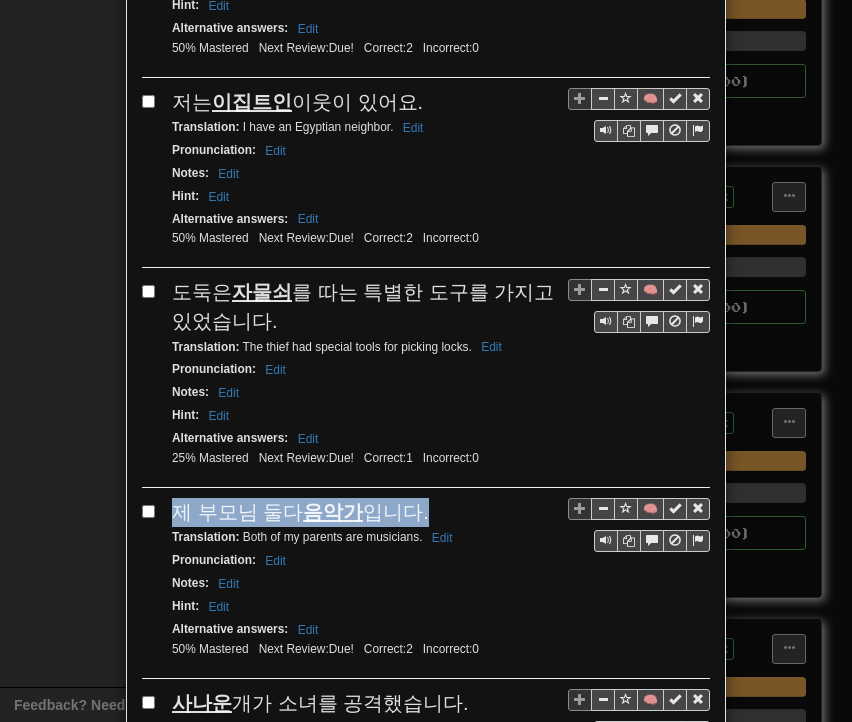 drag, startPoint x: 172, startPoint y: 482, endPoint x: 390, endPoint y: 482, distance: 218 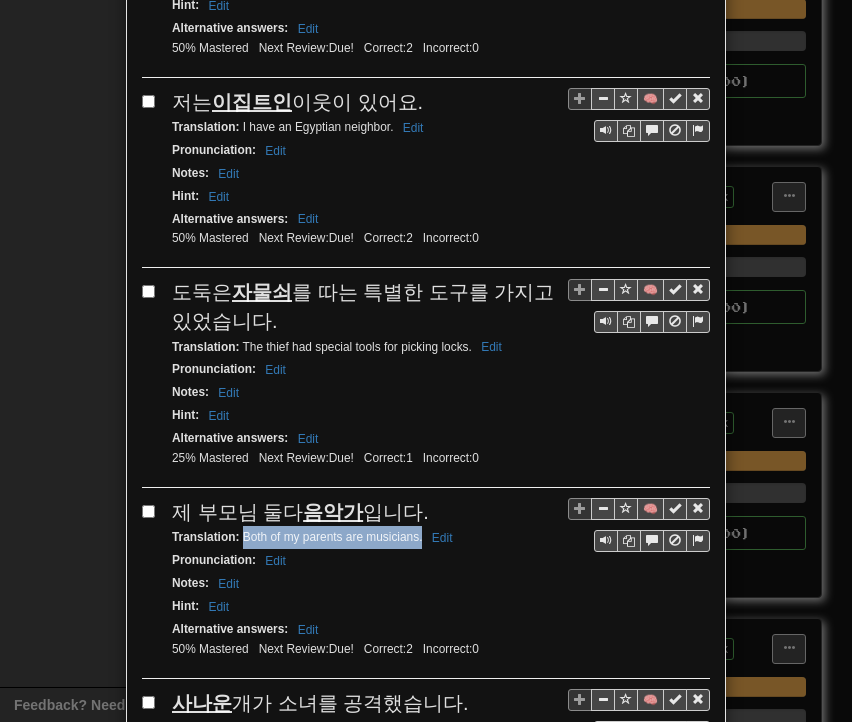 drag, startPoint x: 236, startPoint y: 508, endPoint x: 414, endPoint y: 512, distance: 178.04494 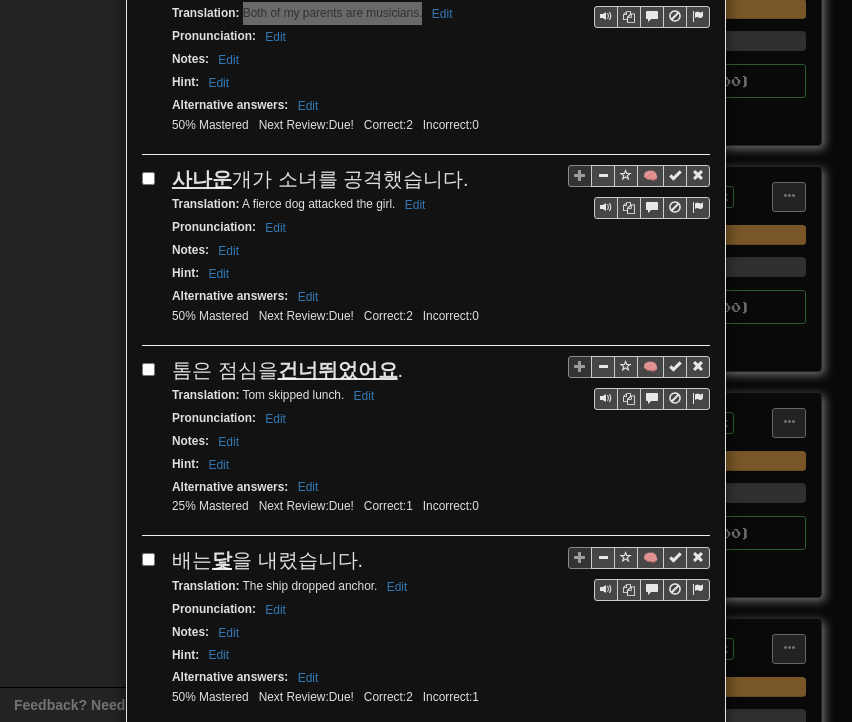 scroll, scrollTop: 1800, scrollLeft: 0, axis: vertical 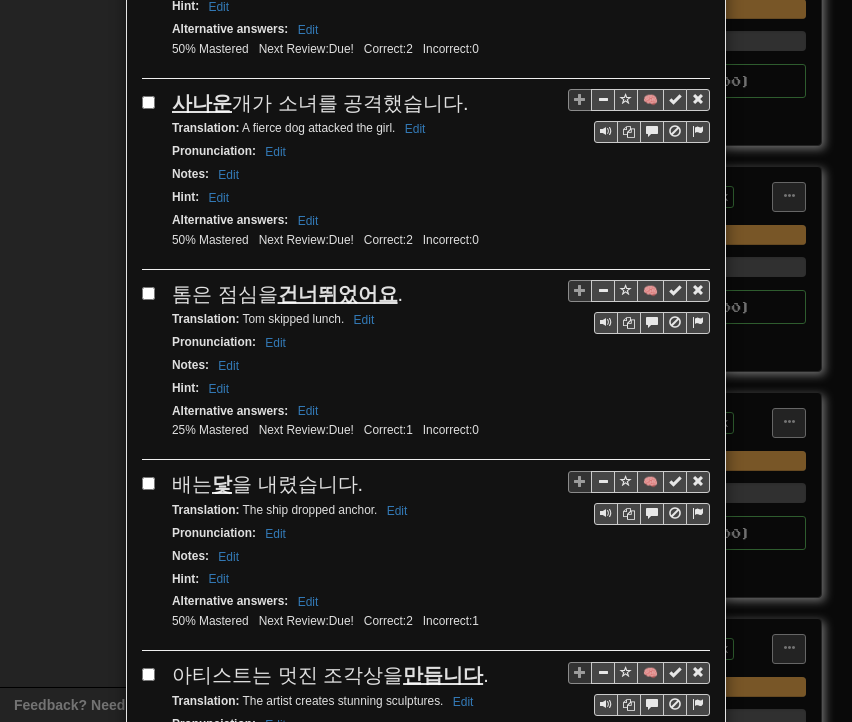 drag, startPoint x: 164, startPoint y: 67, endPoint x: 451, endPoint y: 65, distance: 287.00696 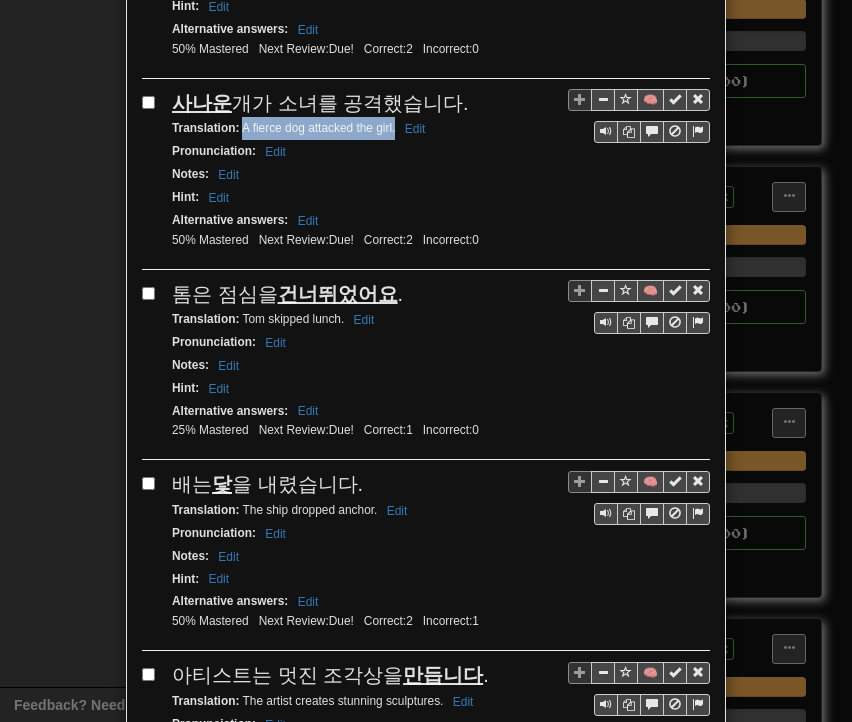 drag, startPoint x: 234, startPoint y: 94, endPoint x: 388, endPoint y: 97, distance: 154.02922 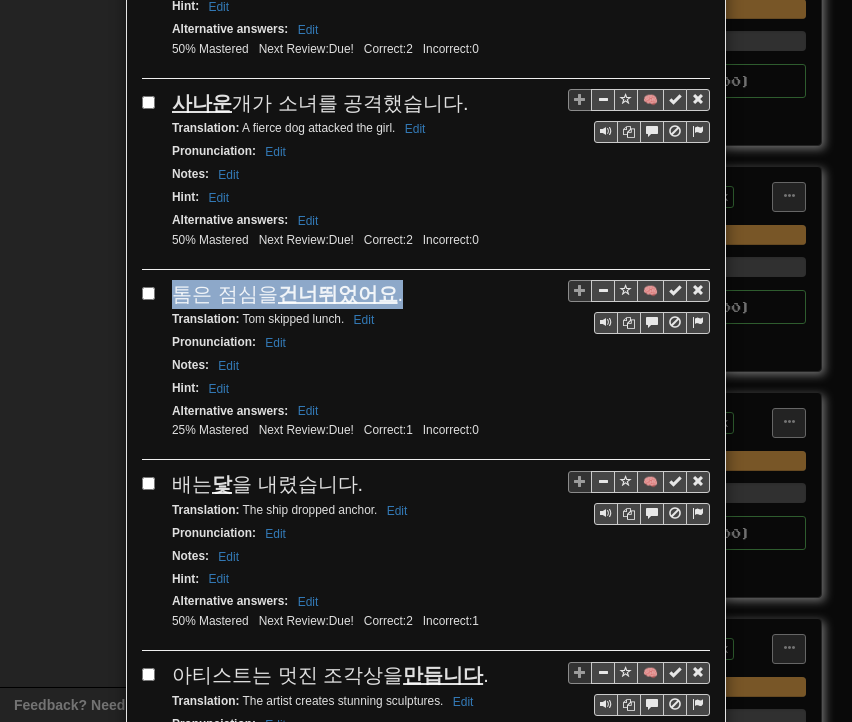 drag, startPoint x: 164, startPoint y: 256, endPoint x: 352, endPoint y: 257, distance: 188.00266 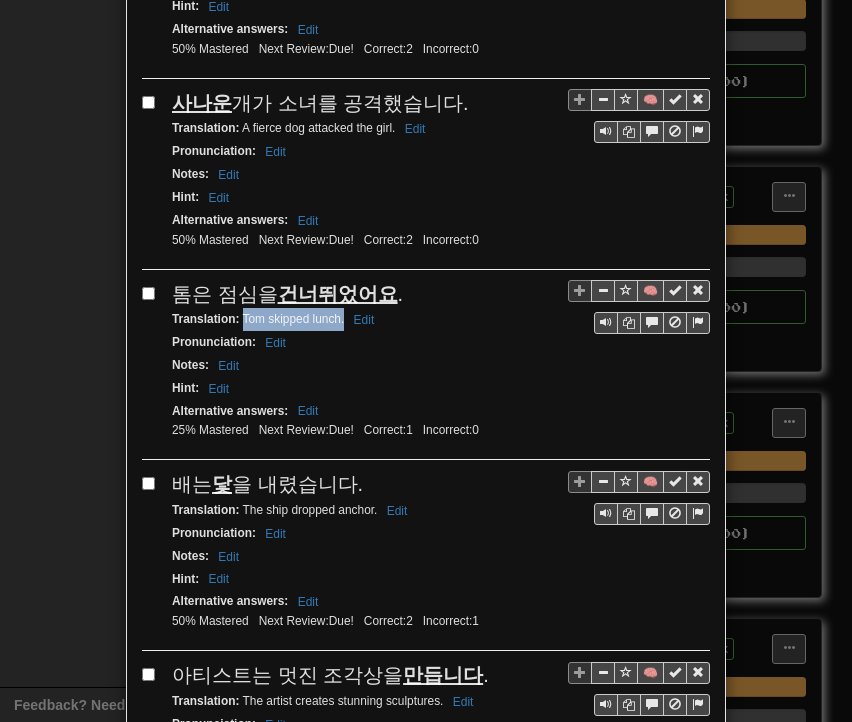drag, startPoint x: 235, startPoint y: 286, endPoint x: 336, endPoint y: 285, distance: 101.00495 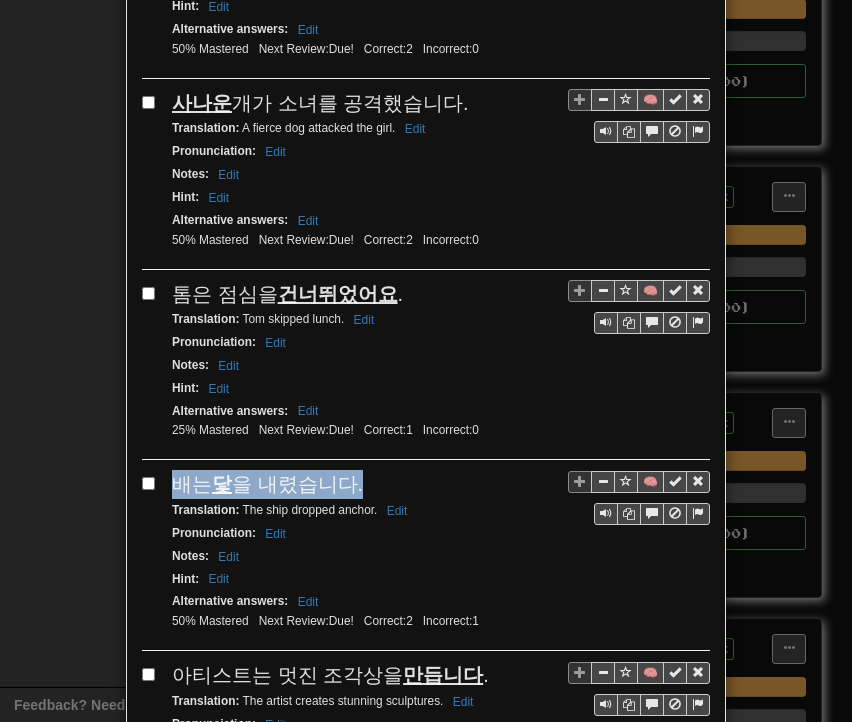 drag, startPoint x: 172, startPoint y: 451, endPoint x: 356, endPoint y: 456, distance: 184.06792 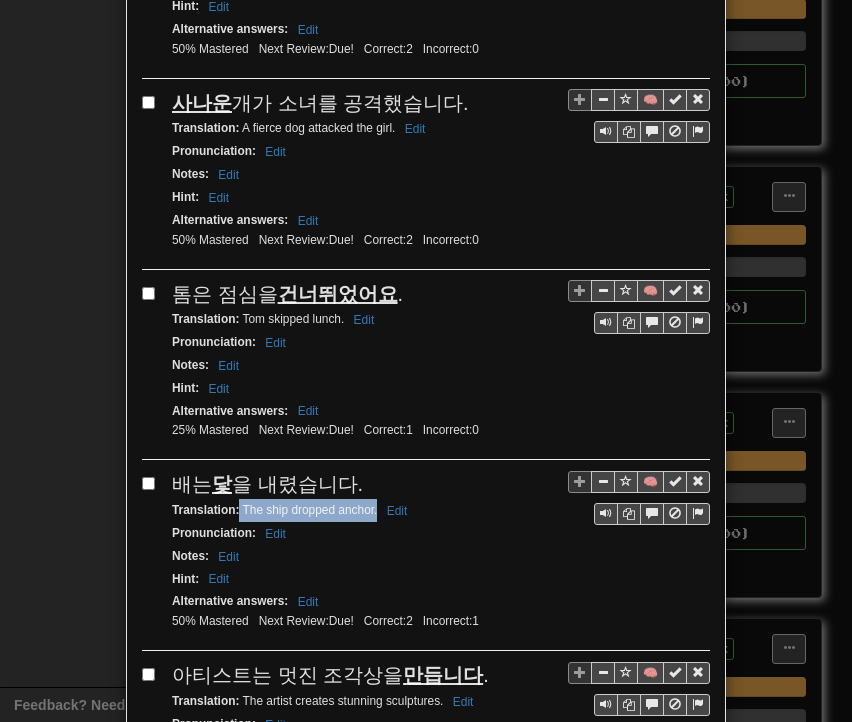 drag, startPoint x: 233, startPoint y: 467, endPoint x: 368, endPoint y: 467, distance: 135 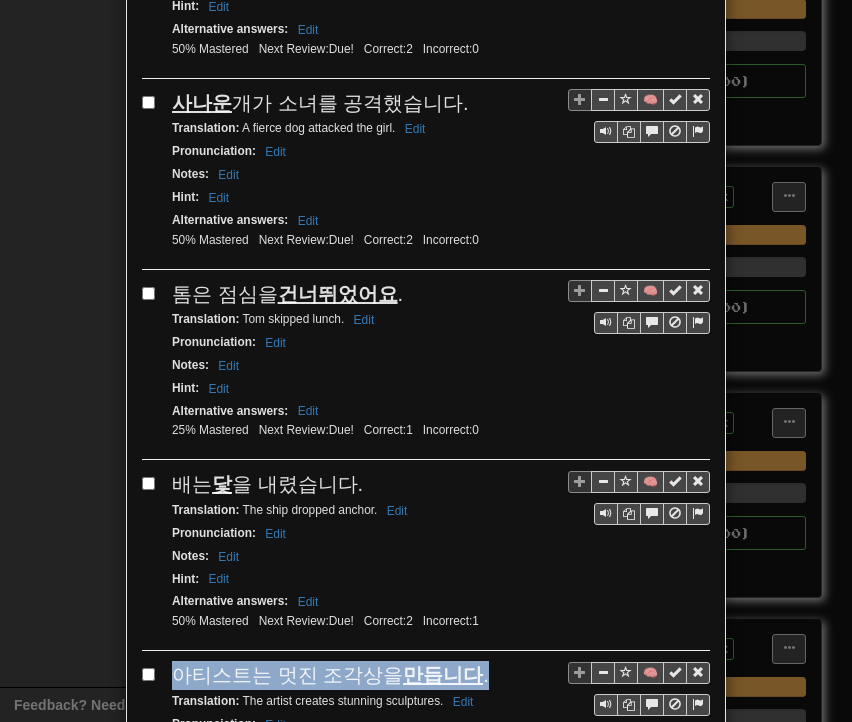 drag, startPoint x: 160, startPoint y: 625, endPoint x: 475, endPoint y: 640, distance: 315.35693 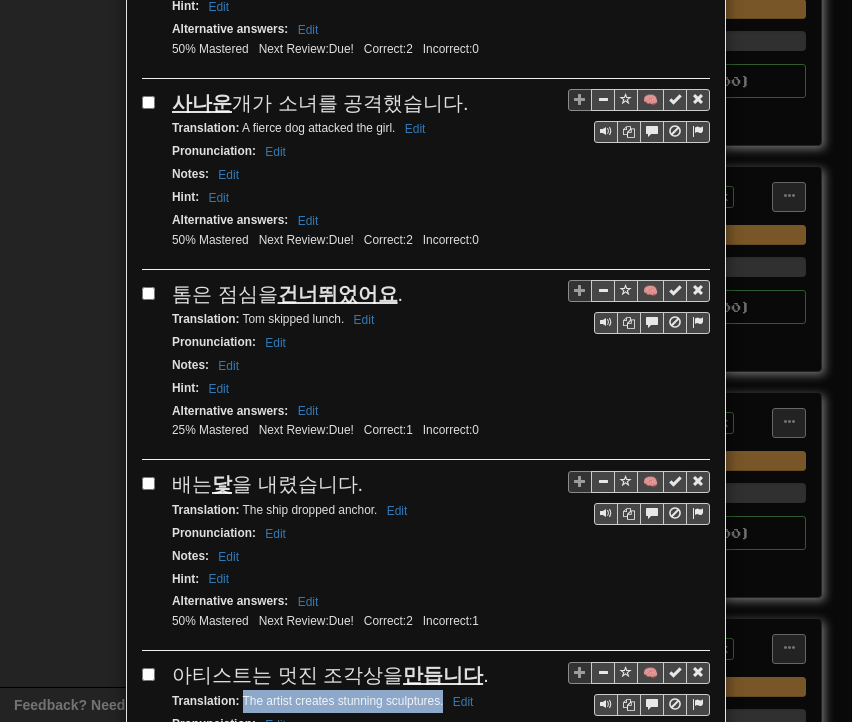 drag, startPoint x: 234, startPoint y: 652, endPoint x: 436, endPoint y: 661, distance: 202.2004 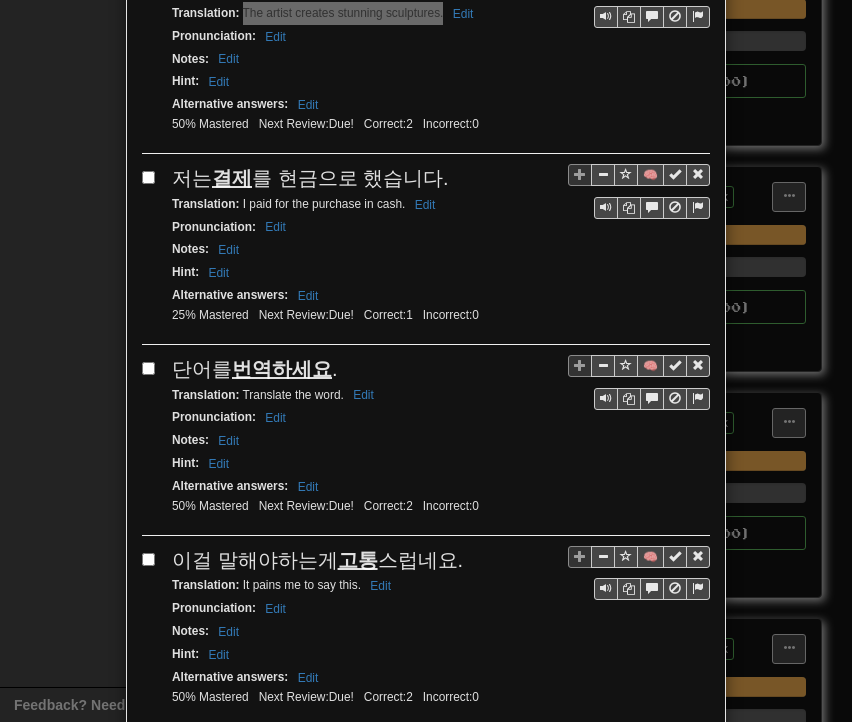 scroll, scrollTop: 2500, scrollLeft: 0, axis: vertical 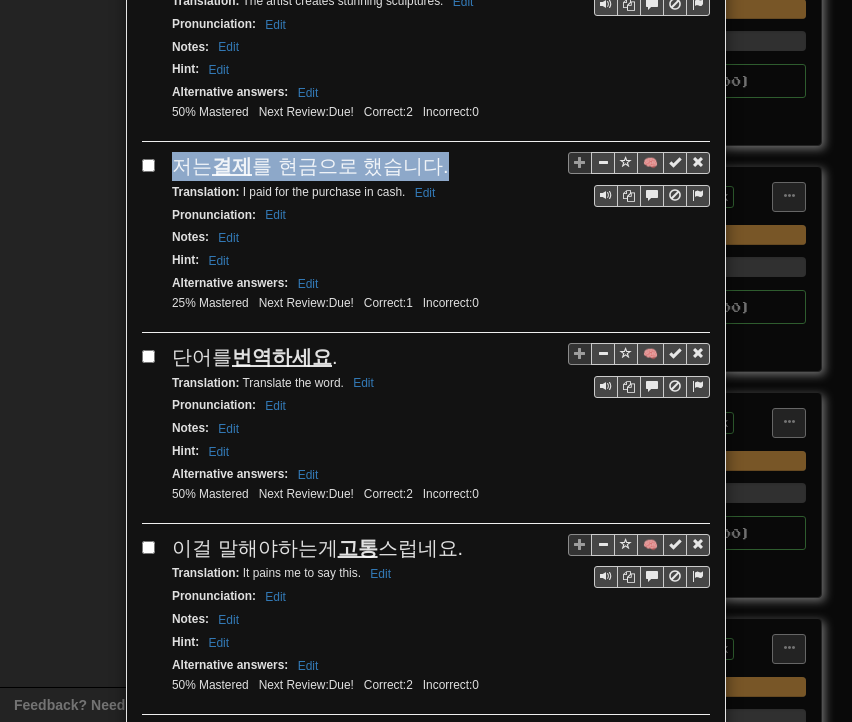 drag, startPoint x: 167, startPoint y: 119, endPoint x: 428, endPoint y: 123, distance: 261.03064 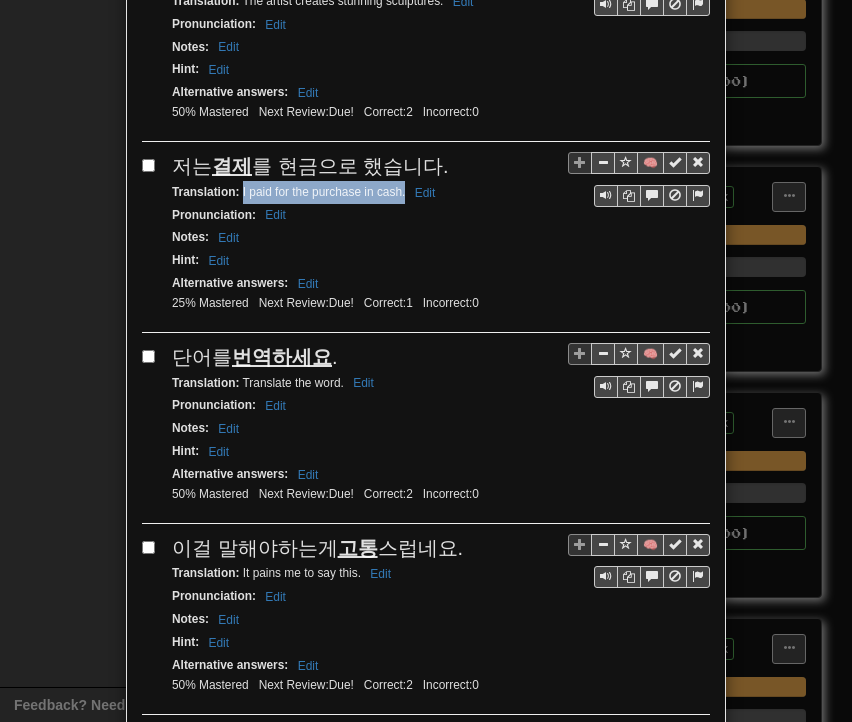 drag, startPoint x: 234, startPoint y: 142, endPoint x: 397, endPoint y: 144, distance: 163.01227 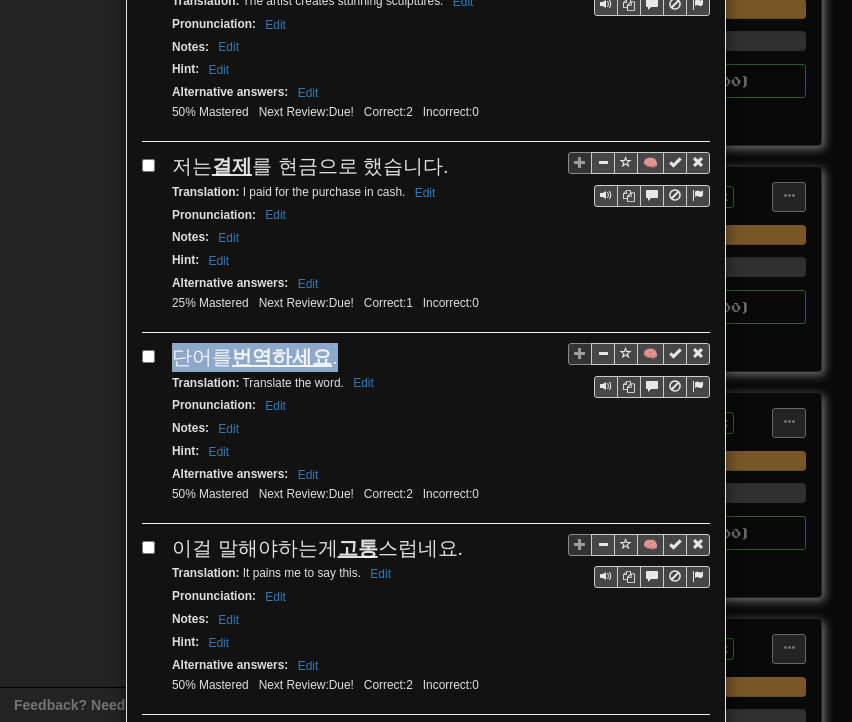 drag, startPoint x: 167, startPoint y: 307, endPoint x: 324, endPoint y: 304, distance: 157.02866 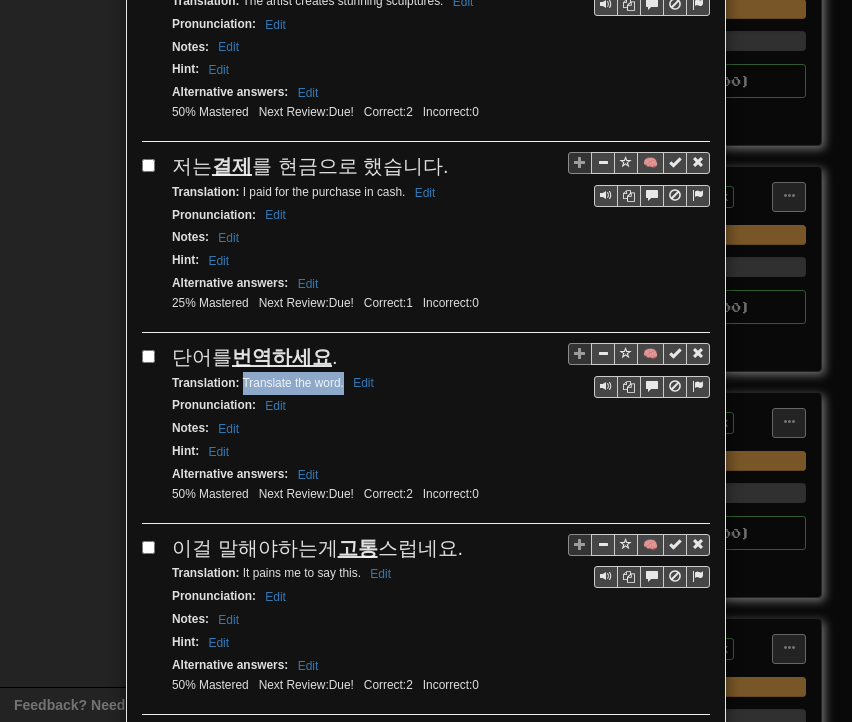 drag, startPoint x: 236, startPoint y: 329, endPoint x: 336, endPoint y: 335, distance: 100.17984 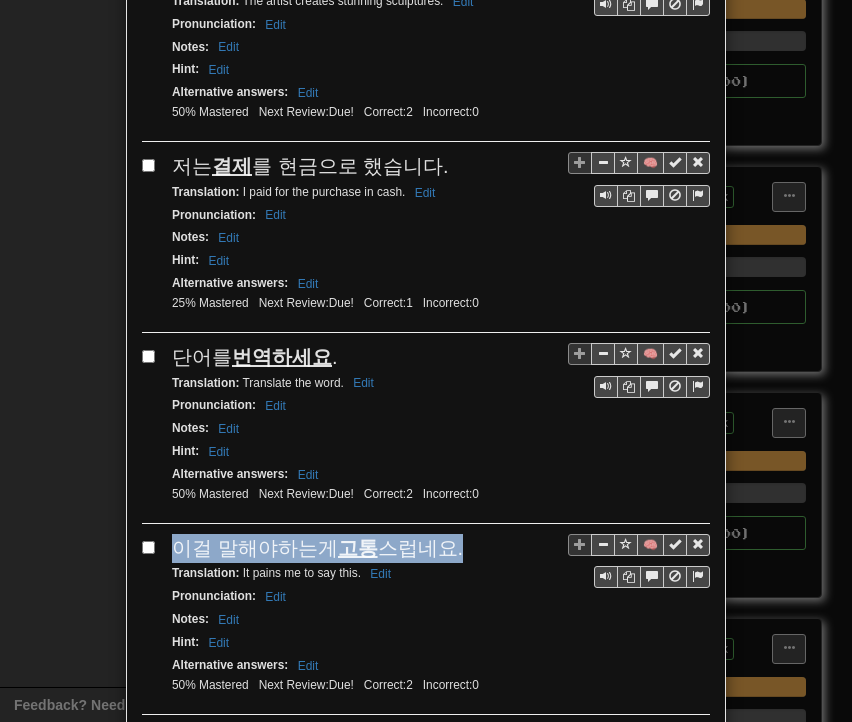 drag, startPoint x: 164, startPoint y: 489, endPoint x: 448, endPoint y: 497, distance: 284.11264 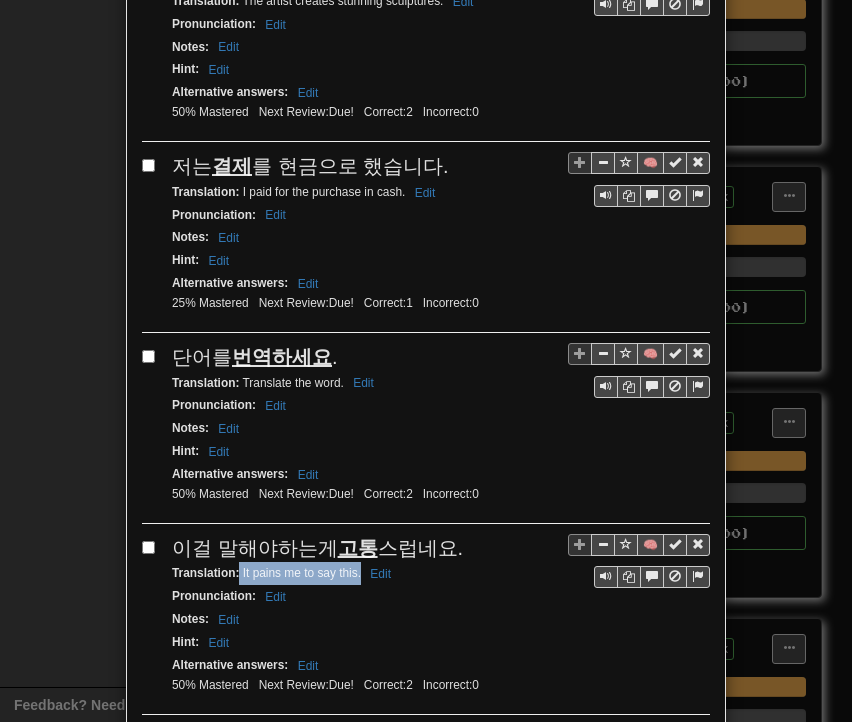 drag, startPoint x: 232, startPoint y: 517, endPoint x: 354, endPoint y: 525, distance: 122.26202 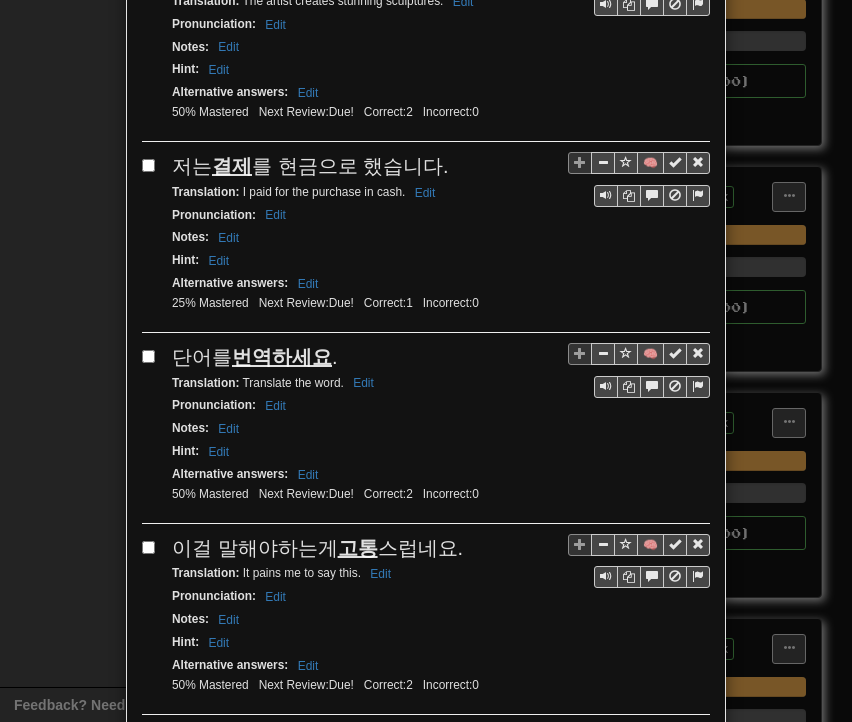 drag, startPoint x: 168, startPoint y: 680, endPoint x: 464, endPoint y: 674, distance: 296.0608 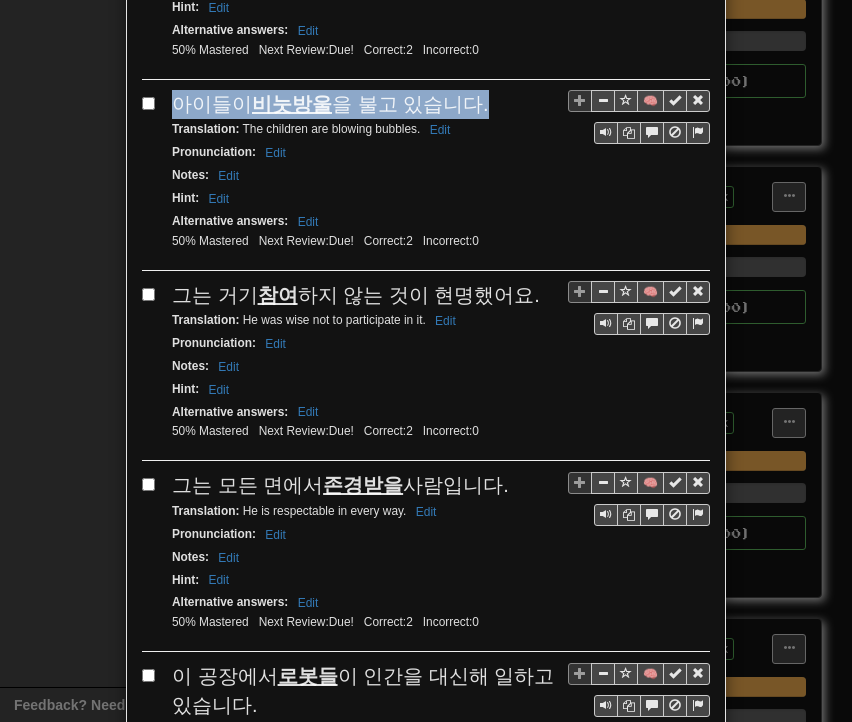 scroll, scrollTop: 3100, scrollLeft: 0, axis: vertical 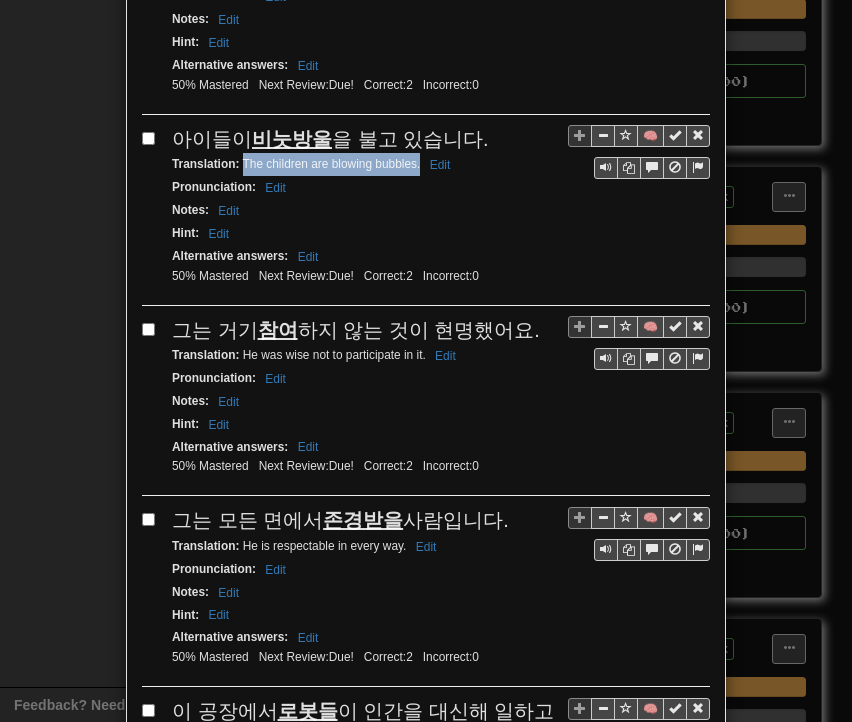 drag, startPoint x: 235, startPoint y: 101, endPoint x: 412, endPoint y: 109, distance: 177.1807 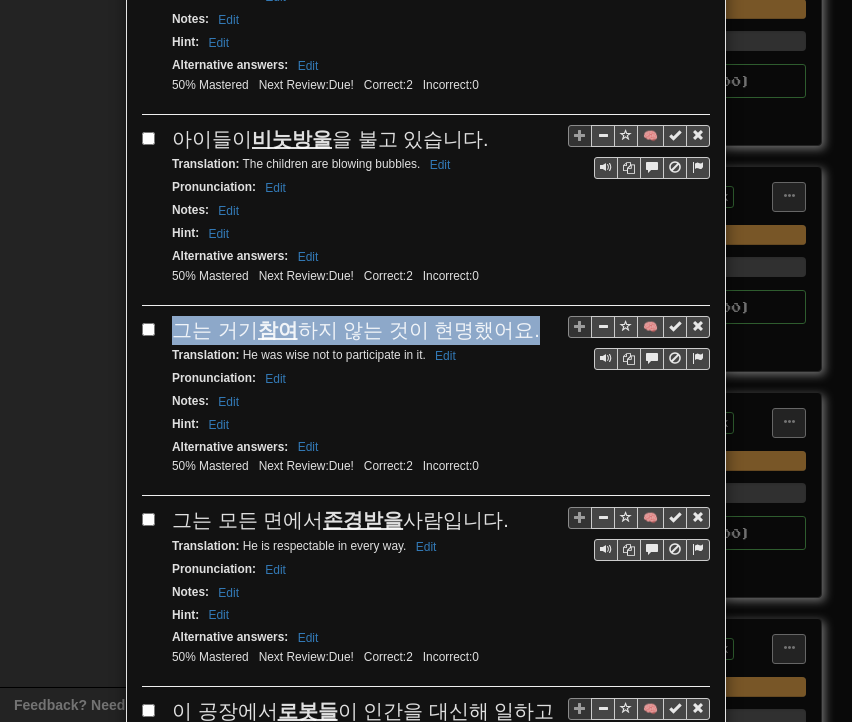 drag, startPoint x: 165, startPoint y: 263, endPoint x: 514, endPoint y: 267, distance: 349.02292 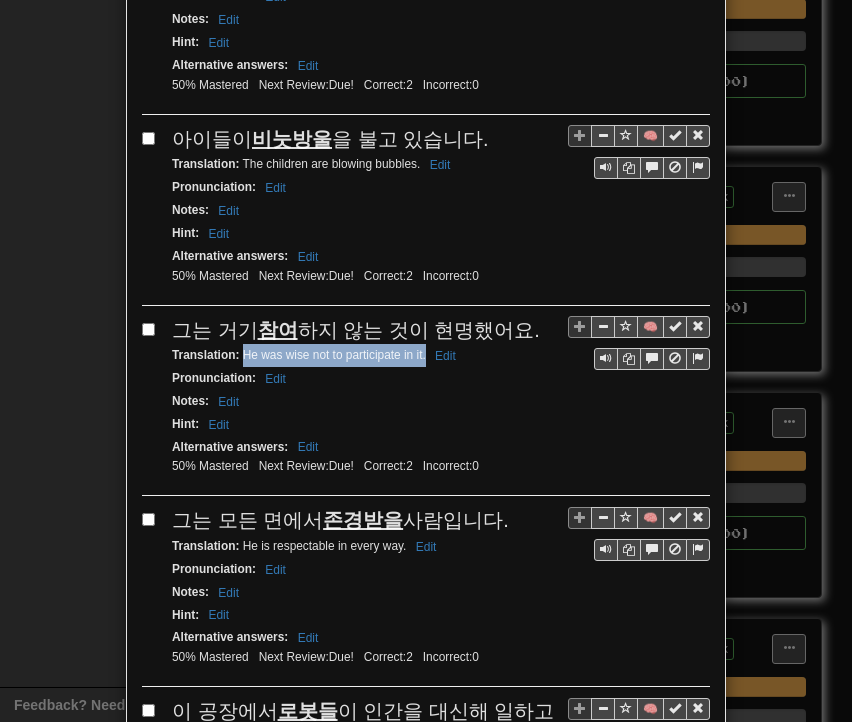 drag, startPoint x: 236, startPoint y: 293, endPoint x: 418, endPoint y: 292, distance: 182.00275 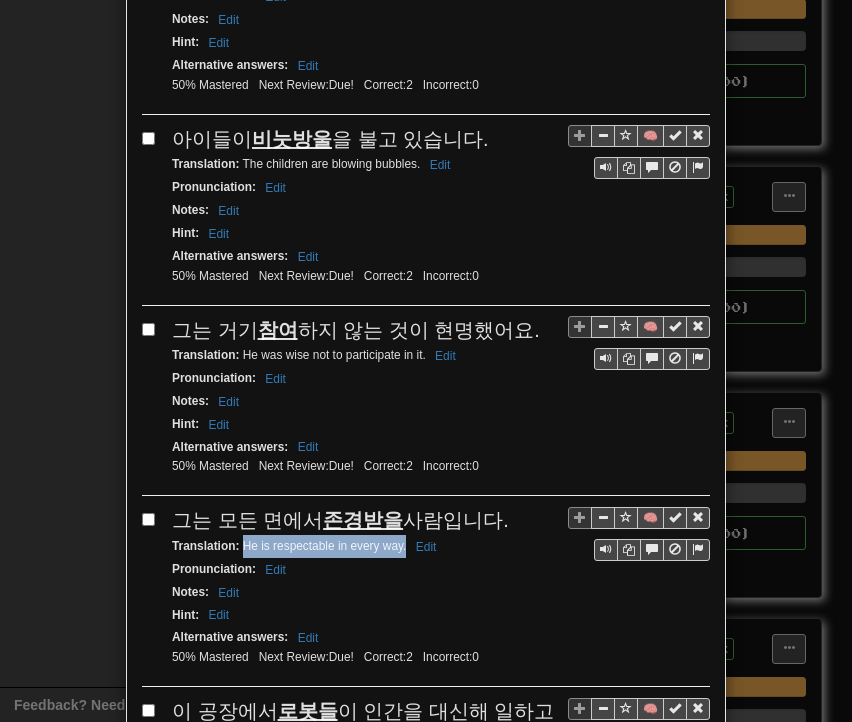 drag, startPoint x: 236, startPoint y: 480, endPoint x: 397, endPoint y: 480, distance: 161 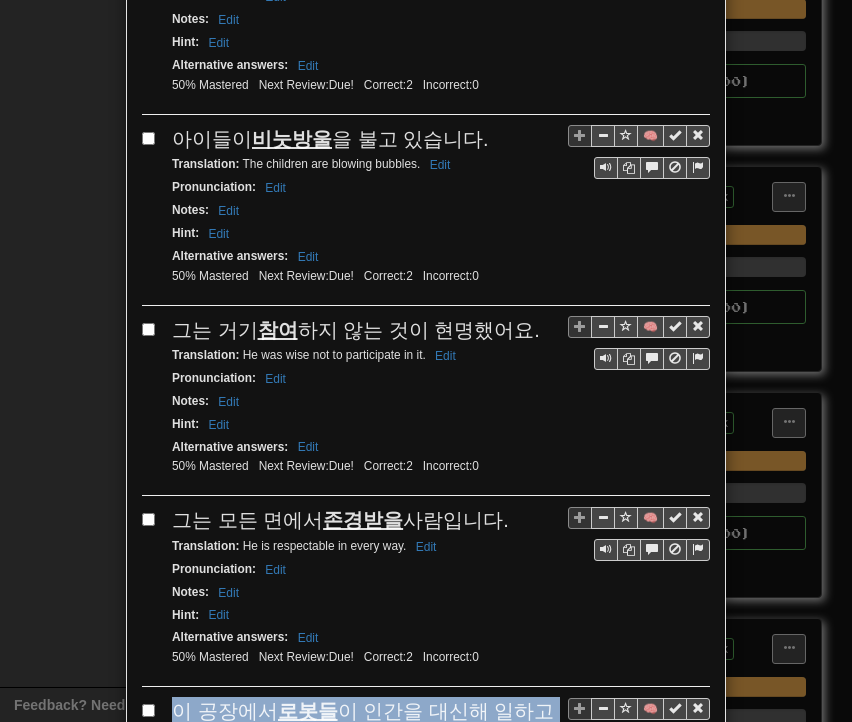 drag, startPoint x: 166, startPoint y: 638, endPoint x: 227, endPoint y: 666, distance: 67.11929 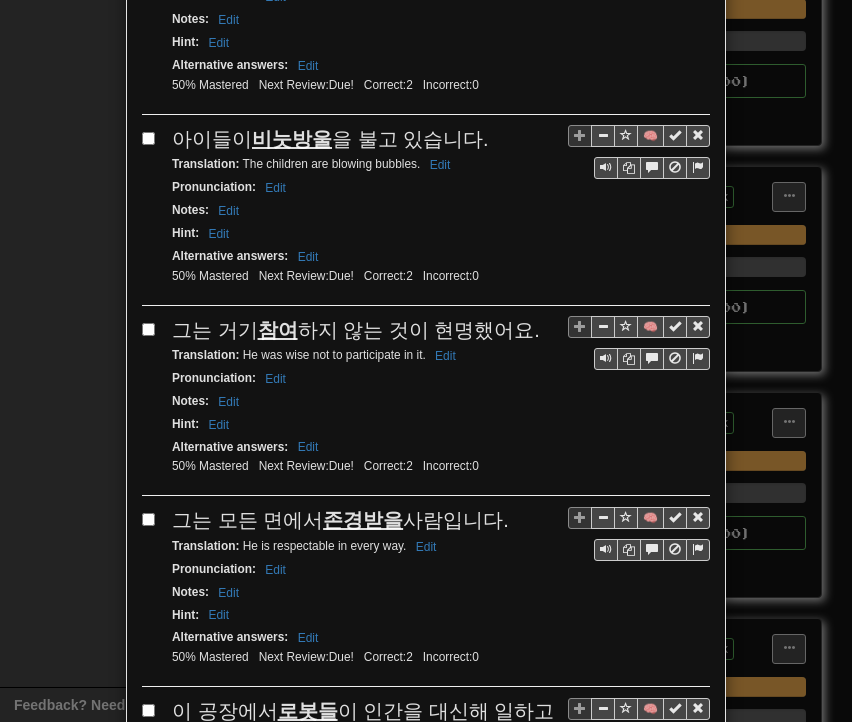 drag, startPoint x: 236, startPoint y: 690, endPoint x: 501, endPoint y: 697, distance: 265.09244 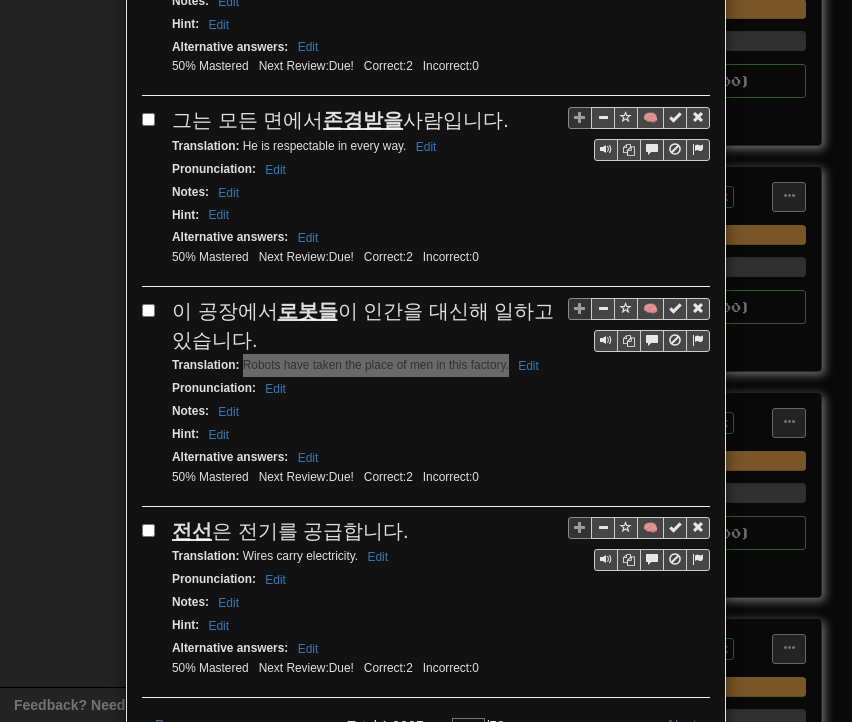 scroll, scrollTop: 3568, scrollLeft: 0, axis: vertical 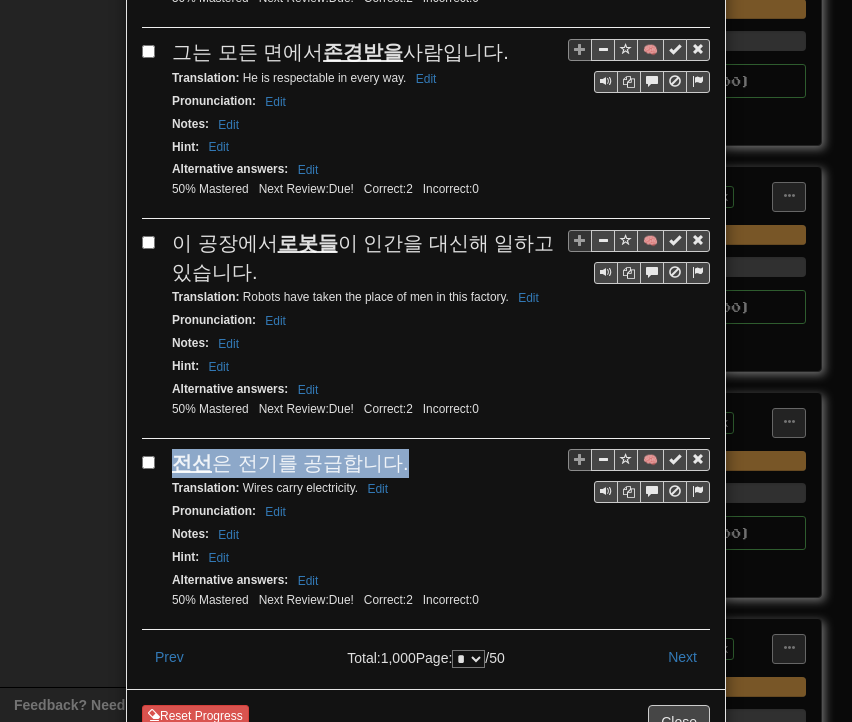 drag, startPoint x: 166, startPoint y: 380, endPoint x: 383, endPoint y: 390, distance: 217.23029 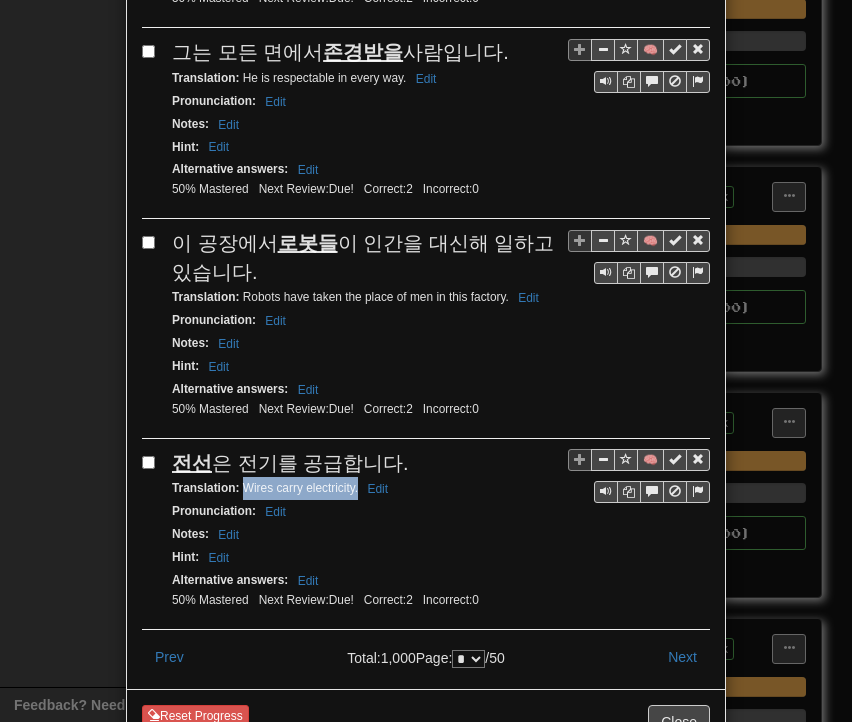 drag, startPoint x: 235, startPoint y: 415, endPoint x: 349, endPoint y: 417, distance: 114.01754 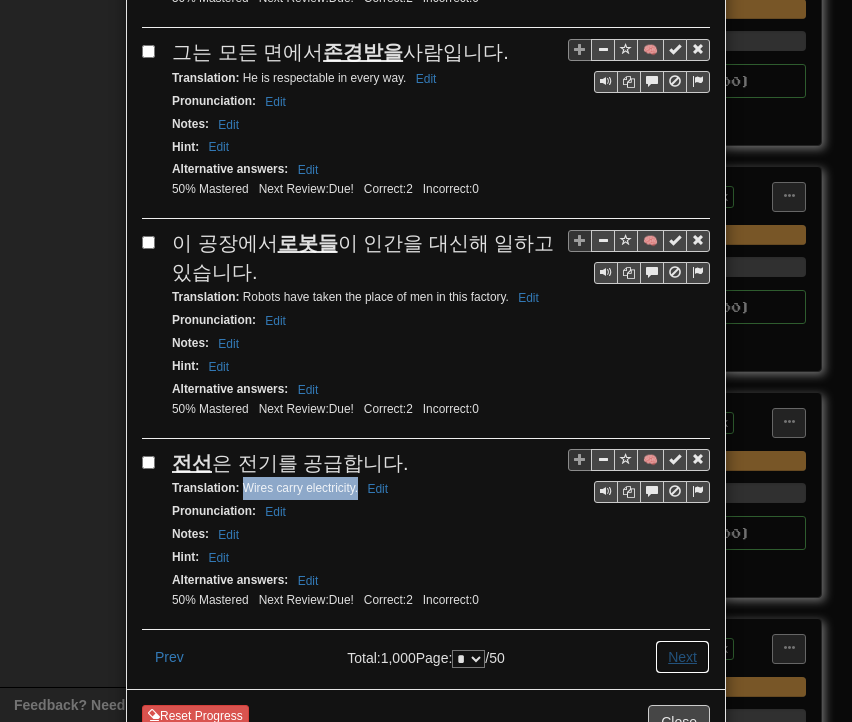 click on "Next" at bounding box center (682, 657) 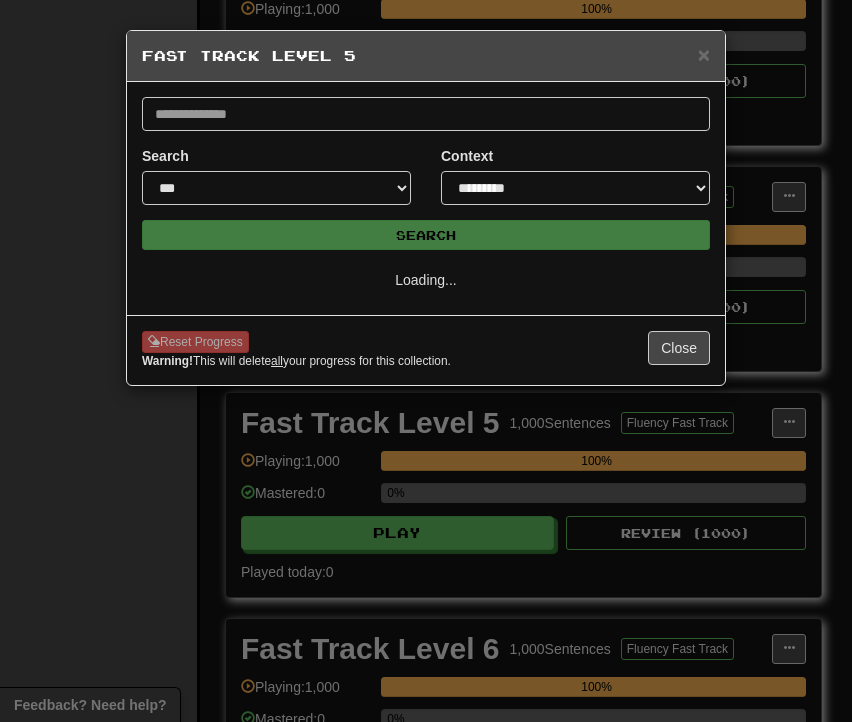 scroll, scrollTop: 0, scrollLeft: 0, axis: both 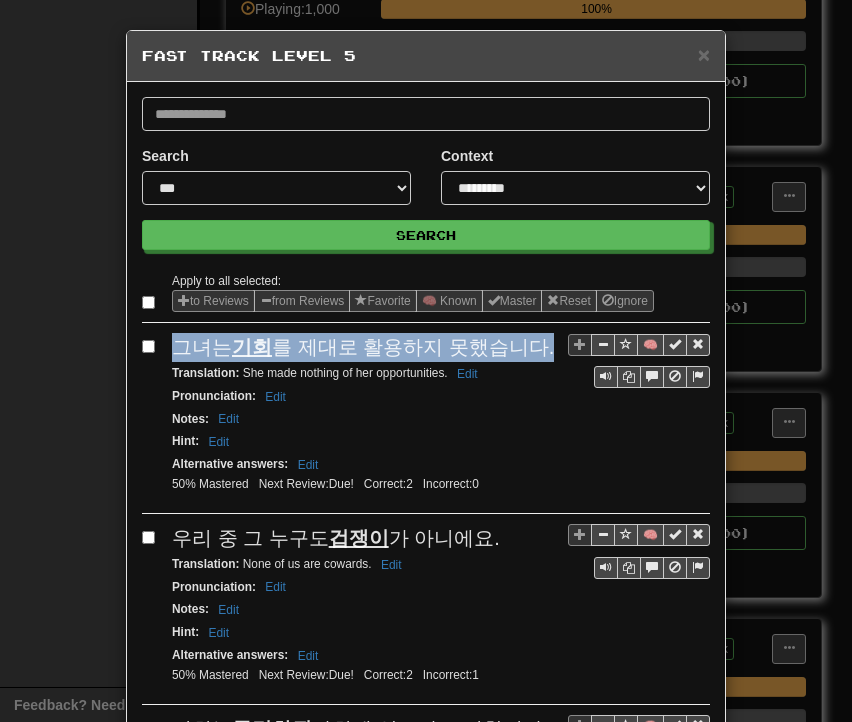 drag, startPoint x: 172, startPoint y: 353, endPoint x: 526, endPoint y: 346, distance: 354.0692 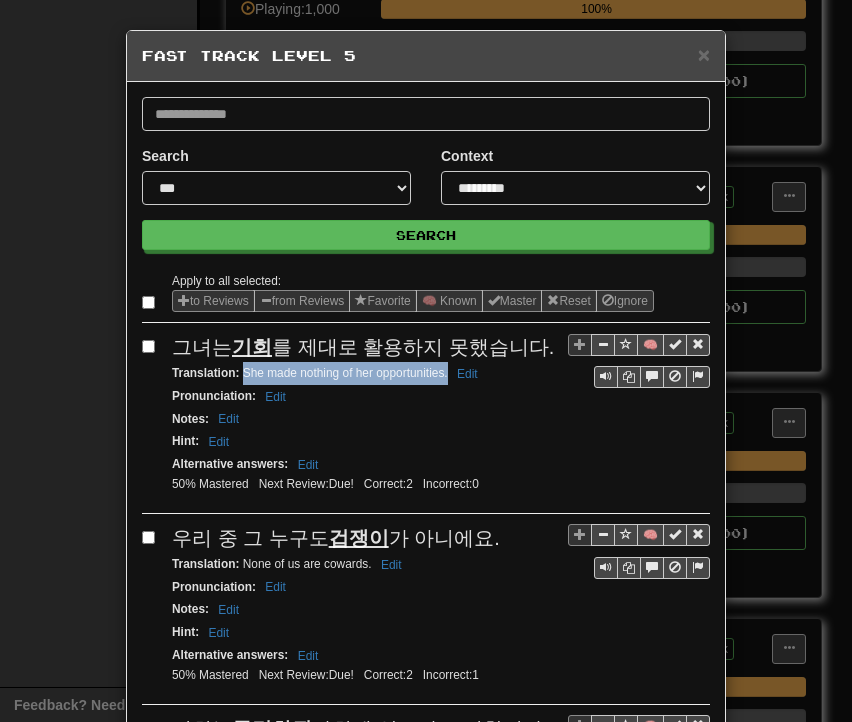 drag, startPoint x: 234, startPoint y: 373, endPoint x: 440, endPoint y: 373, distance: 206 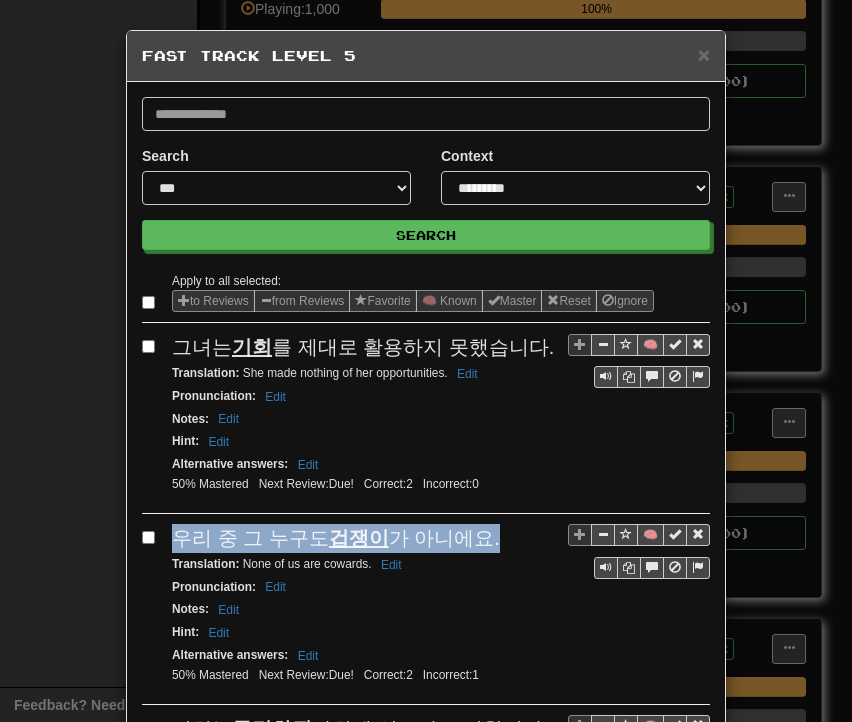 drag, startPoint x: 169, startPoint y: 536, endPoint x: 485, endPoint y: 537, distance: 316.0016 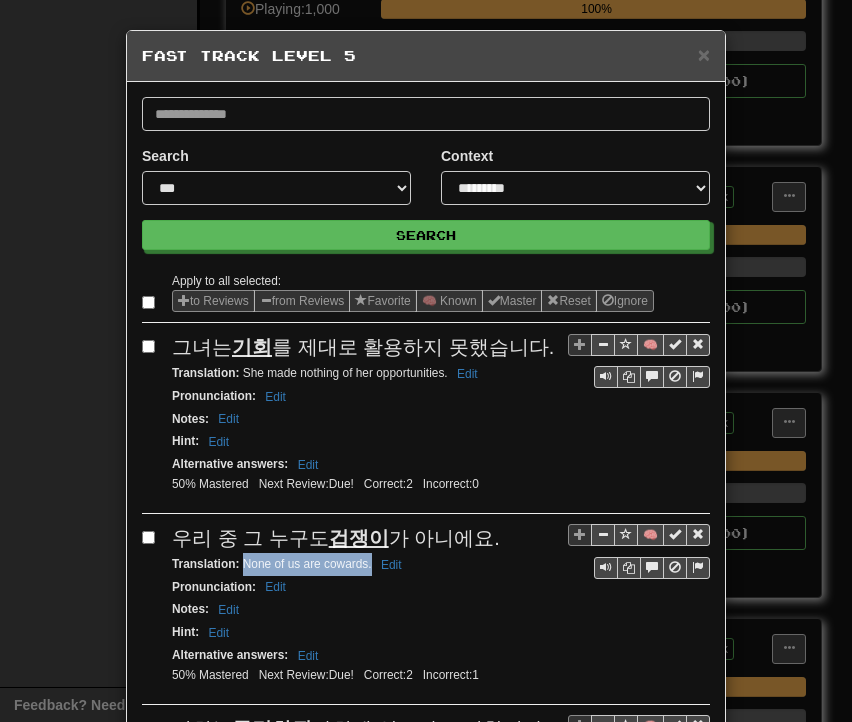 drag, startPoint x: 236, startPoint y: 556, endPoint x: 364, endPoint y: 563, distance: 128.19127 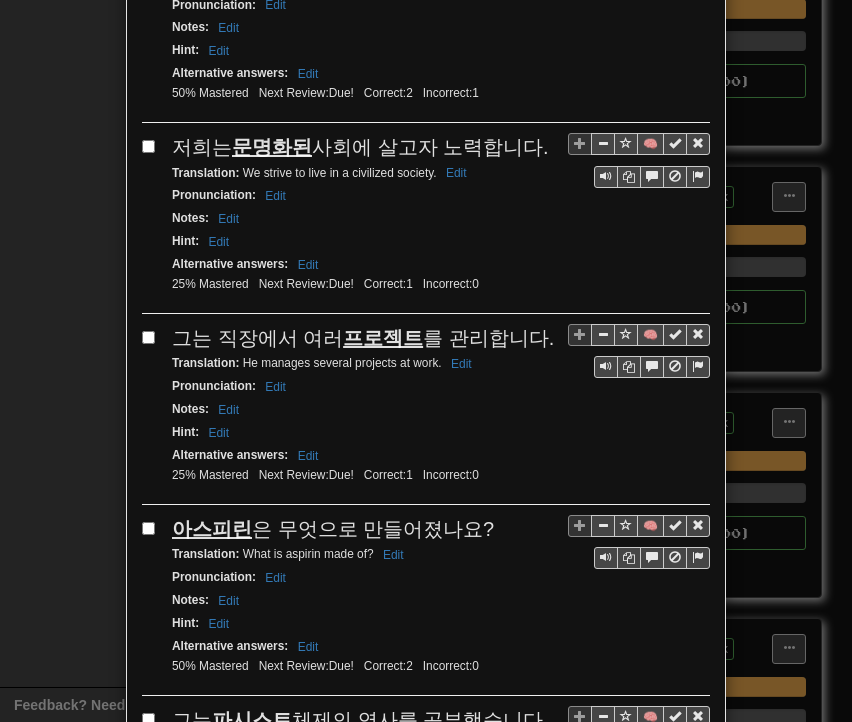 scroll, scrollTop: 600, scrollLeft: 0, axis: vertical 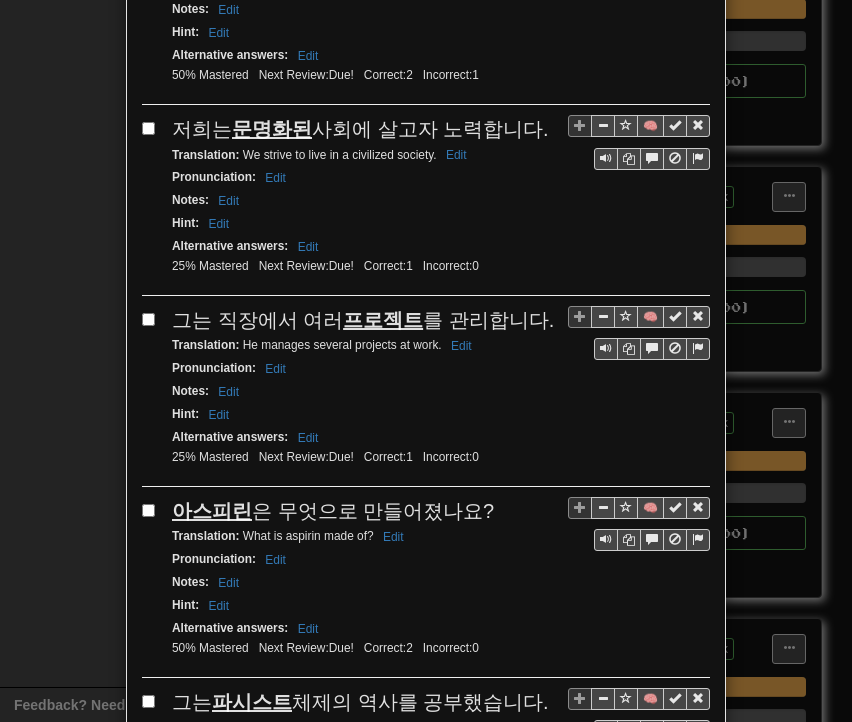 drag, startPoint x: 180, startPoint y: 120, endPoint x: 523, endPoint y: 120, distance: 343 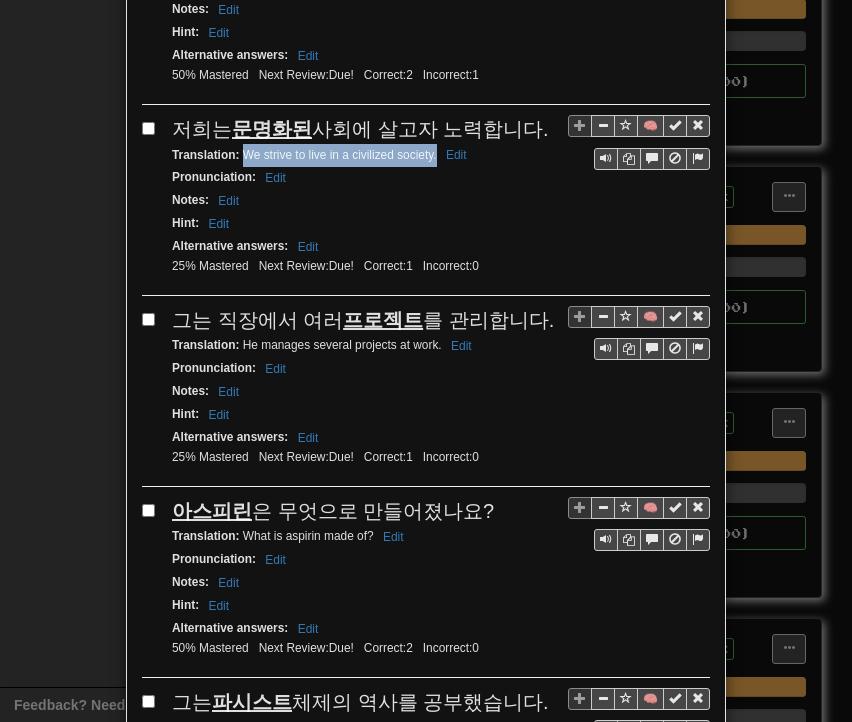drag, startPoint x: 236, startPoint y: 145, endPoint x: 428, endPoint y: 154, distance: 192.21082 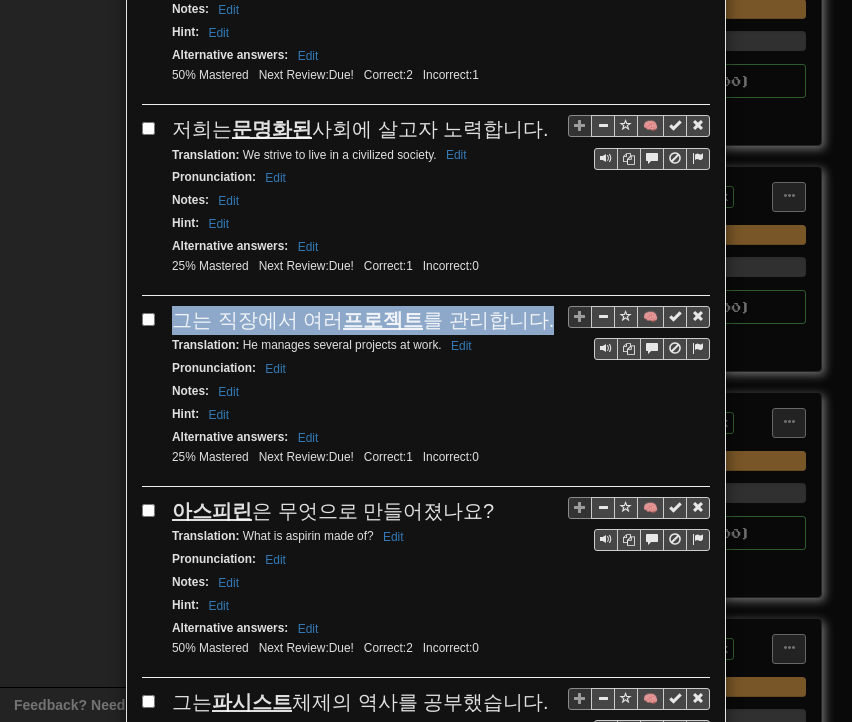 drag, startPoint x: 161, startPoint y: 299, endPoint x: 525, endPoint y: 302, distance: 364.01236 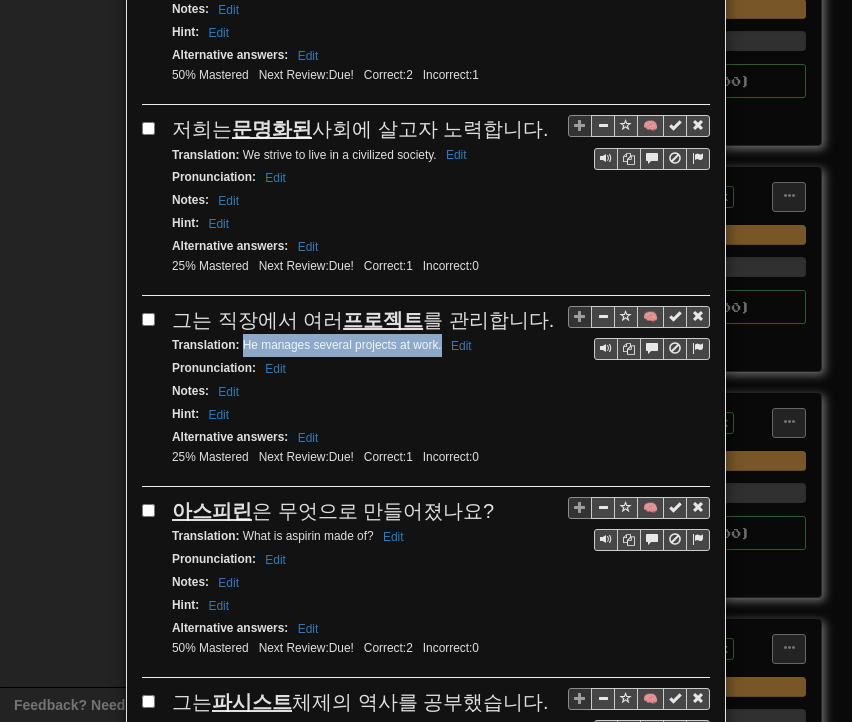 drag, startPoint x: 238, startPoint y: 334, endPoint x: 435, endPoint y: 337, distance: 197.02284 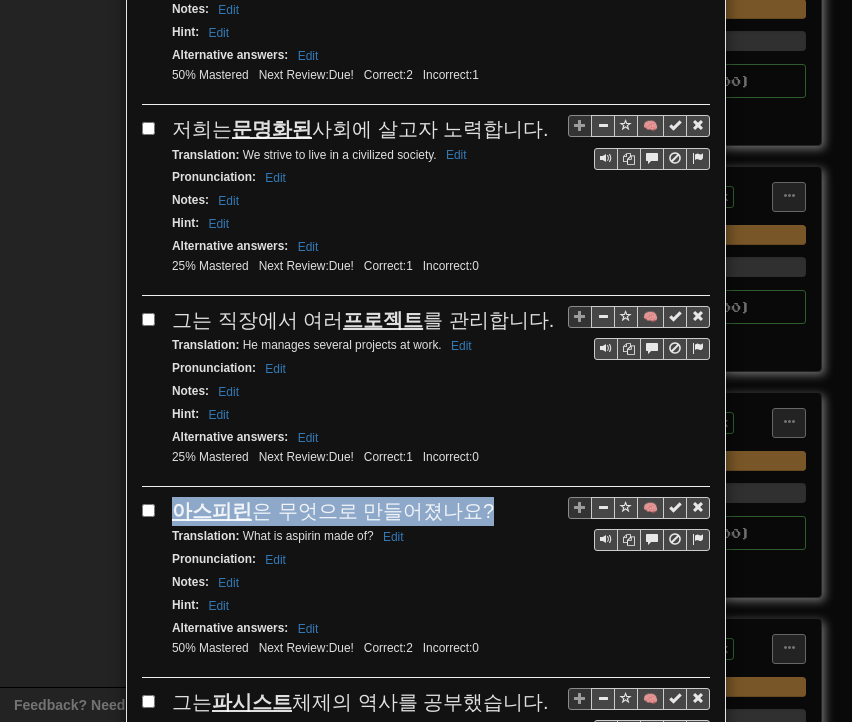 drag, startPoint x: 169, startPoint y: 493, endPoint x: 435, endPoint y: 497, distance: 266.03006 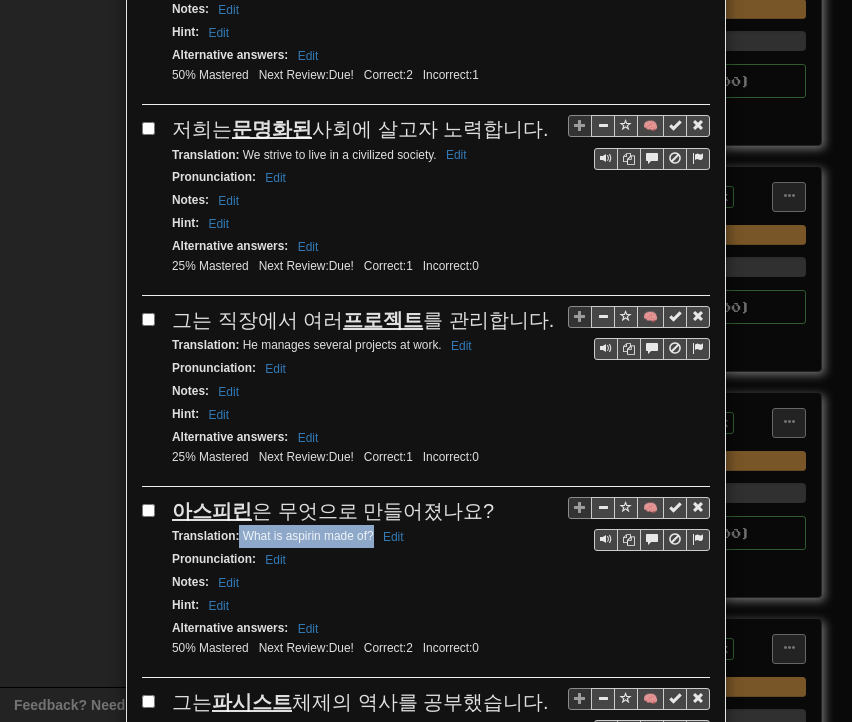 drag, startPoint x: 231, startPoint y: 517, endPoint x: 364, endPoint y: 521, distance: 133.06013 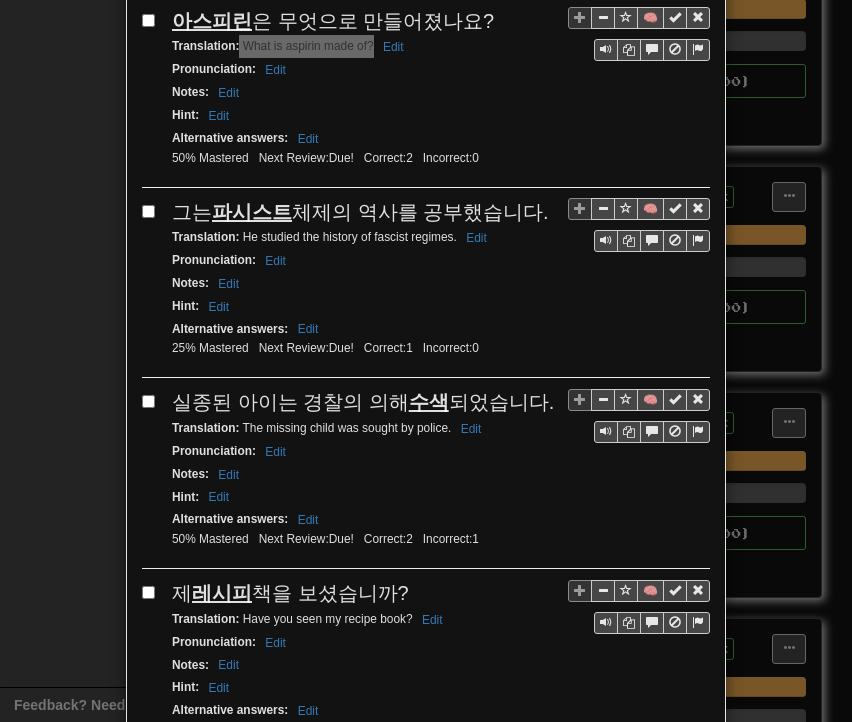 scroll, scrollTop: 1100, scrollLeft: 0, axis: vertical 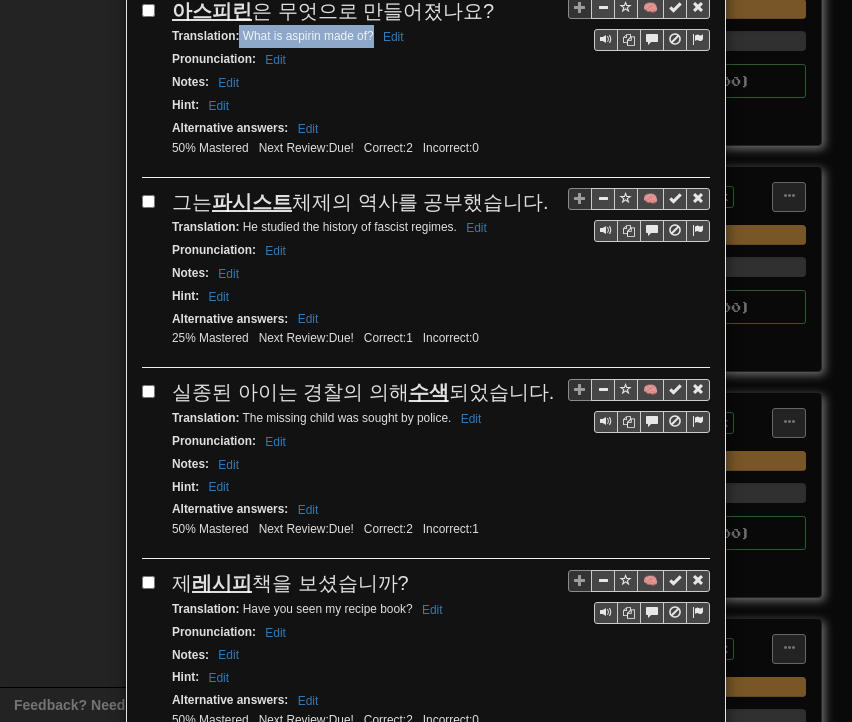 drag, startPoint x: 170, startPoint y: 179, endPoint x: 526, endPoint y: 185, distance: 356.05057 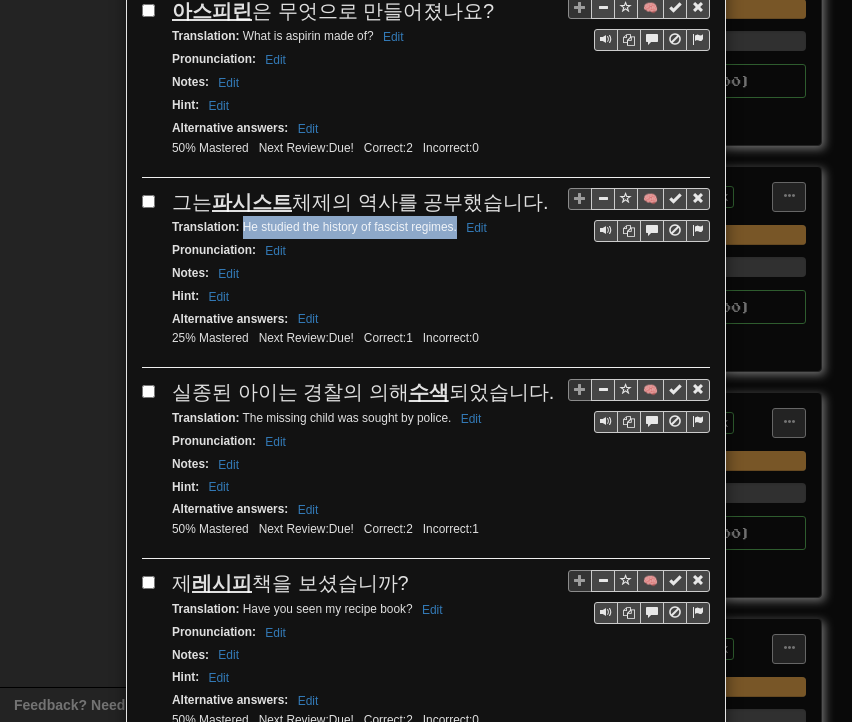 drag, startPoint x: 235, startPoint y: 206, endPoint x: 448, endPoint y: 211, distance: 213.05867 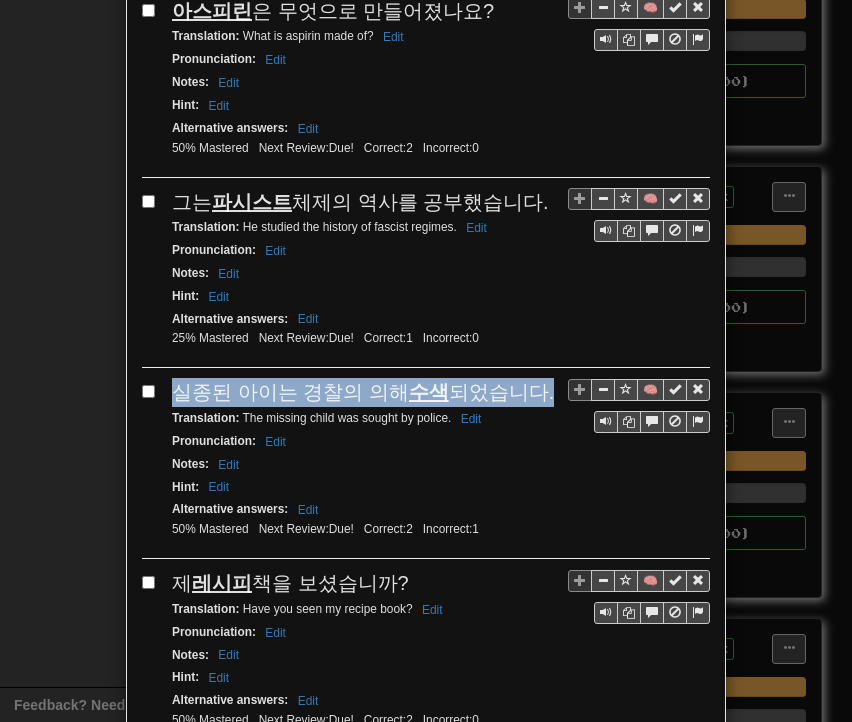 drag, startPoint x: 168, startPoint y: 367, endPoint x: 531, endPoint y: 370, distance: 363.0124 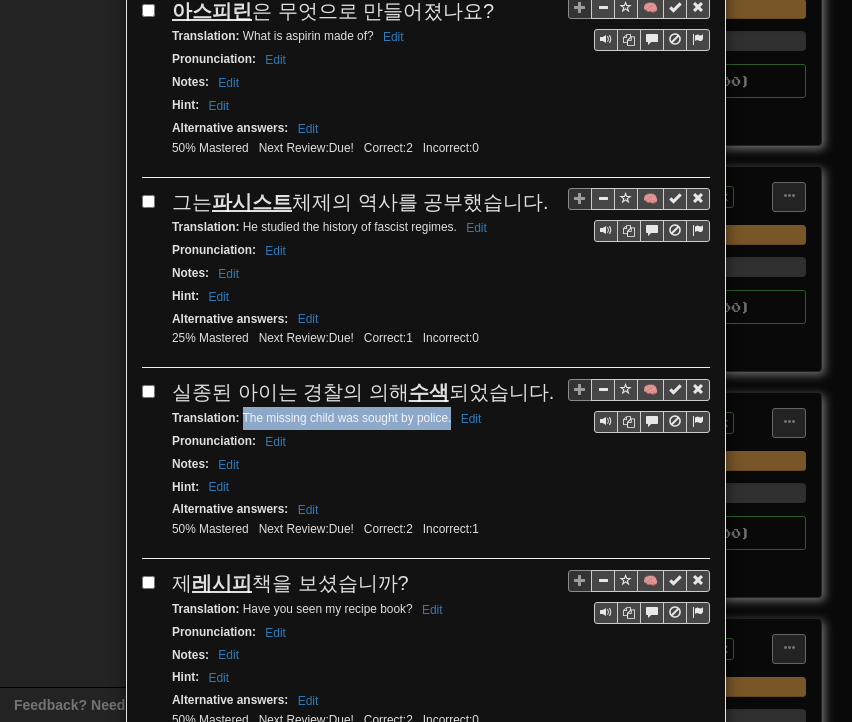 drag, startPoint x: 236, startPoint y: 393, endPoint x: 444, endPoint y: 396, distance: 208.02164 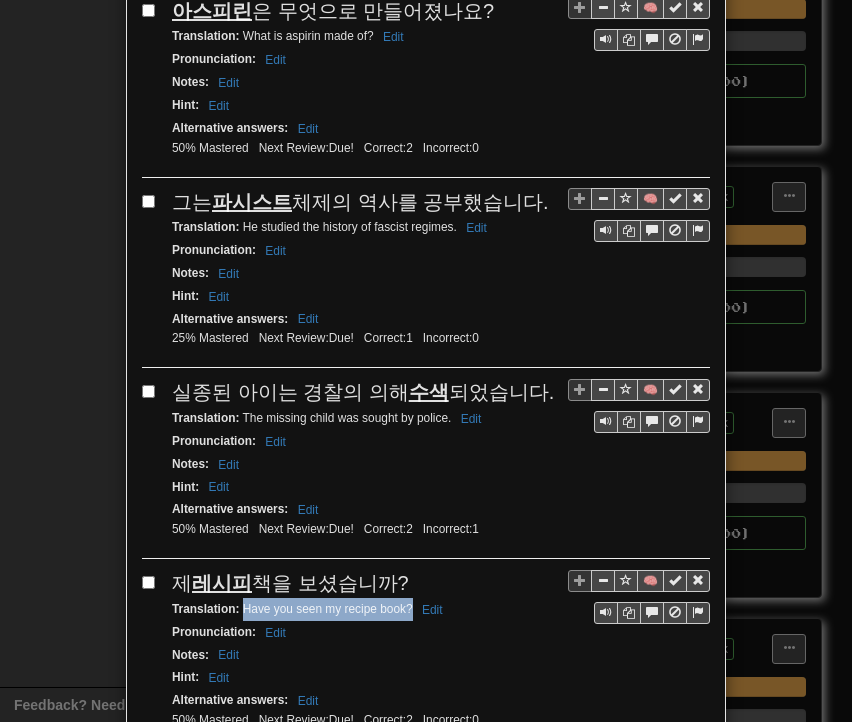 drag, startPoint x: 235, startPoint y: 580, endPoint x: 404, endPoint y: 579, distance: 169.00296 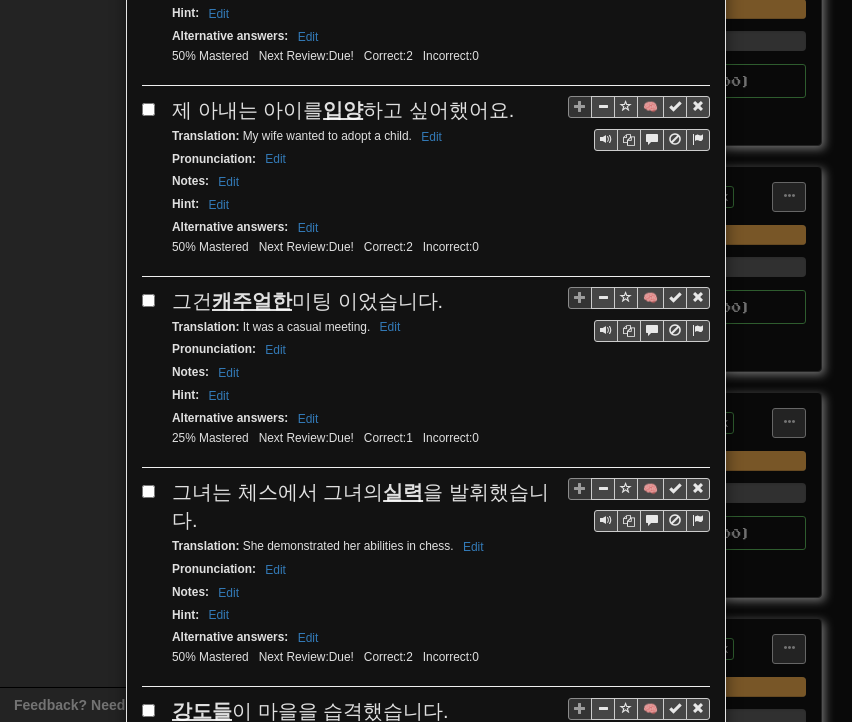 scroll, scrollTop: 1800, scrollLeft: 0, axis: vertical 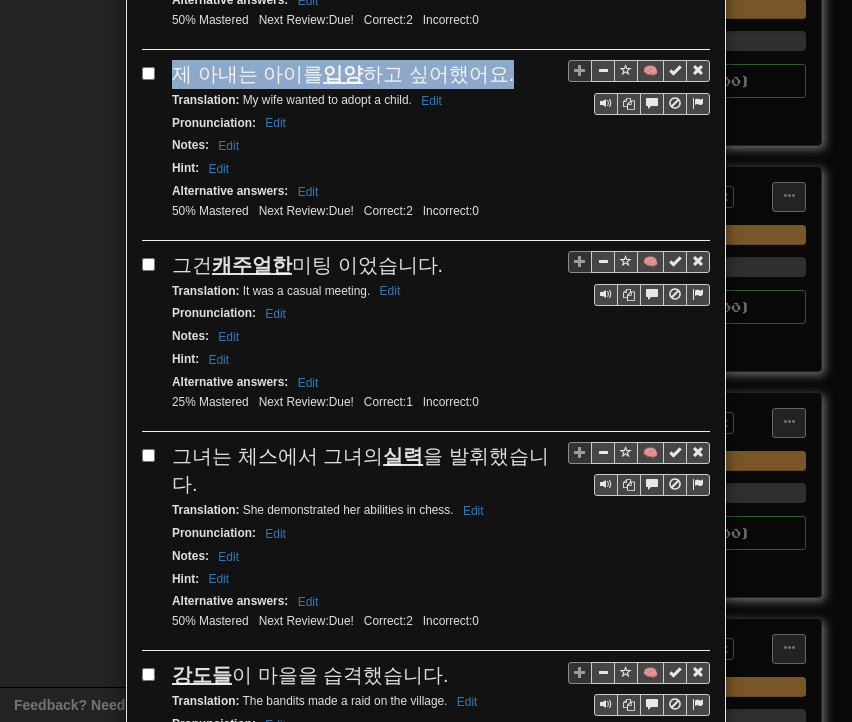 drag, startPoint x: 167, startPoint y: 40, endPoint x: 484, endPoint y: 34, distance: 317.05676 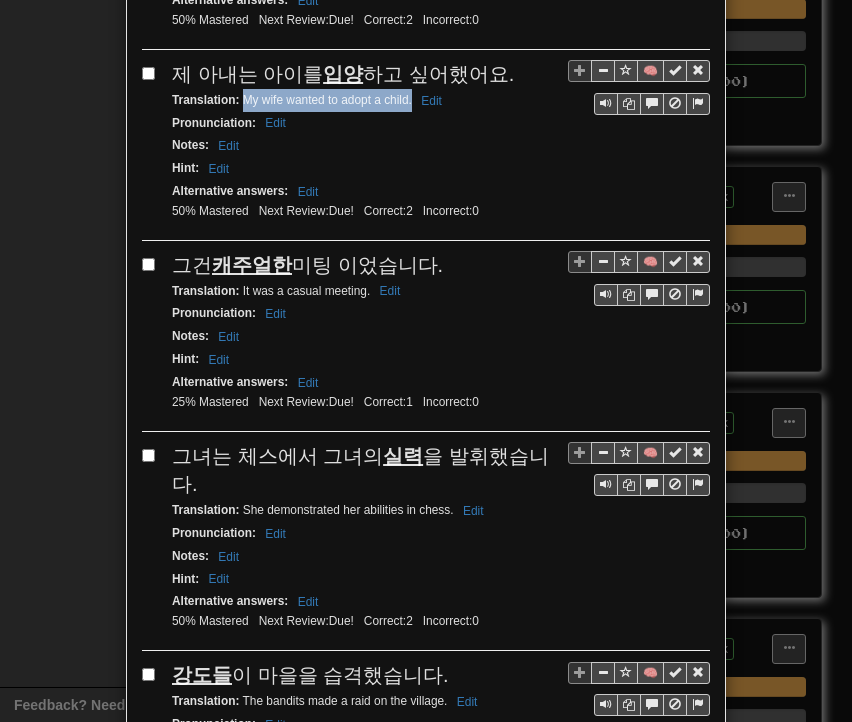 drag, startPoint x: 236, startPoint y: 65, endPoint x: 404, endPoint y: 69, distance: 168.0476 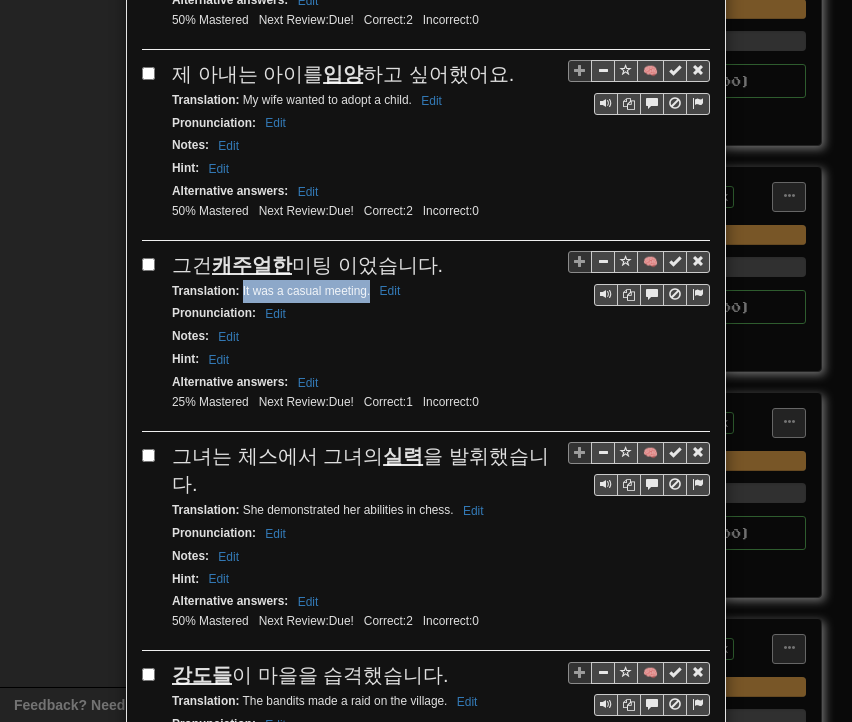 drag, startPoint x: 235, startPoint y: 253, endPoint x: 363, endPoint y: 254, distance: 128.0039 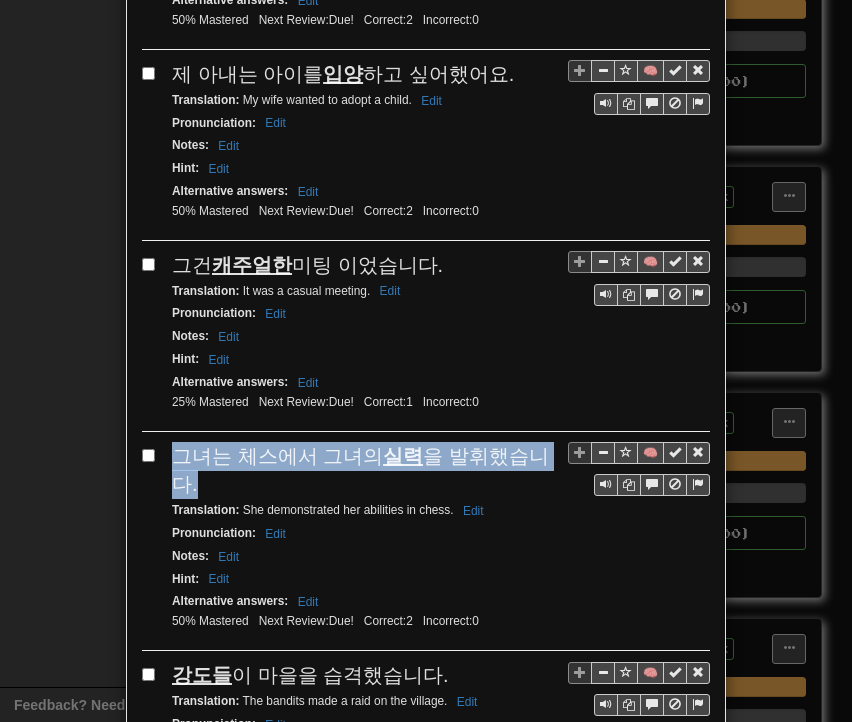 drag, startPoint x: 168, startPoint y: 418, endPoint x: 543, endPoint y: 419, distance: 375.00134 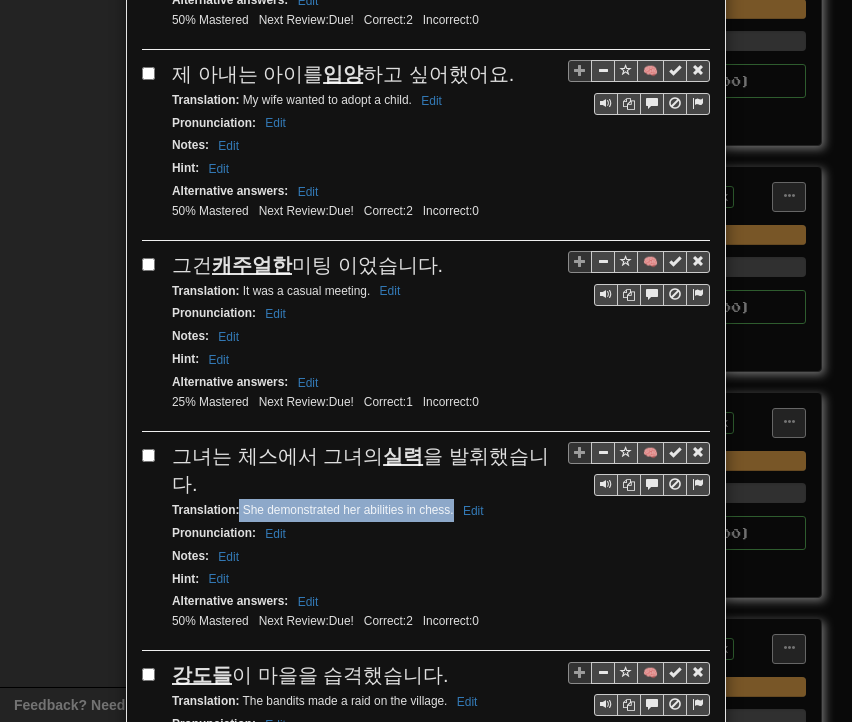 drag, startPoint x: 230, startPoint y: 439, endPoint x: 445, endPoint y: 441, distance: 215.00931 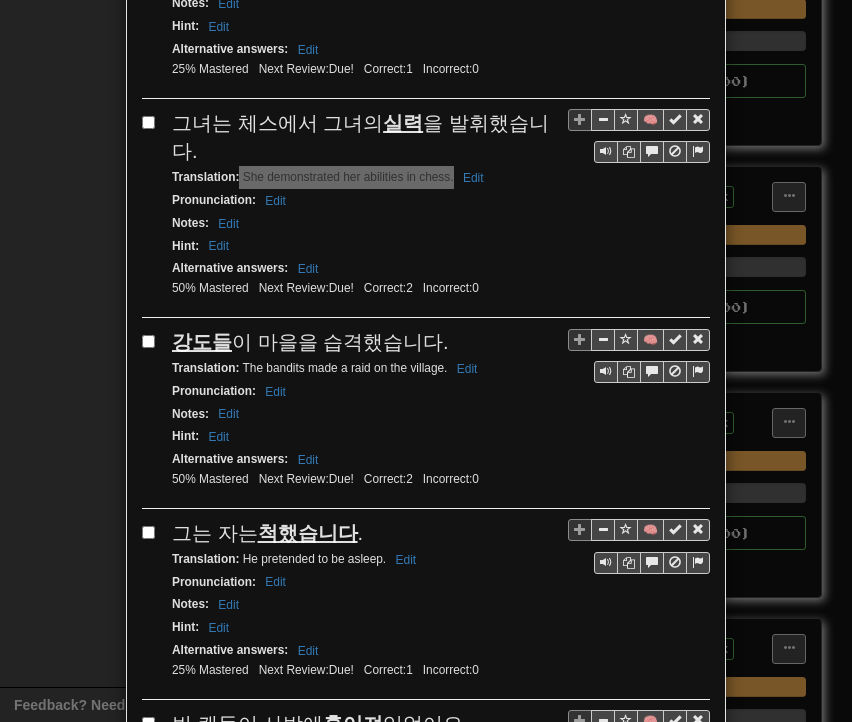 scroll, scrollTop: 2200, scrollLeft: 0, axis: vertical 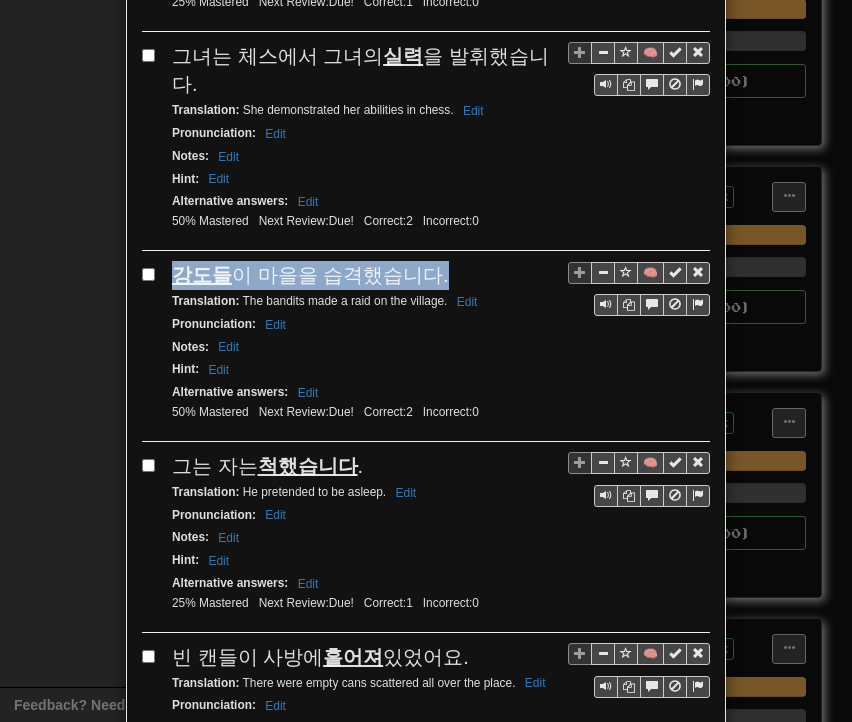 drag, startPoint x: 168, startPoint y: 203, endPoint x: 427, endPoint y: 208, distance: 259.04825 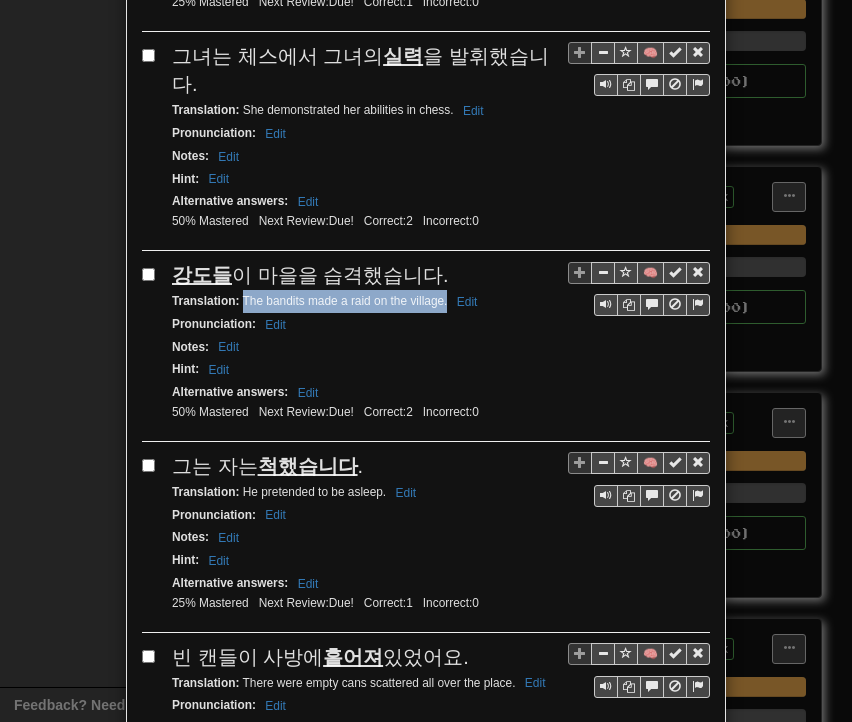 drag, startPoint x: 234, startPoint y: 229, endPoint x: 438, endPoint y: 234, distance: 204.06126 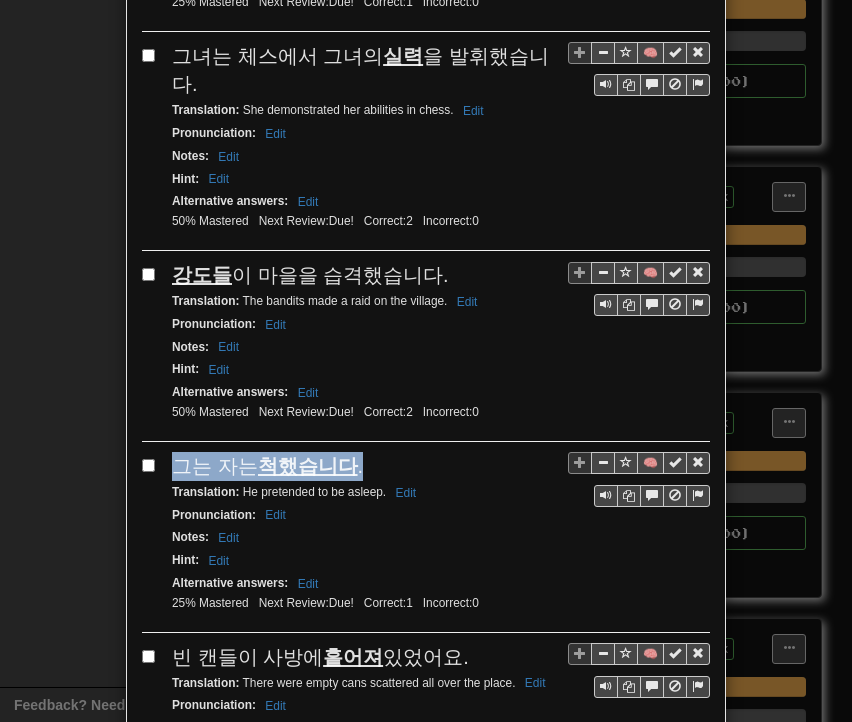 drag, startPoint x: 168, startPoint y: 384, endPoint x: 357, endPoint y: 396, distance: 189.38057 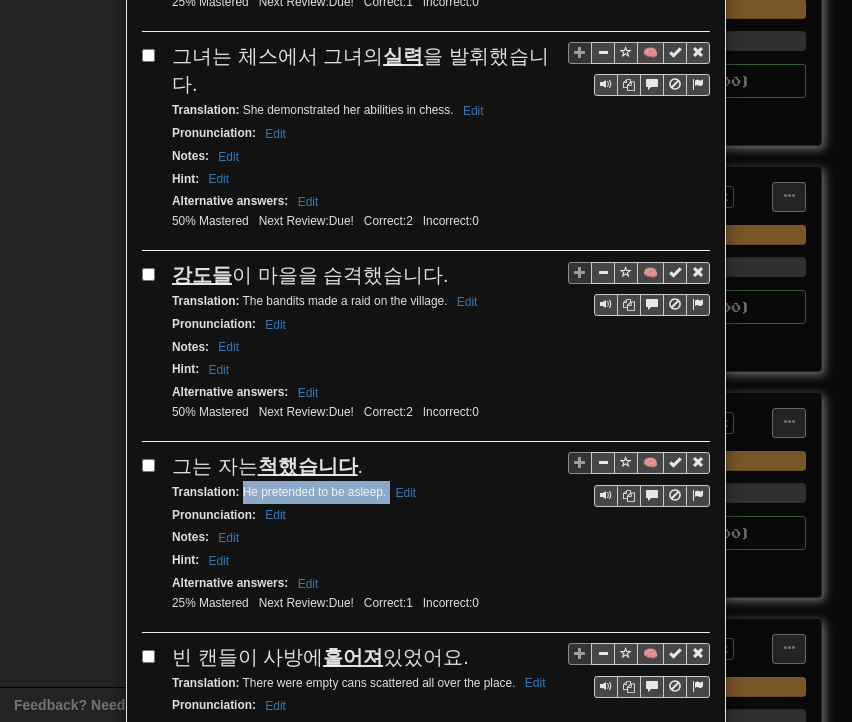 drag, startPoint x: 233, startPoint y: 417, endPoint x: 380, endPoint y: 418, distance: 147.0034 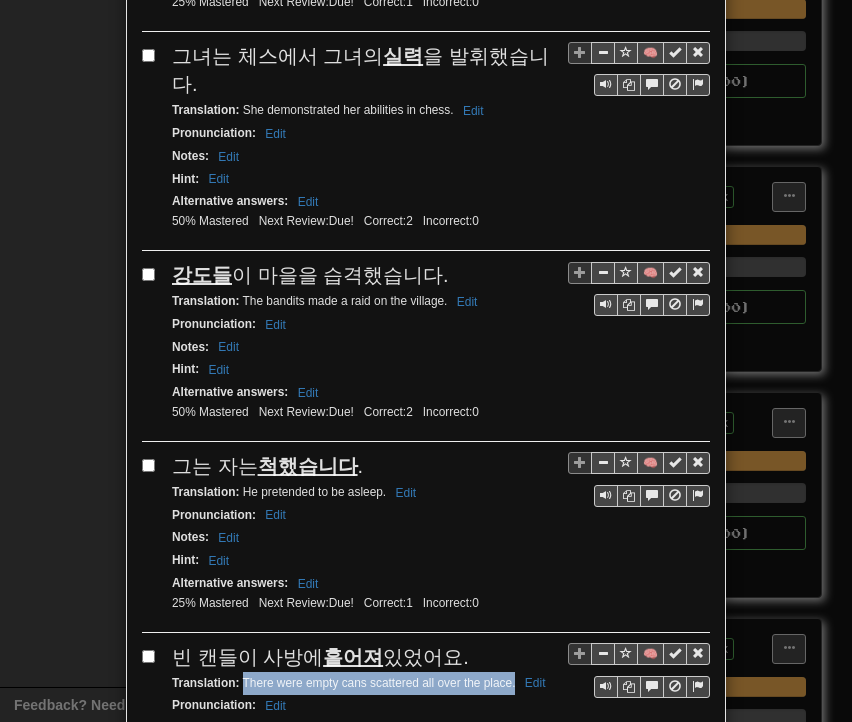 drag, startPoint x: 236, startPoint y: 600, endPoint x: 506, endPoint y: 603, distance: 270.01666 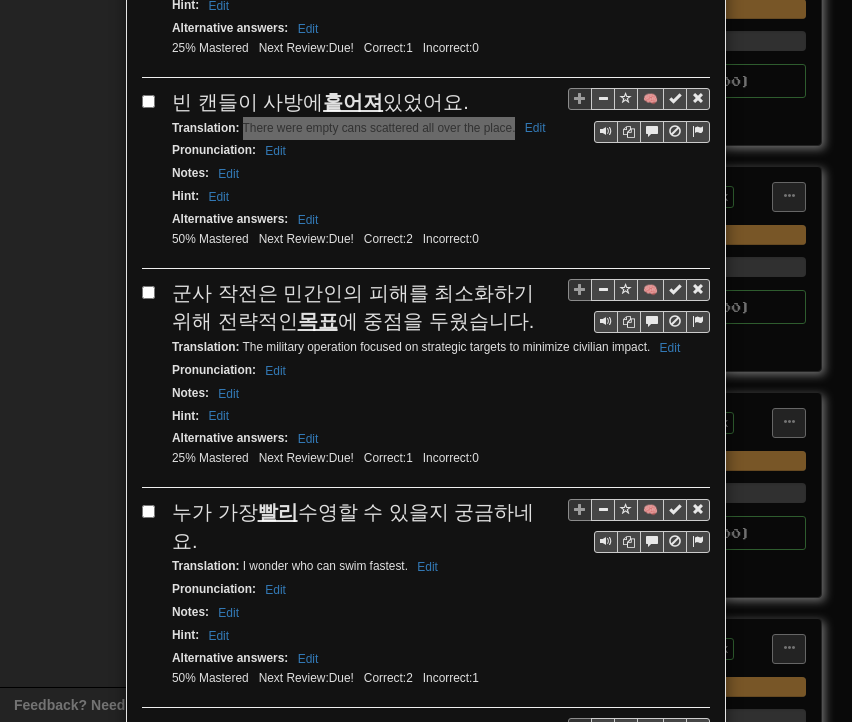 scroll, scrollTop: 2800, scrollLeft: 0, axis: vertical 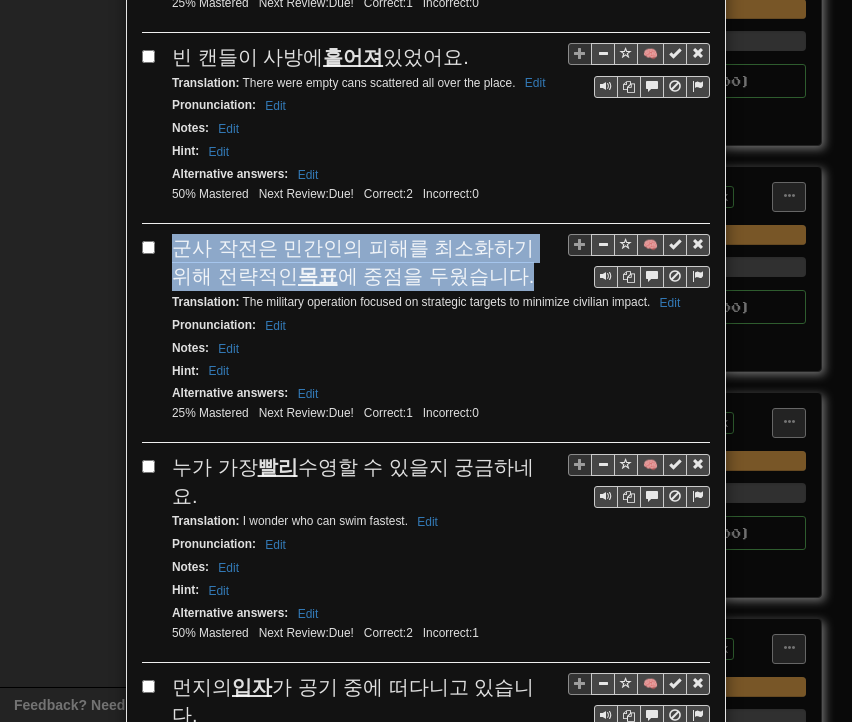 drag, startPoint x: 167, startPoint y: 159, endPoint x: 476, endPoint y: 192, distance: 310.75714 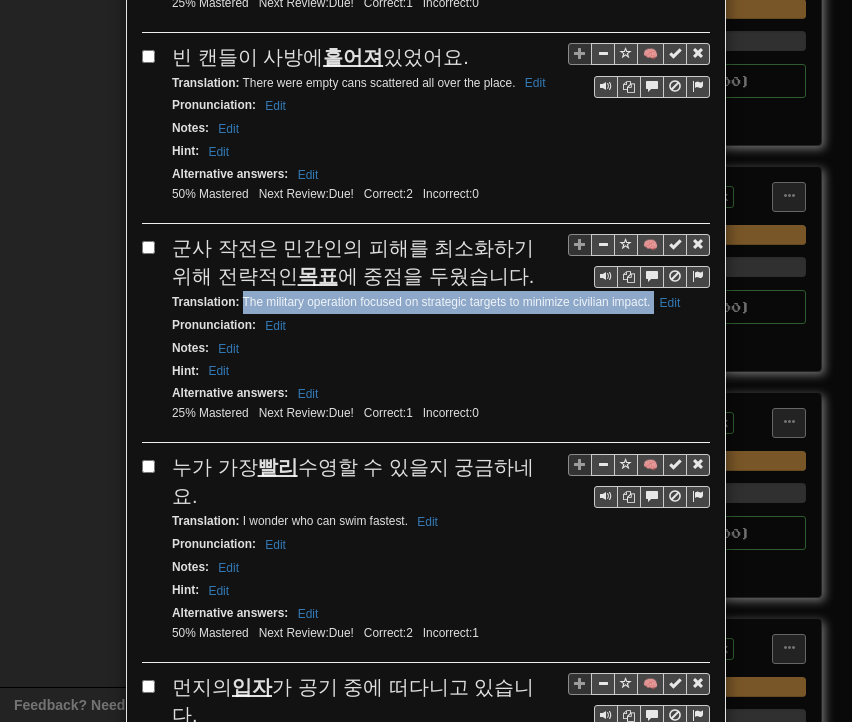 drag, startPoint x: 236, startPoint y: 216, endPoint x: 644, endPoint y: 221, distance: 408.03064 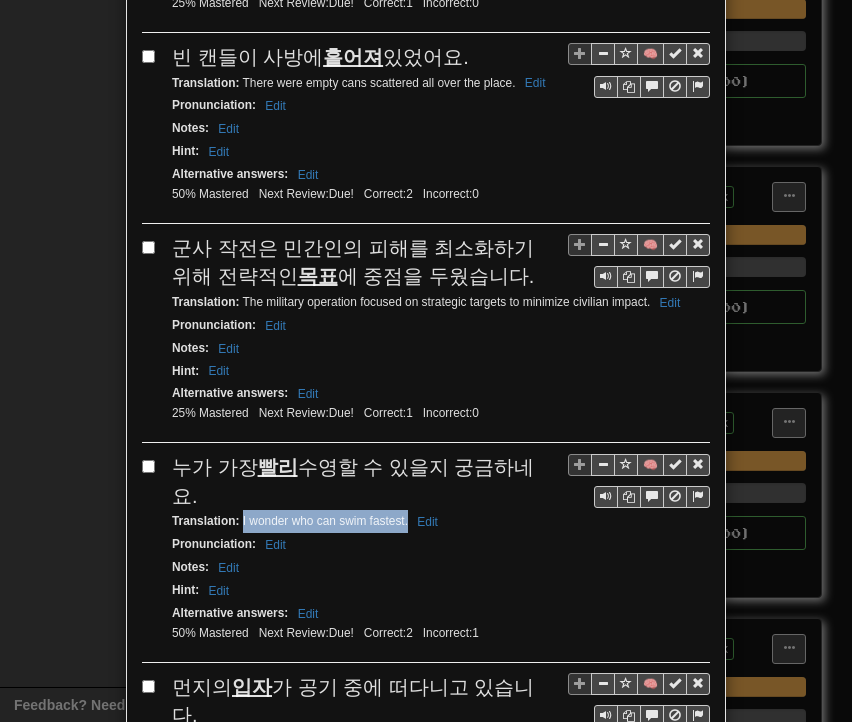 drag, startPoint x: 235, startPoint y: 403, endPoint x: 400, endPoint y: 408, distance: 165.07574 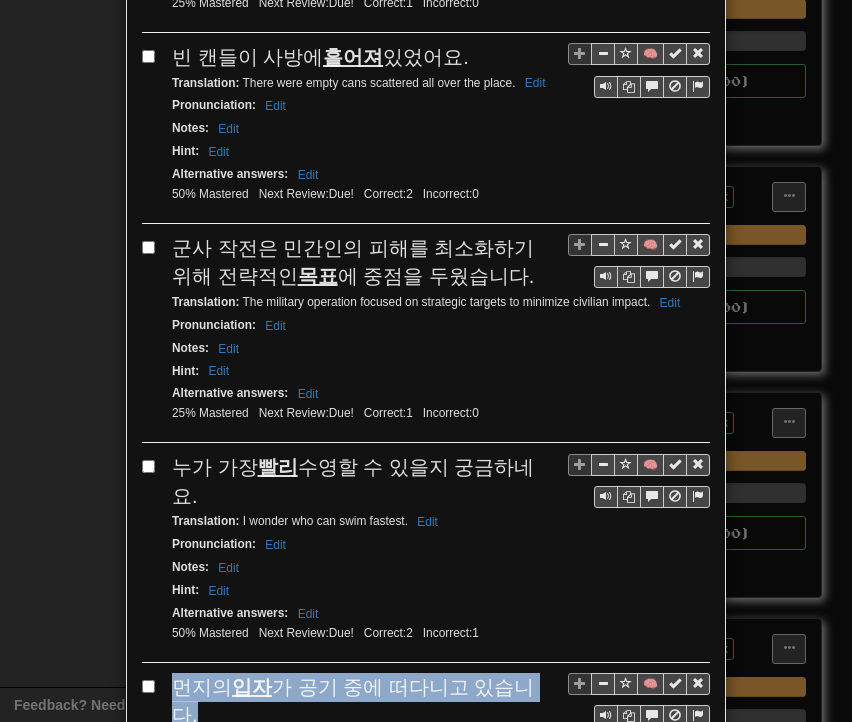 drag, startPoint x: 168, startPoint y: 565, endPoint x: 540, endPoint y: 554, distance: 372.1626 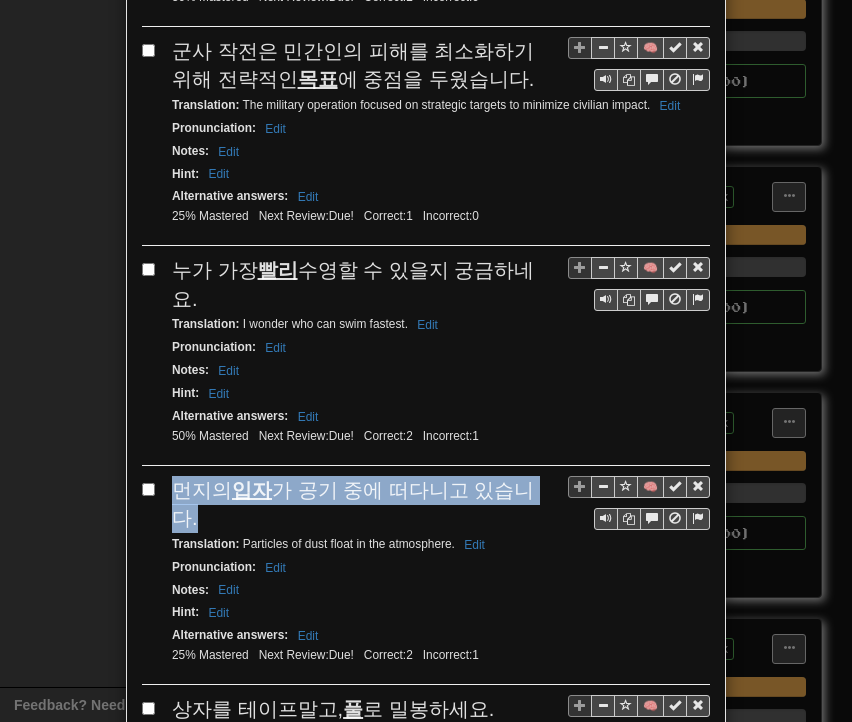 scroll, scrollTop: 3000, scrollLeft: 0, axis: vertical 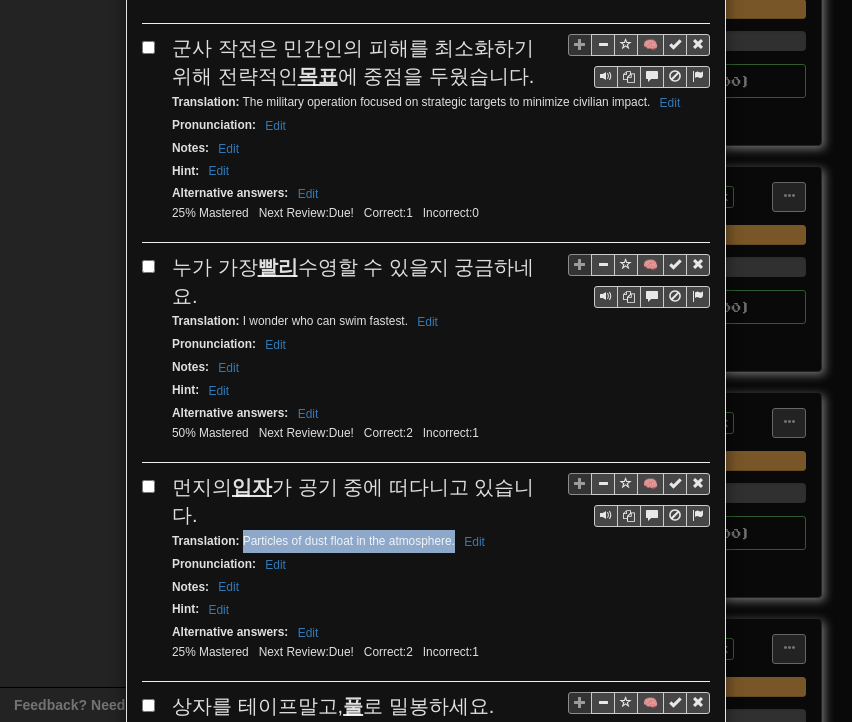 drag, startPoint x: 238, startPoint y: 395, endPoint x: 447, endPoint y: 387, distance: 209.15306 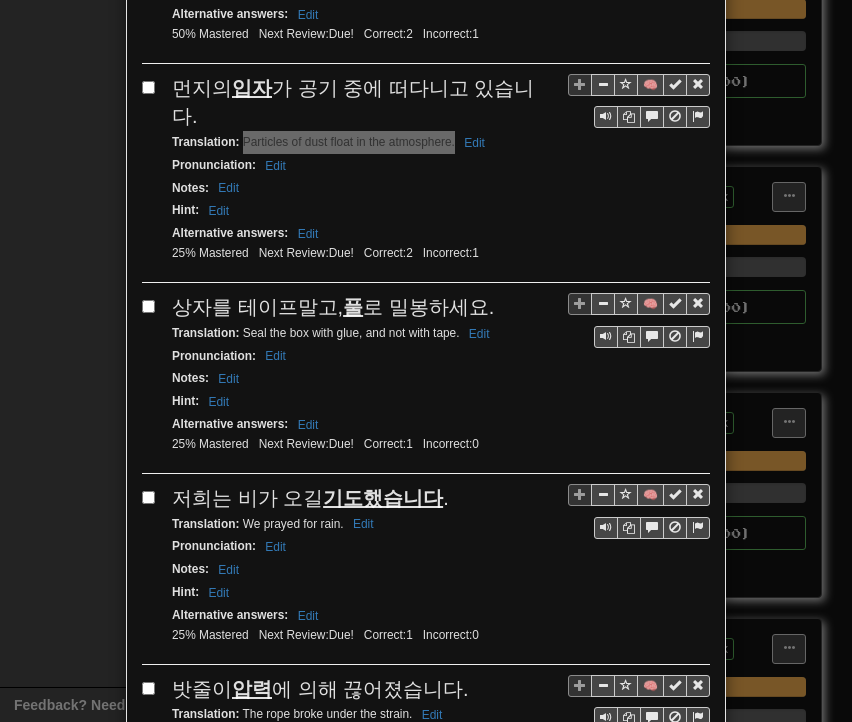 scroll, scrollTop: 3400, scrollLeft: 0, axis: vertical 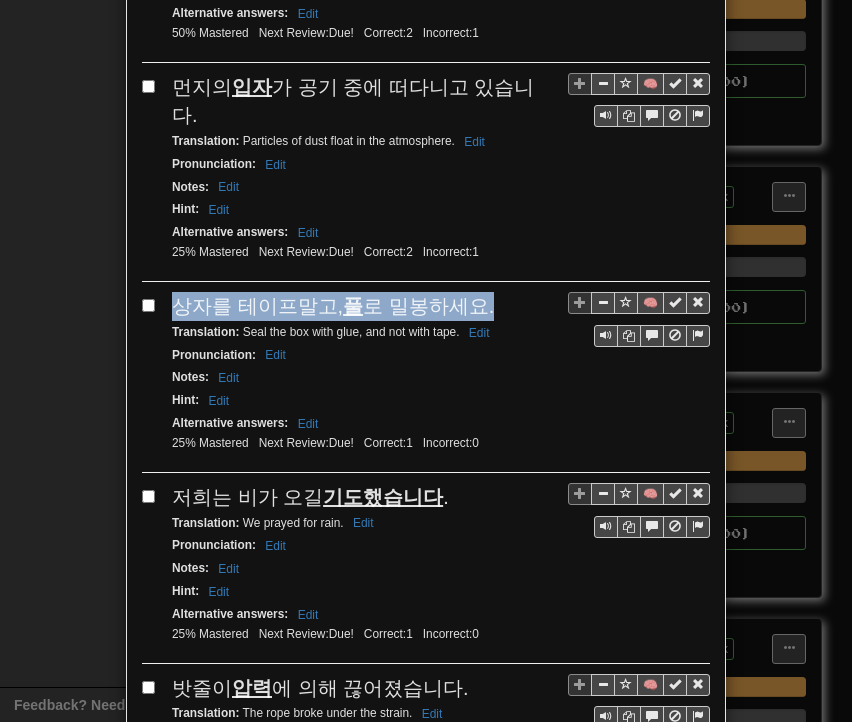 drag, startPoint x: 168, startPoint y: 149, endPoint x: 490, endPoint y: 160, distance: 322.18784 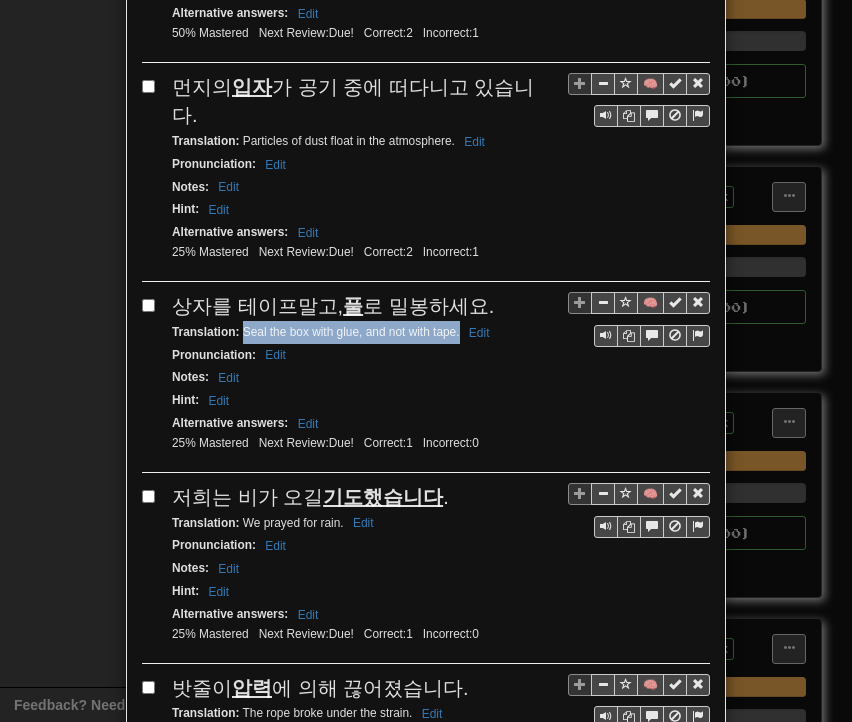drag, startPoint x: 236, startPoint y: 181, endPoint x: 451, endPoint y: 181, distance: 215 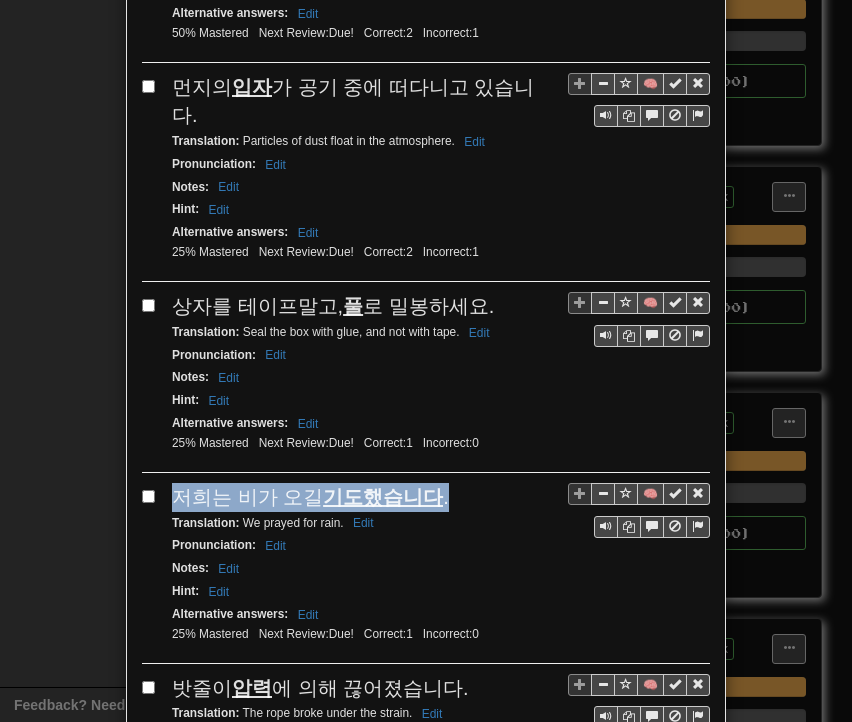 drag, startPoint x: 164, startPoint y: 329, endPoint x: 432, endPoint y: 346, distance: 268.53864 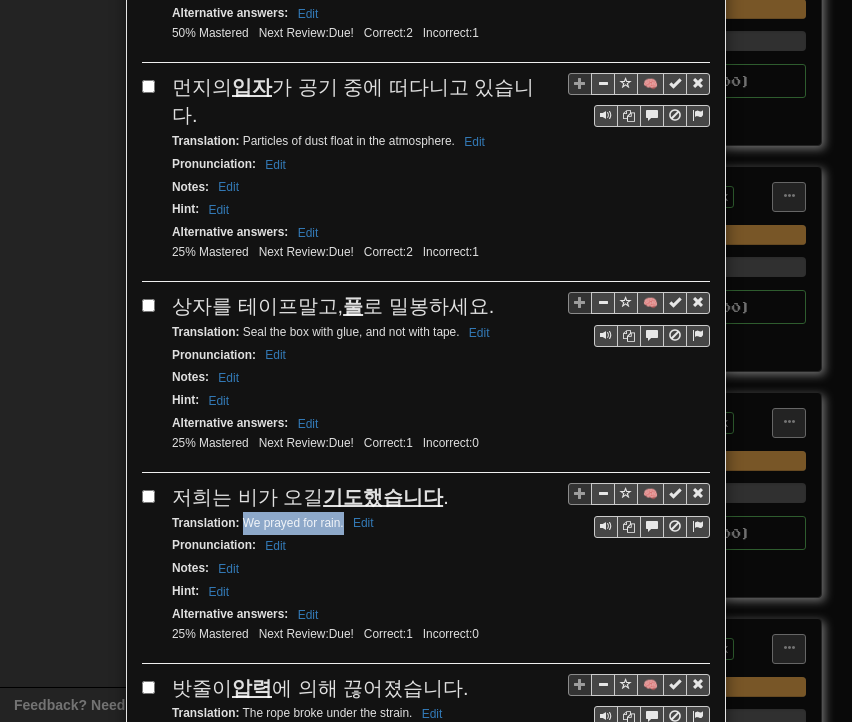 drag, startPoint x: 237, startPoint y: 362, endPoint x: 335, endPoint y: 371, distance: 98.4124 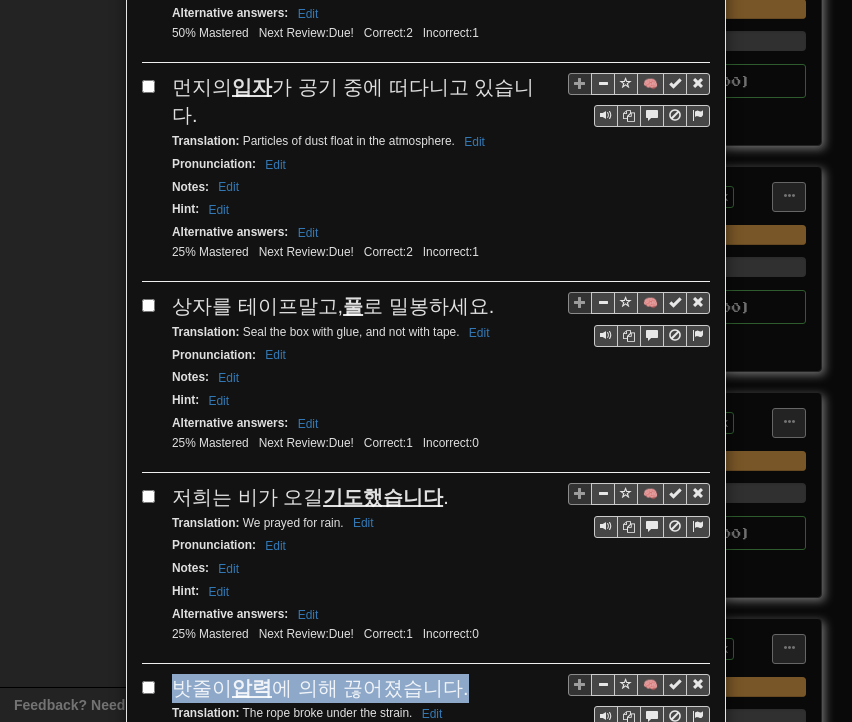 drag, startPoint x: 169, startPoint y: 527, endPoint x: 449, endPoint y: 520, distance: 280.0875 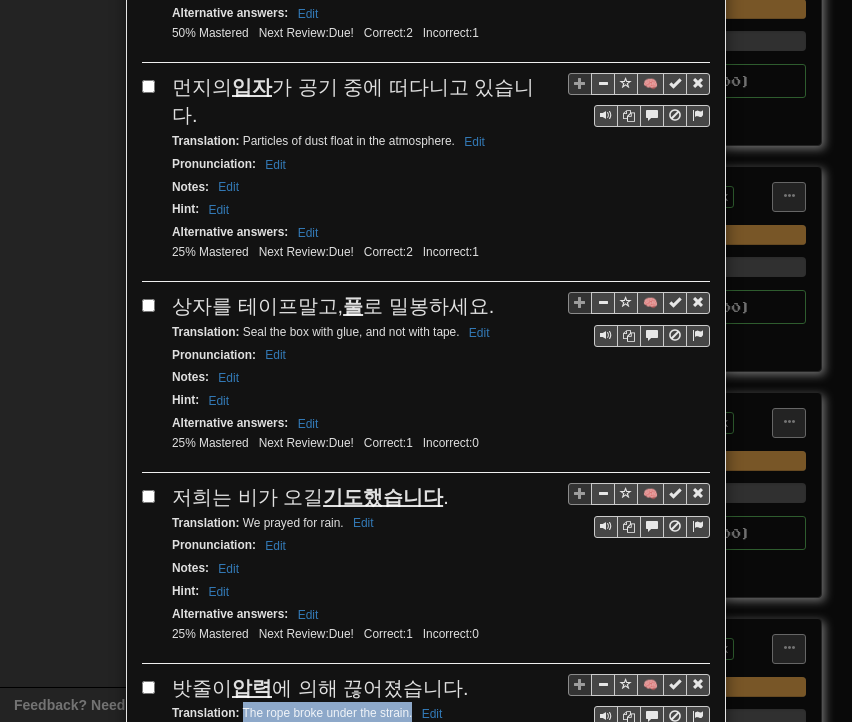drag, startPoint x: 236, startPoint y: 551, endPoint x: 404, endPoint y: 559, distance: 168.19037 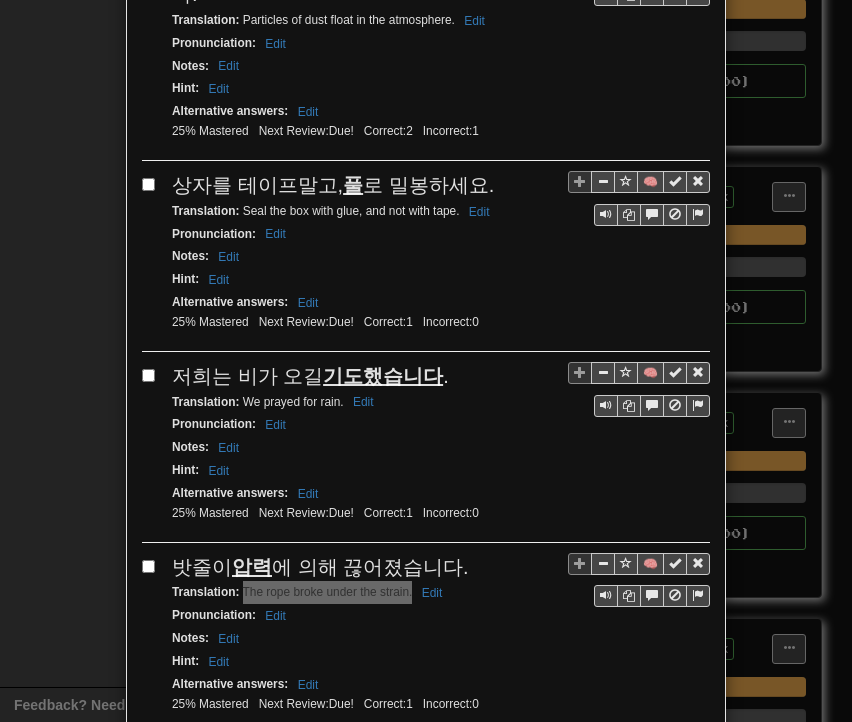 scroll, scrollTop: 3539, scrollLeft: 0, axis: vertical 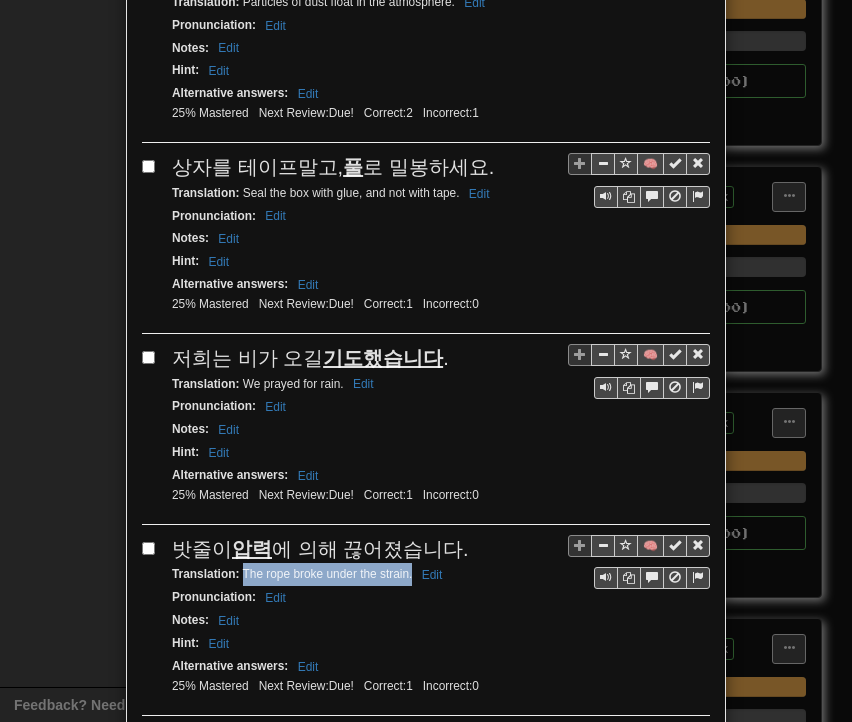 click on "Next" at bounding box center (682, 743) 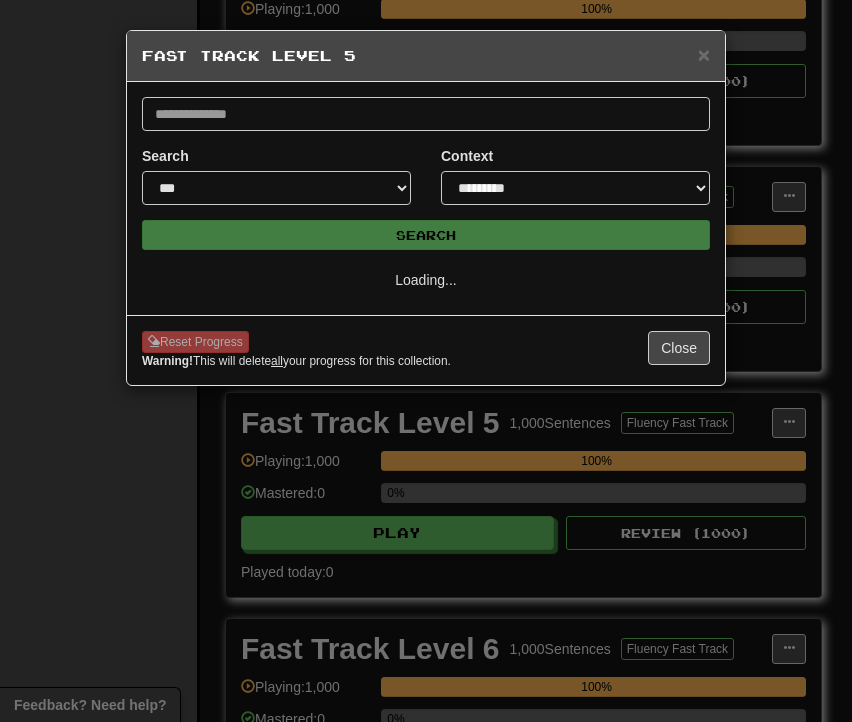 select on "**" 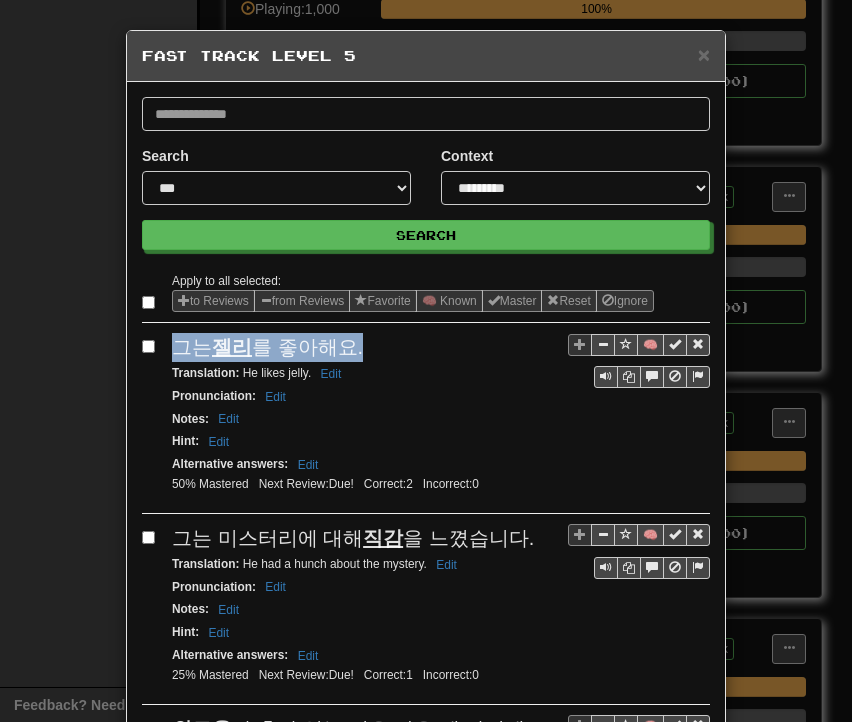drag, startPoint x: 172, startPoint y: 339, endPoint x: 352, endPoint y: 350, distance: 180.3358 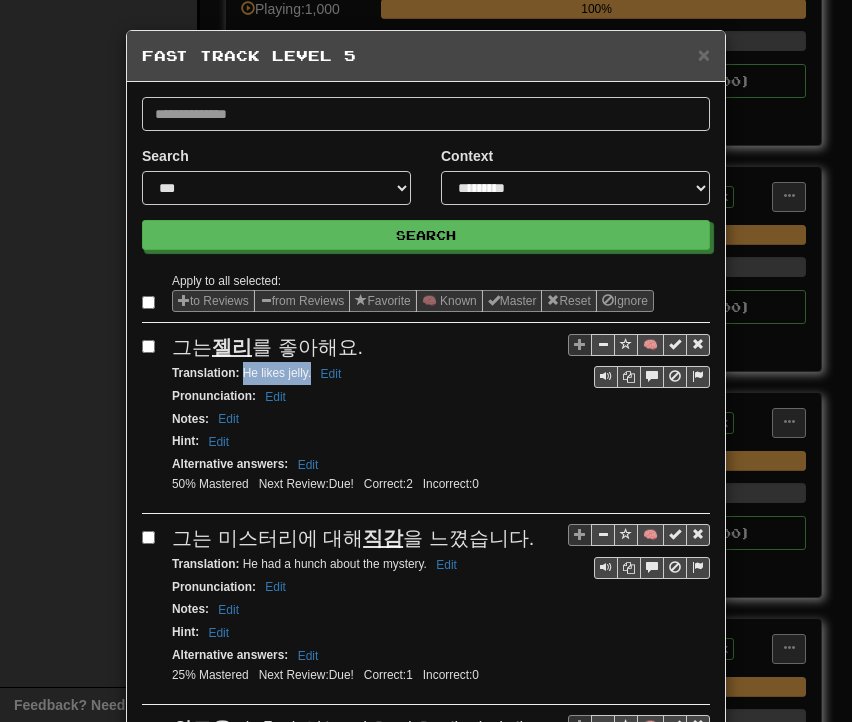 drag, startPoint x: 236, startPoint y: 375, endPoint x: 303, endPoint y: 375, distance: 67 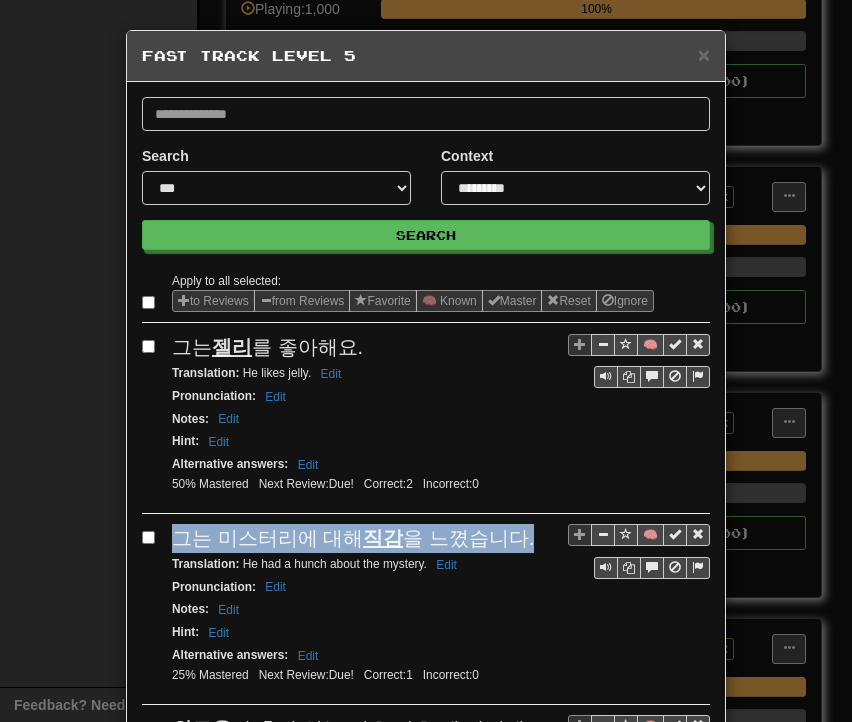 drag, startPoint x: 171, startPoint y: 533, endPoint x: 506, endPoint y: 537, distance: 335.02386 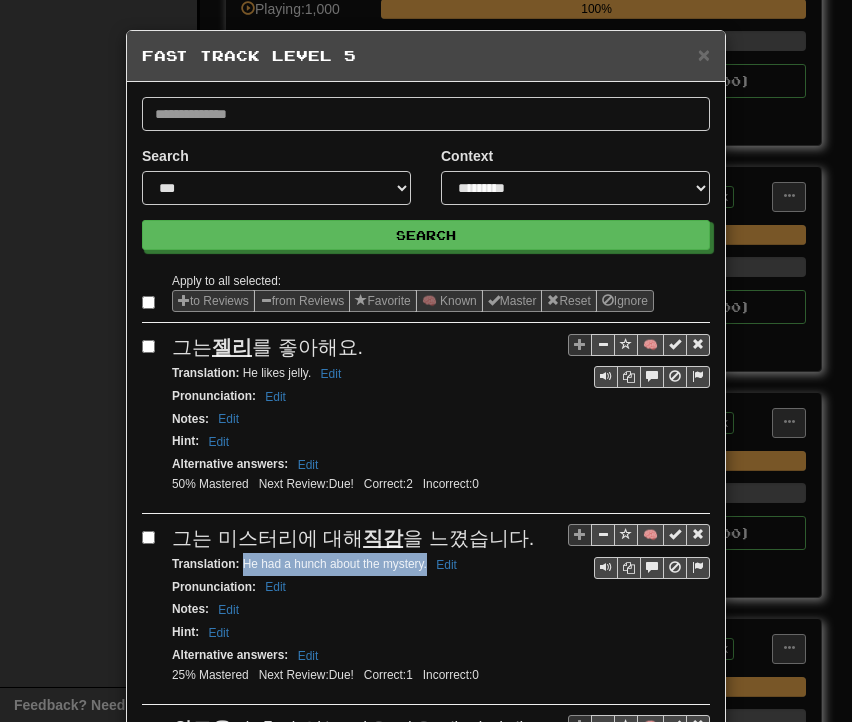 drag, startPoint x: 236, startPoint y: 561, endPoint x: 420, endPoint y: 566, distance: 184.06792 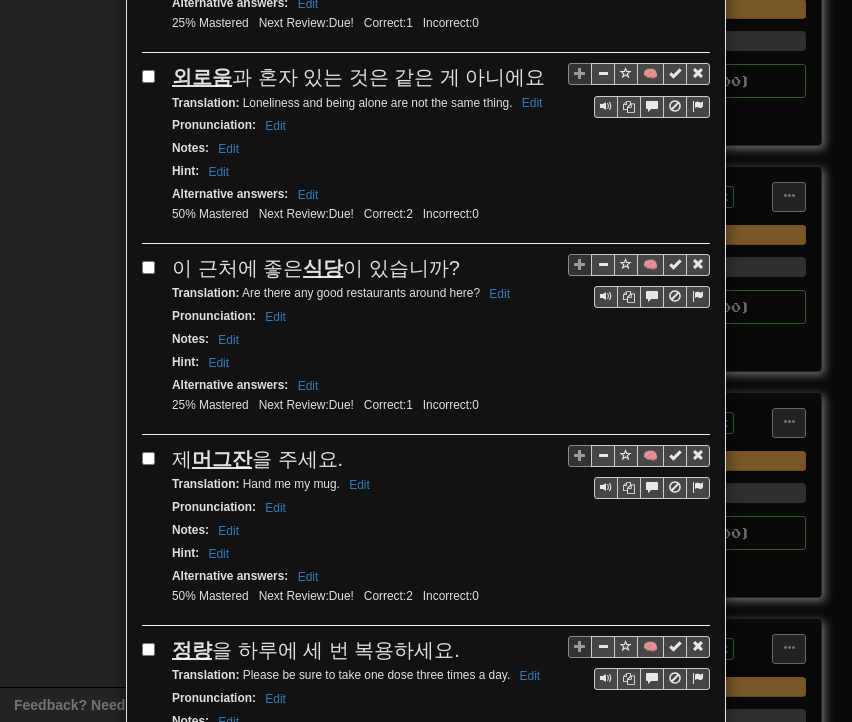 scroll, scrollTop: 700, scrollLeft: 0, axis: vertical 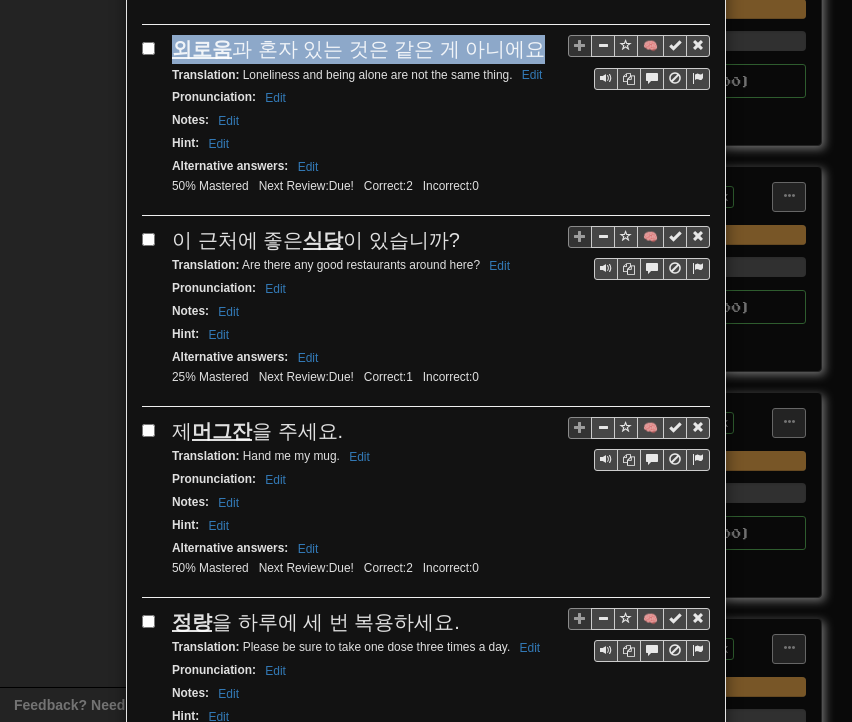 drag, startPoint x: 167, startPoint y: 15, endPoint x: 504, endPoint y: 33, distance: 337.48038 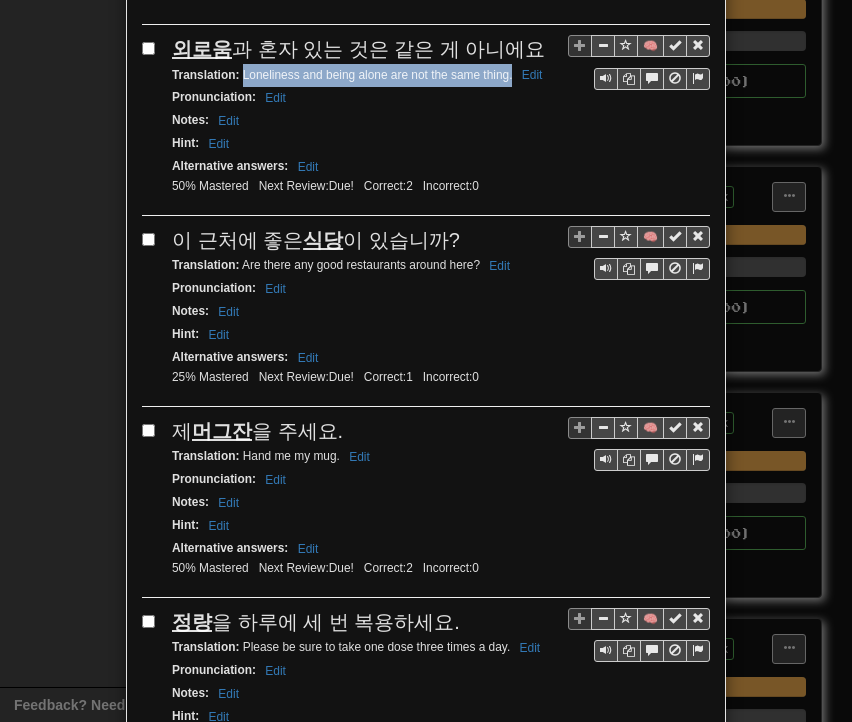 drag, startPoint x: 264, startPoint y: 67, endPoint x: 504, endPoint y: 72, distance: 240.05208 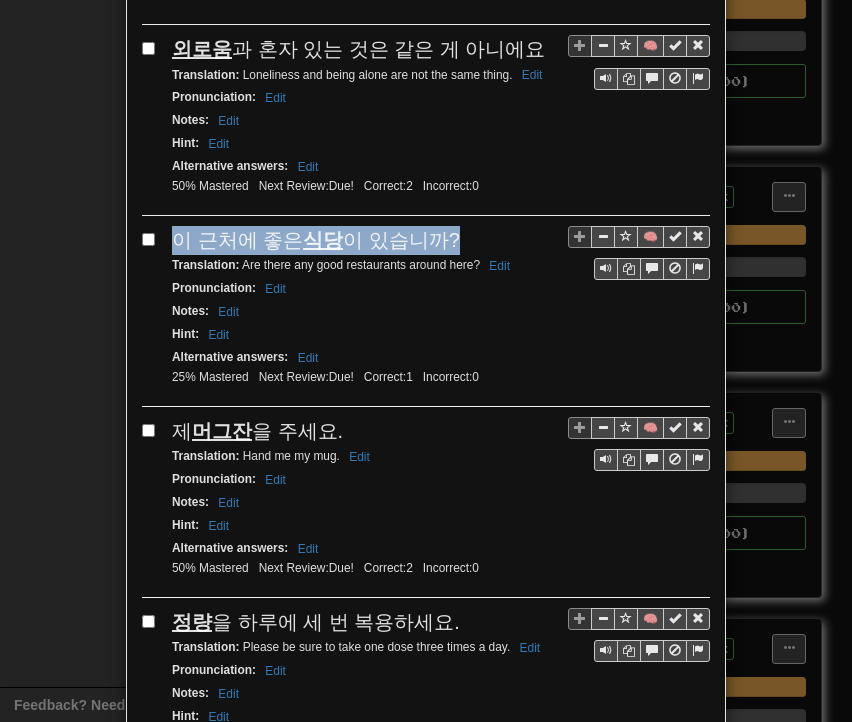 drag, startPoint x: 164, startPoint y: 221, endPoint x: 437, endPoint y: 226, distance: 273.04578 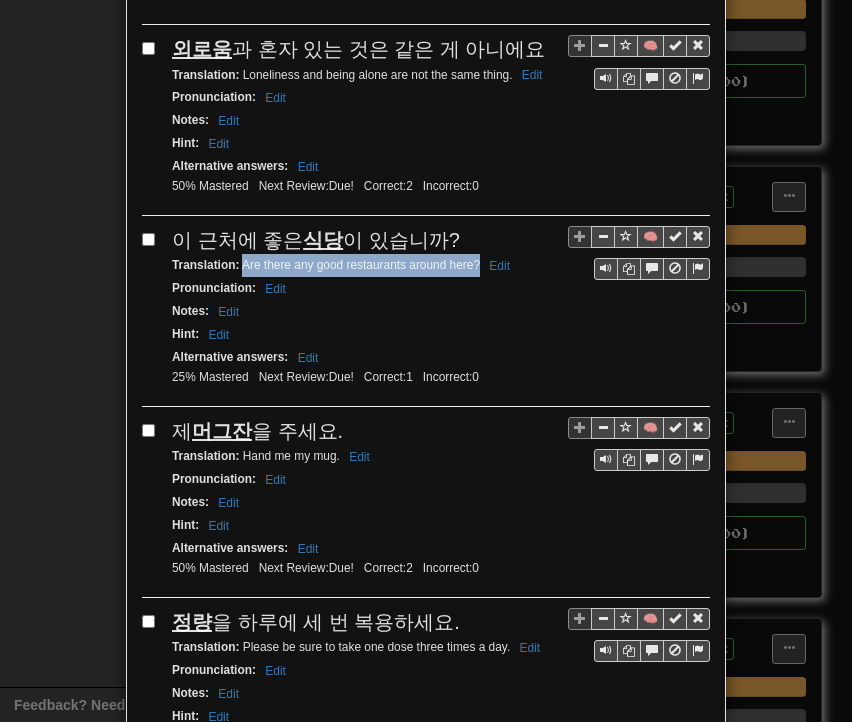 drag, startPoint x: 236, startPoint y: 251, endPoint x: 472, endPoint y: 255, distance: 236.03389 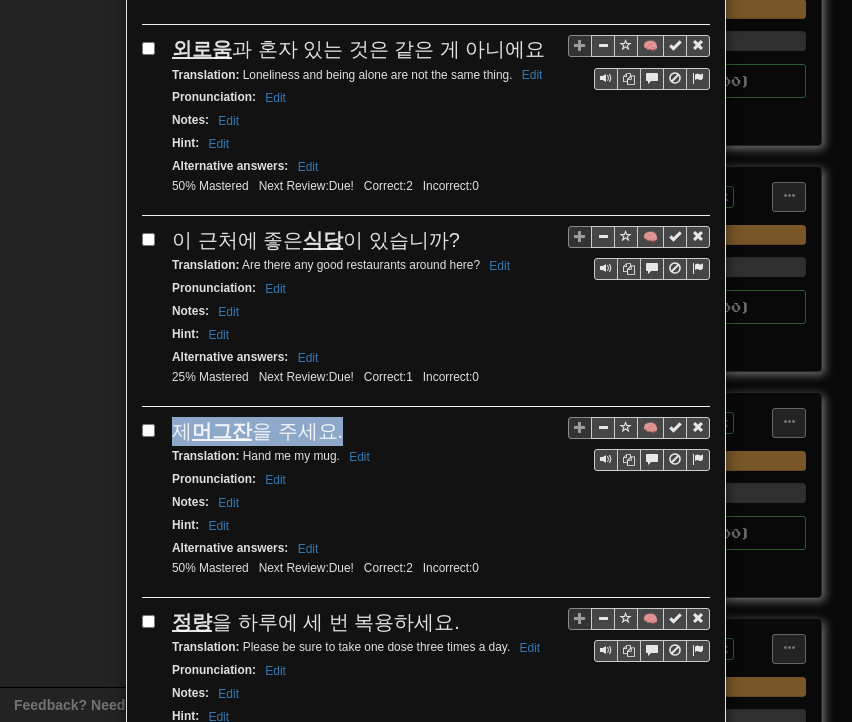 drag, startPoint x: 167, startPoint y: 407, endPoint x: 342, endPoint y: 413, distance: 175.10283 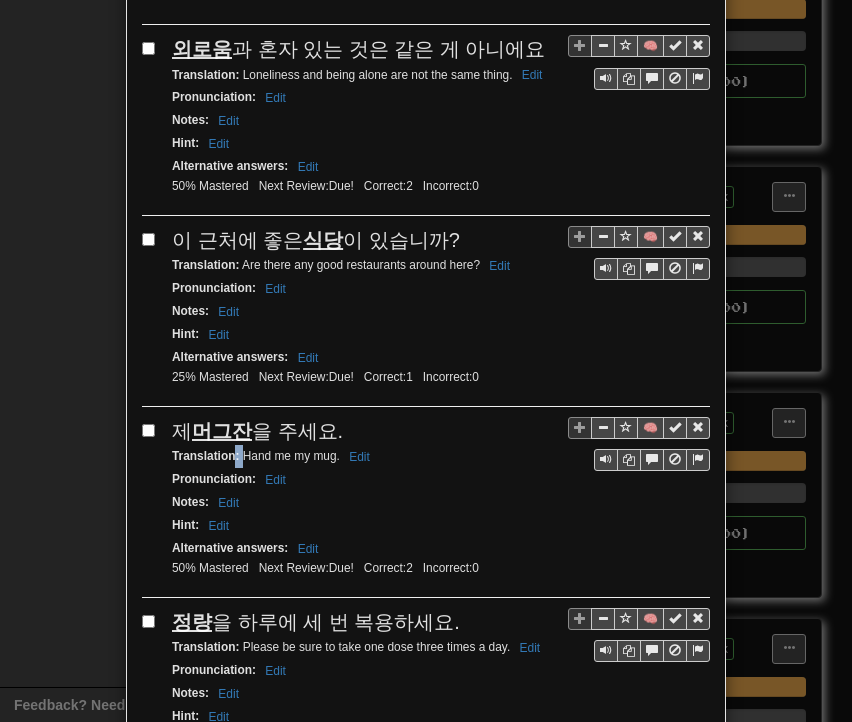 click on "Translation :   Hand me my mug.   Edit" at bounding box center (274, 456) 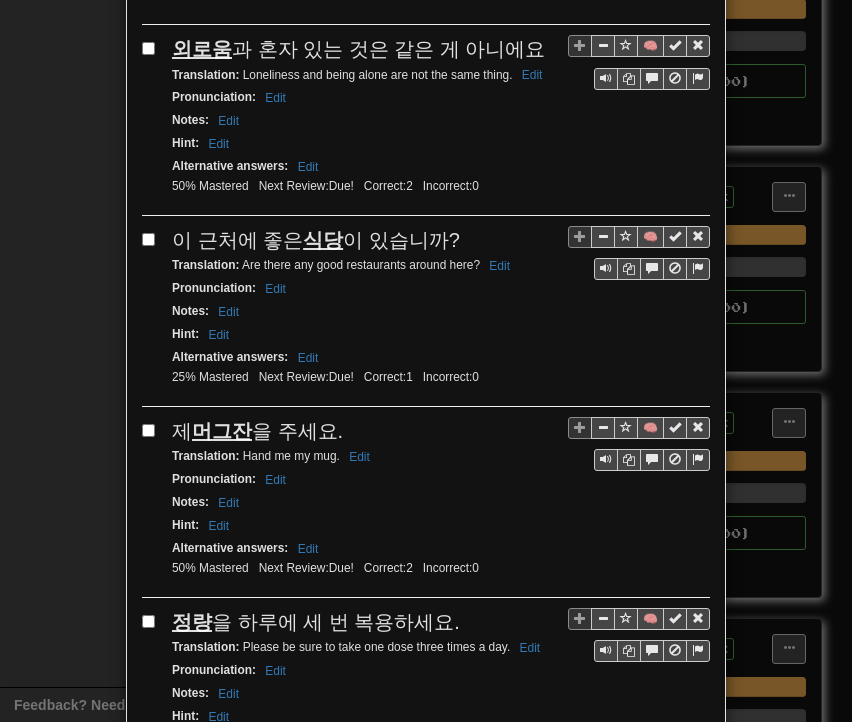 click on "Translation :   Hand me my mug.   Edit" at bounding box center (274, 456) 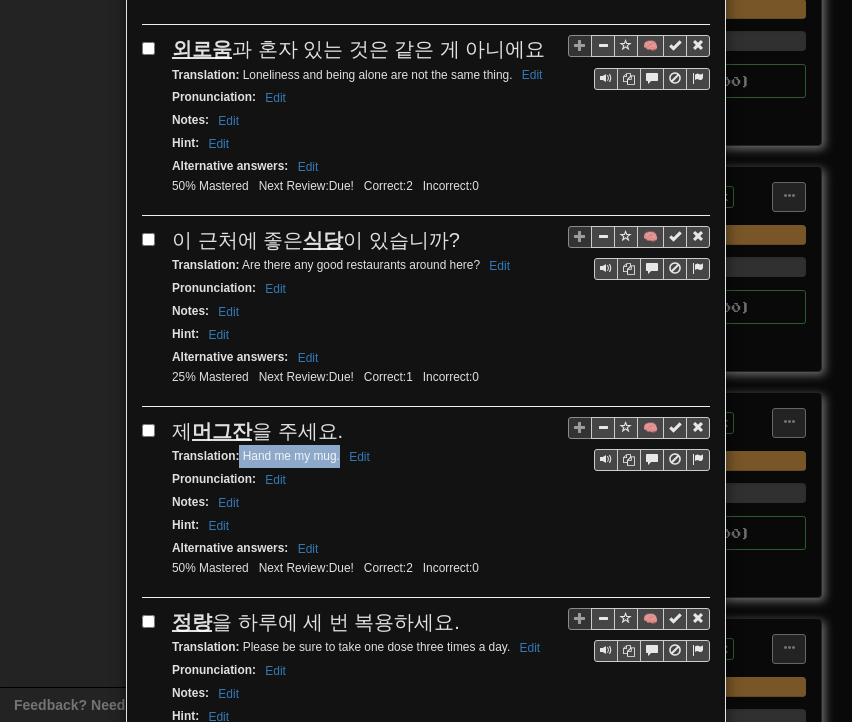 drag, startPoint x: 232, startPoint y: 437, endPoint x: 331, endPoint y: 441, distance: 99.08077 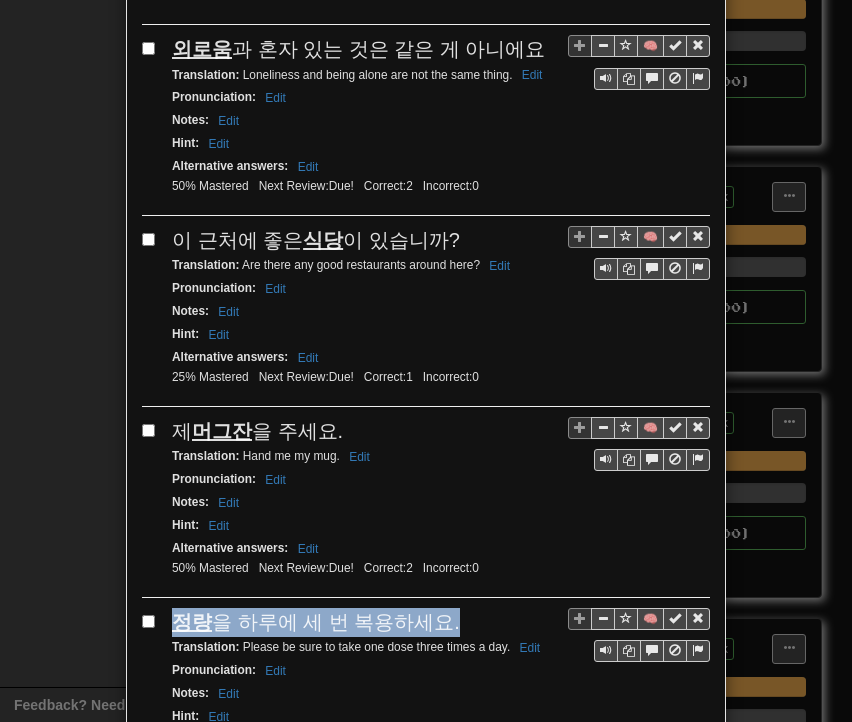 drag, startPoint x: 170, startPoint y: 597, endPoint x: 403, endPoint y: 604, distance: 233.10513 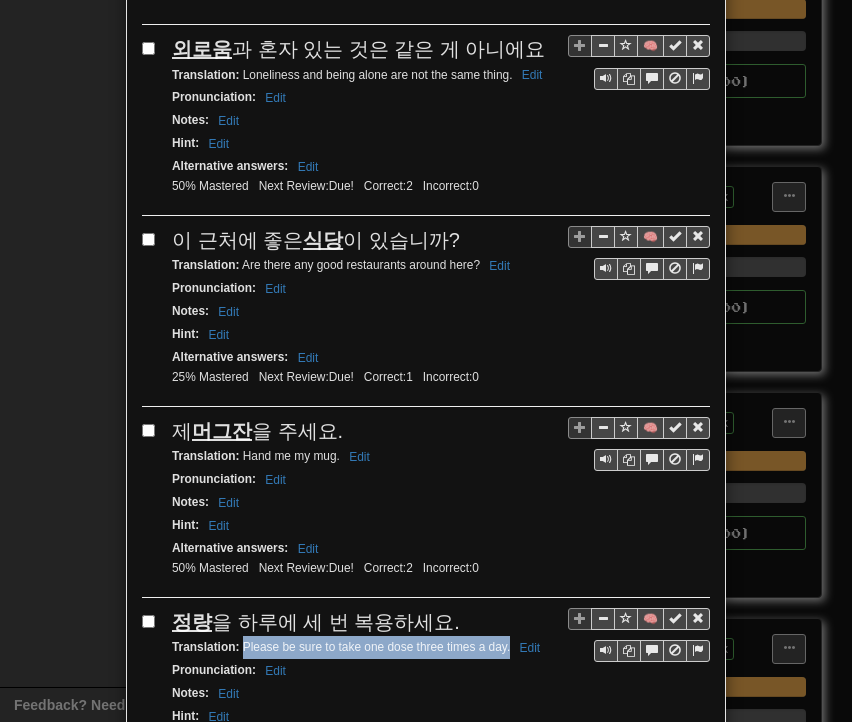 drag, startPoint x: 235, startPoint y: 620, endPoint x: 504, endPoint y: 629, distance: 269.1505 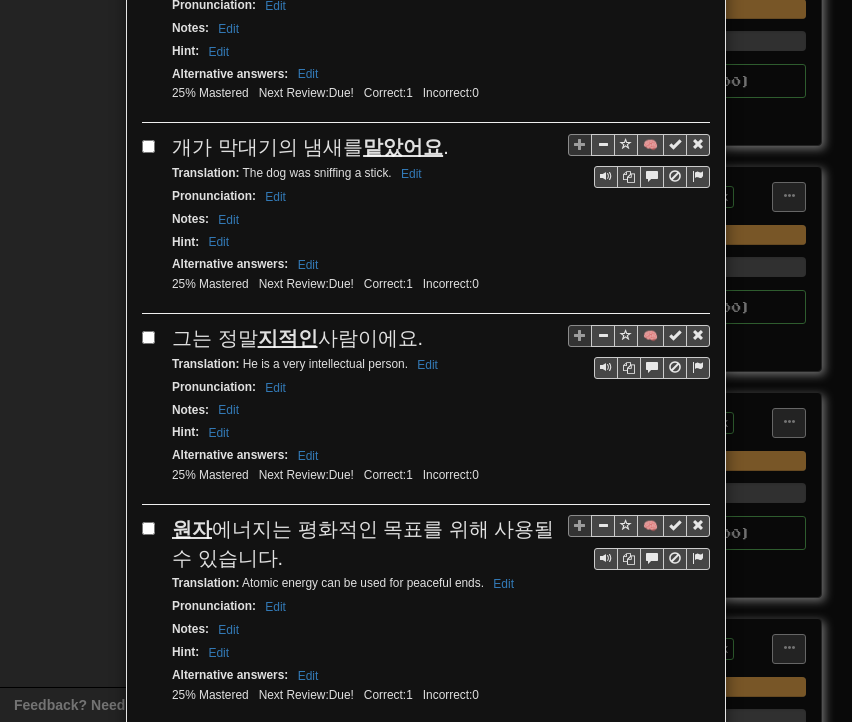 scroll, scrollTop: 1380, scrollLeft: 0, axis: vertical 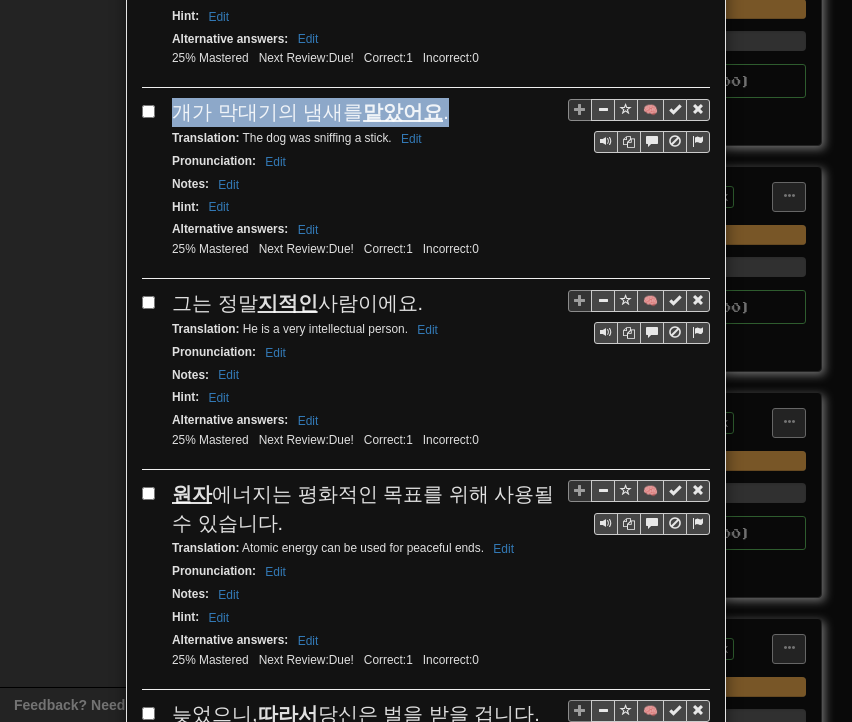 drag, startPoint x: 166, startPoint y: 83, endPoint x: 432, endPoint y: 96, distance: 266.31747 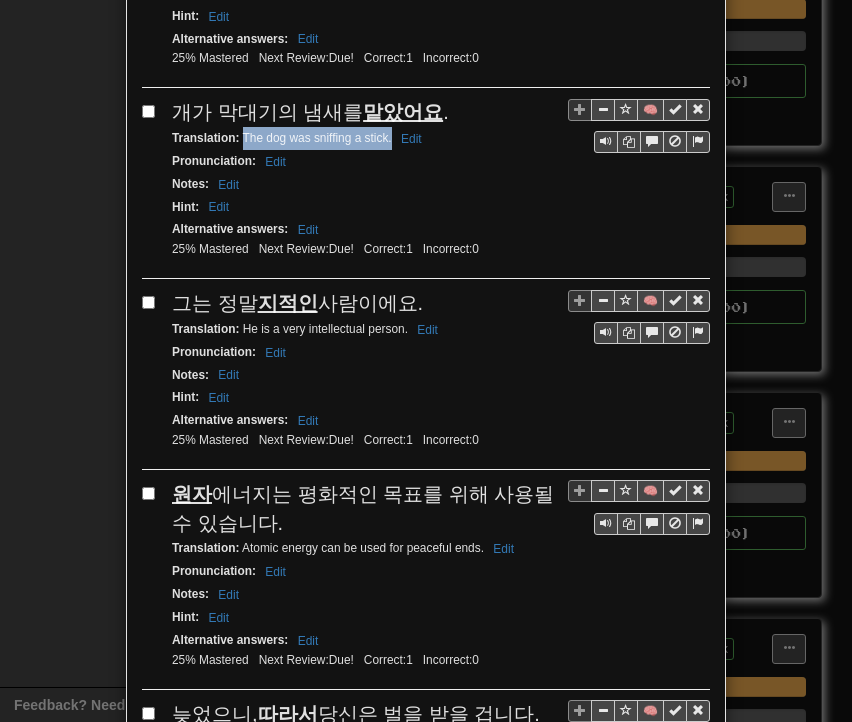 drag, startPoint x: 236, startPoint y: 113, endPoint x: 382, endPoint y: 119, distance: 146.12323 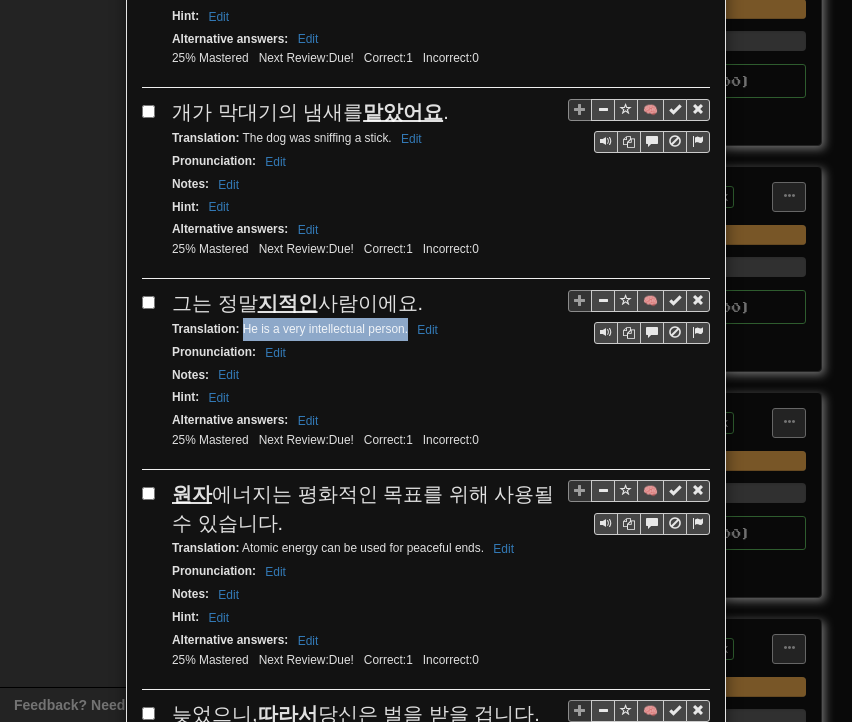 drag, startPoint x: 235, startPoint y: 298, endPoint x: 400, endPoint y: 303, distance: 165.07574 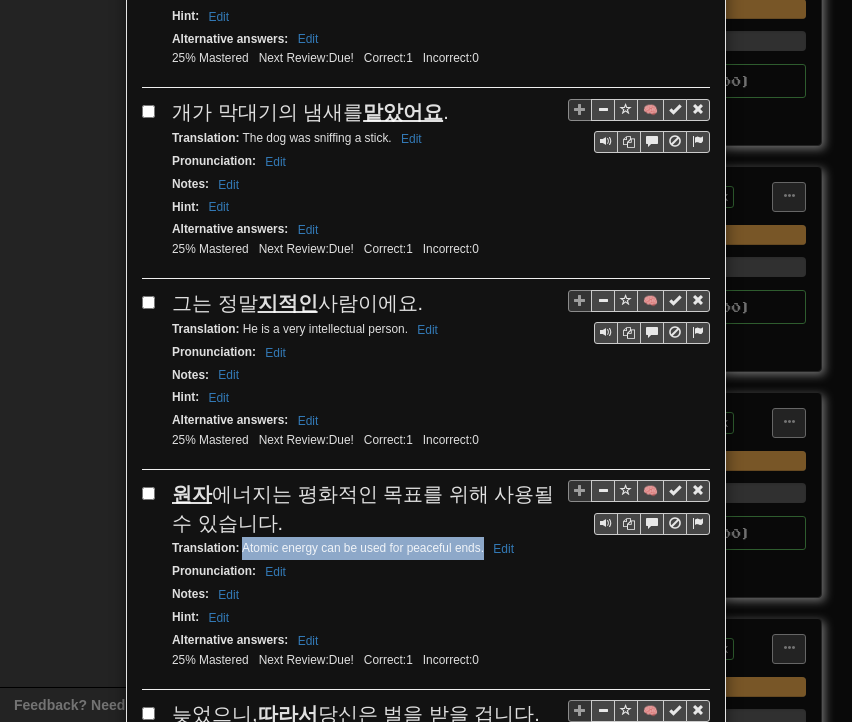 drag, startPoint x: 236, startPoint y: 514, endPoint x: 477, endPoint y: 517, distance: 241.01868 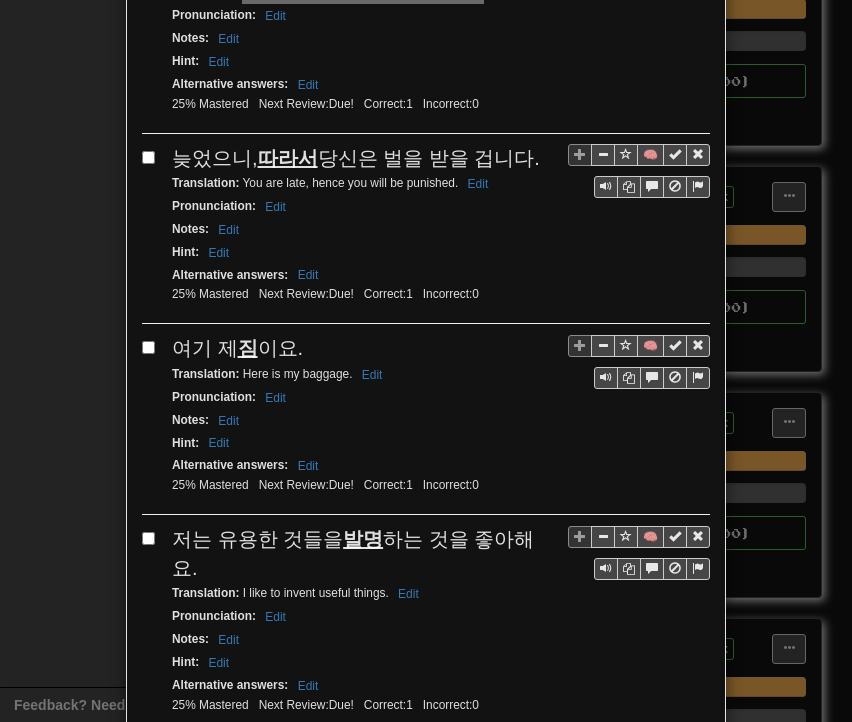 scroll, scrollTop: 1980, scrollLeft: 0, axis: vertical 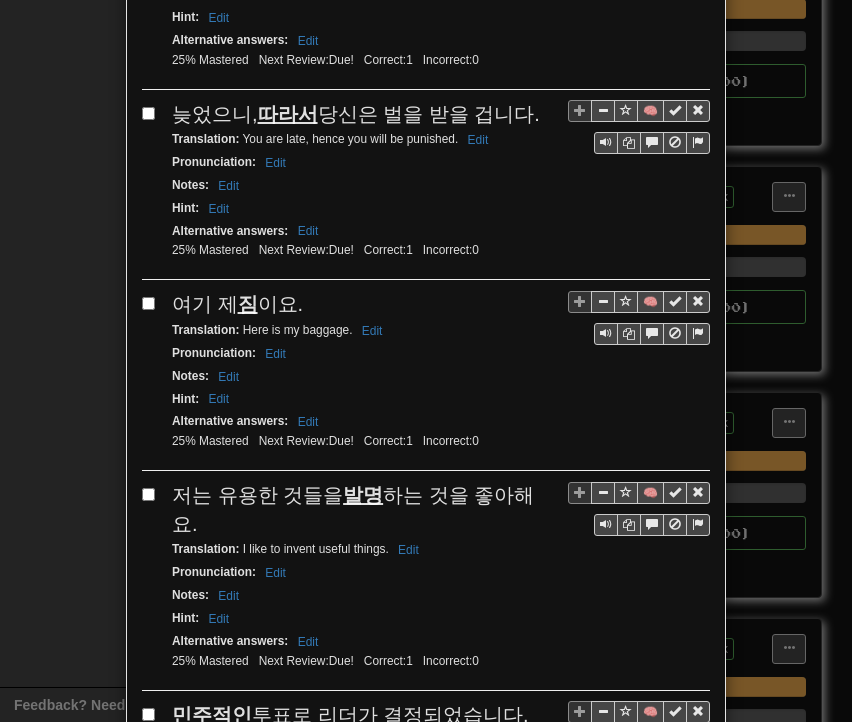drag, startPoint x: 169, startPoint y: 73, endPoint x: 517, endPoint y: 82, distance: 348.11636 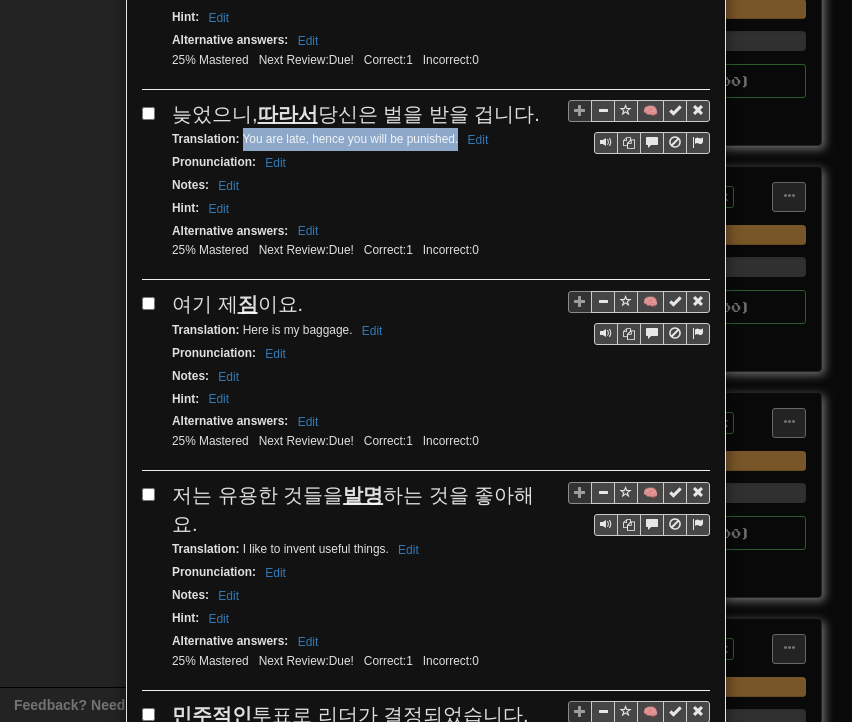 drag, startPoint x: 236, startPoint y: 99, endPoint x: 444, endPoint y: 105, distance: 208.08652 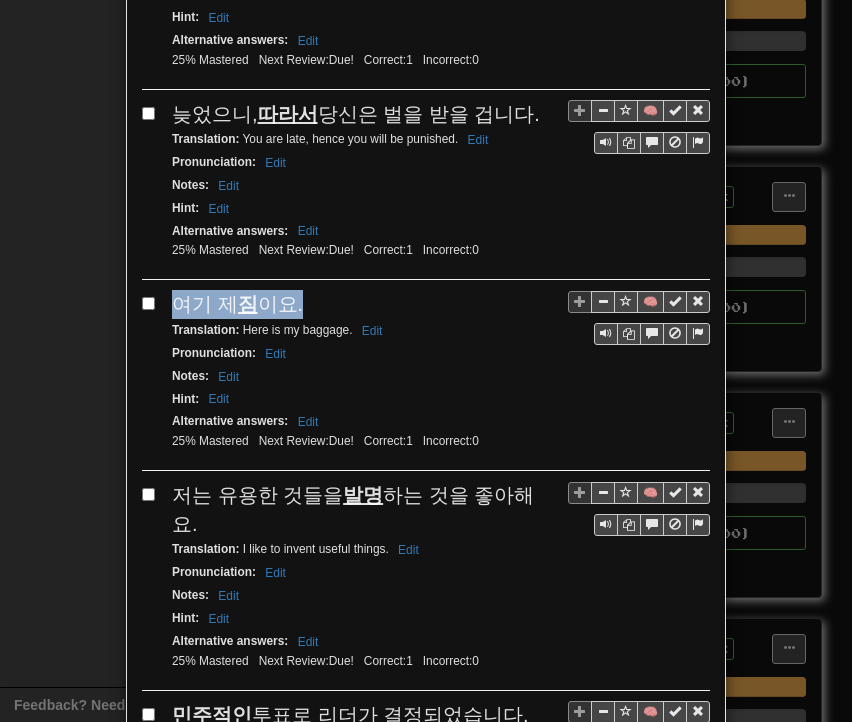 drag, startPoint x: 164, startPoint y: 261, endPoint x: 292, endPoint y: 258, distance: 128.03516 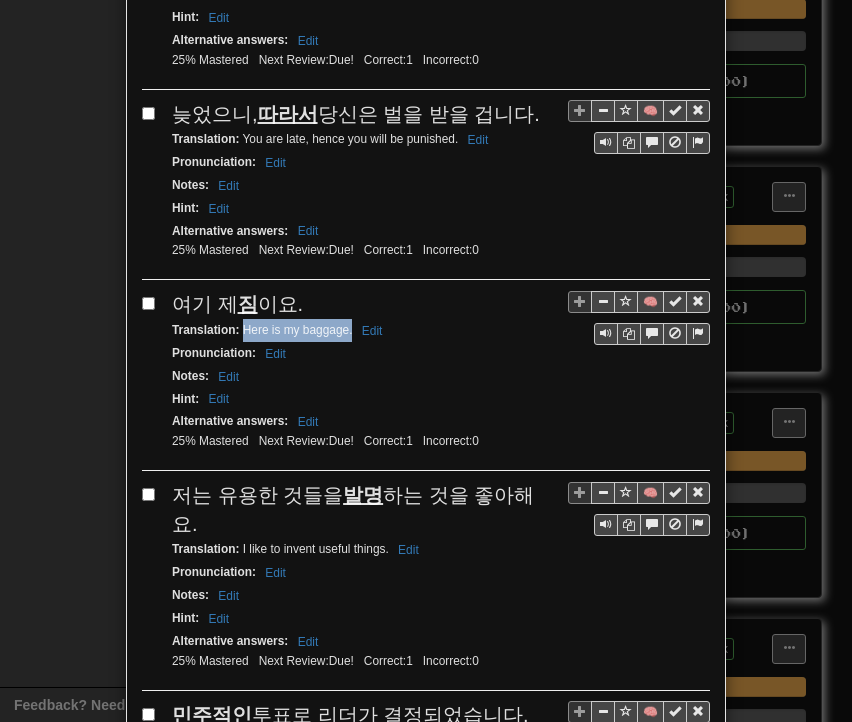 drag, startPoint x: 235, startPoint y: 288, endPoint x: 343, endPoint y: 291, distance: 108.04166 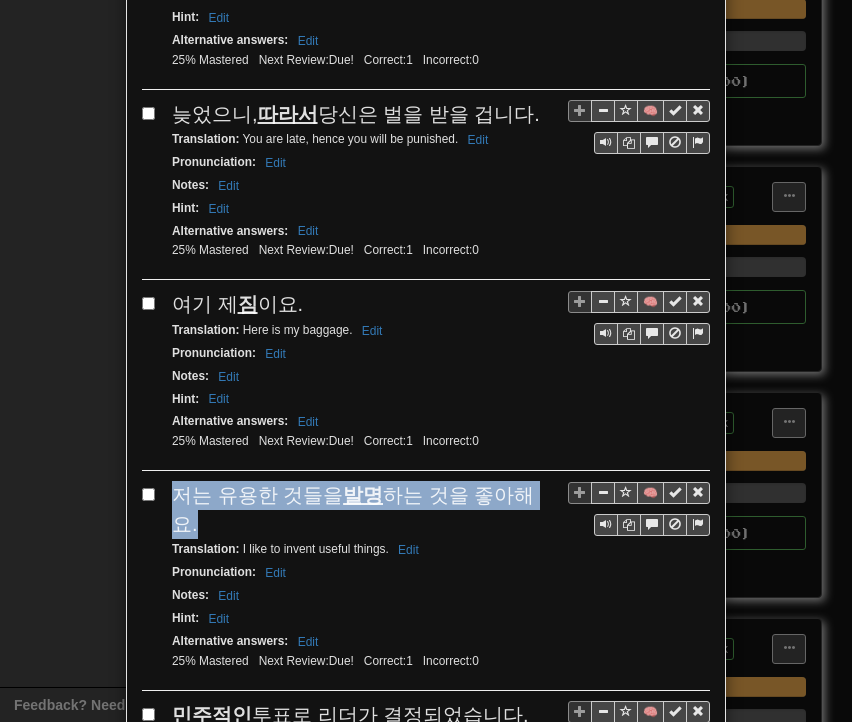 drag, startPoint x: 169, startPoint y: 456, endPoint x: 529, endPoint y: 453, distance: 360.0125 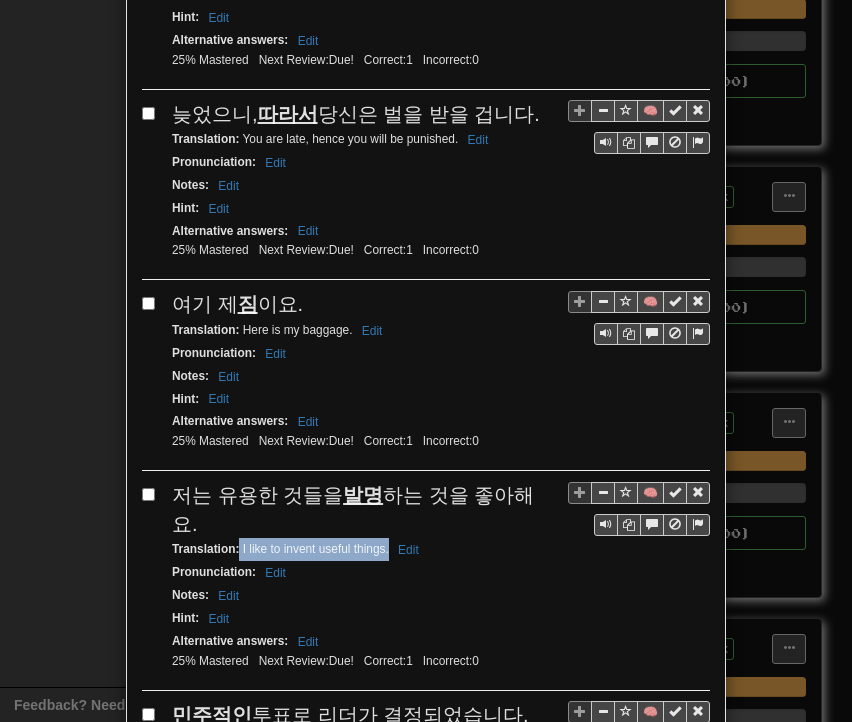 drag, startPoint x: 232, startPoint y: 474, endPoint x: 380, endPoint y: 481, distance: 148.16545 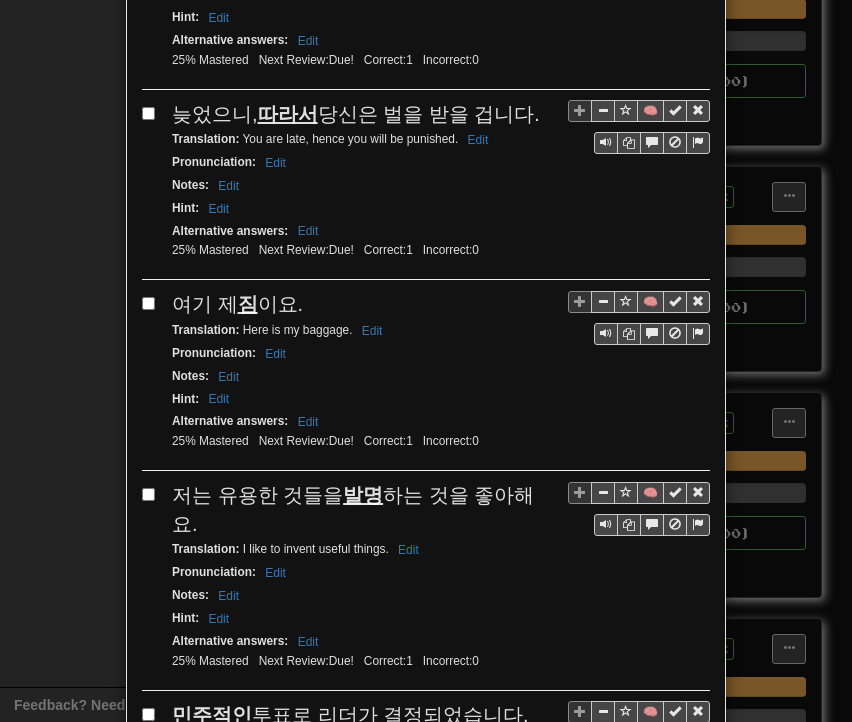 drag, startPoint x: 233, startPoint y: 662, endPoint x: 432, endPoint y: 669, distance: 199.12308 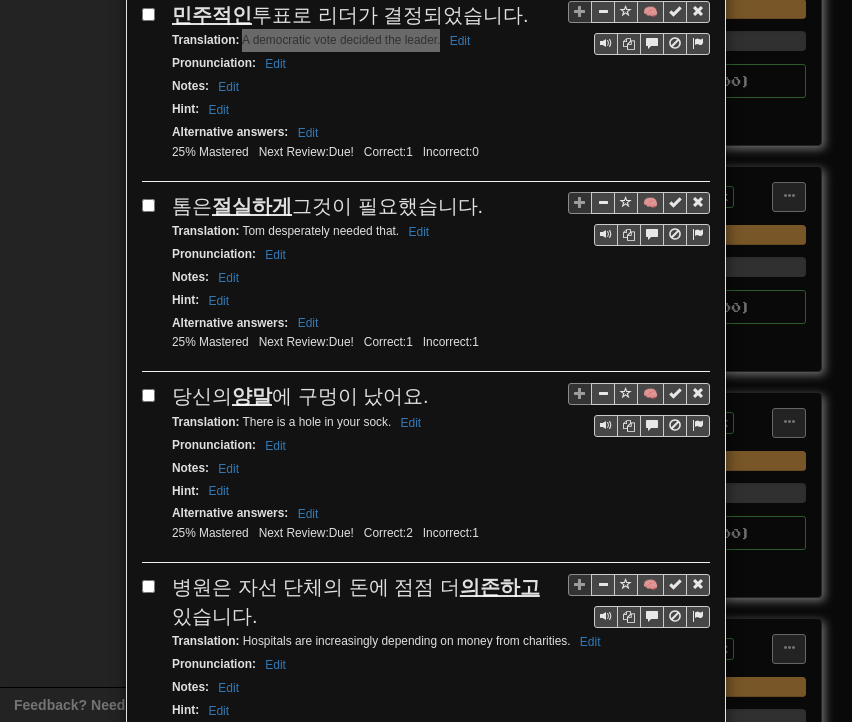 scroll, scrollTop: 2780, scrollLeft: 0, axis: vertical 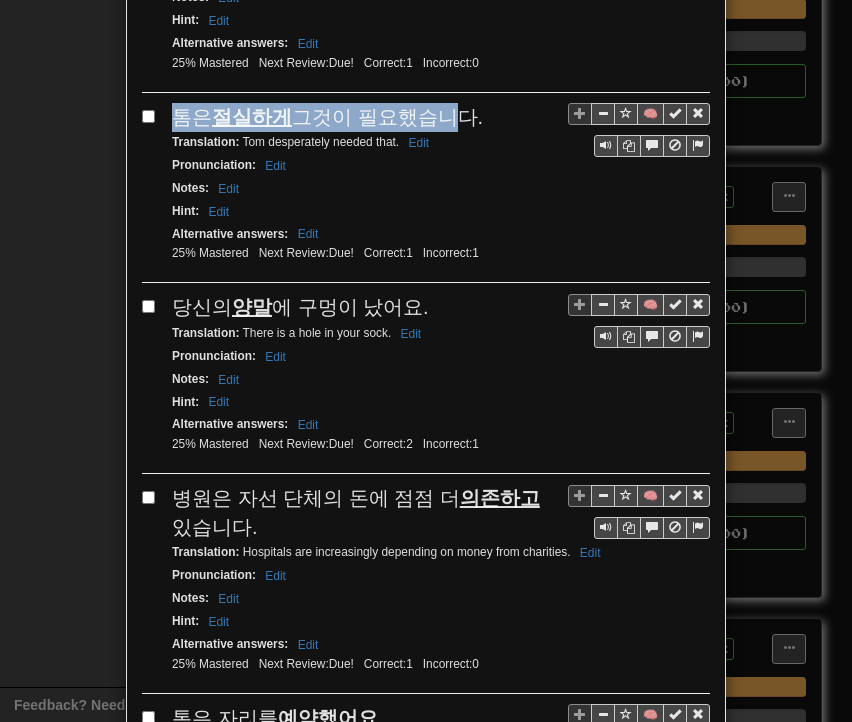 drag, startPoint x: 167, startPoint y: 21, endPoint x: 461, endPoint y: 40, distance: 294.6133 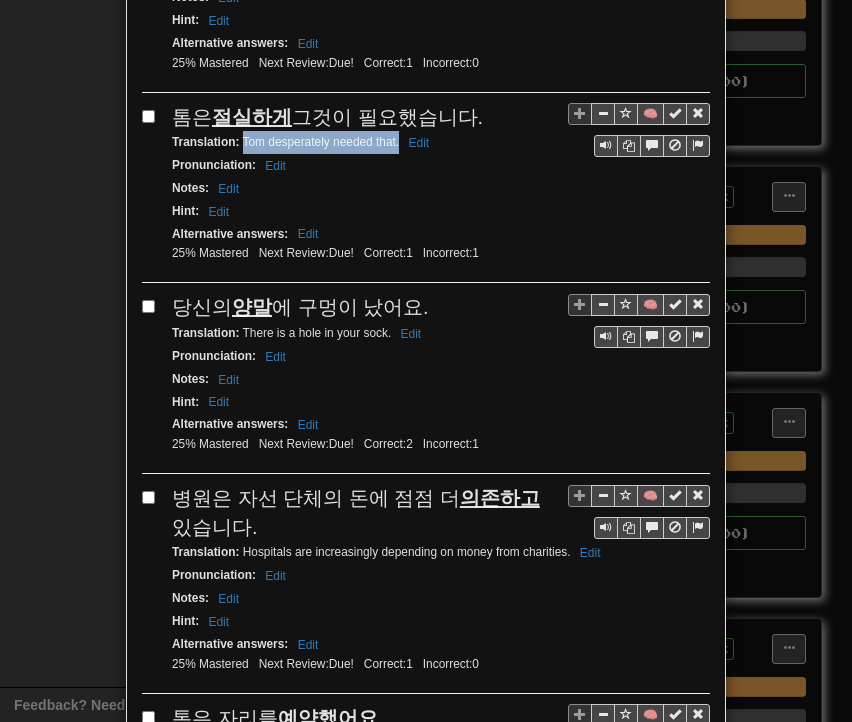 drag, startPoint x: 236, startPoint y: 61, endPoint x: 390, endPoint y: 63, distance: 154.01299 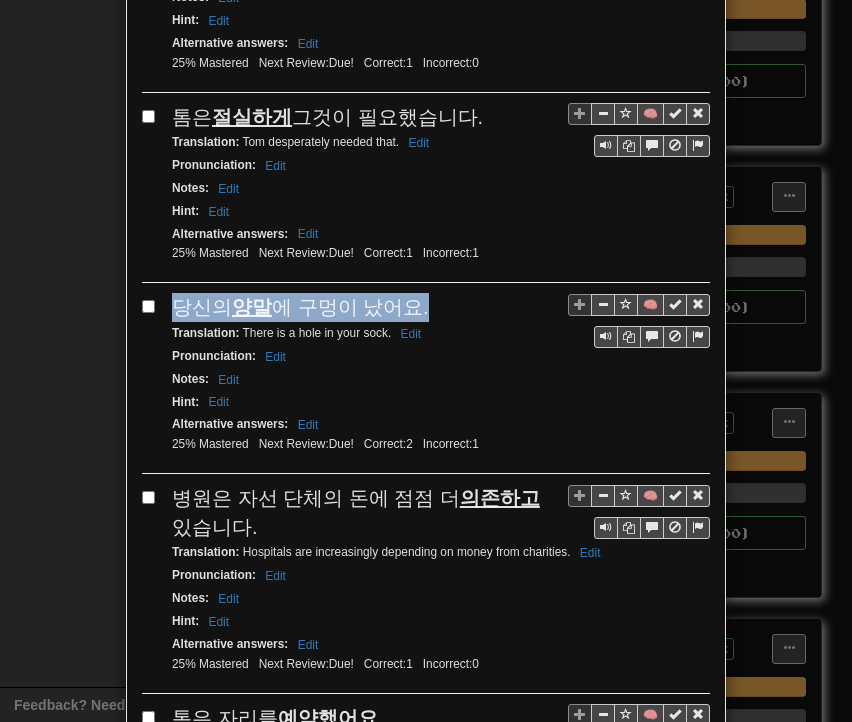 drag, startPoint x: 168, startPoint y: 219, endPoint x: 400, endPoint y: 222, distance: 232.0194 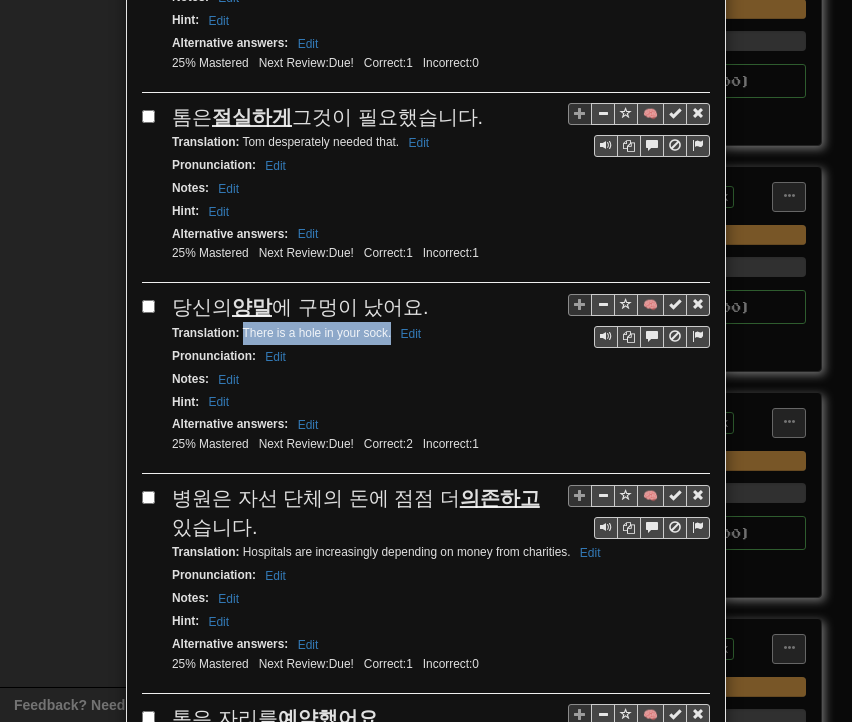 drag, startPoint x: 236, startPoint y: 248, endPoint x: 384, endPoint y: 252, distance: 148.05405 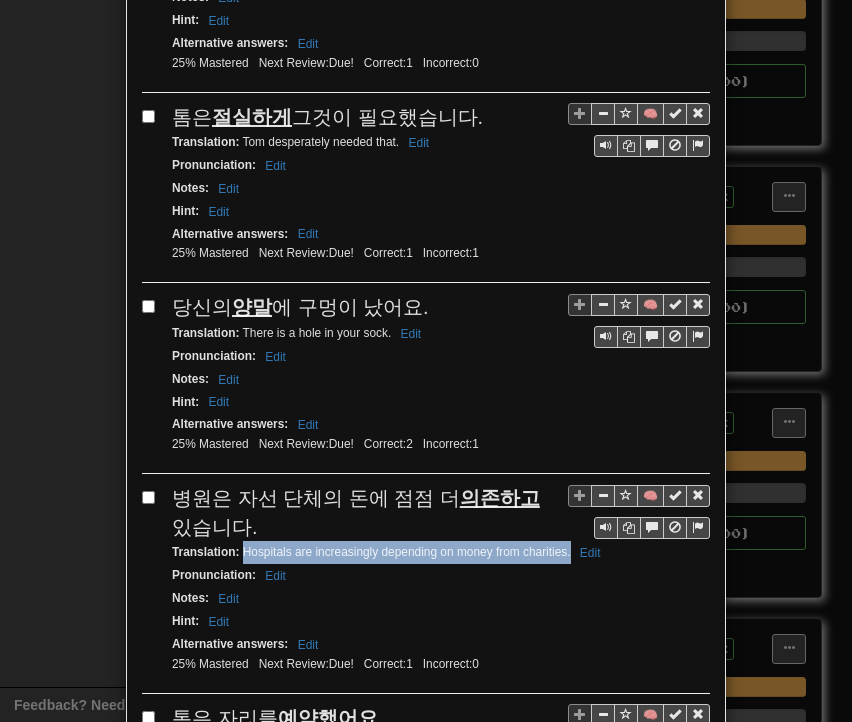 drag, startPoint x: 237, startPoint y: 461, endPoint x: 563, endPoint y: 463, distance: 326.00613 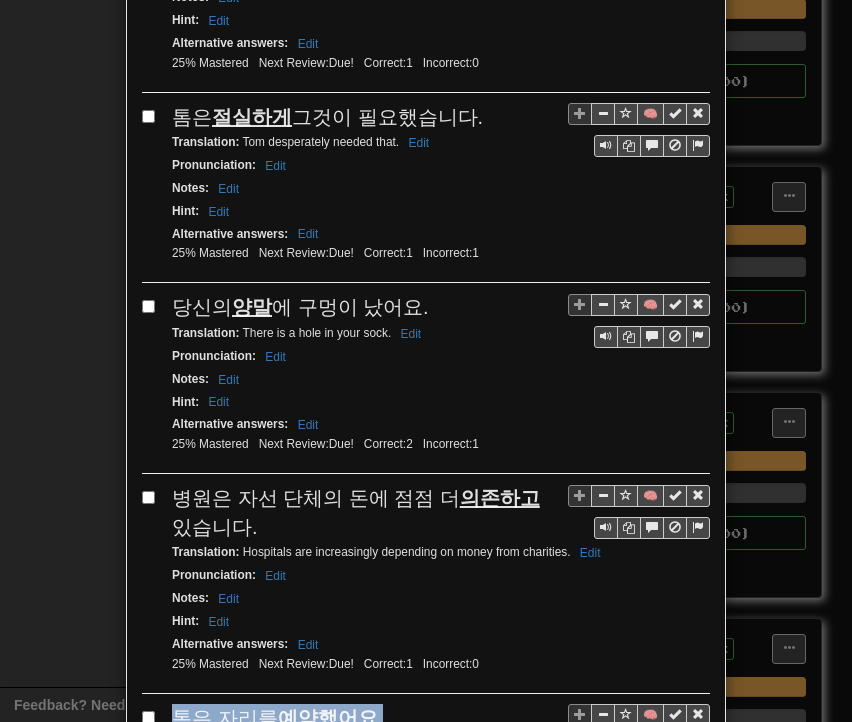 drag, startPoint x: 167, startPoint y: 626, endPoint x: 376, endPoint y: 625, distance: 209.0024 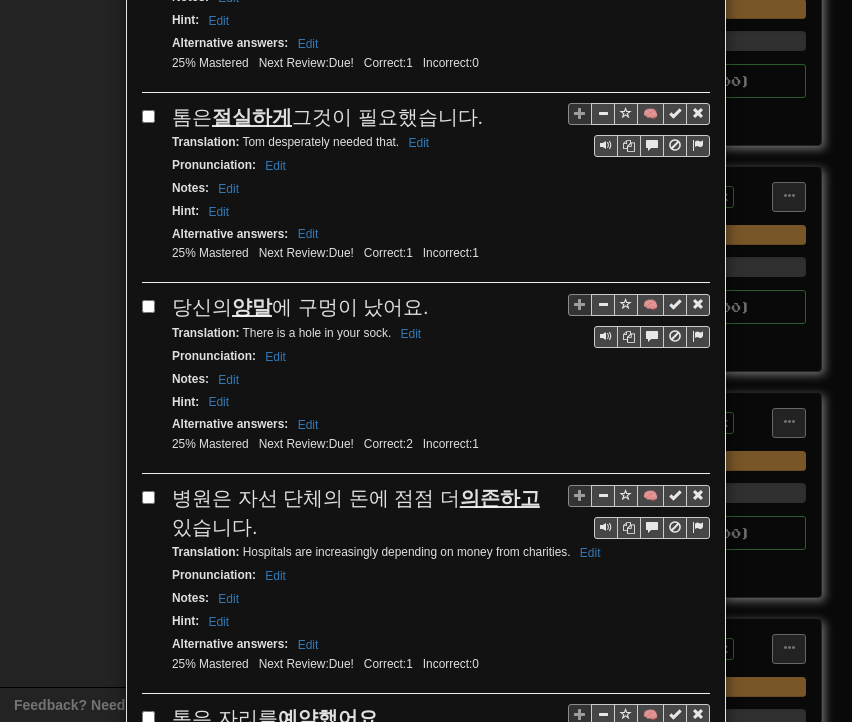 drag, startPoint x: 236, startPoint y: 649, endPoint x: 346, endPoint y: 655, distance: 110.16351 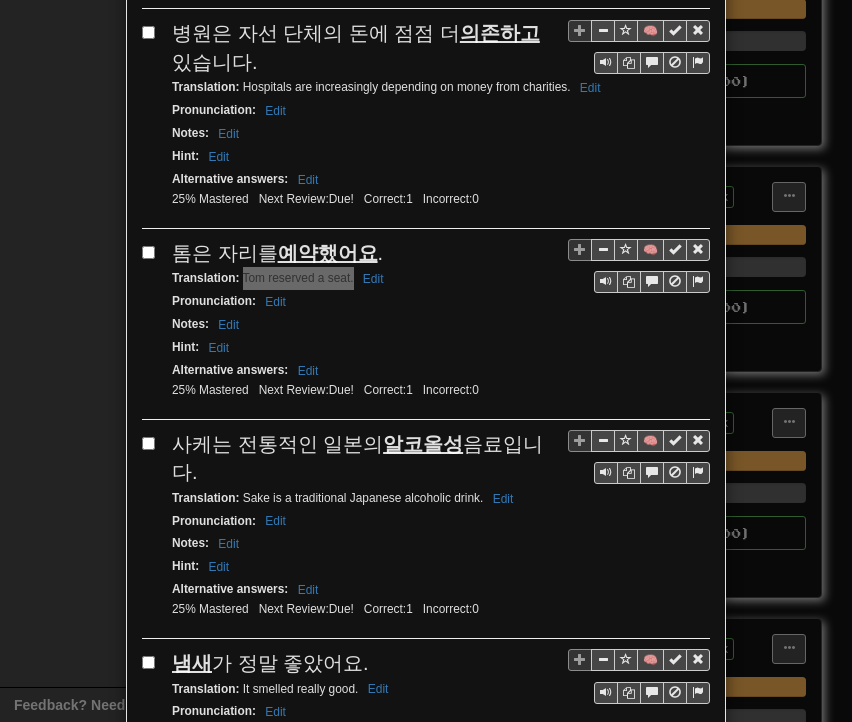 scroll, scrollTop: 3269, scrollLeft: 0, axis: vertical 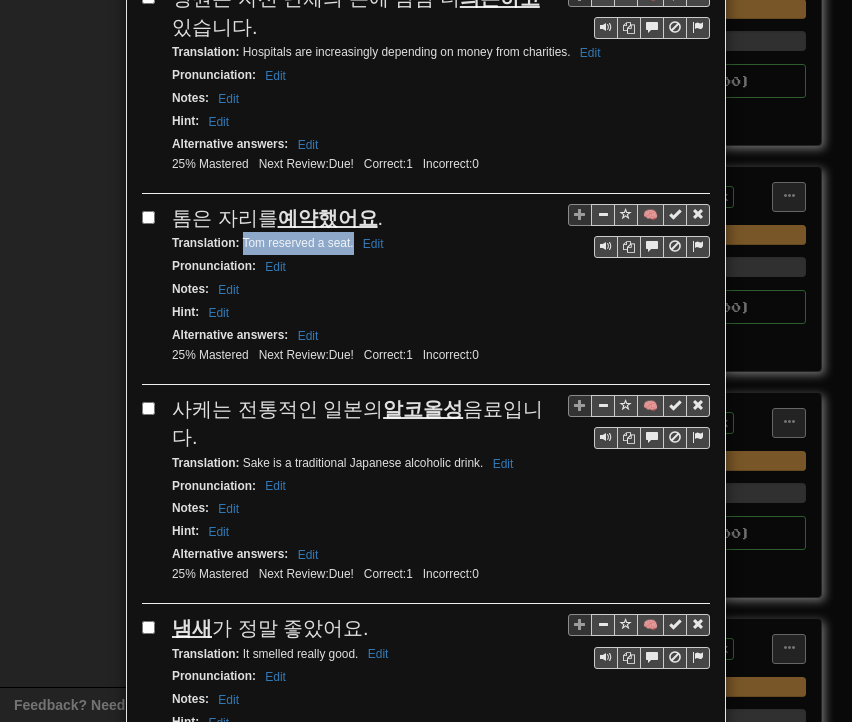 drag, startPoint x: 168, startPoint y: 309, endPoint x: 540, endPoint y: 313, distance: 372.0215 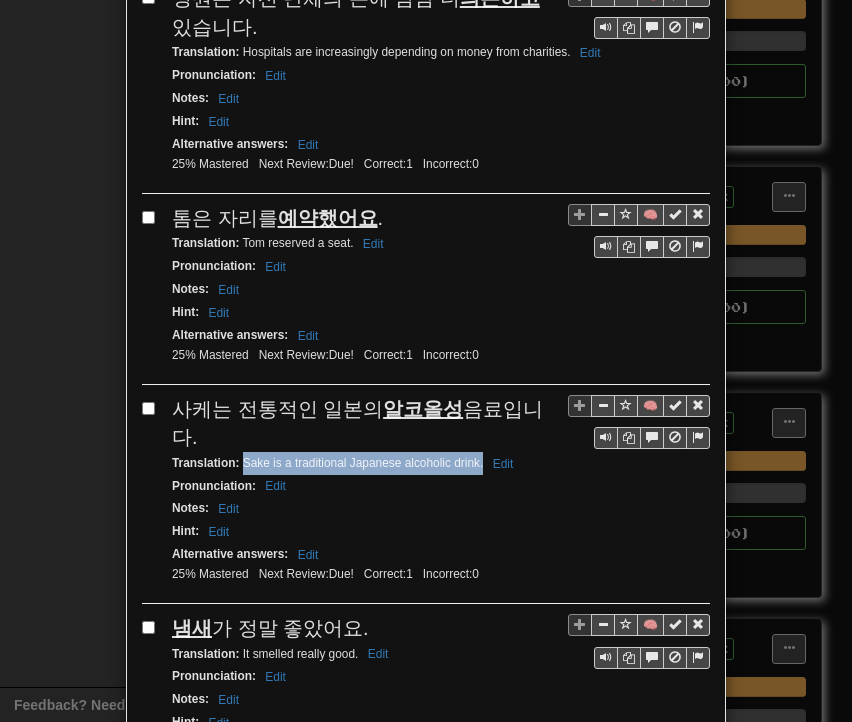 drag, startPoint x: 236, startPoint y: 337, endPoint x: 476, endPoint y: 341, distance: 240.03333 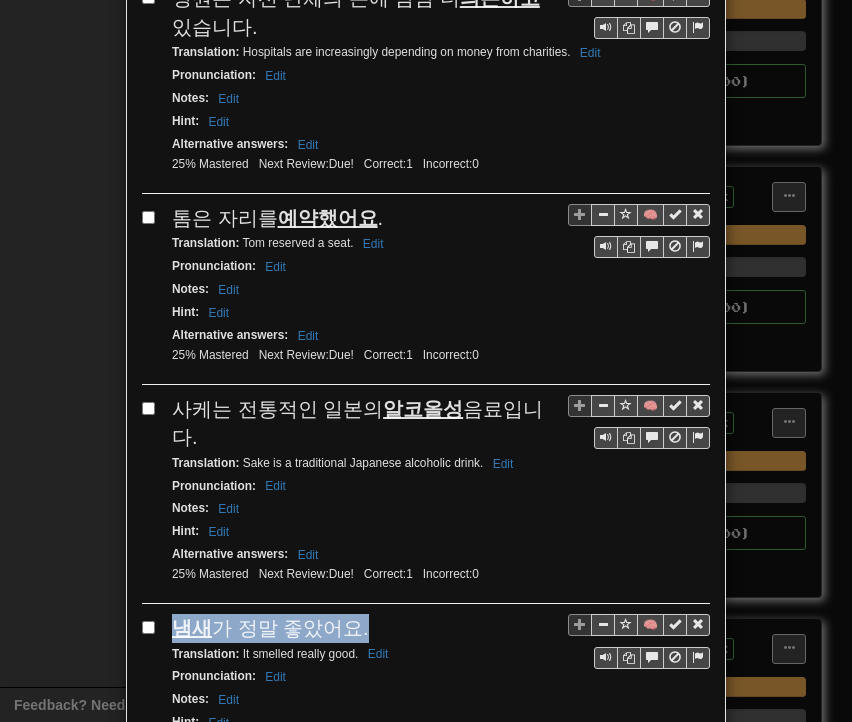 drag, startPoint x: 166, startPoint y: 499, endPoint x: 353, endPoint y: 492, distance: 187.13097 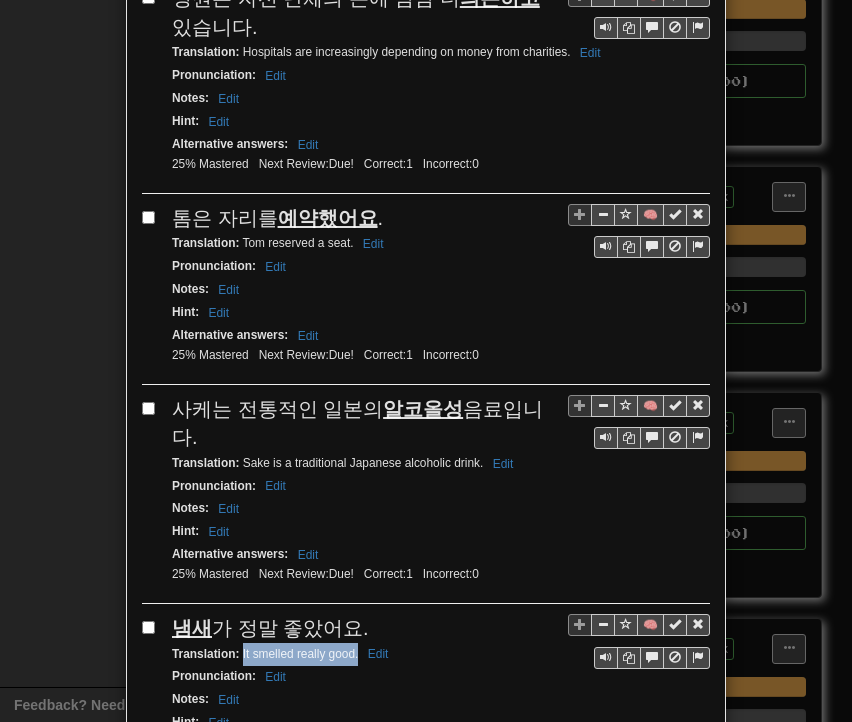 drag, startPoint x: 233, startPoint y: 522, endPoint x: 352, endPoint y: 529, distance: 119.2057 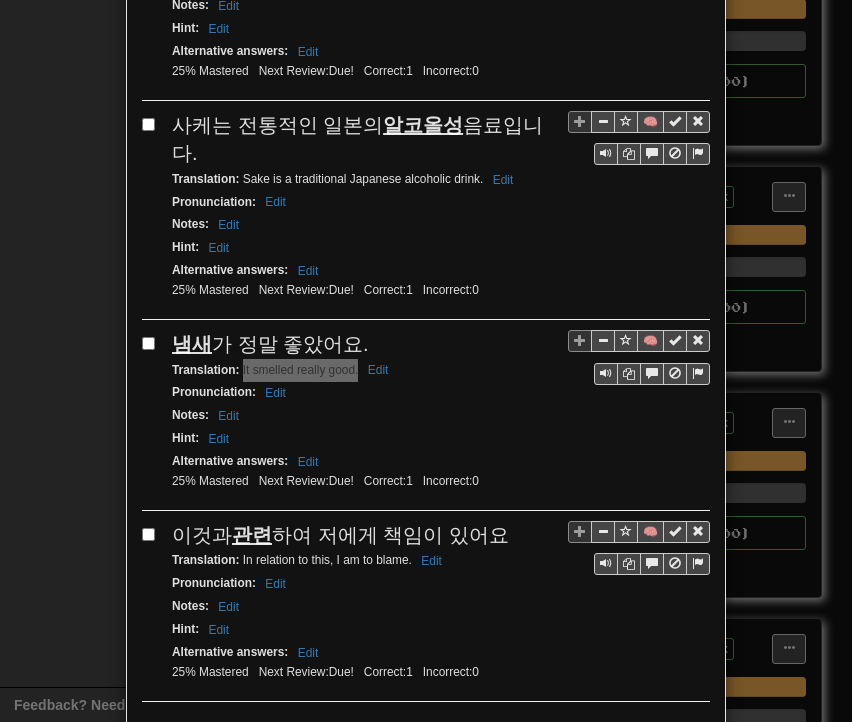 scroll, scrollTop: 3568, scrollLeft: 0, axis: vertical 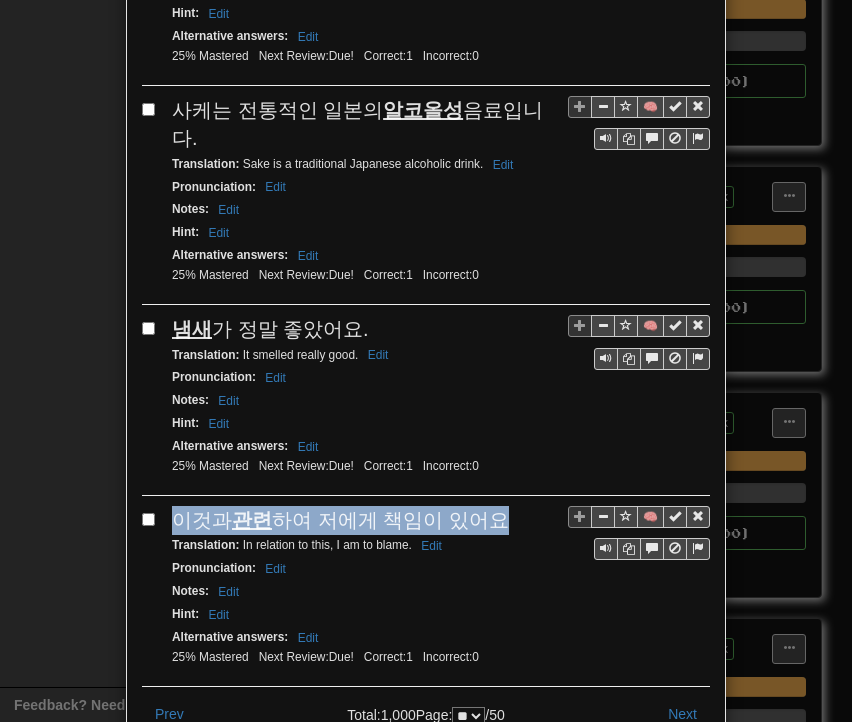 drag, startPoint x: 168, startPoint y: 384, endPoint x: 484, endPoint y: 383, distance: 316.0016 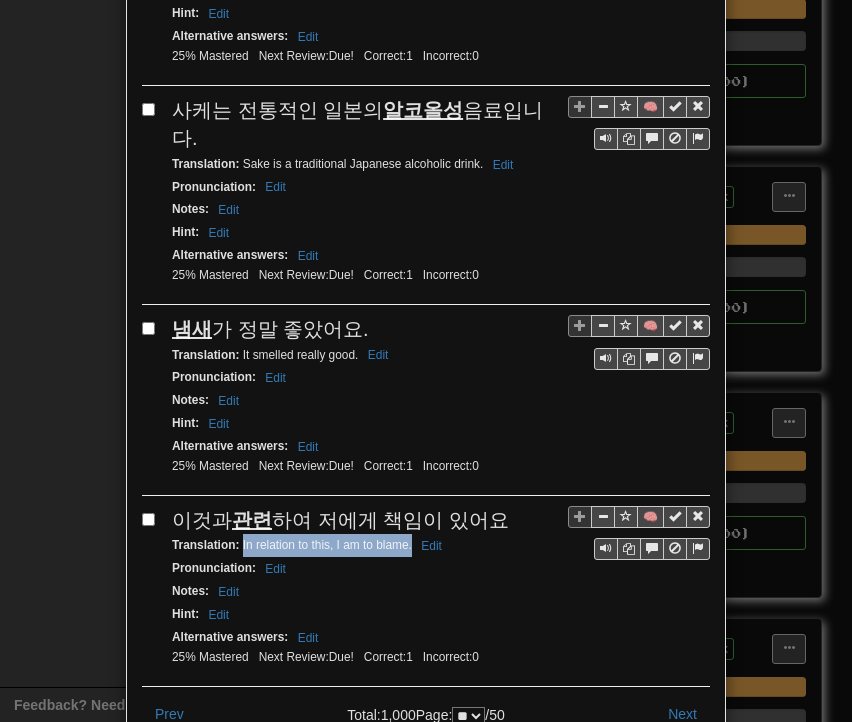 drag, startPoint x: 234, startPoint y: 410, endPoint x: 404, endPoint y: 413, distance: 170.02647 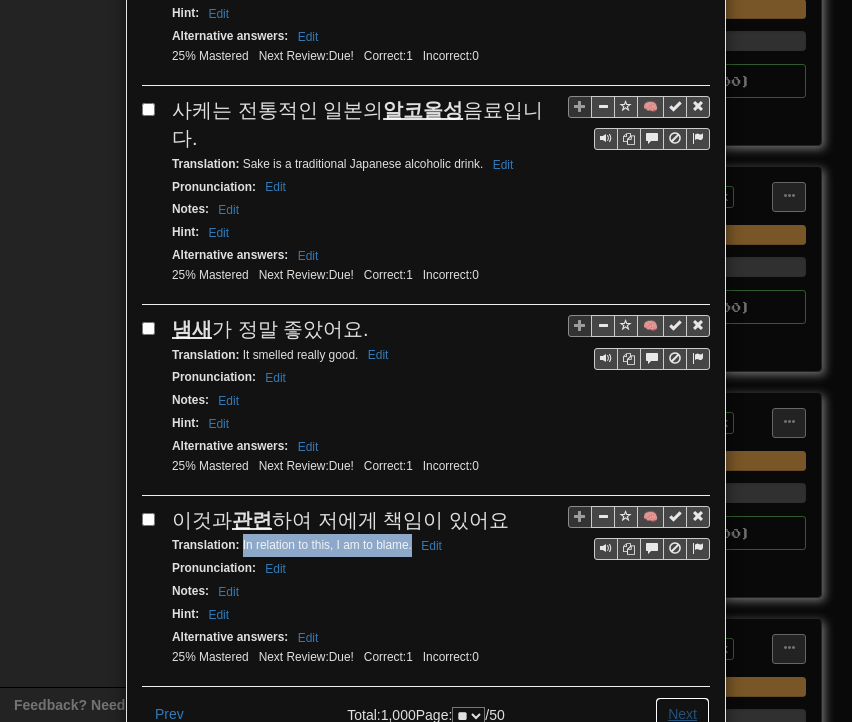 click on "Next" at bounding box center (682, 714) 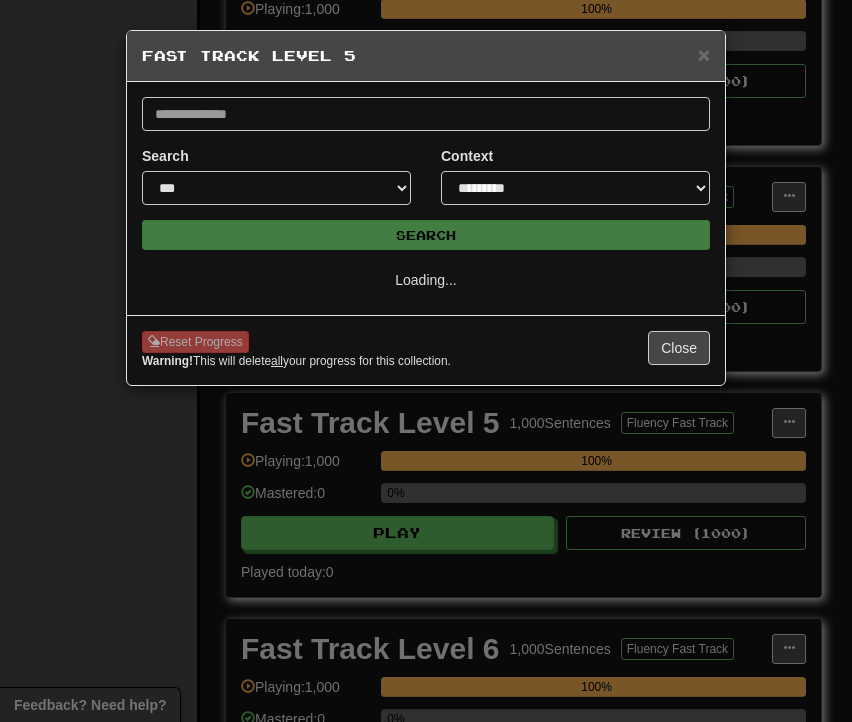 scroll, scrollTop: 0, scrollLeft: 0, axis: both 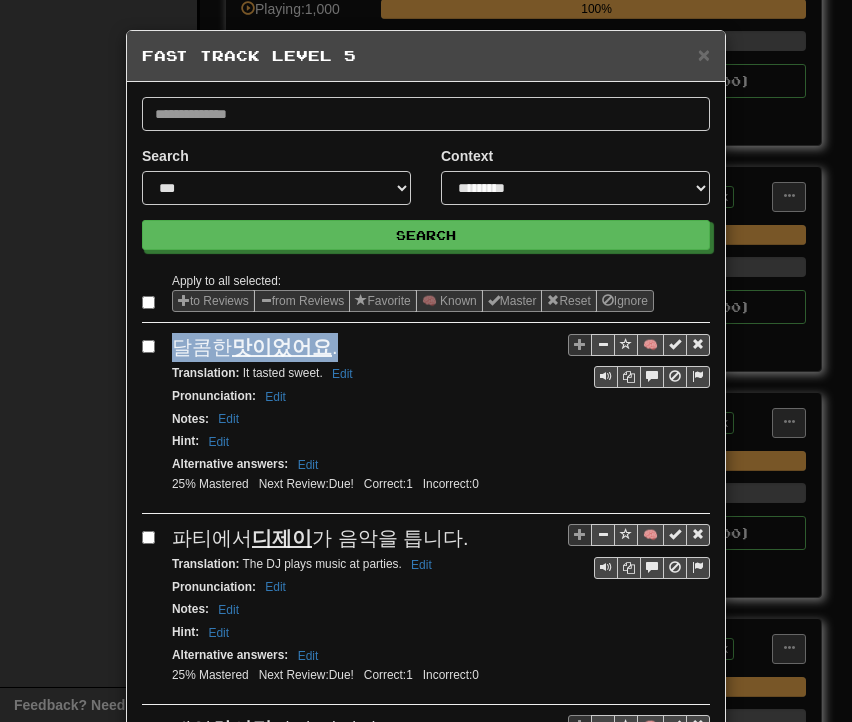 drag, startPoint x: 170, startPoint y: 341, endPoint x: 327, endPoint y: 342, distance: 157.00319 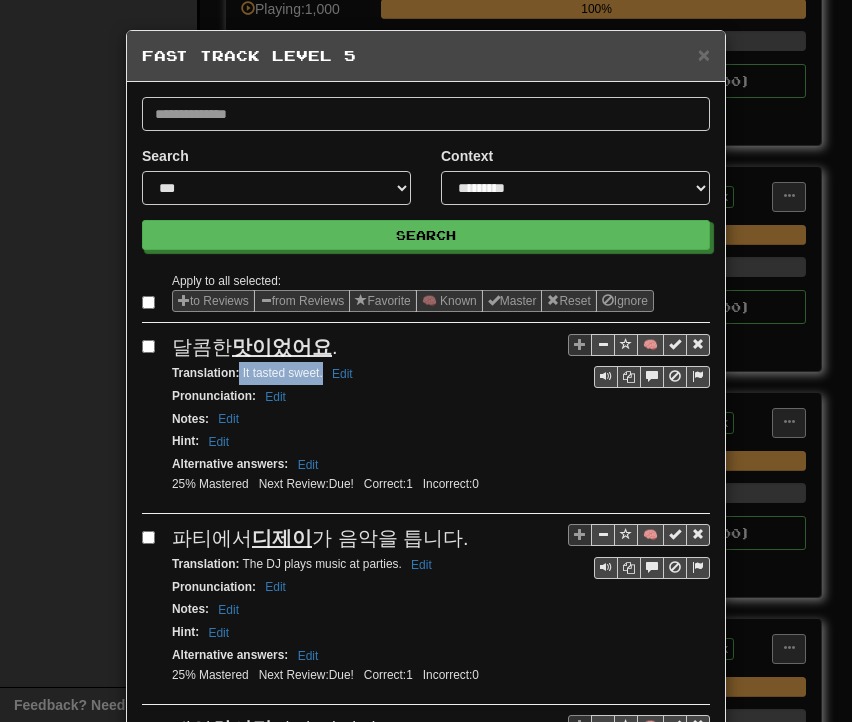 drag, startPoint x: 232, startPoint y: 370, endPoint x: 314, endPoint y: 375, distance: 82.1523 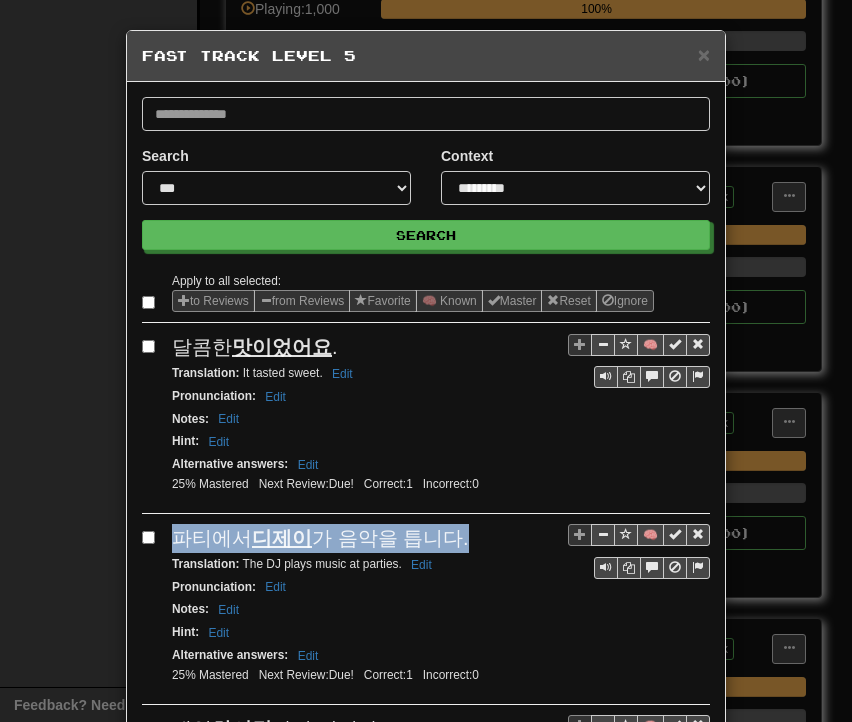 drag, startPoint x: 165, startPoint y: 531, endPoint x: 447, endPoint y: 533, distance: 282.00708 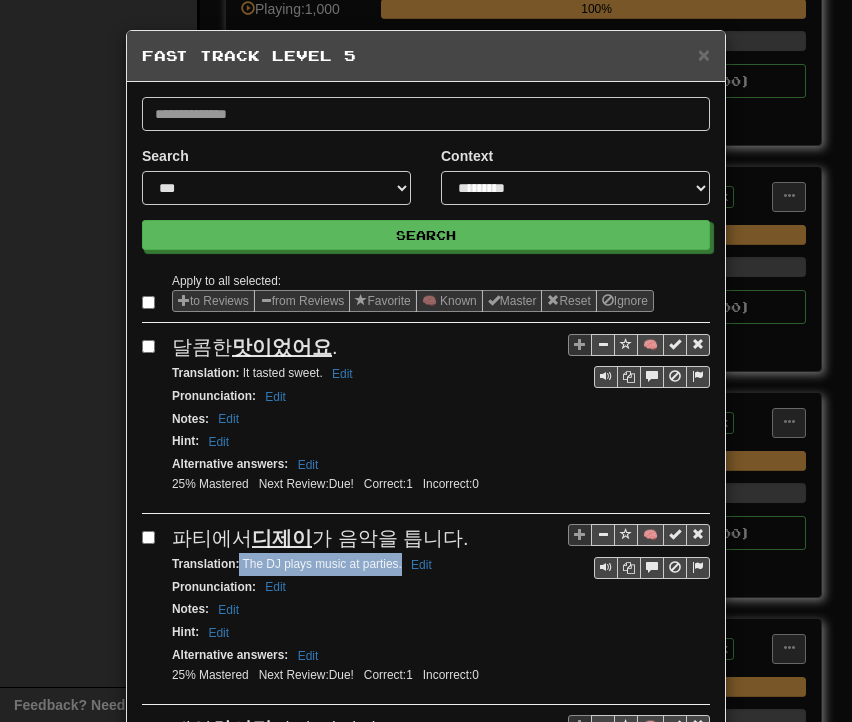 drag, startPoint x: 231, startPoint y: 556, endPoint x: 393, endPoint y: 559, distance: 162.02777 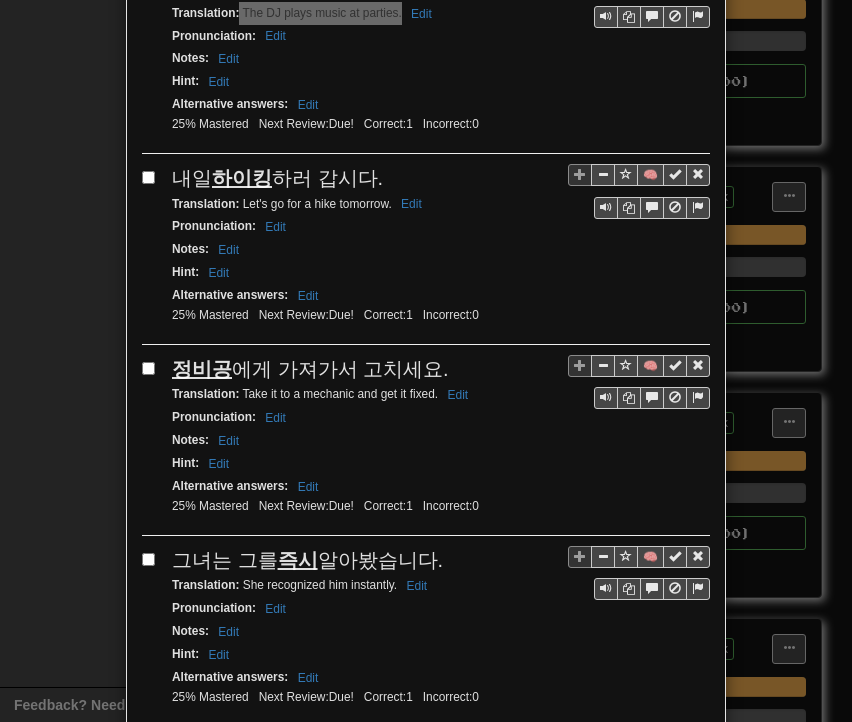 scroll, scrollTop: 600, scrollLeft: 0, axis: vertical 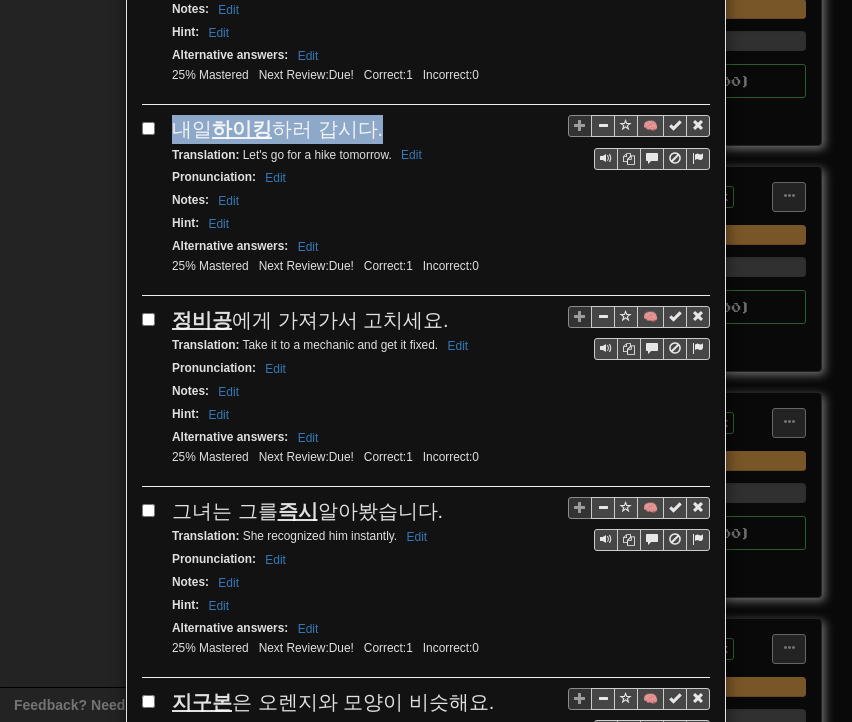 drag, startPoint x: 167, startPoint y: 112, endPoint x: 368, endPoint y: 123, distance: 201.30077 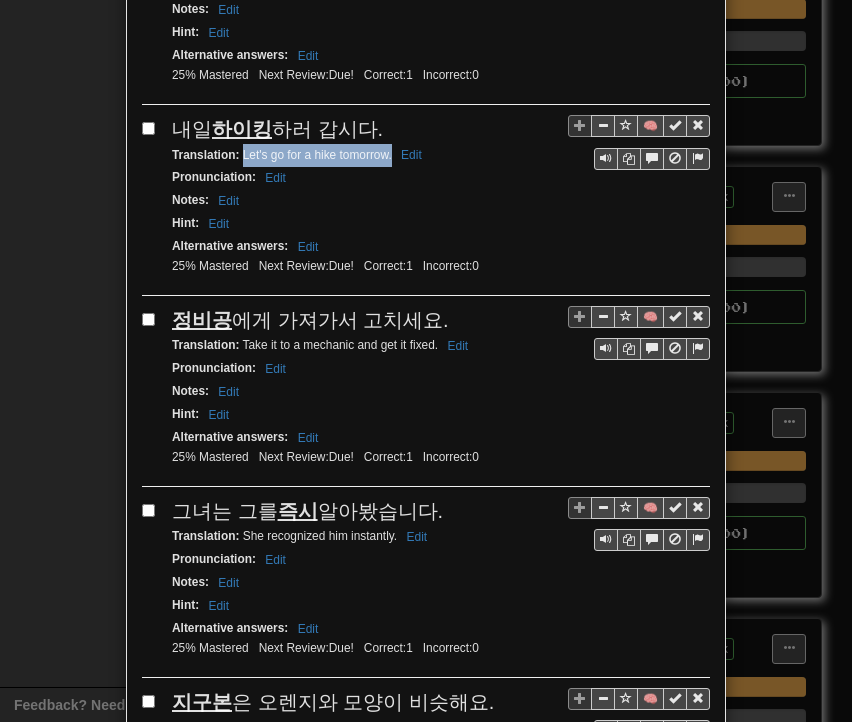 drag, startPoint x: 234, startPoint y: 145, endPoint x: 384, endPoint y: 155, distance: 150.33296 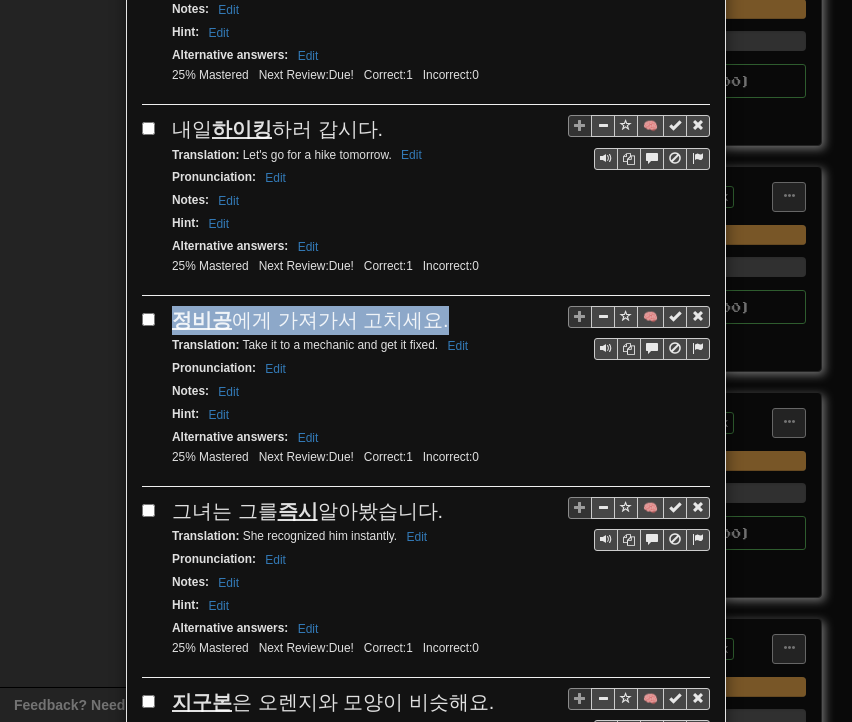 drag, startPoint x: 168, startPoint y: 309, endPoint x: 400, endPoint y: 306, distance: 232.0194 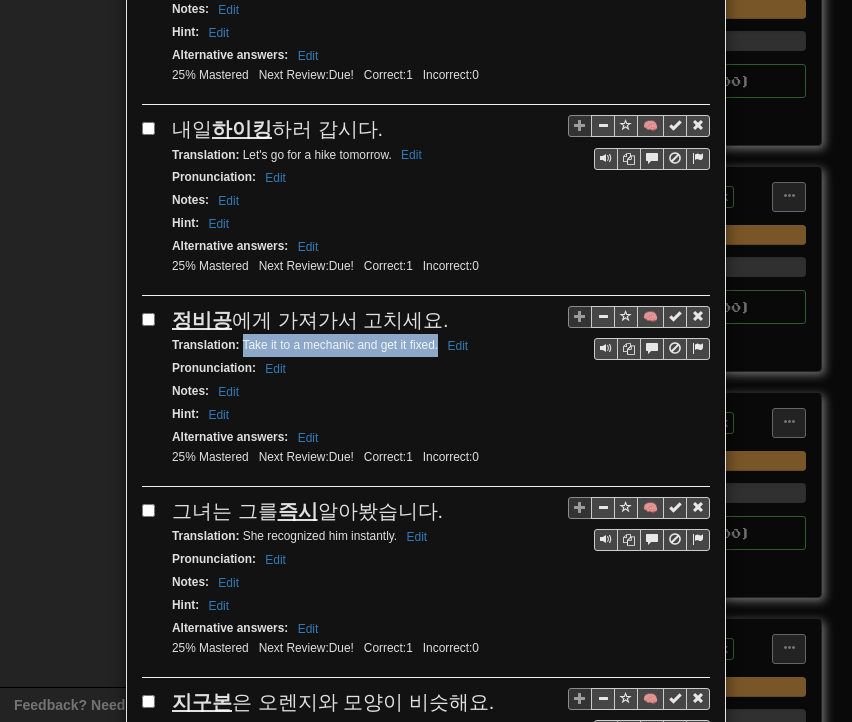 drag, startPoint x: 234, startPoint y: 333, endPoint x: 415, endPoint y: 336, distance: 181.02486 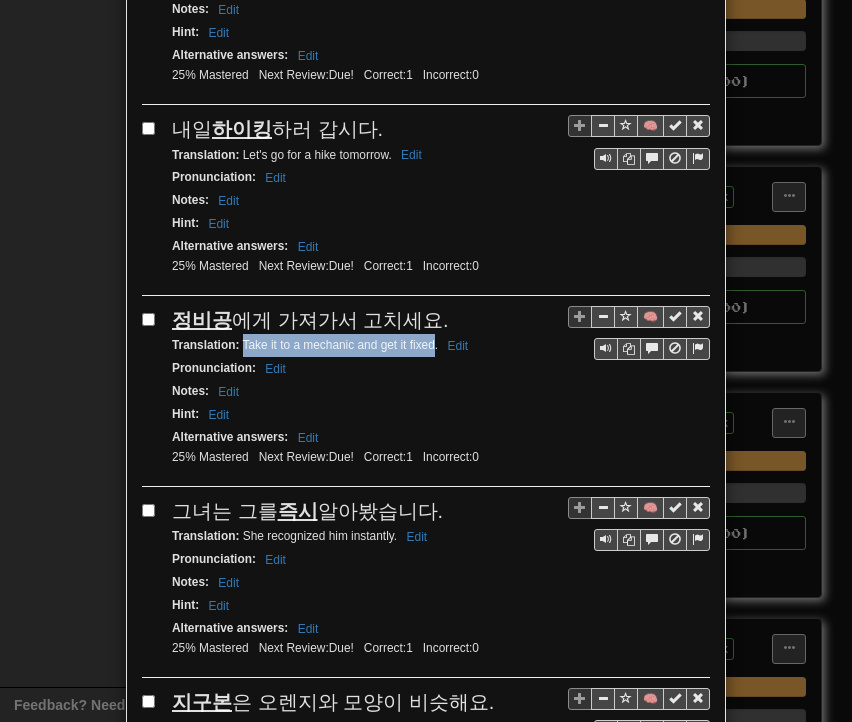 drag, startPoint x: 170, startPoint y: 491, endPoint x: 421, endPoint y: 493, distance: 251.00797 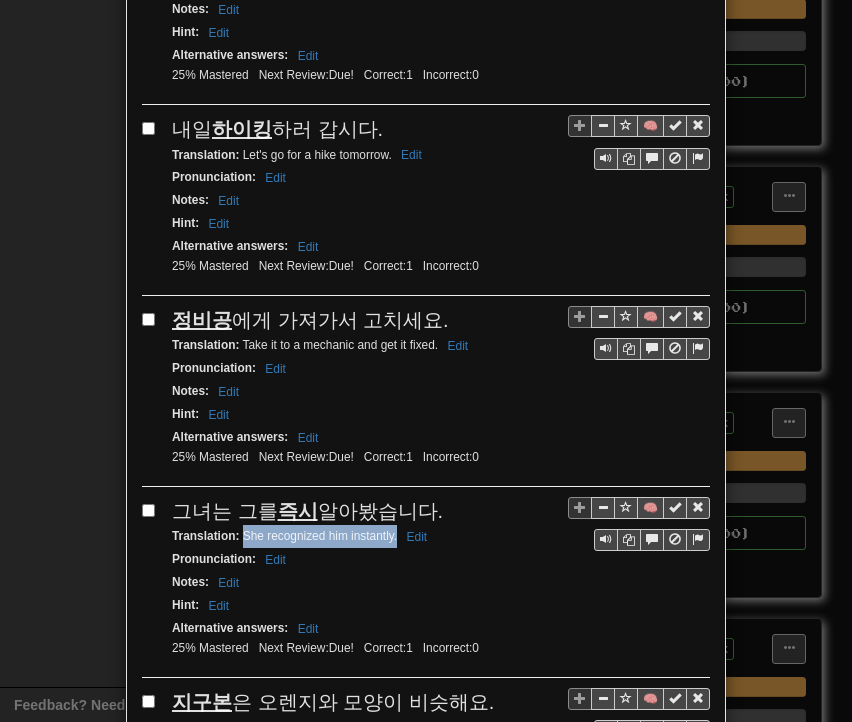 drag, startPoint x: 235, startPoint y: 517, endPoint x: 388, endPoint y: 521, distance: 153.05228 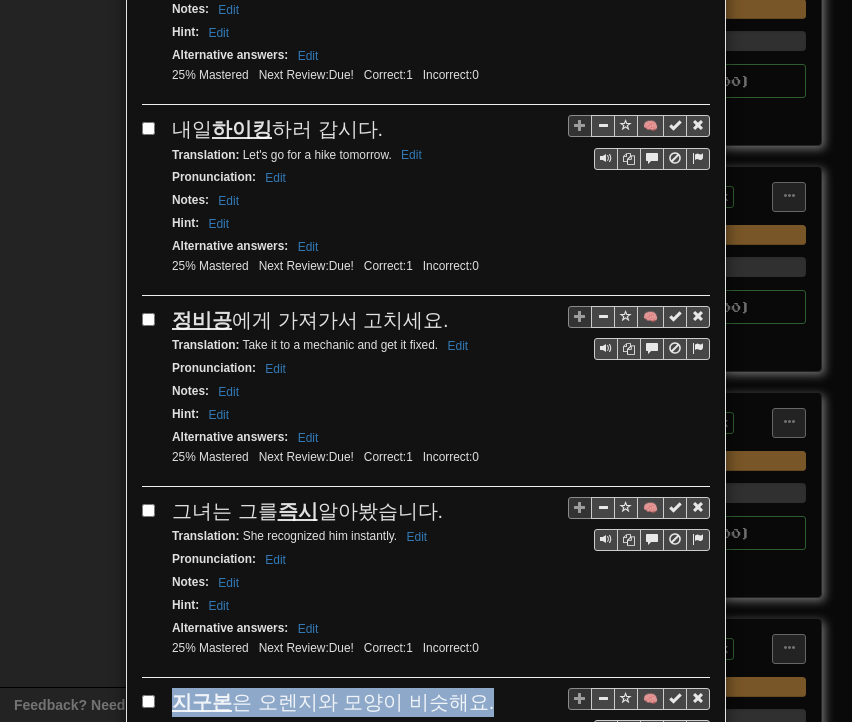 drag, startPoint x: 164, startPoint y: 681, endPoint x: 460, endPoint y: 680, distance: 296.00168 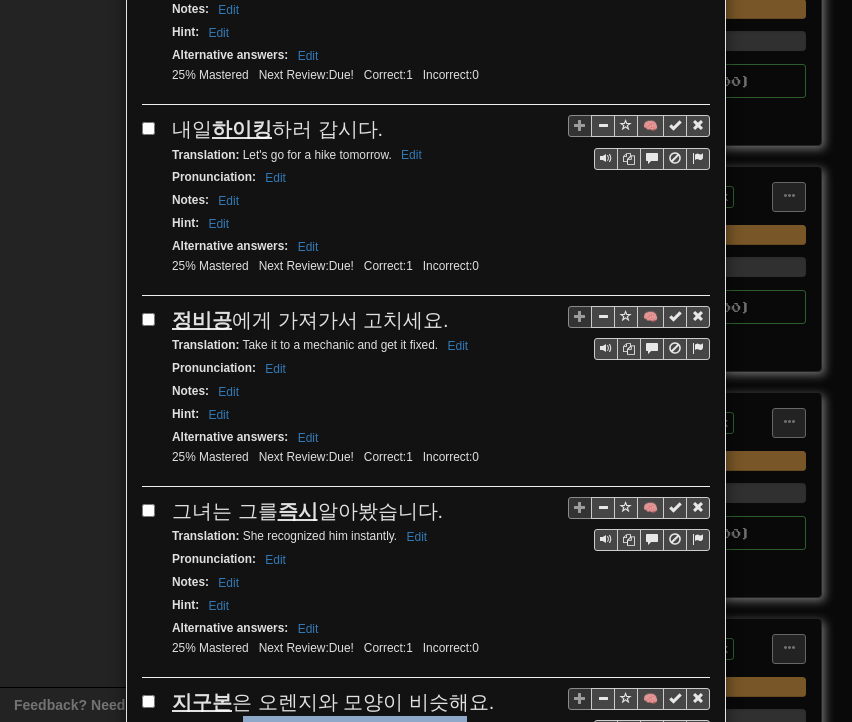 drag, startPoint x: 234, startPoint y: 705, endPoint x: 459, endPoint y: 705, distance: 225 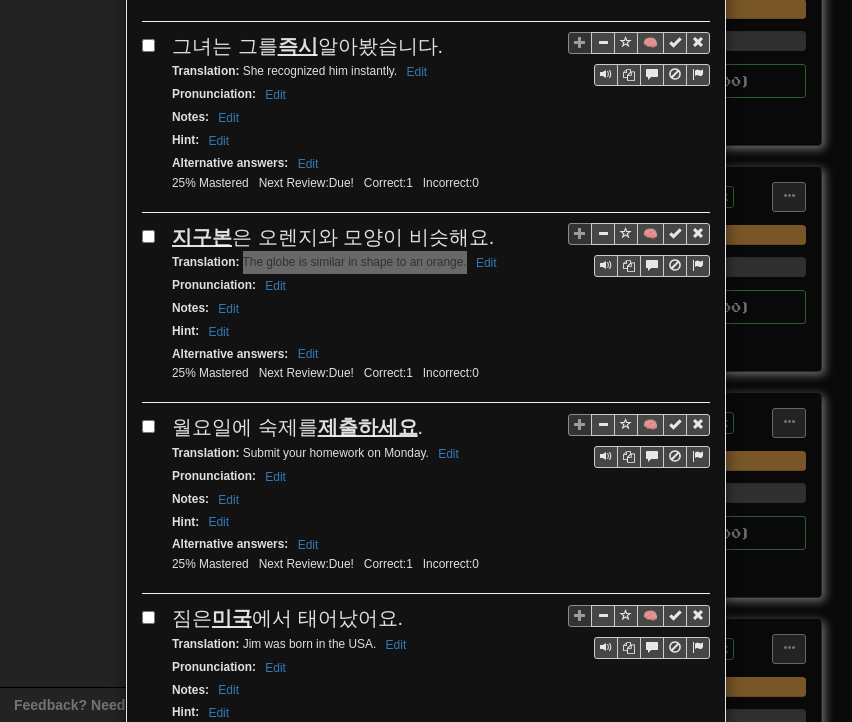 scroll, scrollTop: 1100, scrollLeft: 0, axis: vertical 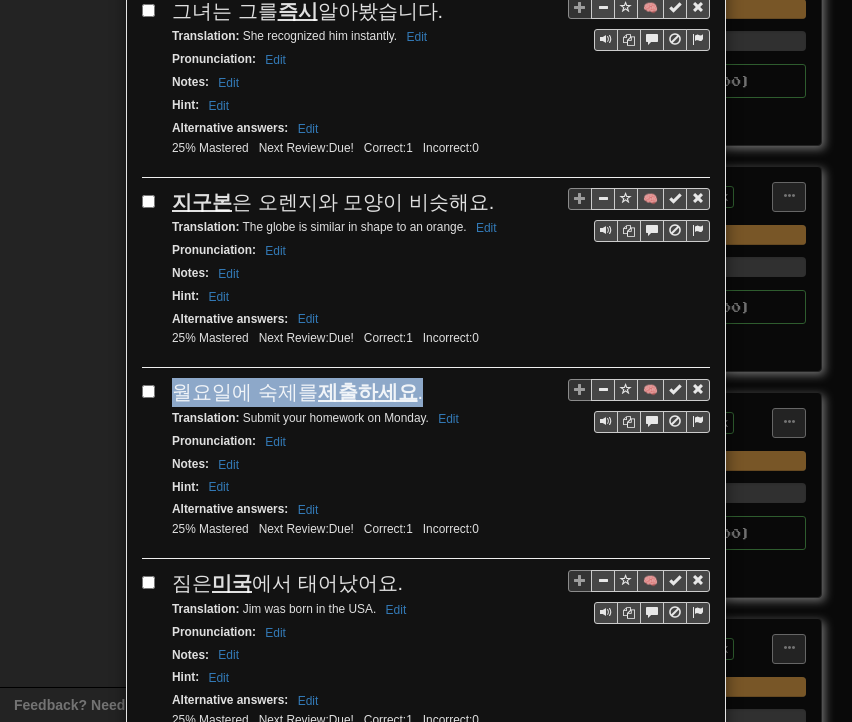 drag, startPoint x: 162, startPoint y: 369, endPoint x: 403, endPoint y: 373, distance: 241.03319 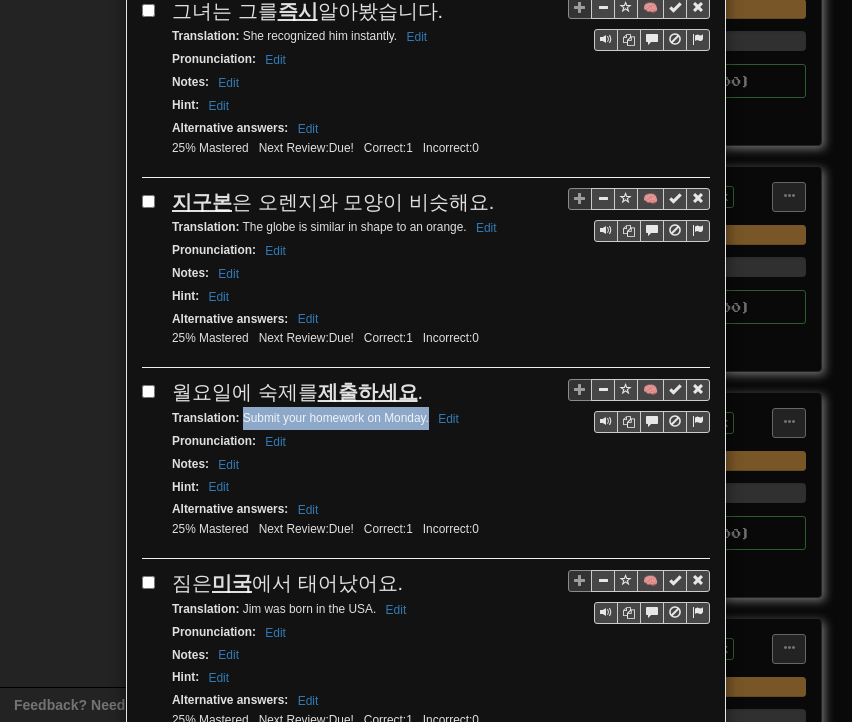 drag, startPoint x: 233, startPoint y: 397, endPoint x: 420, endPoint y: 397, distance: 187 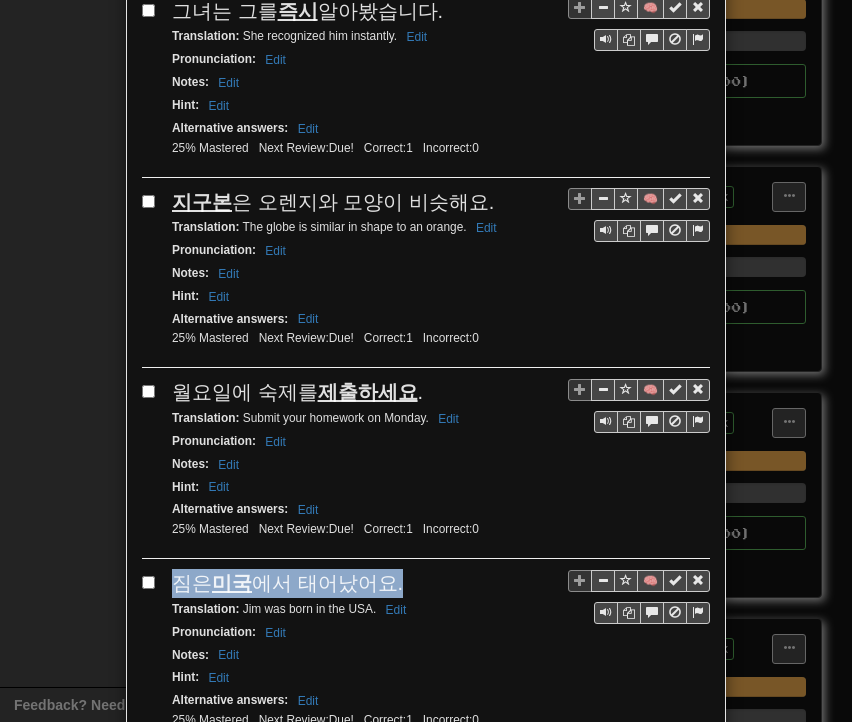 drag, startPoint x: 170, startPoint y: 553, endPoint x: 388, endPoint y: 553, distance: 218 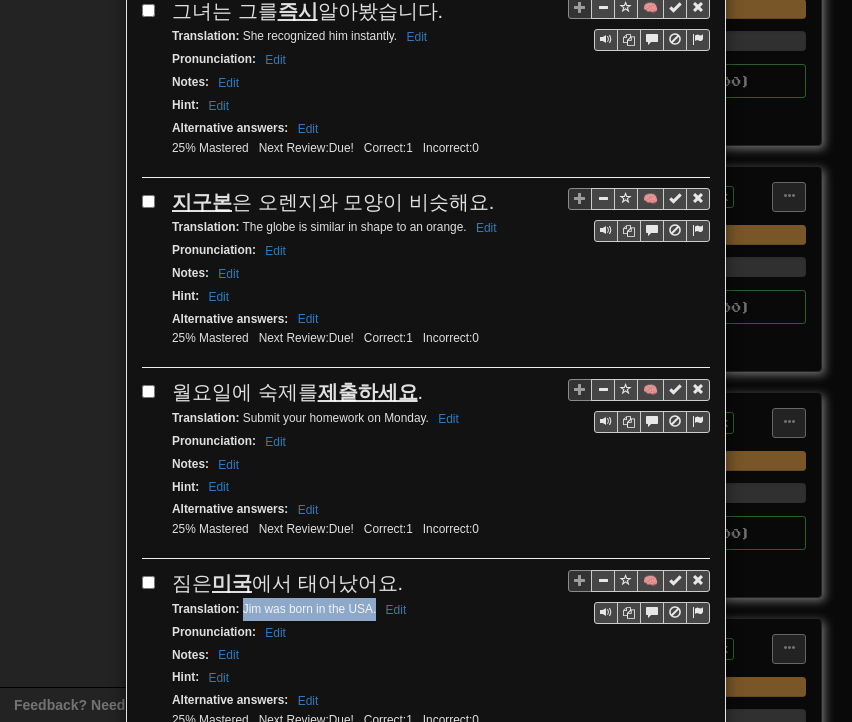 drag, startPoint x: 236, startPoint y: 580, endPoint x: 369, endPoint y: 583, distance: 133.03383 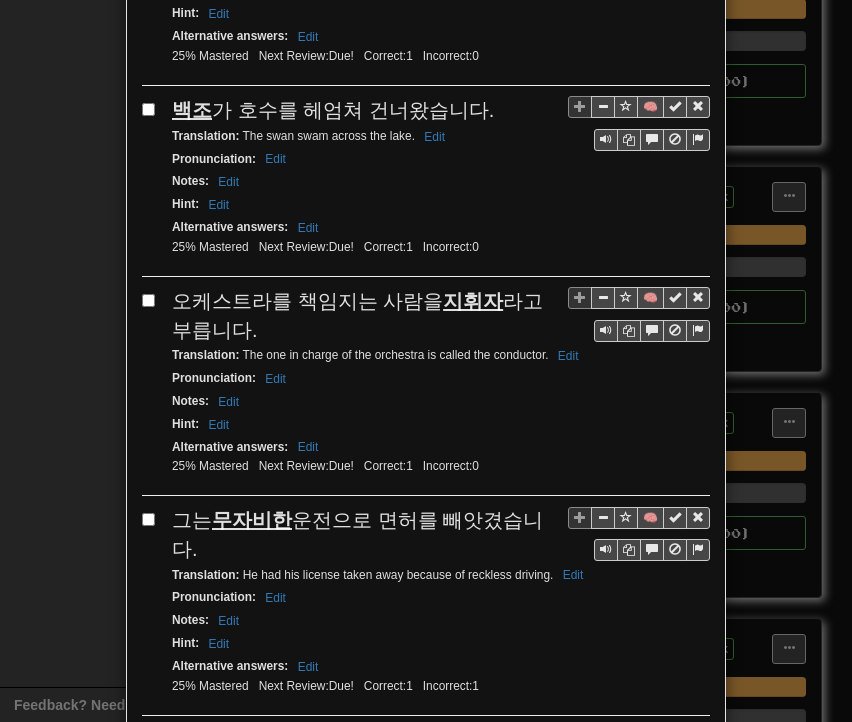 scroll, scrollTop: 1800, scrollLeft: 0, axis: vertical 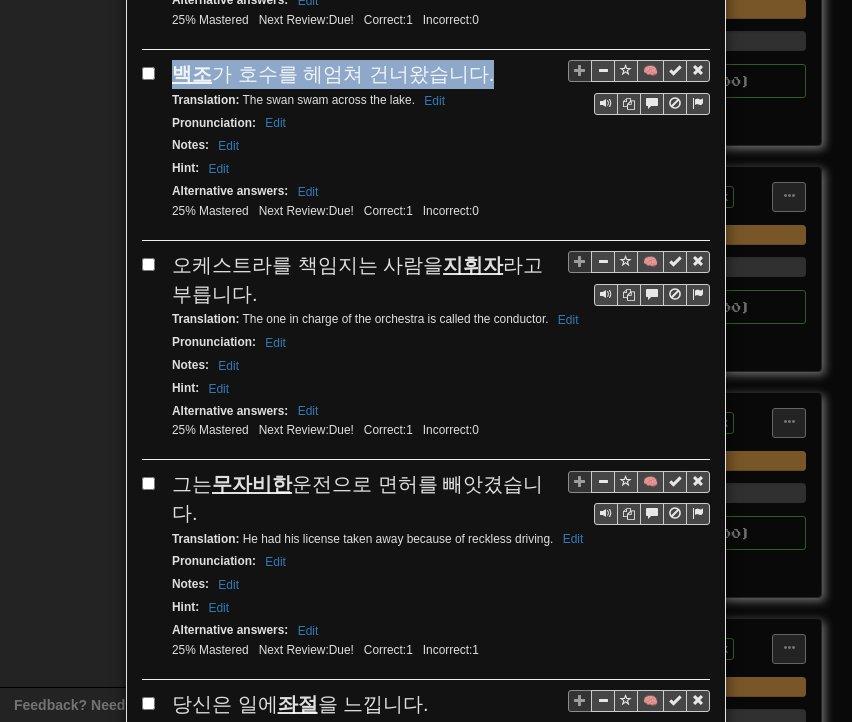 drag, startPoint x: 168, startPoint y: 45, endPoint x: 467, endPoint y: 47, distance: 299.00668 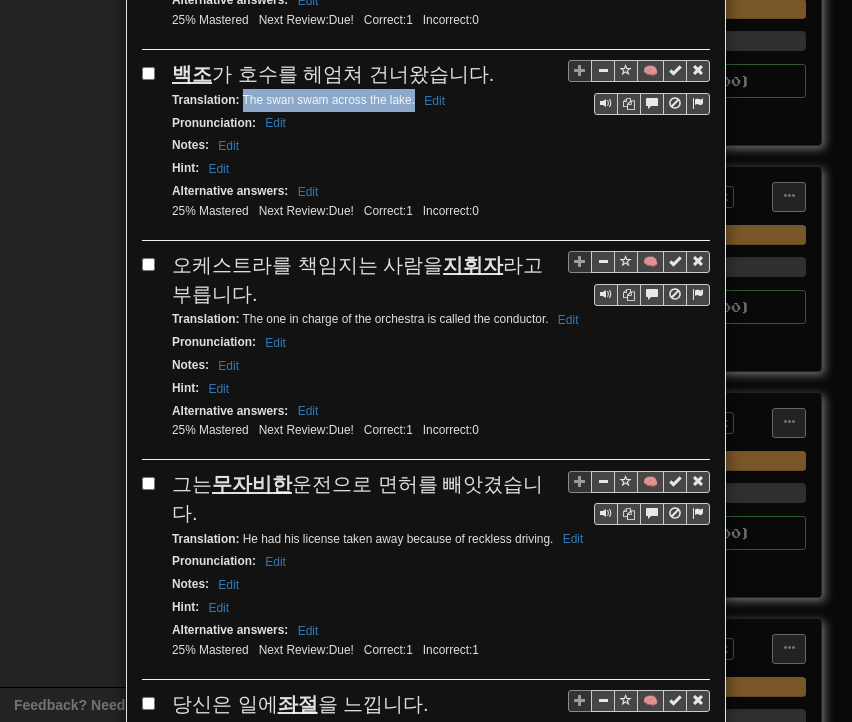 drag, startPoint x: 234, startPoint y: 63, endPoint x: 407, endPoint y: 73, distance: 173.28877 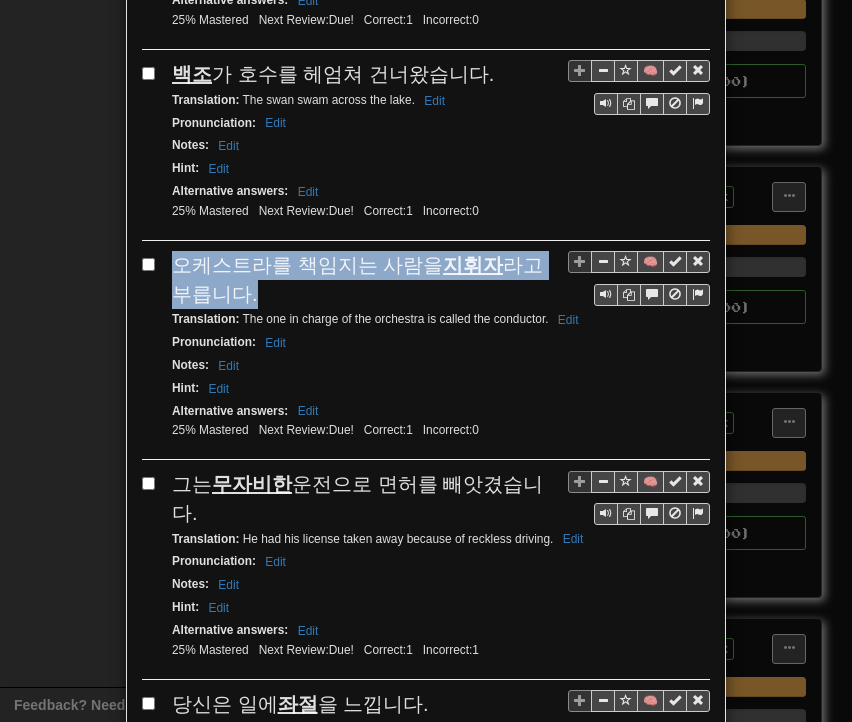 drag, startPoint x: 163, startPoint y: 218, endPoint x: 231, endPoint y: 253, distance: 76.47875 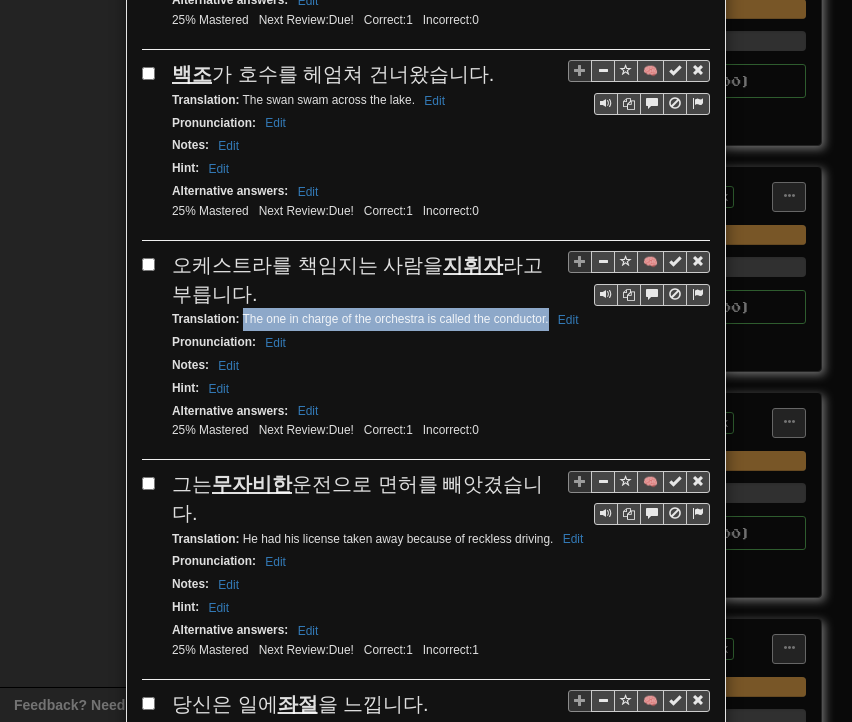 drag, startPoint x: 236, startPoint y: 277, endPoint x: 541, endPoint y: 274, distance: 305.01474 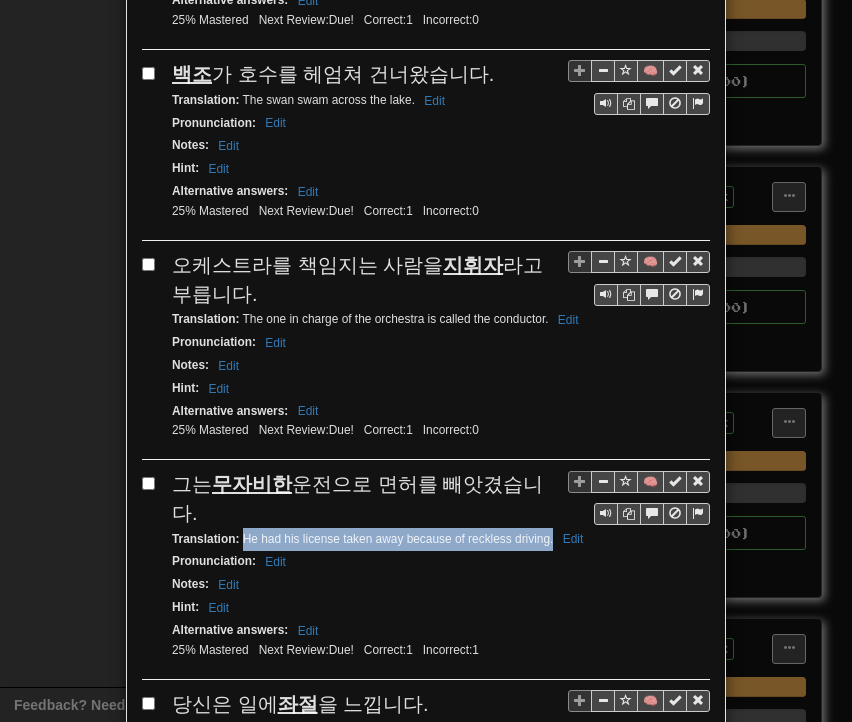 drag, startPoint x: 234, startPoint y: 467, endPoint x: 528, endPoint y: 472, distance: 294.0425 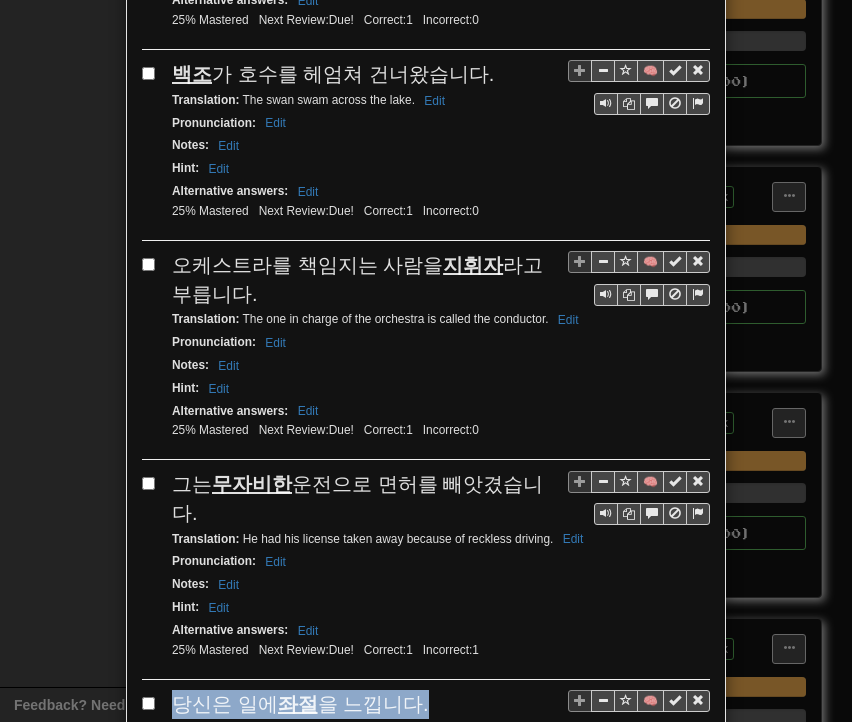 drag, startPoint x: 165, startPoint y: 652, endPoint x: 402, endPoint y: 645, distance: 237.10335 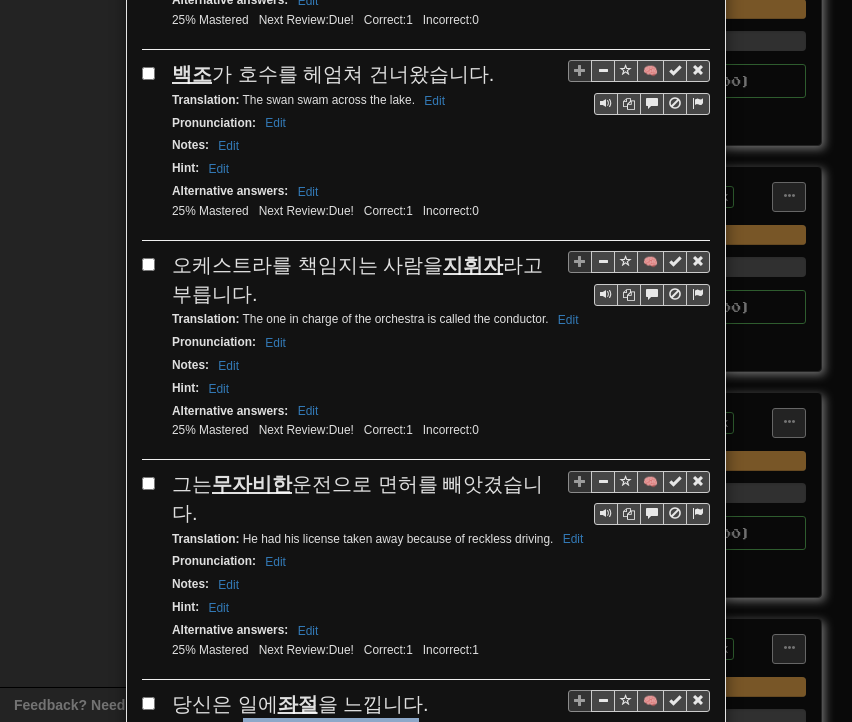 drag, startPoint x: 235, startPoint y: 677, endPoint x: 412, endPoint y: 678, distance: 177.00282 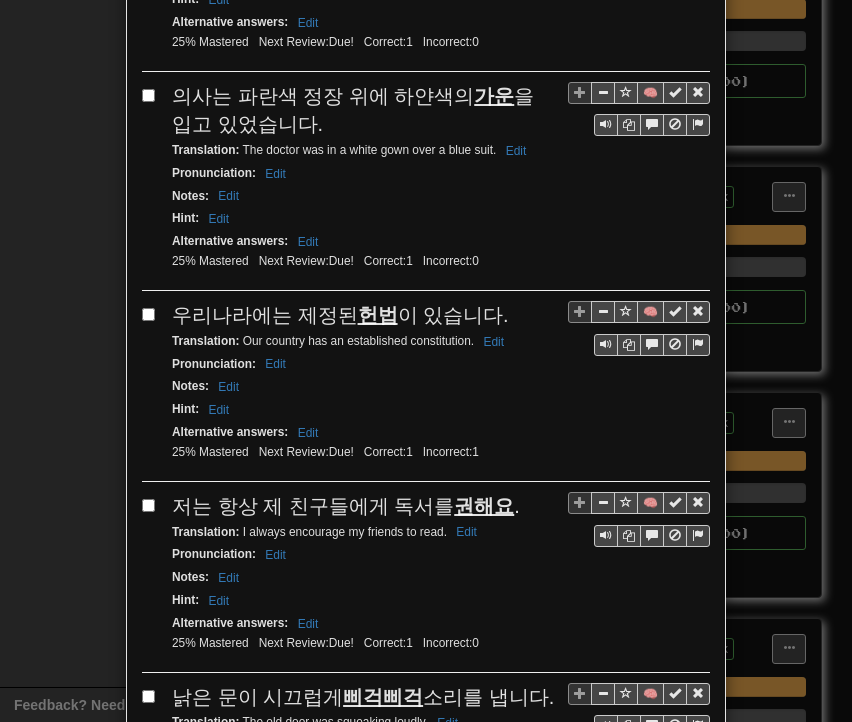 scroll, scrollTop: 2600, scrollLeft: 0, axis: vertical 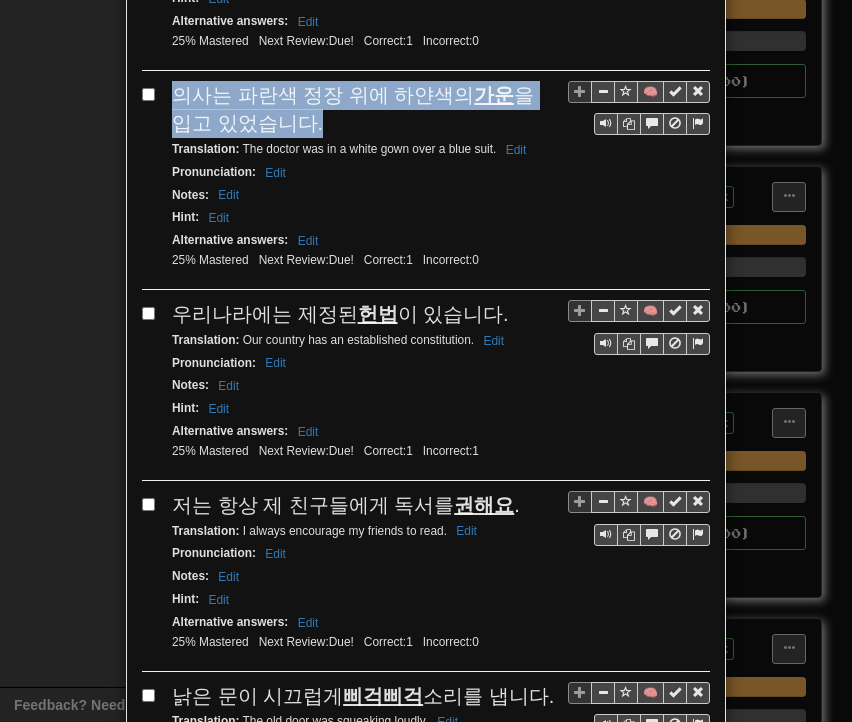 drag, startPoint x: 169, startPoint y: 35, endPoint x: 265, endPoint y: 60, distance: 99.20181 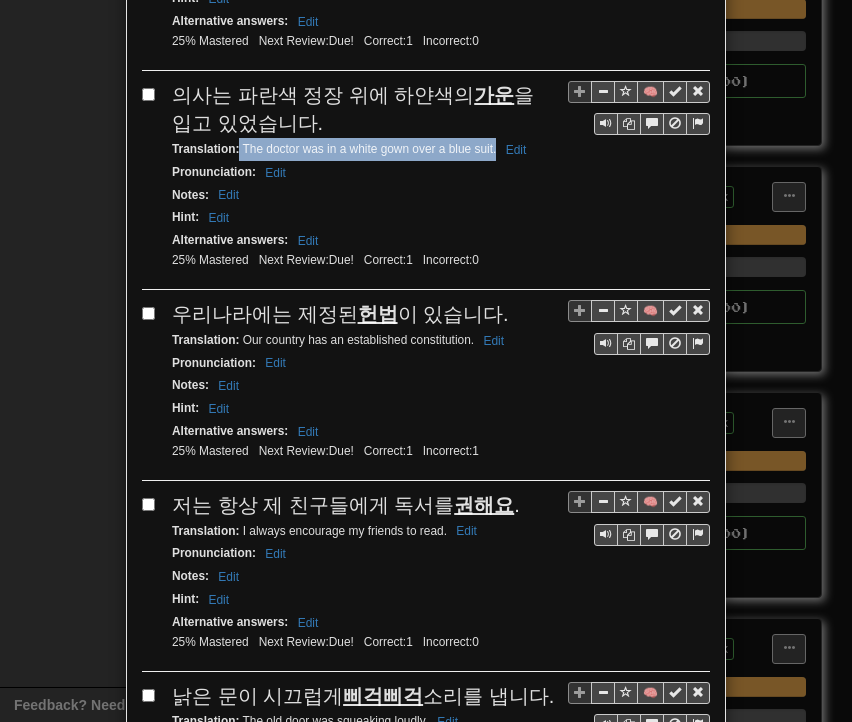 drag, startPoint x: 232, startPoint y: 87, endPoint x: 487, endPoint y: 96, distance: 255.15877 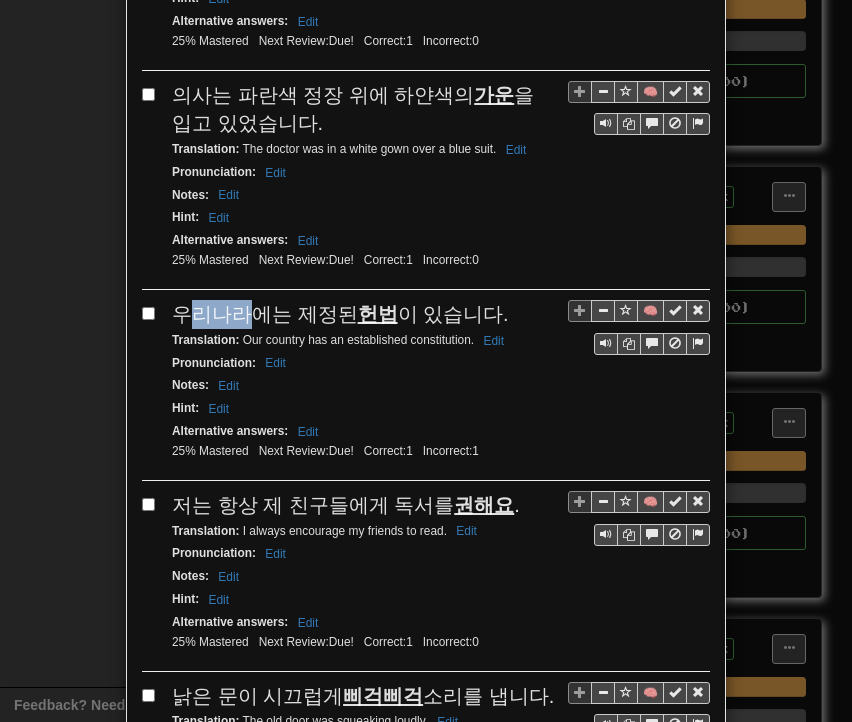 drag, startPoint x: 174, startPoint y: 252, endPoint x: 236, endPoint y: 248, distance: 62.1289 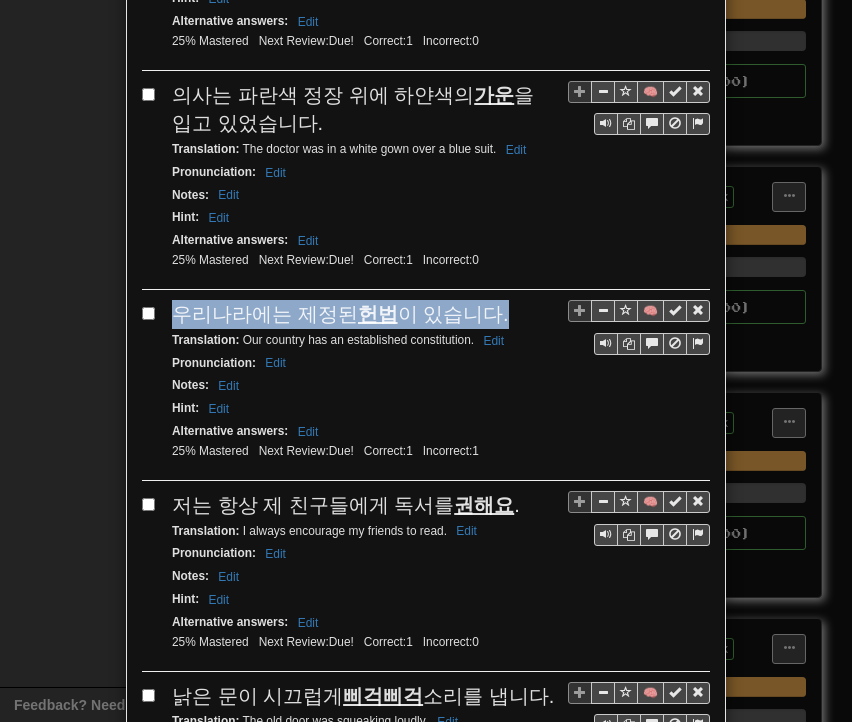 drag, startPoint x: 170, startPoint y: 253, endPoint x: 482, endPoint y: 245, distance: 312.10254 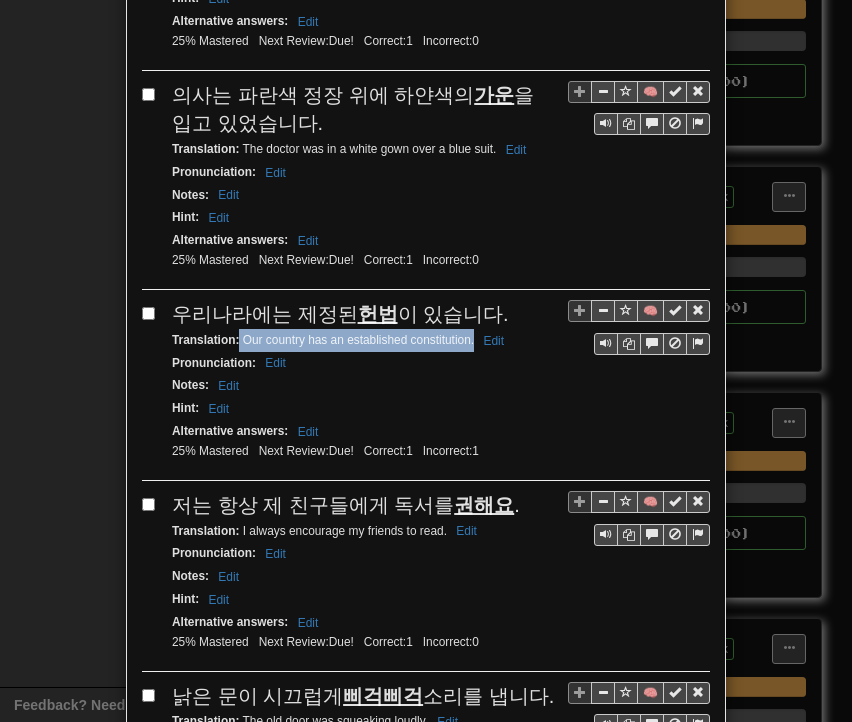 drag, startPoint x: 232, startPoint y: 274, endPoint x: 467, endPoint y: 281, distance: 235.10423 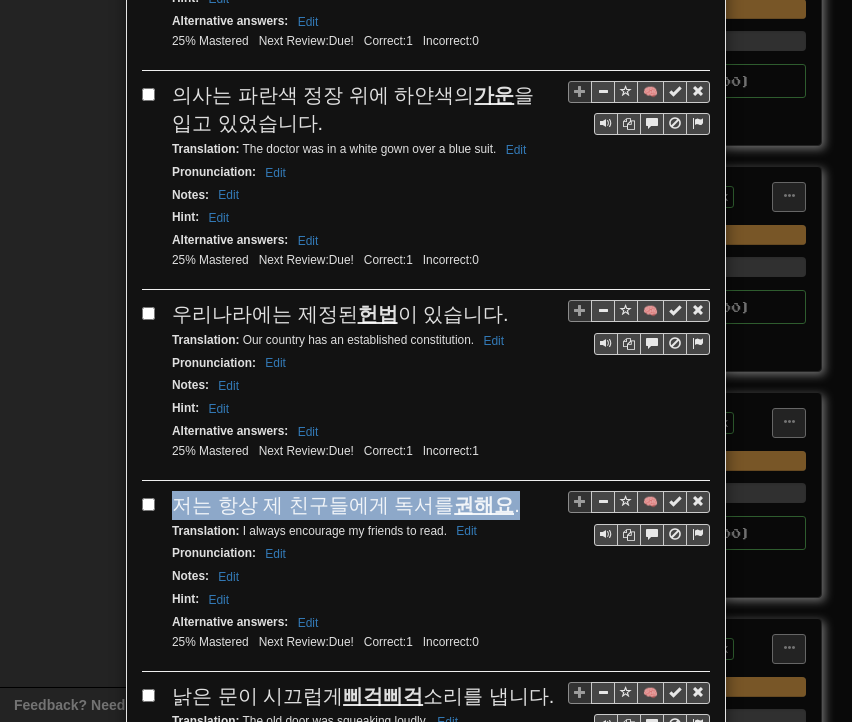 drag, startPoint x: 170, startPoint y: 444, endPoint x: 501, endPoint y: 442, distance: 331.00604 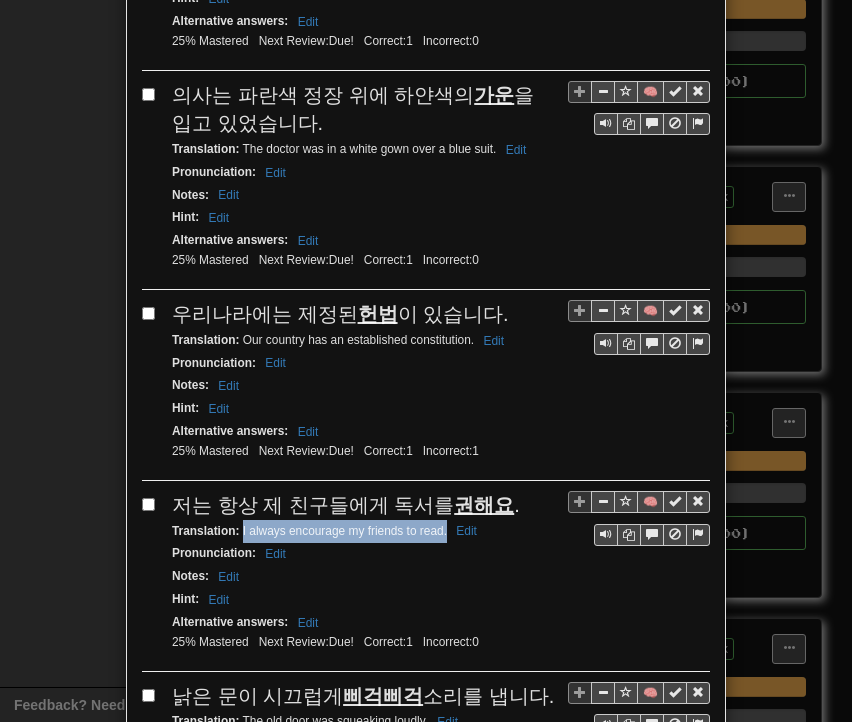 drag, startPoint x: 233, startPoint y: 465, endPoint x: 440, endPoint y: 469, distance: 207.03865 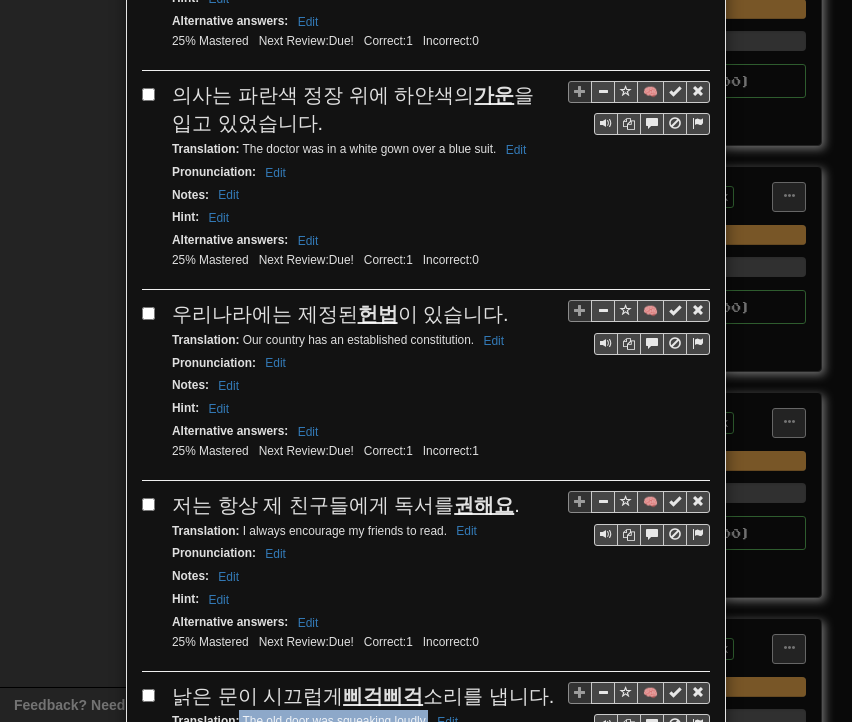 drag, startPoint x: 232, startPoint y: 649, endPoint x: 420, endPoint y: 657, distance: 188.17014 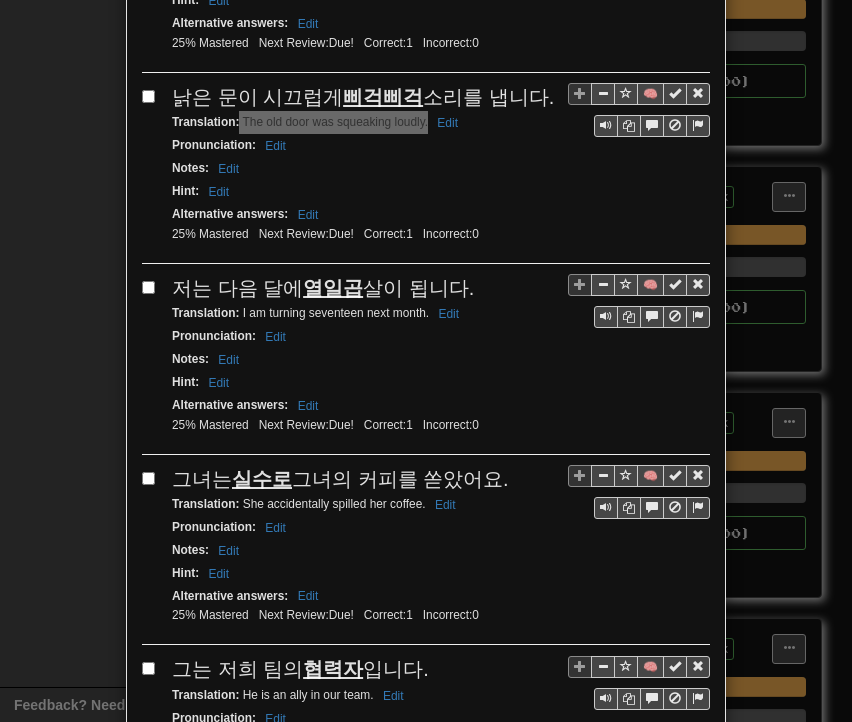 scroll, scrollTop: 3200, scrollLeft: 0, axis: vertical 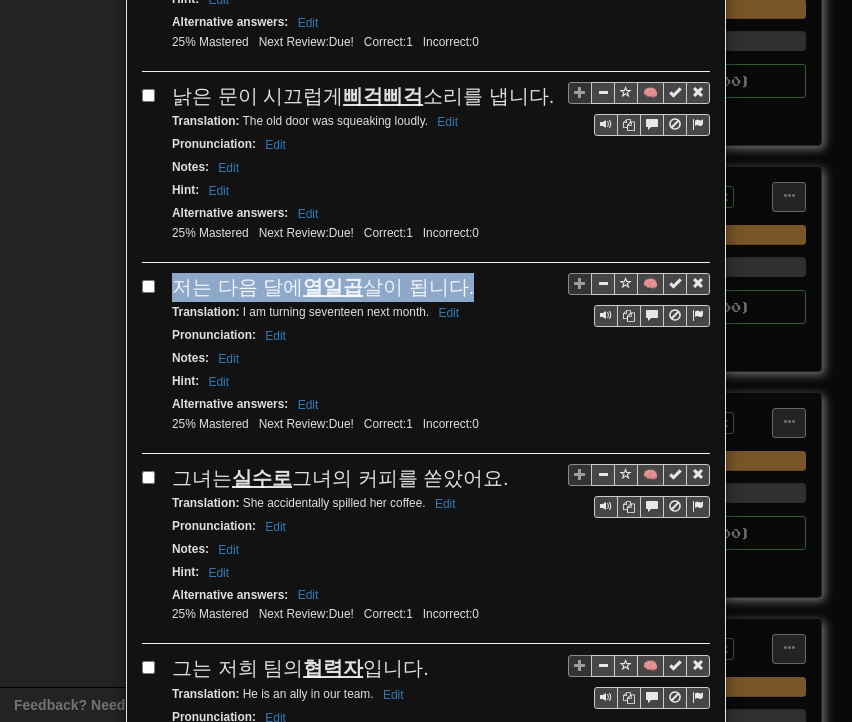 drag, startPoint x: 164, startPoint y: 209, endPoint x: 452, endPoint y: 219, distance: 288.17355 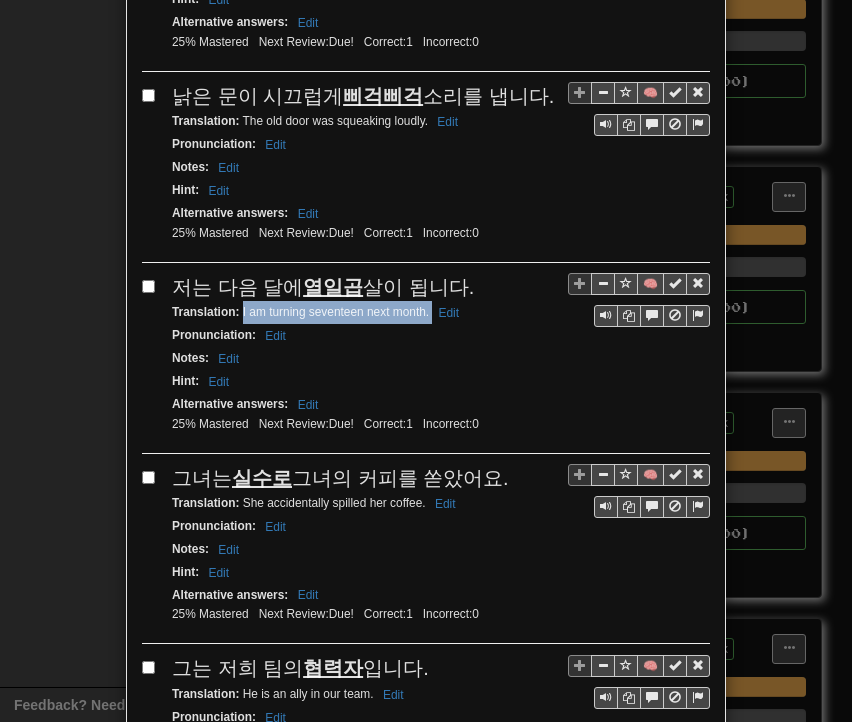 drag, startPoint x: 233, startPoint y: 240, endPoint x: 423, endPoint y: 244, distance: 190.0421 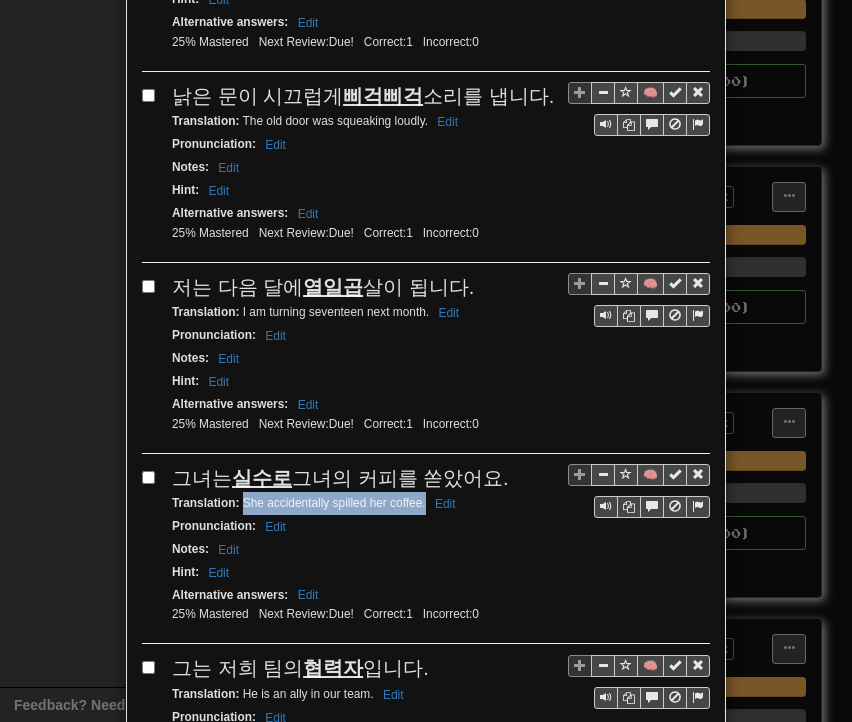 drag, startPoint x: 236, startPoint y: 425, endPoint x: 418, endPoint y: 436, distance: 182.3321 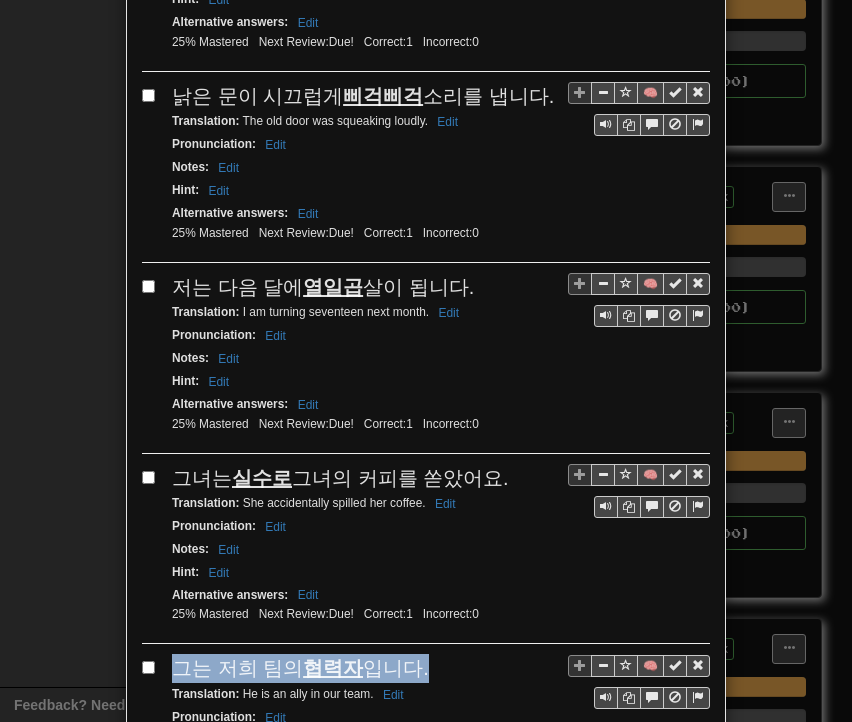 drag, startPoint x: 163, startPoint y: 586, endPoint x: 392, endPoint y: 592, distance: 229.07858 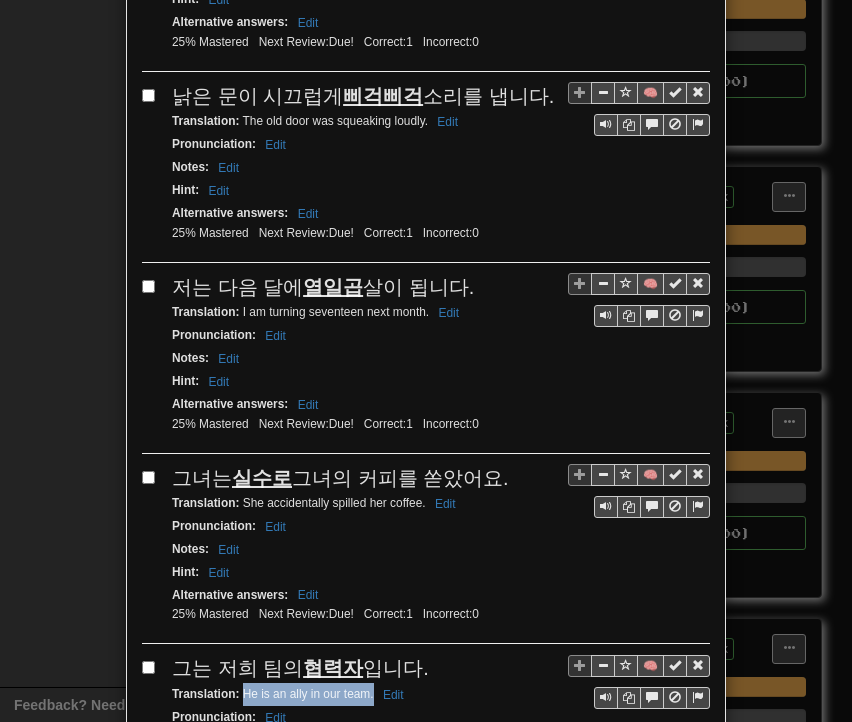 drag, startPoint x: 236, startPoint y: 615, endPoint x: 351, endPoint y: 618, distance: 115.03912 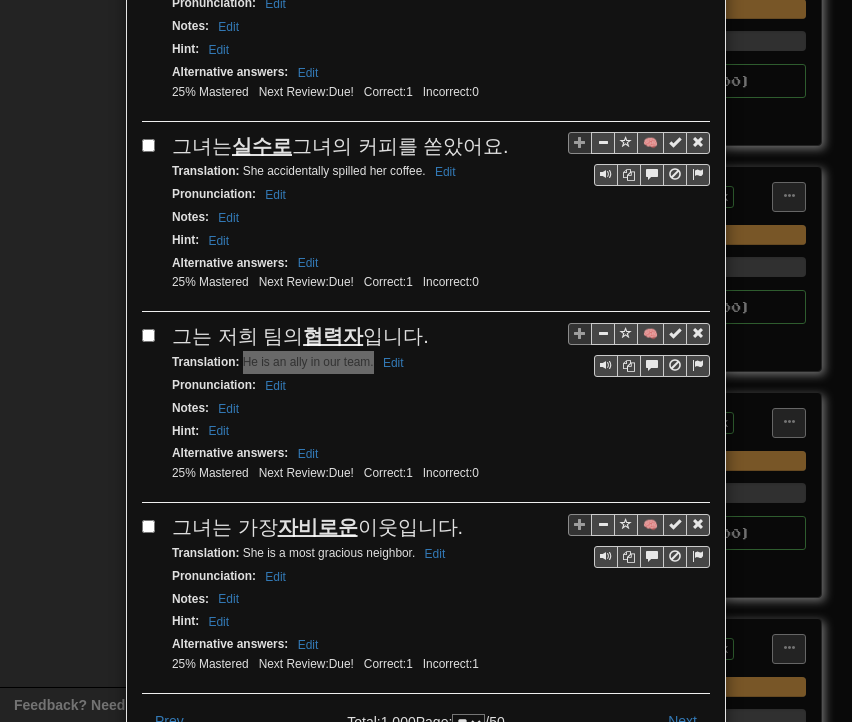 scroll, scrollTop: 3588, scrollLeft: 0, axis: vertical 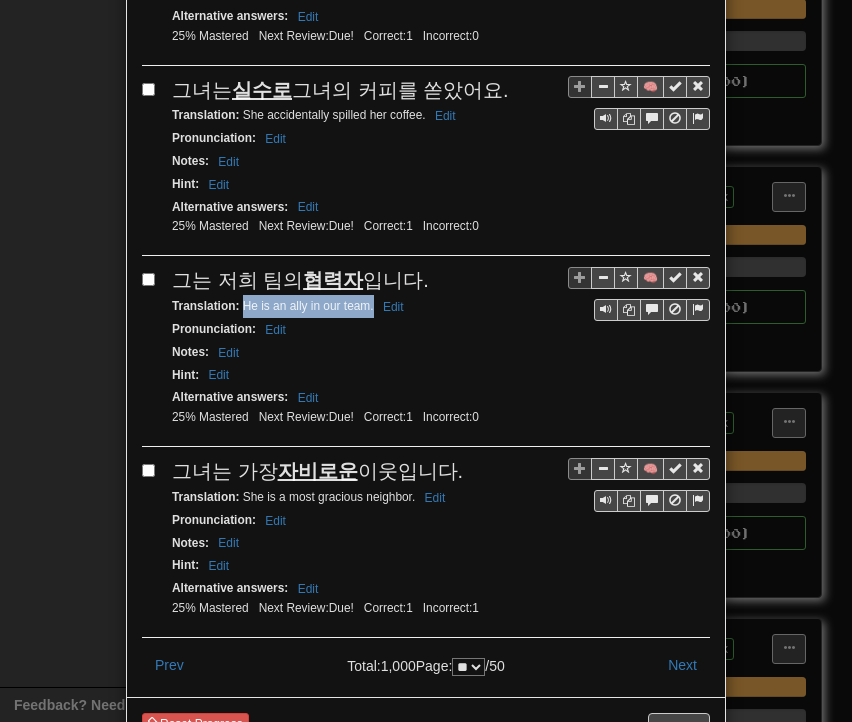 drag, startPoint x: 169, startPoint y: 381, endPoint x: 432, endPoint y: 390, distance: 263.15396 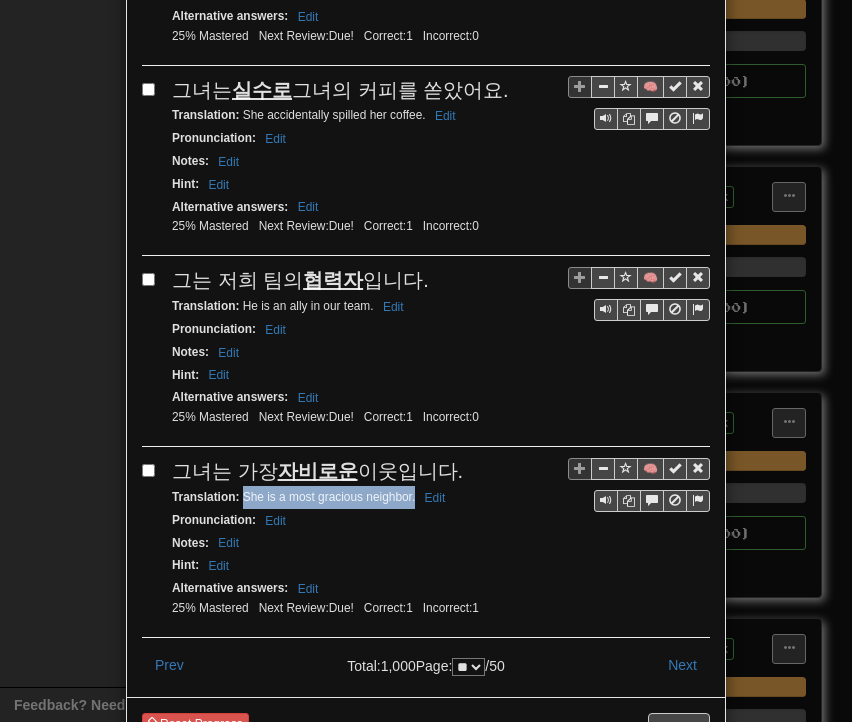 drag, startPoint x: 237, startPoint y: 415, endPoint x: 406, endPoint y: 417, distance: 169.01184 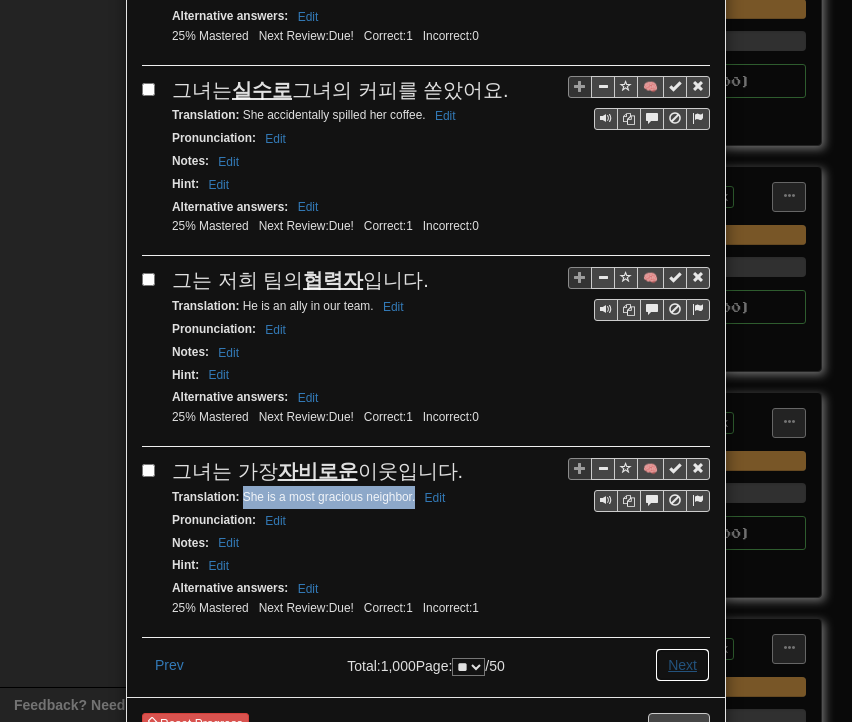 click on "Next" at bounding box center [682, 665] 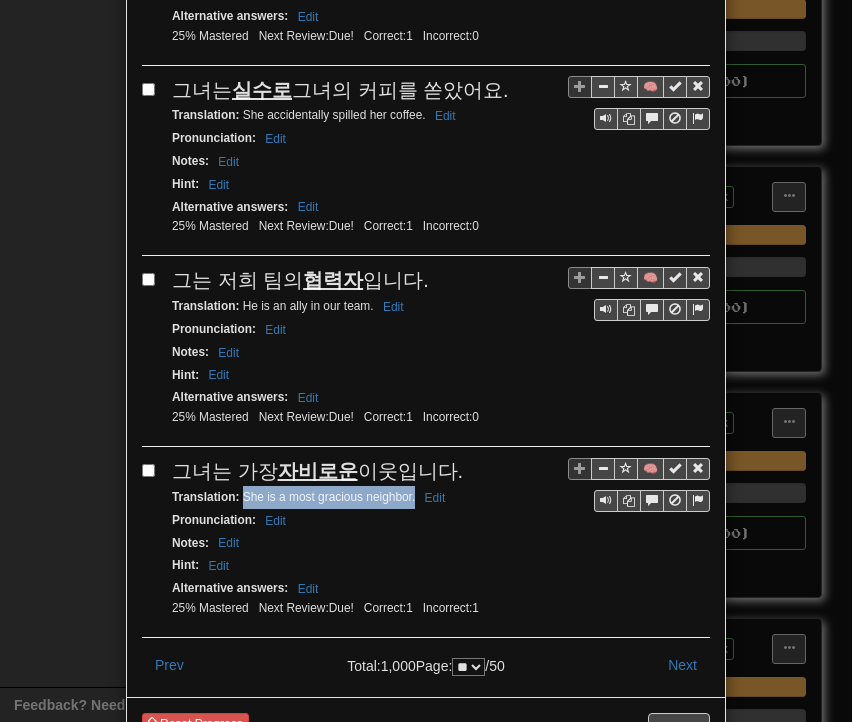 scroll, scrollTop: 0, scrollLeft: 0, axis: both 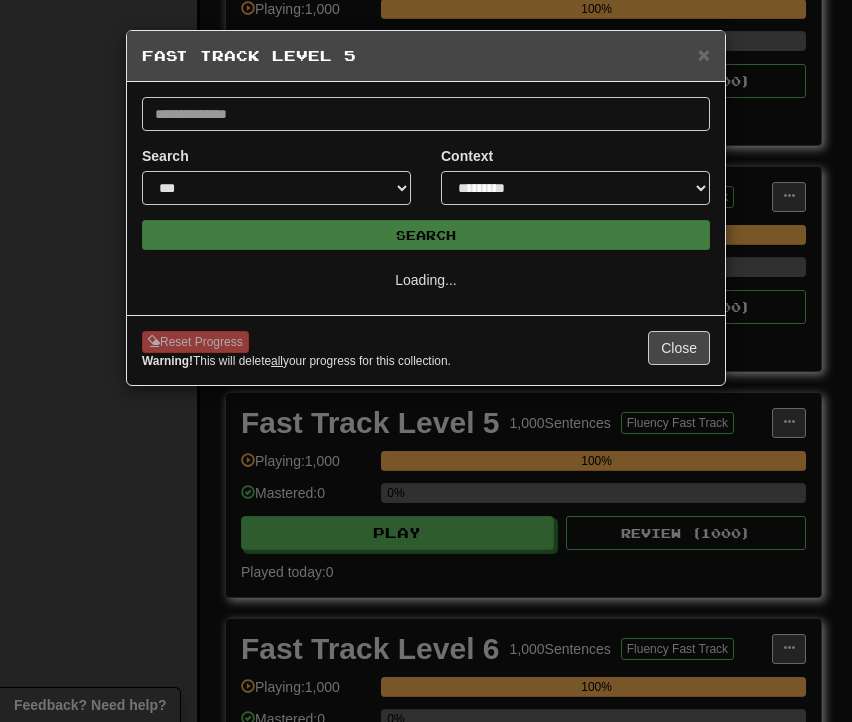 select on "**" 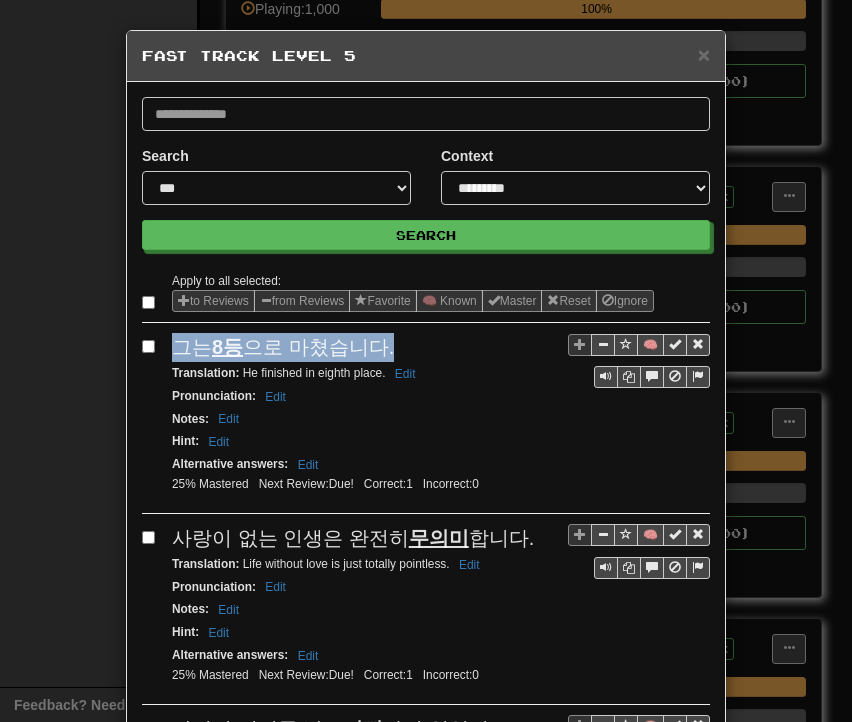 drag, startPoint x: 165, startPoint y: 343, endPoint x: 377, endPoint y: 341, distance: 212.00943 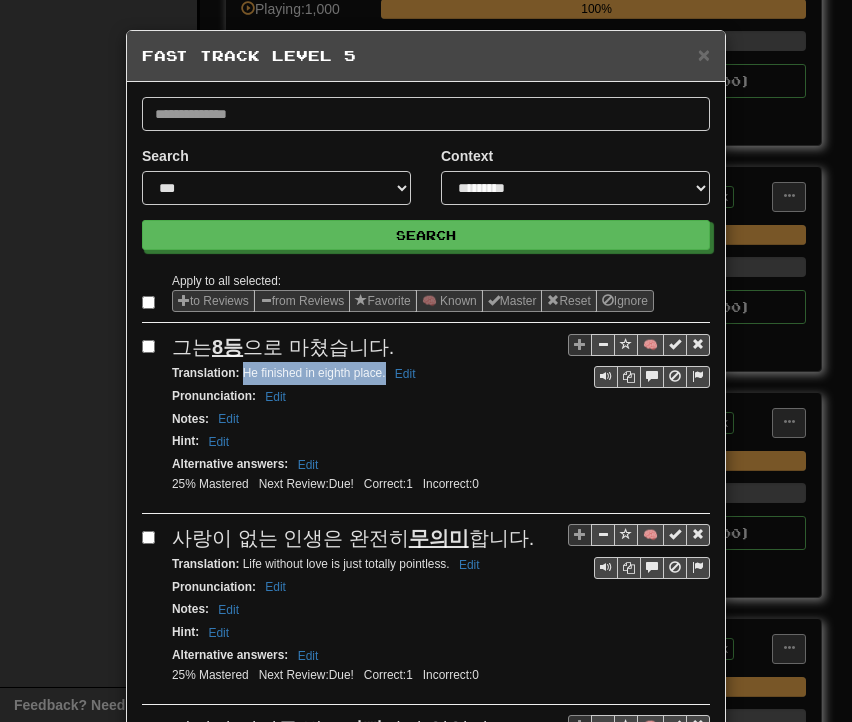 drag, startPoint x: 235, startPoint y: 374, endPoint x: 377, endPoint y: 381, distance: 142.17242 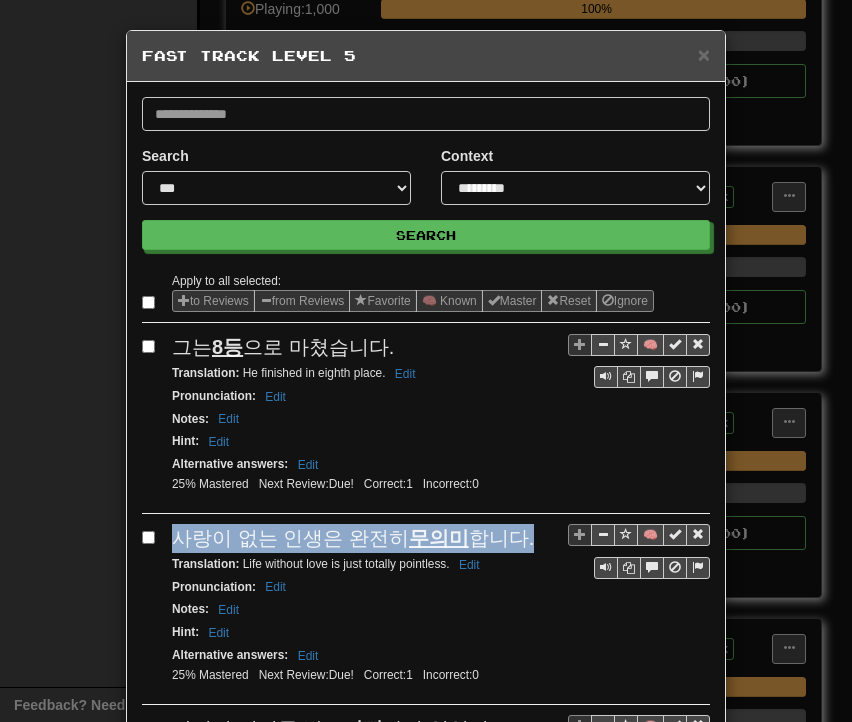 drag, startPoint x: 170, startPoint y: 533, endPoint x: 510, endPoint y: 531, distance: 340.0059 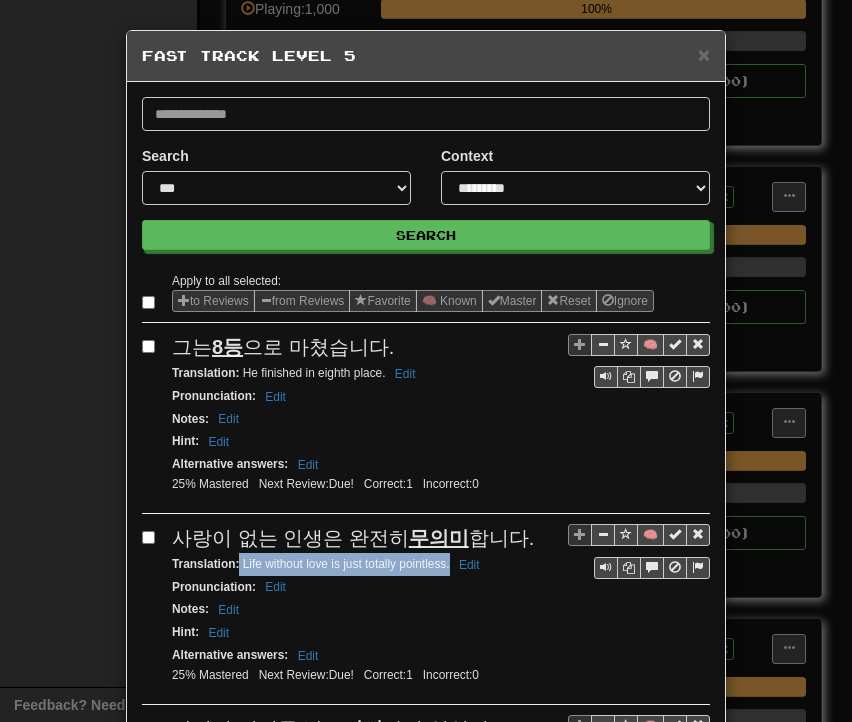 drag, startPoint x: 232, startPoint y: 558, endPoint x: 442, endPoint y: 560, distance: 210.00952 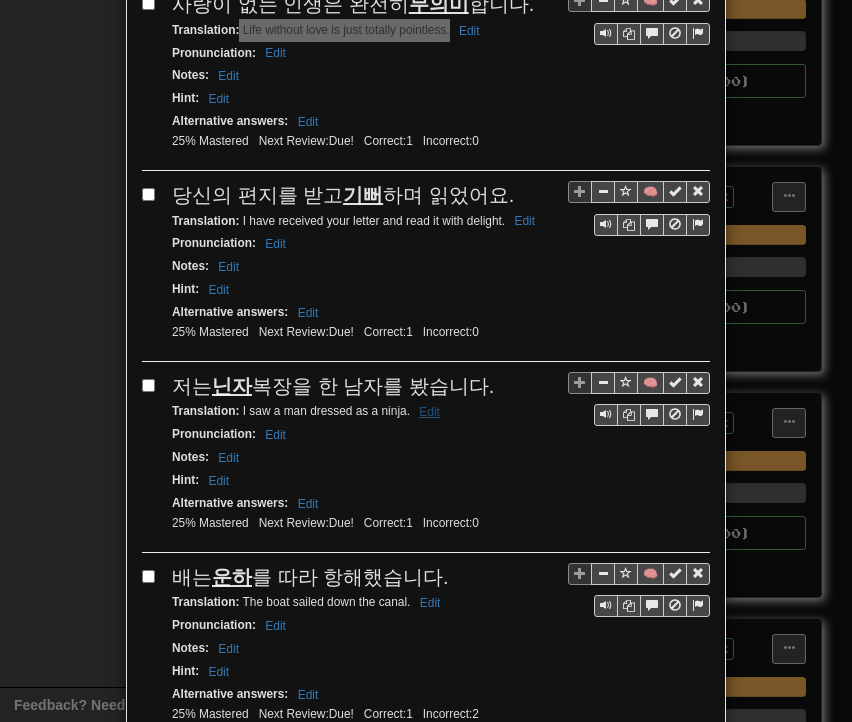 scroll, scrollTop: 600, scrollLeft: 0, axis: vertical 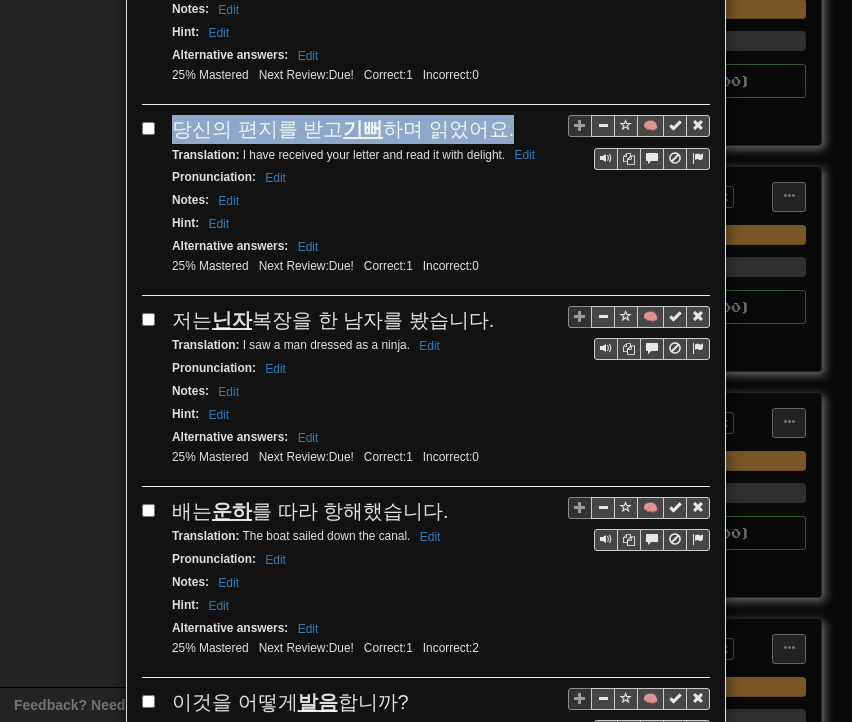 drag, startPoint x: 164, startPoint y: 125, endPoint x: 486, endPoint y: 112, distance: 322.26233 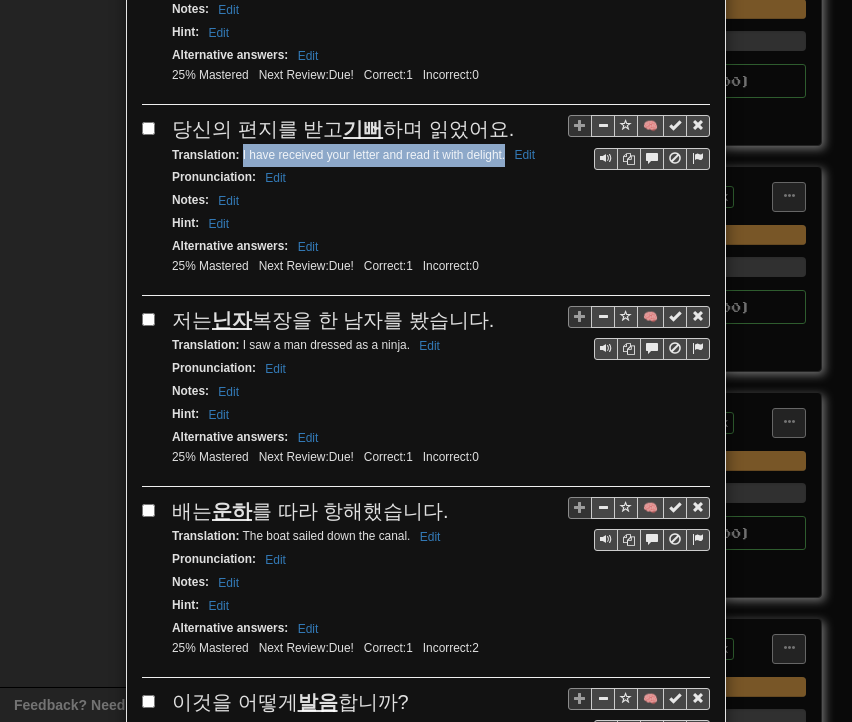 drag, startPoint x: 235, startPoint y: 143, endPoint x: 496, endPoint y: 153, distance: 261.1915 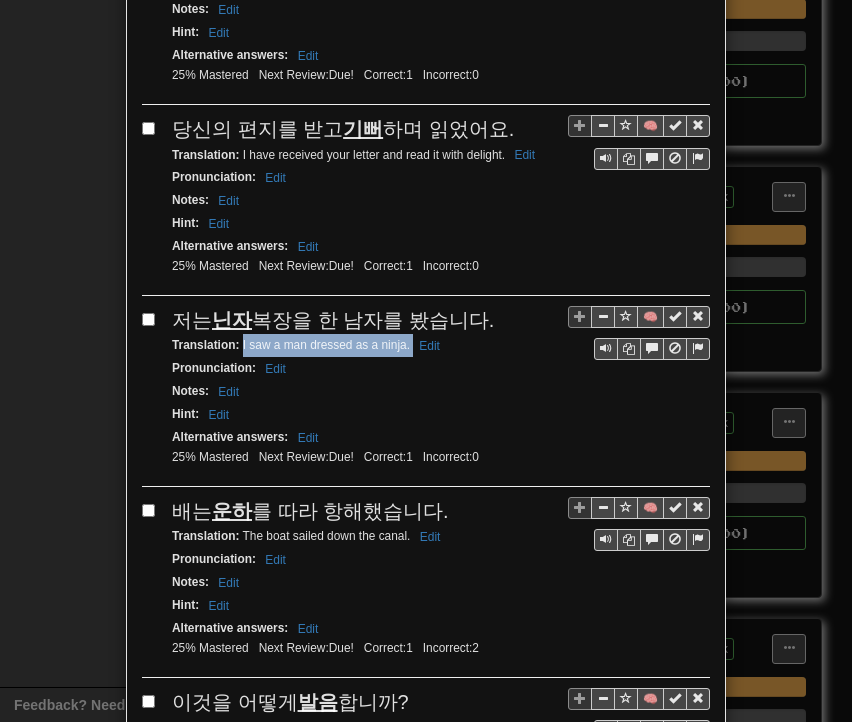drag, startPoint x: 233, startPoint y: 330, endPoint x: 404, endPoint y: 329, distance: 171.00293 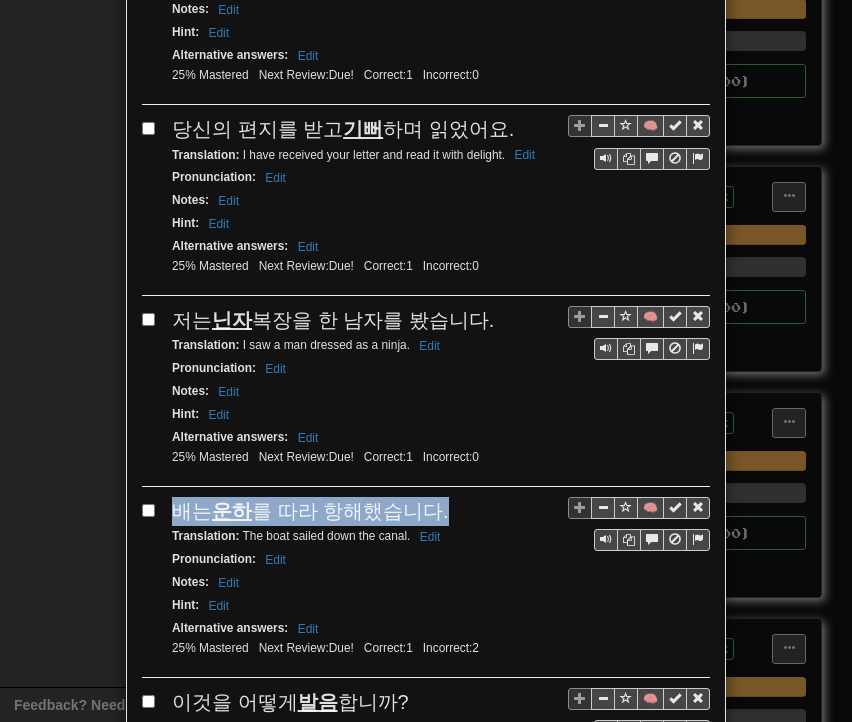 drag, startPoint x: 168, startPoint y: 496, endPoint x: 425, endPoint y: 492, distance: 257.03113 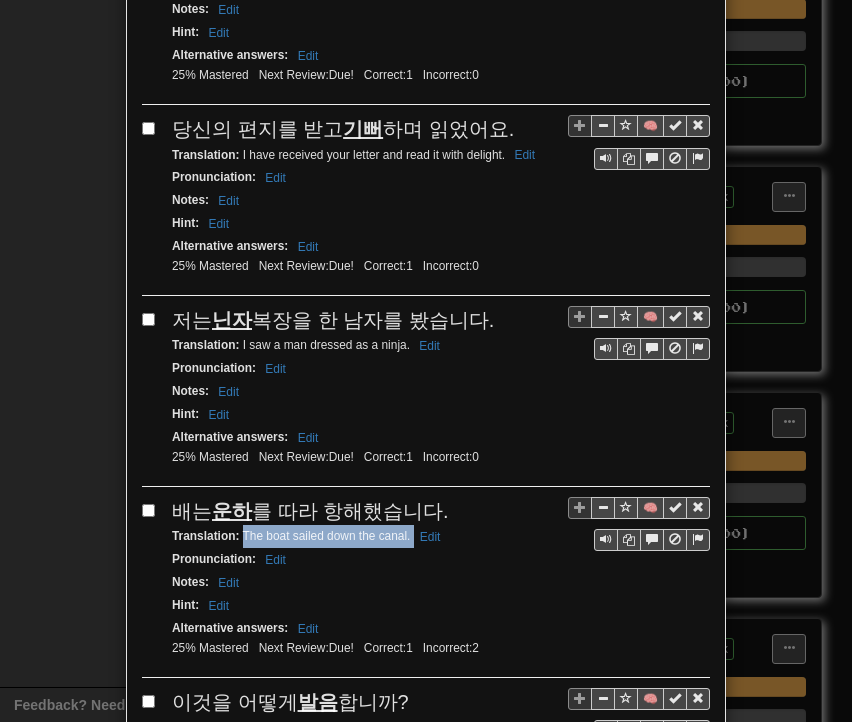 drag, startPoint x: 233, startPoint y: 518, endPoint x: 392, endPoint y: 522, distance: 159.05031 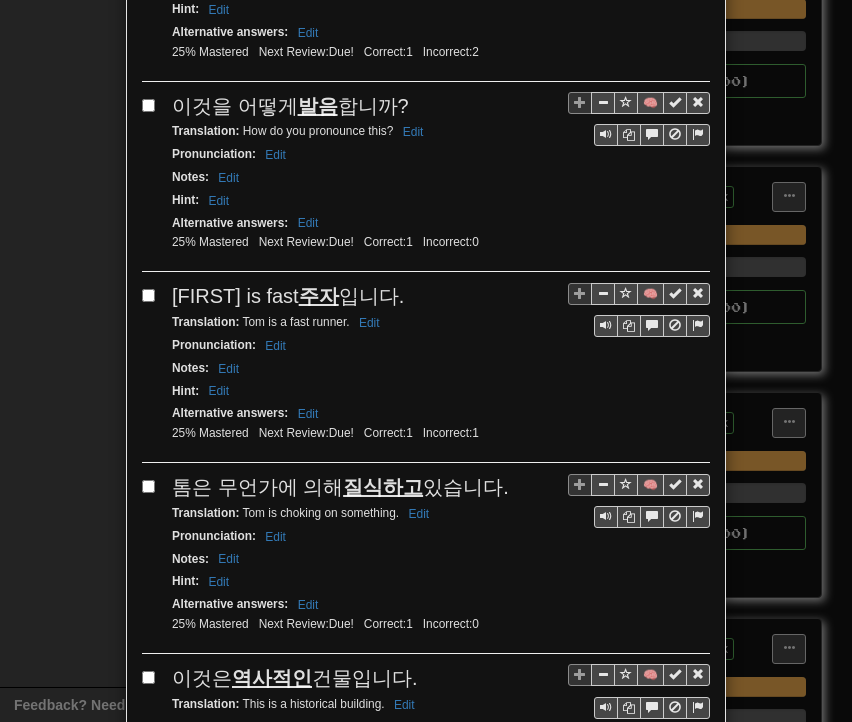 scroll, scrollTop: 1200, scrollLeft: 0, axis: vertical 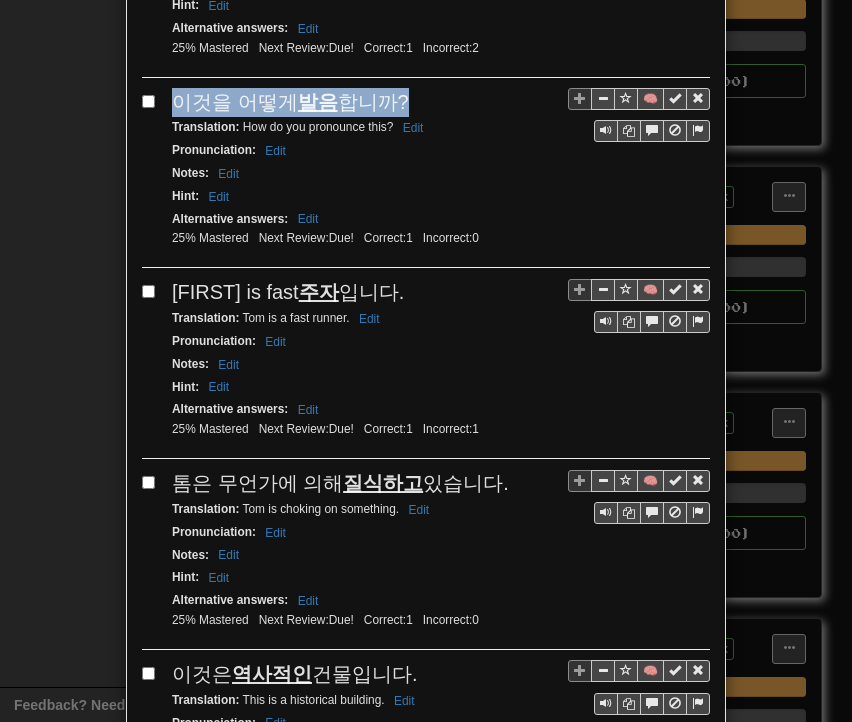 drag, startPoint x: 164, startPoint y: 74, endPoint x: 378, endPoint y: 81, distance: 214.11446 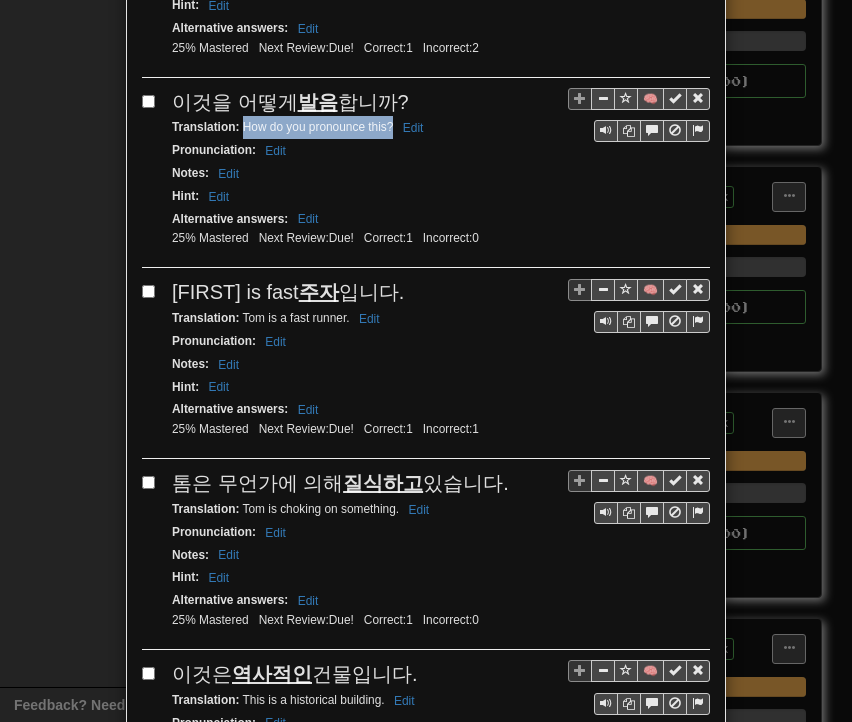 drag, startPoint x: 236, startPoint y: 109, endPoint x: 386, endPoint y: 106, distance: 150.03 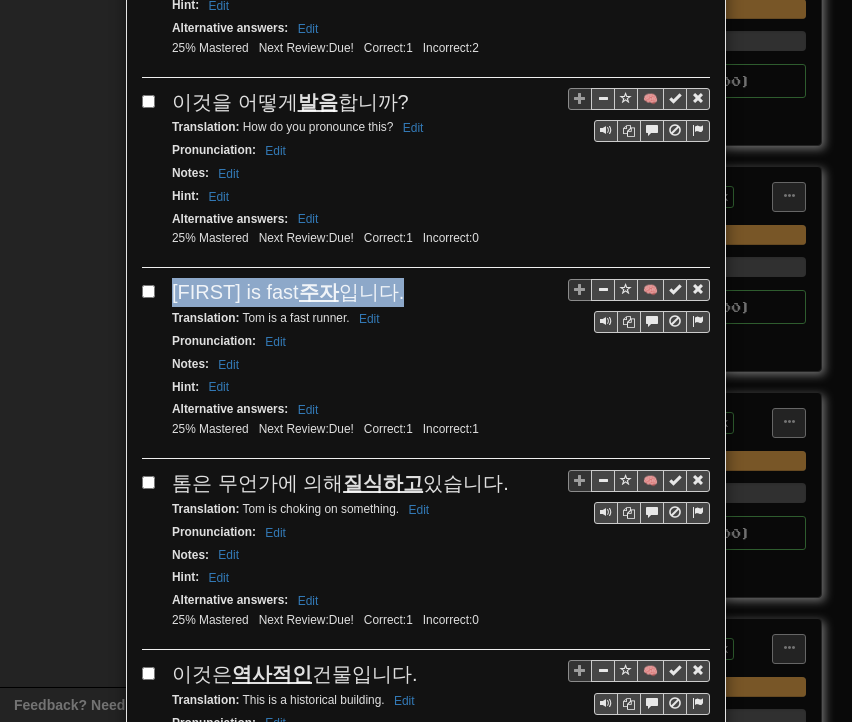 drag, startPoint x: 168, startPoint y: 265, endPoint x: 351, endPoint y: 264, distance: 183.00273 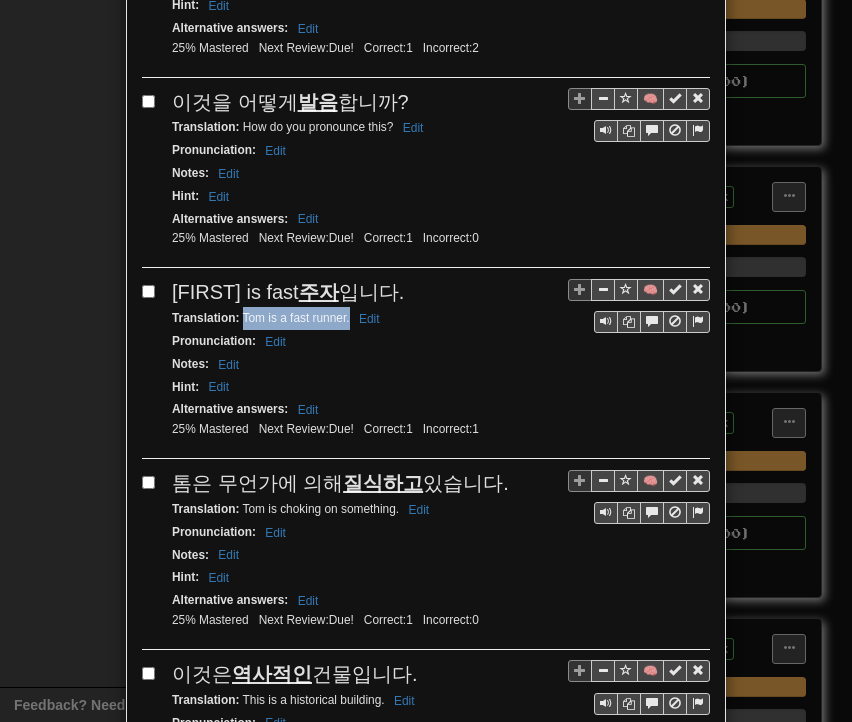 drag, startPoint x: 236, startPoint y: 287, endPoint x: 342, endPoint y: 295, distance: 106.30146 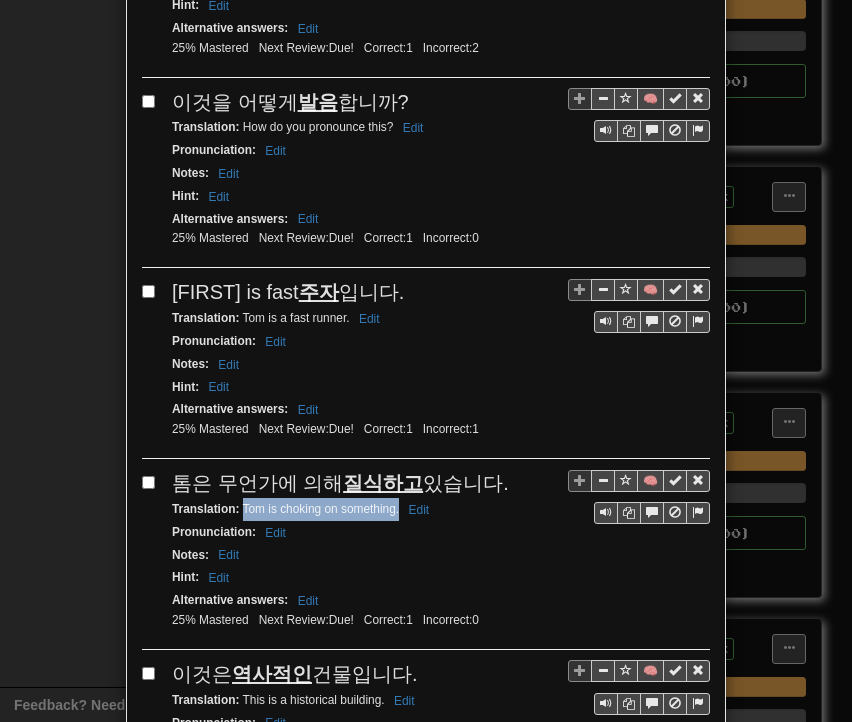 drag, startPoint x: 235, startPoint y: 481, endPoint x: 391, endPoint y: 482, distance: 156.0032 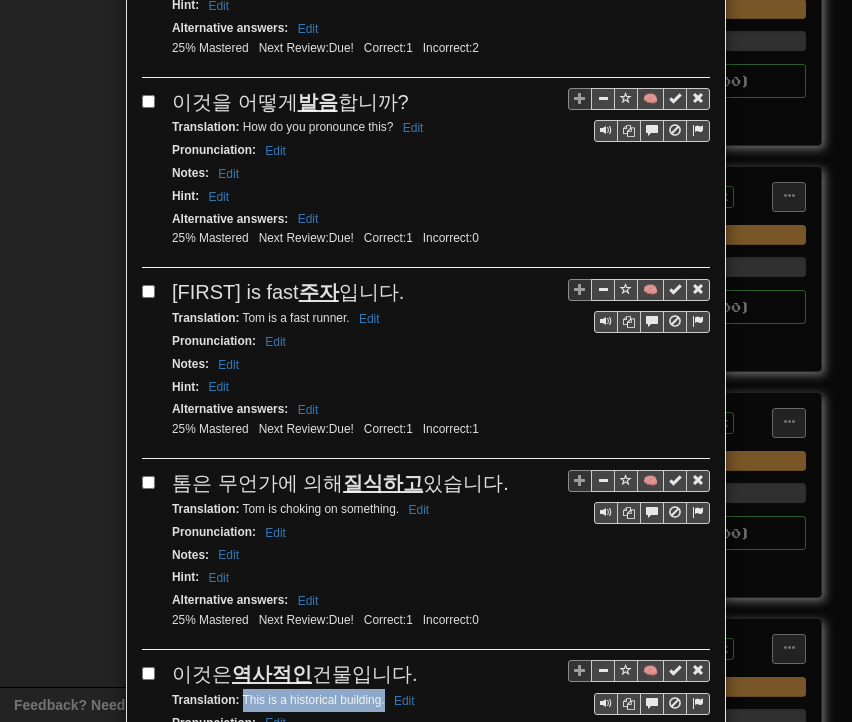 drag, startPoint x: 236, startPoint y: 669, endPoint x: 368, endPoint y: 671, distance: 132.01515 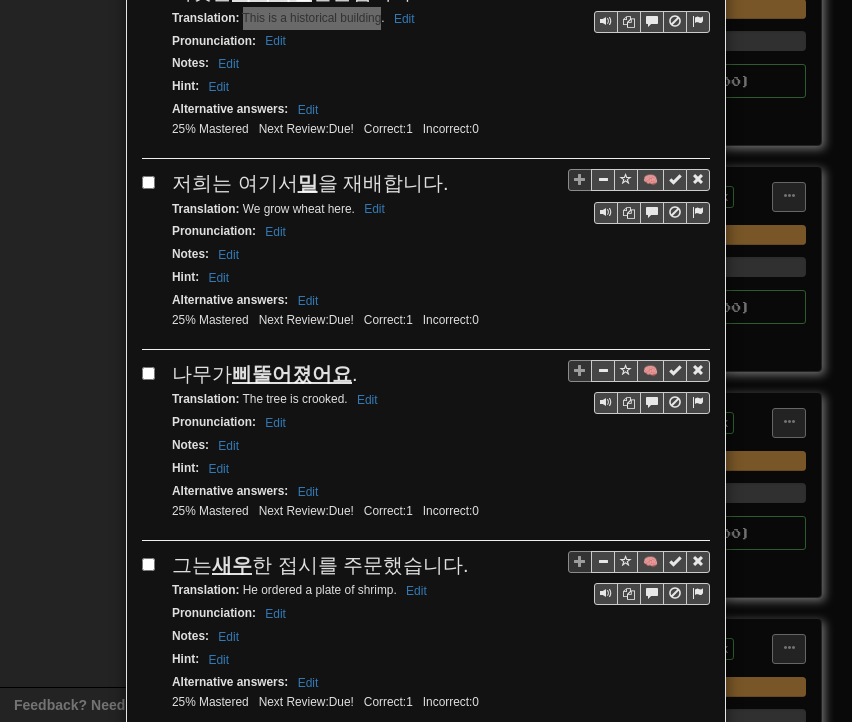 scroll, scrollTop: 1900, scrollLeft: 0, axis: vertical 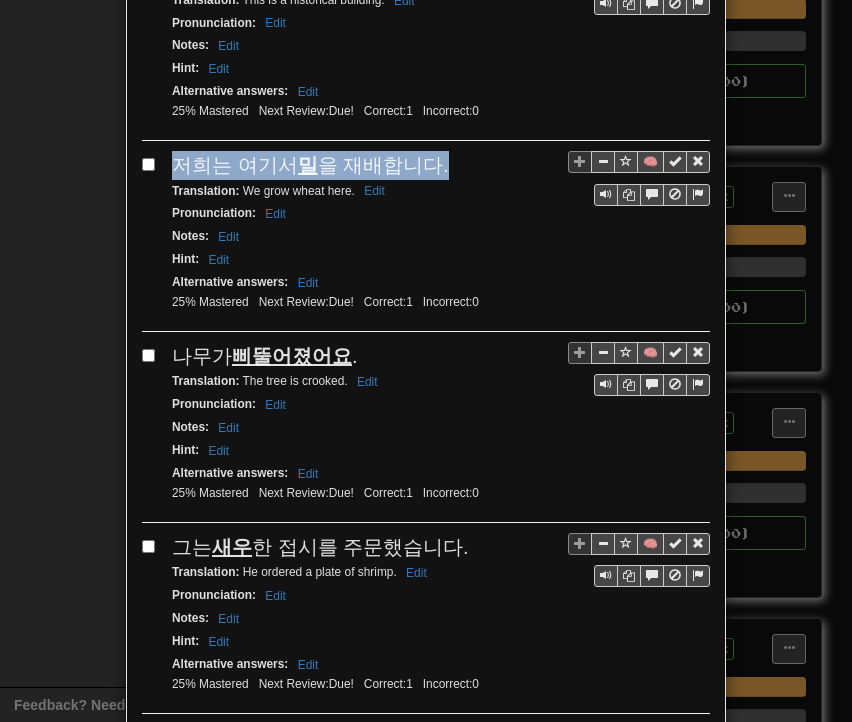 drag, startPoint x: 174, startPoint y: 125, endPoint x: 429, endPoint y: 131, distance: 255.07057 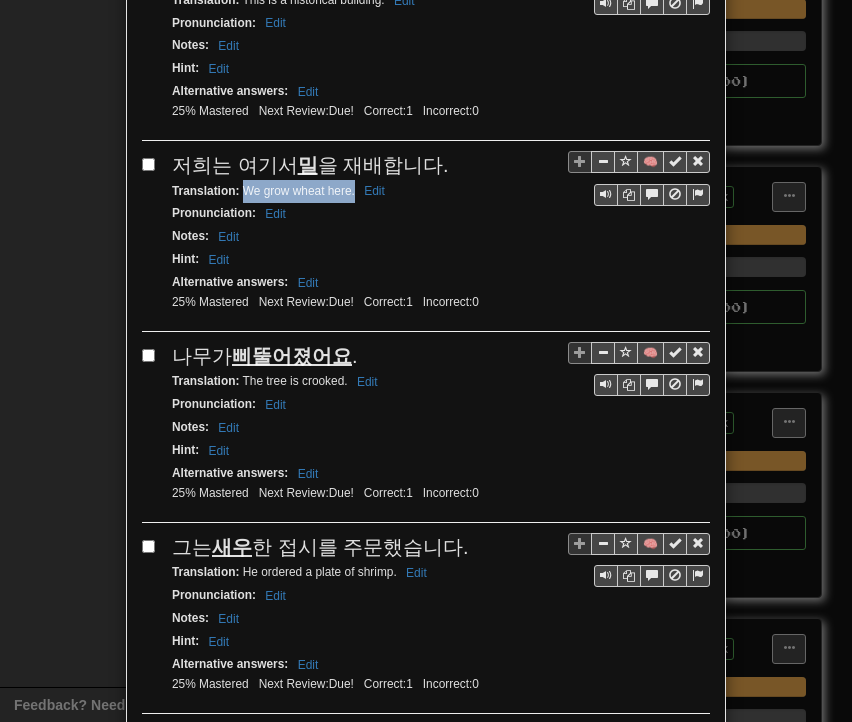 drag, startPoint x: 234, startPoint y: 153, endPoint x: 347, endPoint y: 154, distance: 113.004425 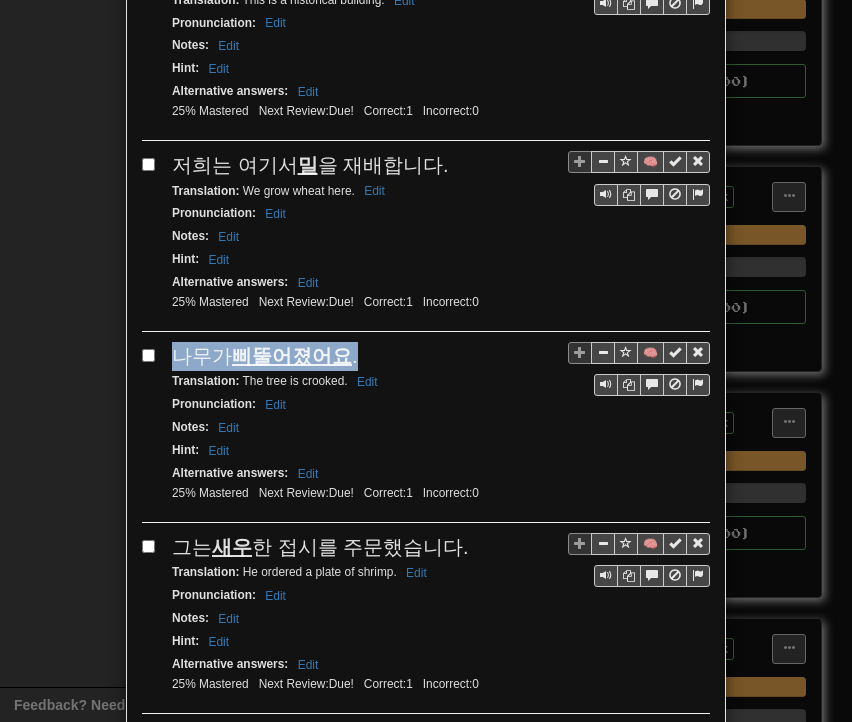 drag, startPoint x: 167, startPoint y: 312, endPoint x: 359, endPoint y: 313, distance: 192.00261 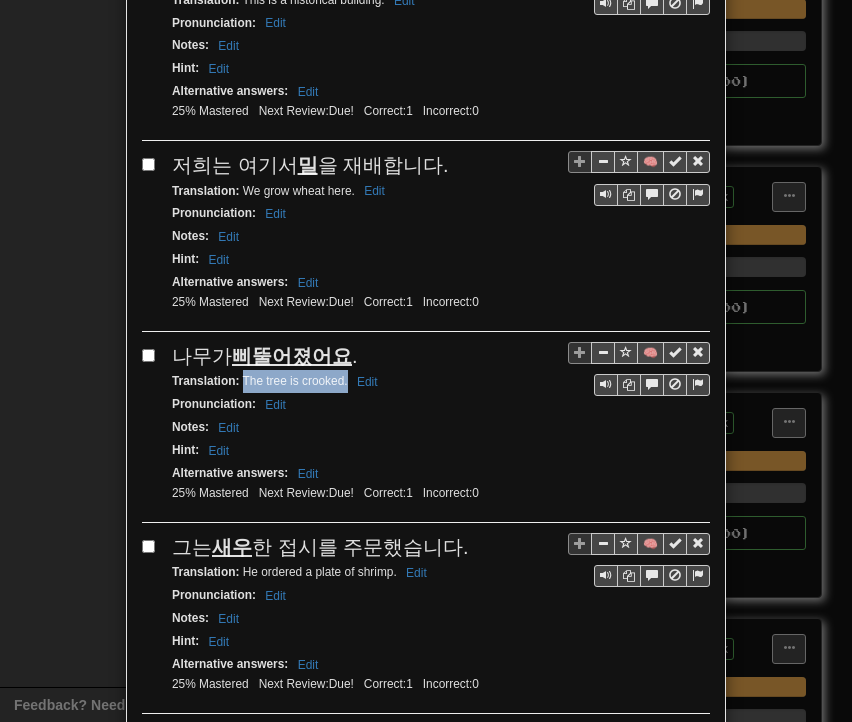 drag, startPoint x: 236, startPoint y: 337, endPoint x: 338, endPoint y: 343, distance: 102.176315 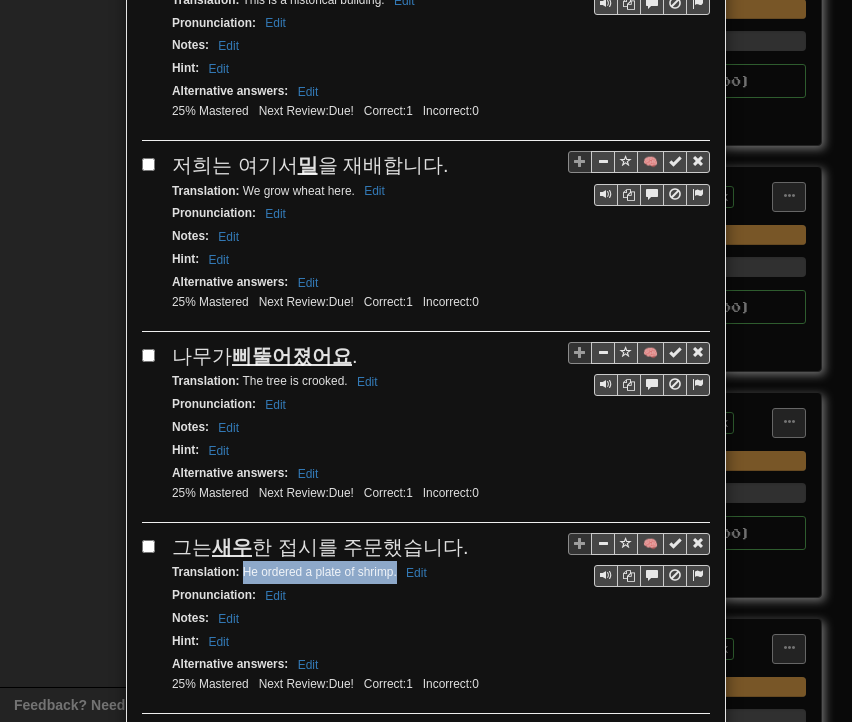 drag, startPoint x: 238, startPoint y: 524, endPoint x: 389, endPoint y: 527, distance: 151.0298 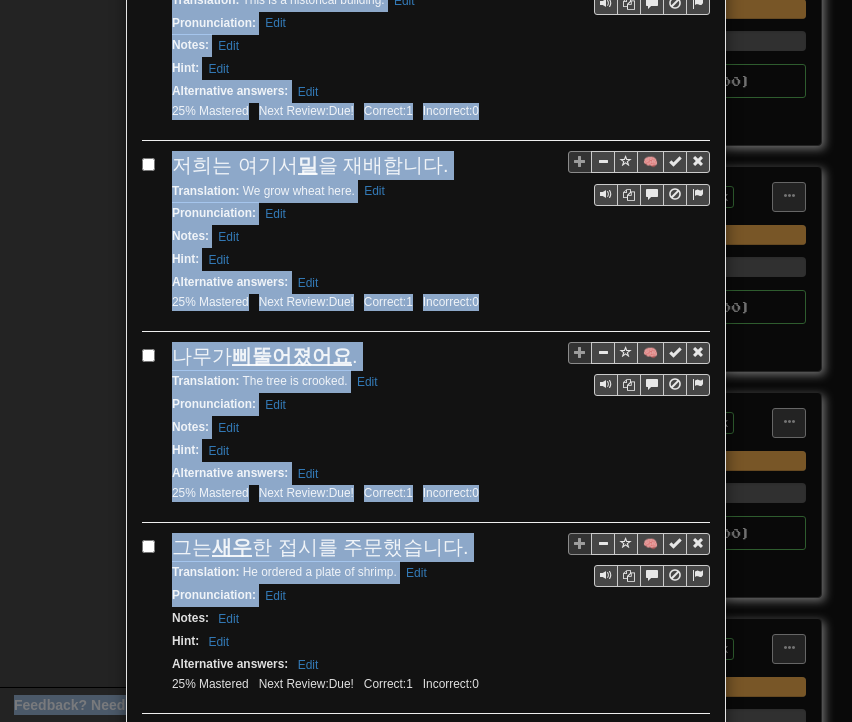drag, startPoint x: 357, startPoint y: 539, endPoint x: 896, endPoint y: 433, distance: 549.32416 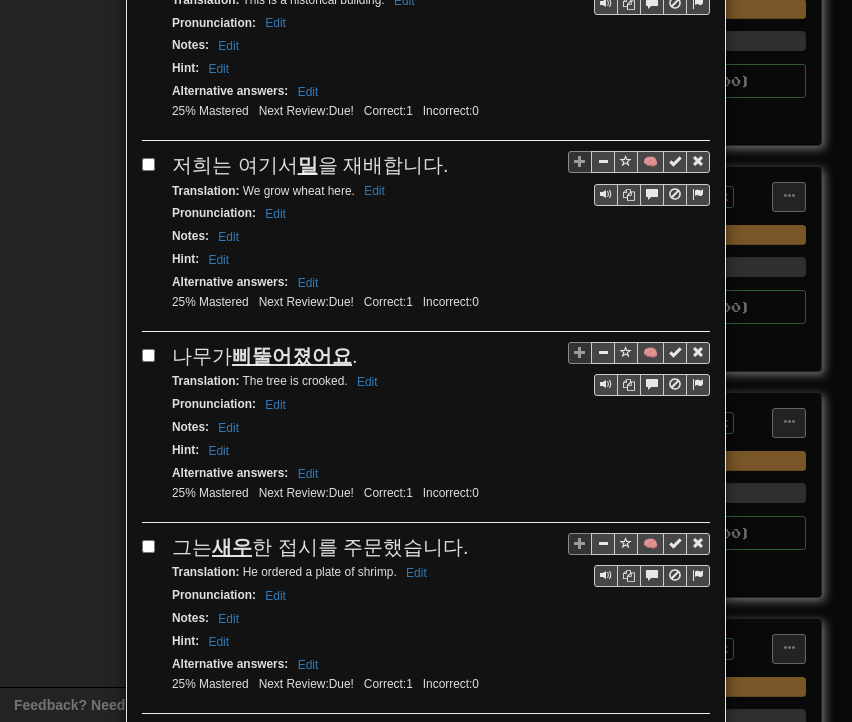click on "Notes :     Edit" at bounding box center [441, 618] 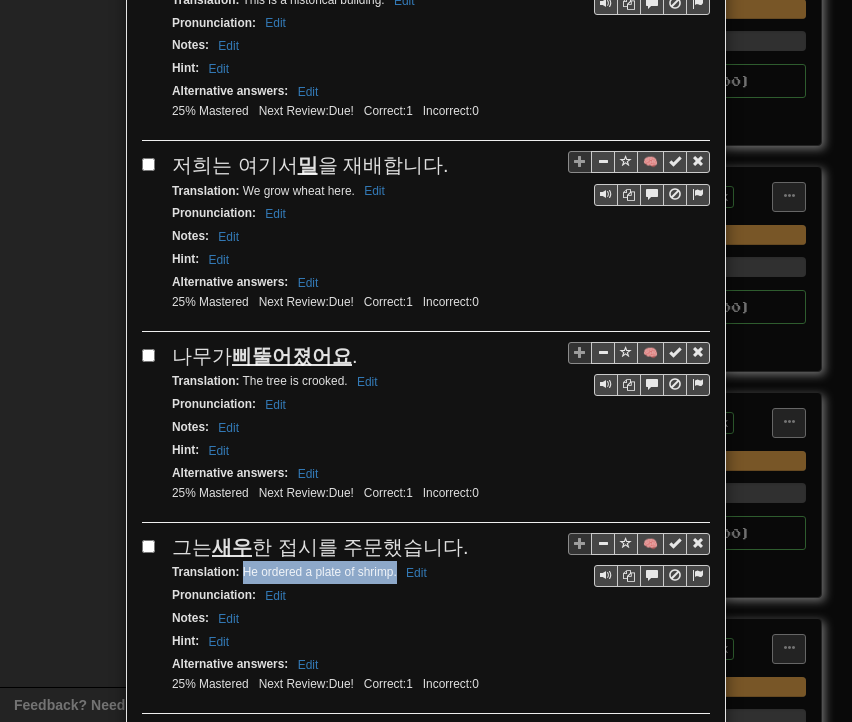drag, startPoint x: 236, startPoint y: 529, endPoint x: 388, endPoint y: 526, distance: 152.0296 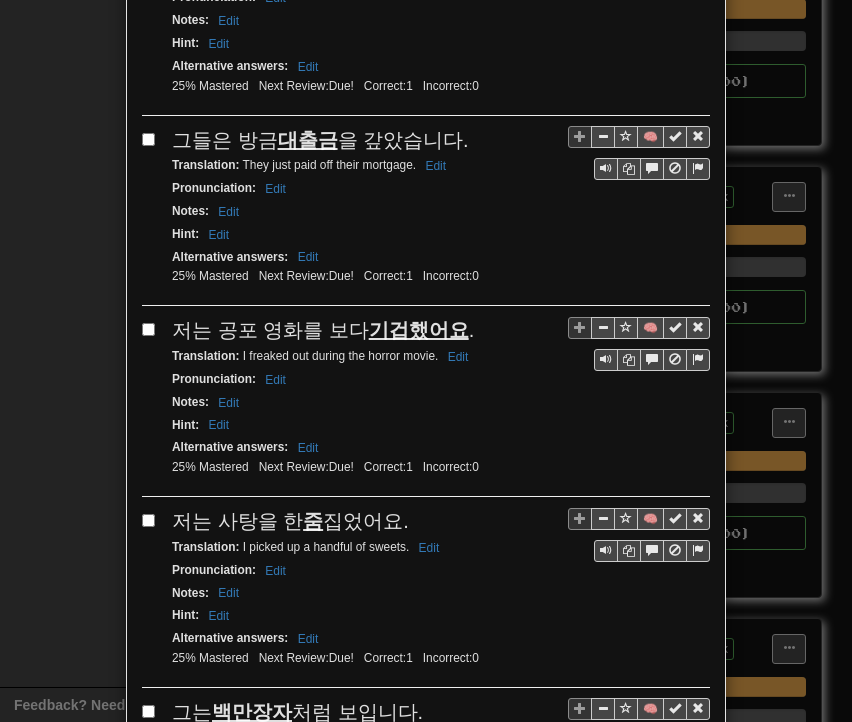 scroll, scrollTop: 2500, scrollLeft: 0, axis: vertical 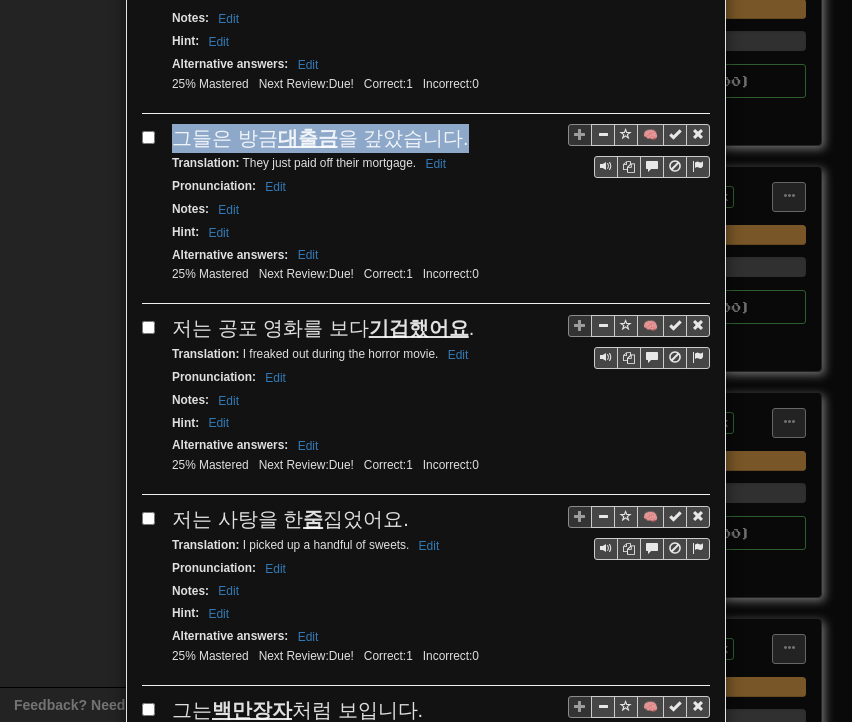 drag, startPoint x: 172, startPoint y: 90, endPoint x: 447, endPoint y: 89, distance: 275.00183 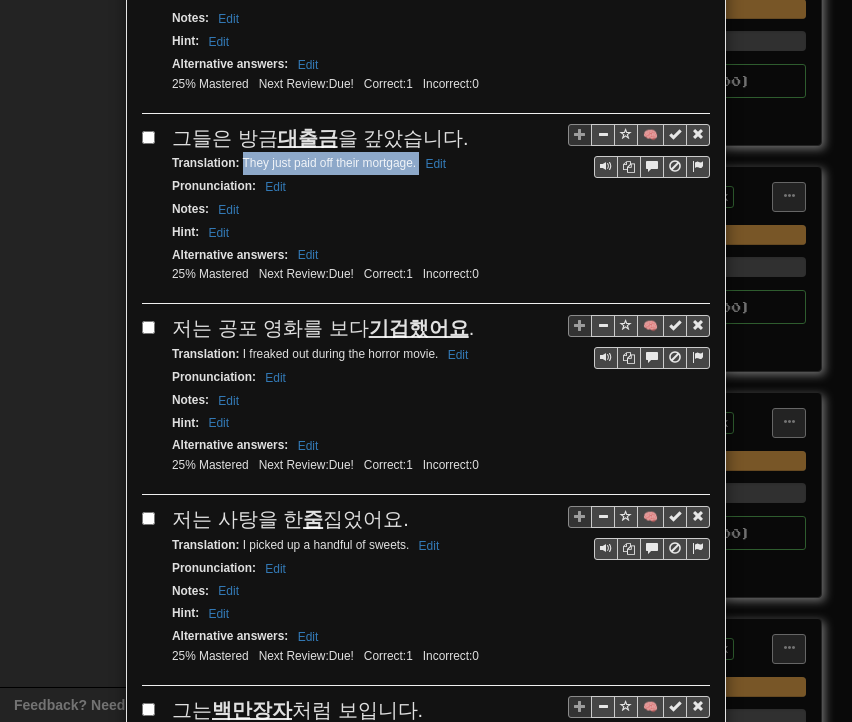 drag, startPoint x: 234, startPoint y: 112, endPoint x: 410, endPoint y: 121, distance: 176.22997 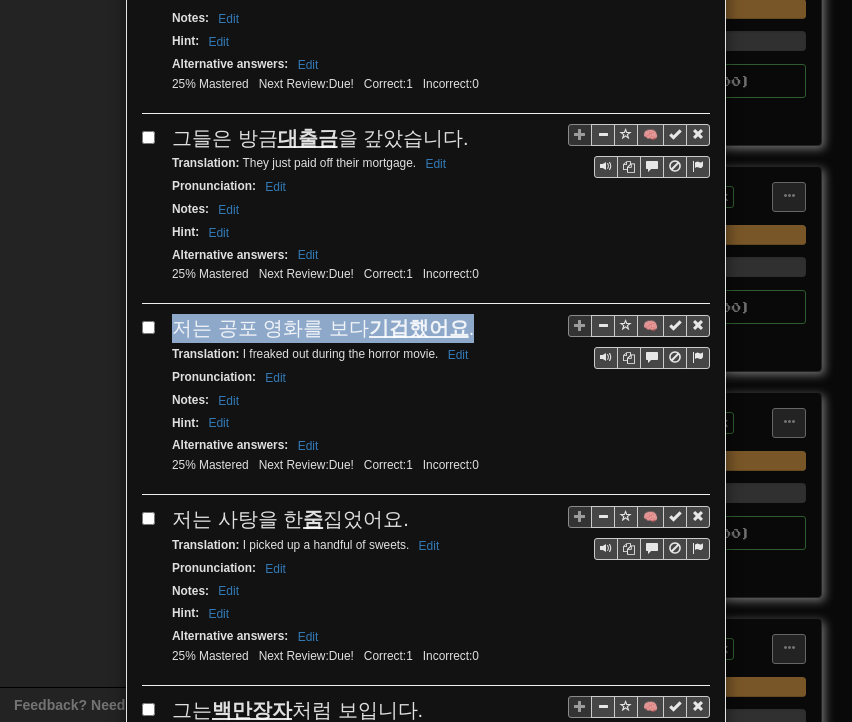 drag, startPoint x: 168, startPoint y: 272, endPoint x: 421, endPoint y: 281, distance: 253.16003 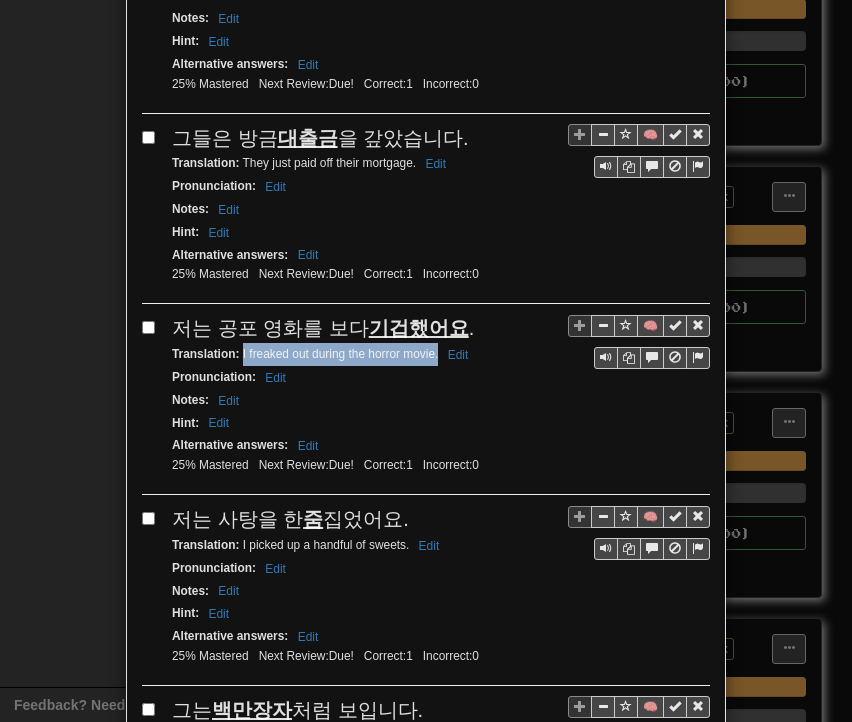 drag, startPoint x: 234, startPoint y: 297, endPoint x: 430, endPoint y: 305, distance: 196.1632 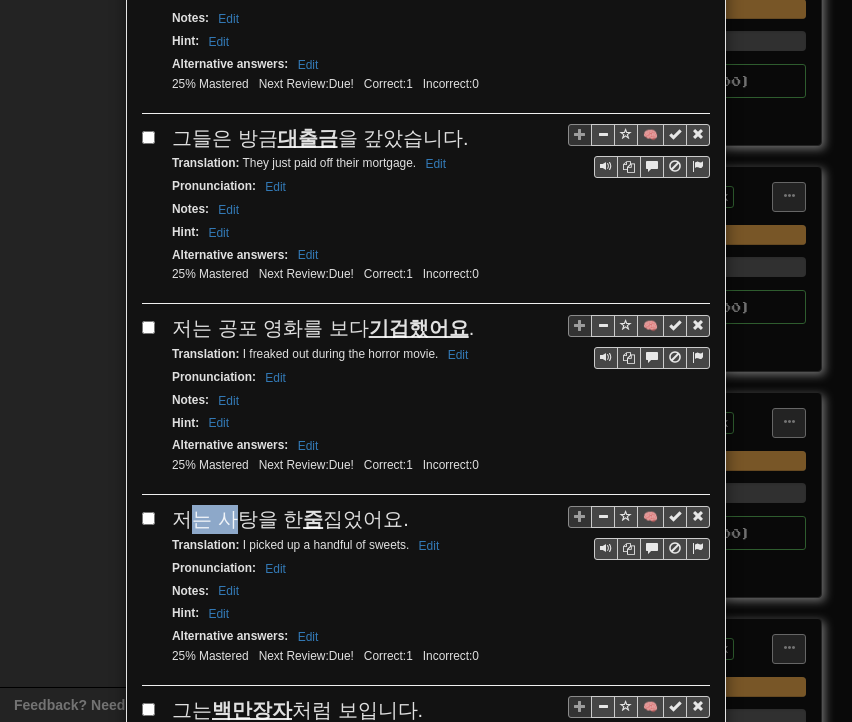 drag, startPoint x: 176, startPoint y: 462, endPoint x: 208, endPoint y: 472, distance: 33.526108 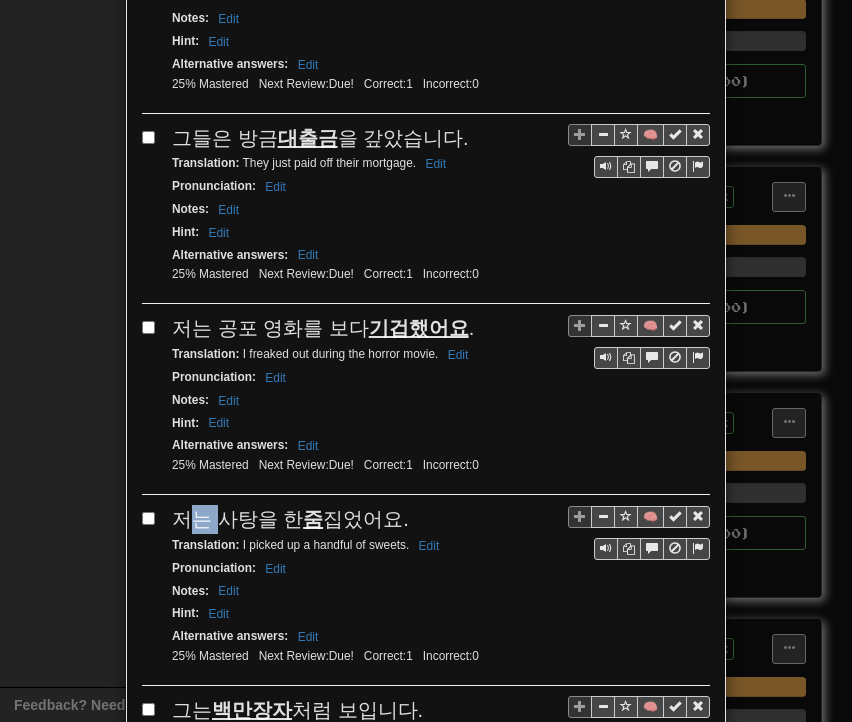 click on "저는 사탕을 한 줌  집었어요." at bounding box center [290, 519] 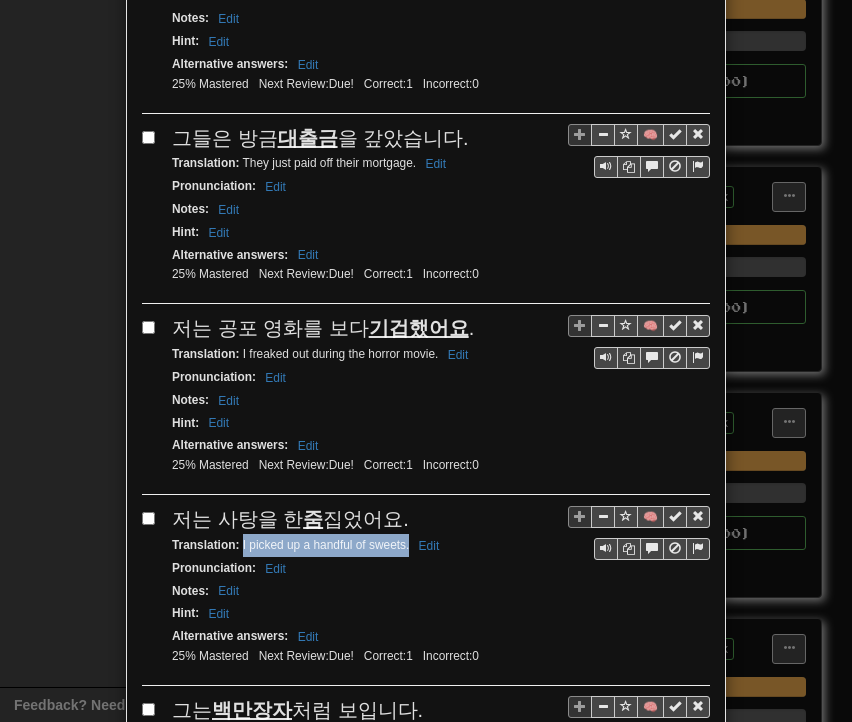 drag, startPoint x: 234, startPoint y: 489, endPoint x: 402, endPoint y: 489, distance: 168 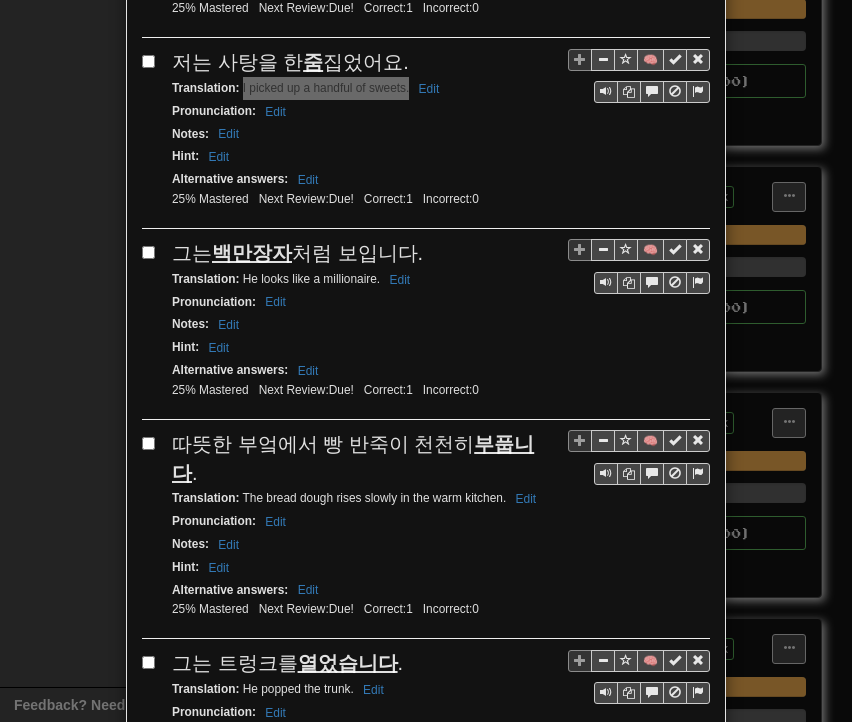scroll, scrollTop: 3000, scrollLeft: 0, axis: vertical 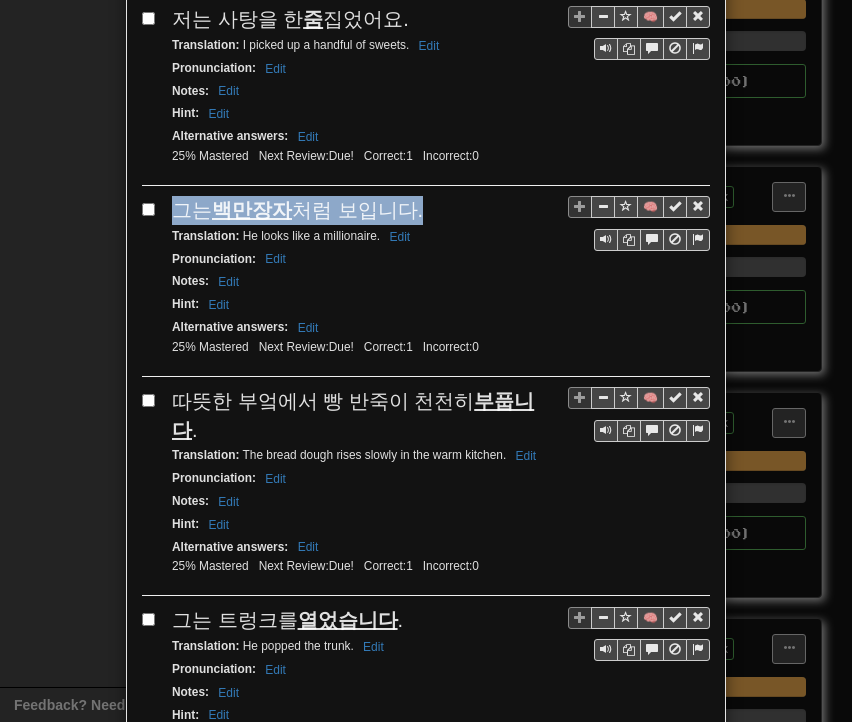 drag, startPoint x: 170, startPoint y: 146, endPoint x: 406, endPoint y: 146, distance: 236 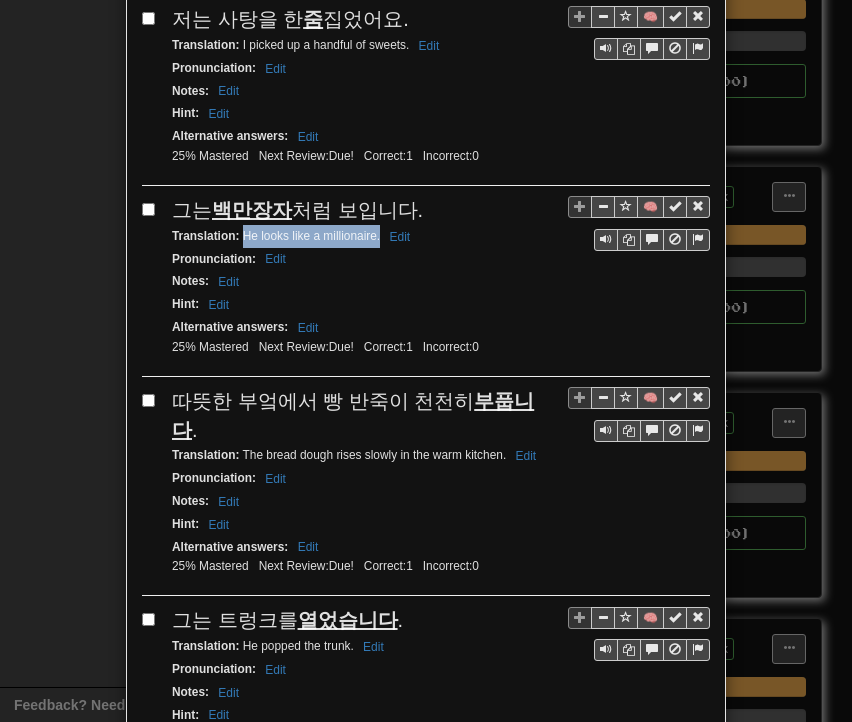 drag, startPoint x: 236, startPoint y: 176, endPoint x: 372, endPoint y: 174, distance: 136.01471 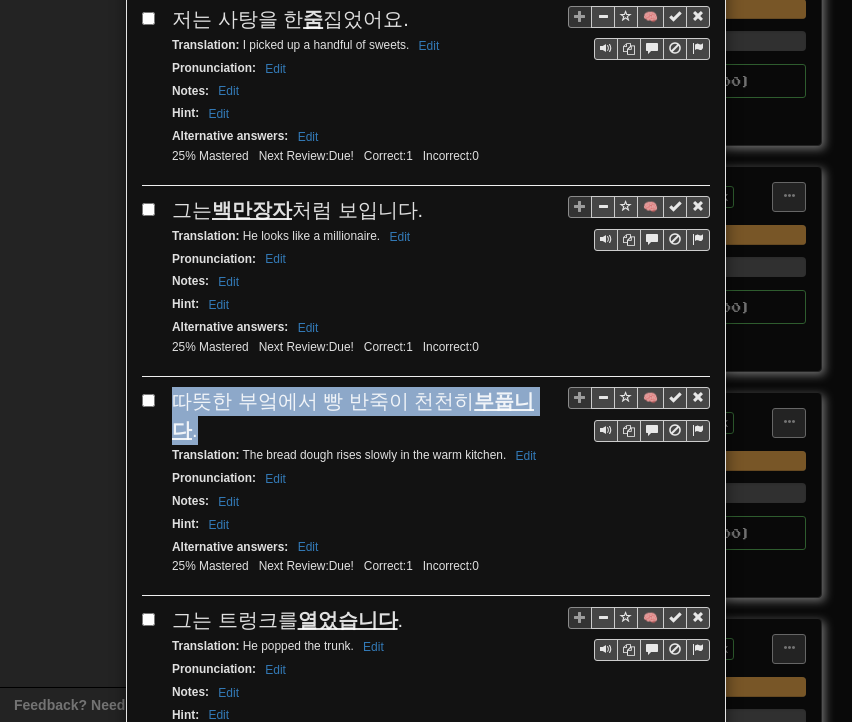 drag, startPoint x: 166, startPoint y: 342, endPoint x: 532, endPoint y: 336, distance: 366.04916 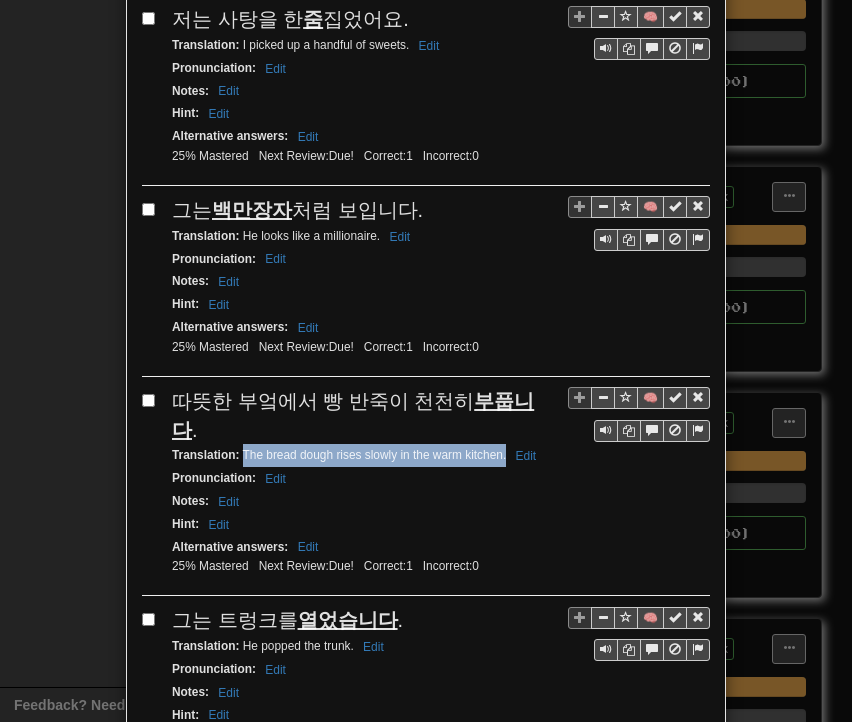 drag, startPoint x: 236, startPoint y: 363, endPoint x: 497, endPoint y: 365, distance: 261.00766 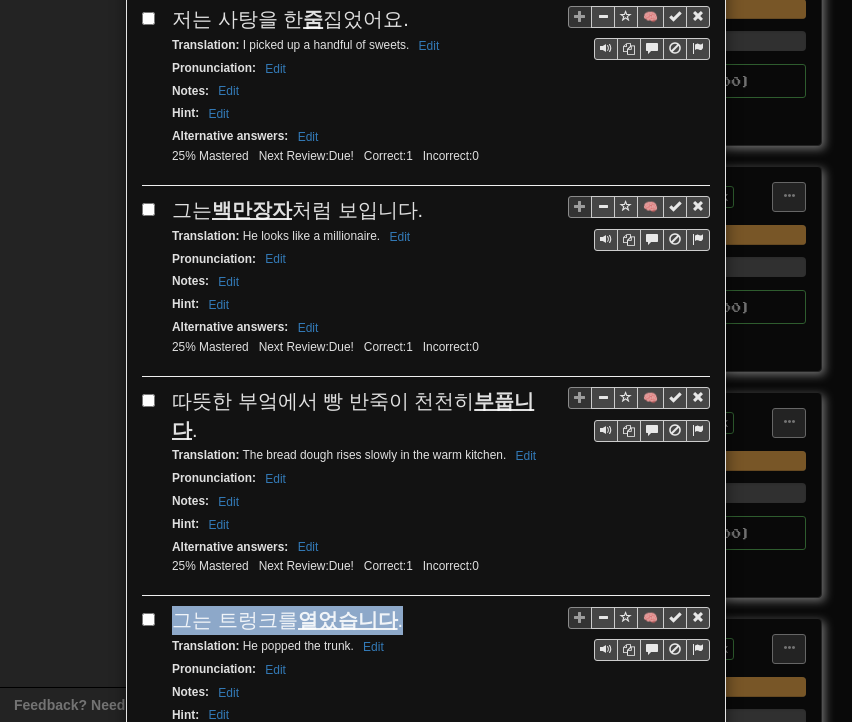 drag, startPoint x: 166, startPoint y: 523, endPoint x: 386, endPoint y: 517, distance: 220.0818 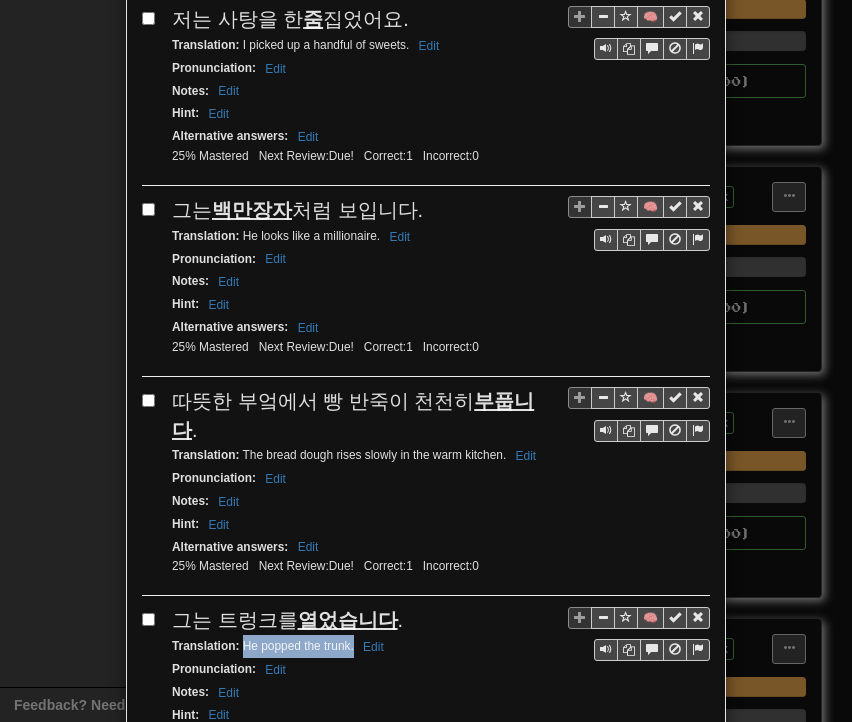 drag, startPoint x: 235, startPoint y: 553, endPoint x: 344, endPoint y: 555, distance: 109.01835 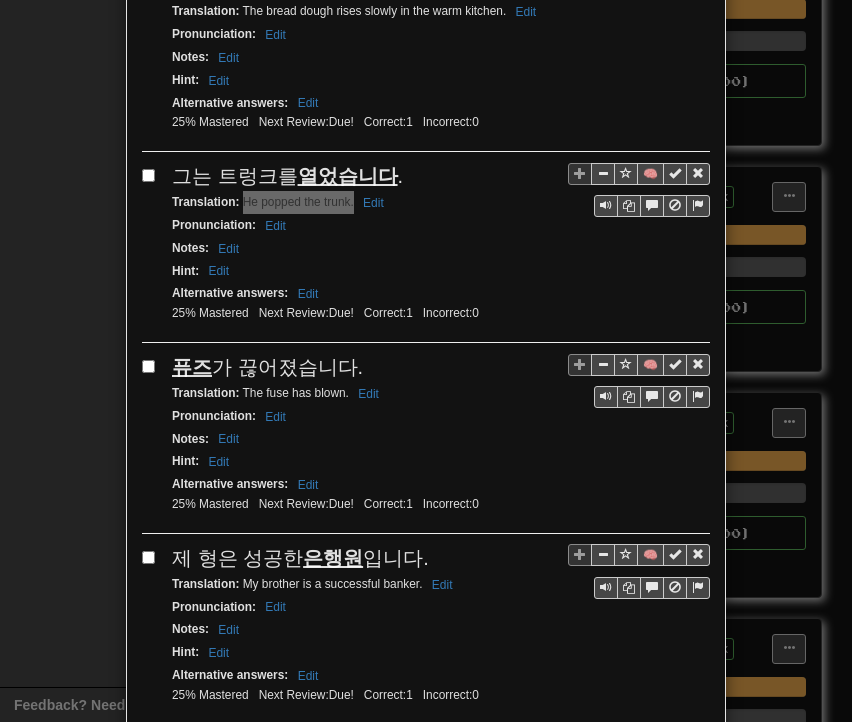 scroll, scrollTop: 3500, scrollLeft: 0, axis: vertical 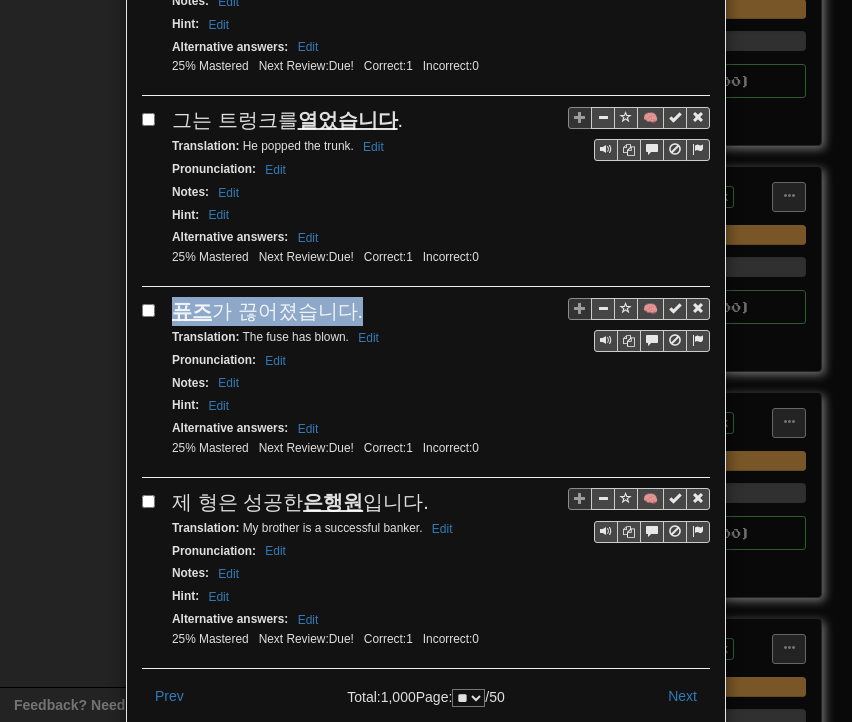 drag, startPoint x: 168, startPoint y: 211, endPoint x: 360, endPoint y: 209, distance: 192.01042 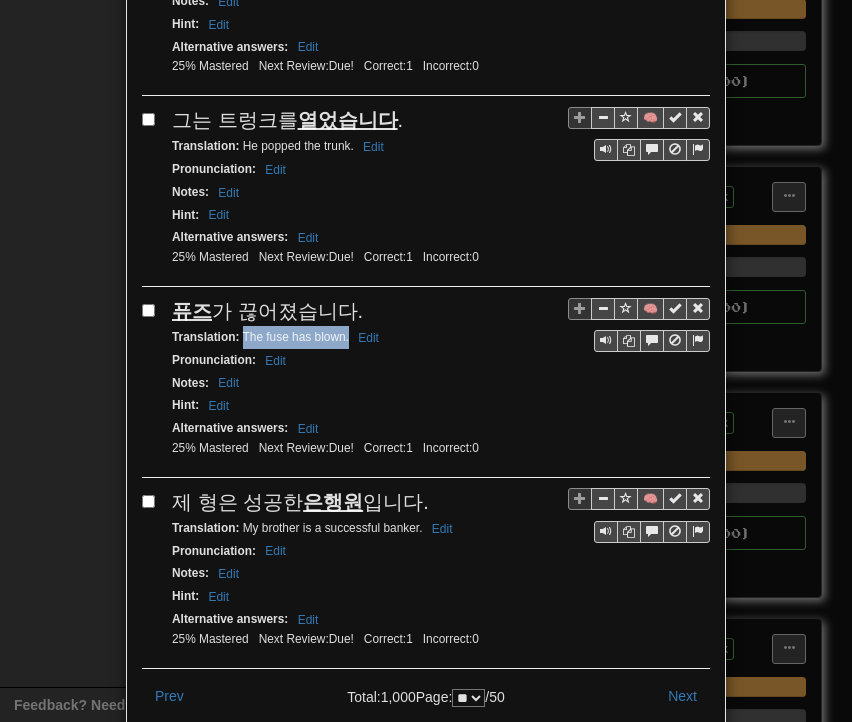 drag, startPoint x: 236, startPoint y: 230, endPoint x: 340, endPoint y: 237, distance: 104.23531 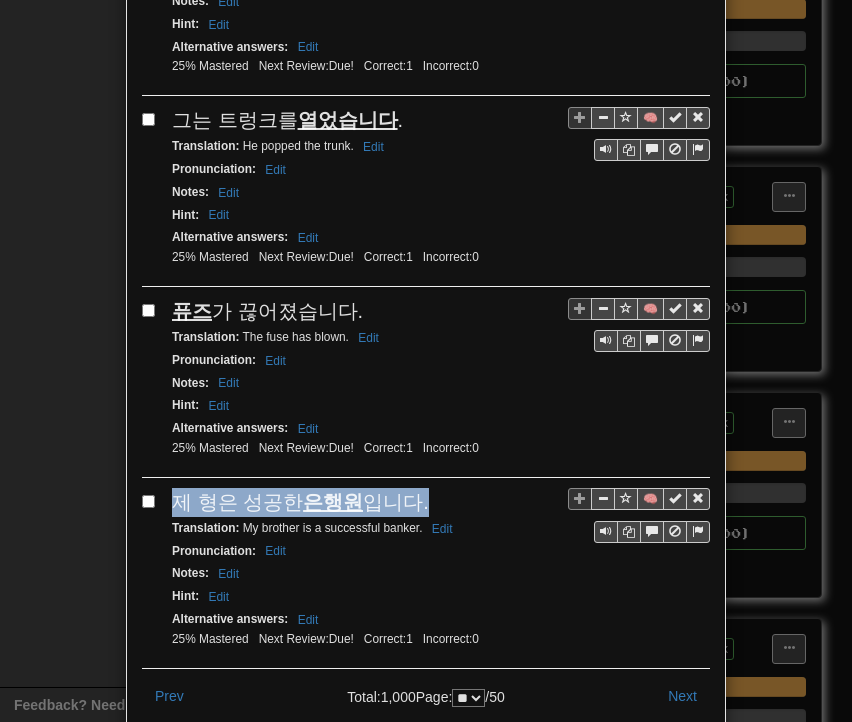 drag, startPoint x: 168, startPoint y: 400, endPoint x: 416, endPoint y: 405, distance: 248.0504 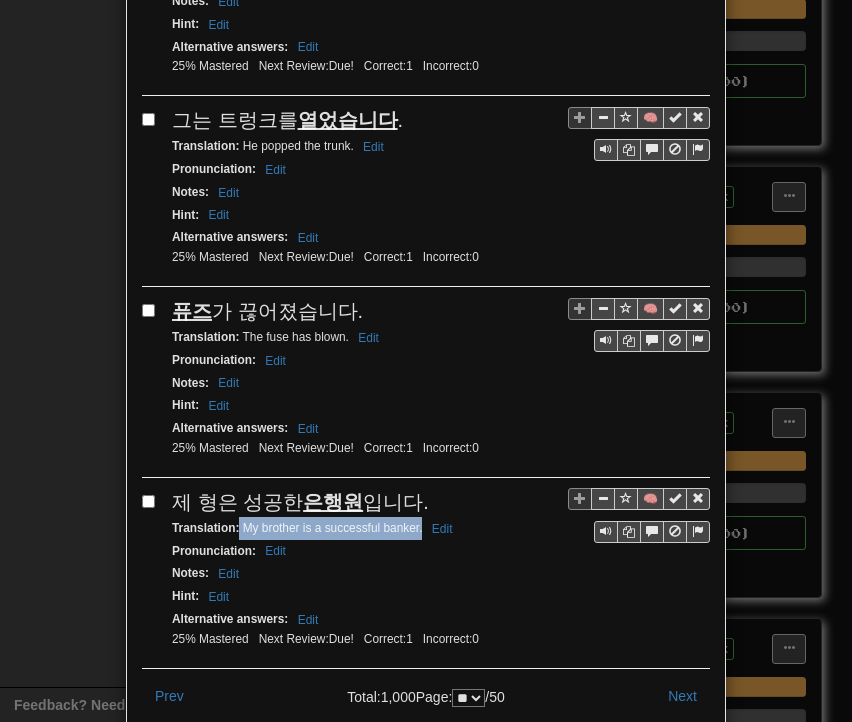 drag, startPoint x: 232, startPoint y: 423, endPoint x: 414, endPoint y: 425, distance: 182.01099 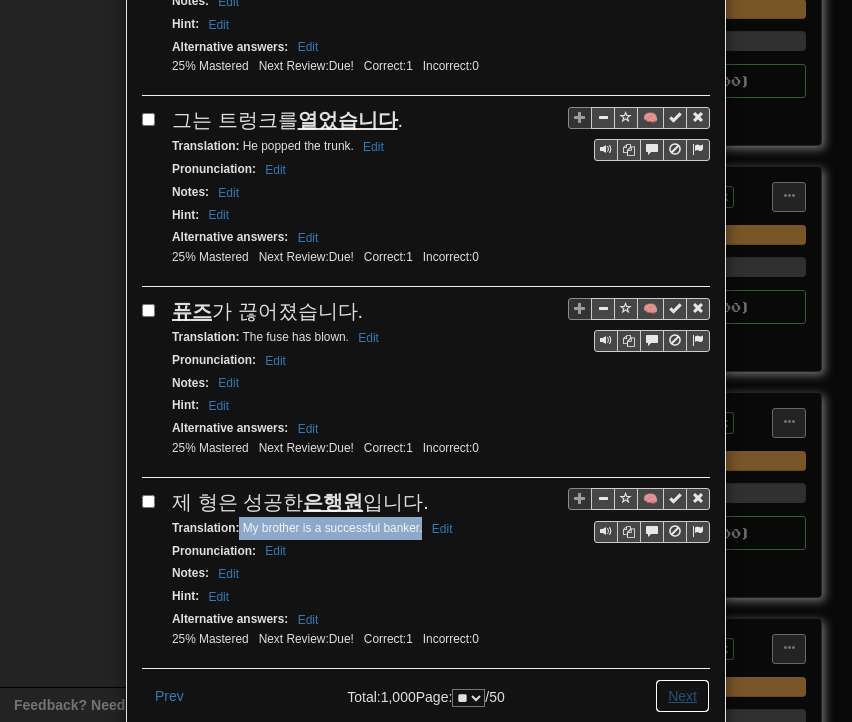 click on "Next" at bounding box center [682, 696] 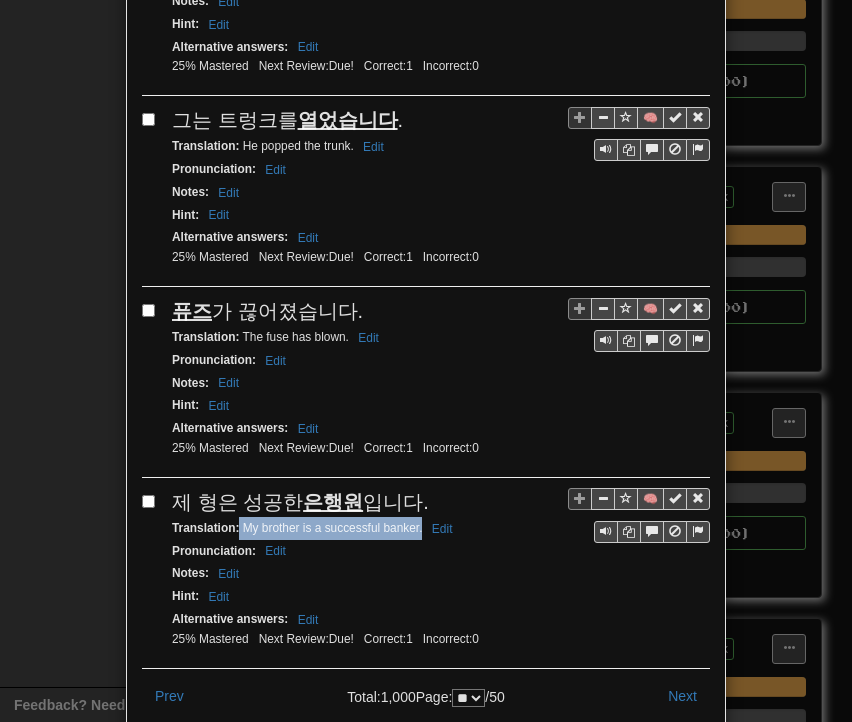 scroll, scrollTop: 0, scrollLeft: 0, axis: both 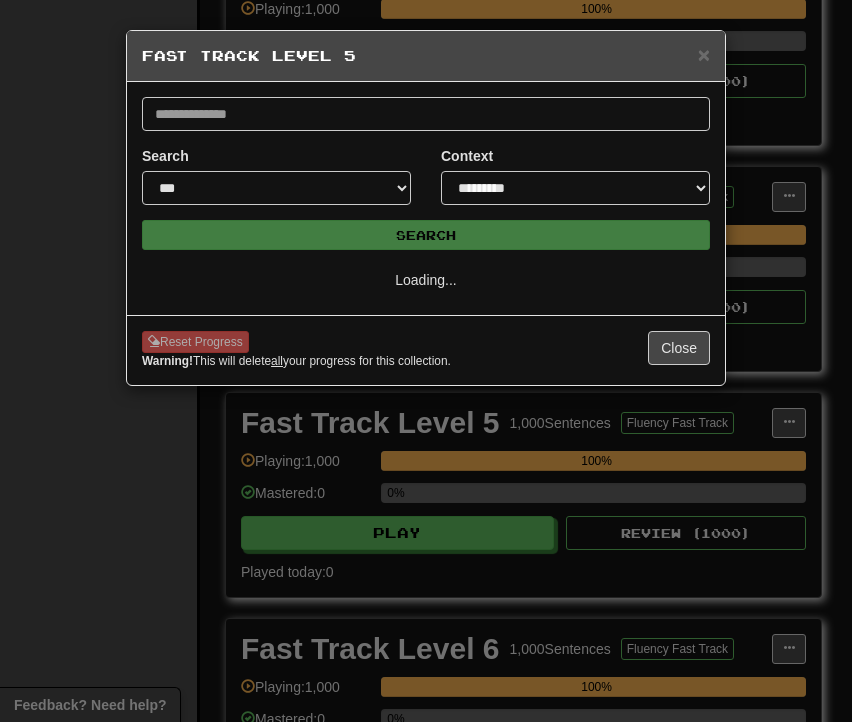 select on "**" 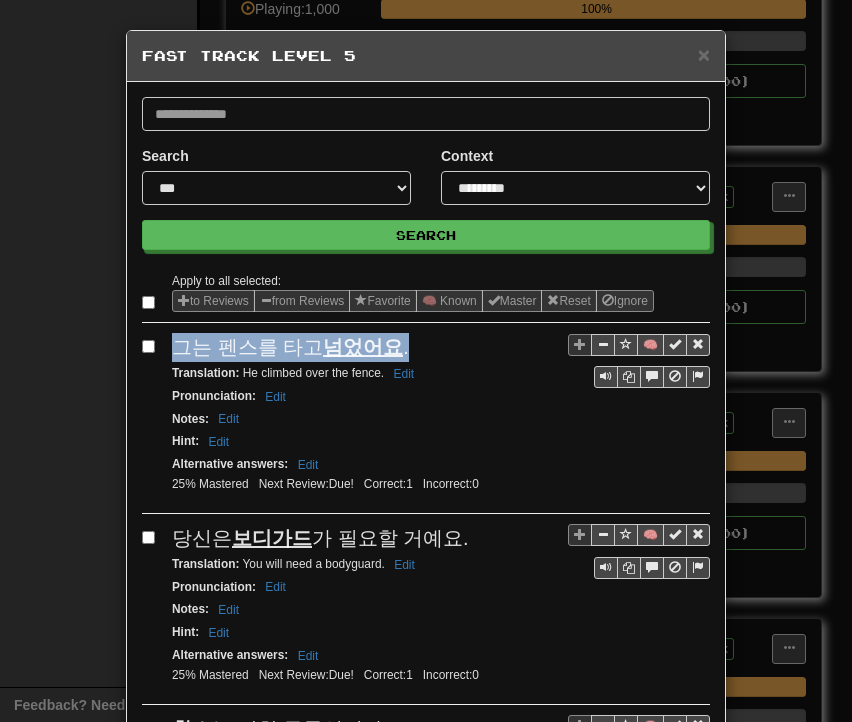 drag, startPoint x: 169, startPoint y: 346, endPoint x: 393, endPoint y: 351, distance: 224.0558 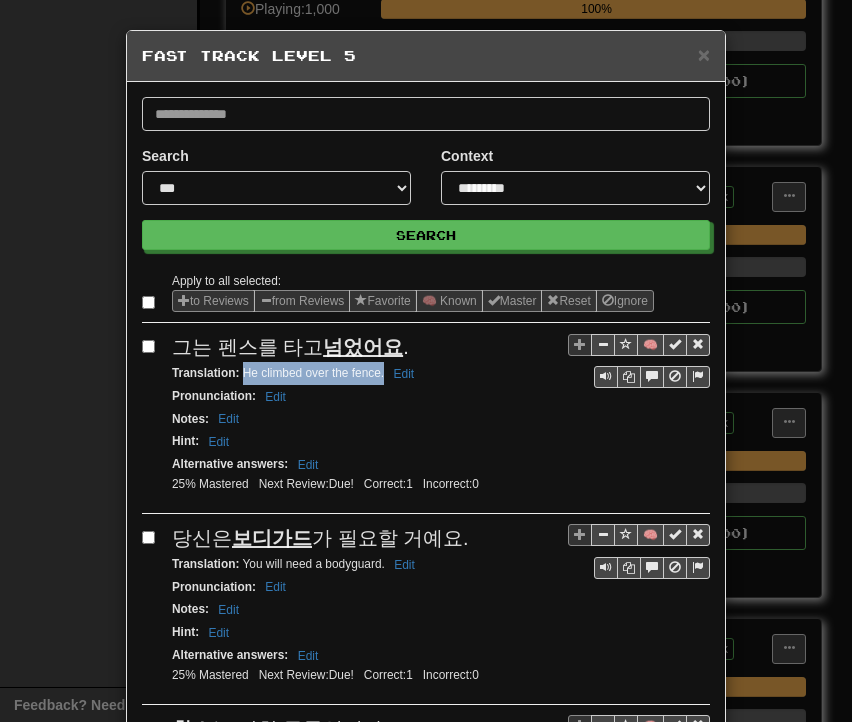drag, startPoint x: 235, startPoint y: 373, endPoint x: 376, endPoint y: 373, distance: 141 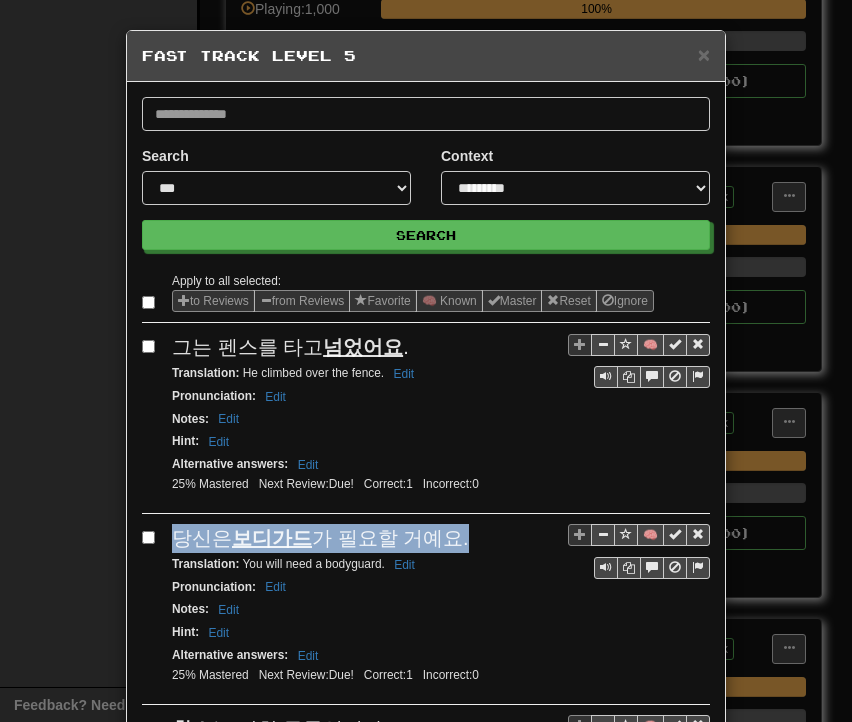 drag, startPoint x: 170, startPoint y: 534, endPoint x: 444, endPoint y: 535, distance: 274.00183 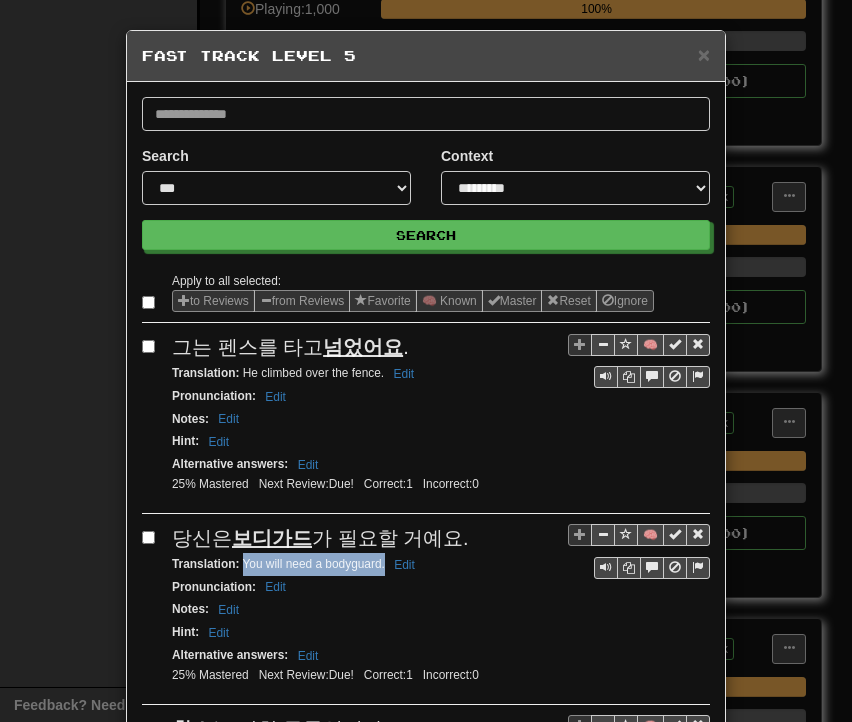 drag, startPoint x: 233, startPoint y: 558, endPoint x: 377, endPoint y: 568, distance: 144.3468 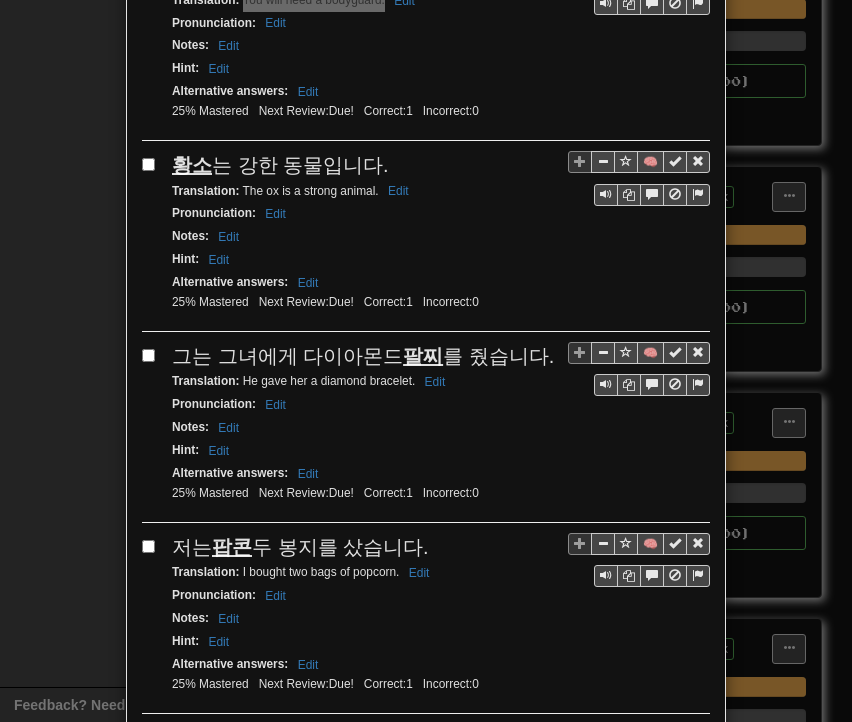 scroll, scrollTop: 600, scrollLeft: 0, axis: vertical 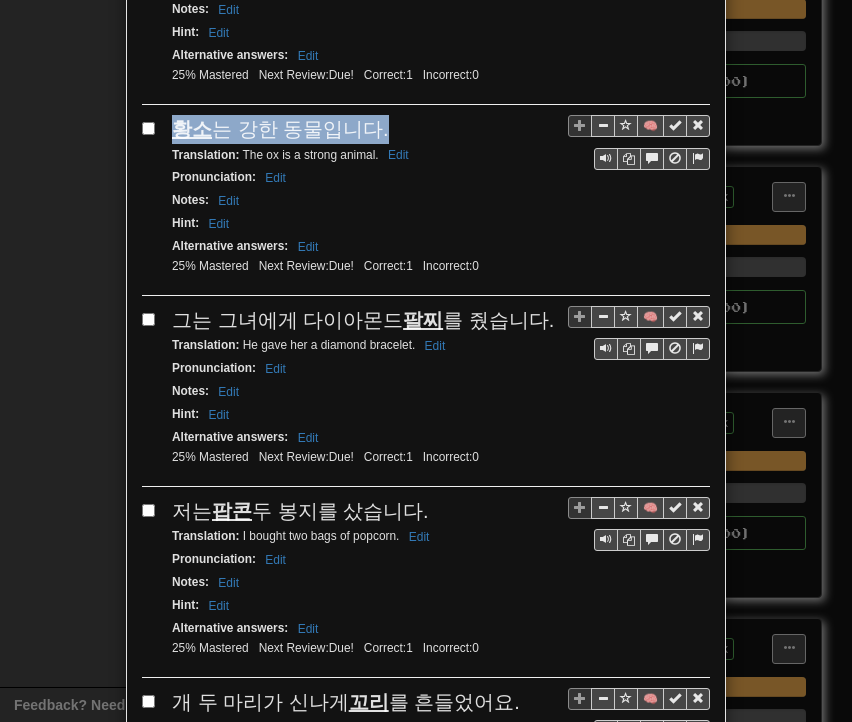 drag, startPoint x: 168, startPoint y: 117, endPoint x: 366, endPoint y: 121, distance: 198.0404 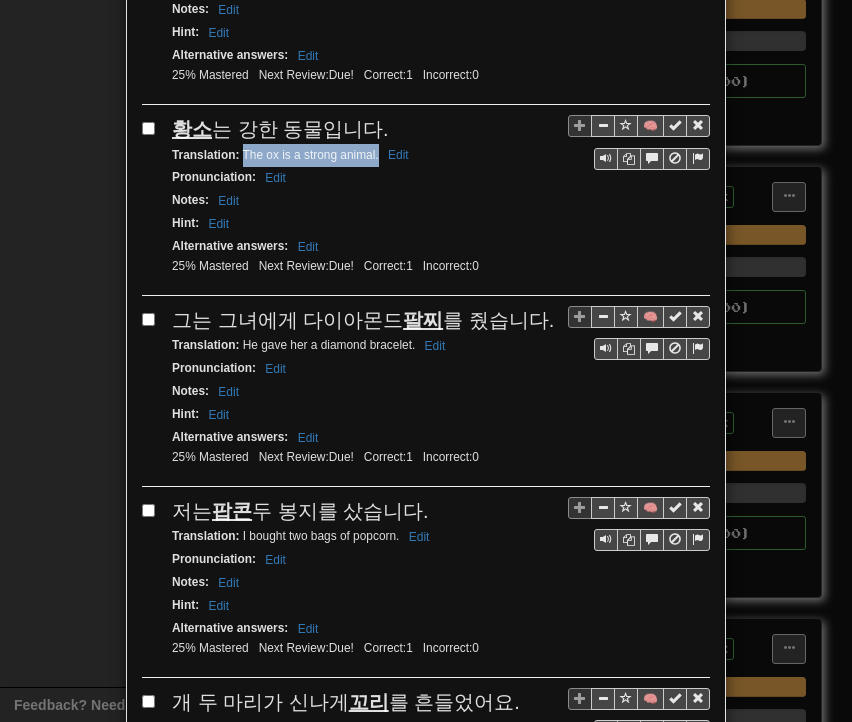 drag, startPoint x: 234, startPoint y: 143, endPoint x: 370, endPoint y: 155, distance: 136.52838 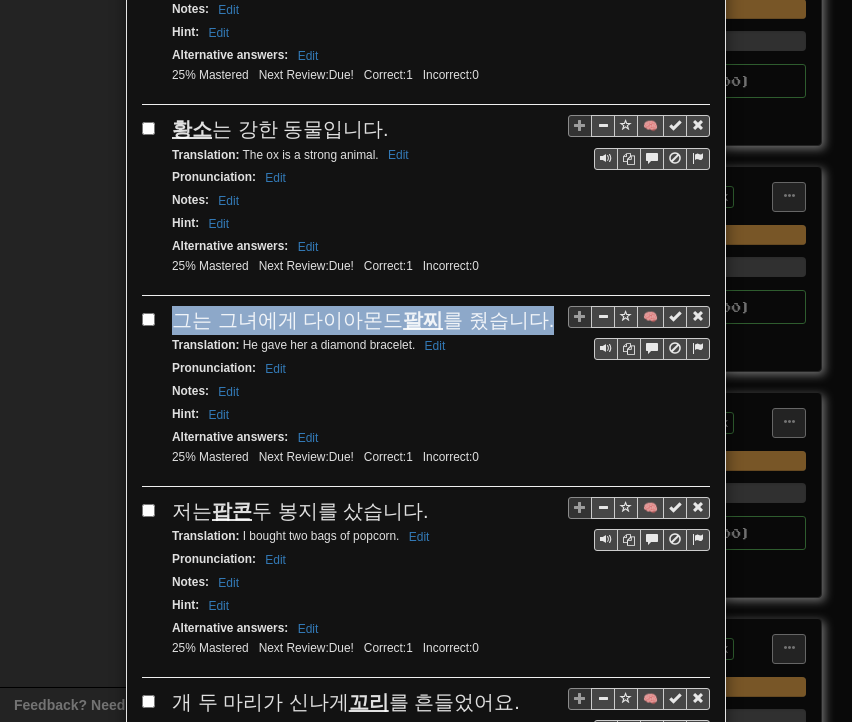 drag, startPoint x: 166, startPoint y: 313, endPoint x: 527, endPoint y: 305, distance: 361.08862 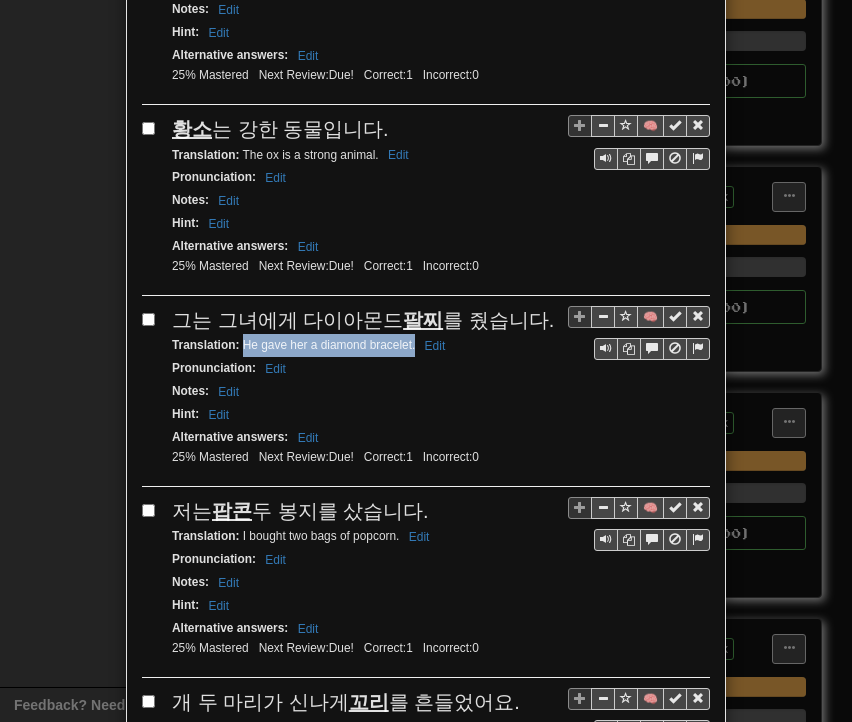 drag, startPoint x: 235, startPoint y: 328, endPoint x: 400, endPoint y: 333, distance: 165.07574 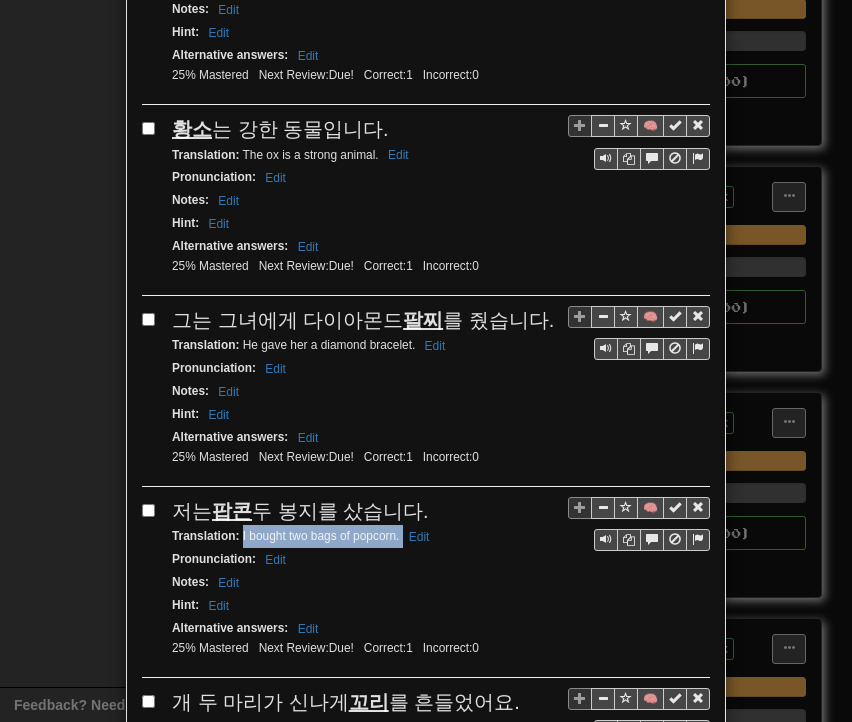 drag, startPoint x: 233, startPoint y: 523, endPoint x: 393, endPoint y: 526, distance: 160.02812 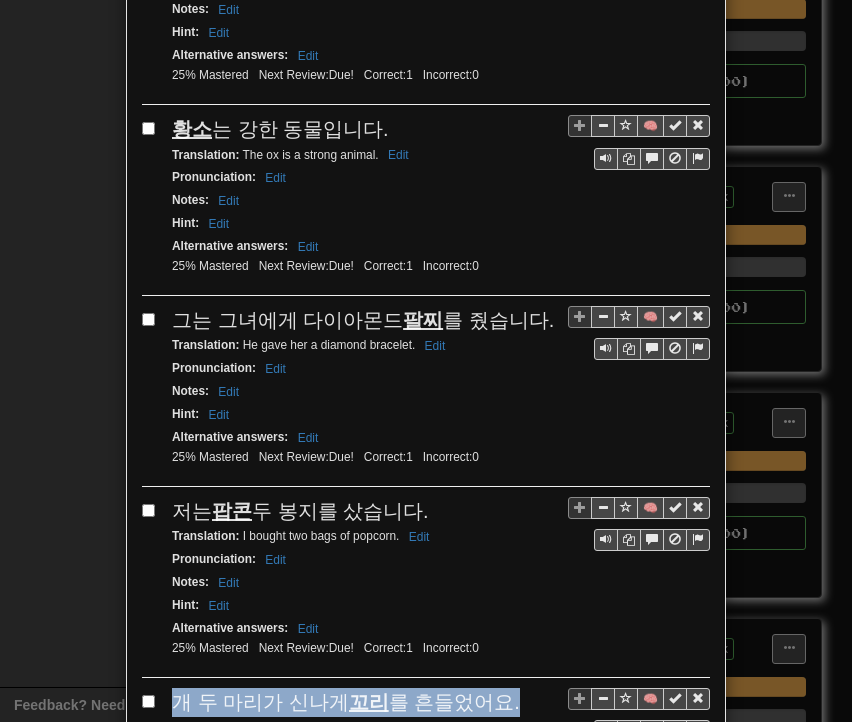 drag, startPoint x: 168, startPoint y: 683, endPoint x: 495, endPoint y: 681, distance: 327.0061 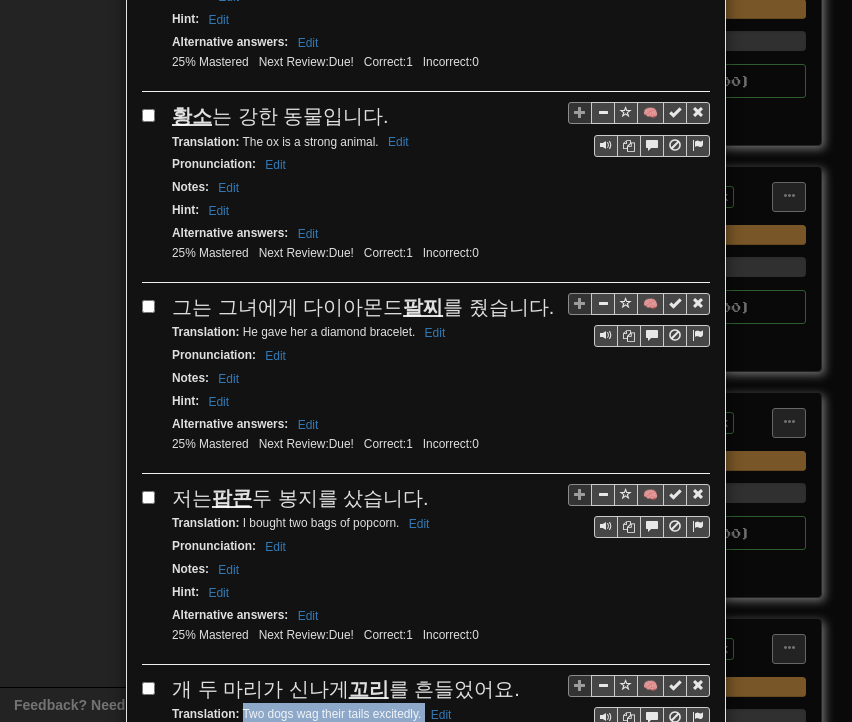 scroll, scrollTop: 616, scrollLeft: 0, axis: vertical 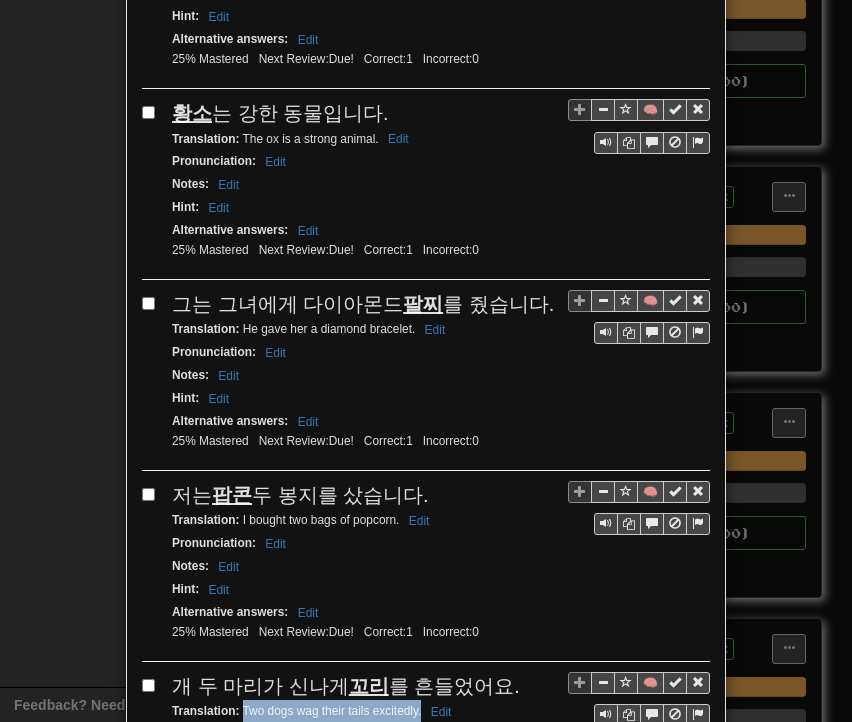 drag, startPoint x: 234, startPoint y: 706, endPoint x: 412, endPoint y: 685, distance: 179.23448 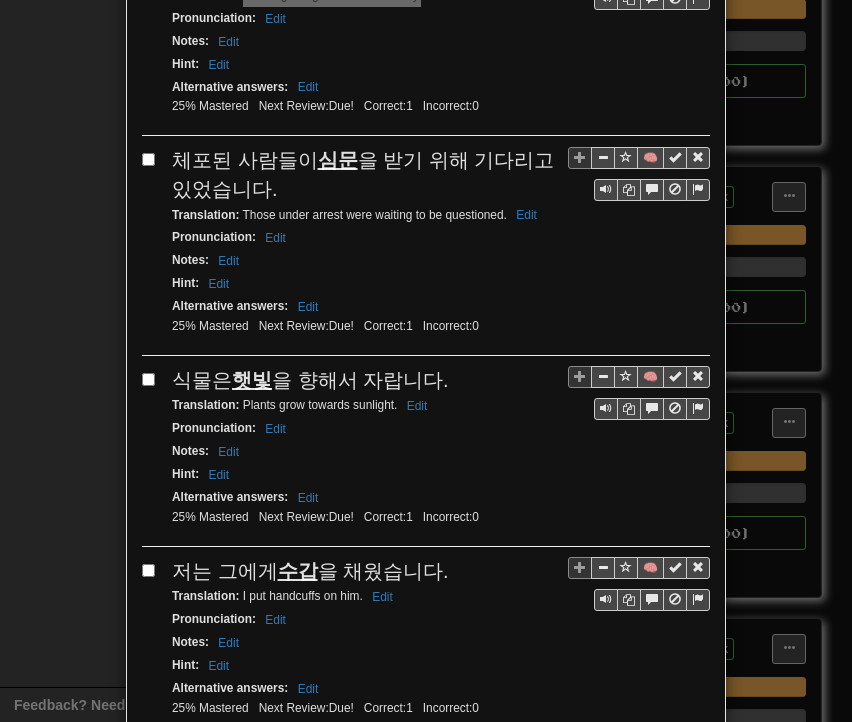 scroll, scrollTop: 1416, scrollLeft: 0, axis: vertical 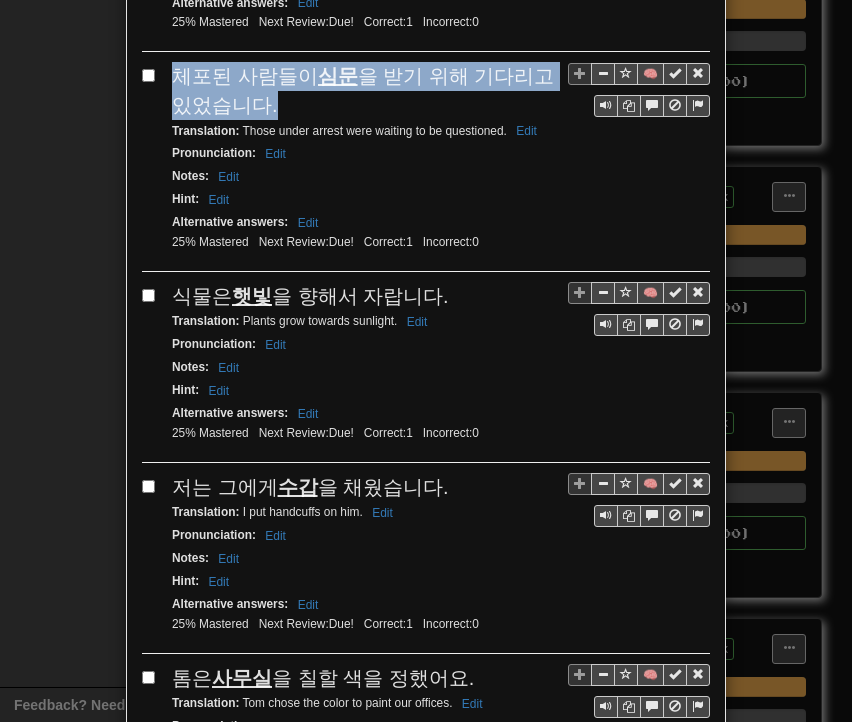 drag, startPoint x: 171, startPoint y: 40, endPoint x: 250, endPoint y: 72, distance: 85.23497 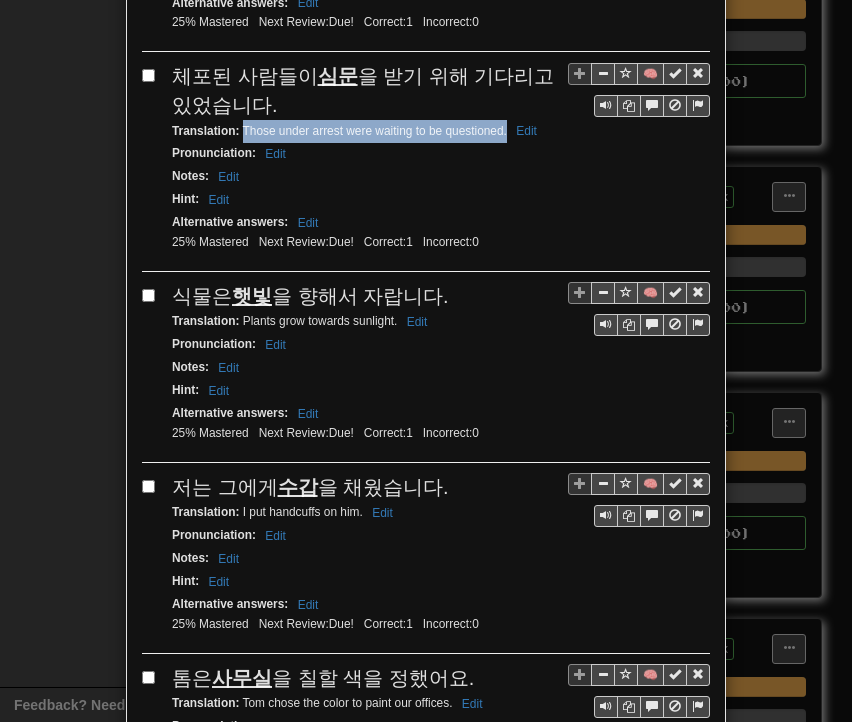 drag, startPoint x: 235, startPoint y: 101, endPoint x: 499, endPoint y: 106, distance: 264.04733 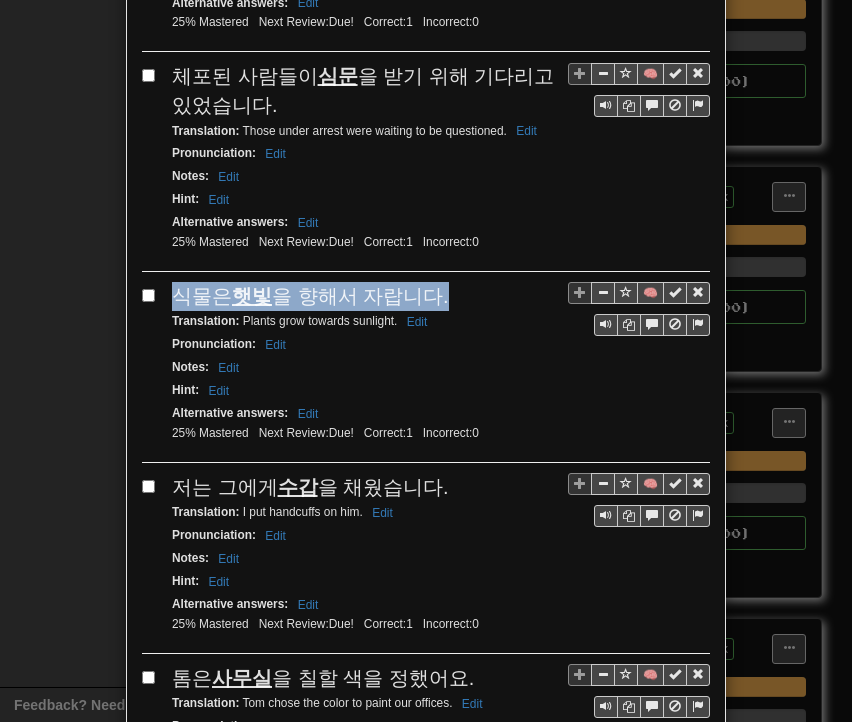drag, startPoint x: 168, startPoint y: 261, endPoint x: 411, endPoint y: 272, distance: 243.24884 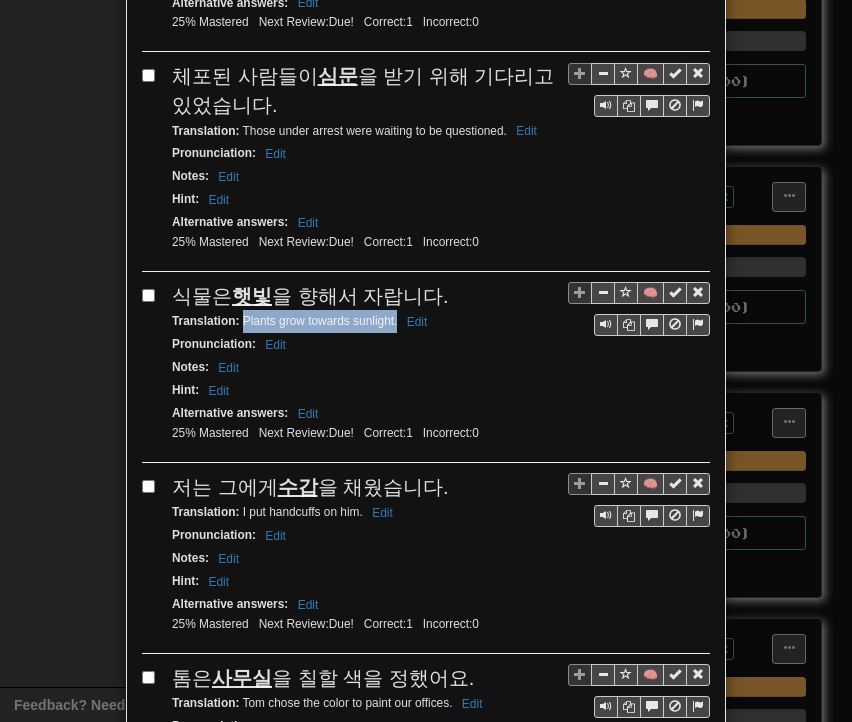 drag, startPoint x: 233, startPoint y: 291, endPoint x: 390, endPoint y: 293, distance: 157.01274 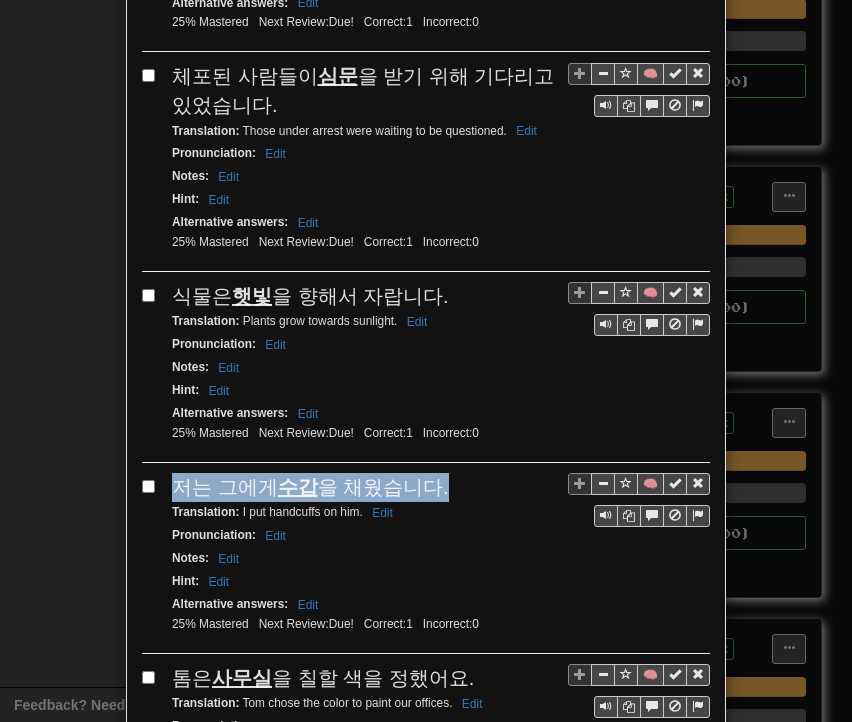 drag, startPoint x: 169, startPoint y: 447, endPoint x: 431, endPoint y: 453, distance: 262.0687 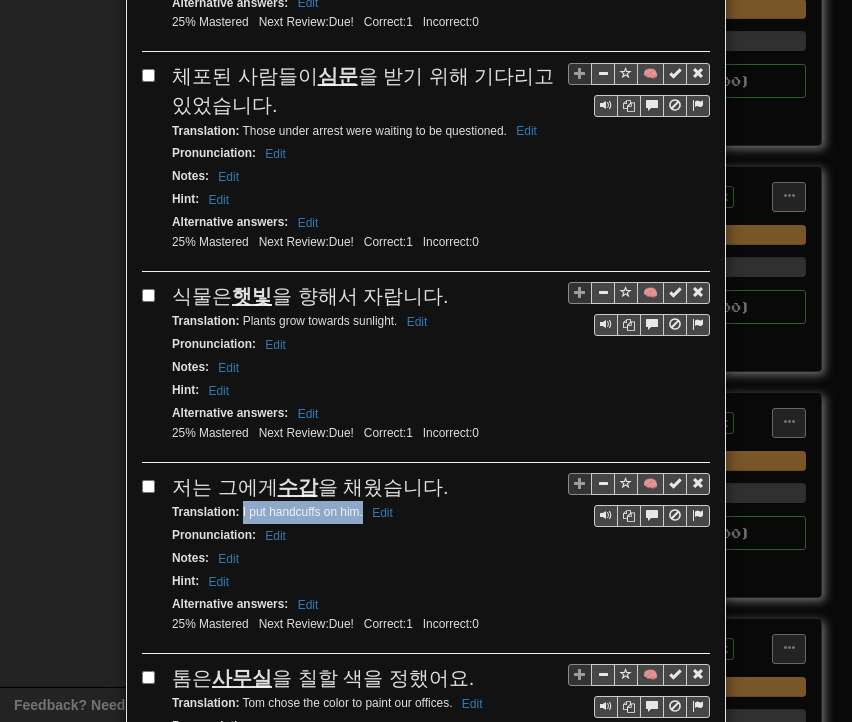 drag, startPoint x: 235, startPoint y: 481, endPoint x: 356, endPoint y: 477, distance: 121.0661 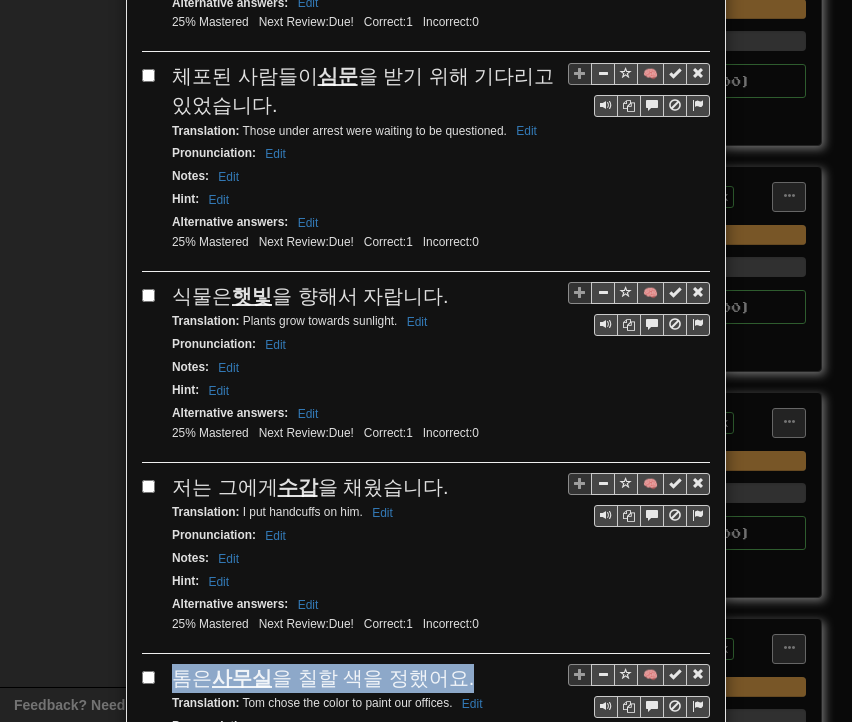 drag, startPoint x: 172, startPoint y: 638, endPoint x: 450, endPoint y: 643, distance: 278.04495 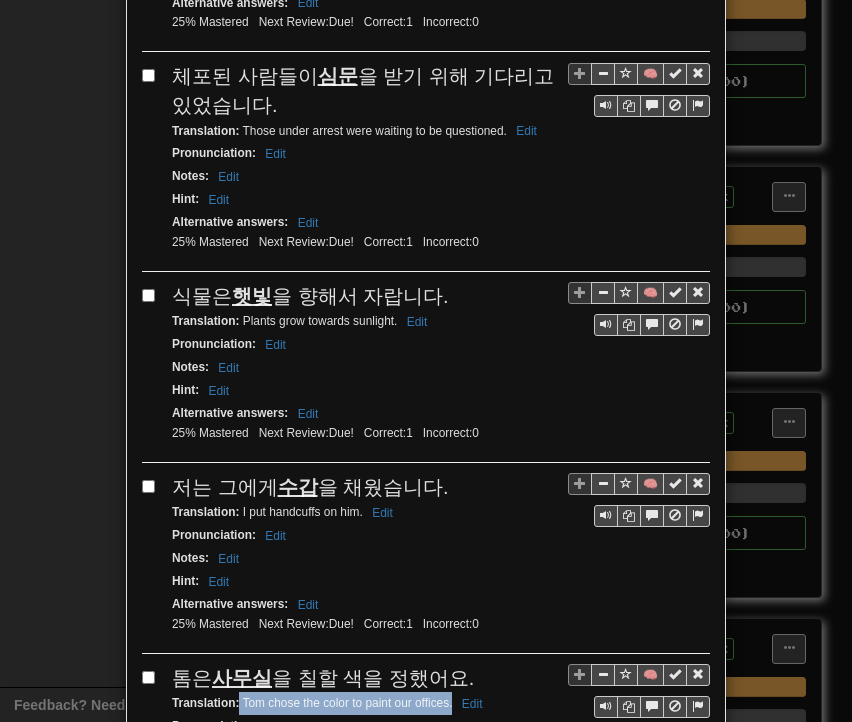 drag, startPoint x: 232, startPoint y: 665, endPoint x: 444, endPoint y: 667, distance: 212.00943 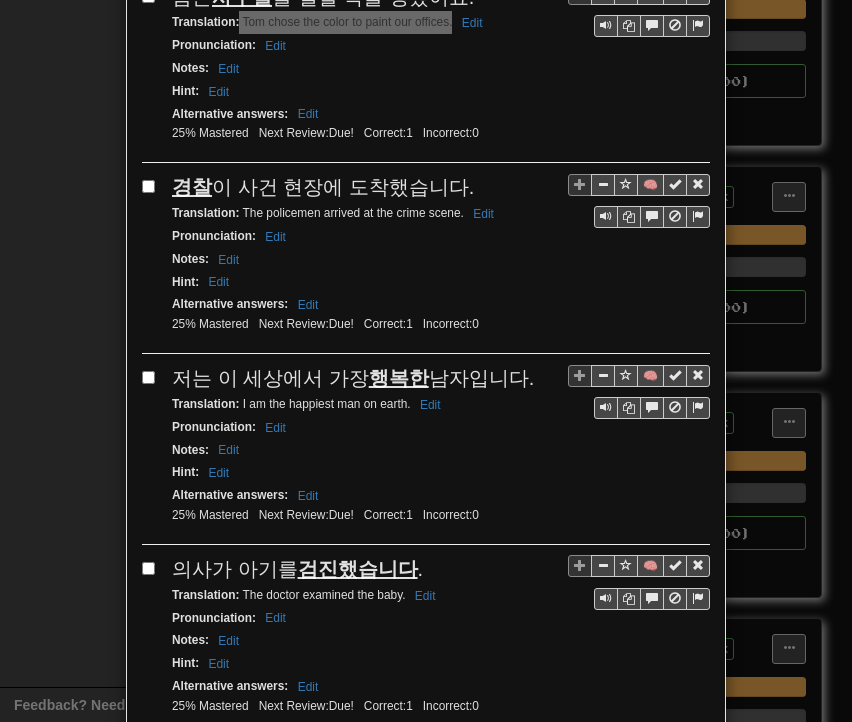 scroll, scrollTop: 2116, scrollLeft: 0, axis: vertical 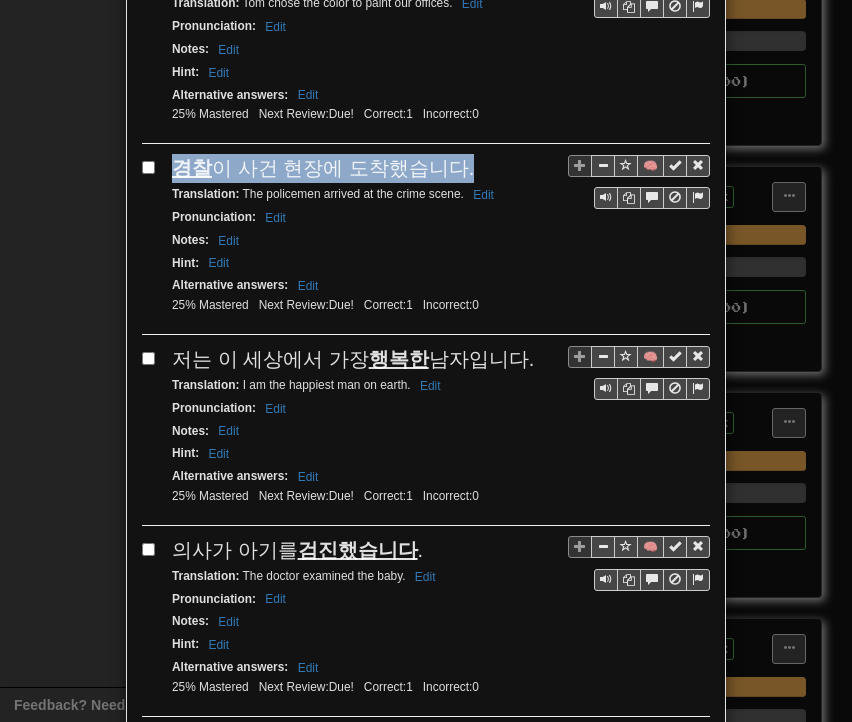 drag, startPoint x: 169, startPoint y: 129, endPoint x: 451, endPoint y: 118, distance: 282.21445 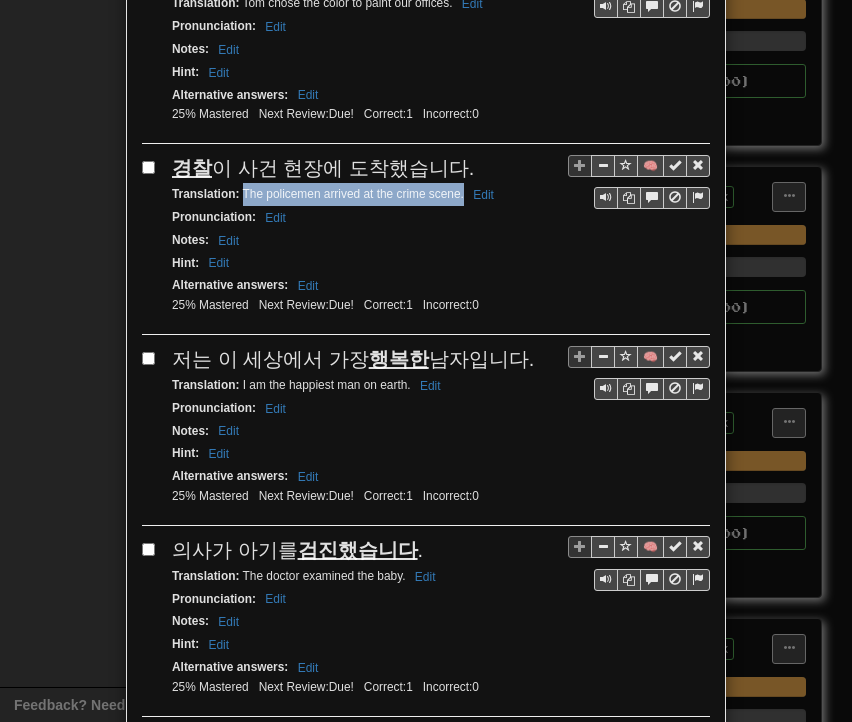 drag, startPoint x: 236, startPoint y: 153, endPoint x: 444, endPoint y: 156, distance: 208.02164 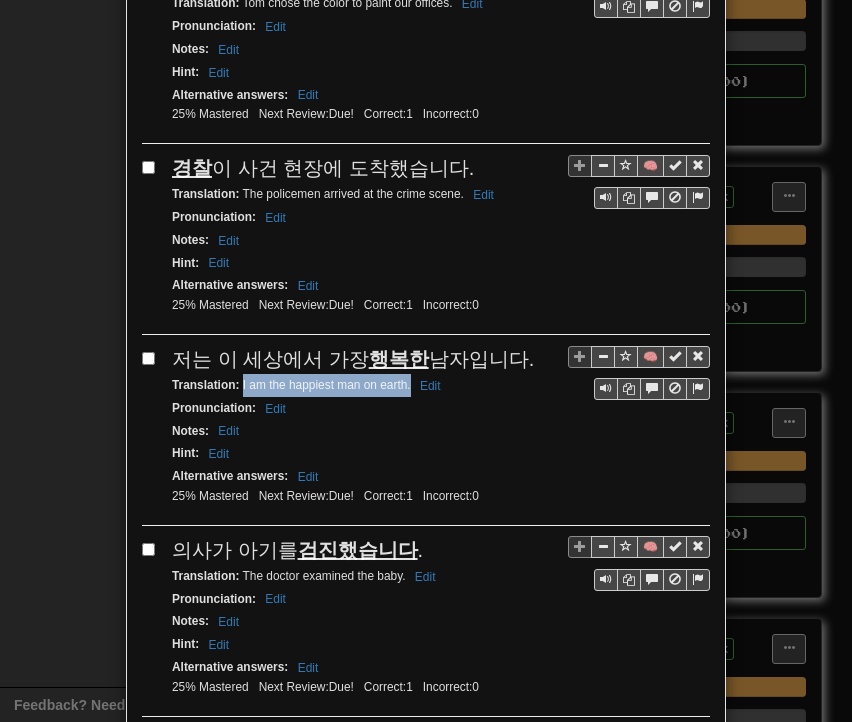 drag, startPoint x: 235, startPoint y: 341, endPoint x: 403, endPoint y: 346, distance: 168.07439 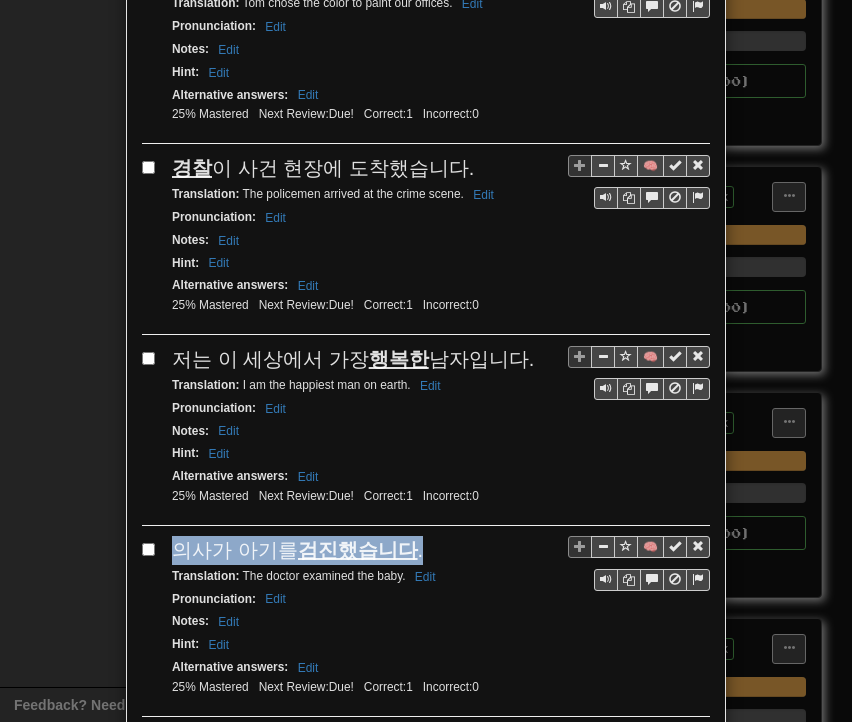 drag, startPoint x: 166, startPoint y: 497, endPoint x: 421, endPoint y: 501, distance: 255.03137 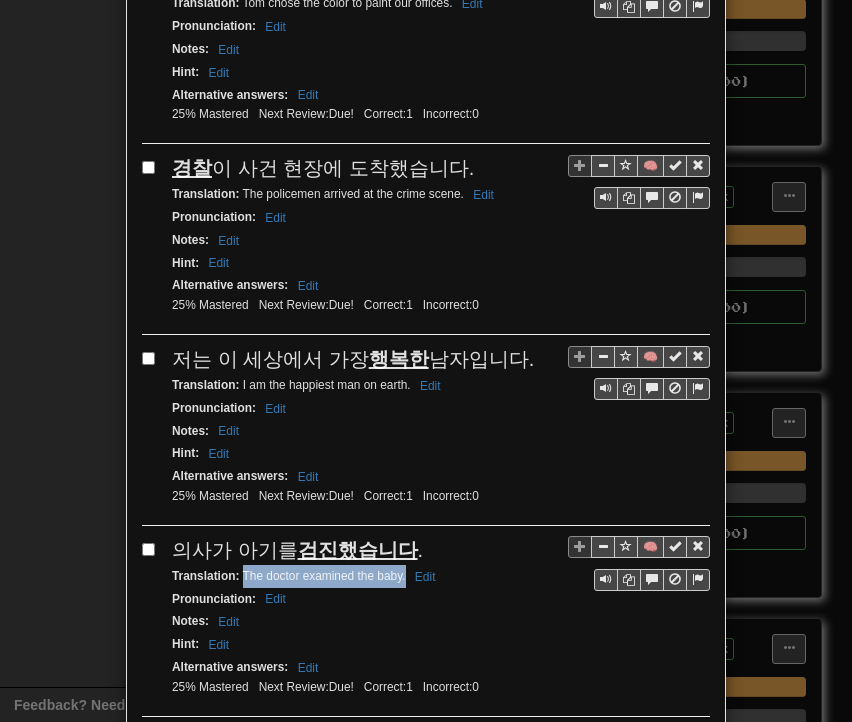 drag, startPoint x: 234, startPoint y: 524, endPoint x: 397, endPoint y: 533, distance: 163.24828 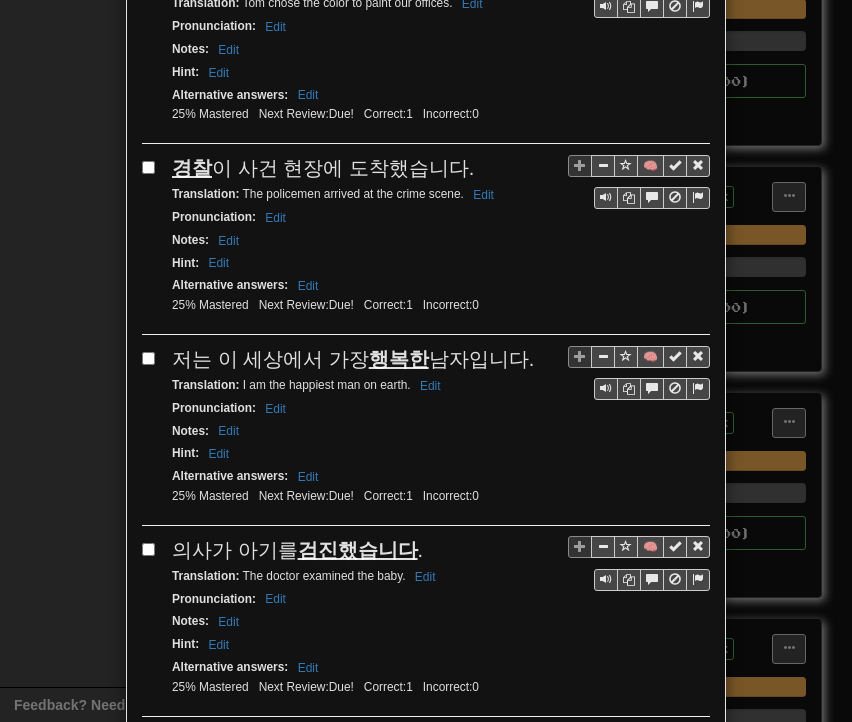drag, startPoint x: 167, startPoint y: 685, endPoint x: 500, endPoint y: 687, distance: 333.006 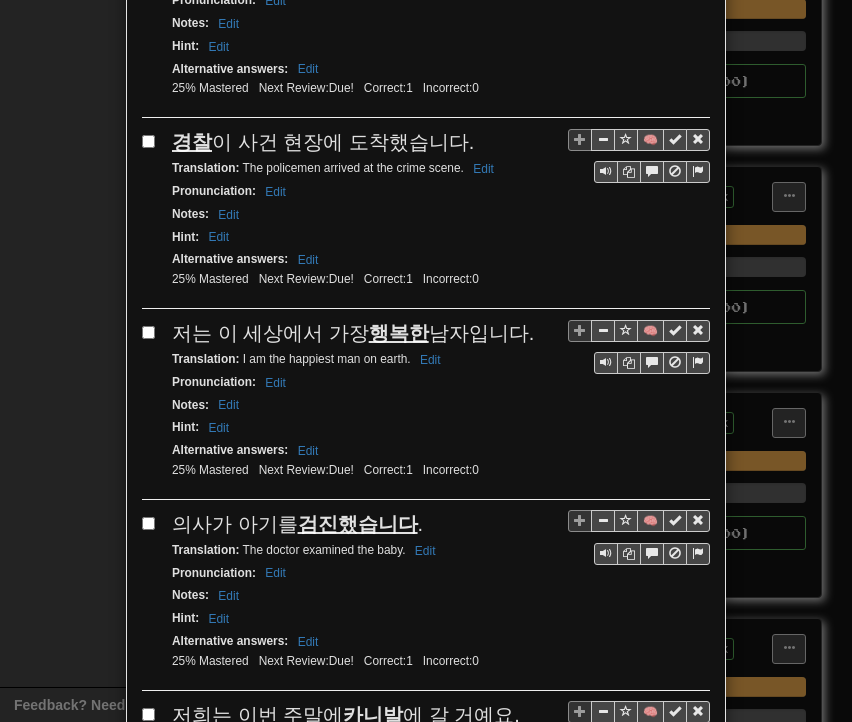 drag, startPoint x: 235, startPoint y: 714, endPoint x: 451, endPoint y: 689, distance: 217.44194 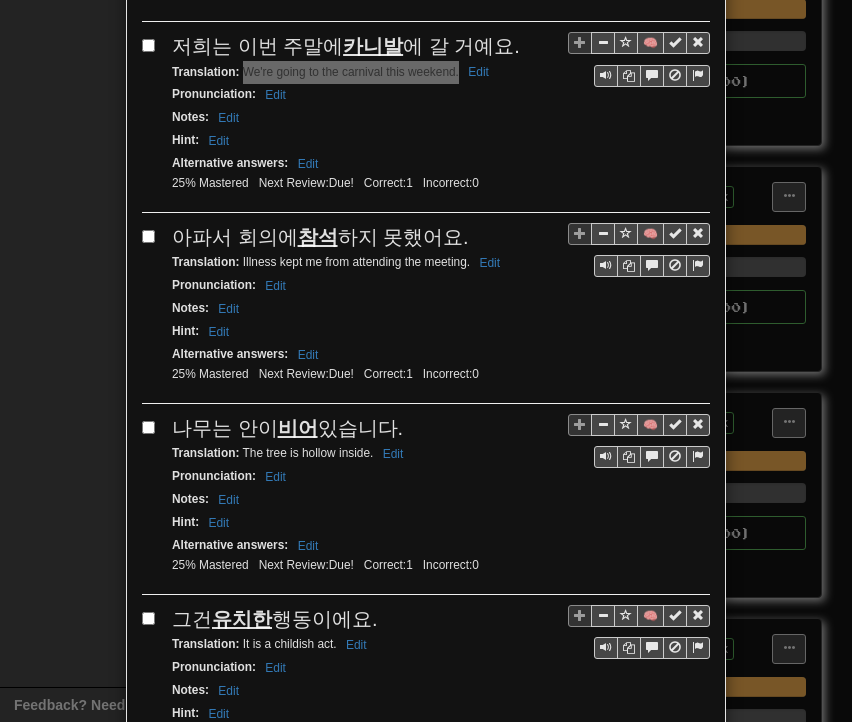 scroll, scrollTop: 2842, scrollLeft: 0, axis: vertical 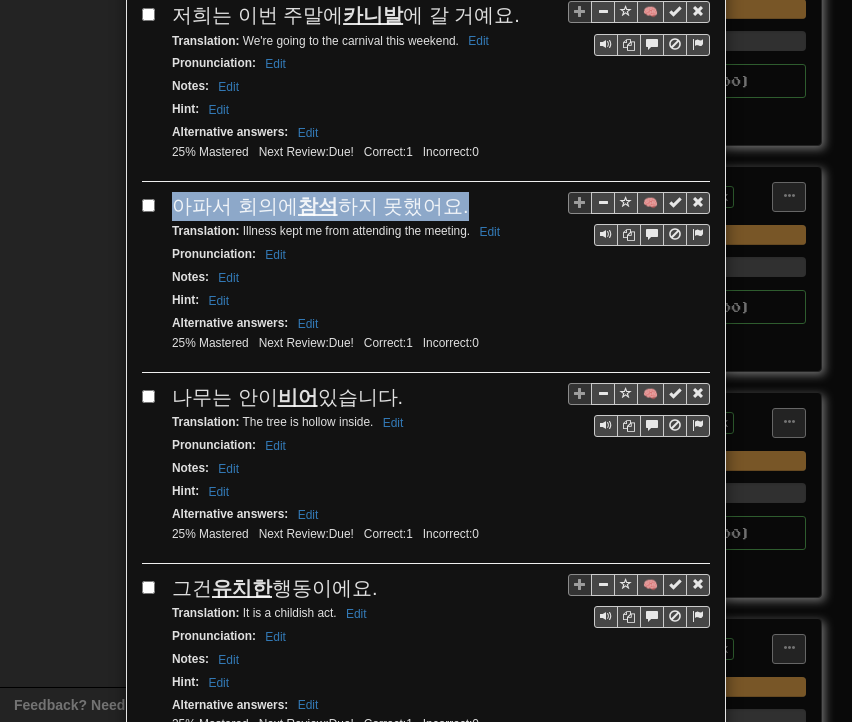 drag, startPoint x: 161, startPoint y: 152, endPoint x: 448, endPoint y: 158, distance: 287.0627 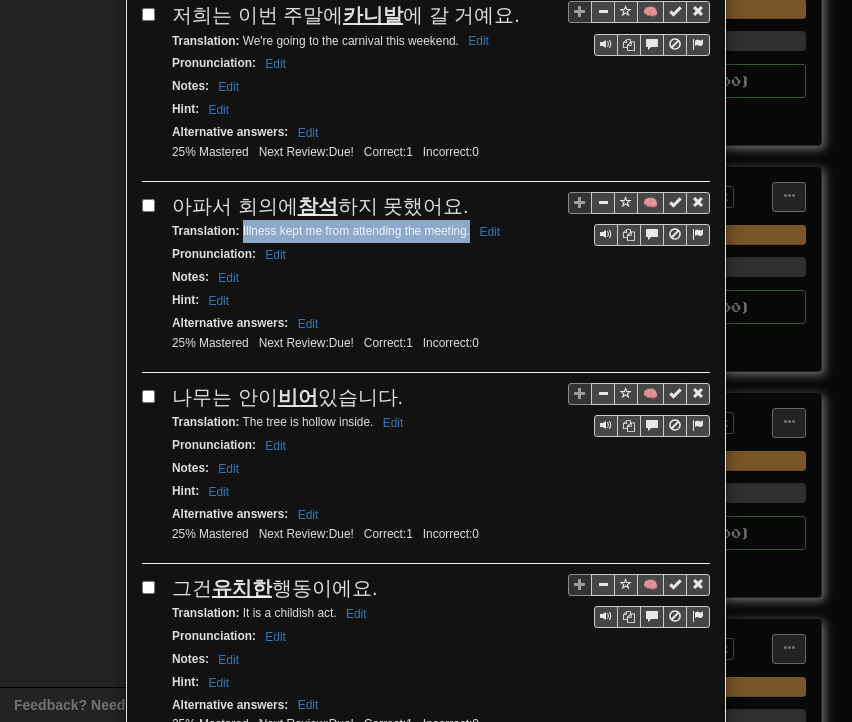 drag, startPoint x: 236, startPoint y: 173, endPoint x: 462, endPoint y: 177, distance: 226.0354 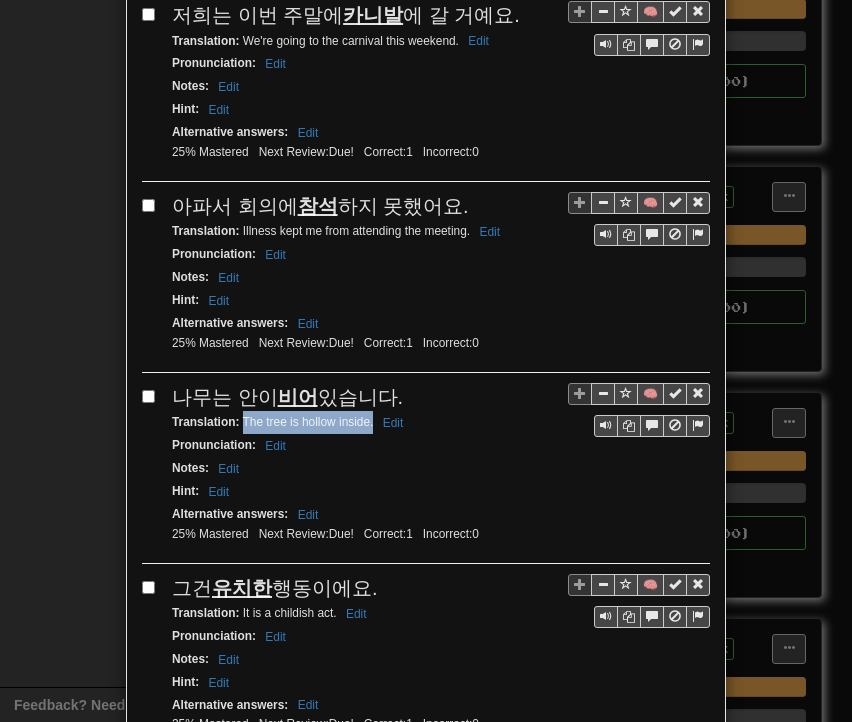 drag, startPoint x: 234, startPoint y: 365, endPoint x: 364, endPoint y: 366, distance: 130.00385 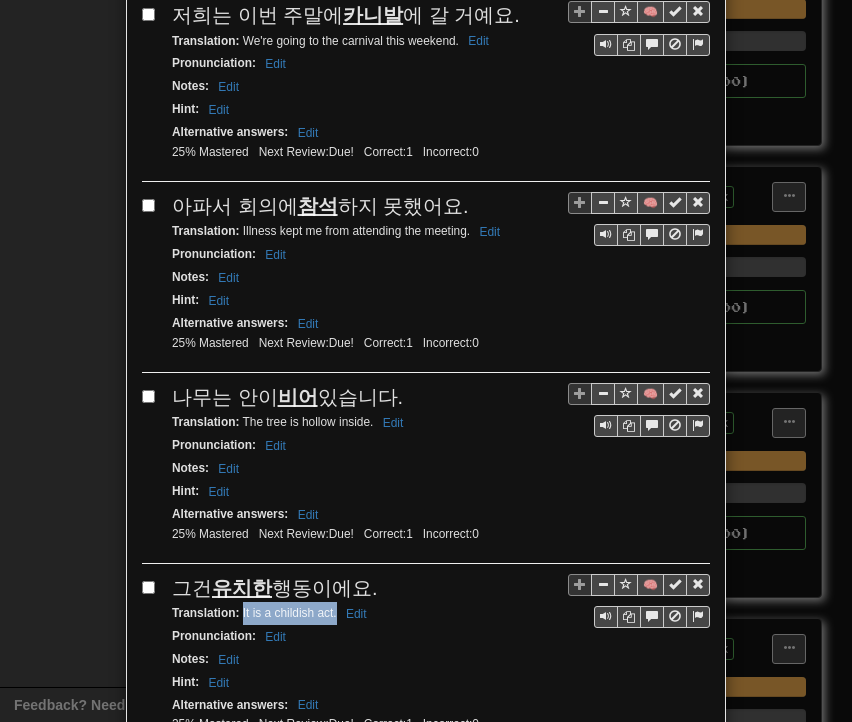 drag, startPoint x: 234, startPoint y: 547, endPoint x: 329, endPoint y: 542, distance: 95.131485 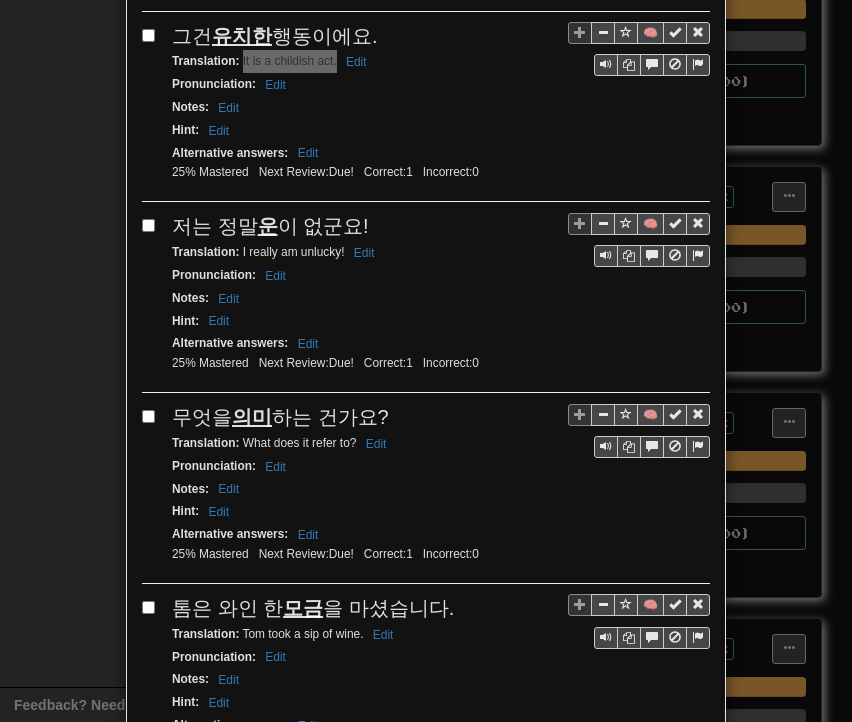 scroll, scrollTop: 3442, scrollLeft: 0, axis: vertical 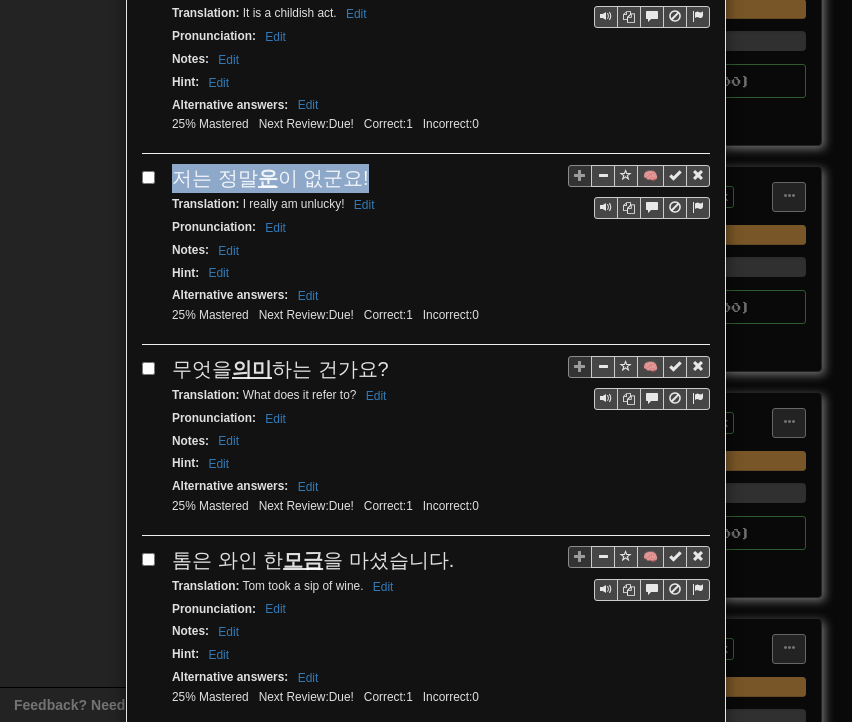 drag, startPoint x: 162, startPoint y: 113, endPoint x: 359, endPoint y: 109, distance: 197.0406 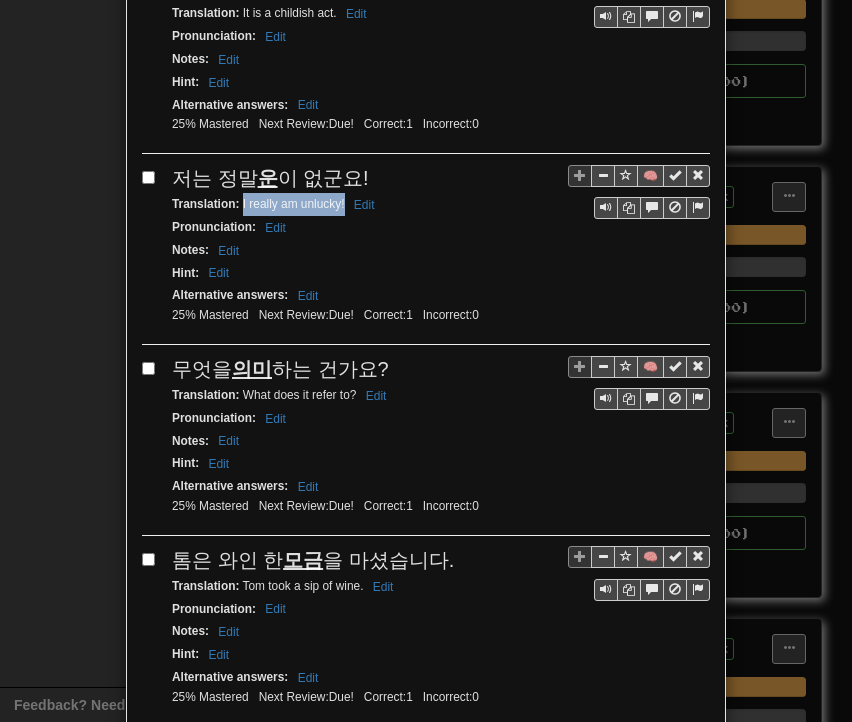 drag, startPoint x: 234, startPoint y: 135, endPoint x: 337, endPoint y: 144, distance: 103.392456 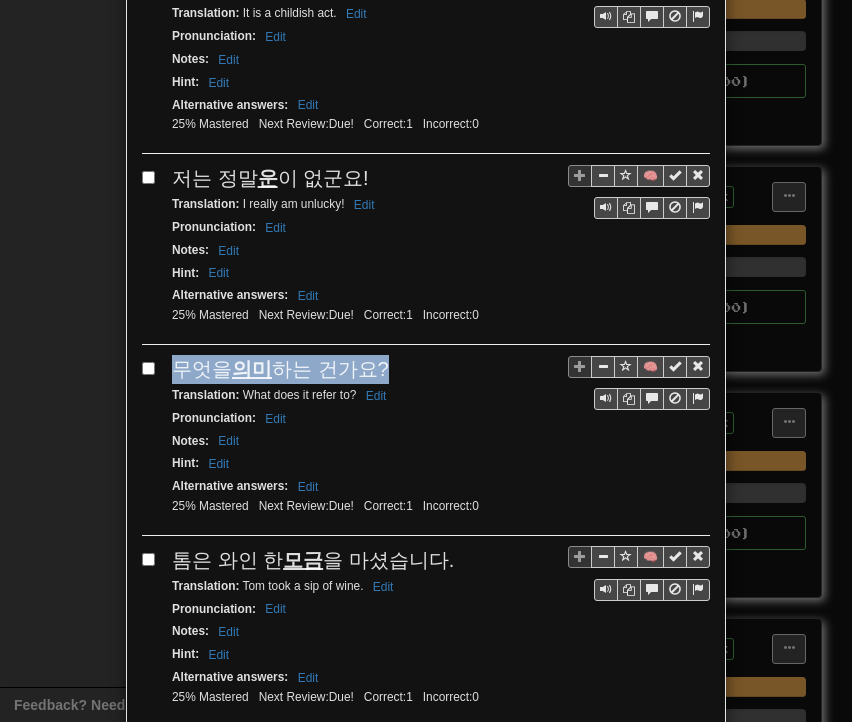 drag, startPoint x: 169, startPoint y: 293, endPoint x: 341, endPoint y: 293, distance: 172 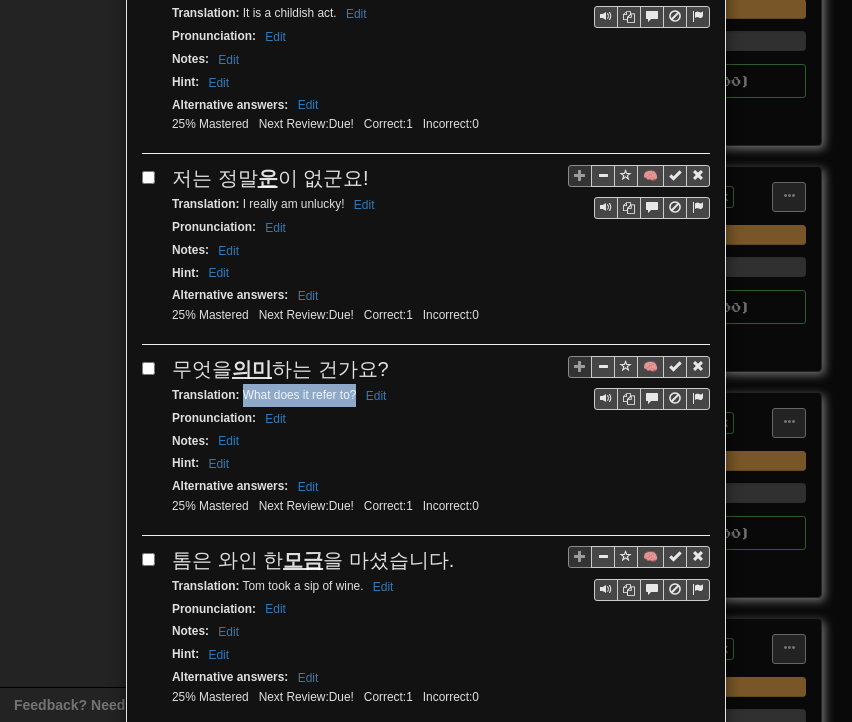 drag, startPoint x: 234, startPoint y: 320, endPoint x: 348, endPoint y: 326, distance: 114.15778 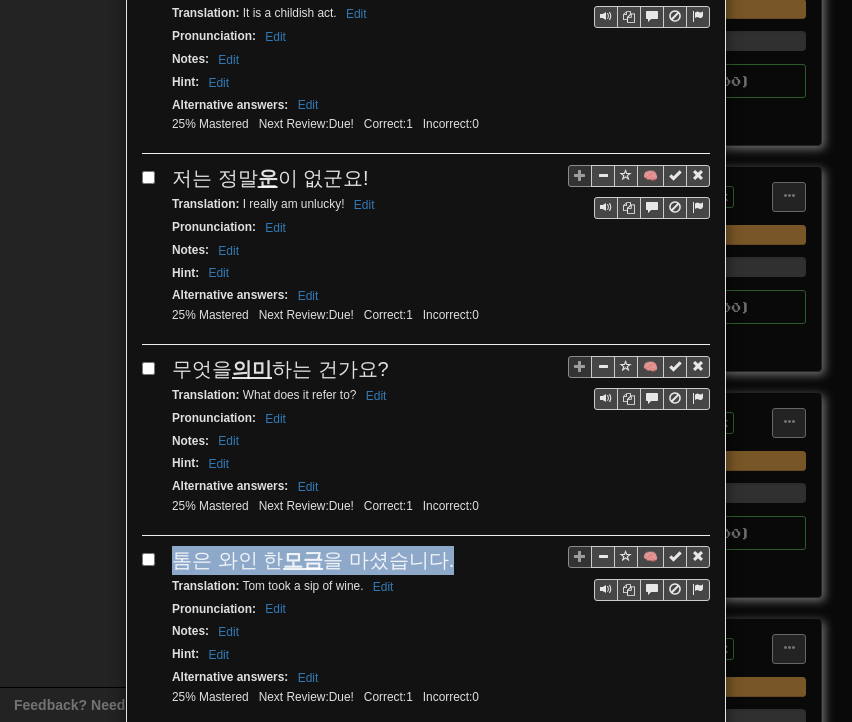 drag, startPoint x: 164, startPoint y: 481, endPoint x: 446, endPoint y: 478, distance: 282.01596 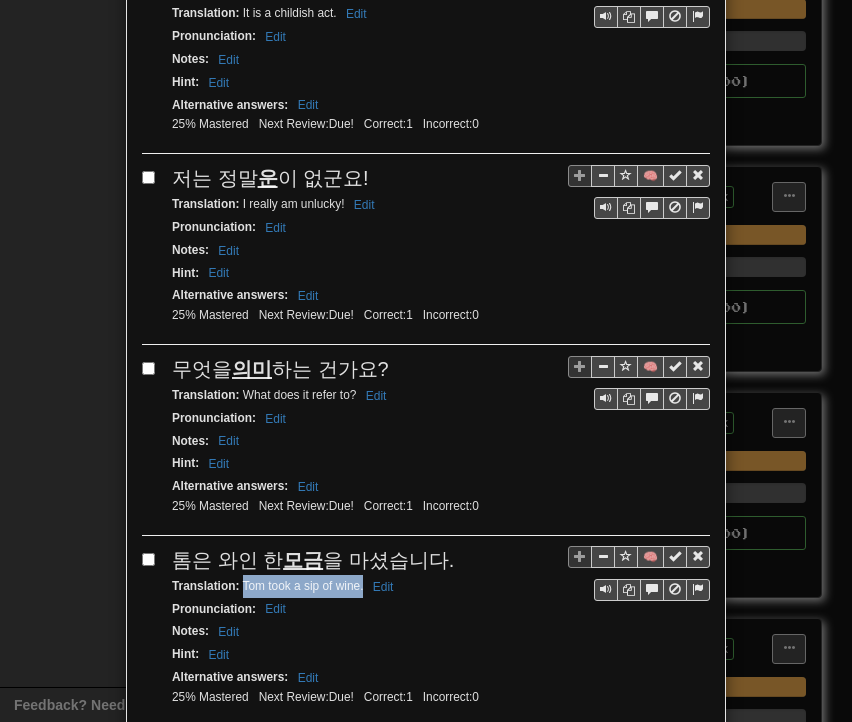 drag, startPoint x: 236, startPoint y: 509, endPoint x: 344, endPoint y: 508, distance: 108.00463 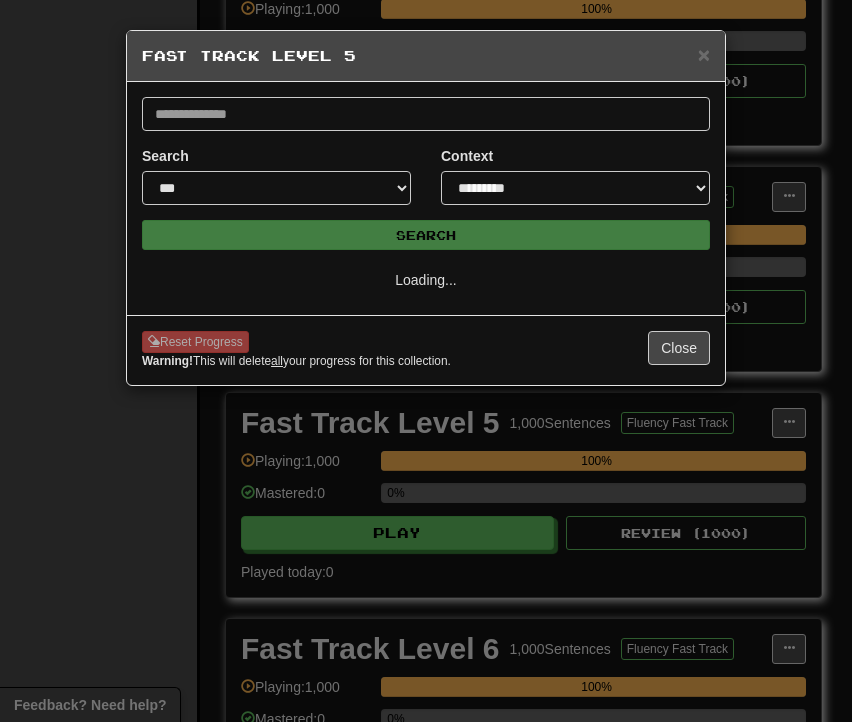 select on "**" 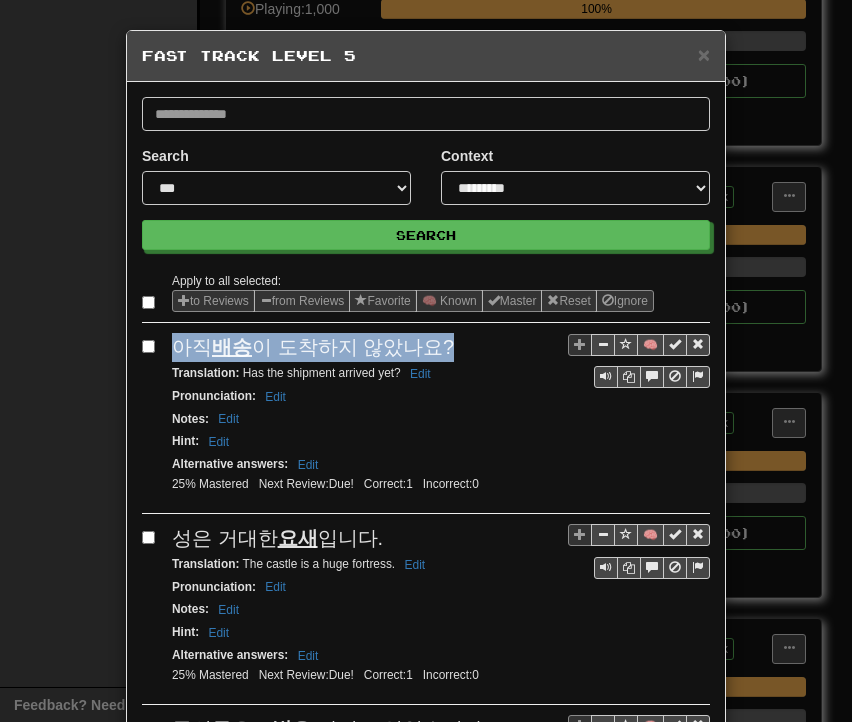 drag, startPoint x: 167, startPoint y: 346, endPoint x: 436, endPoint y: 348, distance: 269.00745 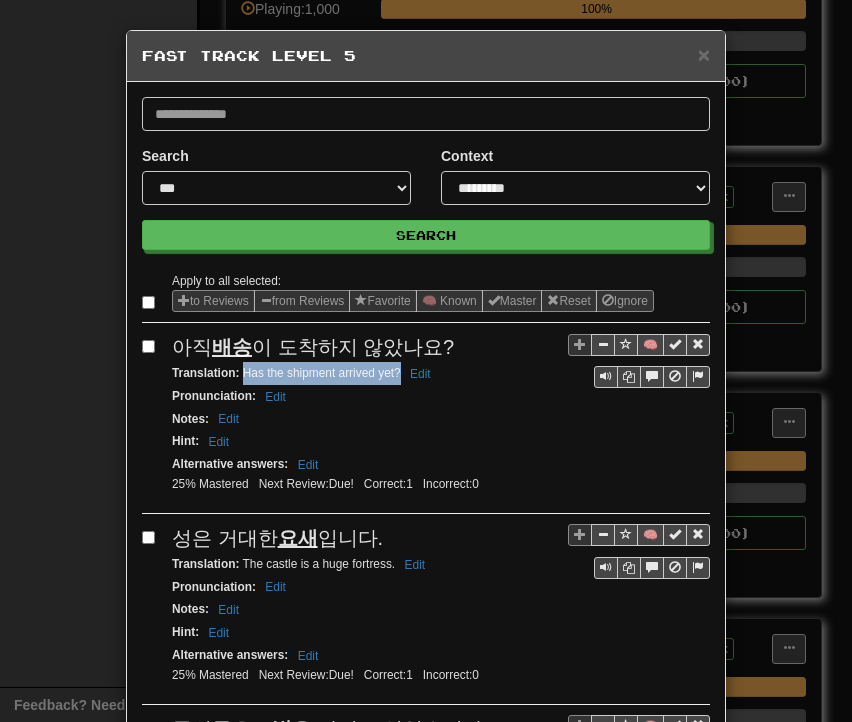 drag, startPoint x: 236, startPoint y: 371, endPoint x: 392, endPoint y: 377, distance: 156.11534 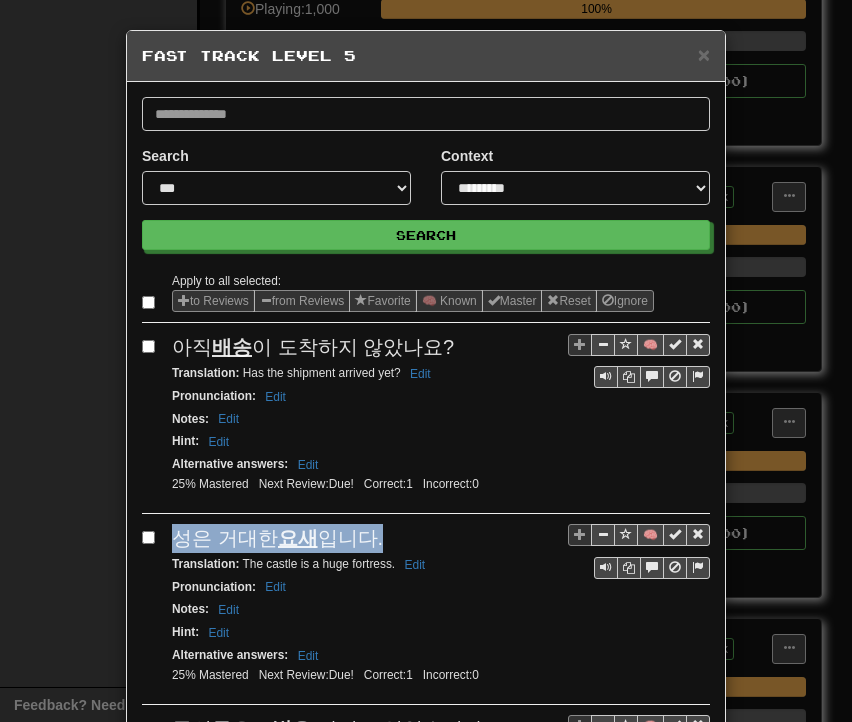 drag, startPoint x: 167, startPoint y: 537, endPoint x: 352, endPoint y: 527, distance: 185.27008 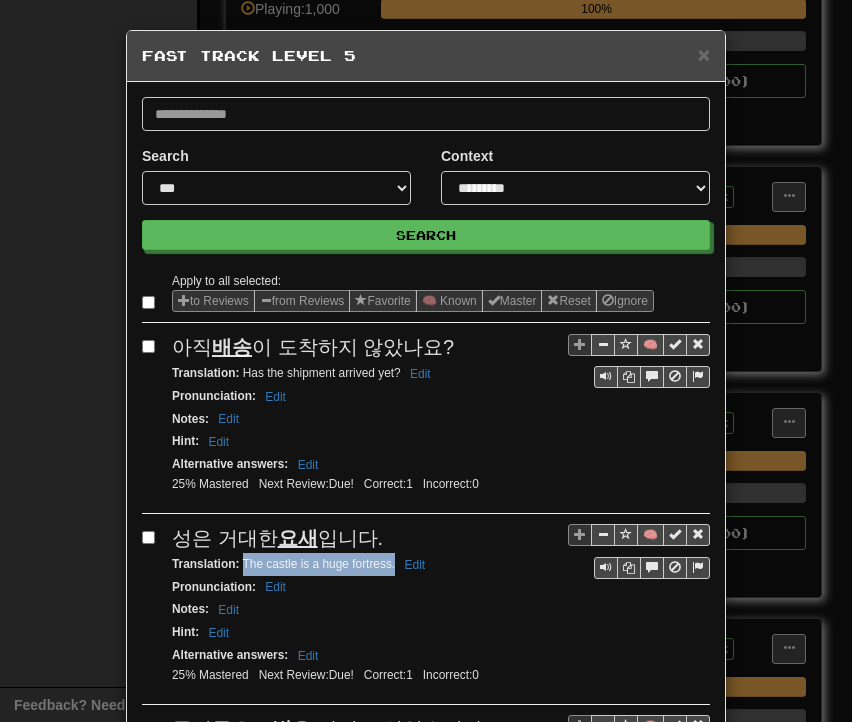 drag, startPoint x: 234, startPoint y: 557, endPoint x: 387, endPoint y: 562, distance: 153.08168 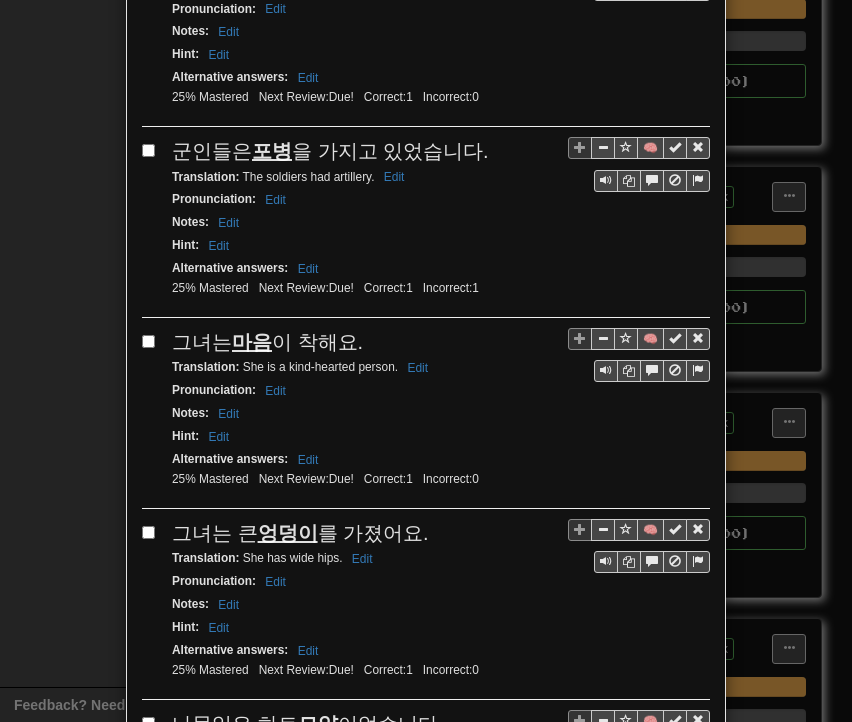 scroll, scrollTop: 600, scrollLeft: 0, axis: vertical 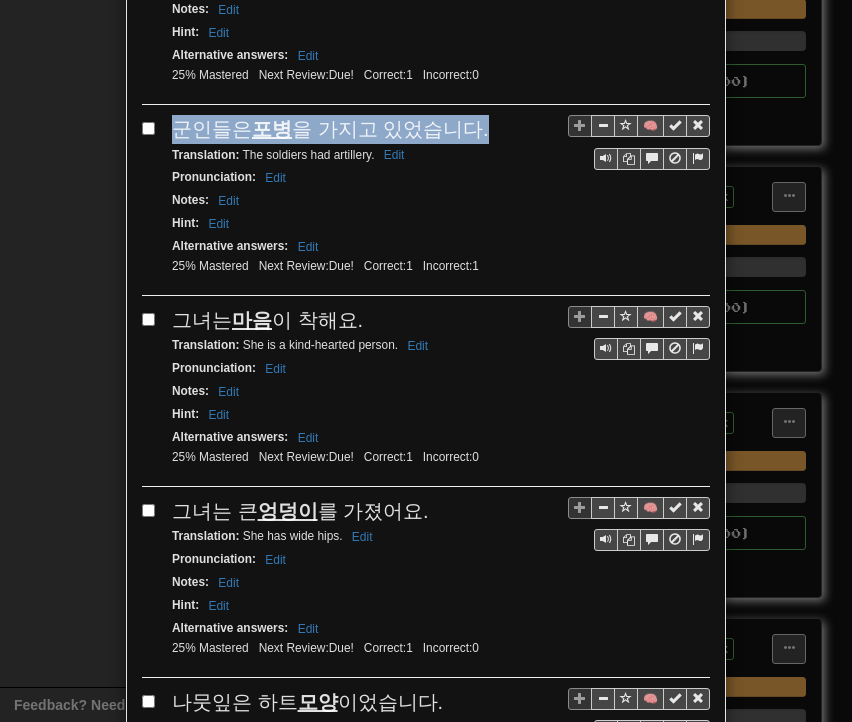 drag, startPoint x: 172, startPoint y: 125, endPoint x: 464, endPoint y: 124, distance: 292.0017 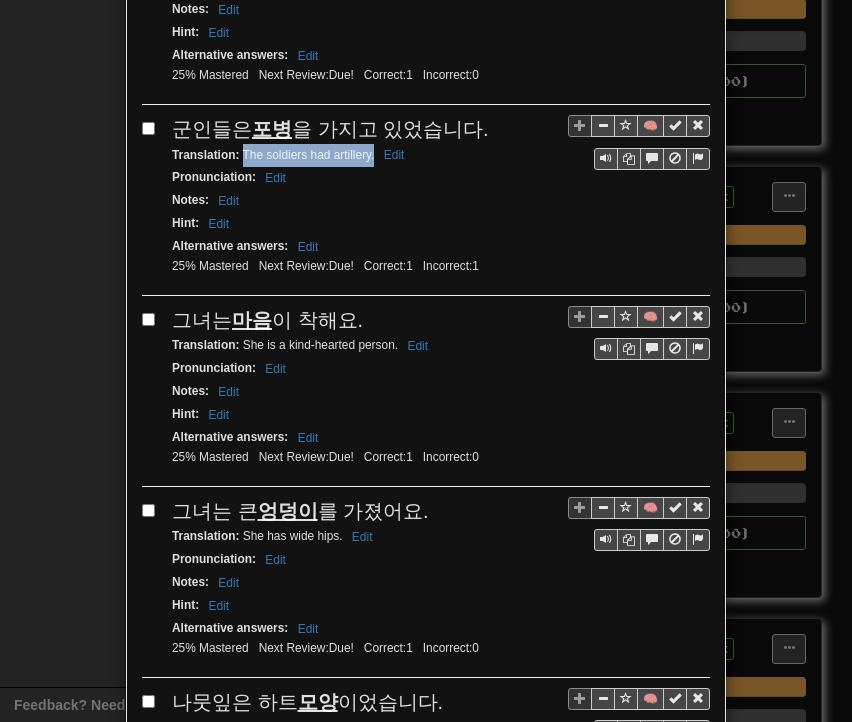 drag, startPoint x: 236, startPoint y: 142, endPoint x: 365, endPoint y: 148, distance: 129.13947 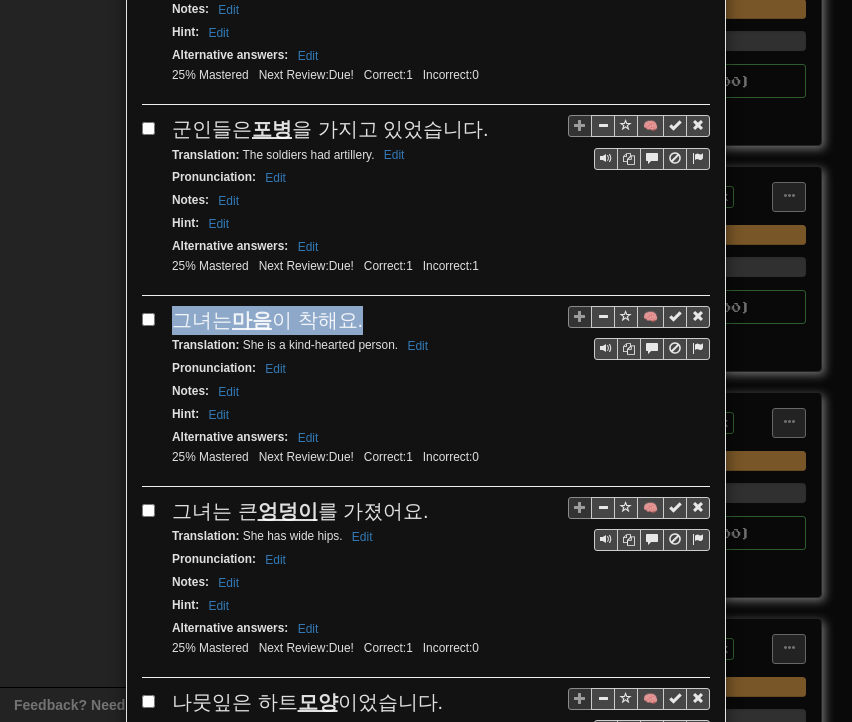 drag, startPoint x: 170, startPoint y: 297, endPoint x: 346, endPoint y: 301, distance: 176.04546 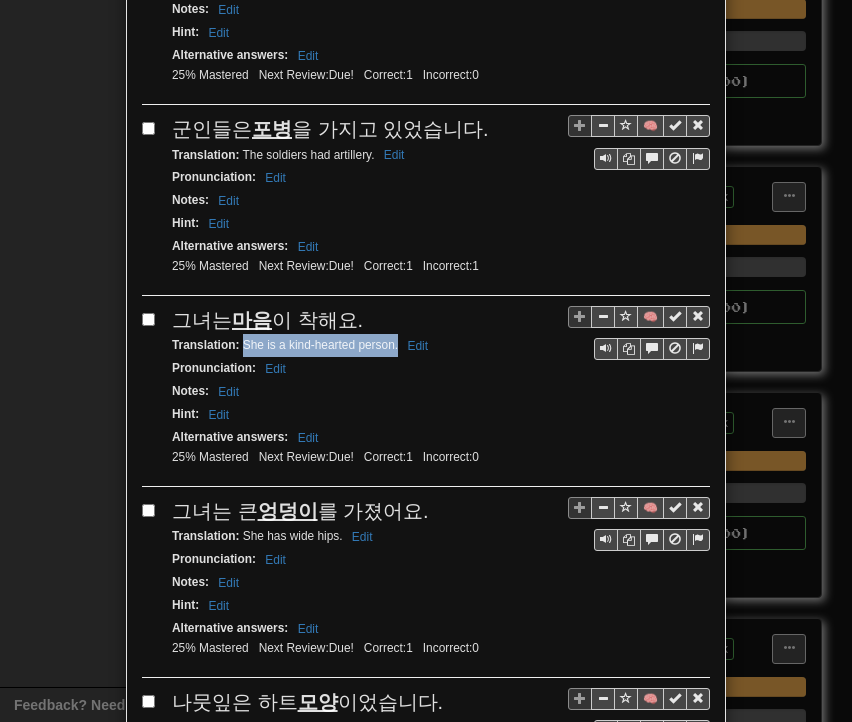 drag, startPoint x: 236, startPoint y: 333, endPoint x: 389, endPoint y: 337, distance: 153.05228 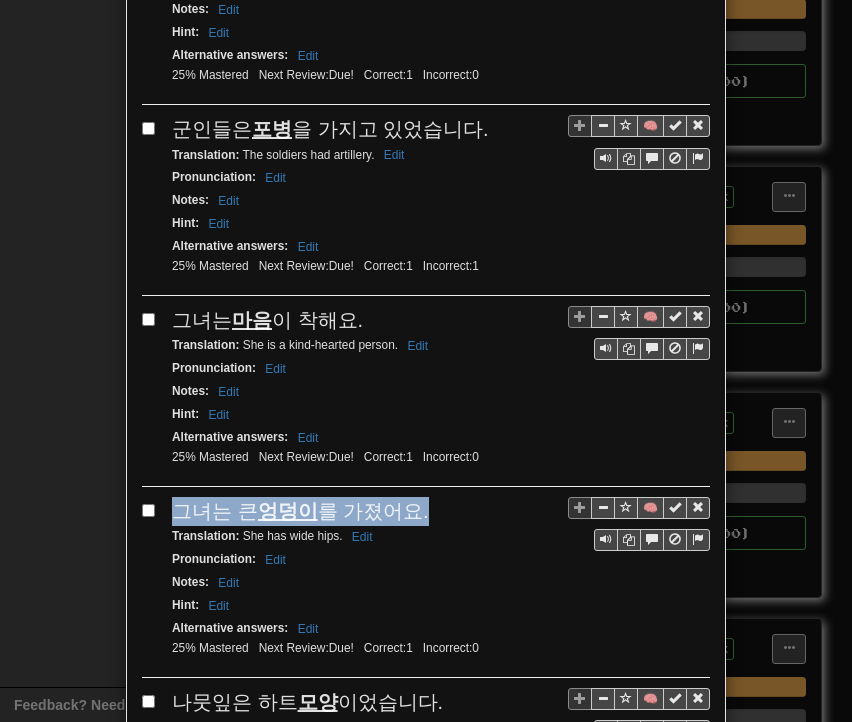 drag, startPoint x: 168, startPoint y: 497, endPoint x: 430, endPoint y: 497, distance: 262 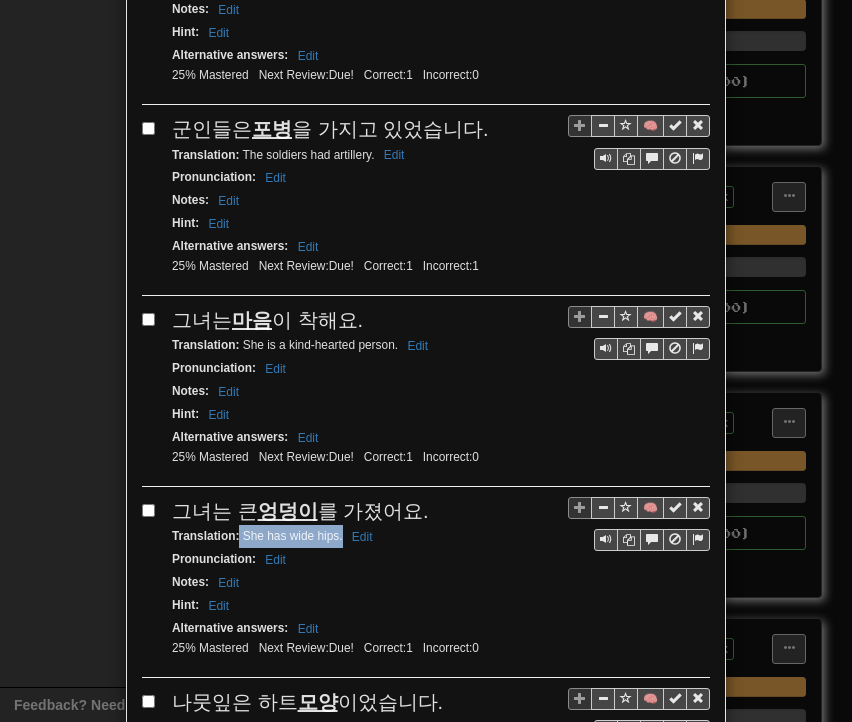 drag, startPoint x: 232, startPoint y: 518, endPoint x: 335, endPoint y: 521, distance: 103.04368 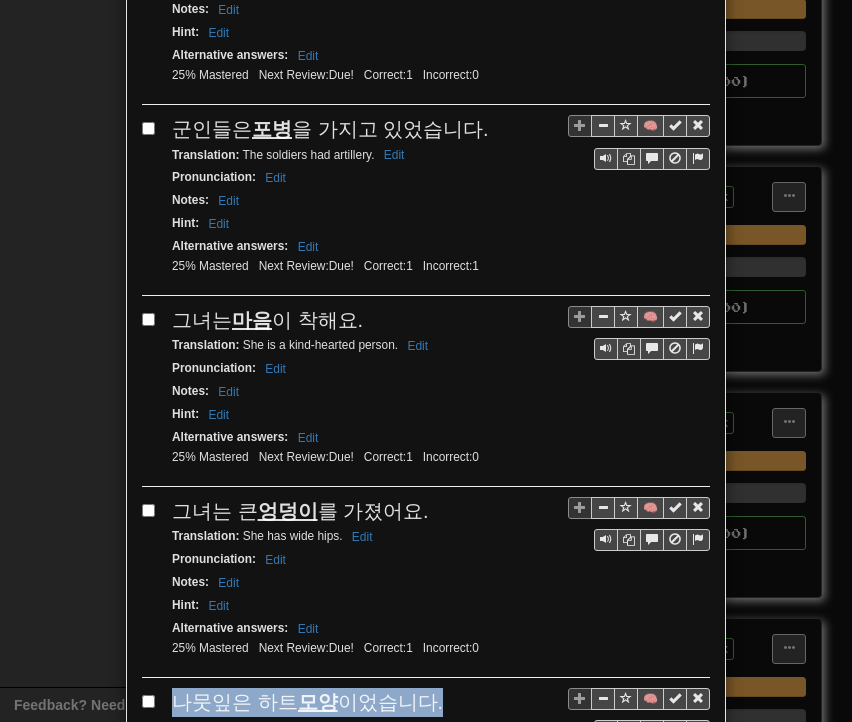drag, startPoint x: 160, startPoint y: 677, endPoint x: 438, endPoint y: 681, distance: 278.02878 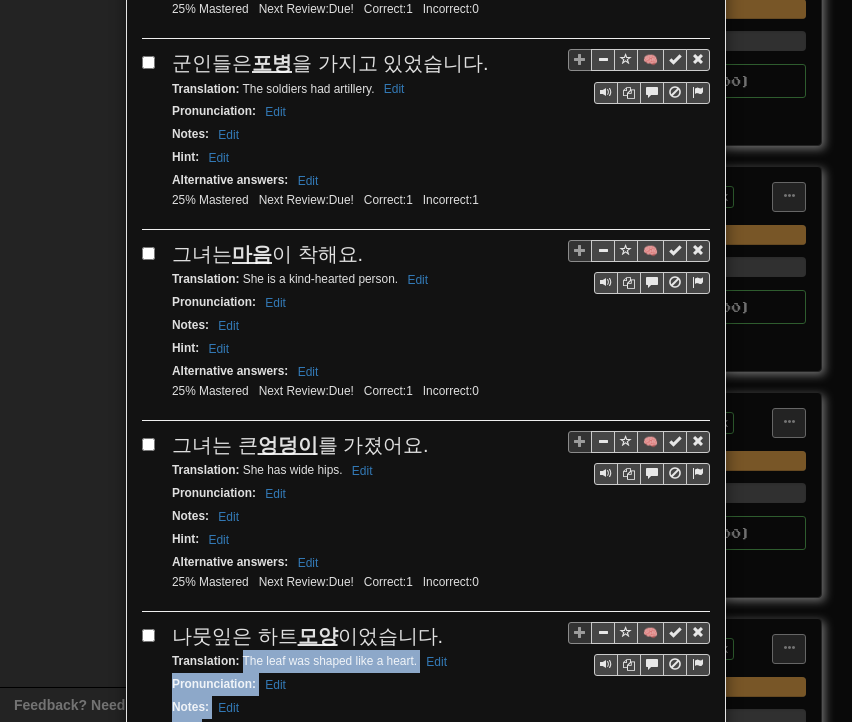 scroll, scrollTop: 675, scrollLeft: 0, axis: vertical 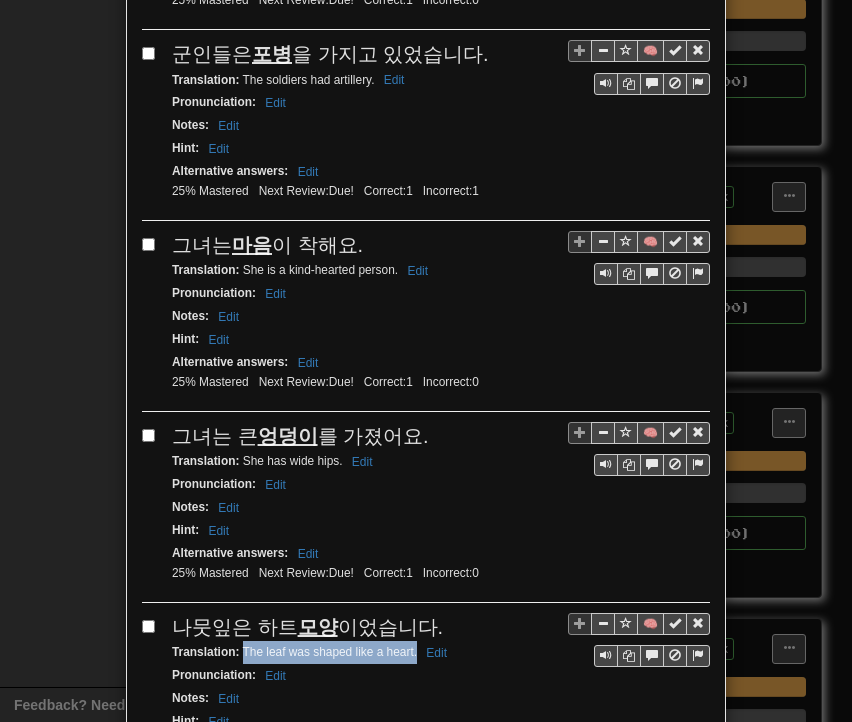 drag, startPoint x: 234, startPoint y: 706, endPoint x: 410, endPoint y: 636, distance: 189.4096 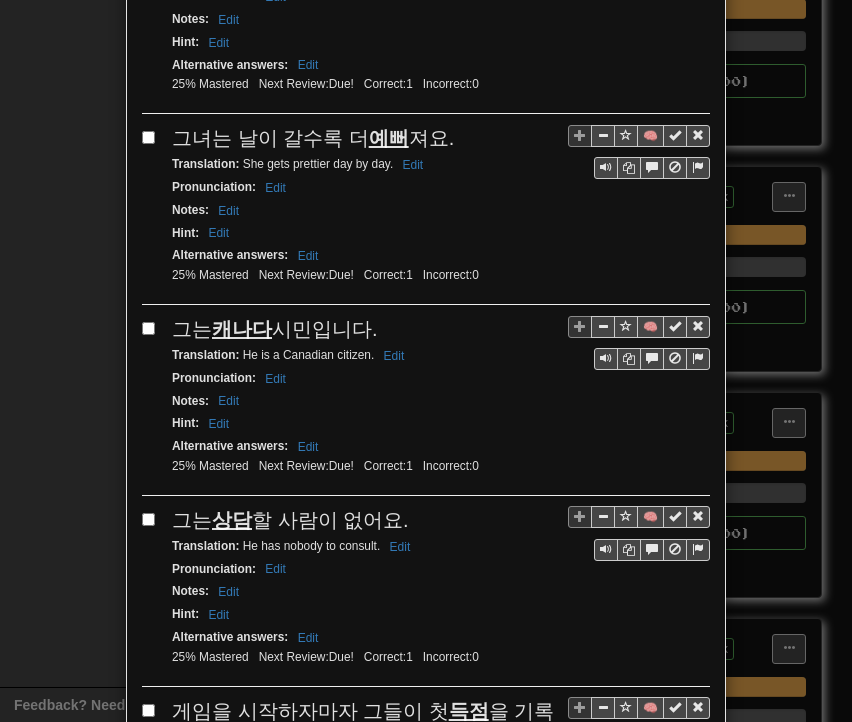 scroll, scrollTop: 1375, scrollLeft: 0, axis: vertical 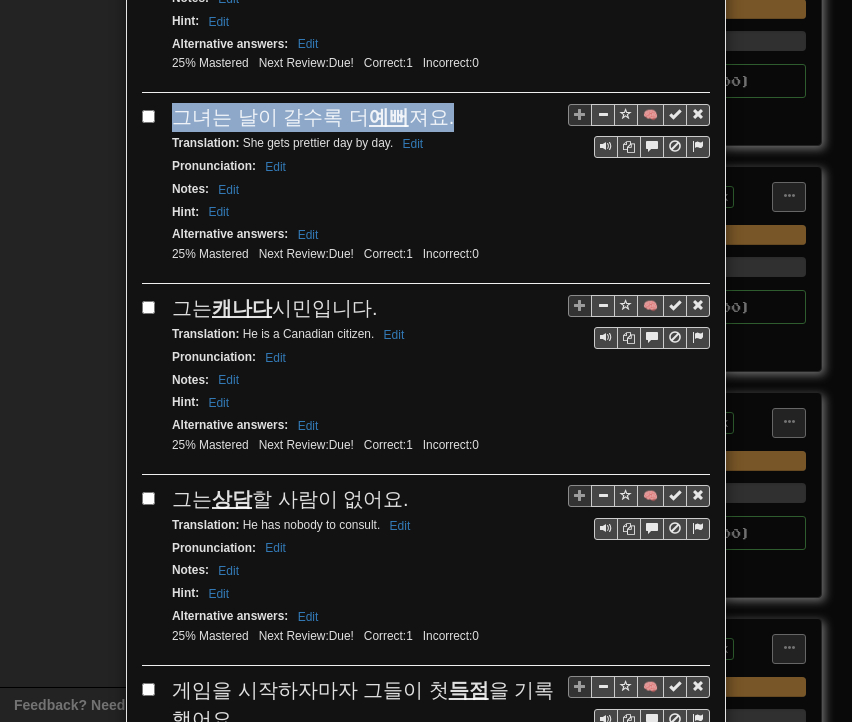 drag, startPoint x: 168, startPoint y: 94, endPoint x: 432, endPoint y: 93, distance: 264.0019 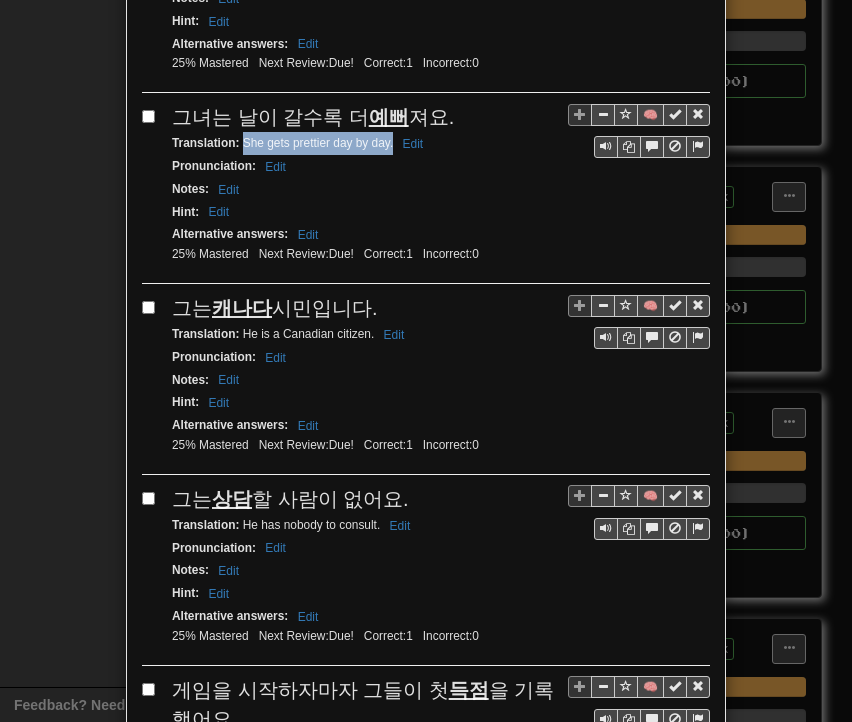 drag, startPoint x: 235, startPoint y: 120, endPoint x: 387, endPoint y: 128, distance: 152.21039 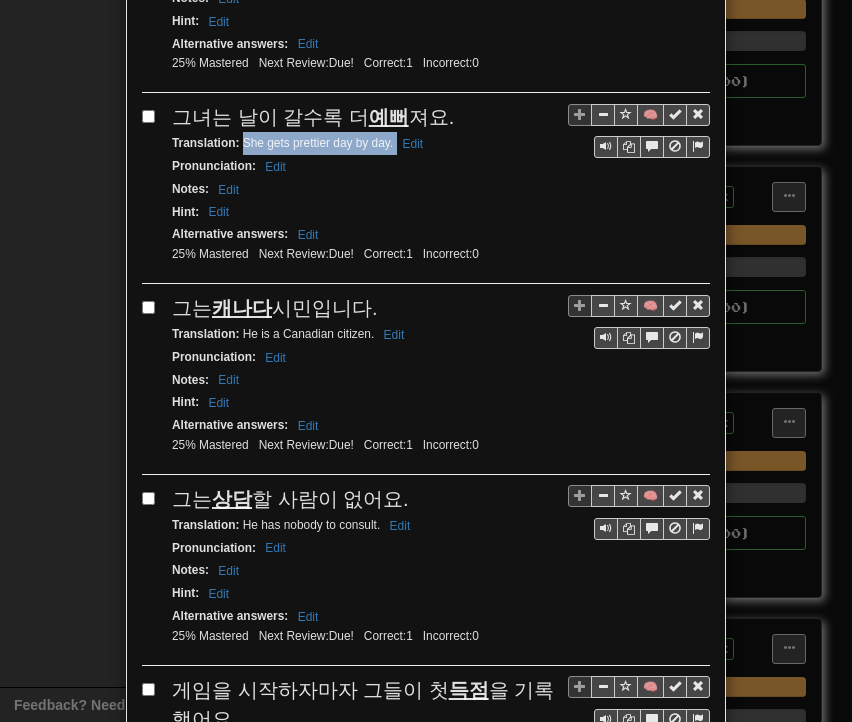 drag, startPoint x: 167, startPoint y: 281, endPoint x: 366, endPoint y: 289, distance: 199.16074 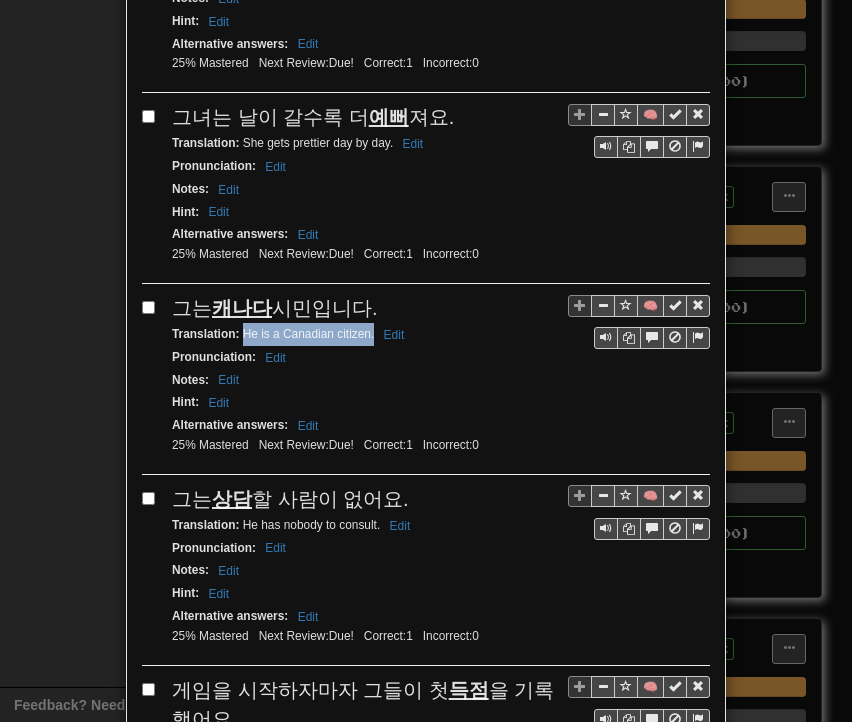 drag, startPoint x: 236, startPoint y: 306, endPoint x: 367, endPoint y: 311, distance: 131.09538 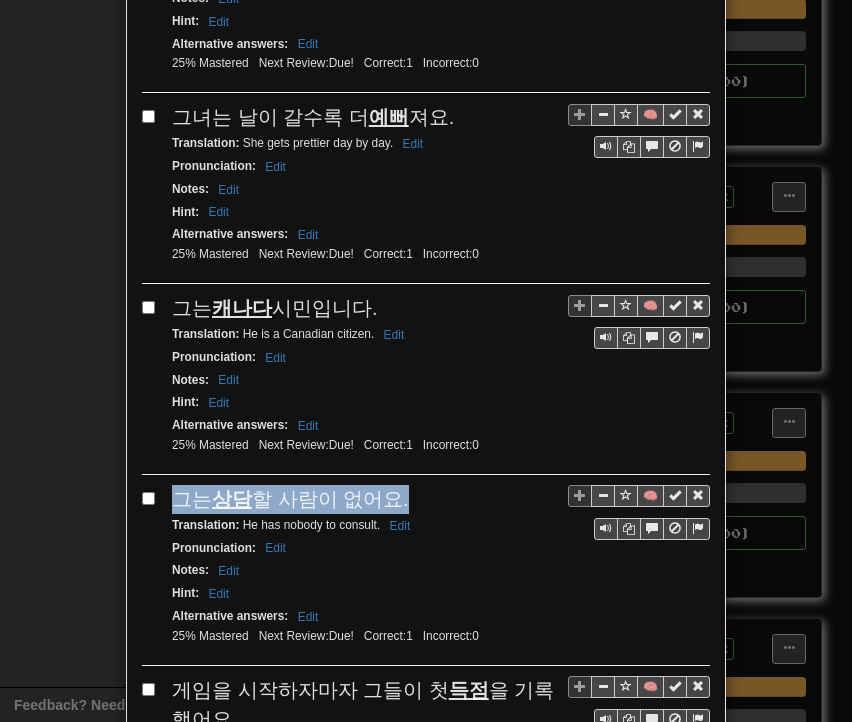 drag, startPoint x: 168, startPoint y: 469, endPoint x: 395, endPoint y: 469, distance: 227 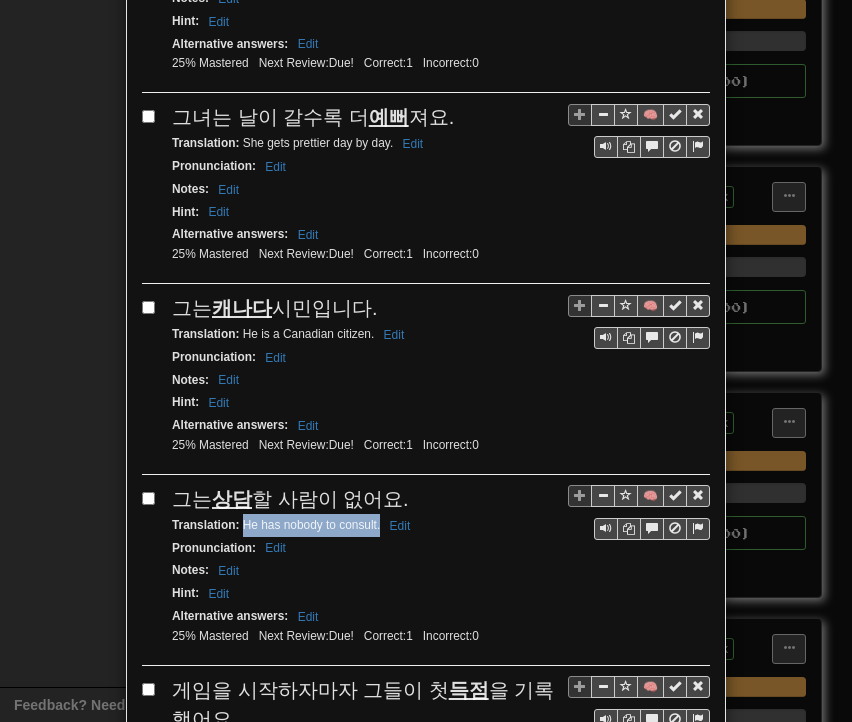 drag, startPoint x: 235, startPoint y: 492, endPoint x: 372, endPoint y: 493, distance: 137.00365 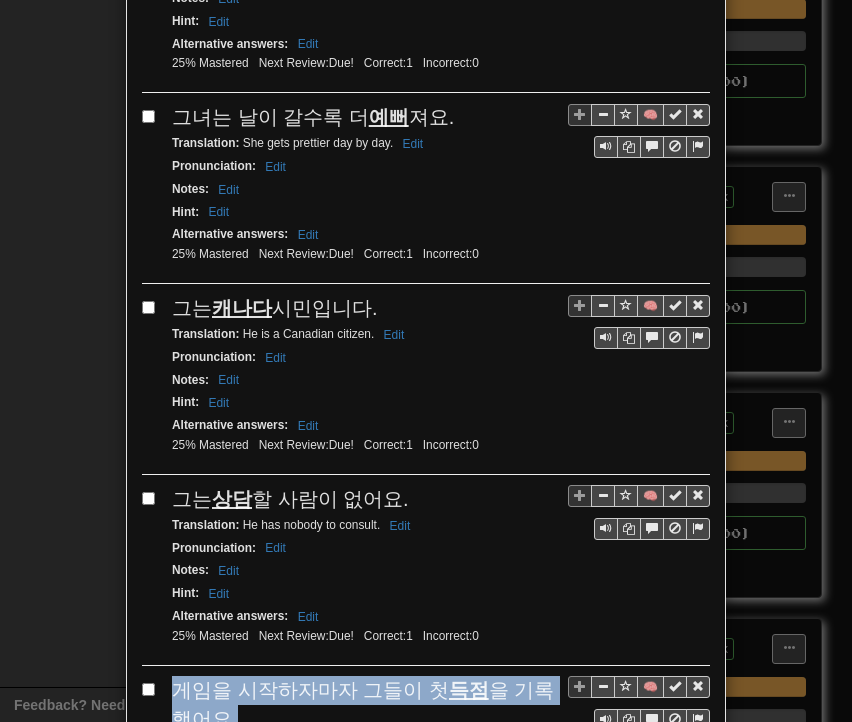 drag, startPoint x: 170, startPoint y: 649, endPoint x: 212, endPoint y: 682, distance: 53.413483 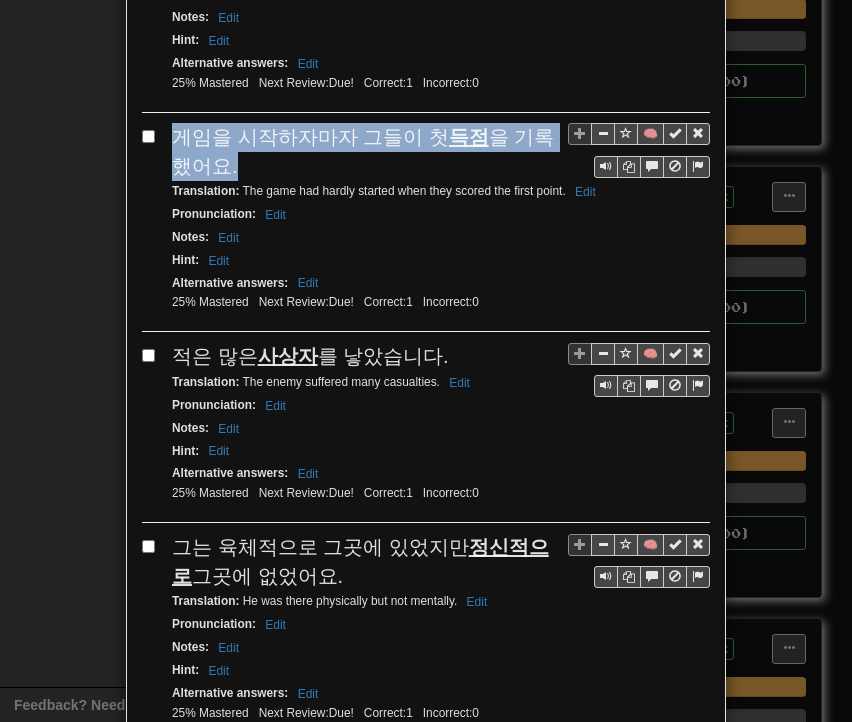 scroll, scrollTop: 1975, scrollLeft: 0, axis: vertical 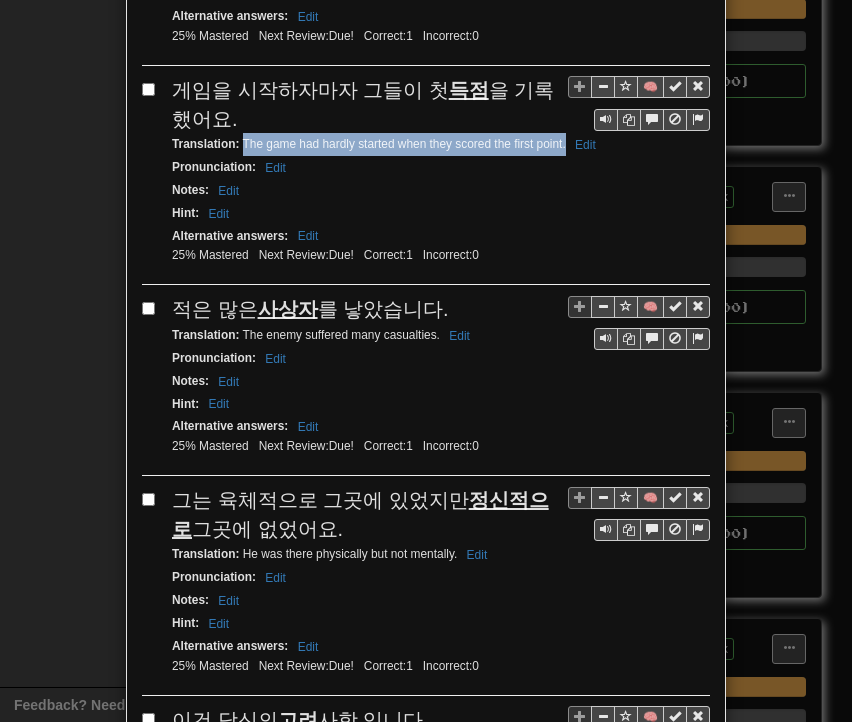 drag, startPoint x: 236, startPoint y: 106, endPoint x: 559, endPoint y: 106, distance: 323 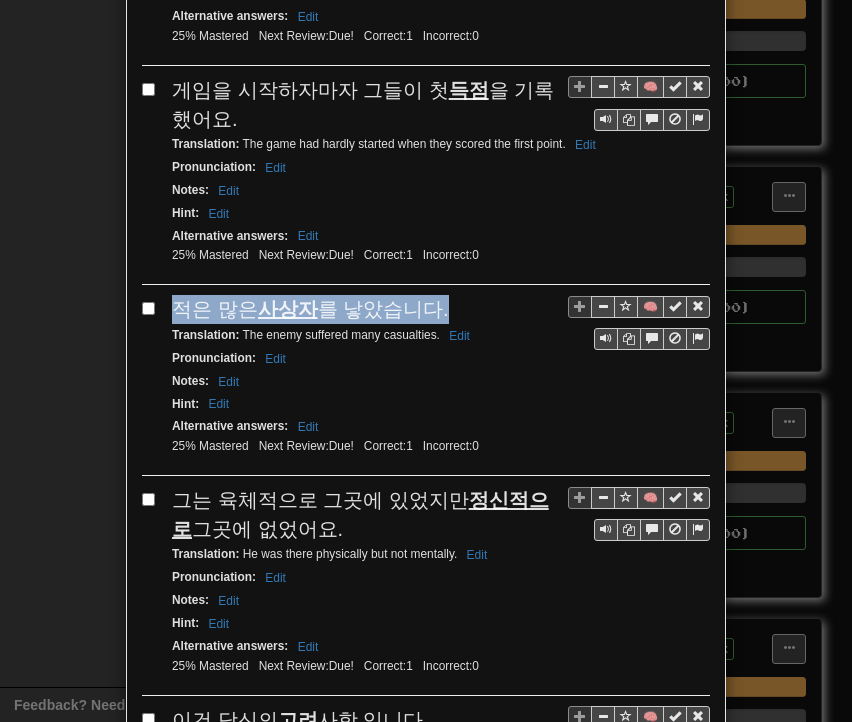 drag, startPoint x: 171, startPoint y: 261, endPoint x: 425, endPoint y: 272, distance: 254.23808 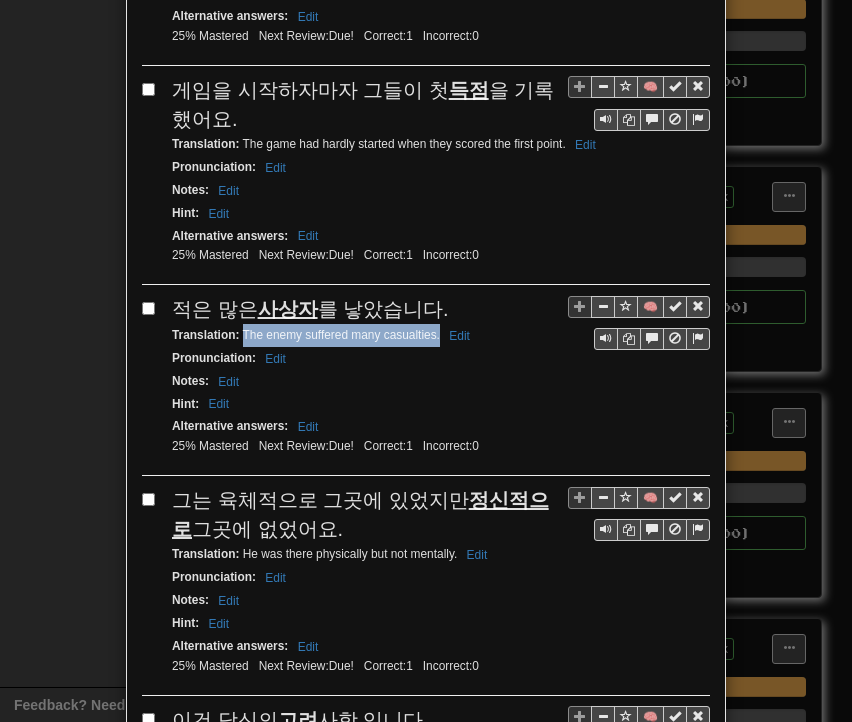 drag, startPoint x: 236, startPoint y: 289, endPoint x: 432, endPoint y: 301, distance: 196.367 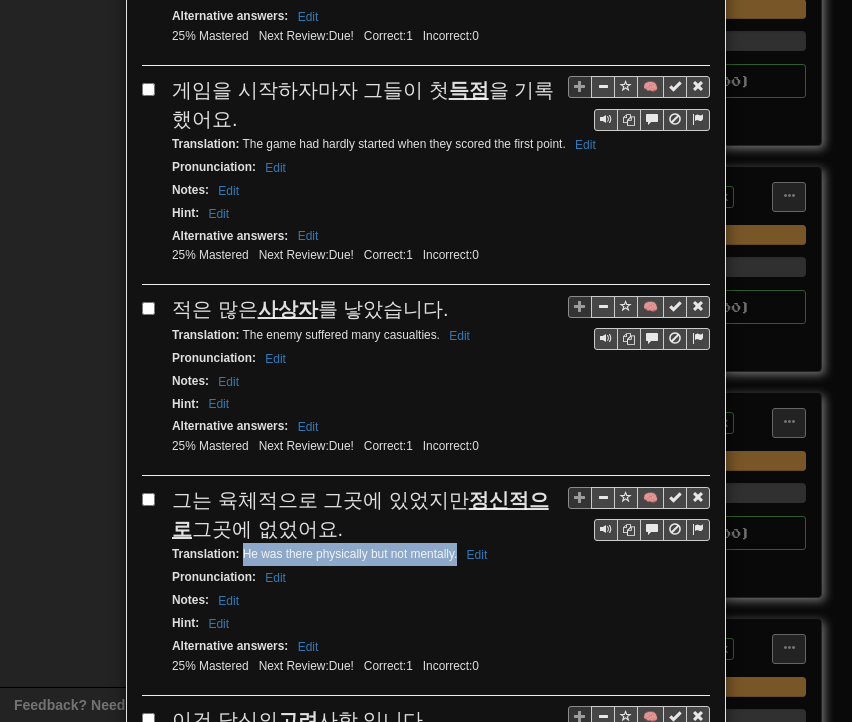 drag, startPoint x: 236, startPoint y: 510, endPoint x: 450, endPoint y: 512, distance: 214.00934 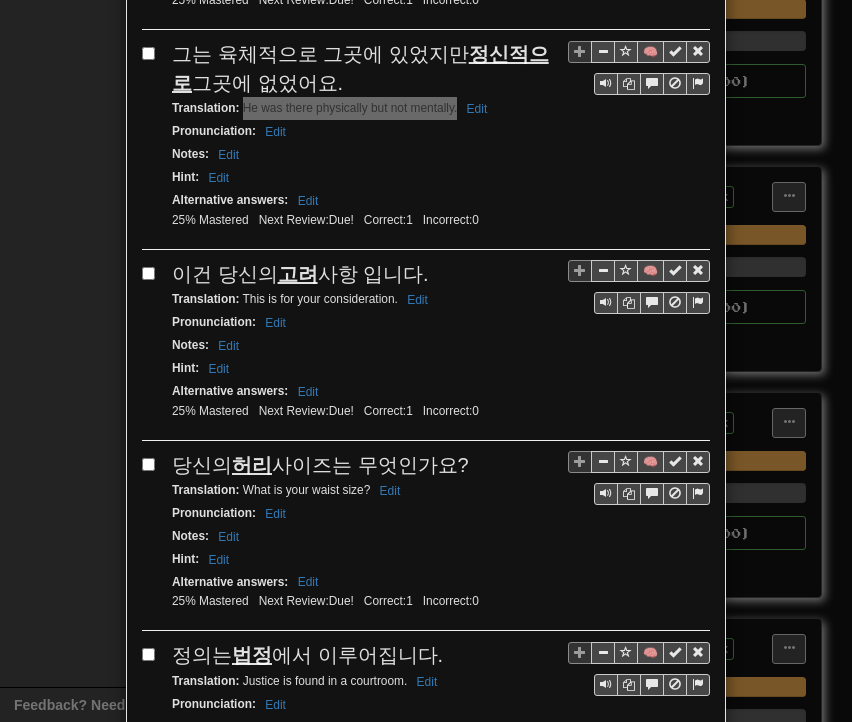 scroll, scrollTop: 2475, scrollLeft: 0, axis: vertical 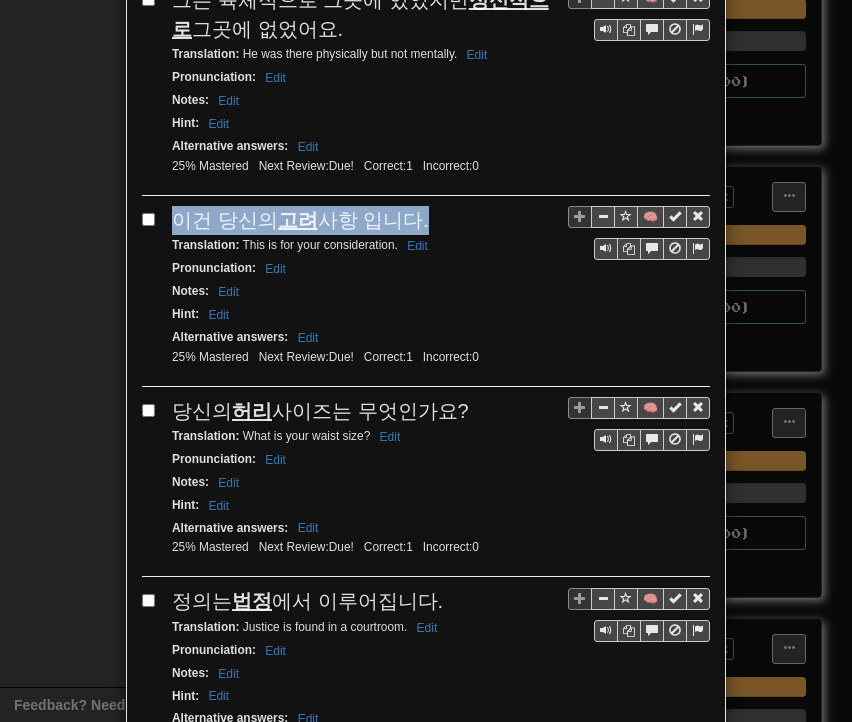 drag, startPoint x: 170, startPoint y: 169, endPoint x: 405, endPoint y: 169, distance: 235 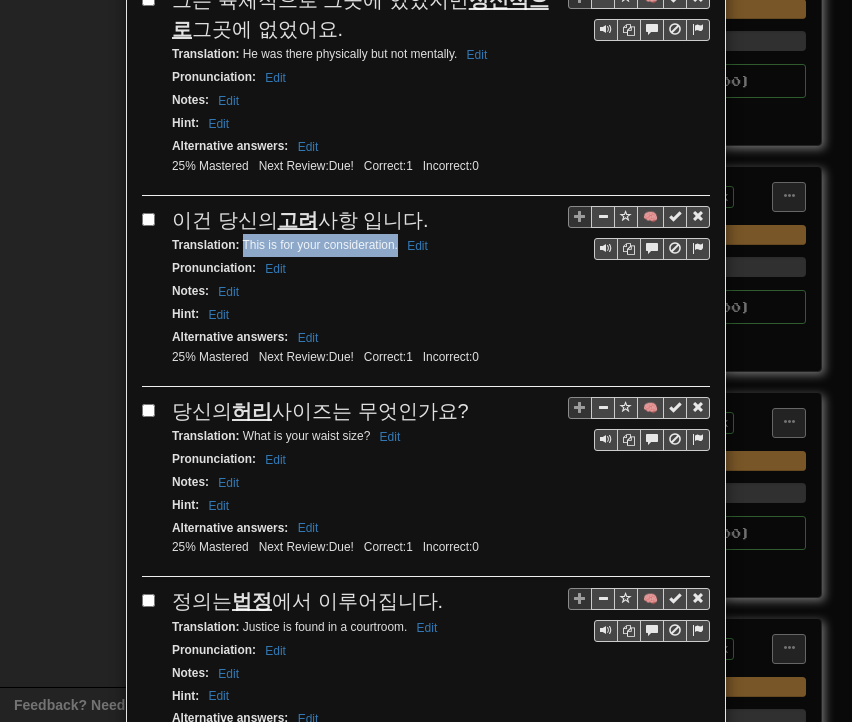 drag, startPoint x: 234, startPoint y: 193, endPoint x: 390, endPoint y: 201, distance: 156.20499 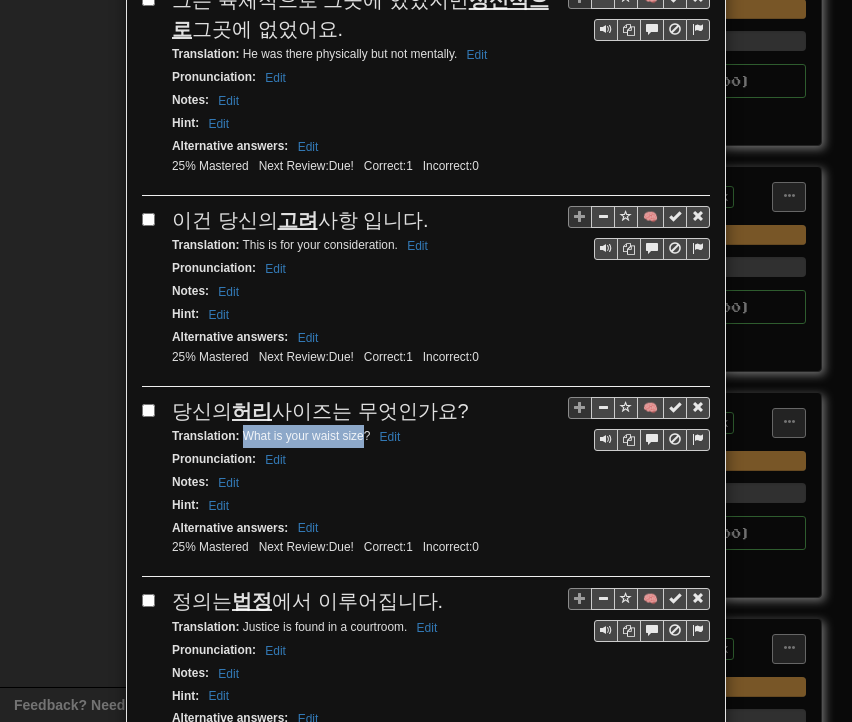 drag, startPoint x: 236, startPoint y: 379, endPoint x: 359, endPoint y: 384, distance: 123.101585 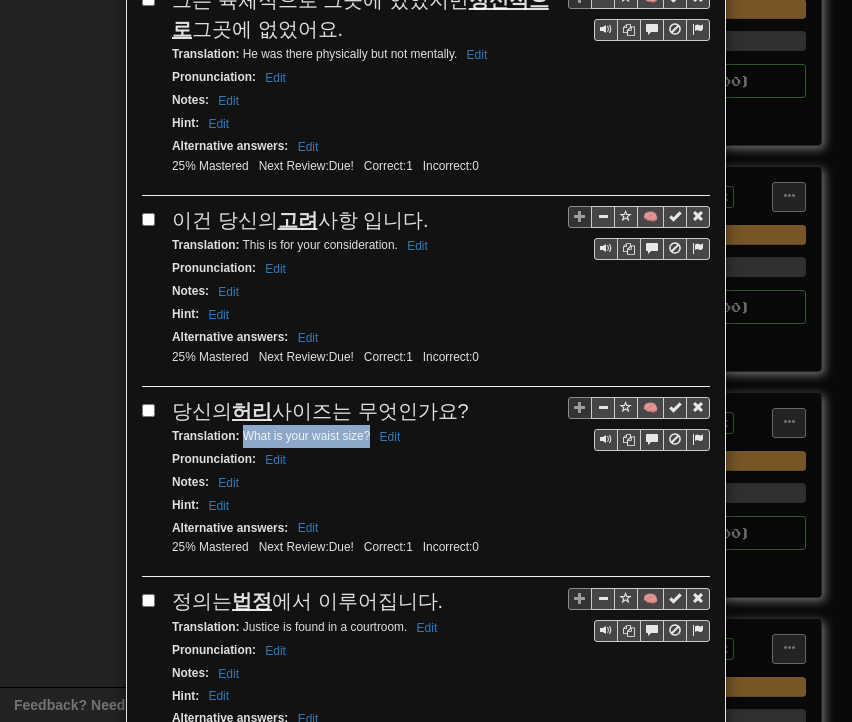 drag, startPoint x: 240, startPoint y: 379, endPoint x: 360, endPoint y: 384, distance: 120.10412 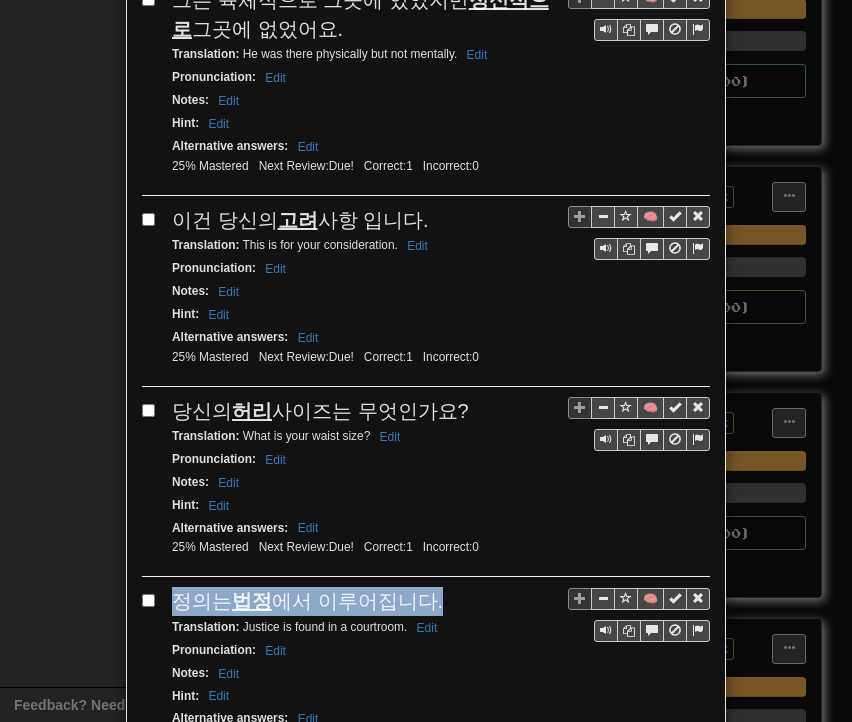 drag, startPoint x: 171, startPoint y: 549, endPoint x: 427, endPoint y: 534, distance: 256.4391 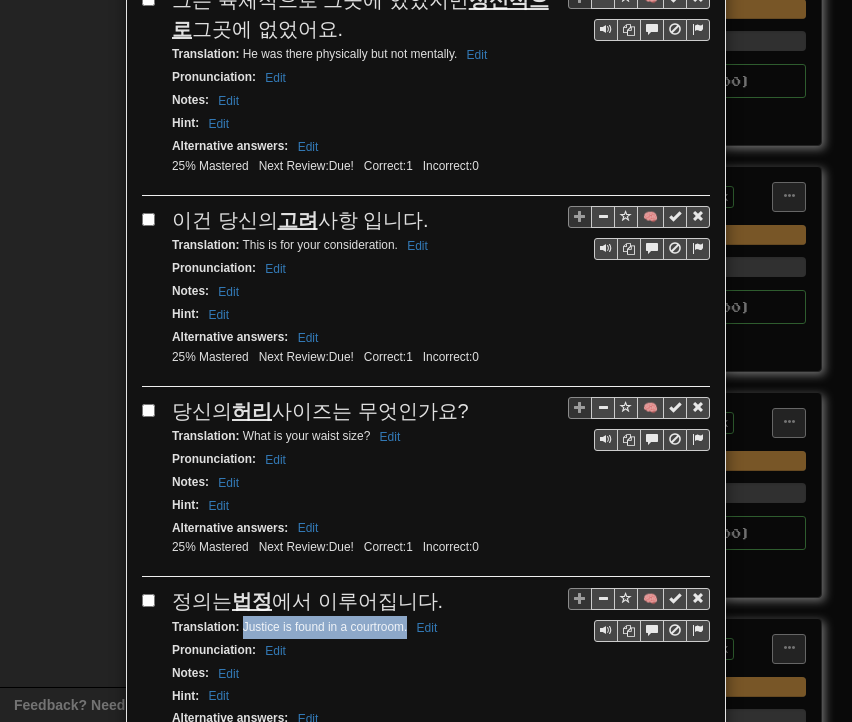 drag, startPoint x: 236, startPoint y: 569, endPoint x: 398, endPoint y: 573, distance: 162.04938 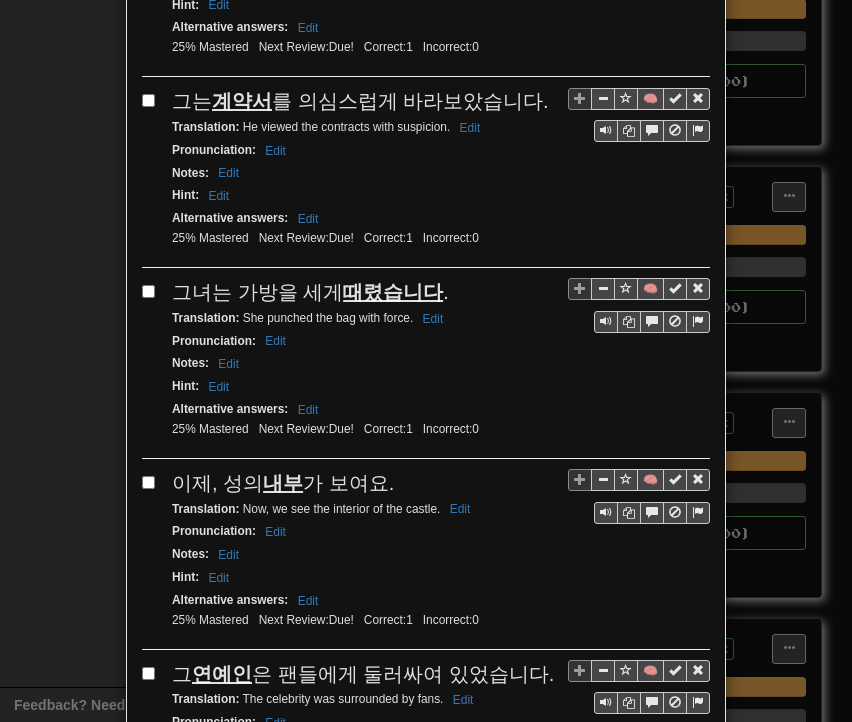 scroll, scrollTop: 3175, scrollLeft: 0, axis: vertical 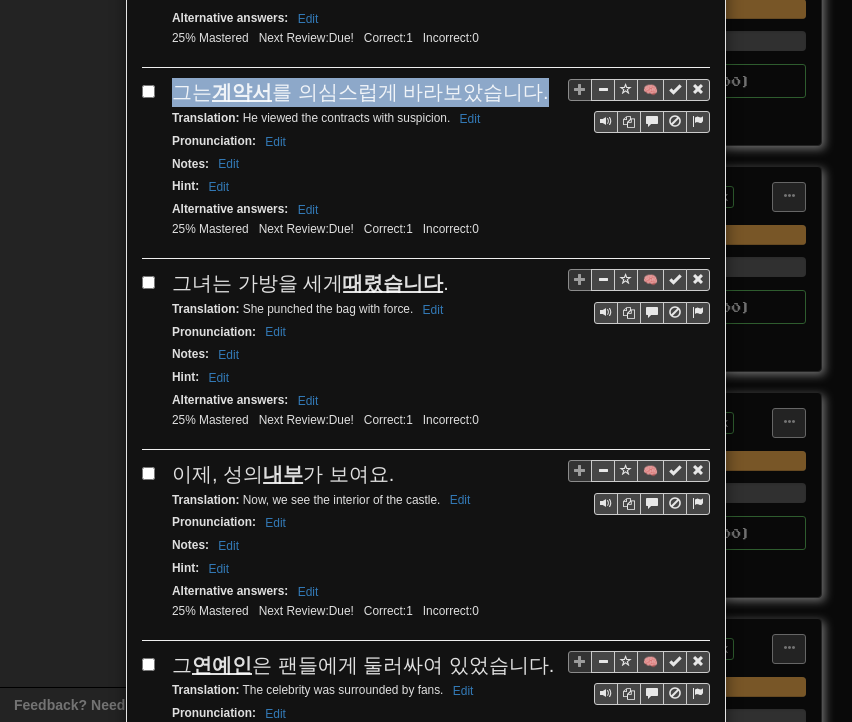 drag, startPoint x: 164, startPoint y: 37, endPoint x: 517, endPoint y: 41, distance: 353.02267 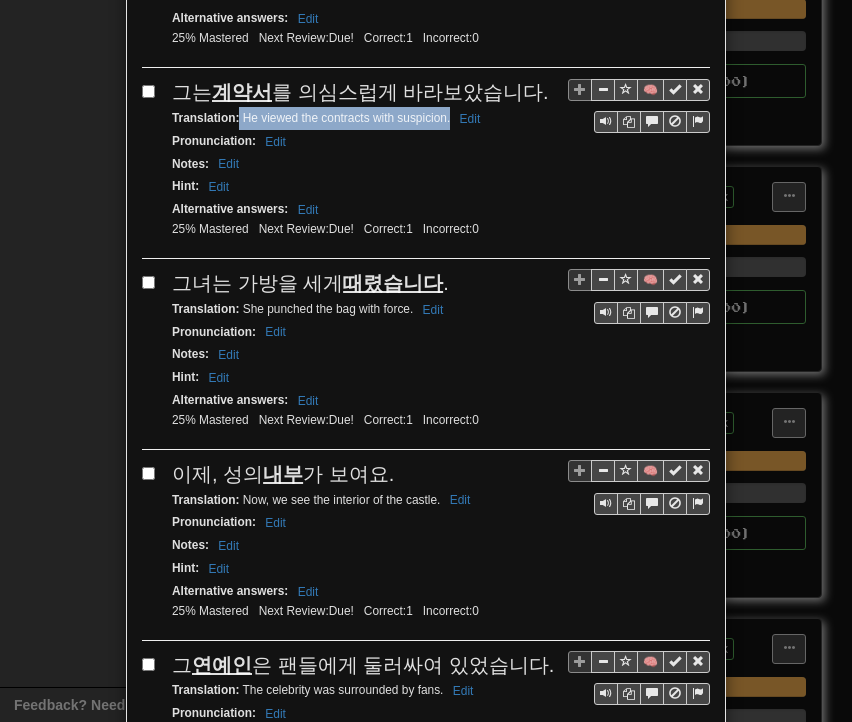 drag, startPoint x: 232, startPoint y: 60, endPoint x: 441, endPoint y: 61, distance: 209.0024 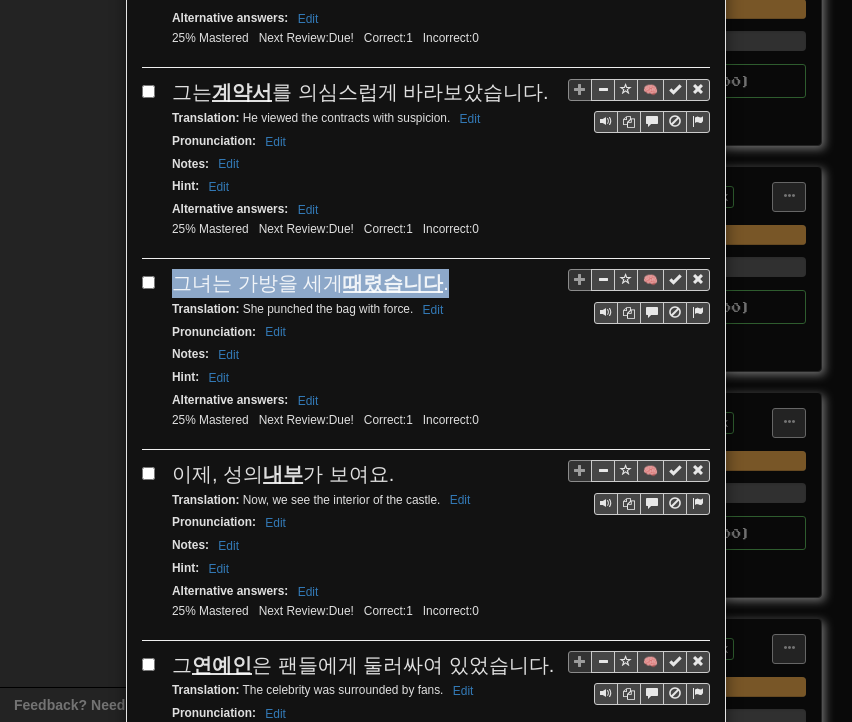 drag, startPoint x: 164, startPoint y: 220, endPoint x: 432, endPoint y: 219, distance: 268.00186 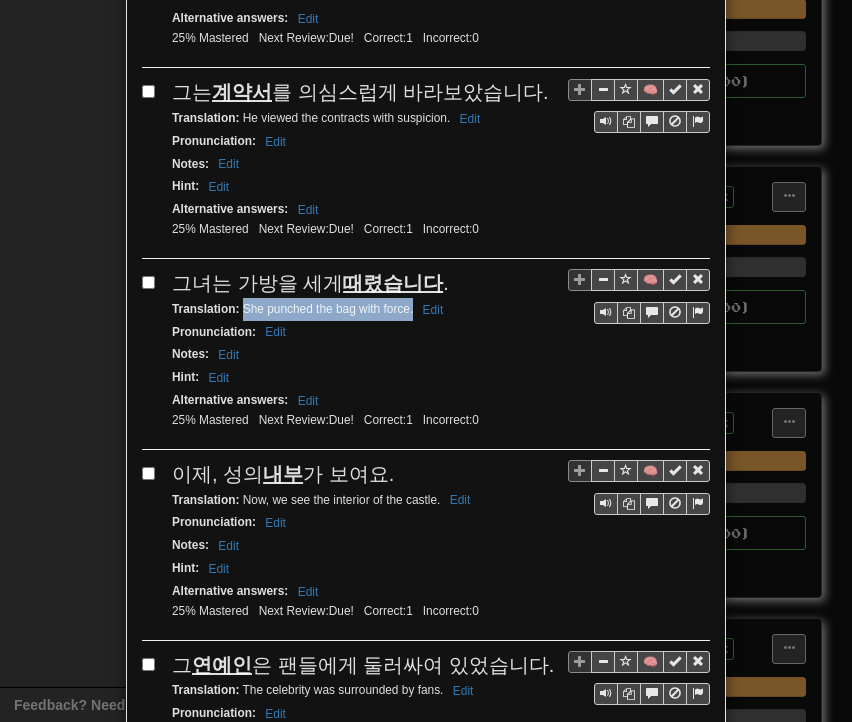 drag, startPoint x: 236, startPoint y: 246, endPoint x: 405, endPoint y: 248, distance: 169.01184 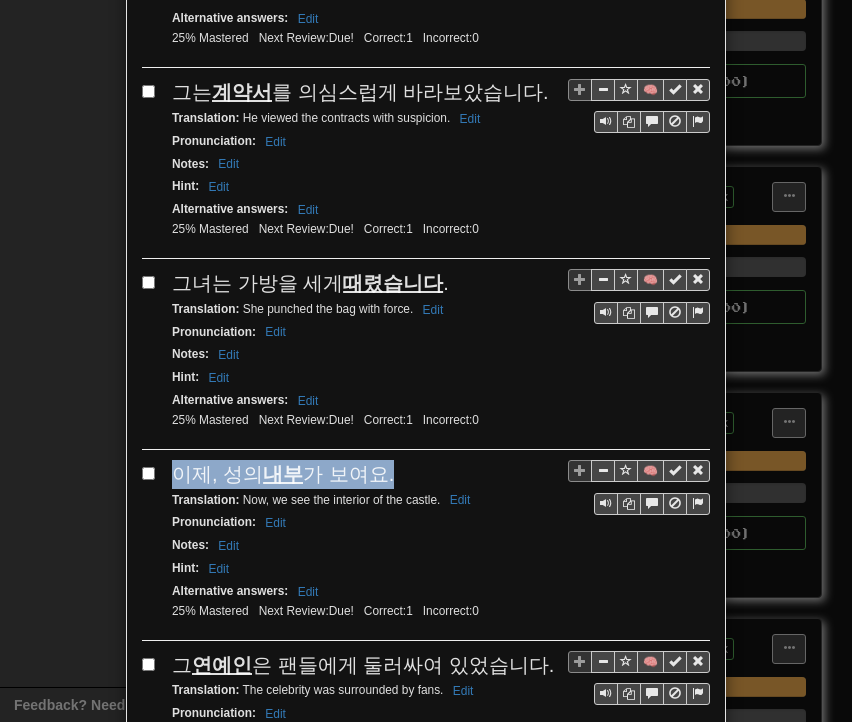 drag, startPoint x: 169, startPoint y: 401, endPoint x: 396, endPoint y: 406, distance: 227.05505 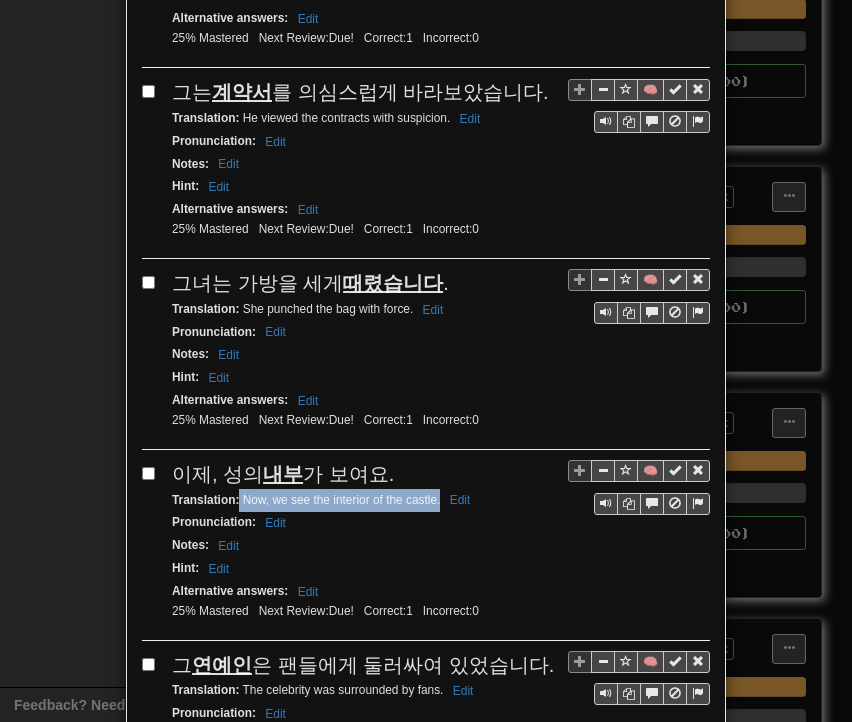 drag, startPoint x: 232, startPoint y: 432, endPoint x: 433, endPoint y: 435, distance: 201.02238 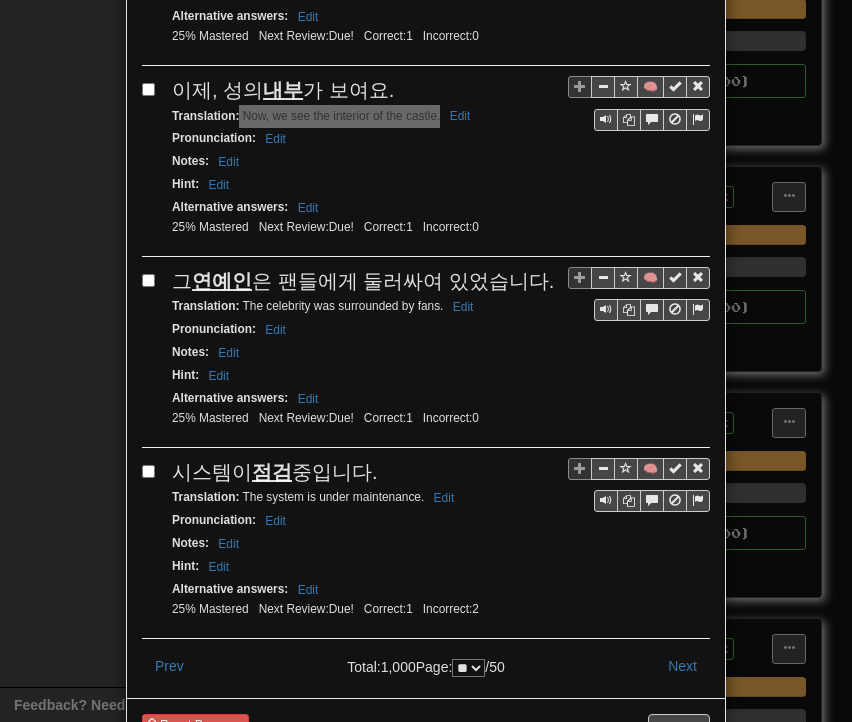 scroll, scrollTop: 3568, scrollLeft: 0, axis: vertical 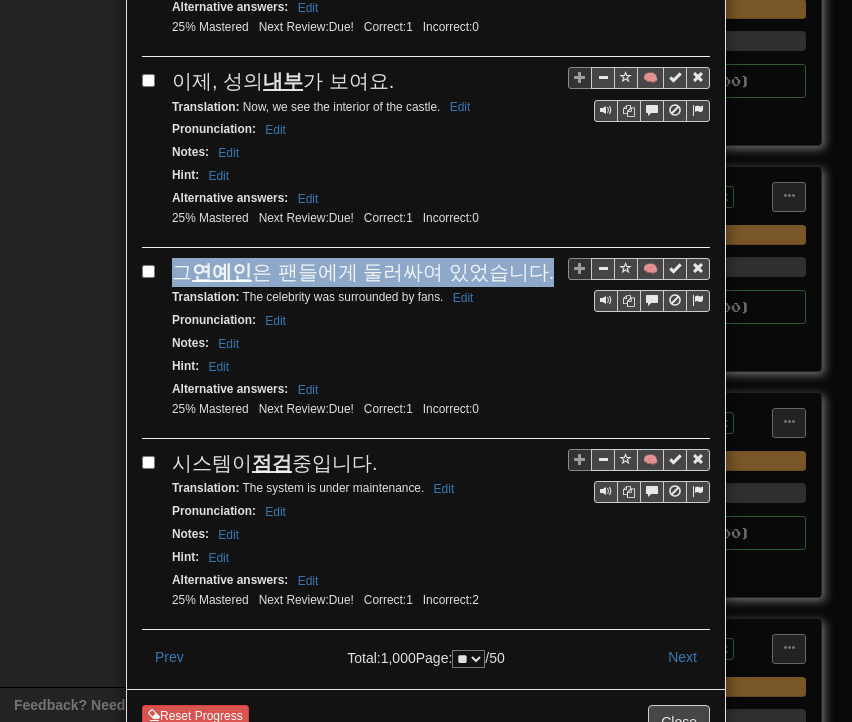 drag, startPoint x: 169, startPoint y: 199, endPoint x: 524, endPoint y: 198, distance: 355.0014 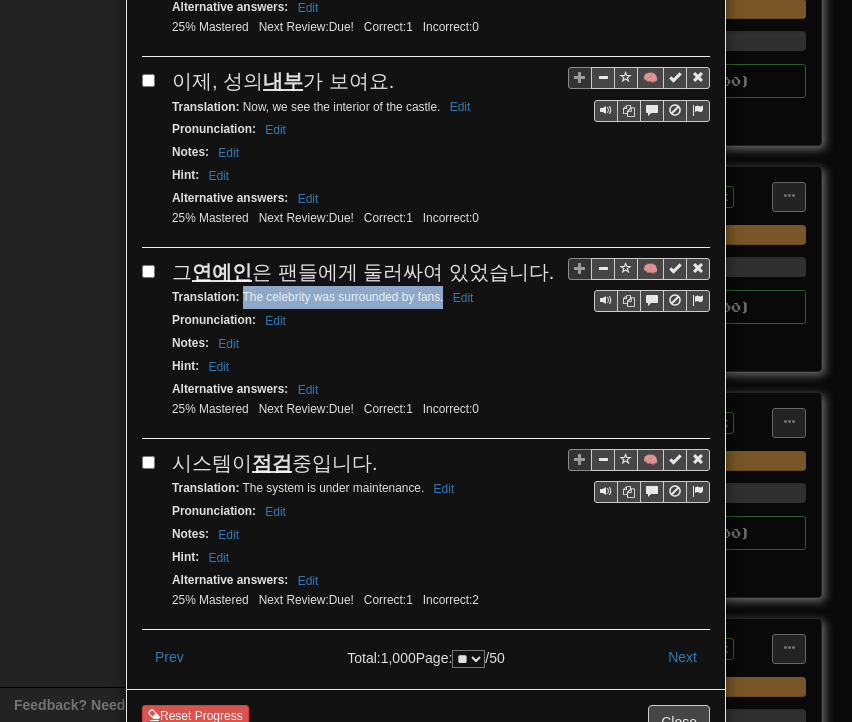 drag, startPoint x: 235, startPoint y: 221, endPoint x: 435, endPoint y: 229, distance: 200.15994 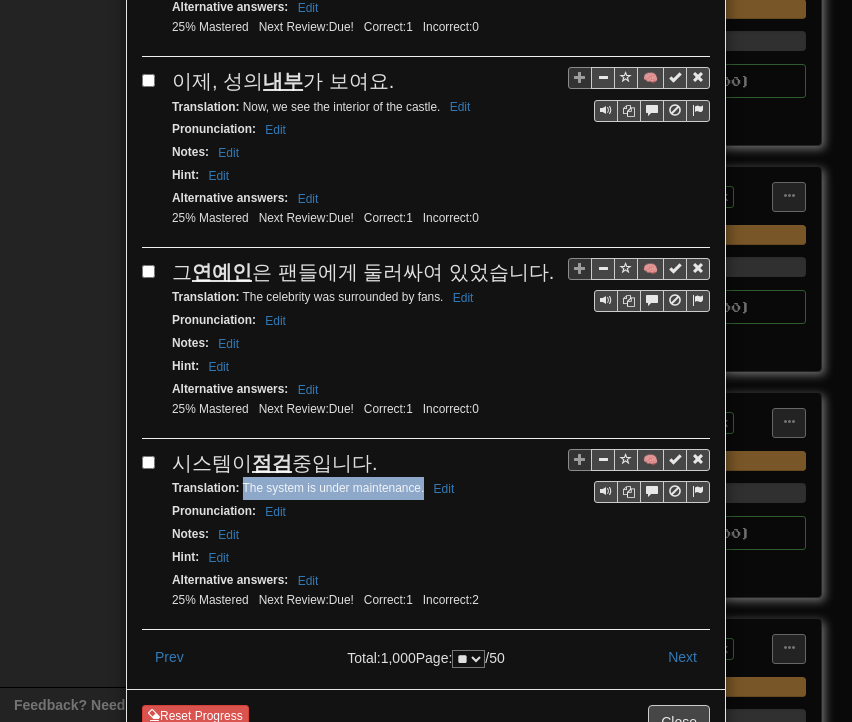 drag, startPoint x: 235, startPoint y: 409, endPoint x: 416, endPoint y: 414, distance: 181.06905 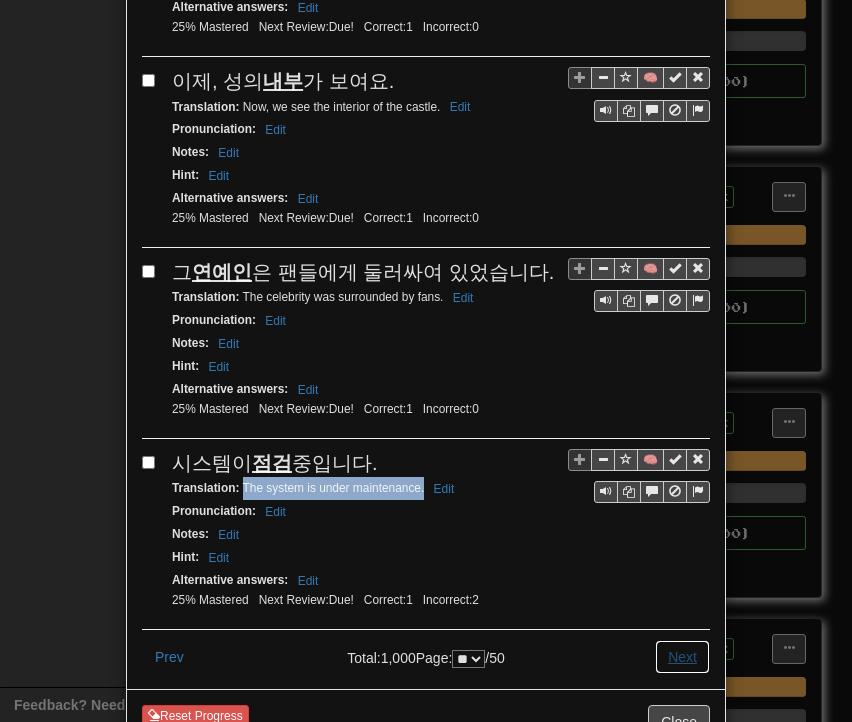 click on "Next" at bounding box center [682, 657] 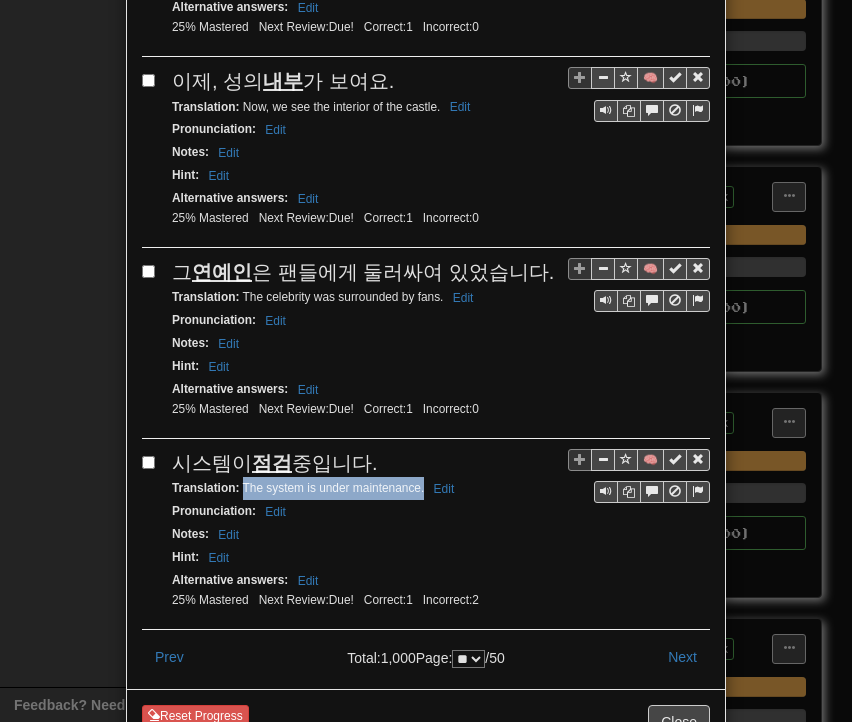 scroll, scrollTop: 0, scrollLeft: 0, axis: both 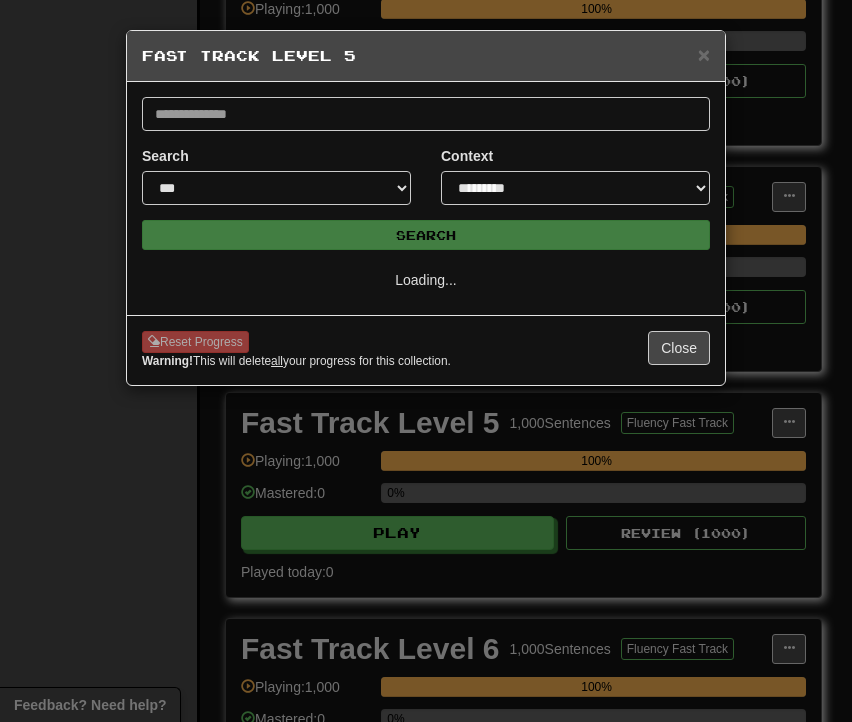 select on "**" 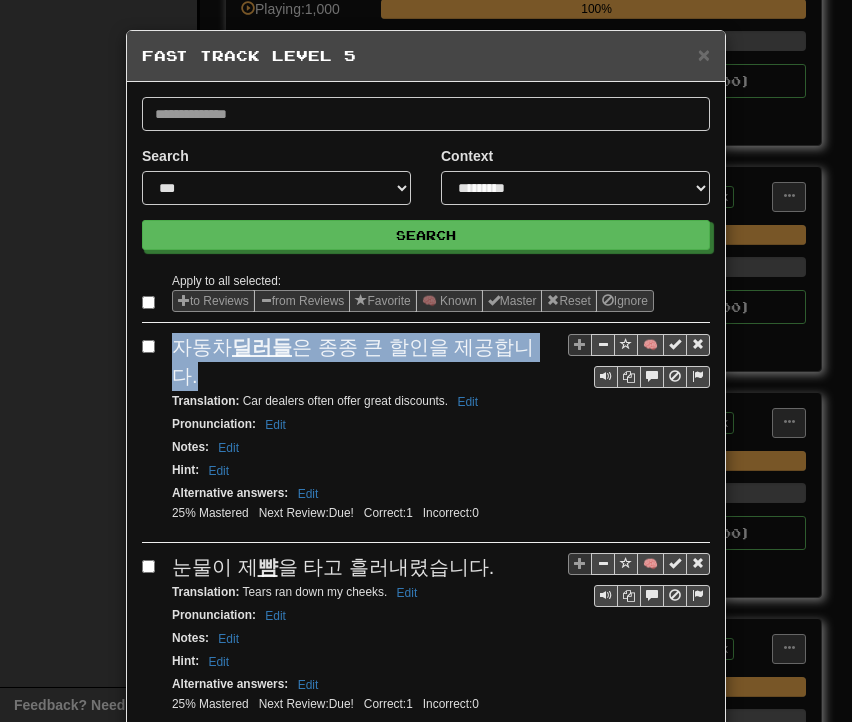 drag, startPoint x: 171, startPoint y: 341, endPoint x: 524, endPoint y: 351, distance: 353.1416 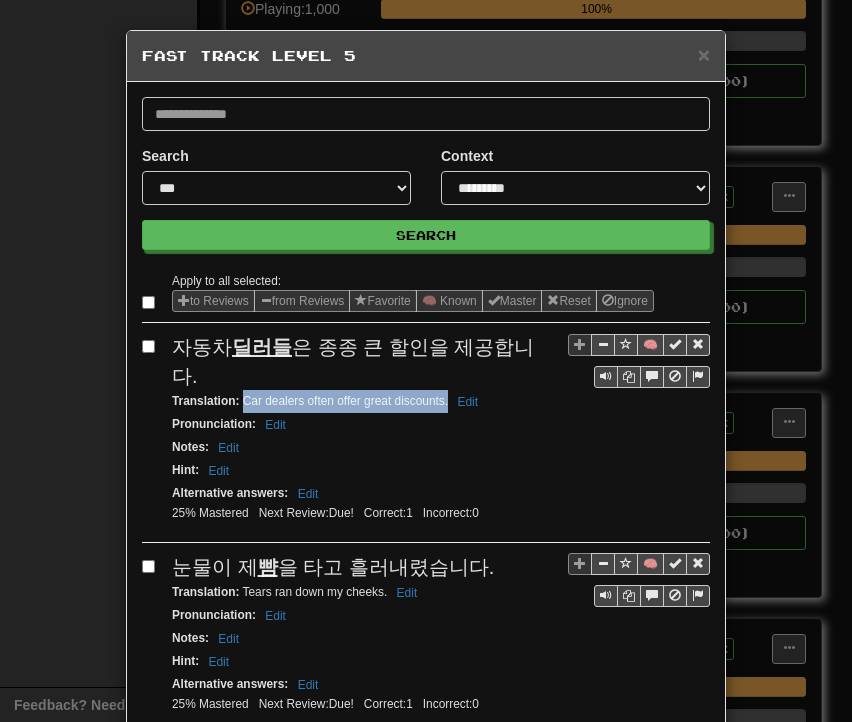 drag, startPoint x: 236, startPoint y: 372, endPoint x: 440, endPoint y: 374, distance: 204.0098 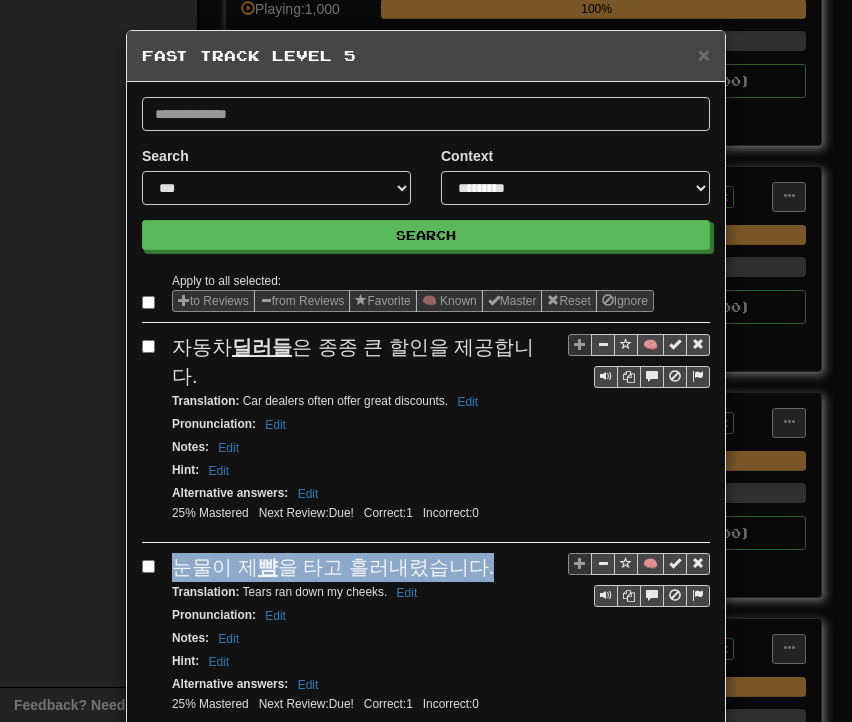 drag, startPoint x: 167, startPoint y: 531, endPoint x: 423, endPoint y: 538, distance: 256.09567 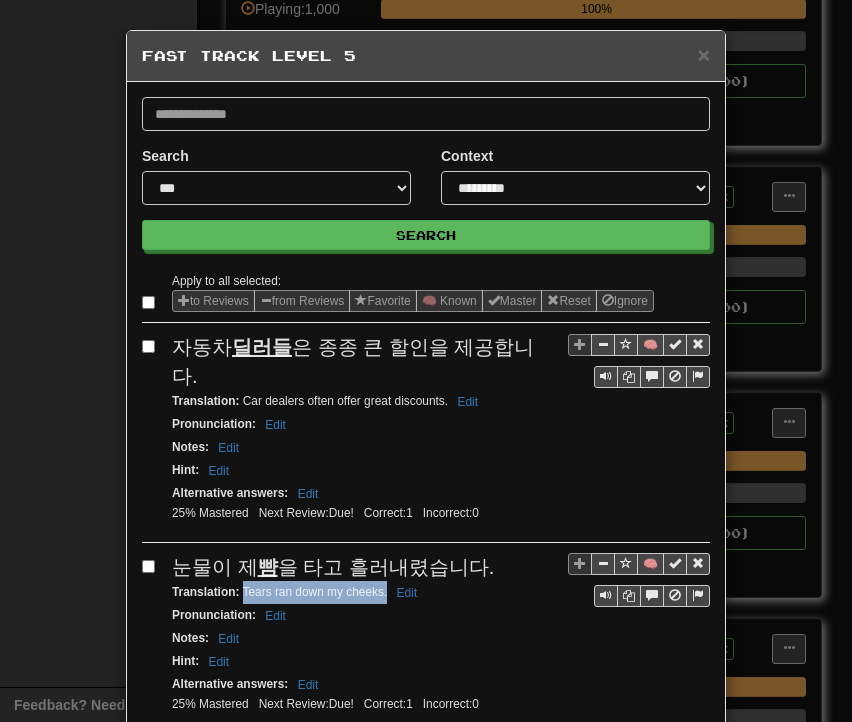 drag, startPoint x: 235, startPoint y: 558, endPoint x: 379, endPoint y: 561, distance: 144.03125 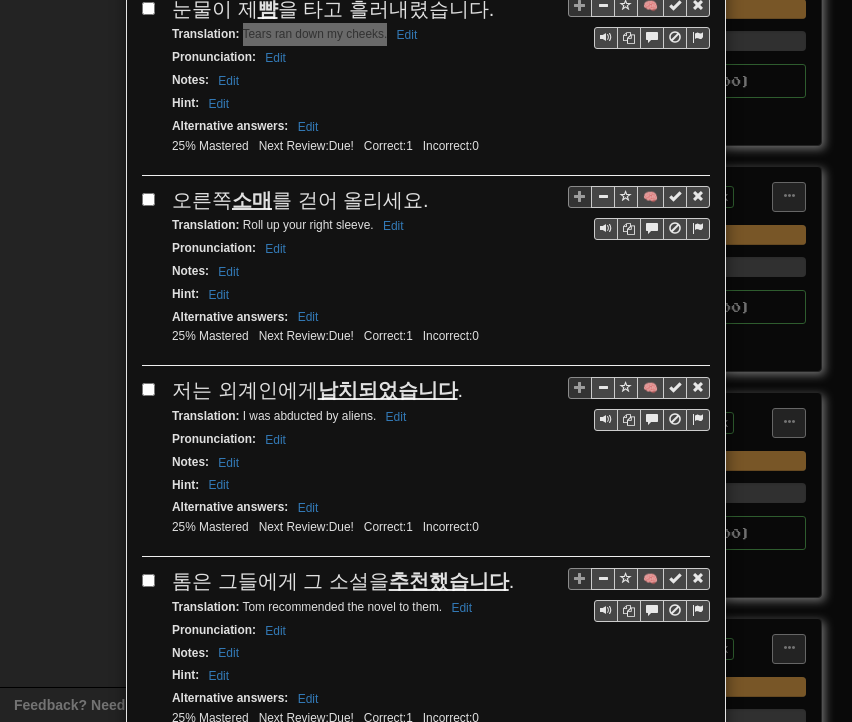 scroll, scrollTop: 600, scrollLeft: 0, axis: vertical 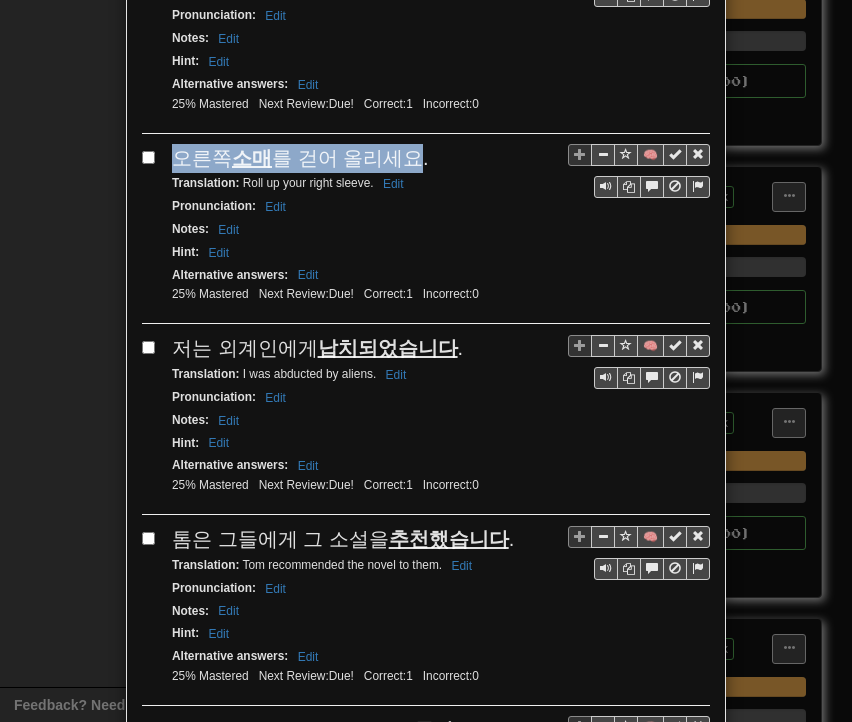 drag, startPoint x: 165, startPoint y: 120, endPoint x: 402, endPoint y: 119, distance: 237.0021 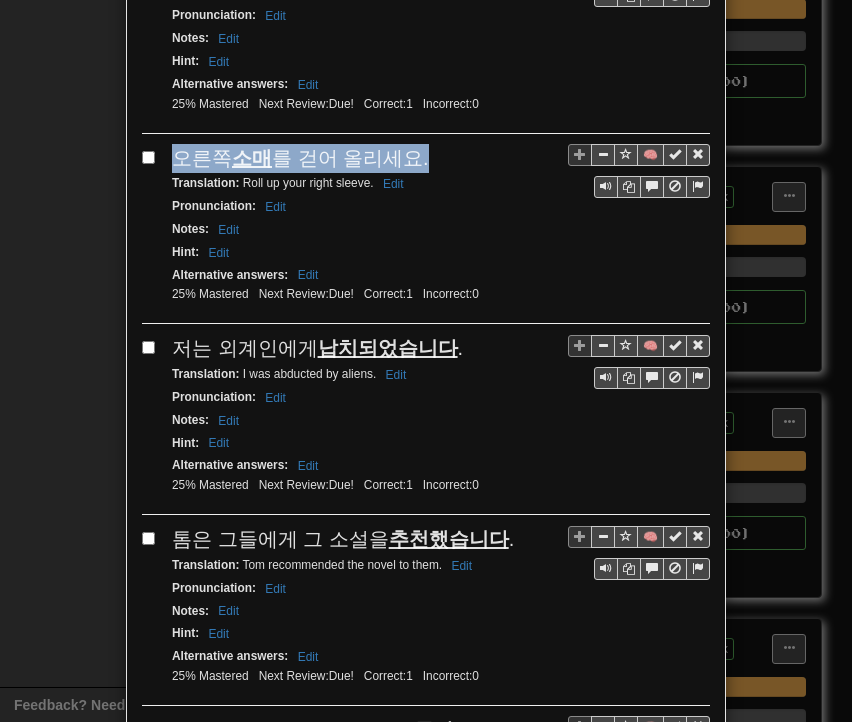 drag, startPoint x: 409, startPoint y: 122, endPoint x: 171, endPoint y: 119, distance: 238.0189 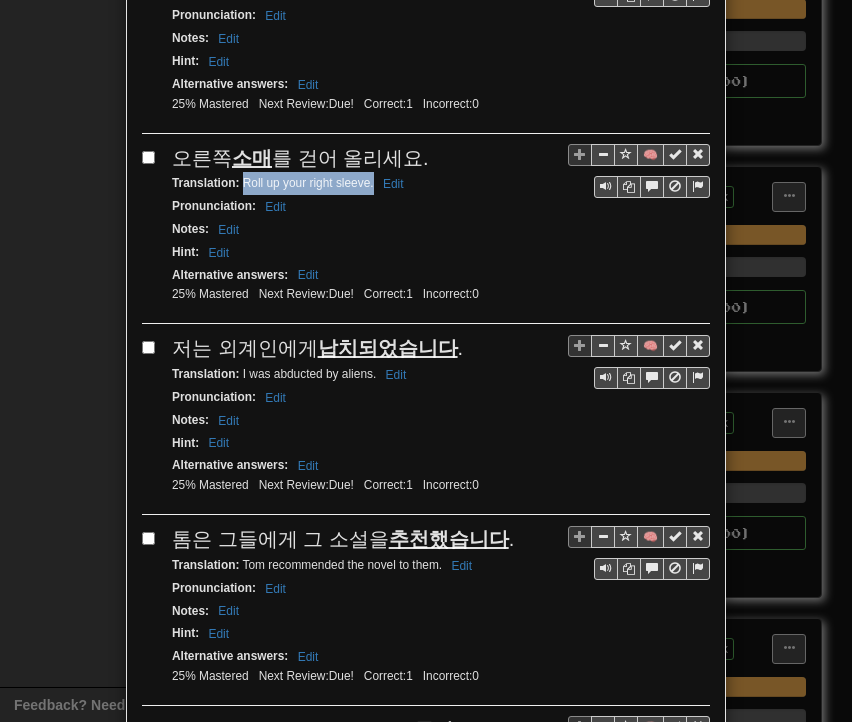 drag, startPoint x: 236, startPoint y: 146, endPoint x: 365, endPoint y: 152, distance: 129.13947 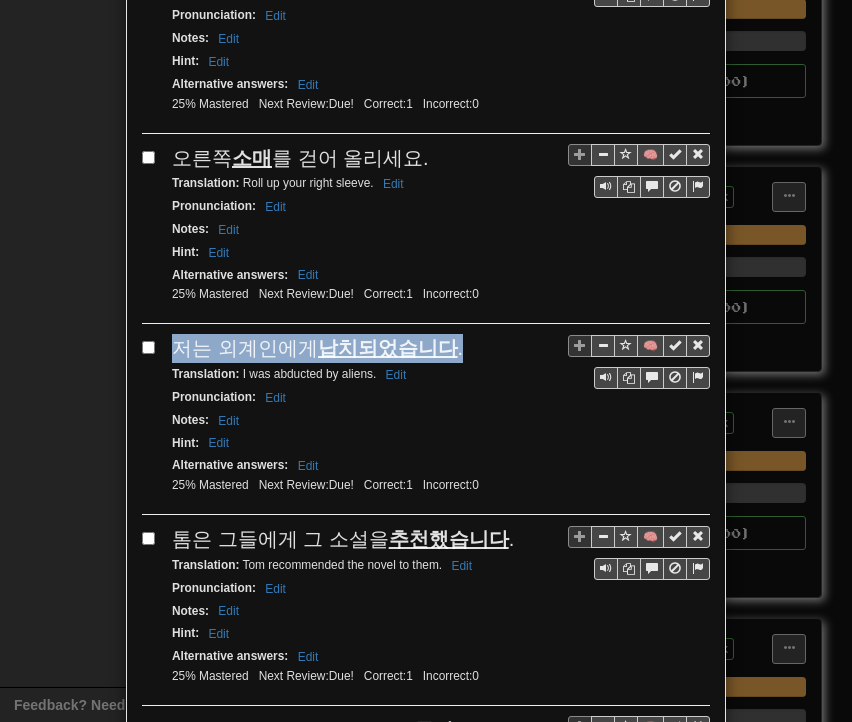 drag, startPoint x: 164, startPoint y: 303, endPoint x: 442, endPoint y: 307, distance: 278.02878 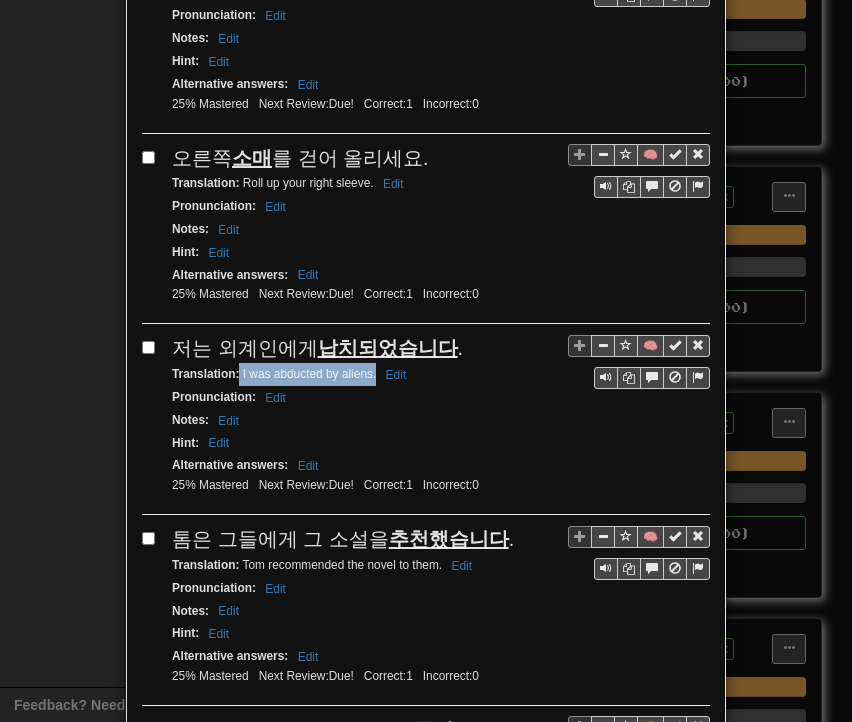 drag, startPoint x: 231, startPoint y: 332, endPoint x: 369, endPoint y: 333, distance: 138.00362 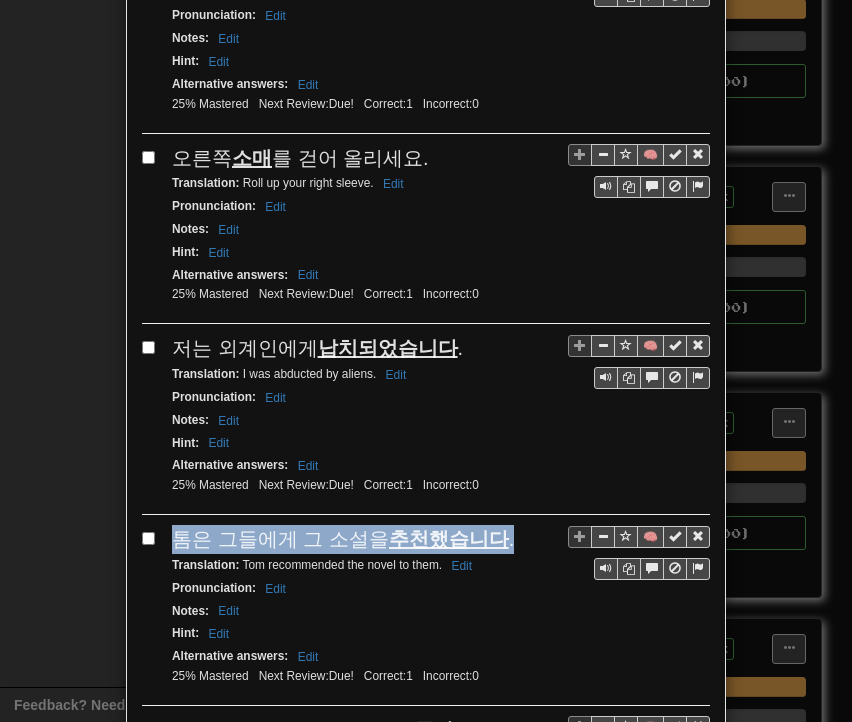drag, startPoint x: 167, startPoint y: 500, endPoint x: 500, endPoint y: 498, distance: 333.006 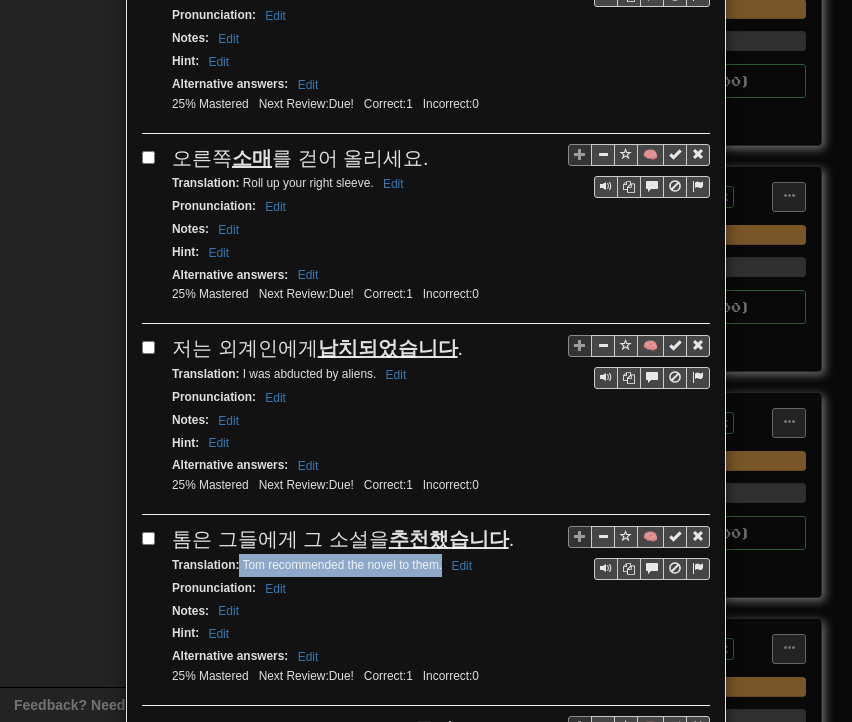 drag, startPoint x: 232, startPoint y: 516, endPoint x: 435, endPoint y: 523, distance: 203.12065 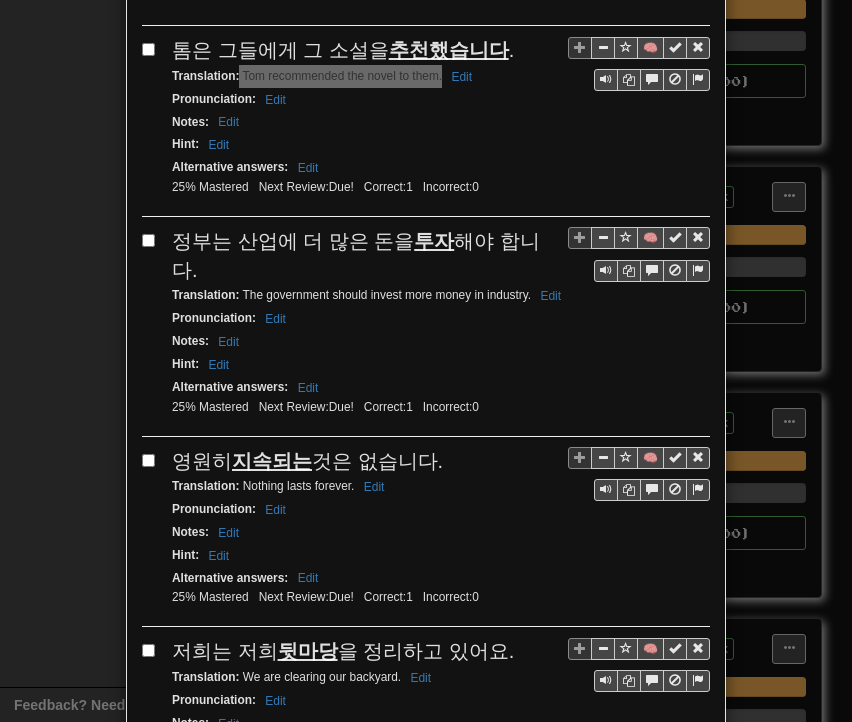 scroll, scrollTop: 1100, scrollLeft: 0, axis: vertical 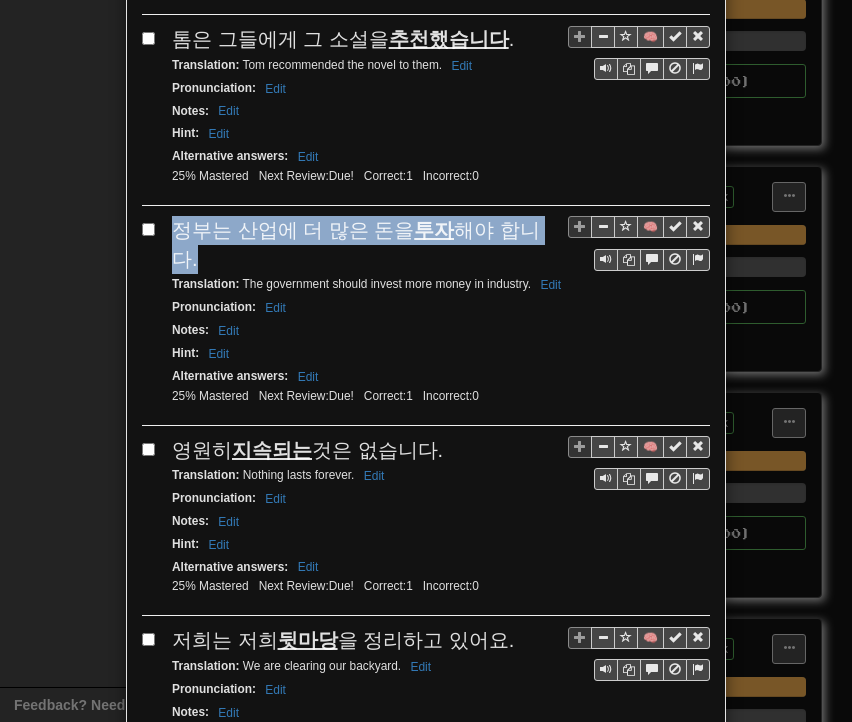drag, startPoint x: 169, startPoint y: 179, endPoint x: 533, endPoint y: 186, distance: 364.0673 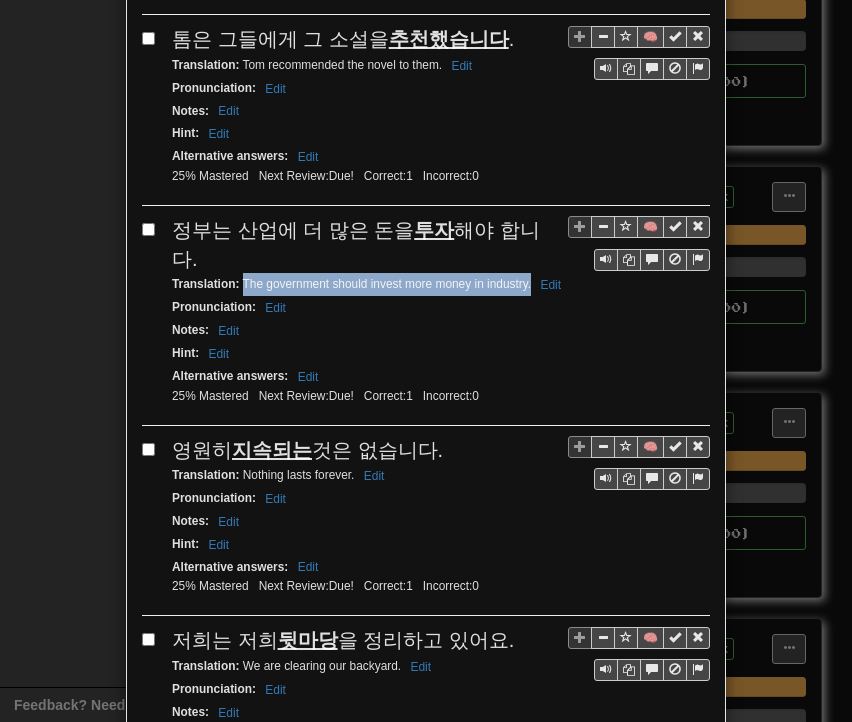 drag, startPoint x: 234, startPoint y: 202, endPoint x: 524, endPoint y: 213, distance: 290.20856 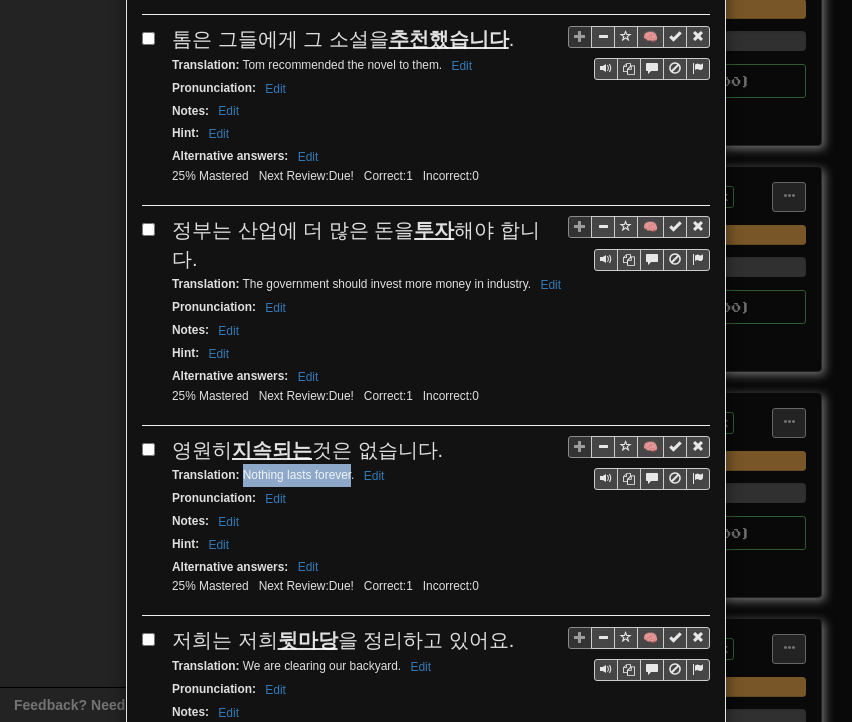 drag, startPoint x: 234, startPoint y: 413, endPoint x: 344, endPoint y: 413, distance: 110 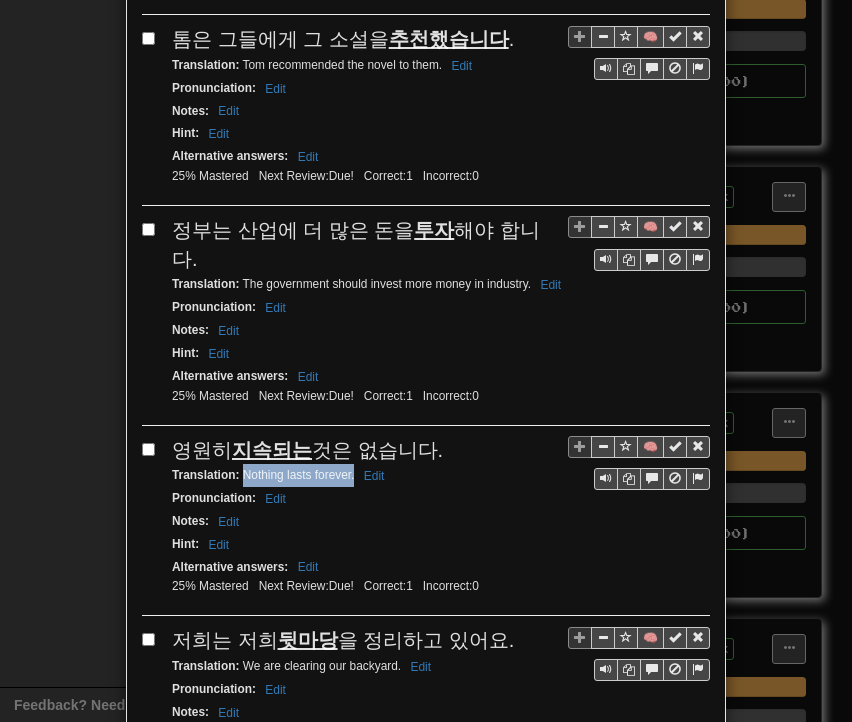 drag, startPoint x: 236, startPoint y: 412, endPoint x: 347, endPoint y: 416, distance: 111.07205 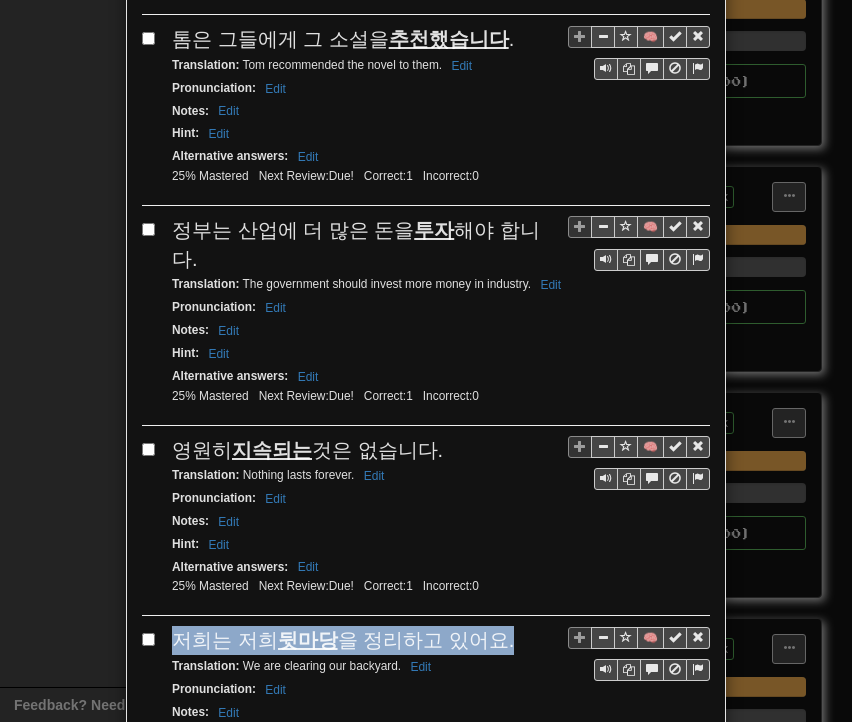 drag, startPoint x: 170, startPoint y: 577, endPoint x: 488, endPoint y: 579, distance: 318.0063 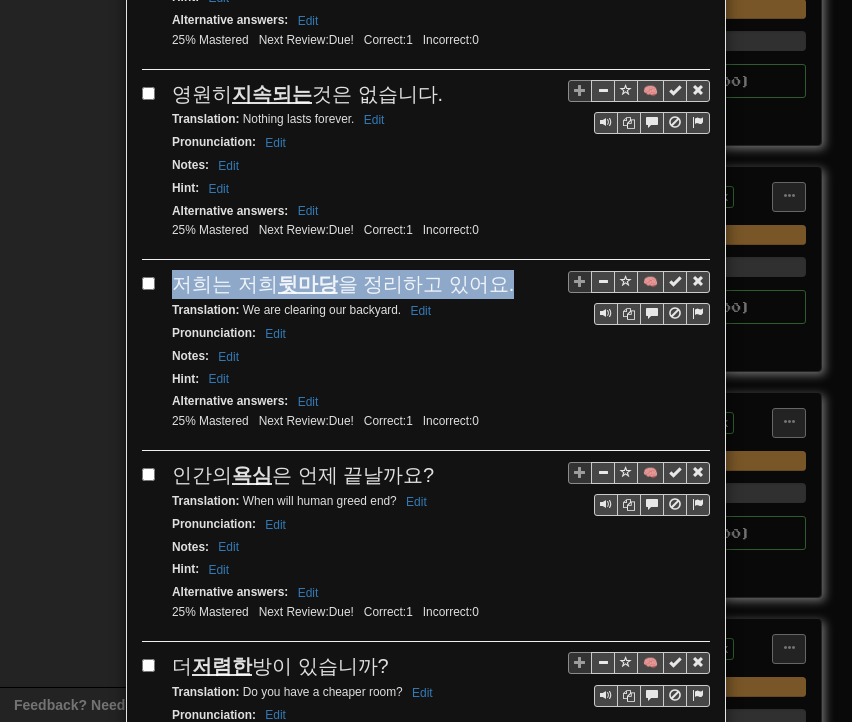 scroll, scrollTop: 1500, scrollLeft: 0, axis: vertical 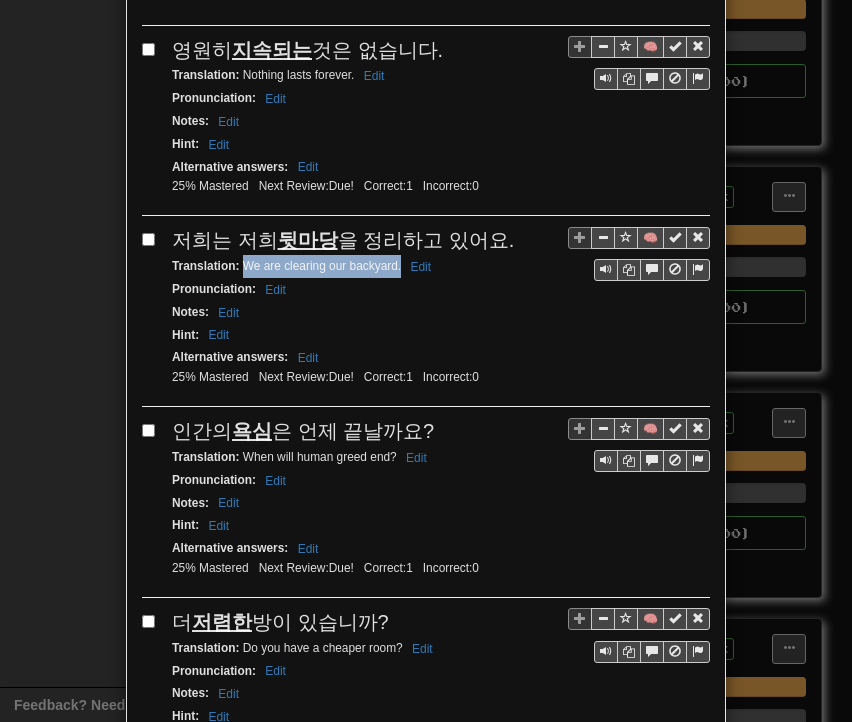 drag, startPoint x: 234, startPoint y: 194, endPoint x: 392, endPoint y: 199, distance: 158.0791 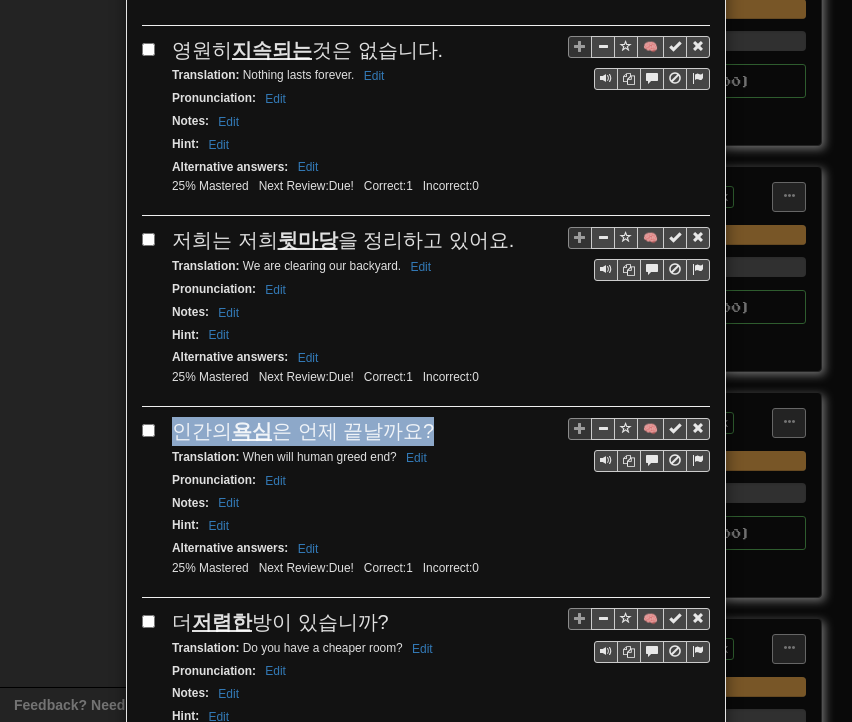 drag, startPoint x: 168, startPoint y: 357, endPoint x: 416, endPoint y: 359, distance: 248.00807 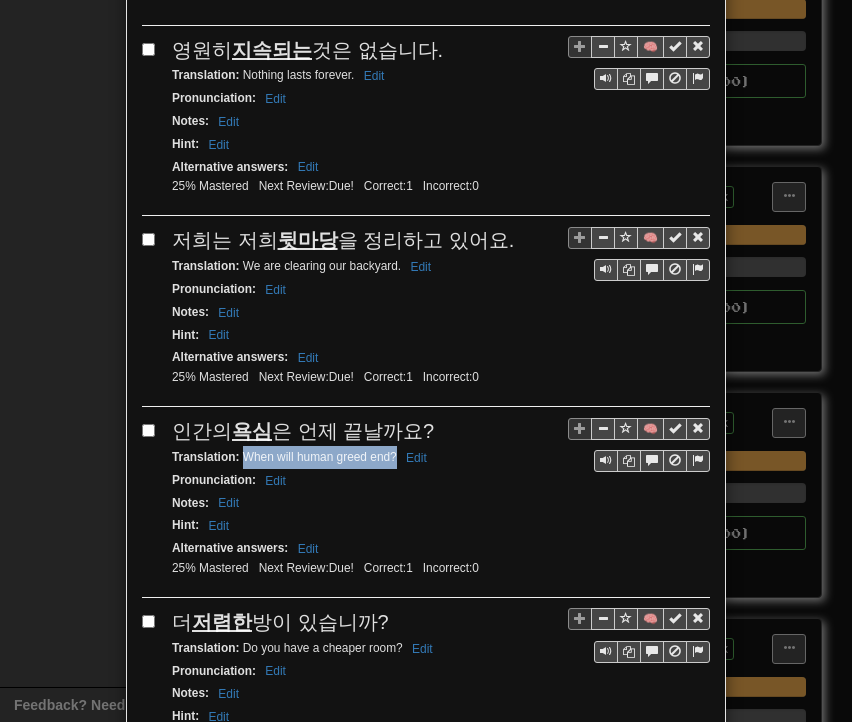 drag, startPoint x: 233, startPoint y: 385, endPoint x: 387, endPoint y: 386, distance: 154.00325 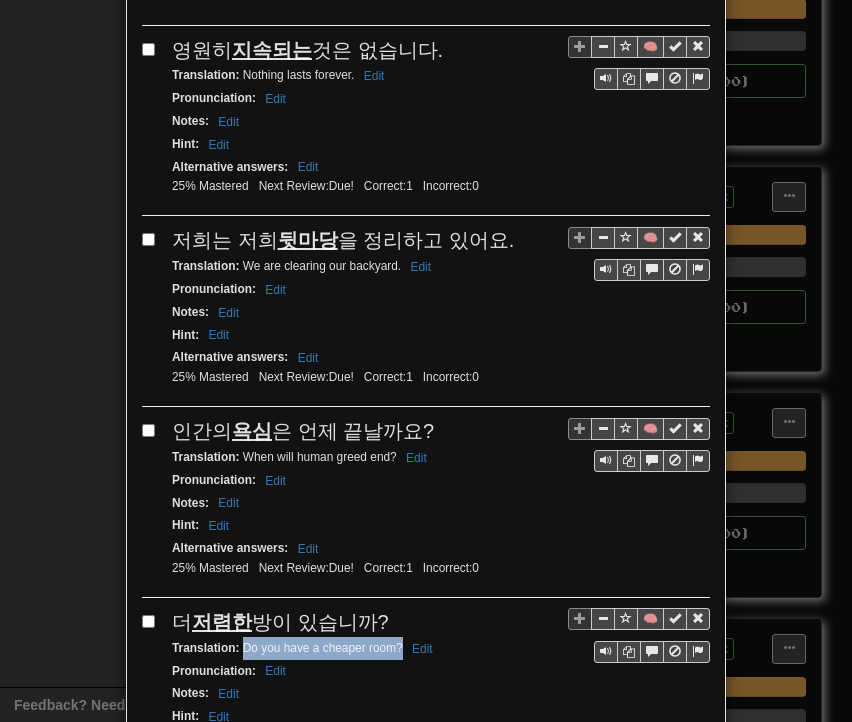 drag, startPoint x: 236, startPoint y: 571, endPoint x: 394, endPoint y: 573, distance: 158.01266 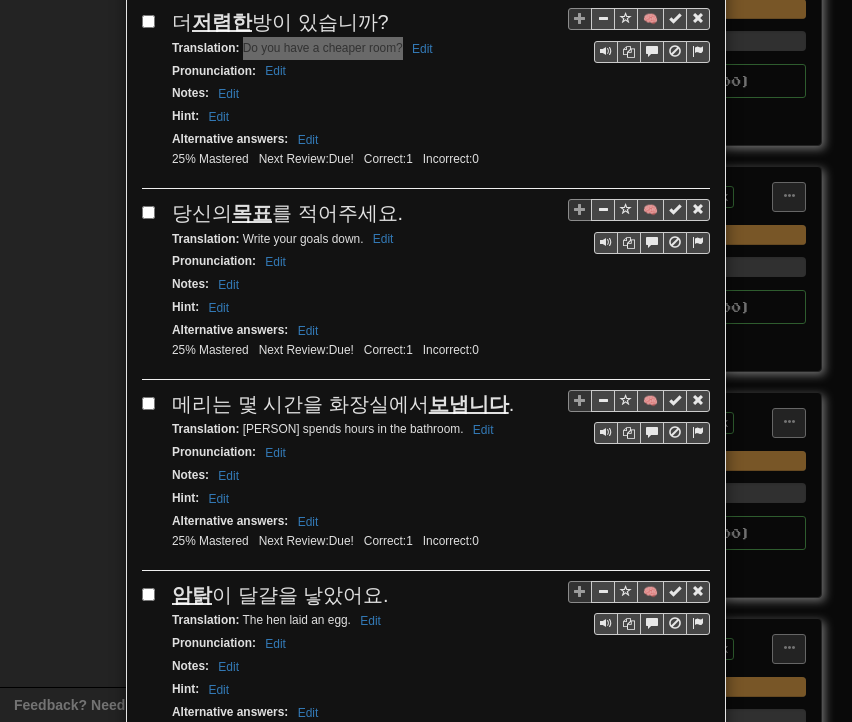 scroll, scrollTop: 2200, scrollLeft: 0, axis: vertical 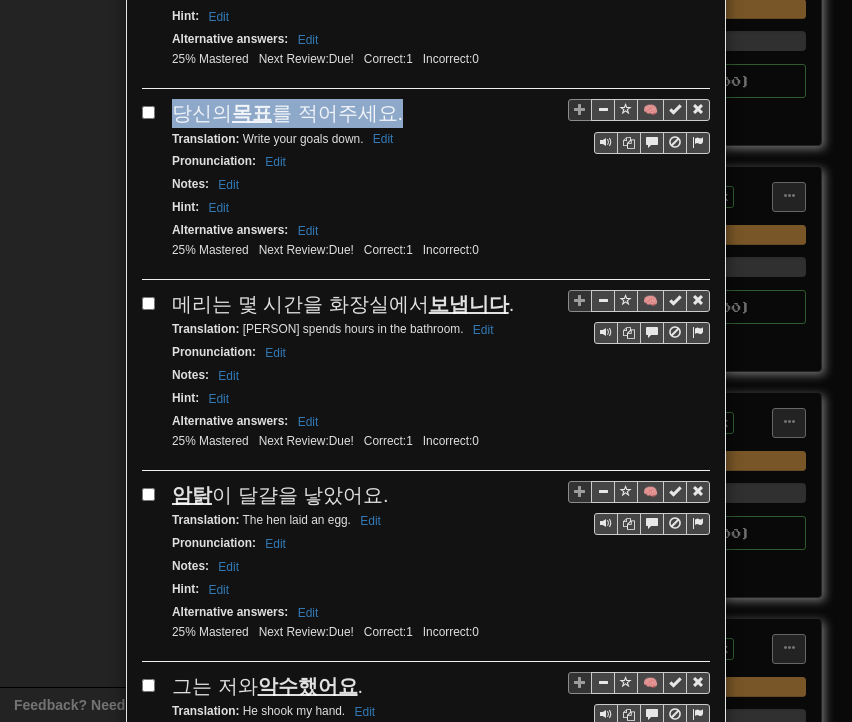 drag, startPoint x: 180, startPoint y: 32, endPoint x: 392, endPoint y: 32, distance: 212 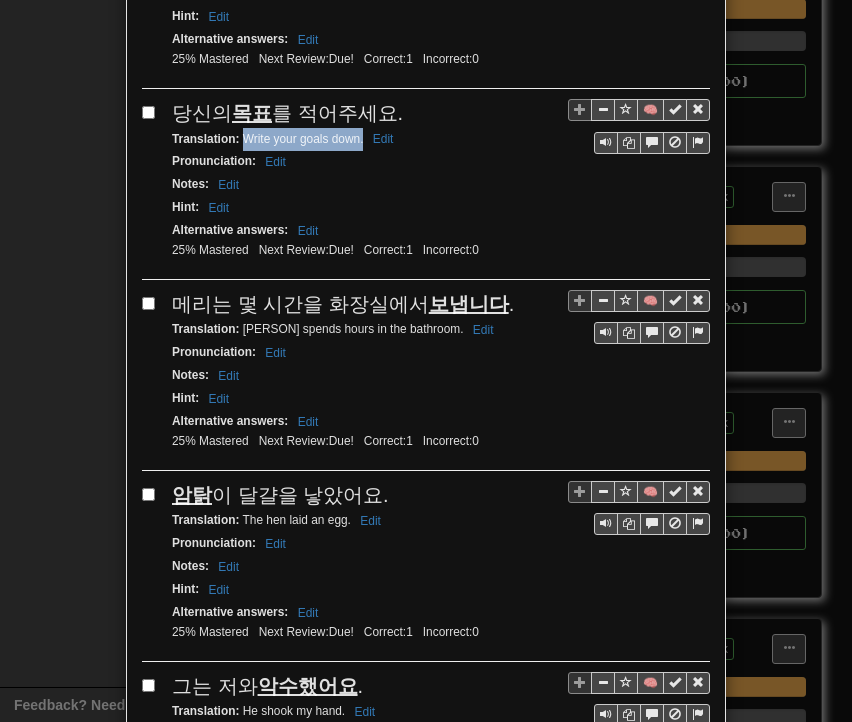 drag, startPoint x: 236, startPoint y: 58, endPoint x: 356, endPoint y: 62, distance: 120.06665 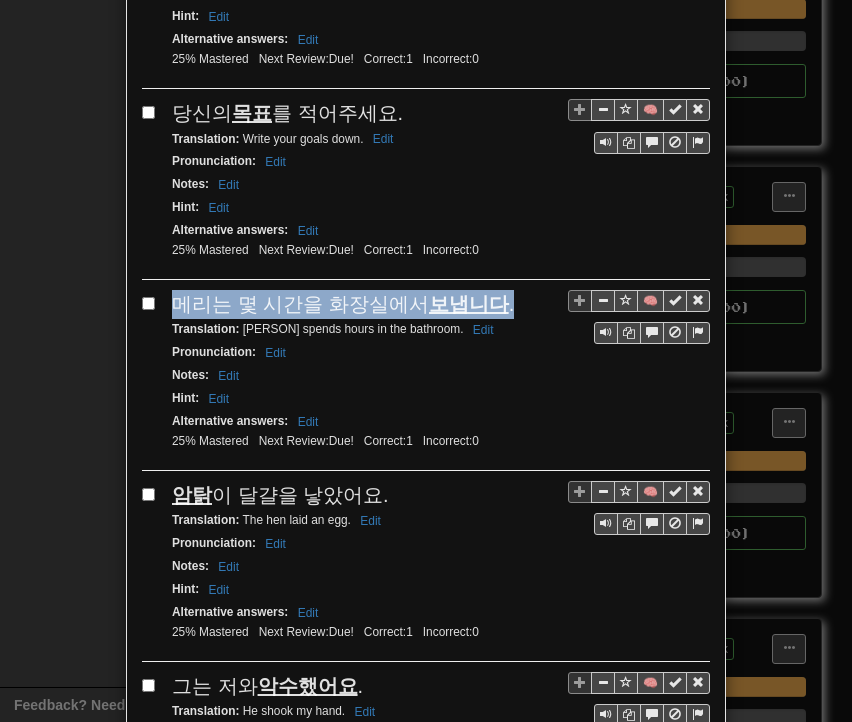 drag, startPoint x: 170, startPoint y: 222, endPoint x: 488, endPoint y: 226, distance: 318.02515 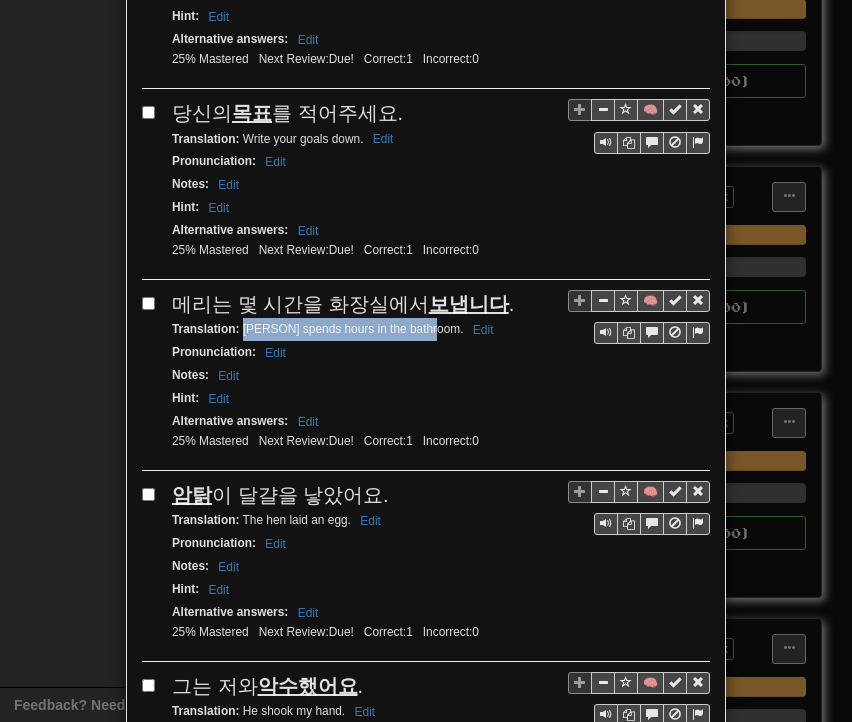 drag, startPoint x: 234, startPoint y: 243, endPoint x: 424, endPoint y: 249, distance: 190.09471 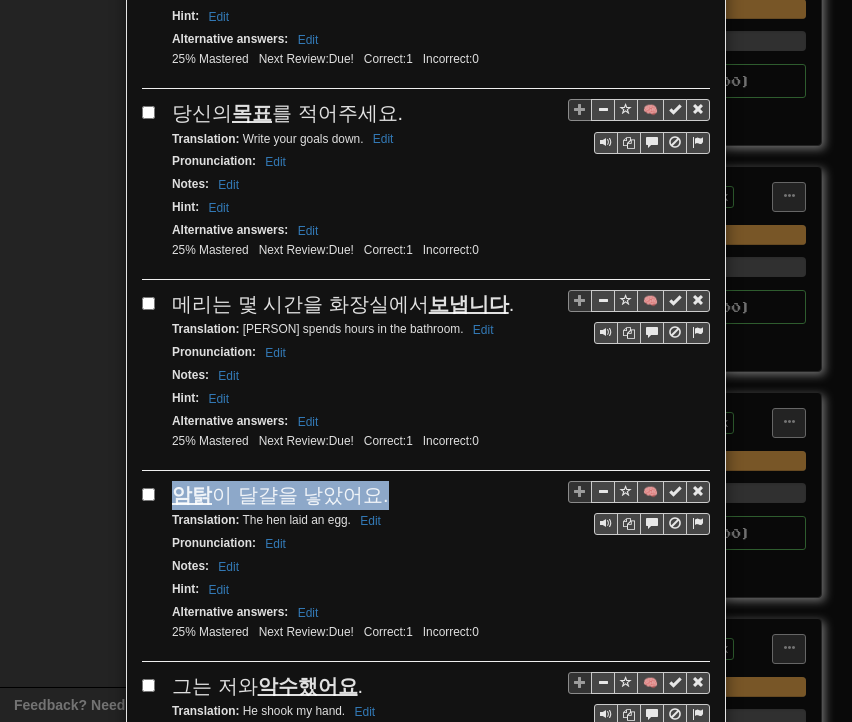 drag, startPoint x: 167, startPoint y: 403, endPoint x: 371, endPoint y: 413, distance: 204.24495 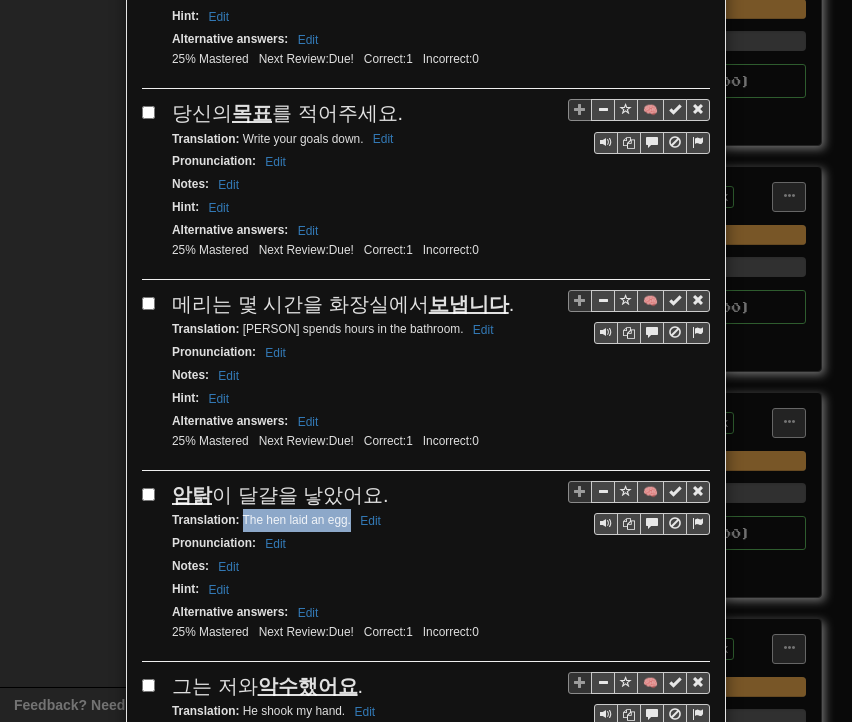 drag, startPoint x: 236, startPoint y: 433, endPoint x: 343, endPoint y: 440, distance: 107.22873 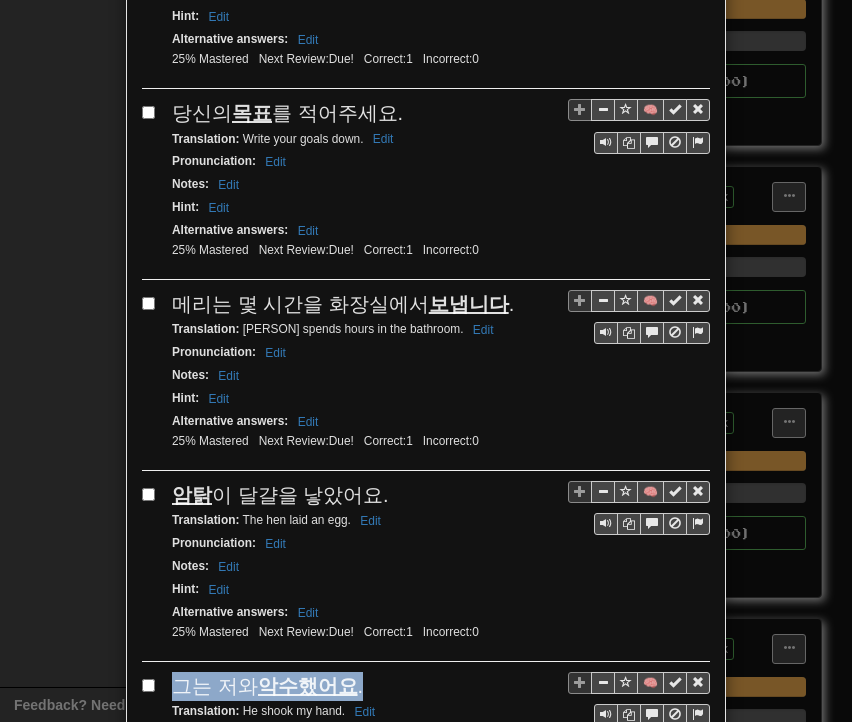 drag, startPoint x: 164, startPoint y: 592, endPoint x: 357, endPoint y: 593, distance: 193.0026 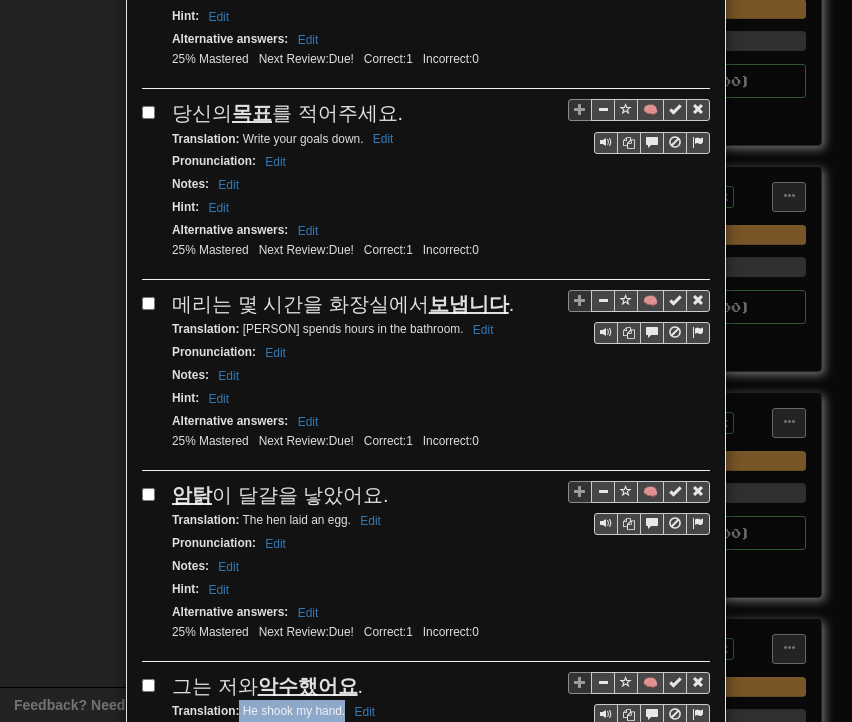 drag, startPoint x: 231, startPoint y: 621, endPoint x: 337, endPoint y: 623, distance: 106.01887 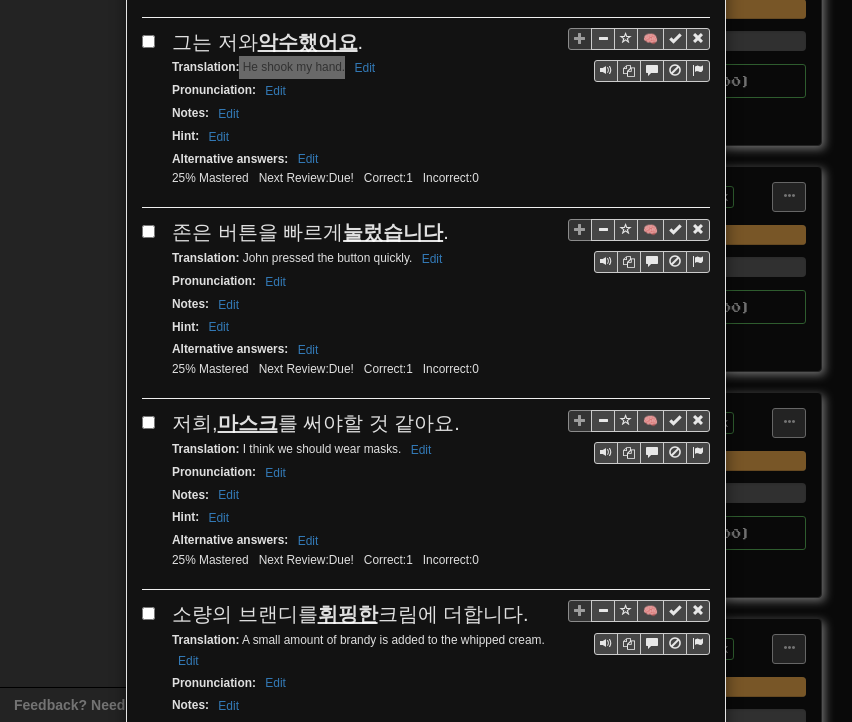 scroll, scrollTop: 2900, scrollLeft: 0, axis: vertical 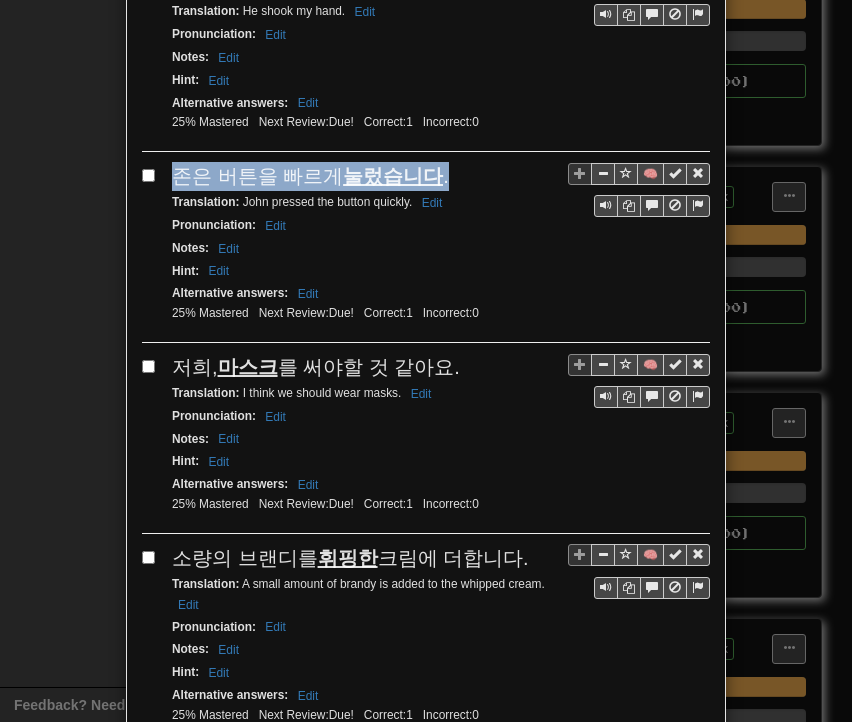 drag, startPoint x: 163, startPoint y: 83, endPoint x: 429, endPoint y: 81, distance: 266.0075 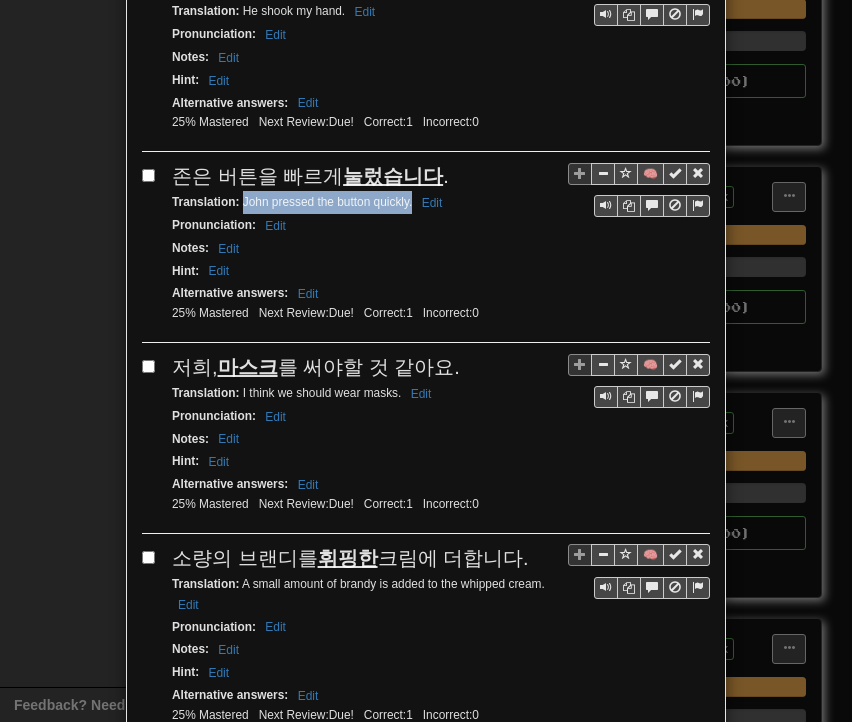 drag, startPoint x: 235, startPoint y: 107, endPoint x: 404, endPoint y: 110, distance: 169.02663 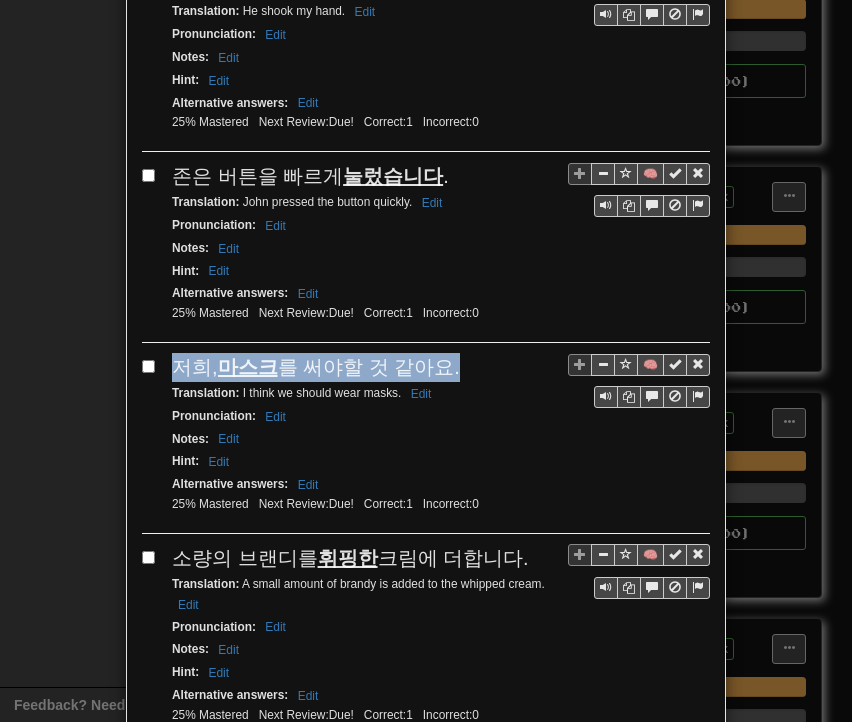 drag, startPoint x: 169, startPoint y: 266, endPoint x: 438, endPoint y: 273, distance: 269.09106 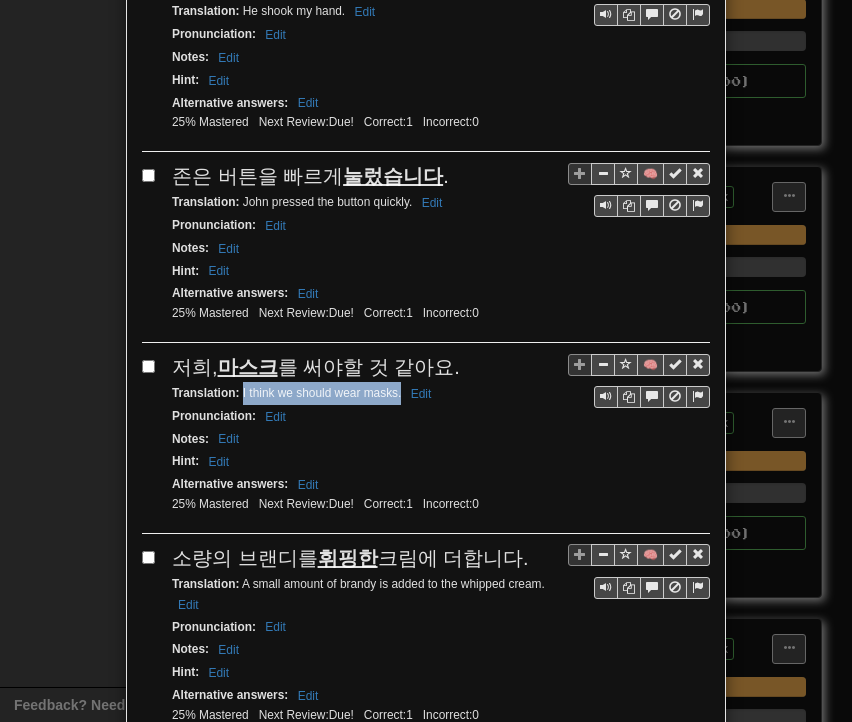 drag, startPoint x: 235, startPoint y: 293, endPoint x: 392, endPoint y: 298, distance: 157.0796 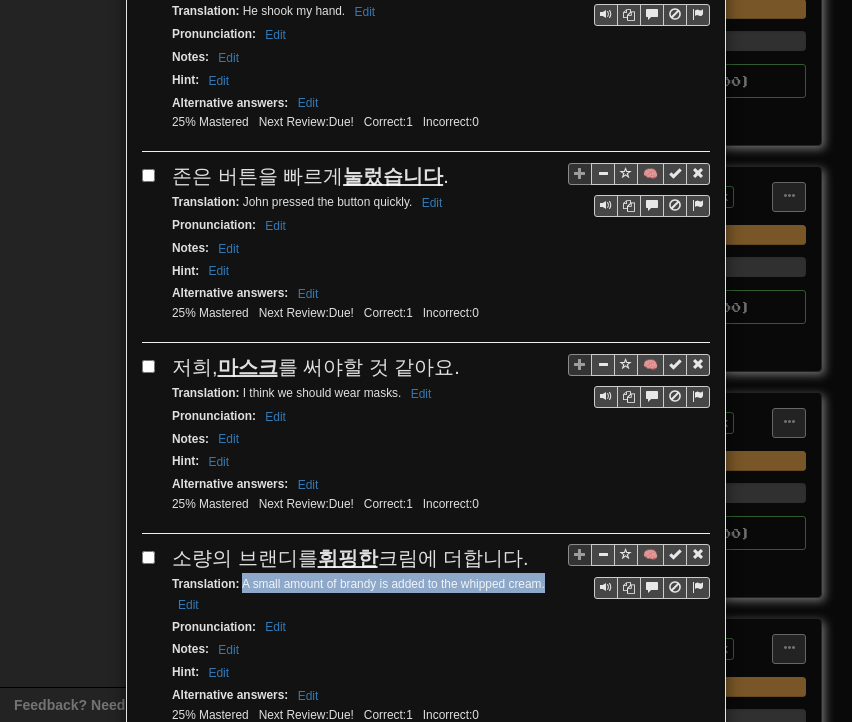 drag, startPoint x: 233, startPoint y: 482, endPoint x: 538, endPoint y: 481, distance: 305.00165 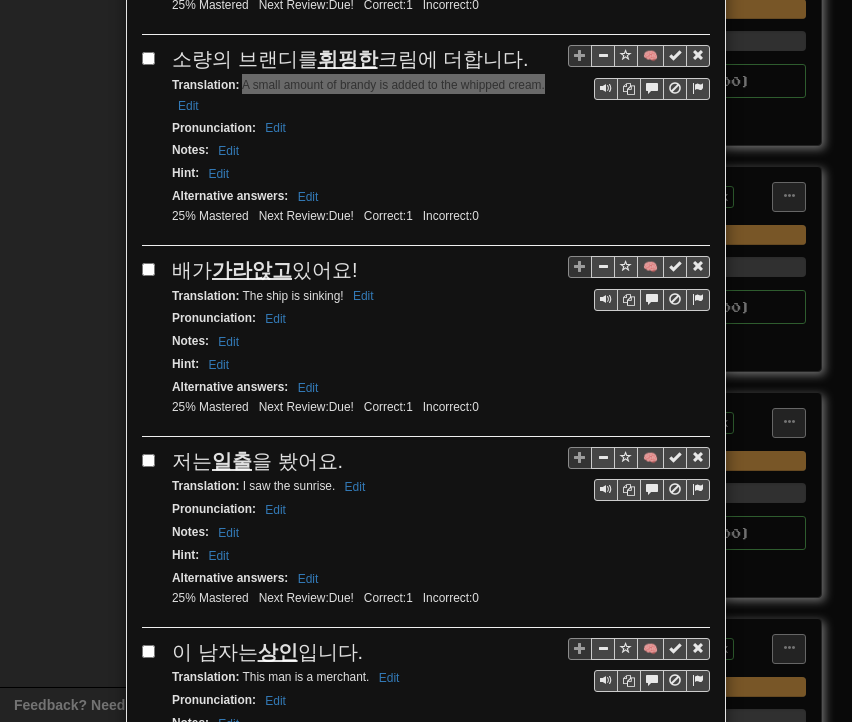 scroll, scrollTop: 3400, scrollLeft: 0, axis: vertical 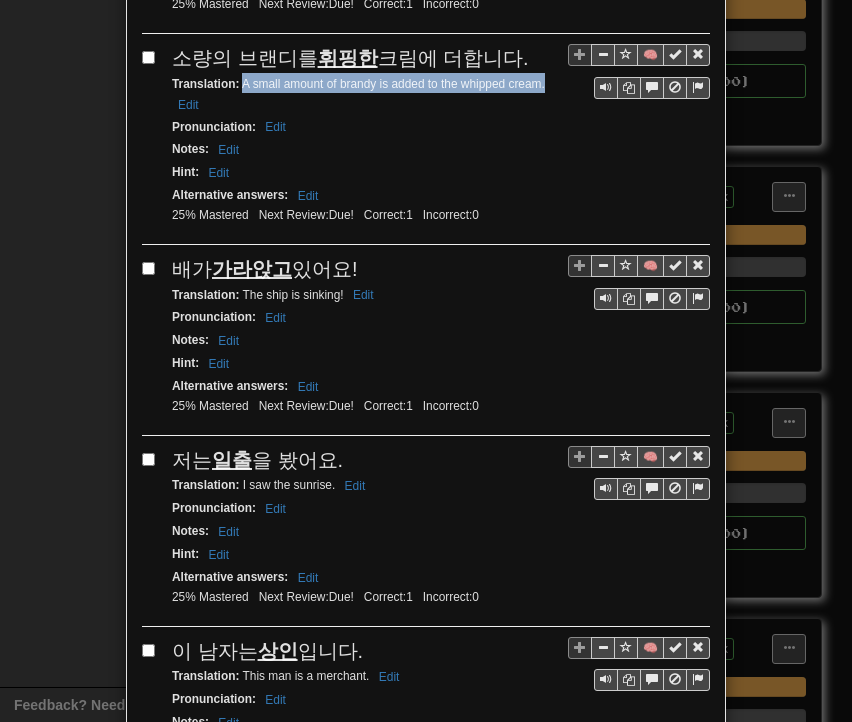 drag, startPoint x: 161, startPoint y: 161, endPoint x: 347, endPoint y: 160, distance: 186.00269 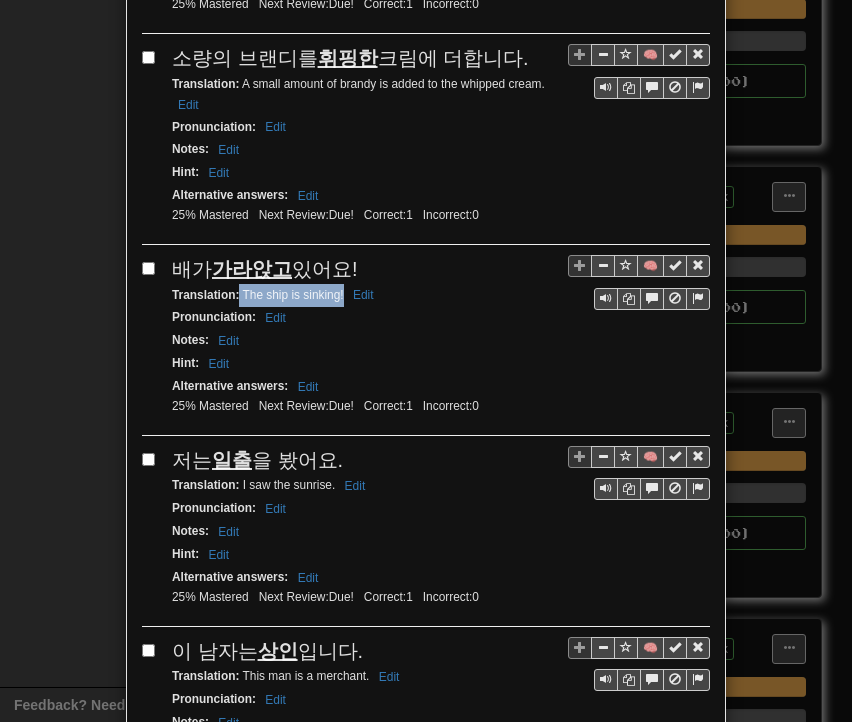 drag, startPoint x: 232, startPoint y: 189, endPoint x: 336, endPoint y: 186, distance: 104.04326 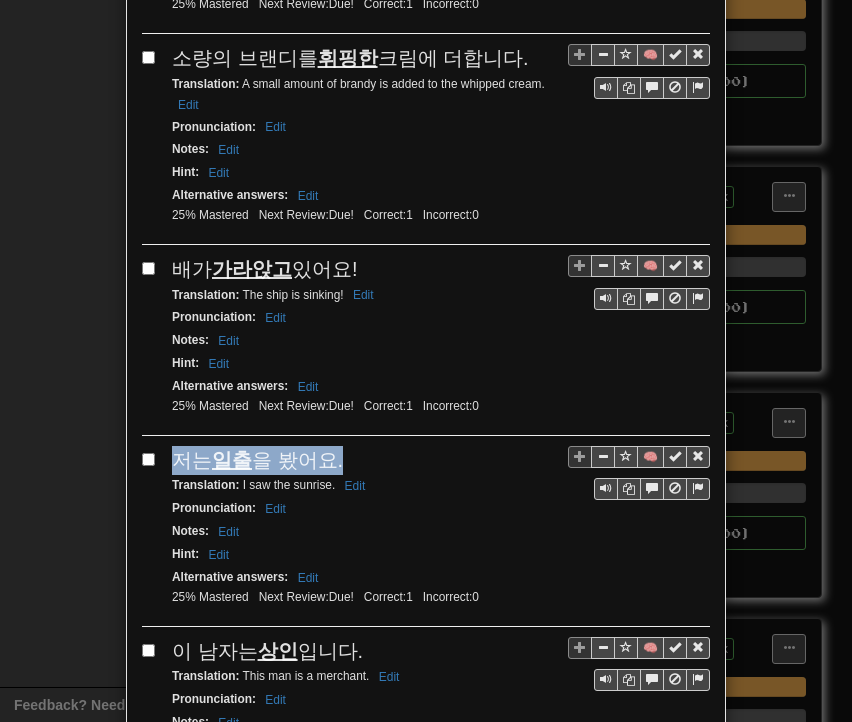 drag, startPoint x: 170, startPoint y: 349, endPoint x: 330, endPoint y: 356, distance: 160.15305 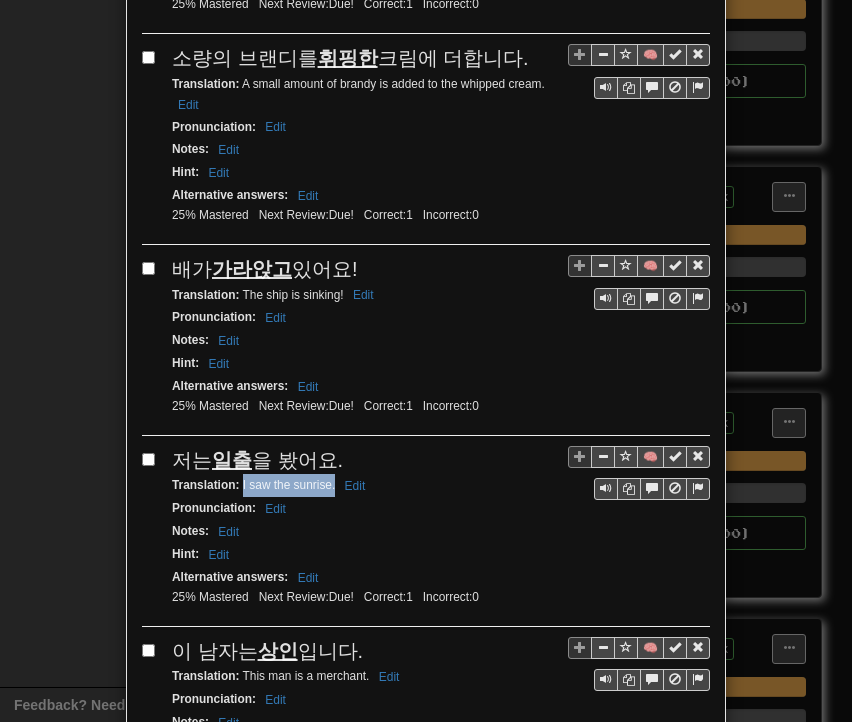 drag, startPoint x: 235, startPoint y: 377, endPoint x: 327, endPoint y: 380, distance: 92.0489 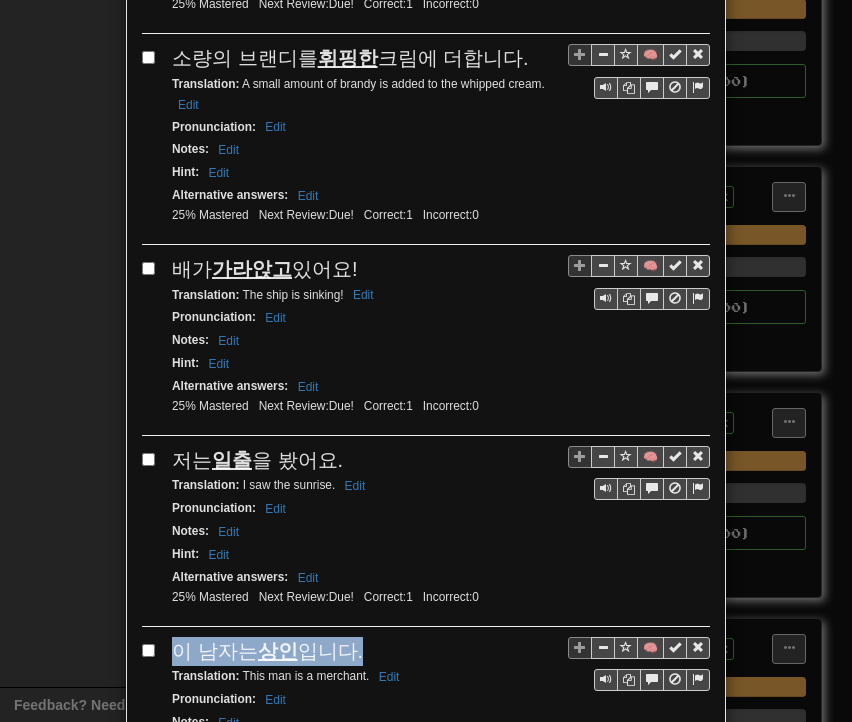 drag, startPoint x: 169, startPoint y: 537, endPoint x: 313, endPoint y: 542, distance: 144.08678 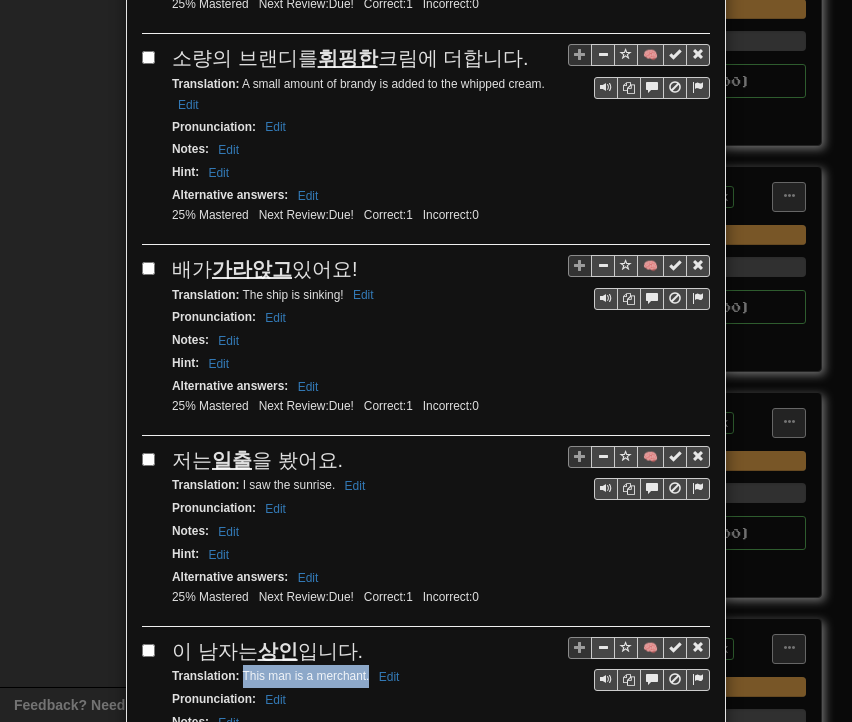 drag, startPoint x: 236, startPoint y: 561, endPoint x: 360, endPoint y: 565, distance: 124.0645 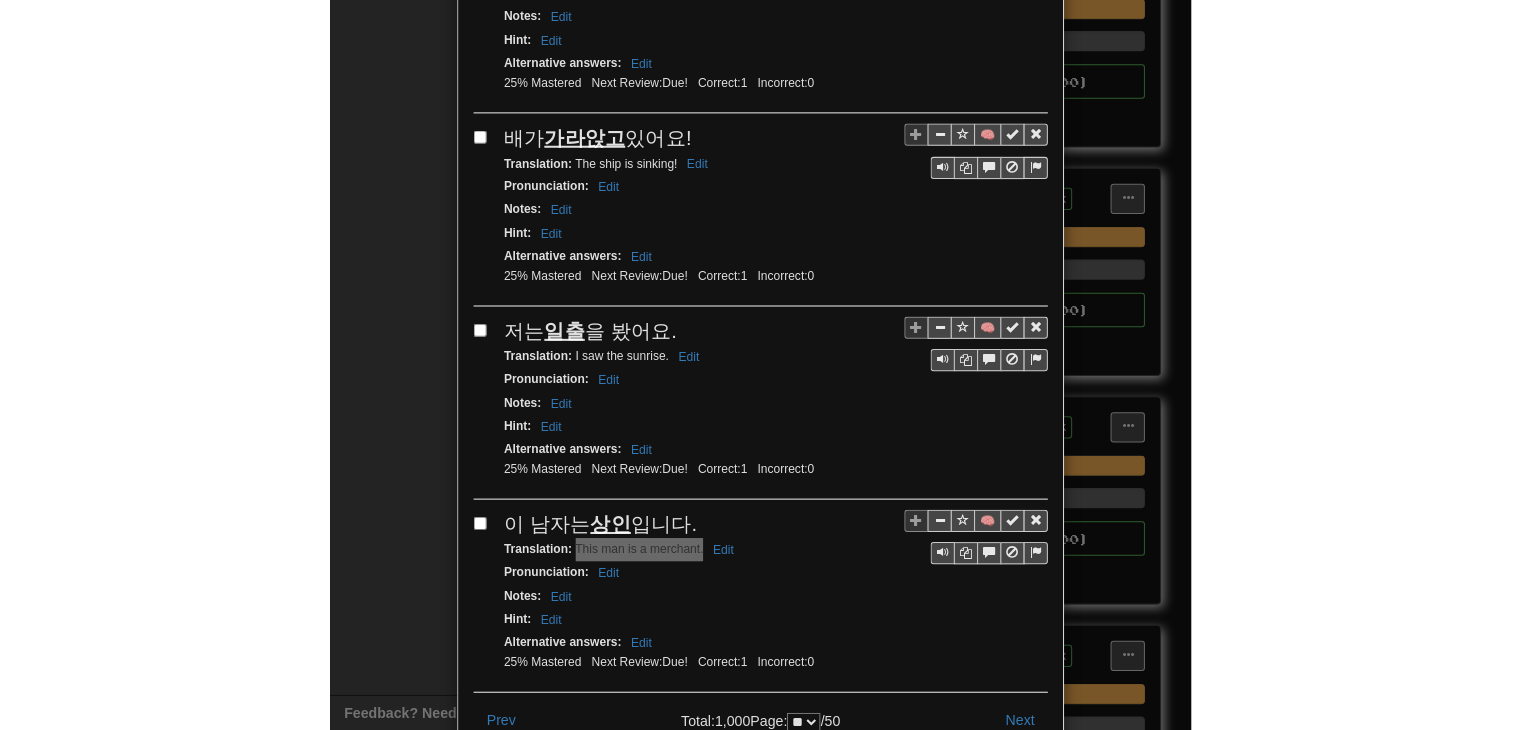 scroll, scrollTop: 3551, scrollLeft: 0, axis: vertical 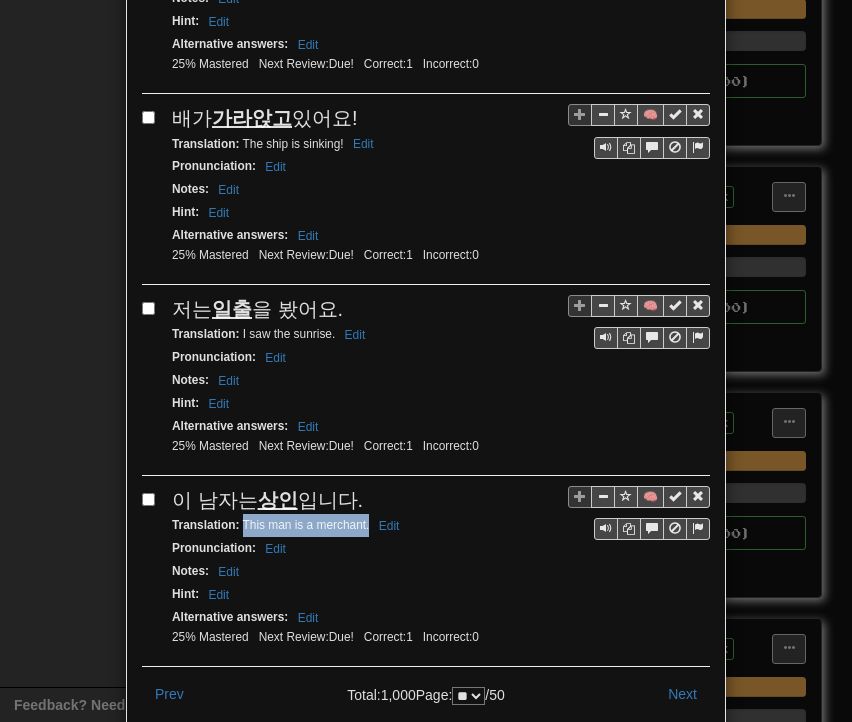 click on "Close" at bounding box center [679, 759] 